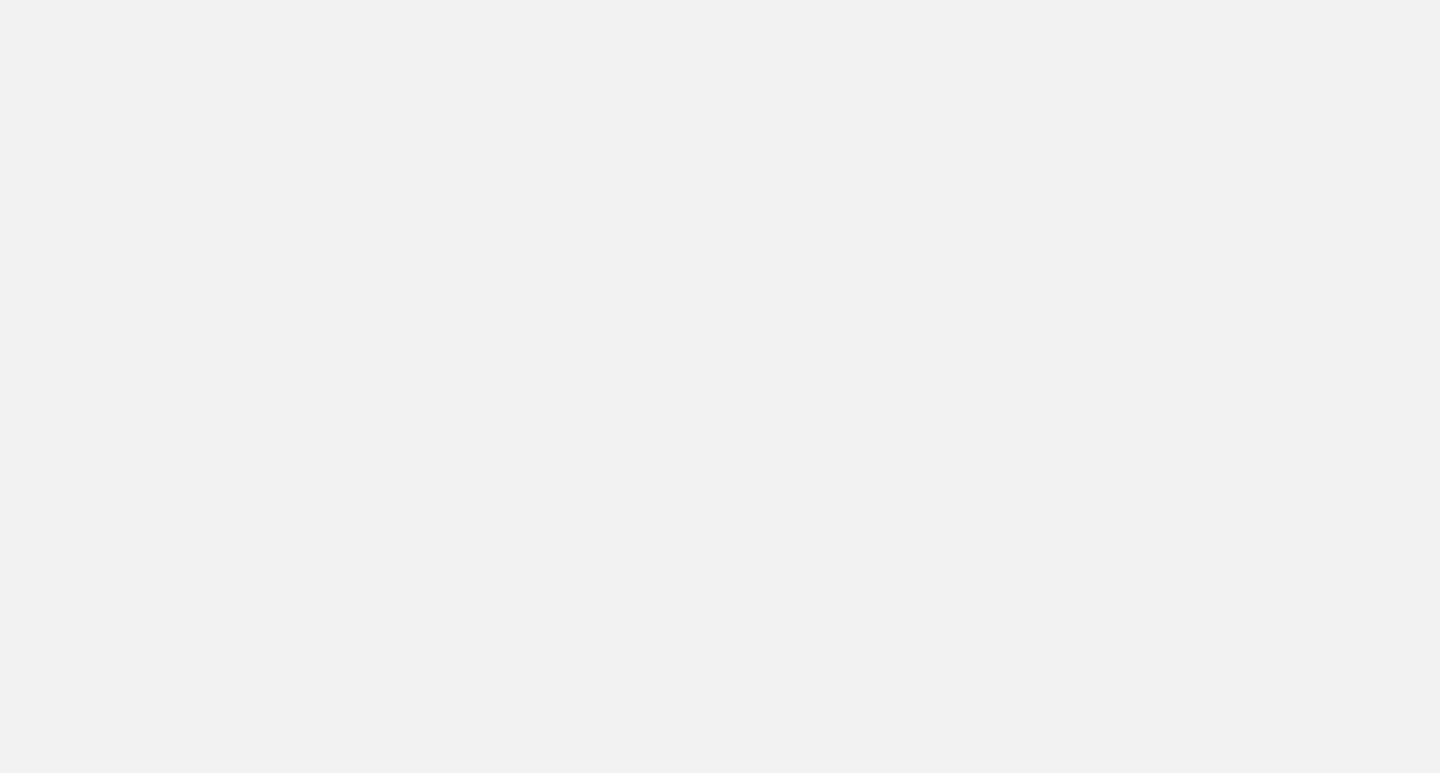 scroll, scrollTop: 0, scrollLeft: 0, axis: both 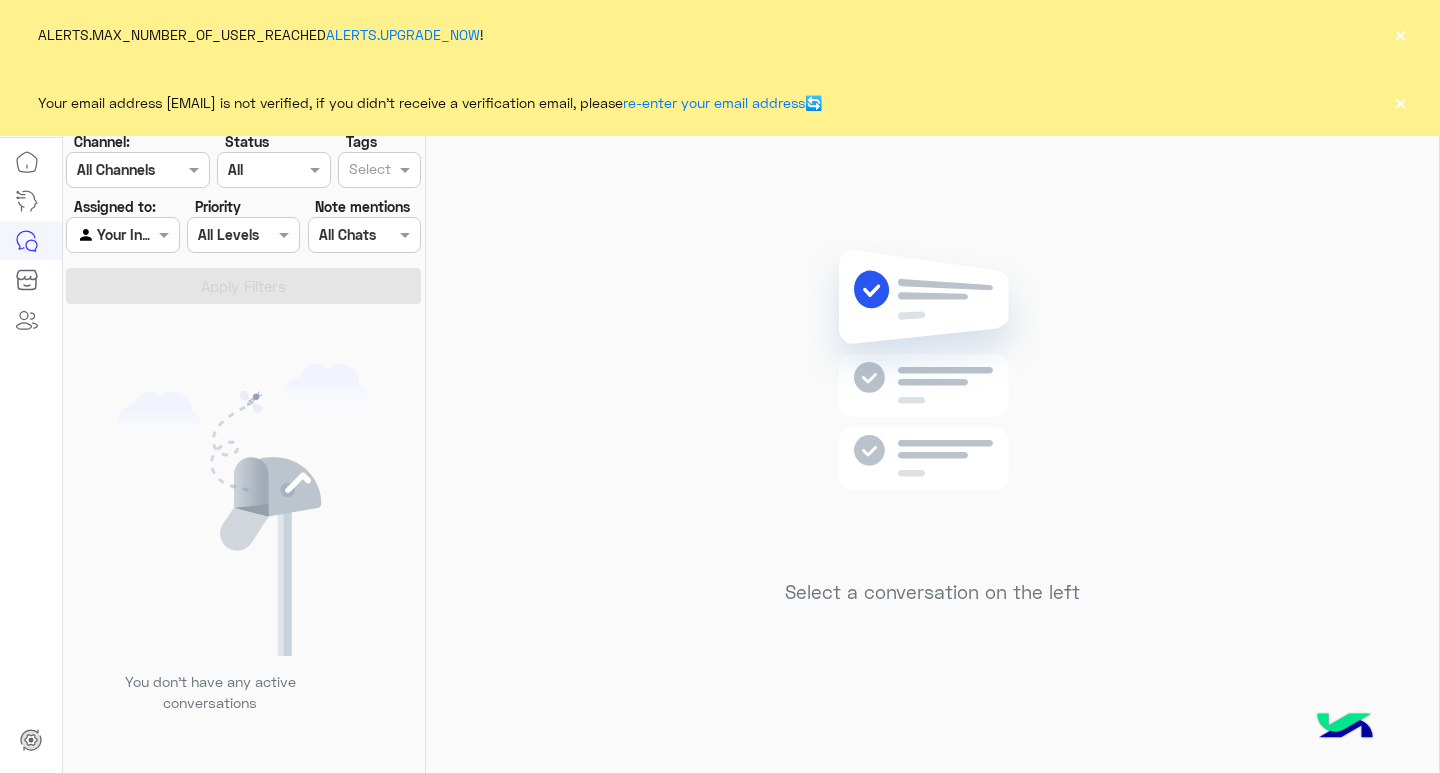 click on "×" 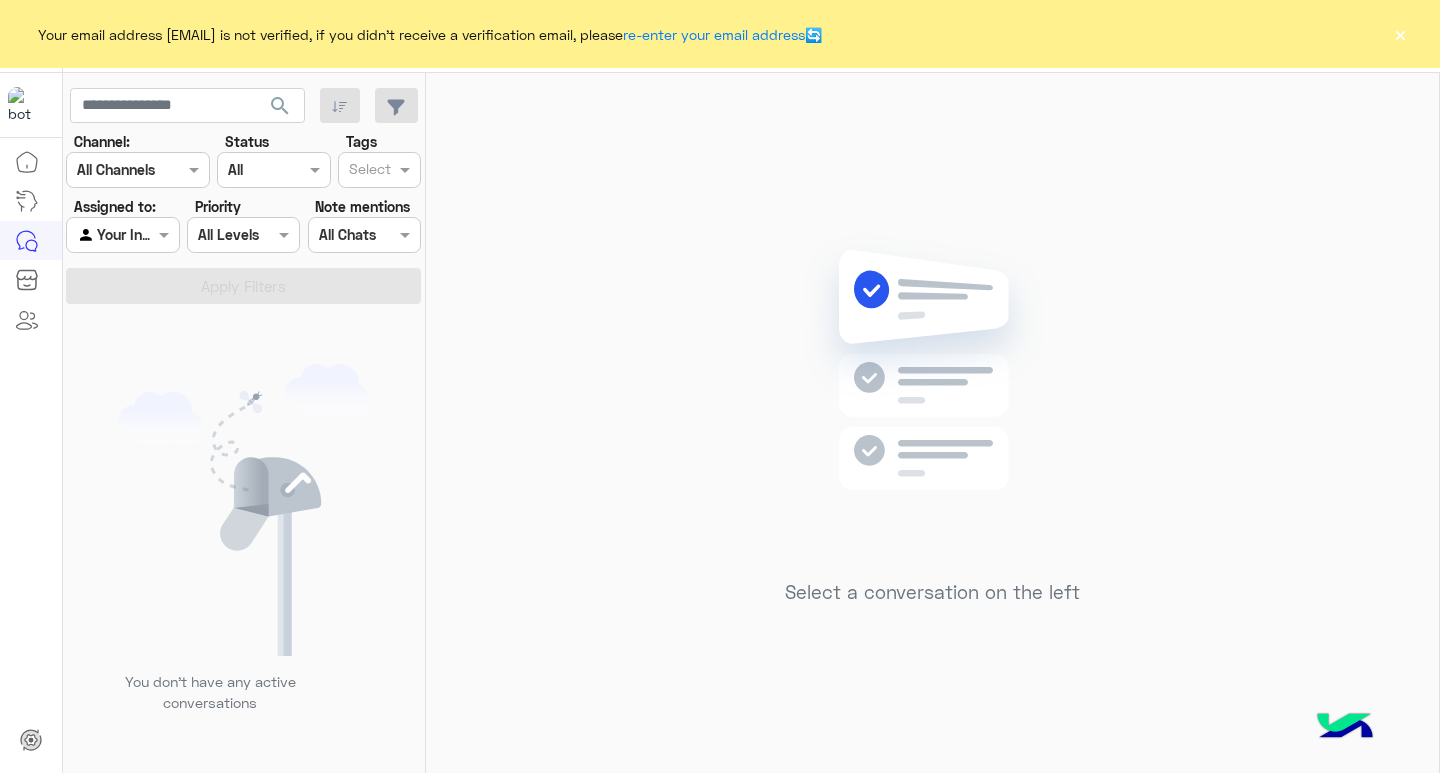 click on "×" 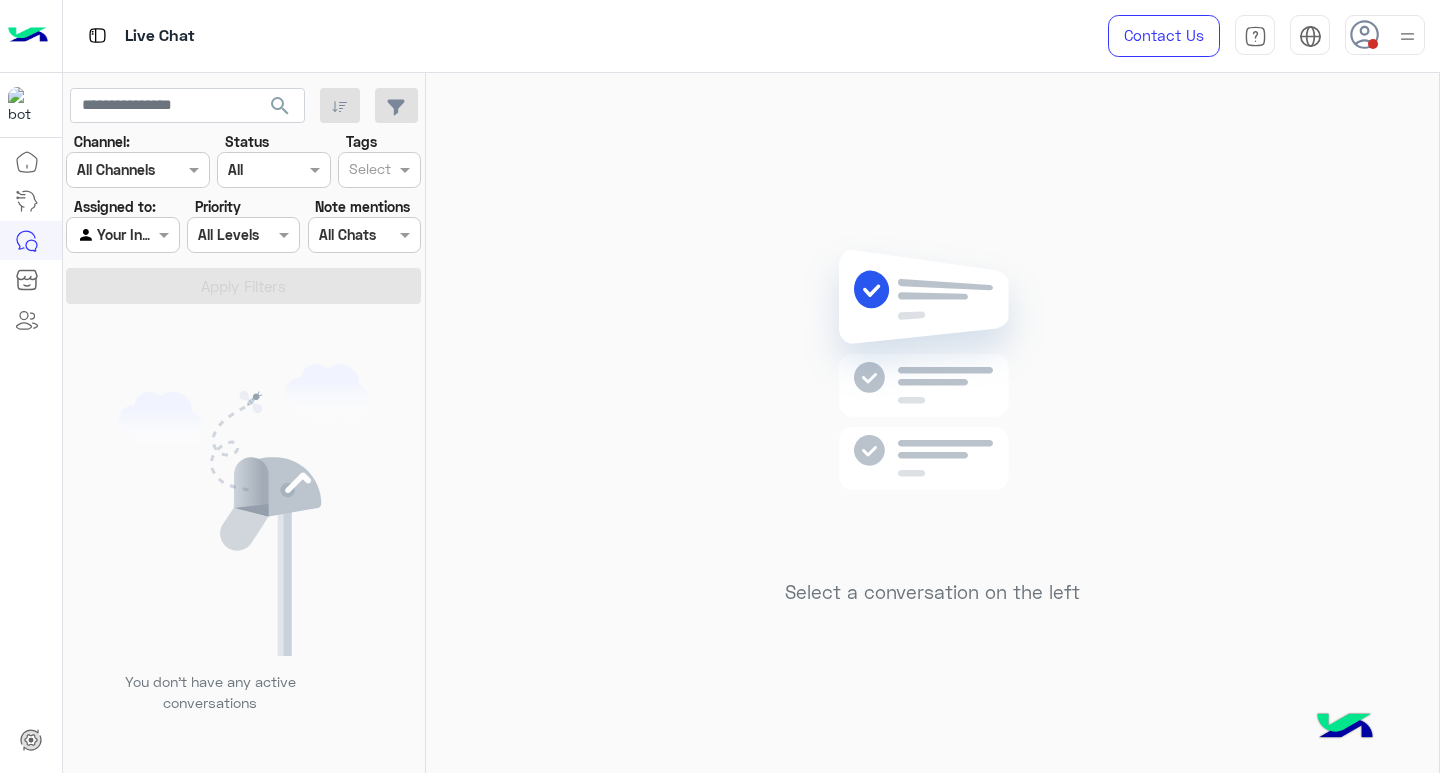 click at bounding box center [1373, 44] 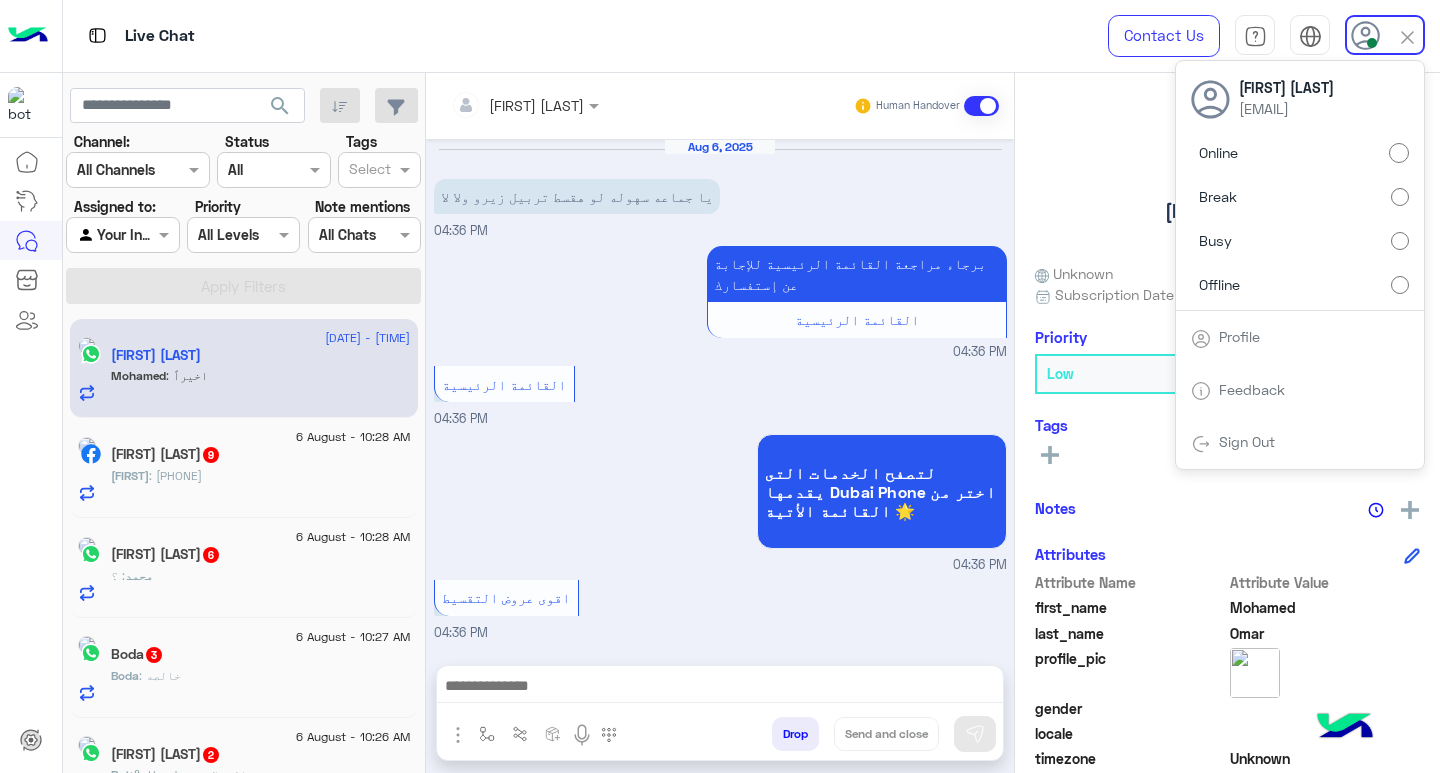 scroll, scrollTop: 1994, scrollLeft: 0, axis: vertical 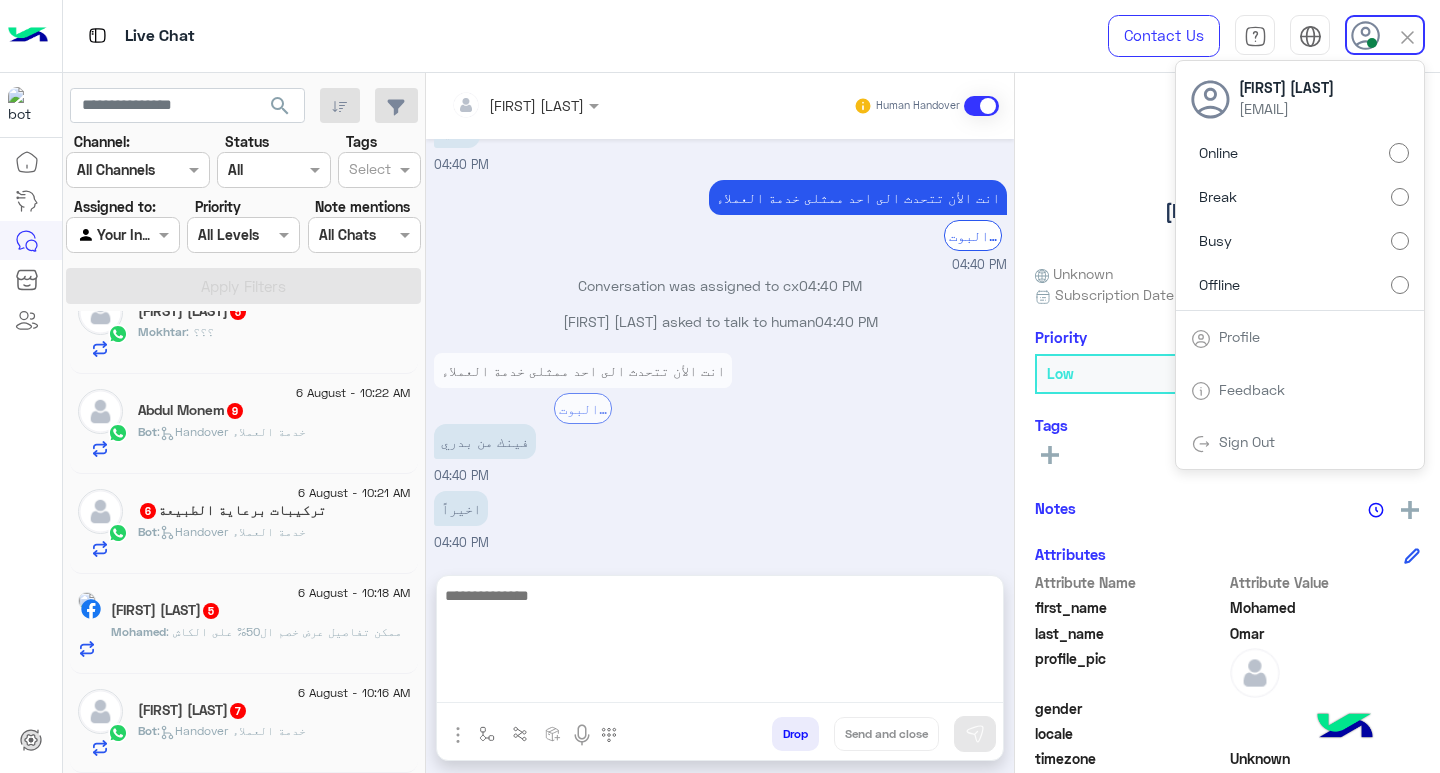 drag, startPoint x: 940, startPoint y: 692, endPoint x: 982, endPoint y: 705, distance: 43.965897 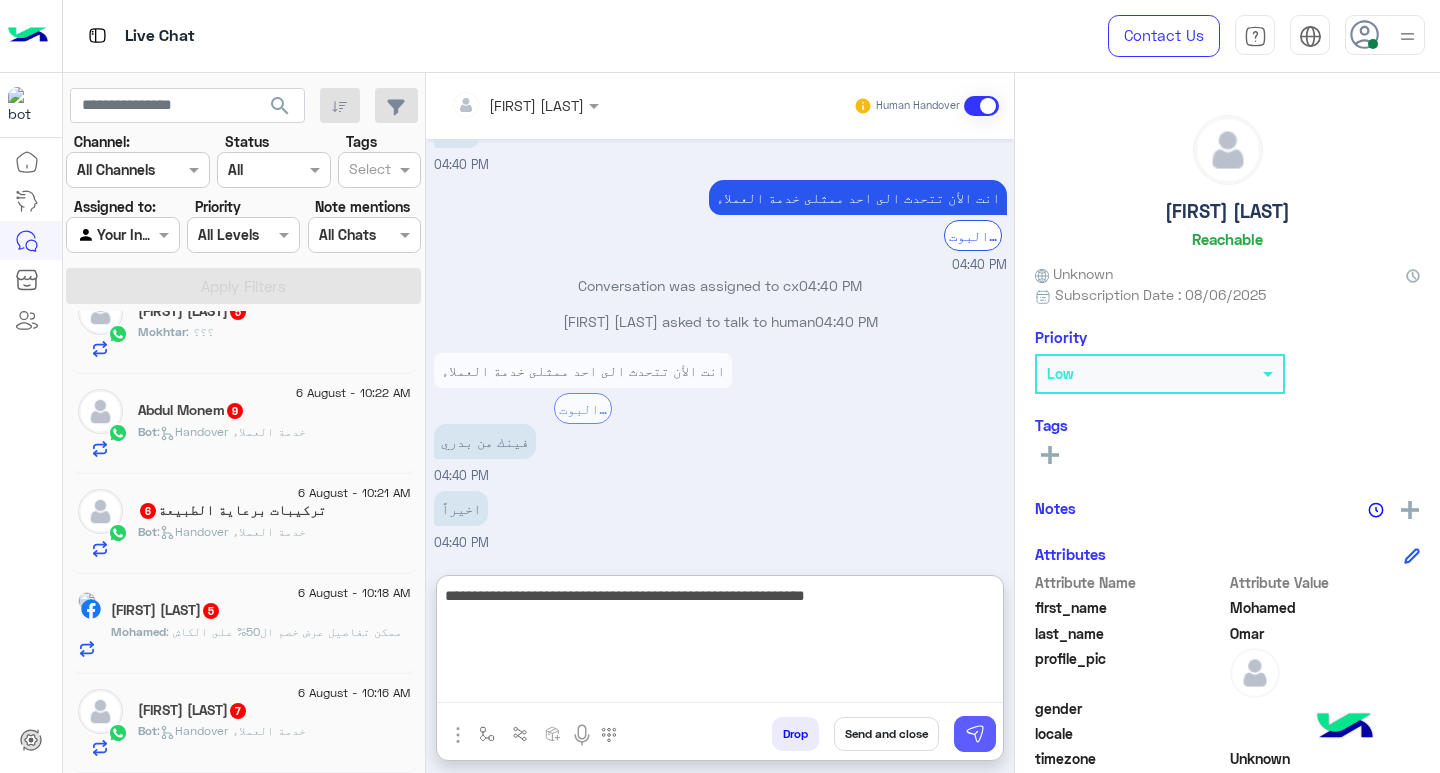 type on "**********" 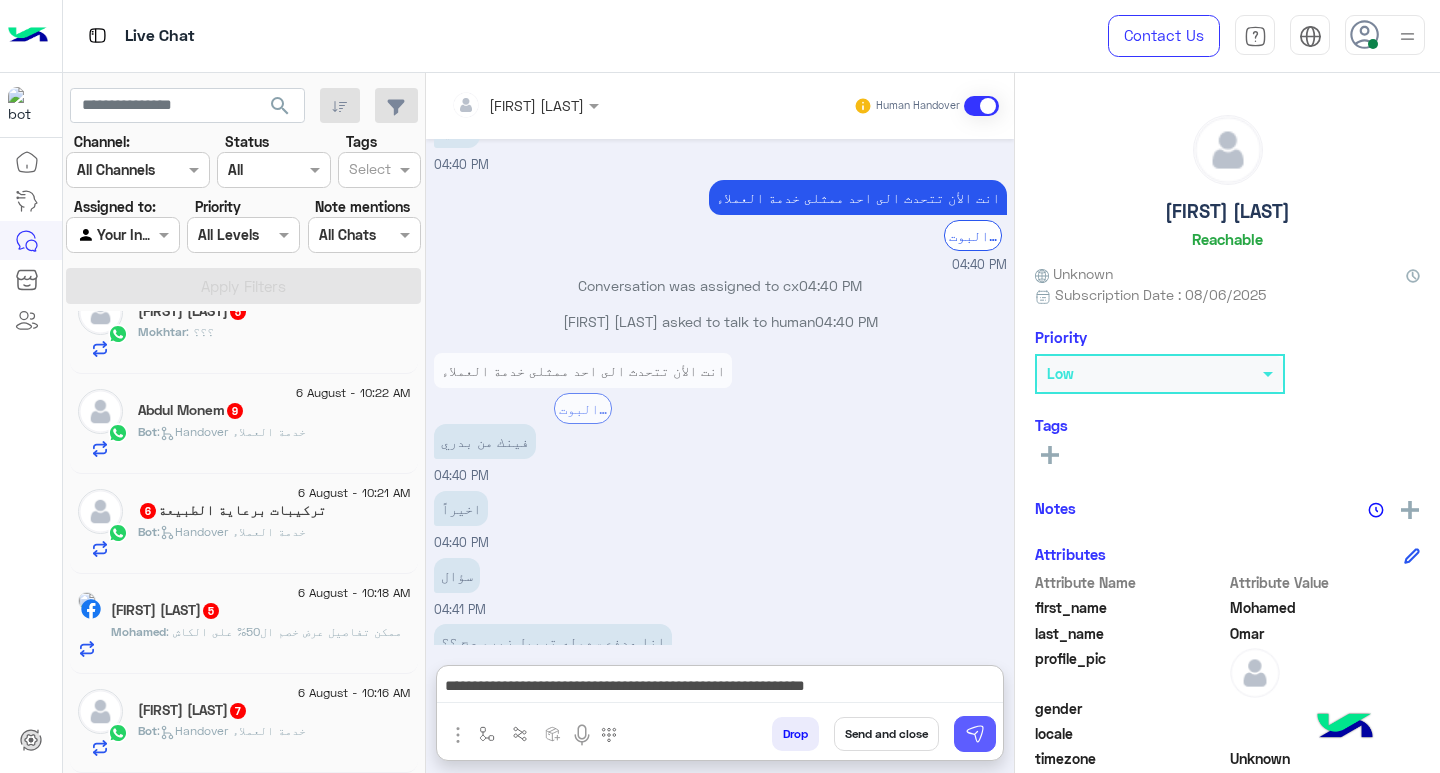 click at bounding box center [975, 734] 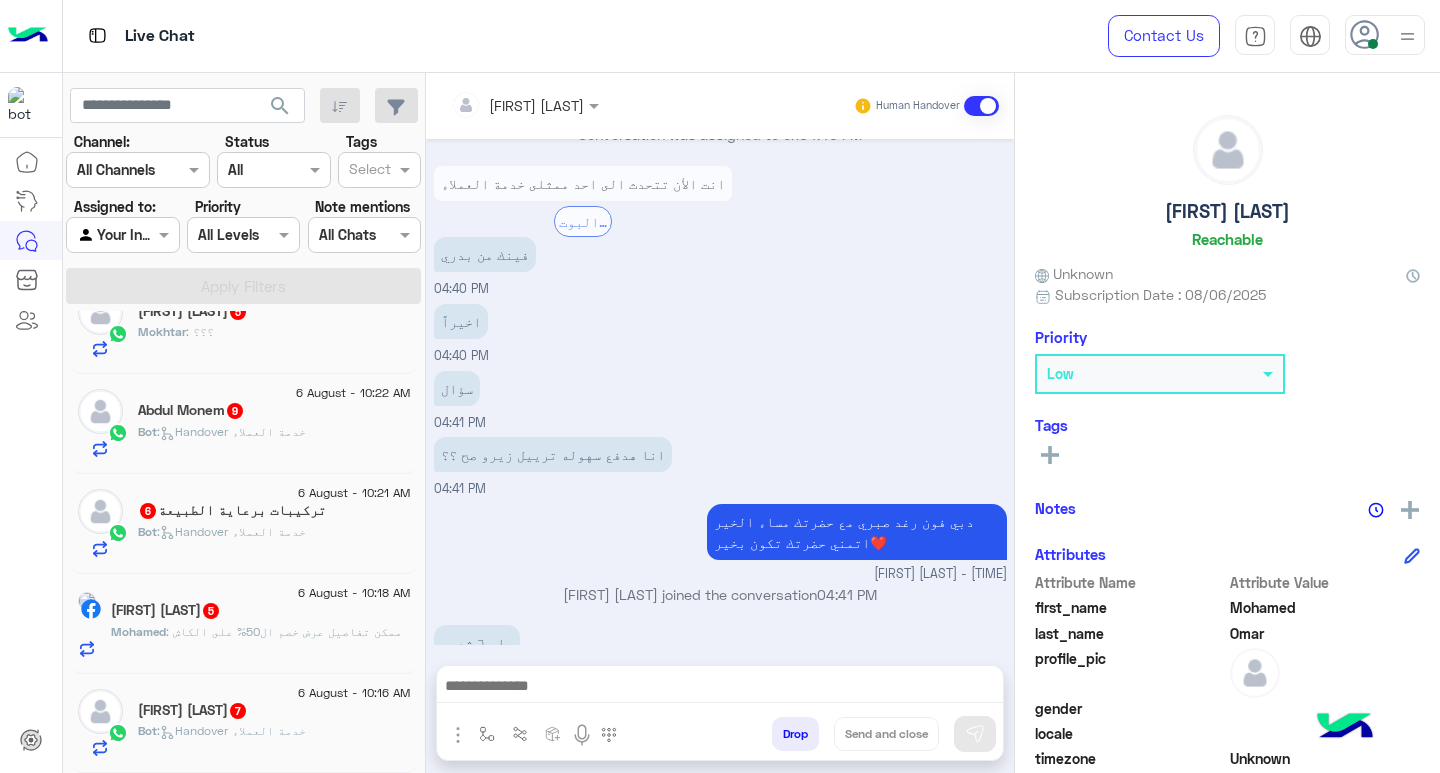 scroll, scrollTop: 2419, scrollLeft: 0, axis: vertical 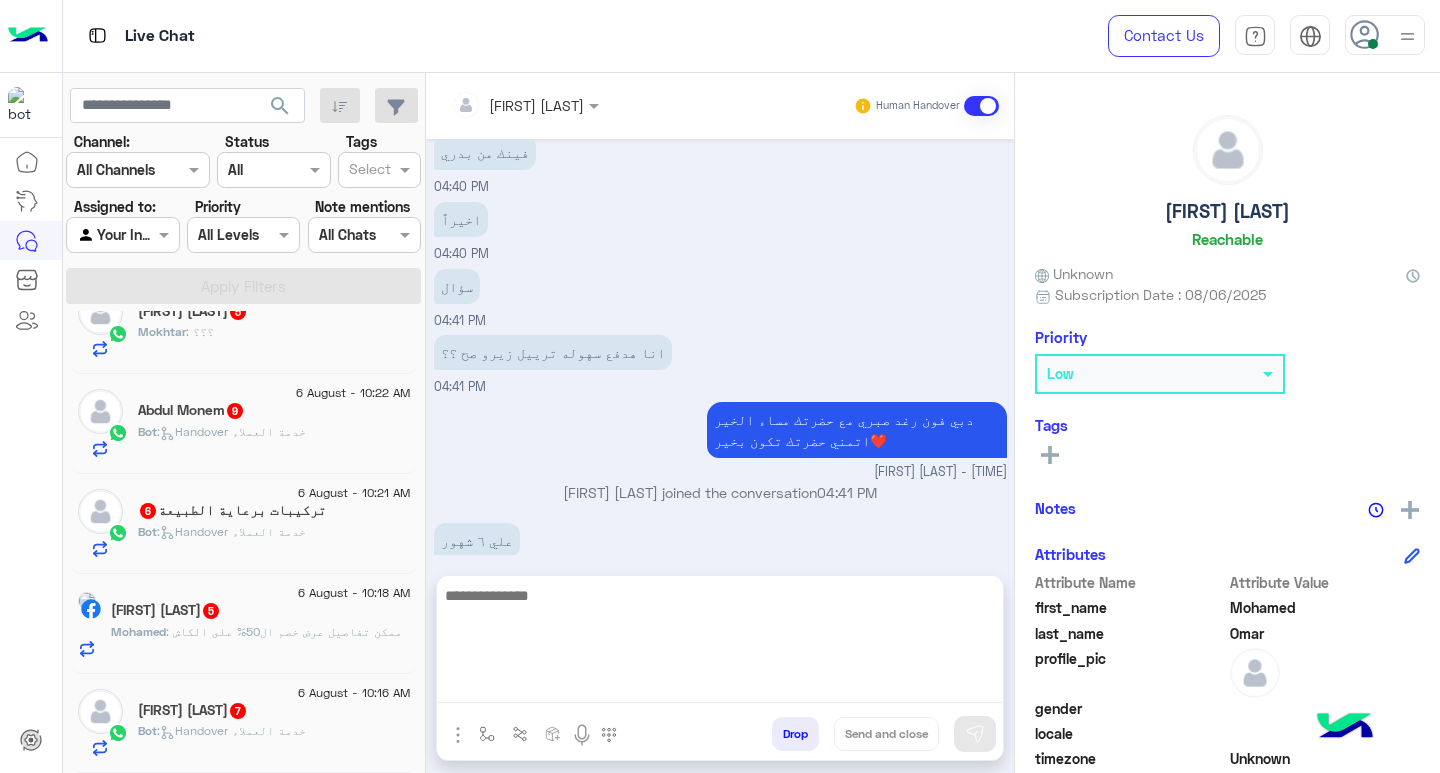 click at bounding box center (720, 643) 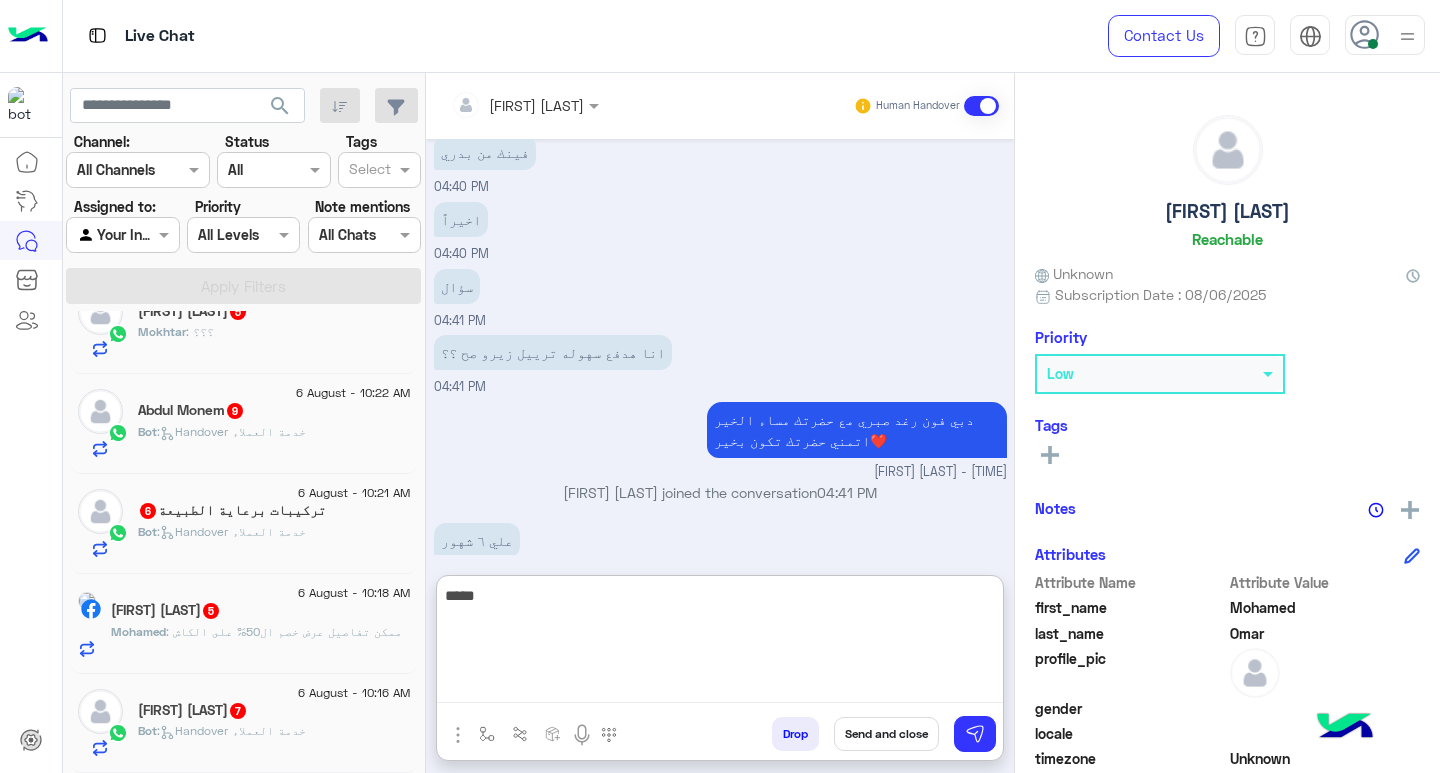 type on "*****" 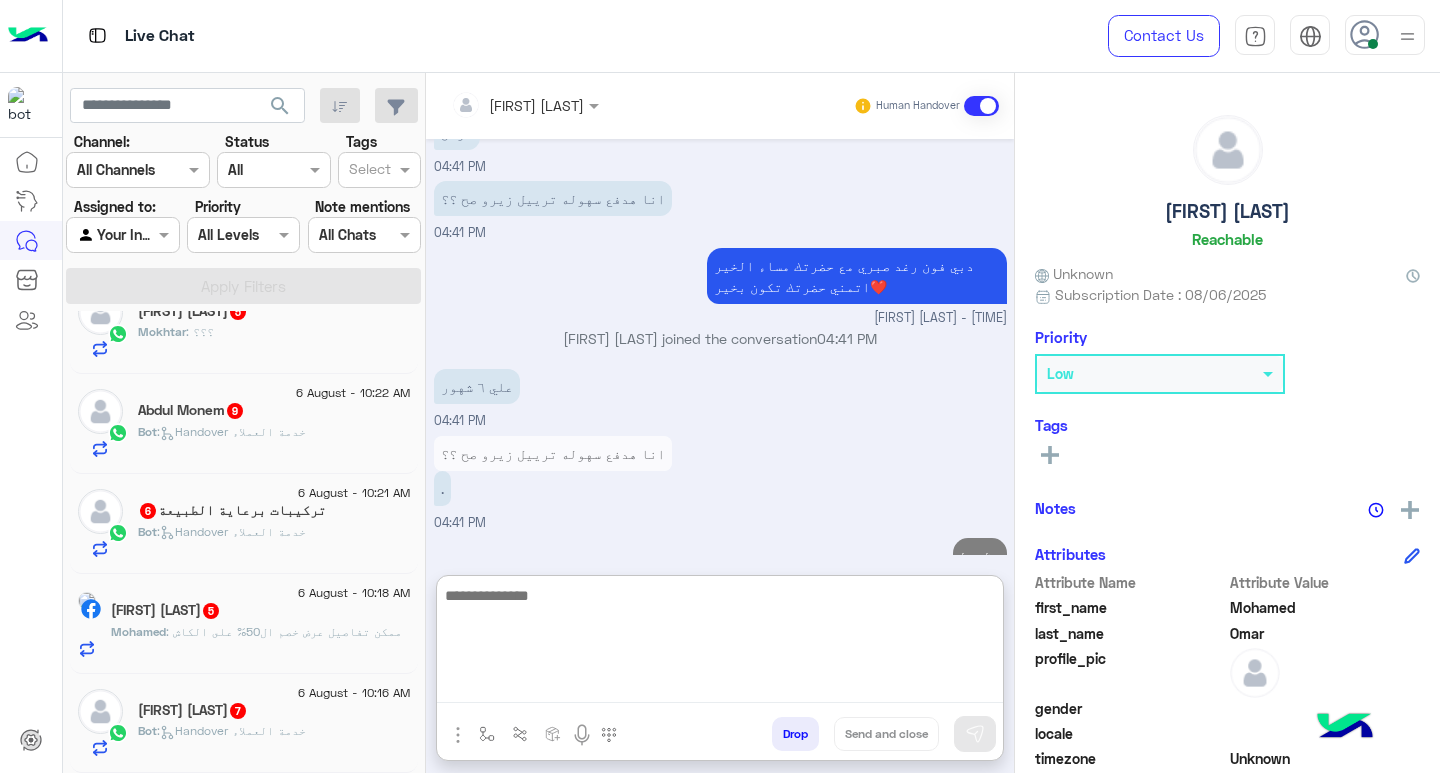 paste on "**********" 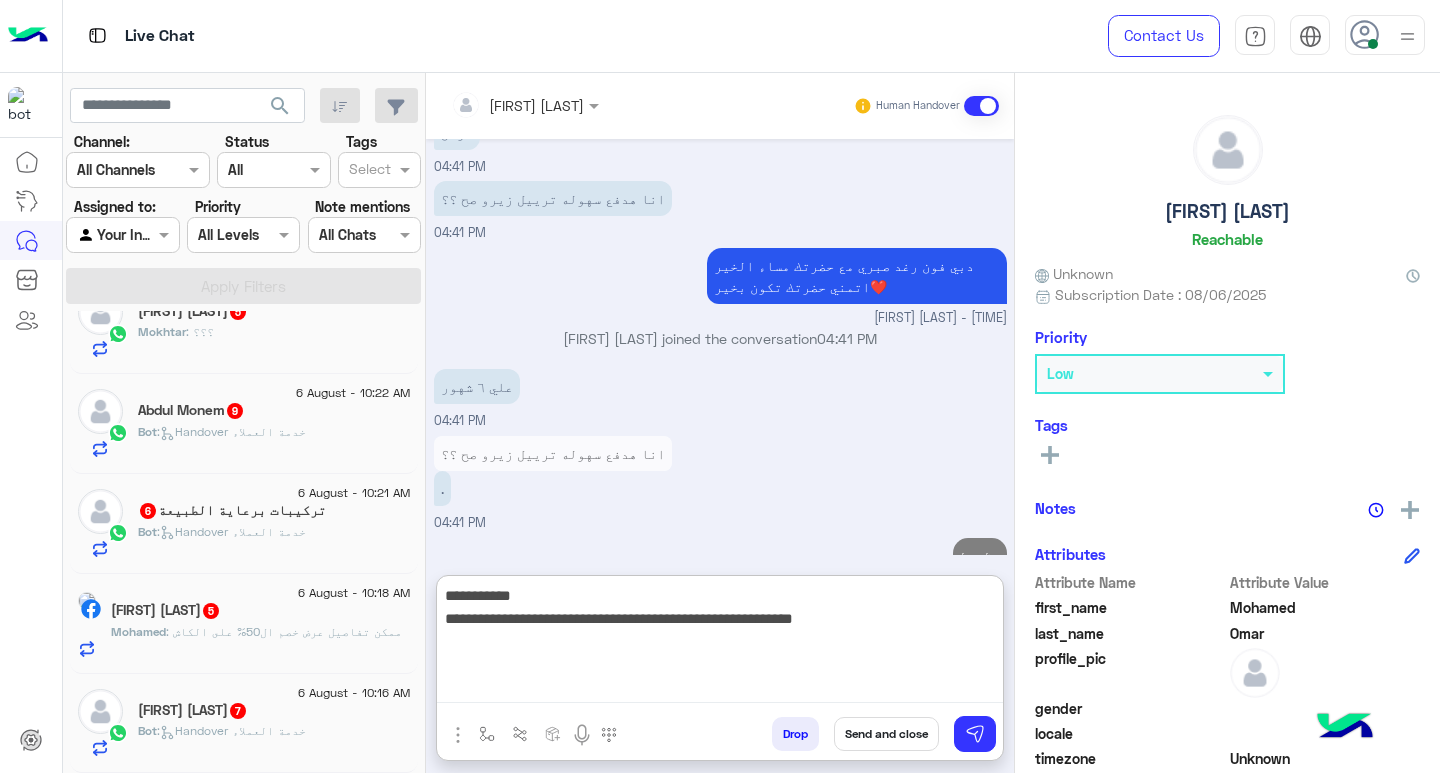 type on "**********" 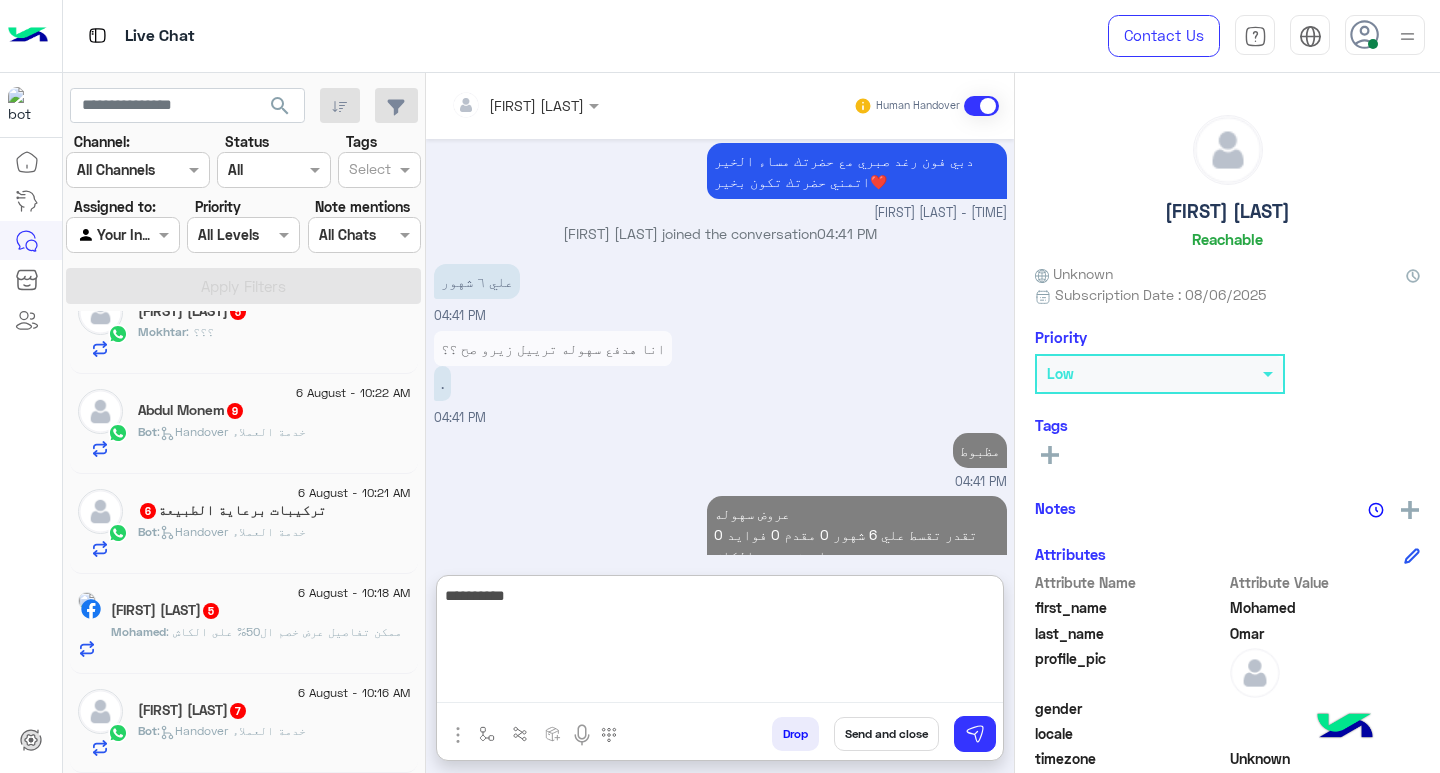 scroll, scrollTop: 2745, scrollLeft: 0, axis: vertical 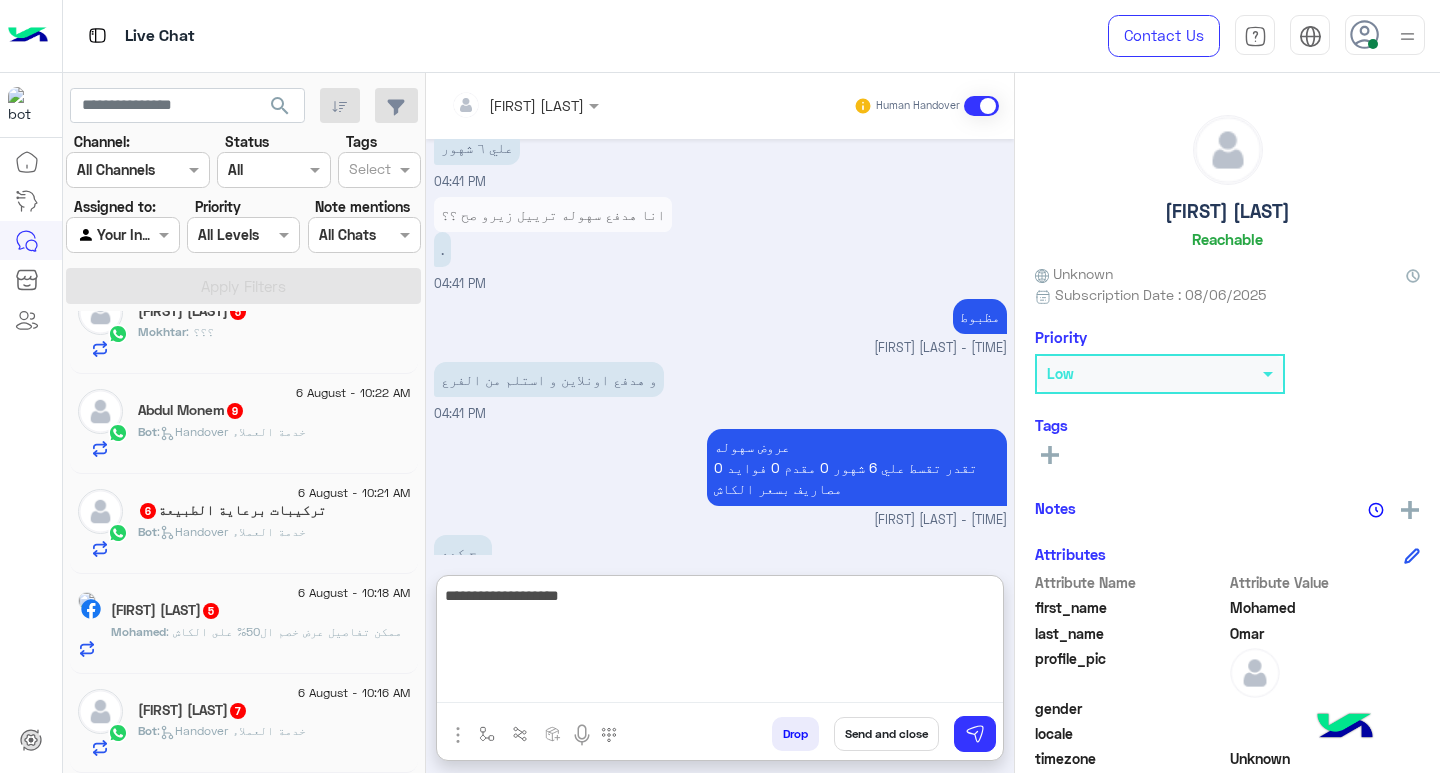 type on "**********" 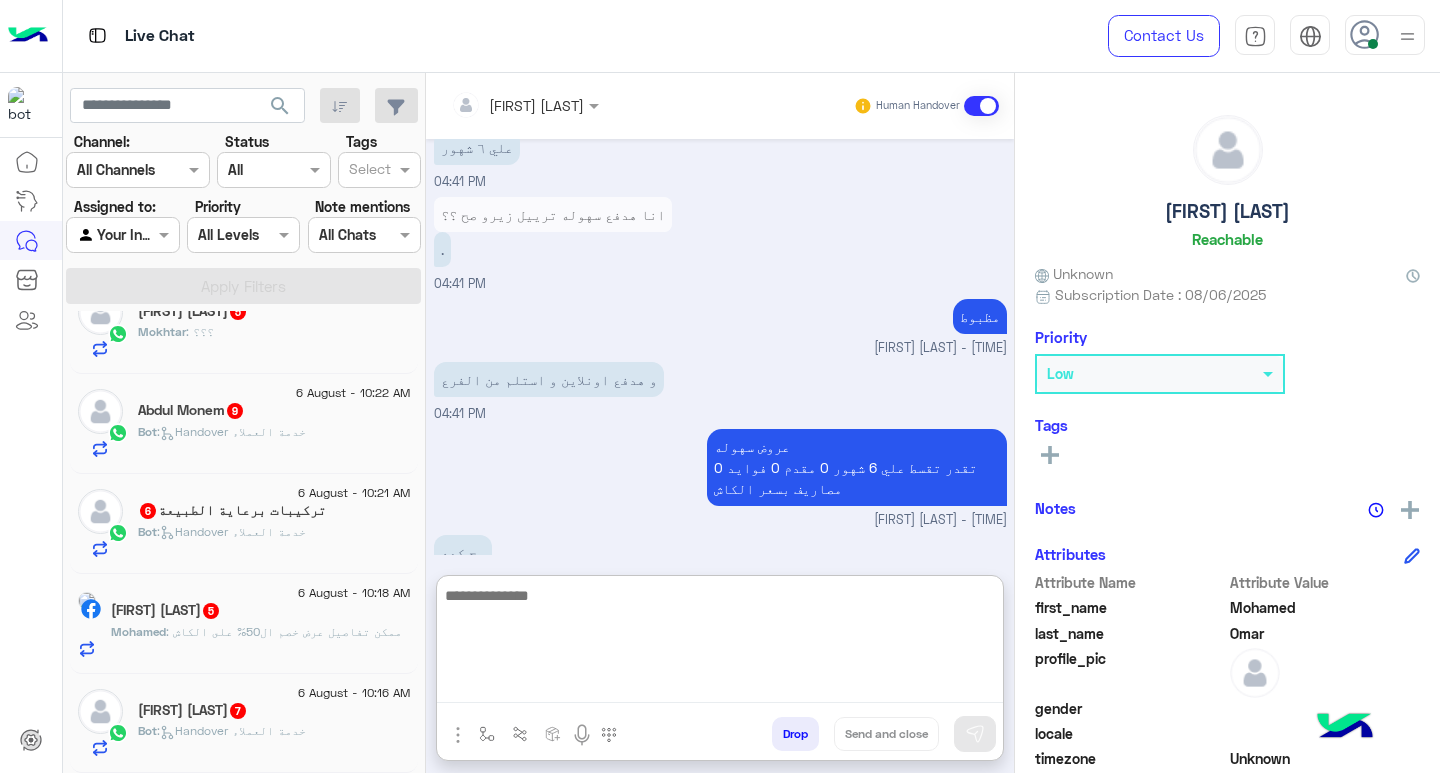 scroll, scrollTop: 2876, scrollLeft: 0, axis: vertical 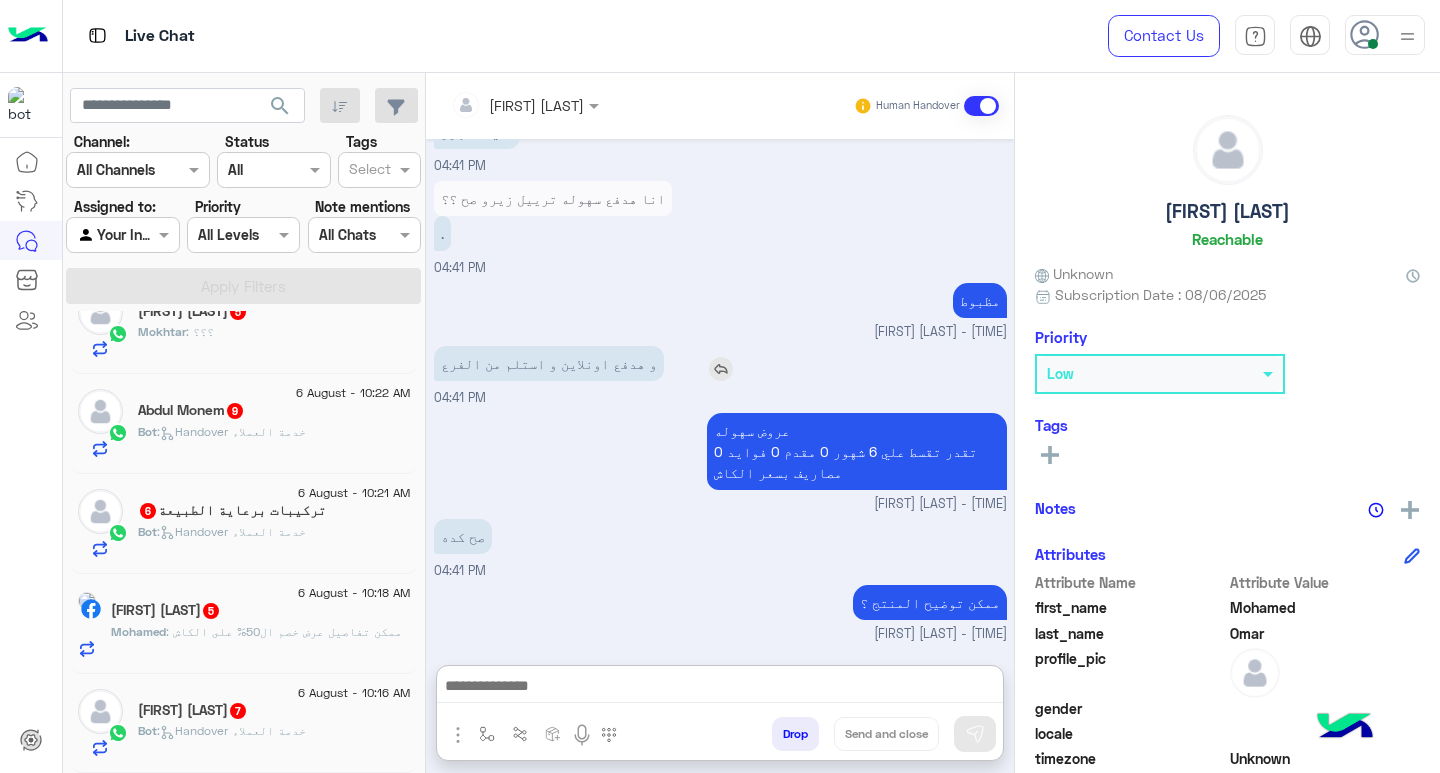 click on "و هدفع اونلاين و استلم من الفرع" at bounding box center (606, 363) 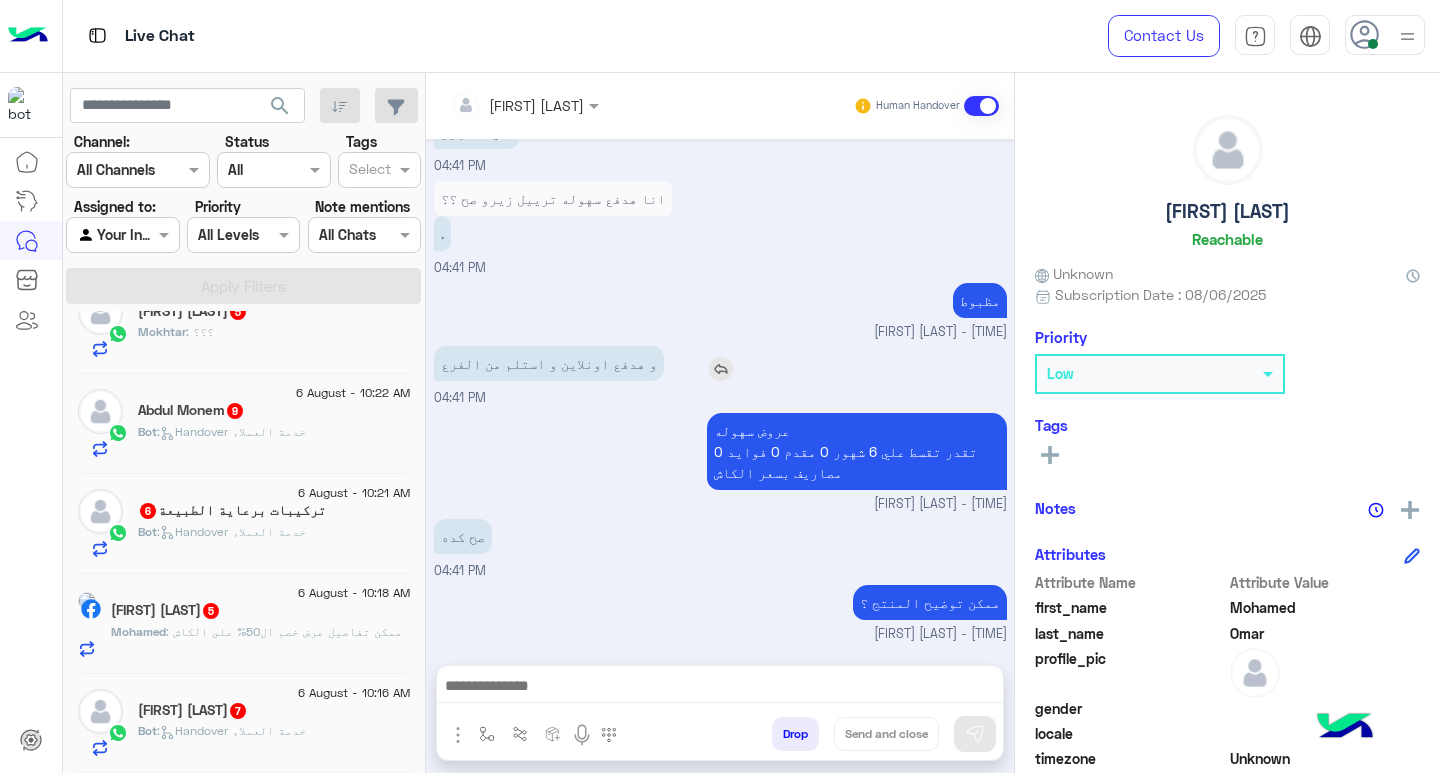 scroll, scrollTop: 2786, scrollLeft: 0, axis: vertical 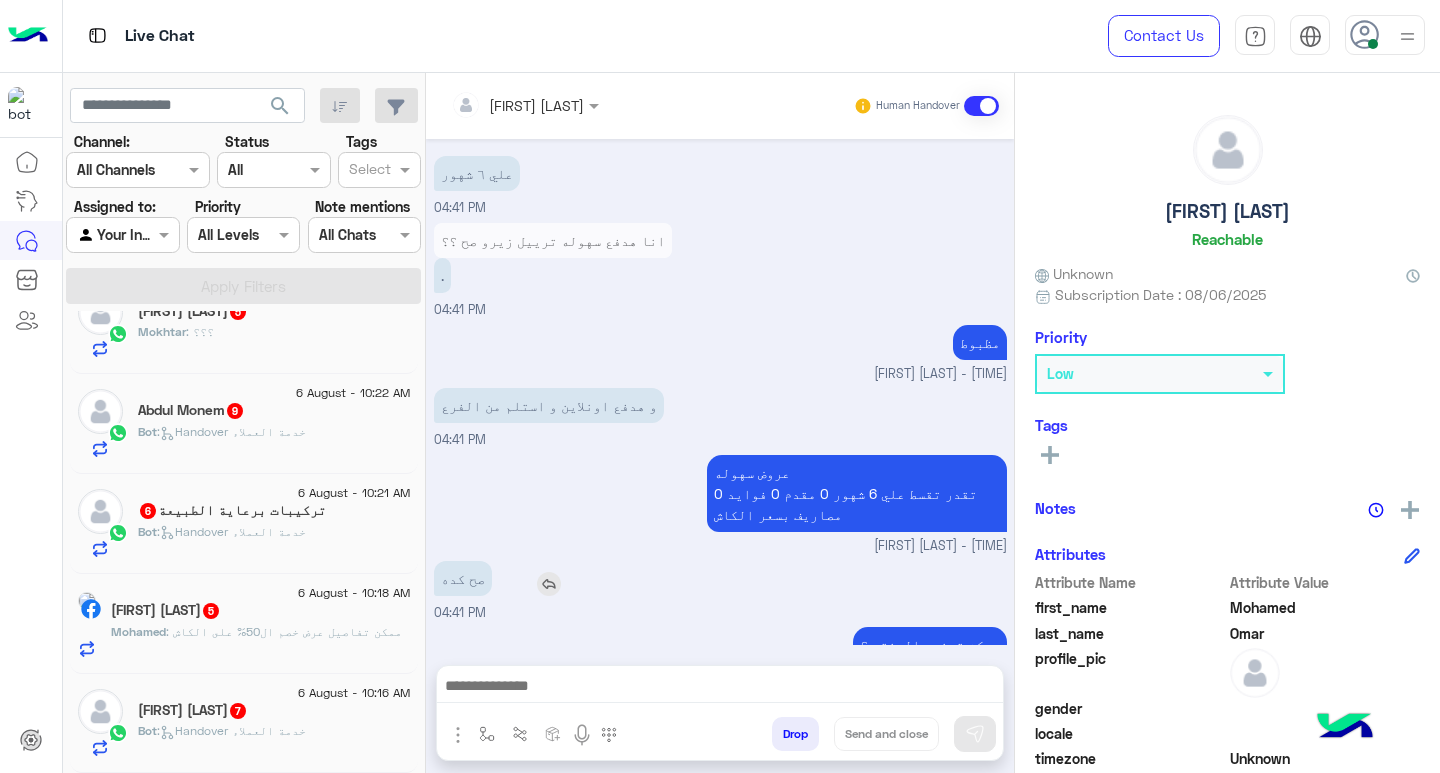 click at bounding box center (549, 584) 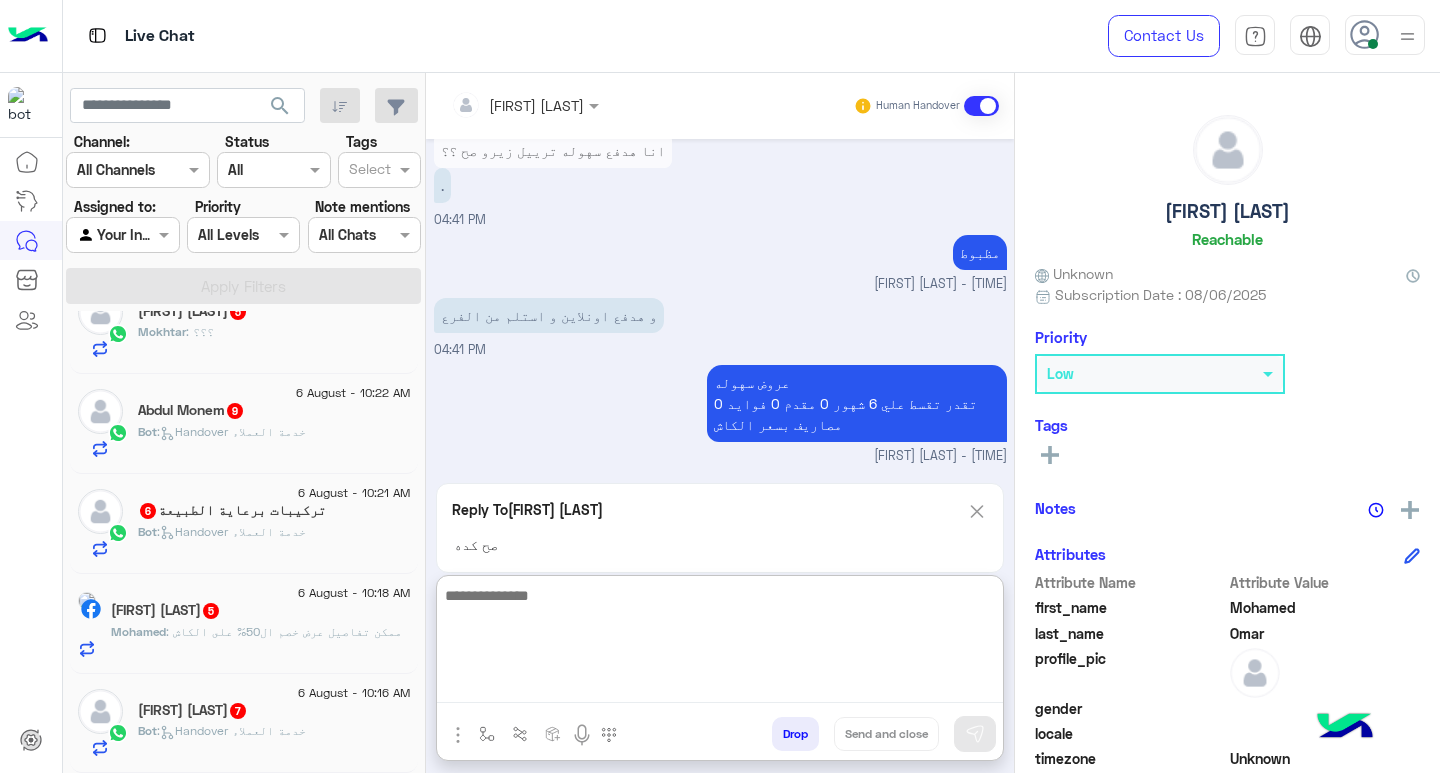 click at bounding box center (720, 643) 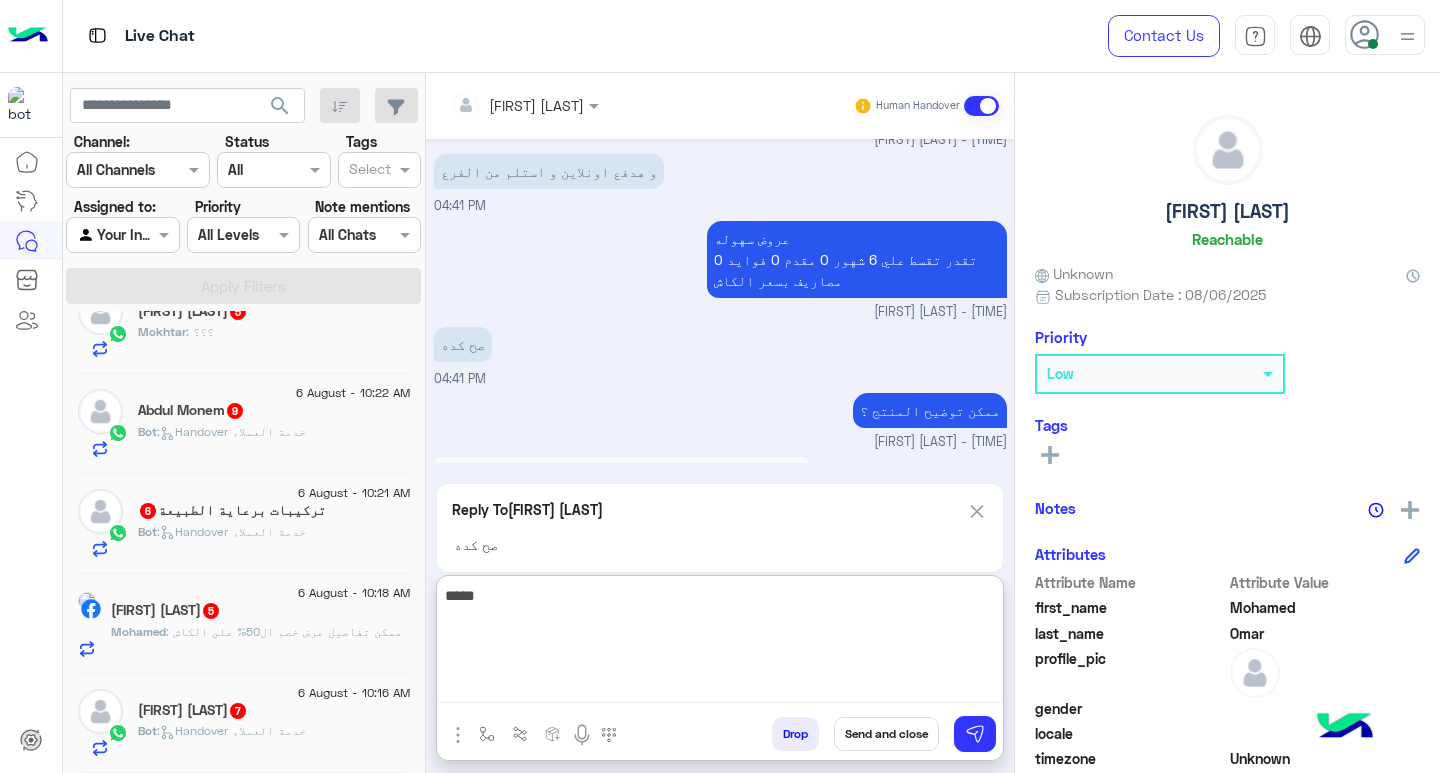 type on "*****" 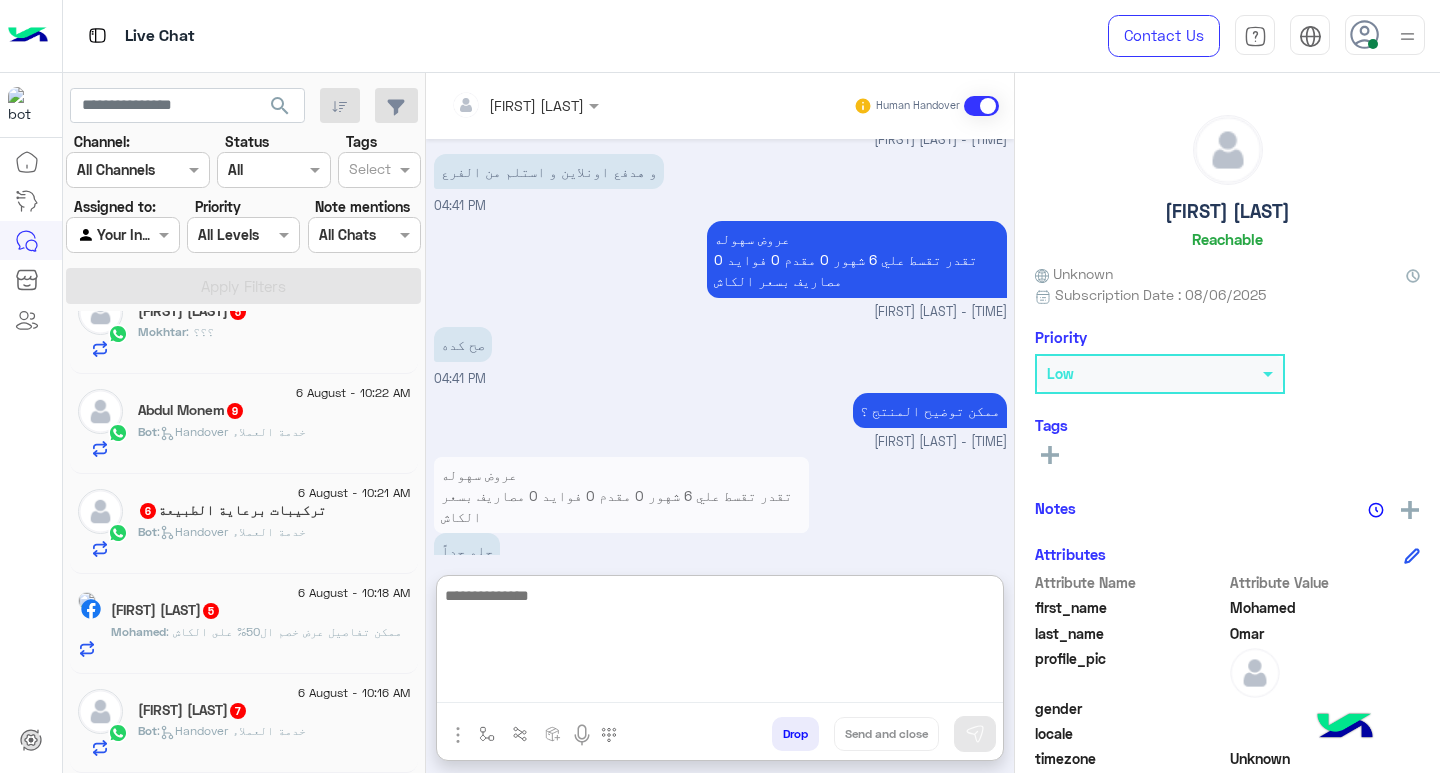 scroll, scrollTop: 3117, scrollLeft: 0, axis: vertical 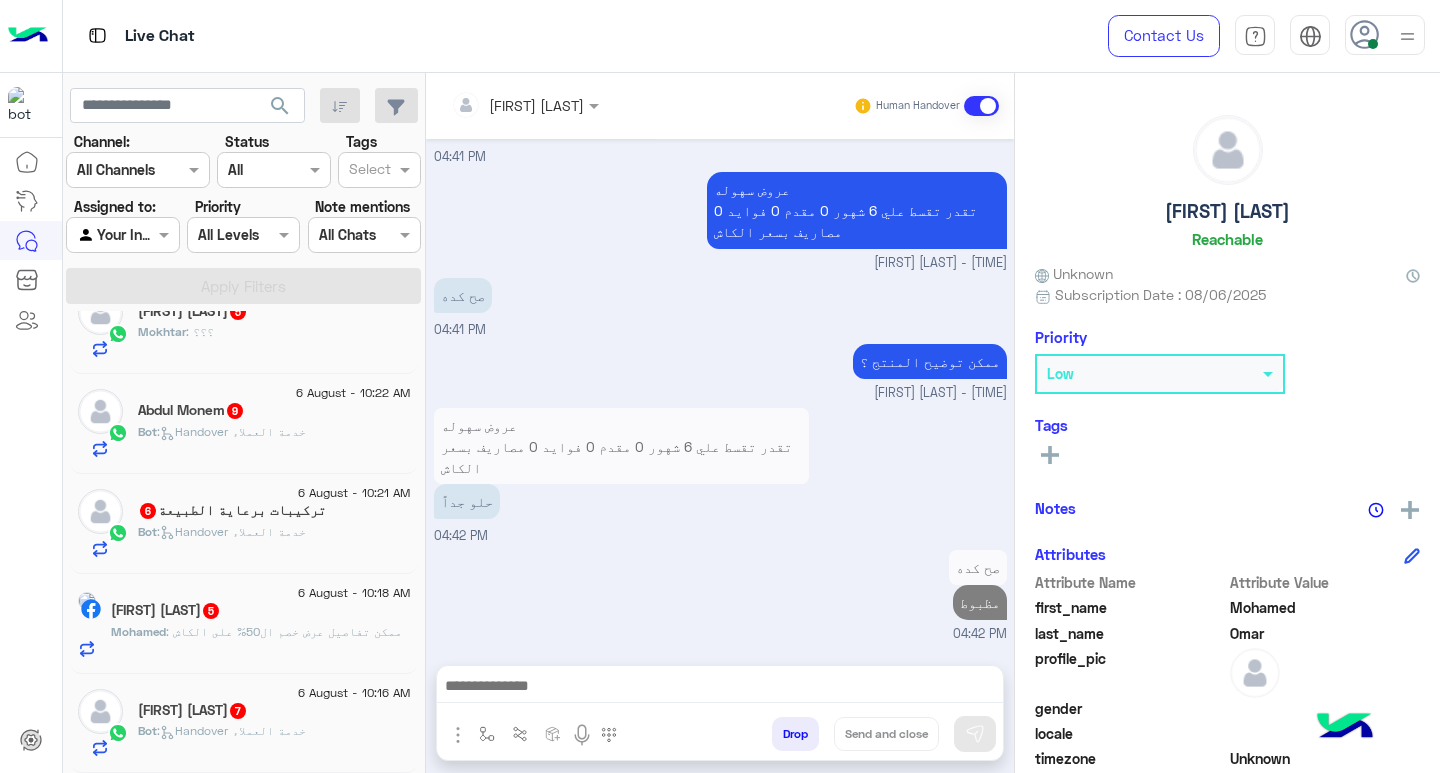 click on ":   Handover خدمة العملاء" 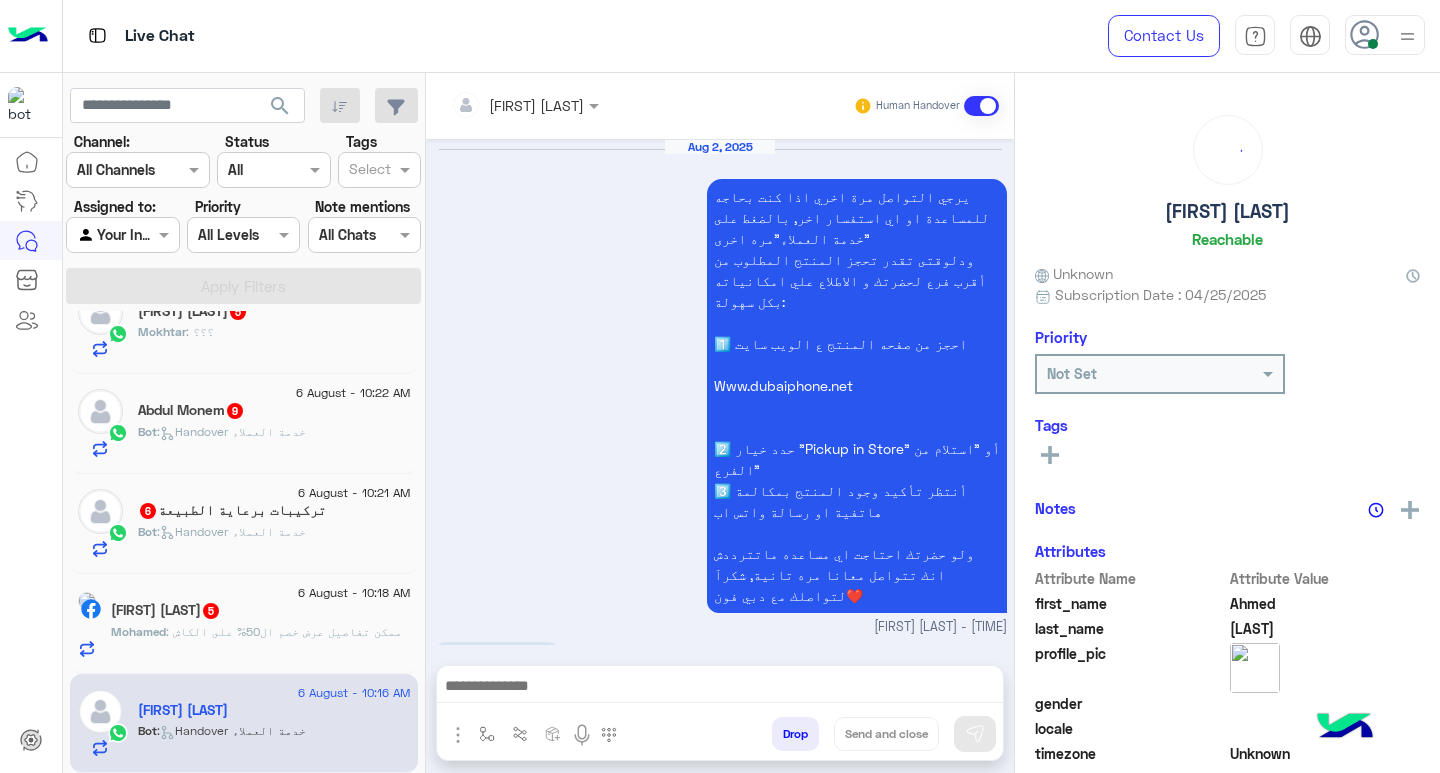 scroll, scrollTop: 1855, scrollLeft: 0, axis: vertical 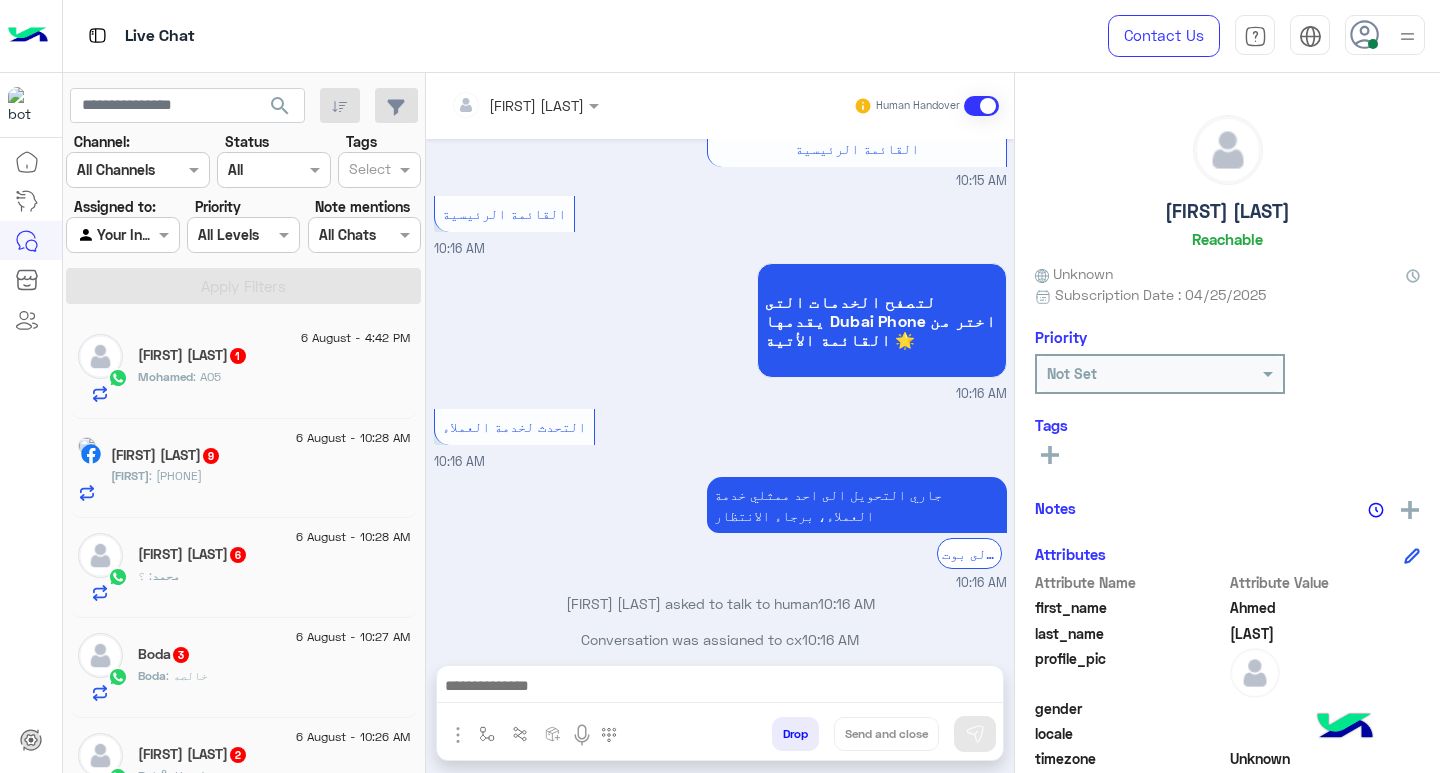click on "[FIRST] : A05" 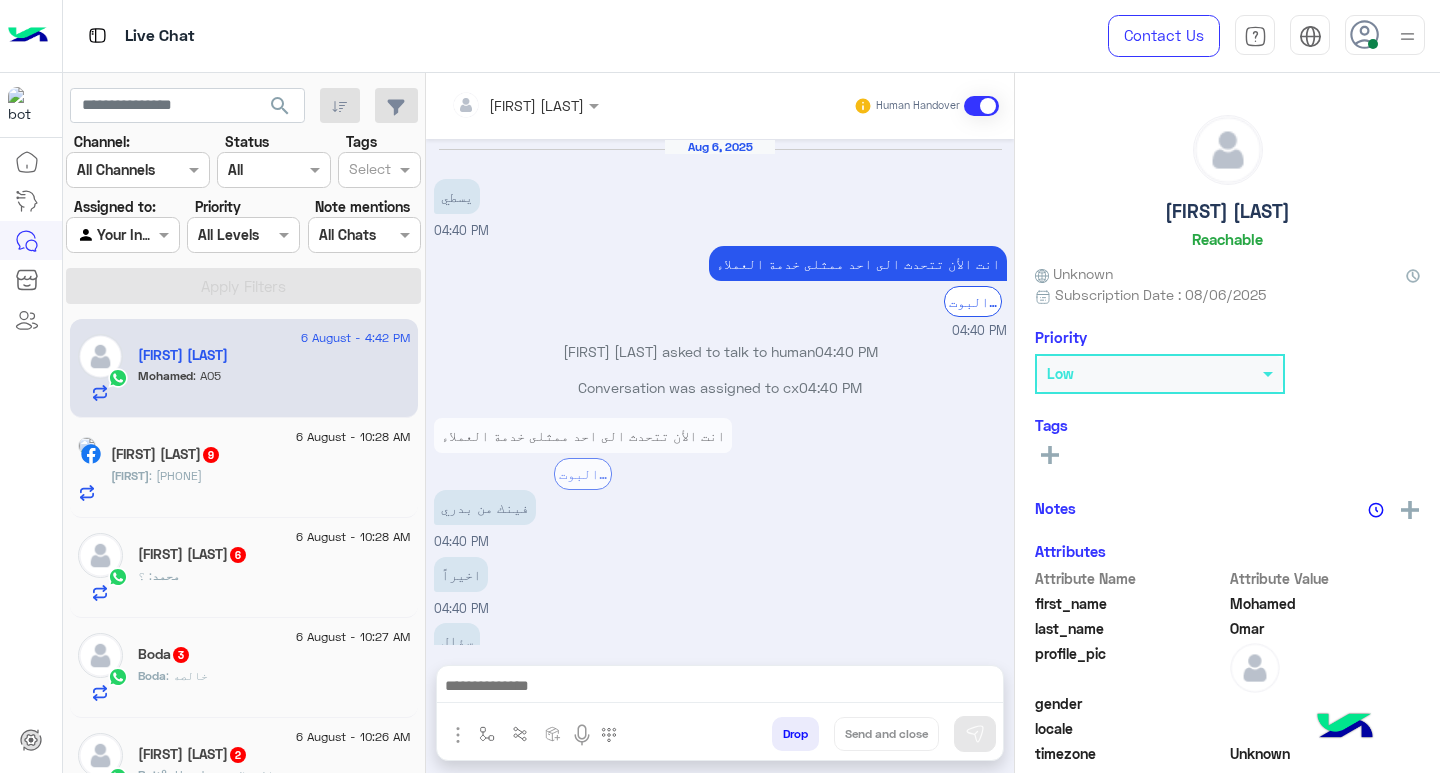 scroll, scrollTop: 1106, scrollLeft: 0, axis: vertical 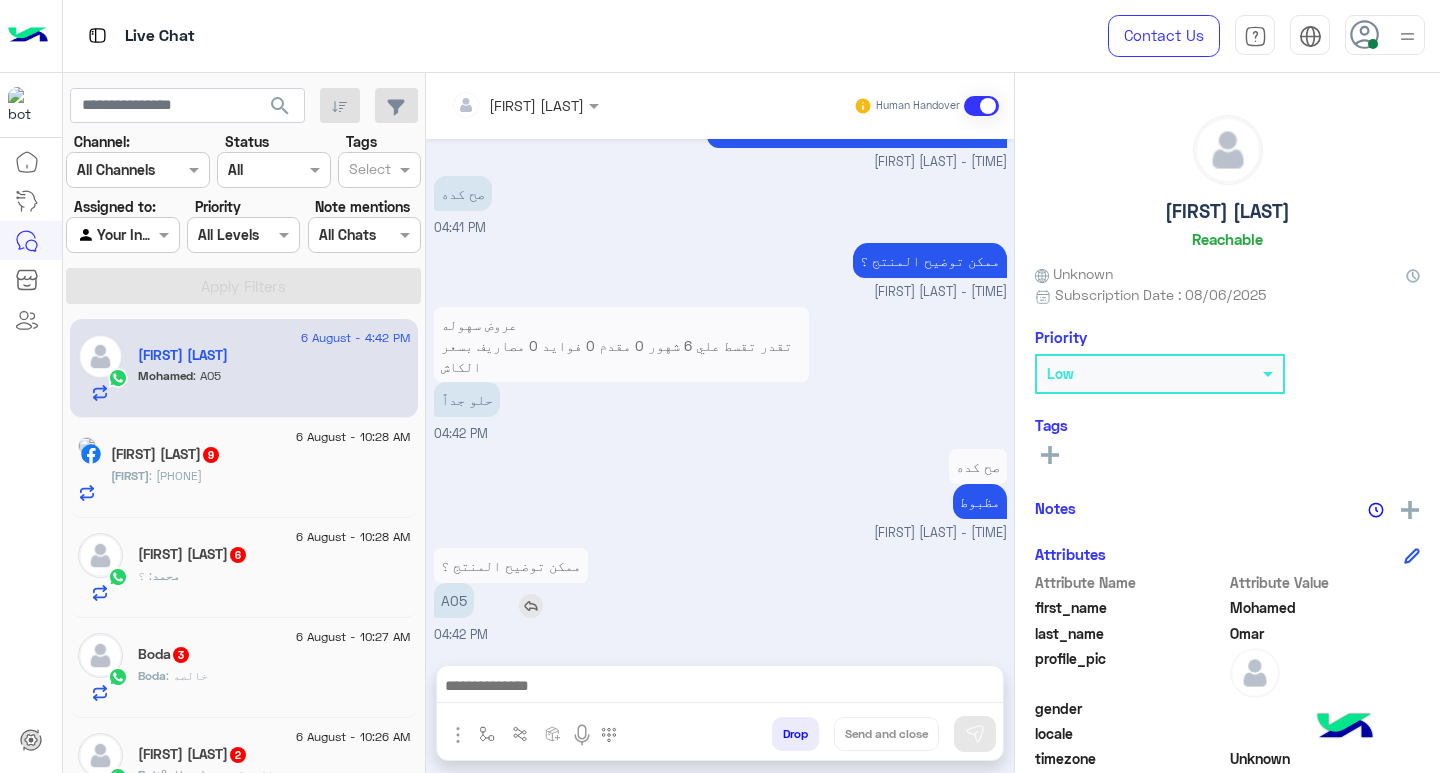 click on "A05" at bounding box center (454, 600) 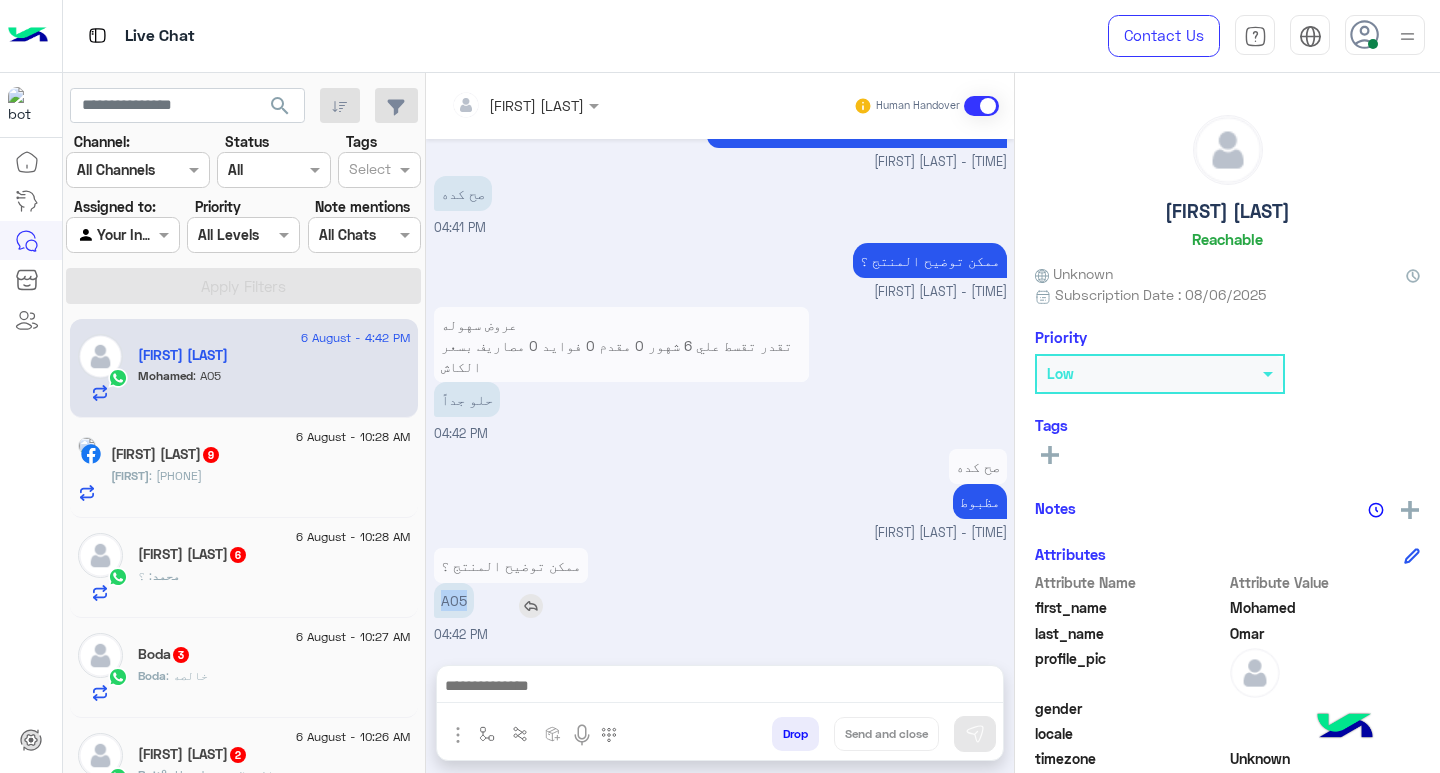 click on "A05" at bounding box center (454, 600) 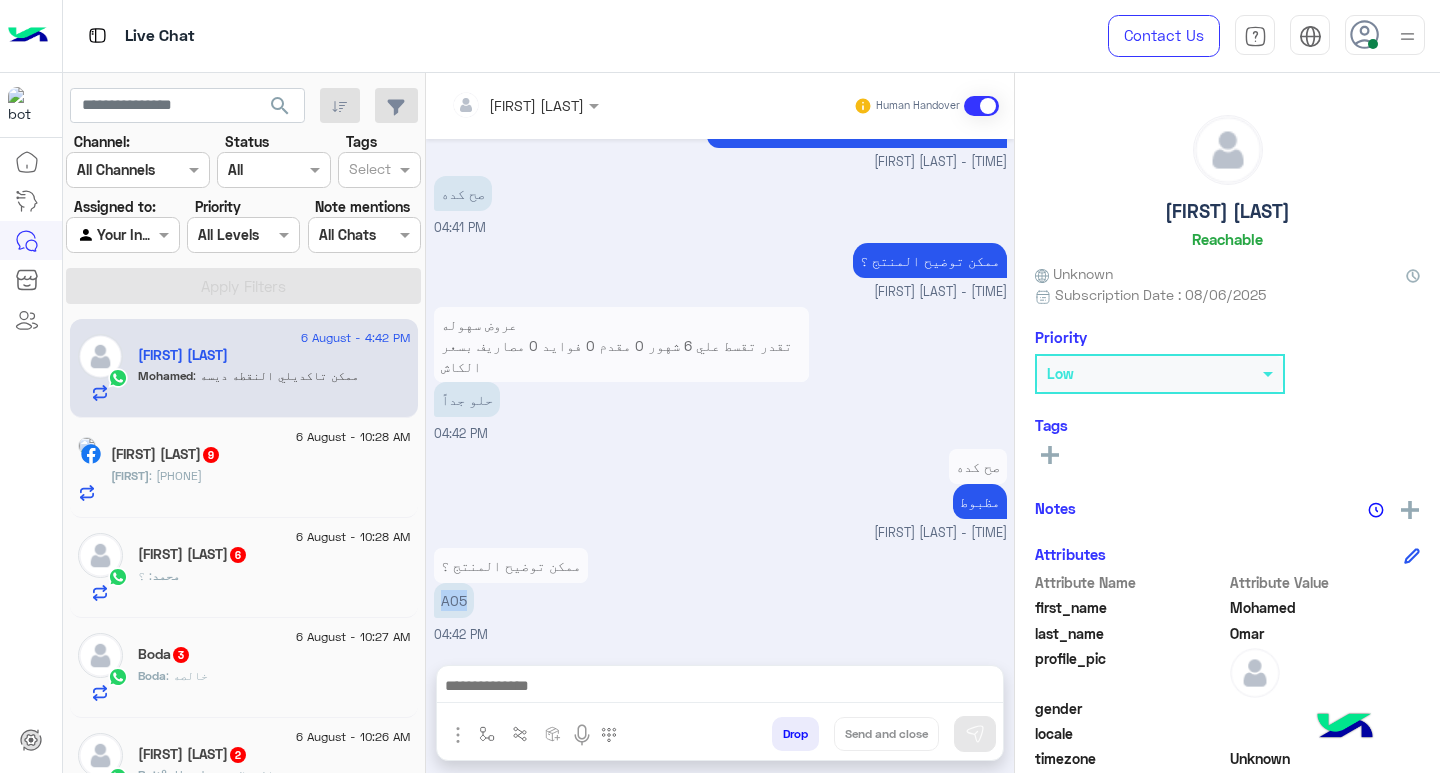 scroll, scrollTop: 1208, scrollLeft: 0, axis: vertical 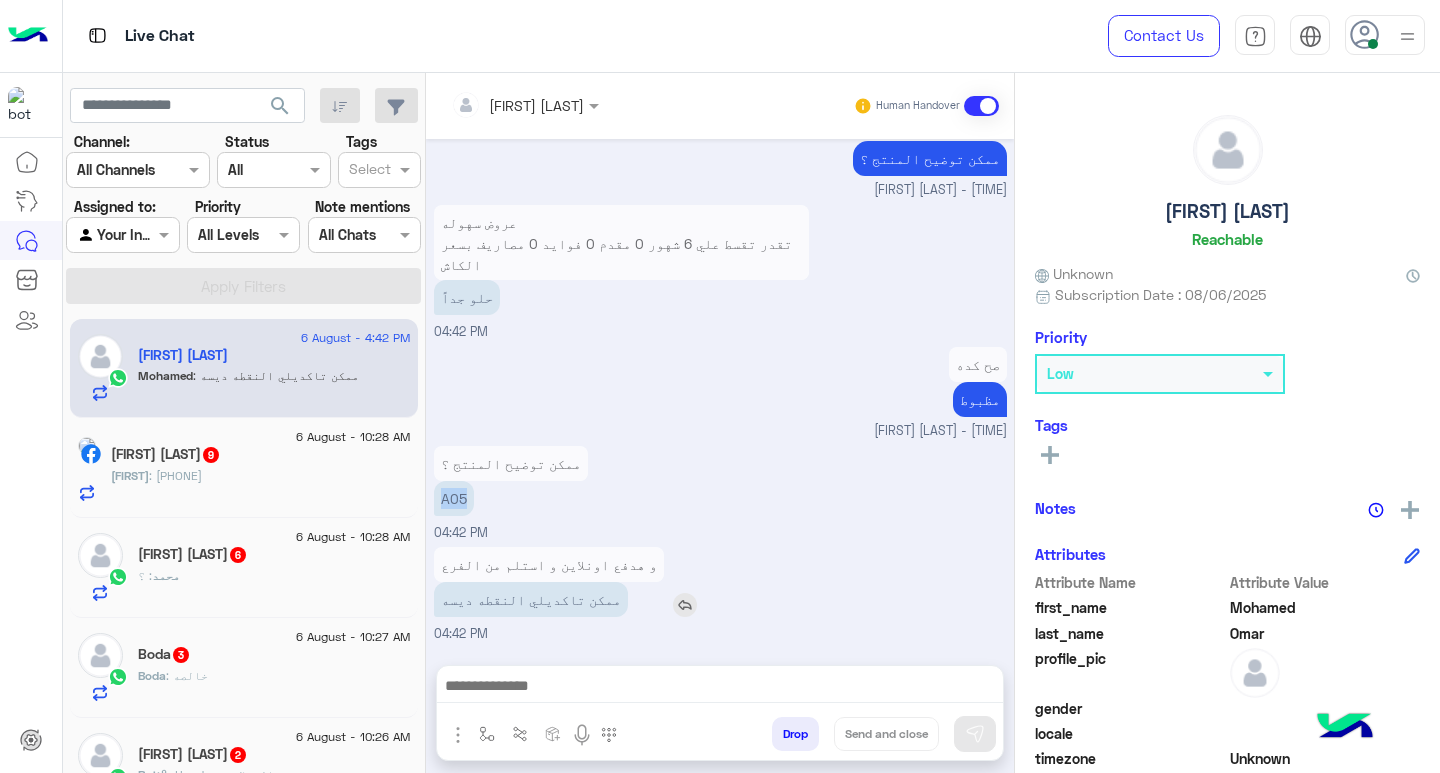 click at bounding box center [685, 605] 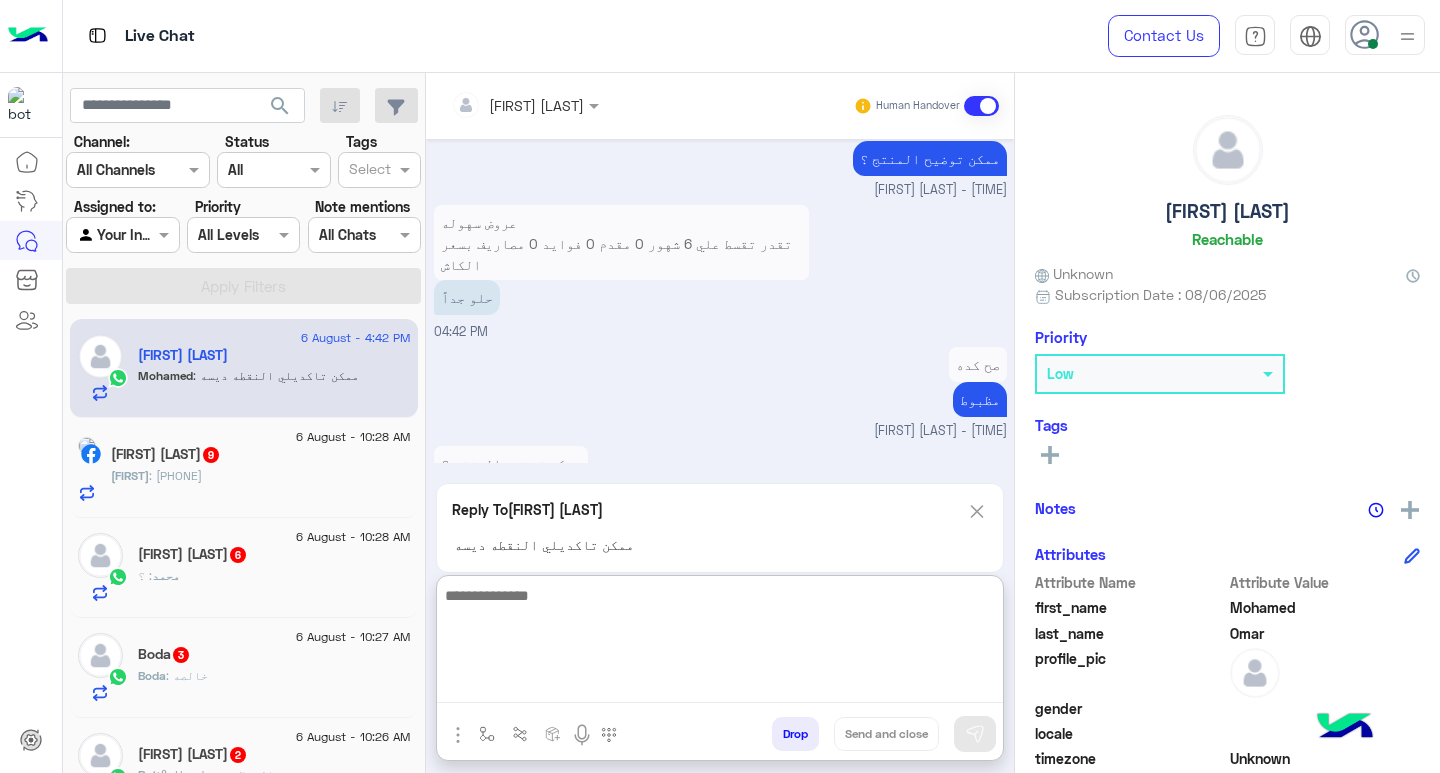 click at bounding box center (720, 643) 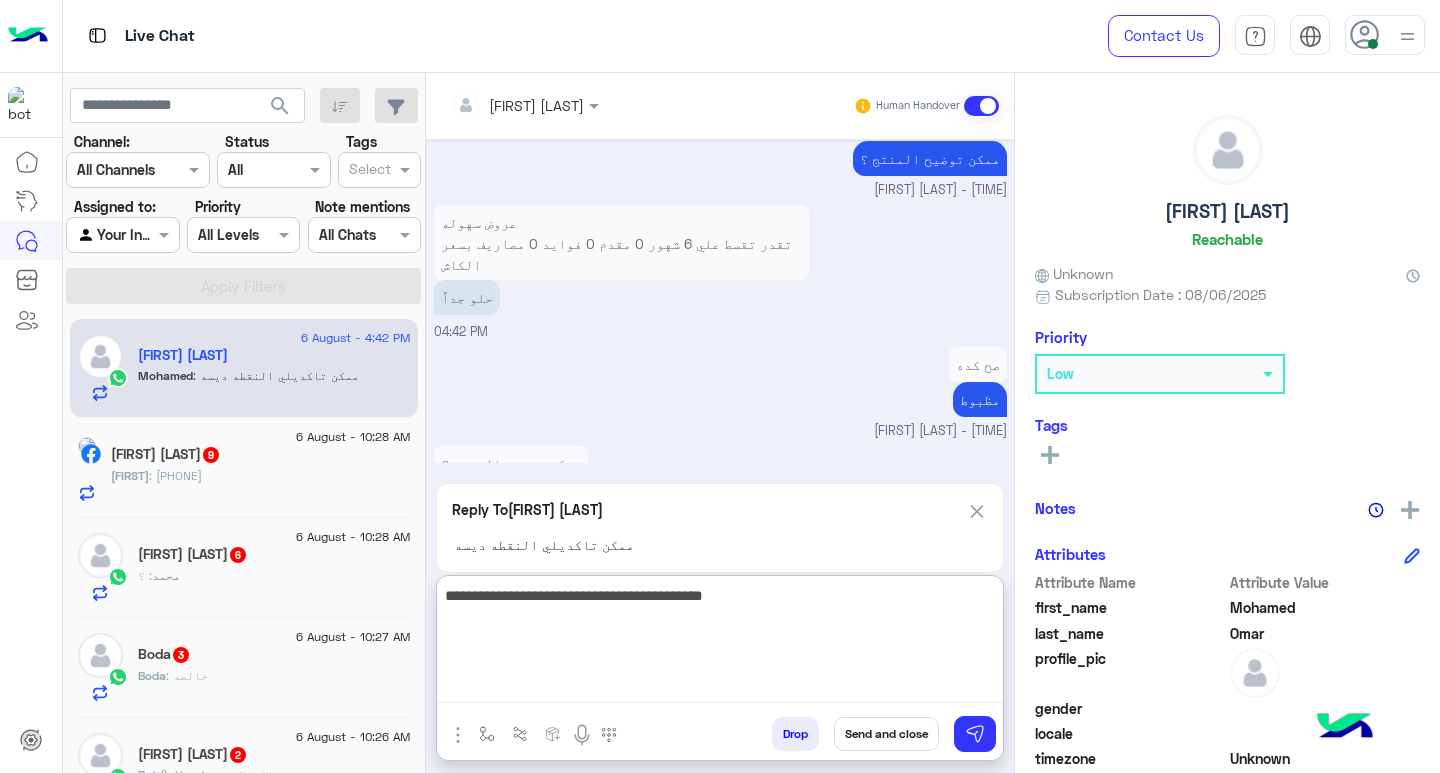 type on "**********" 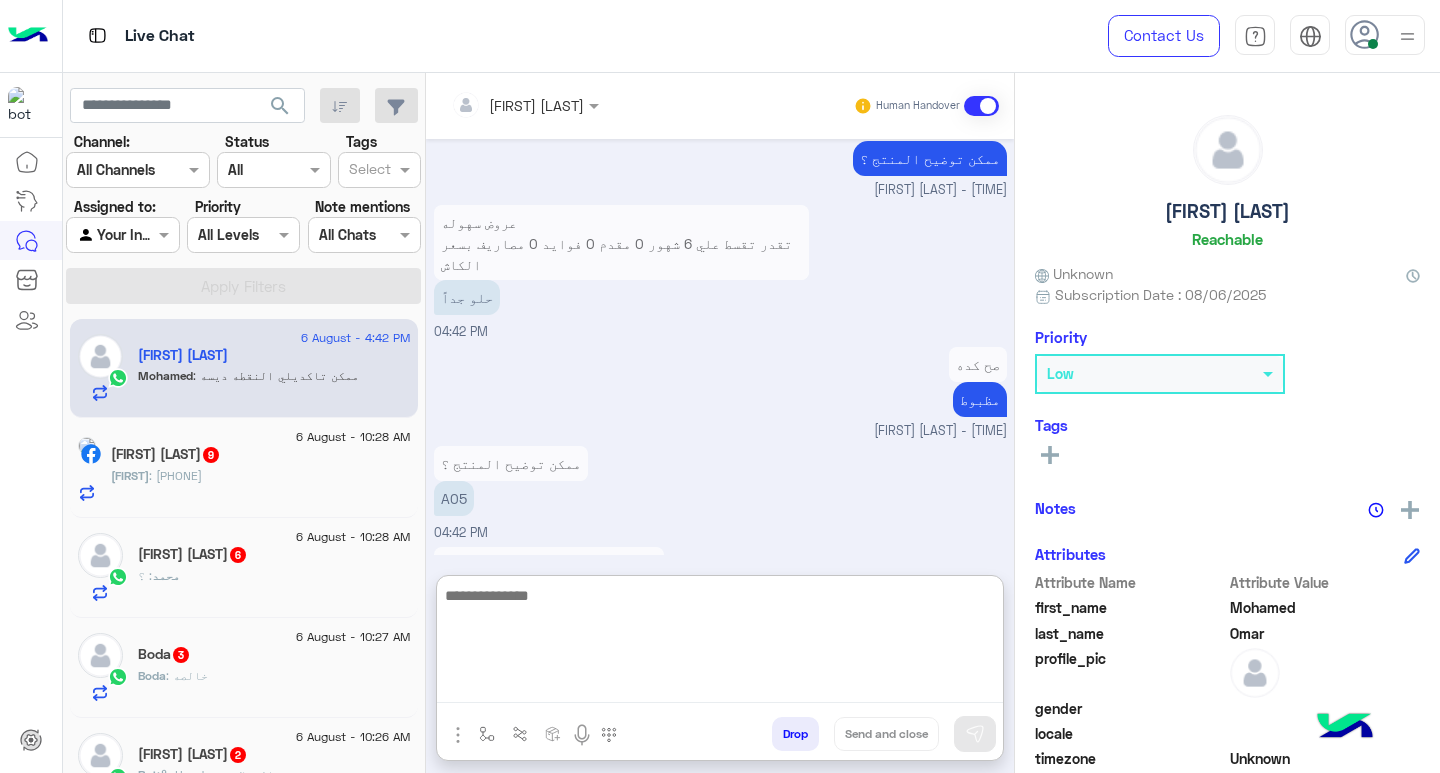 scroll, scrollTop: 1396, scrollLeft: 0, axis: vertical 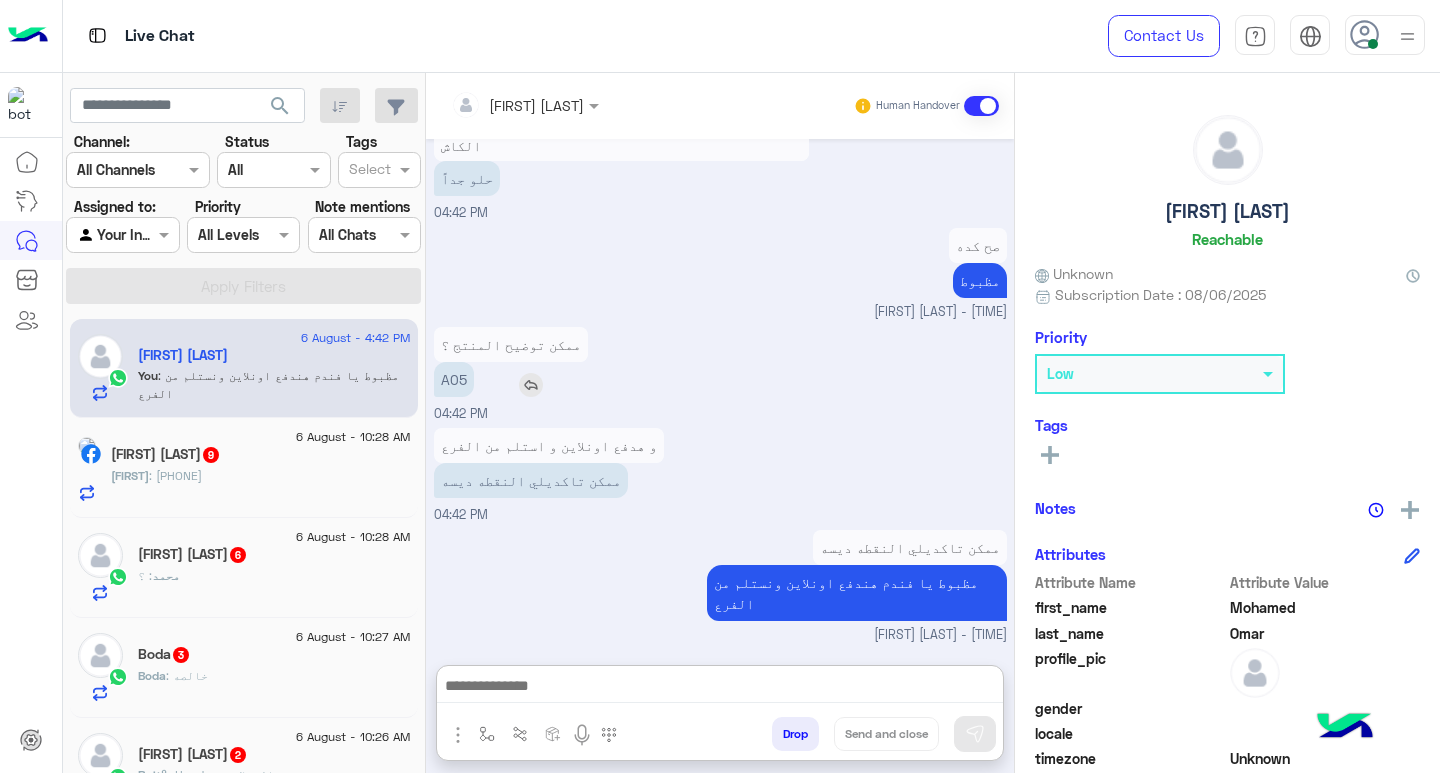 click at bounding box center (531, 385) 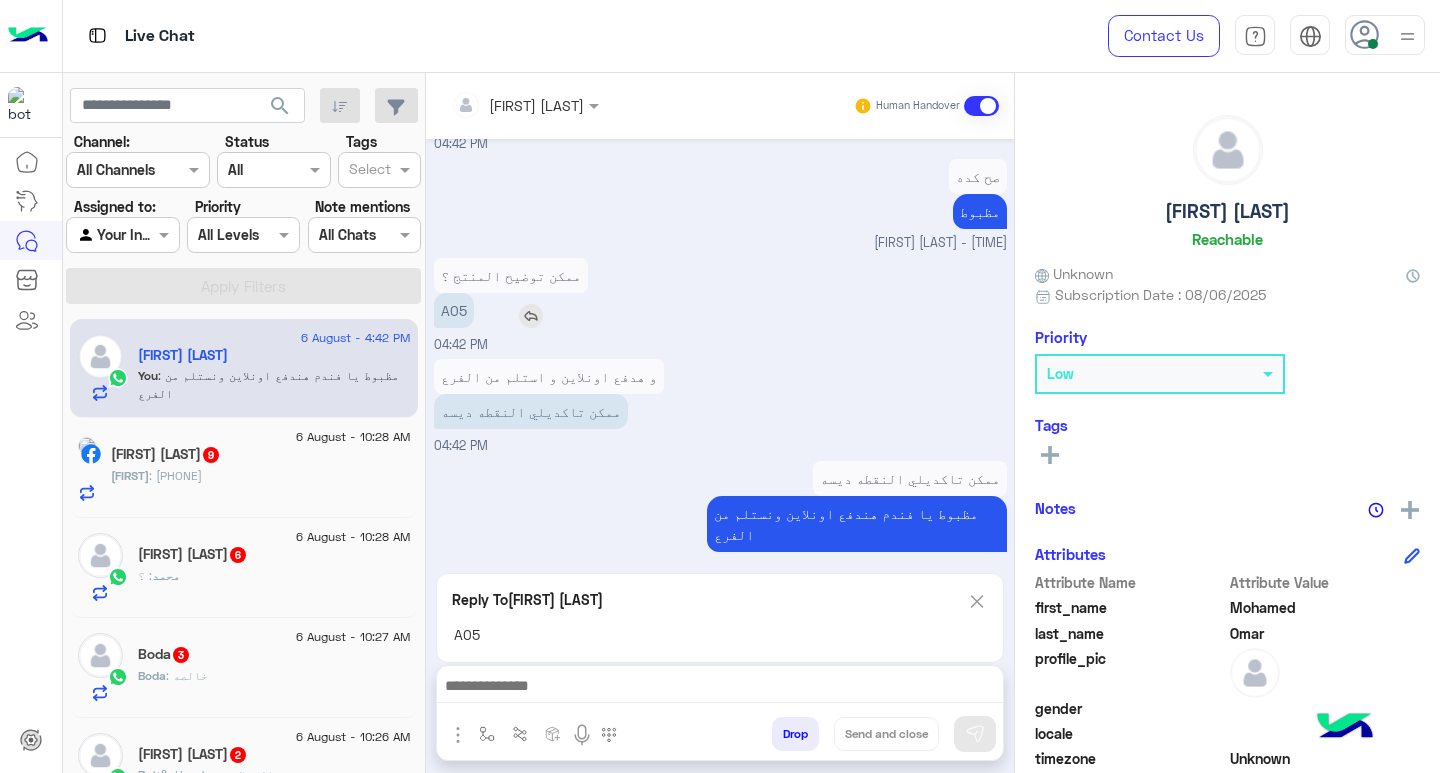 scroll, scrollTop: 1396, scrollLeft: 0, axis: vertical 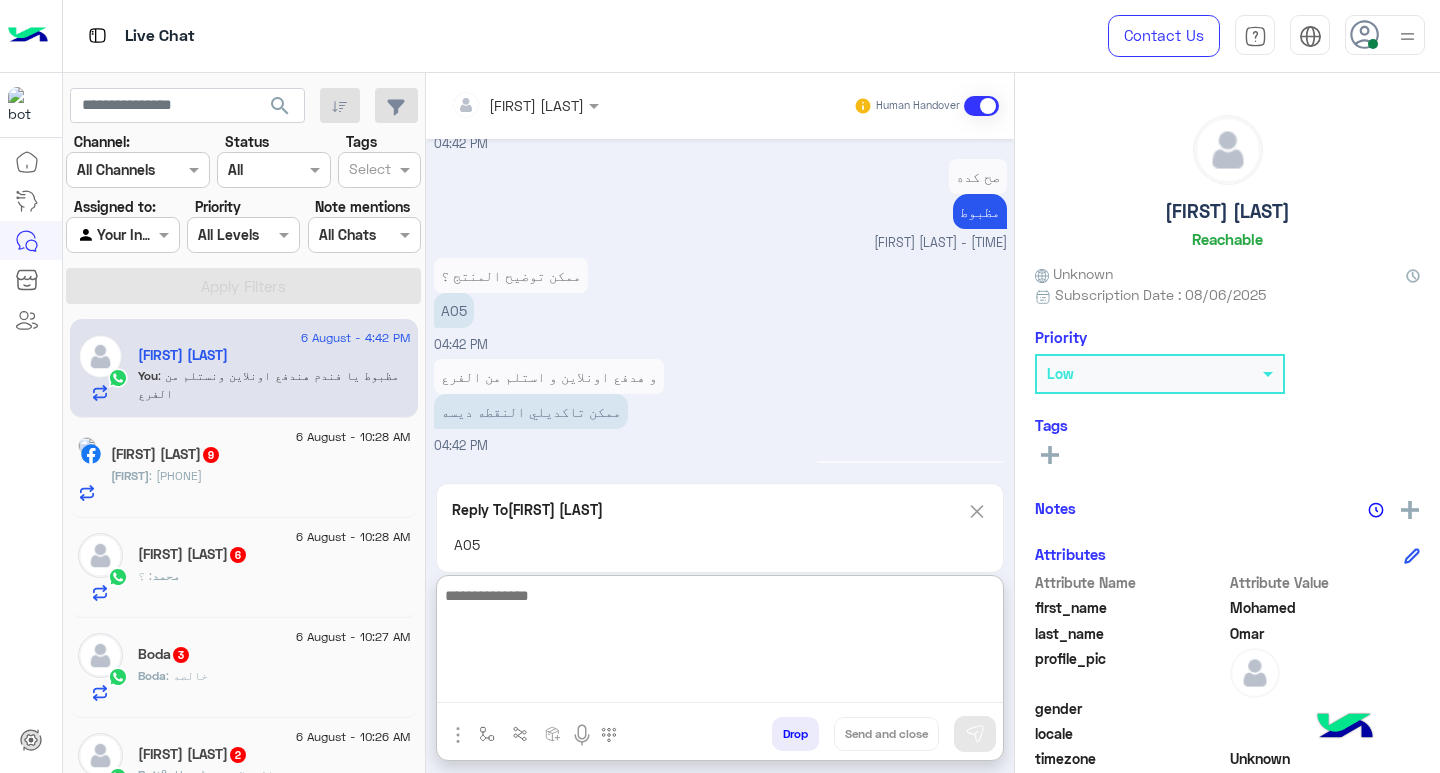 click at bounding box center (720, 643) 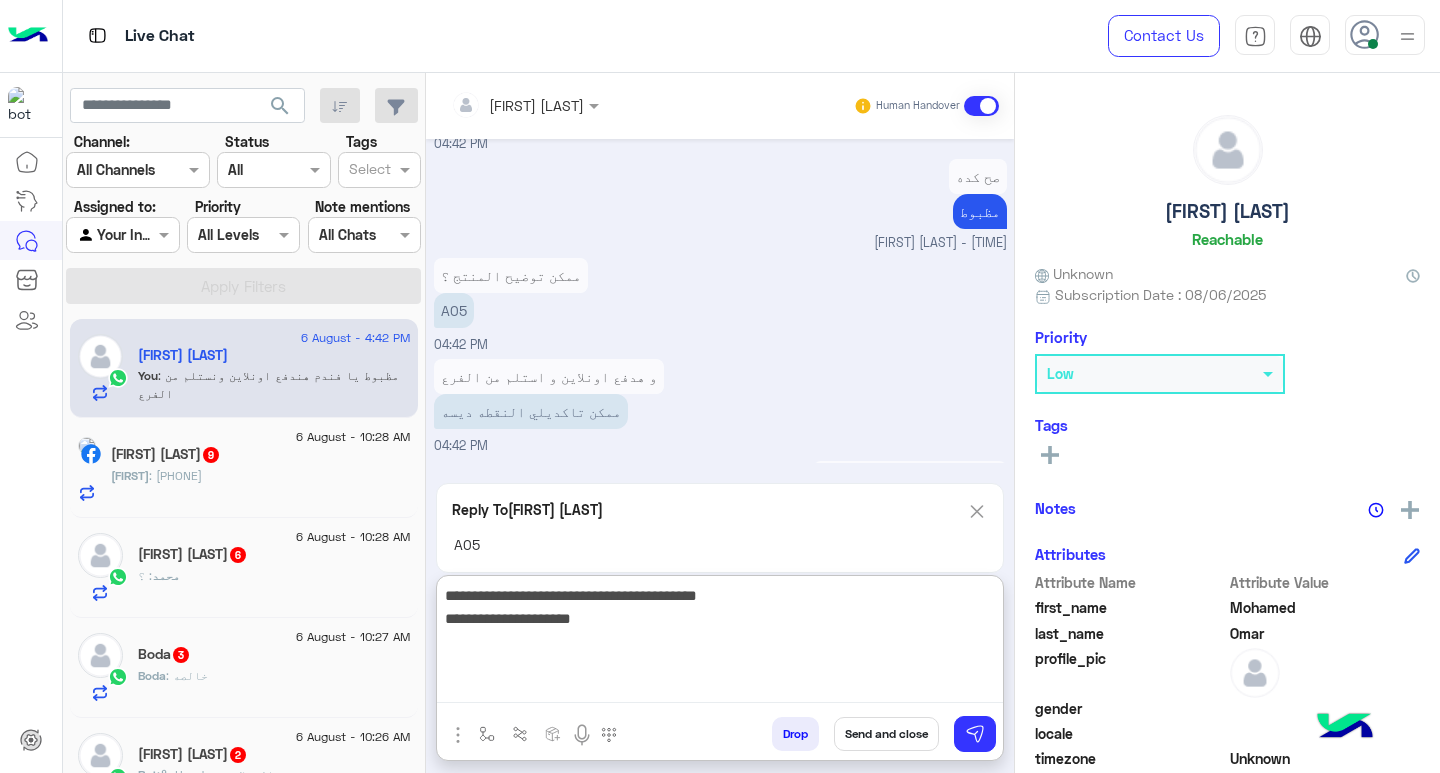 click on "**********" at bounding box center [720, 643] 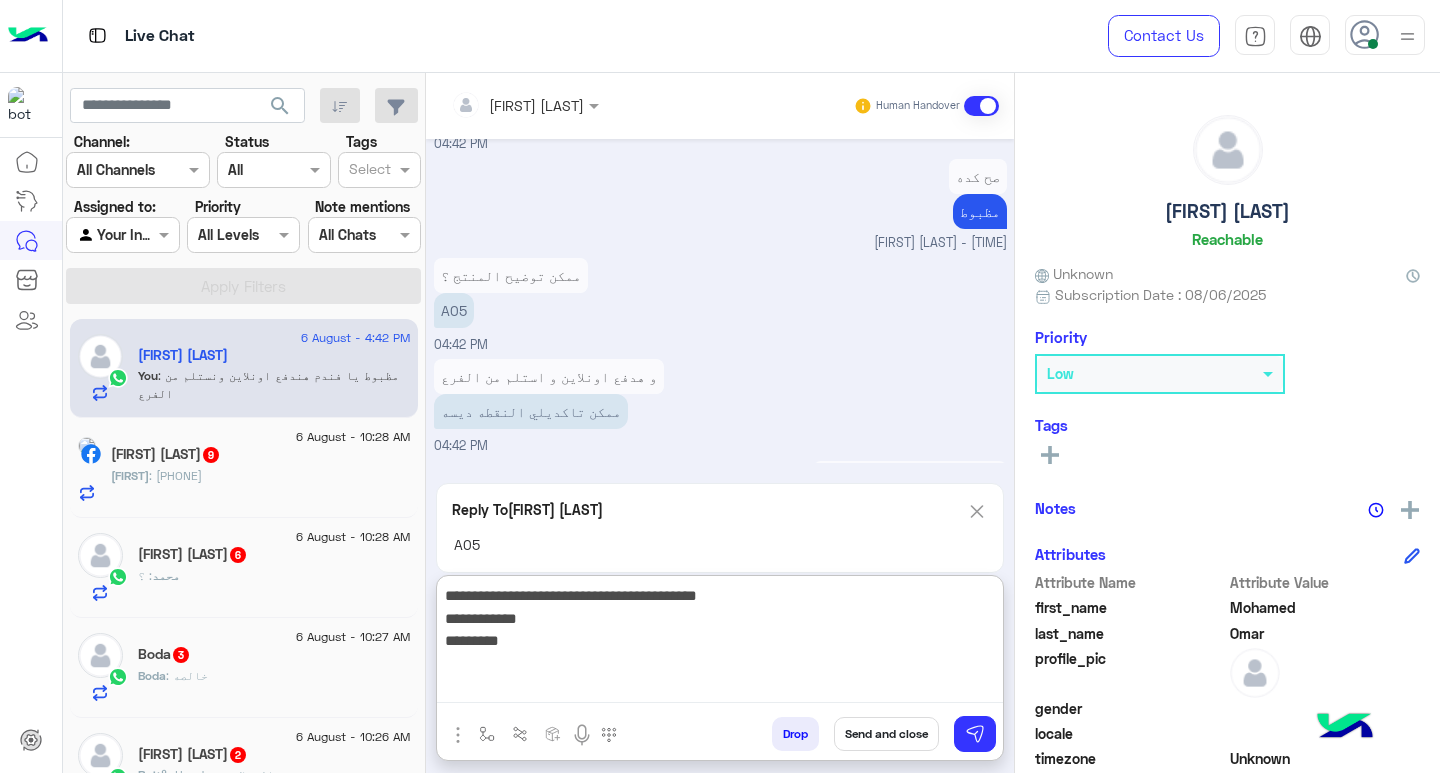 click on "**********" at bounding box center (720, 643) 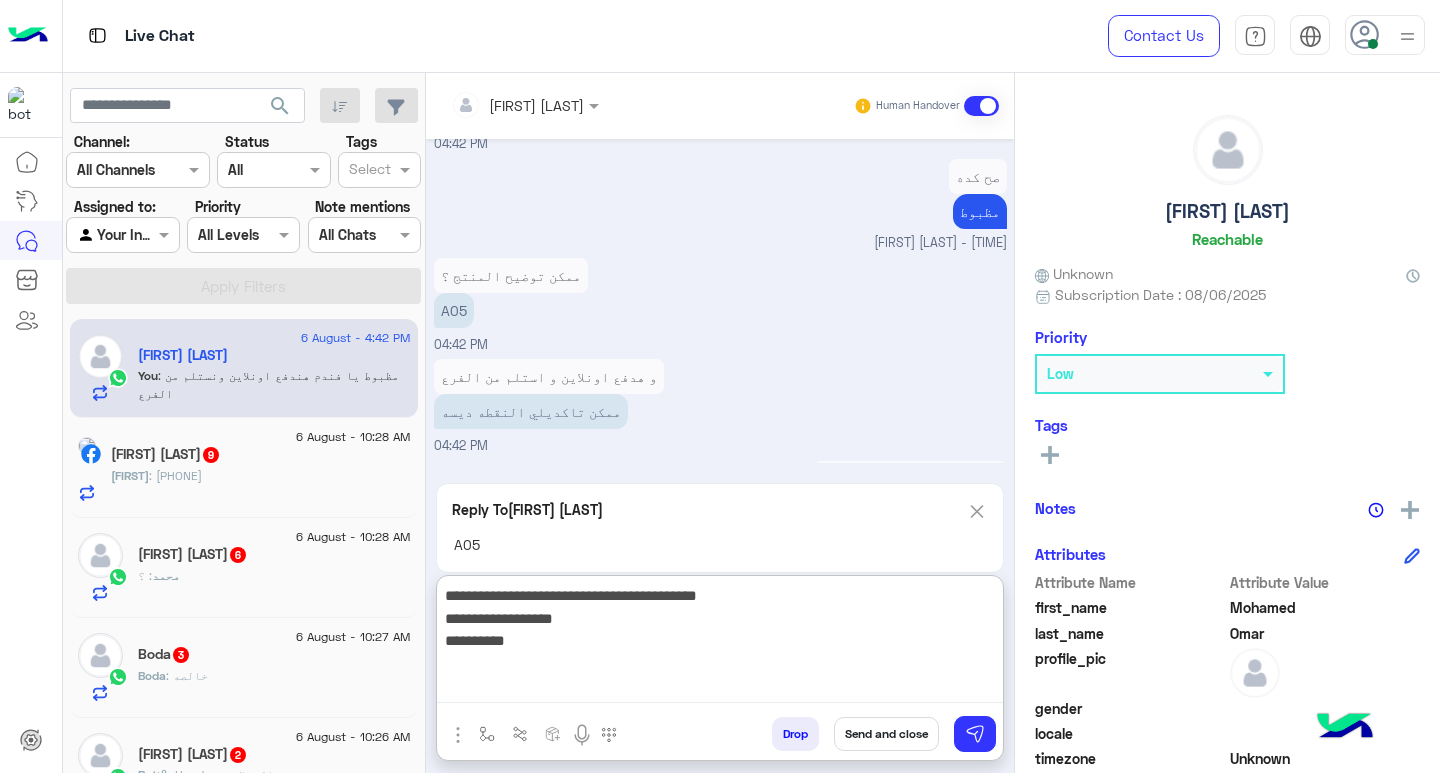 click on "**********" at bounding box center [720, 643] 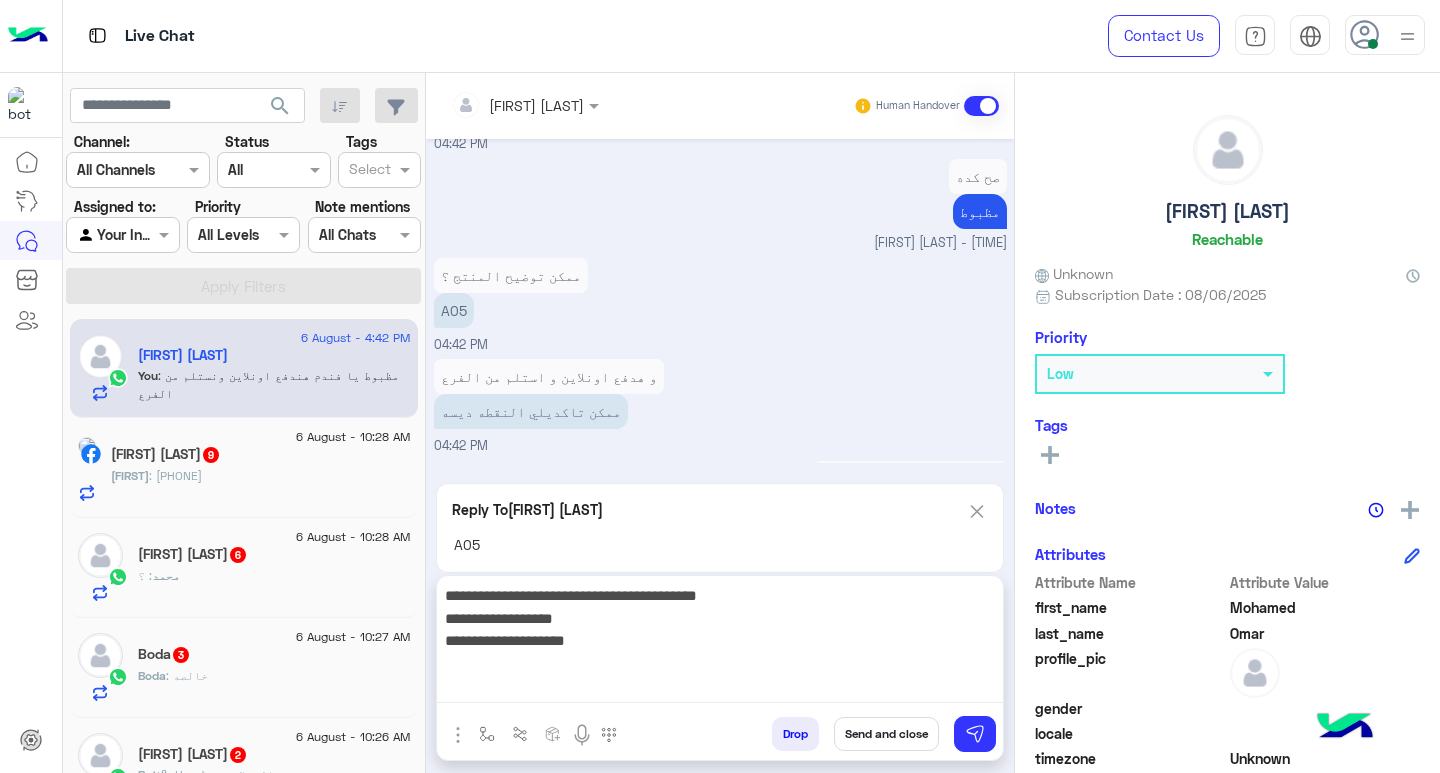 click on "**********" at bounding box center (720, 643) 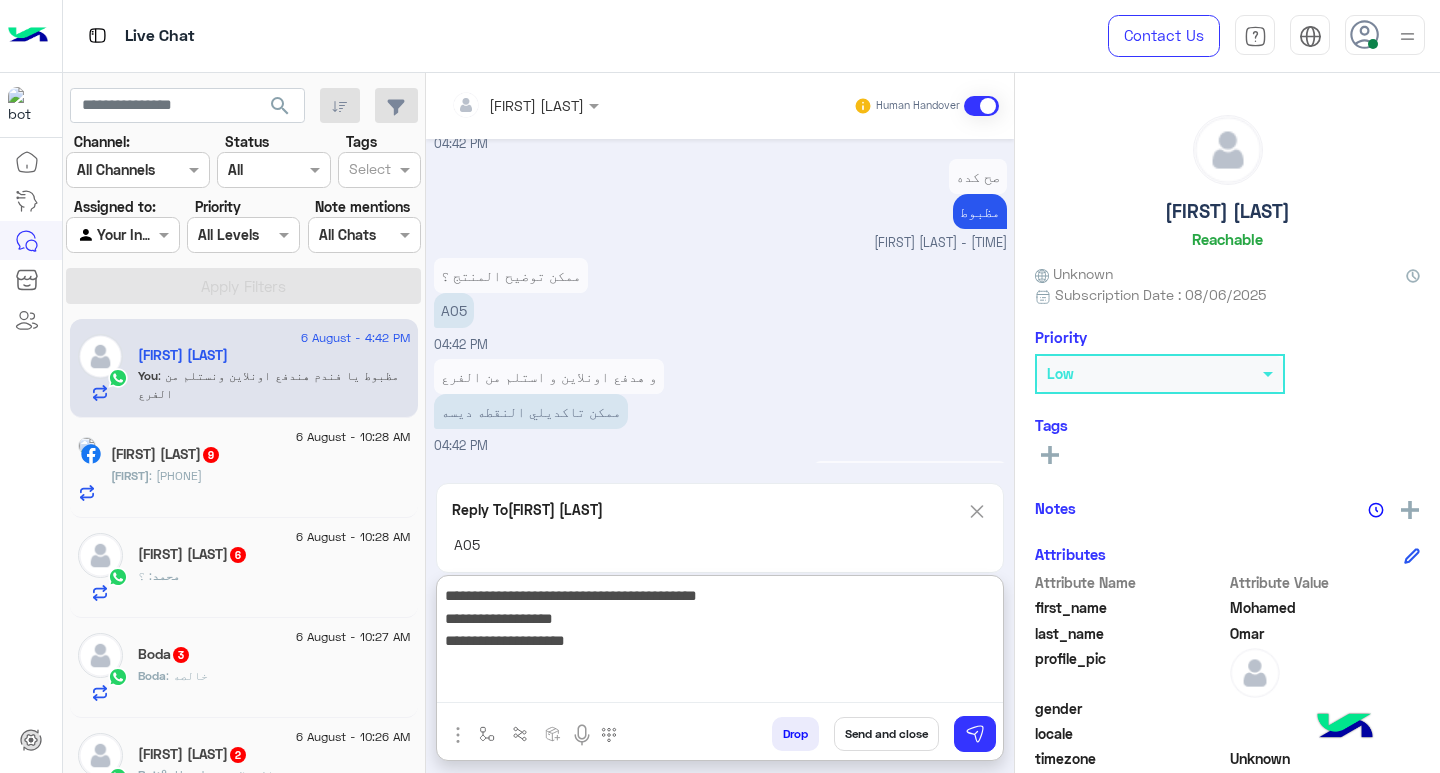 click on "**********" at bounding box center (720, 643) 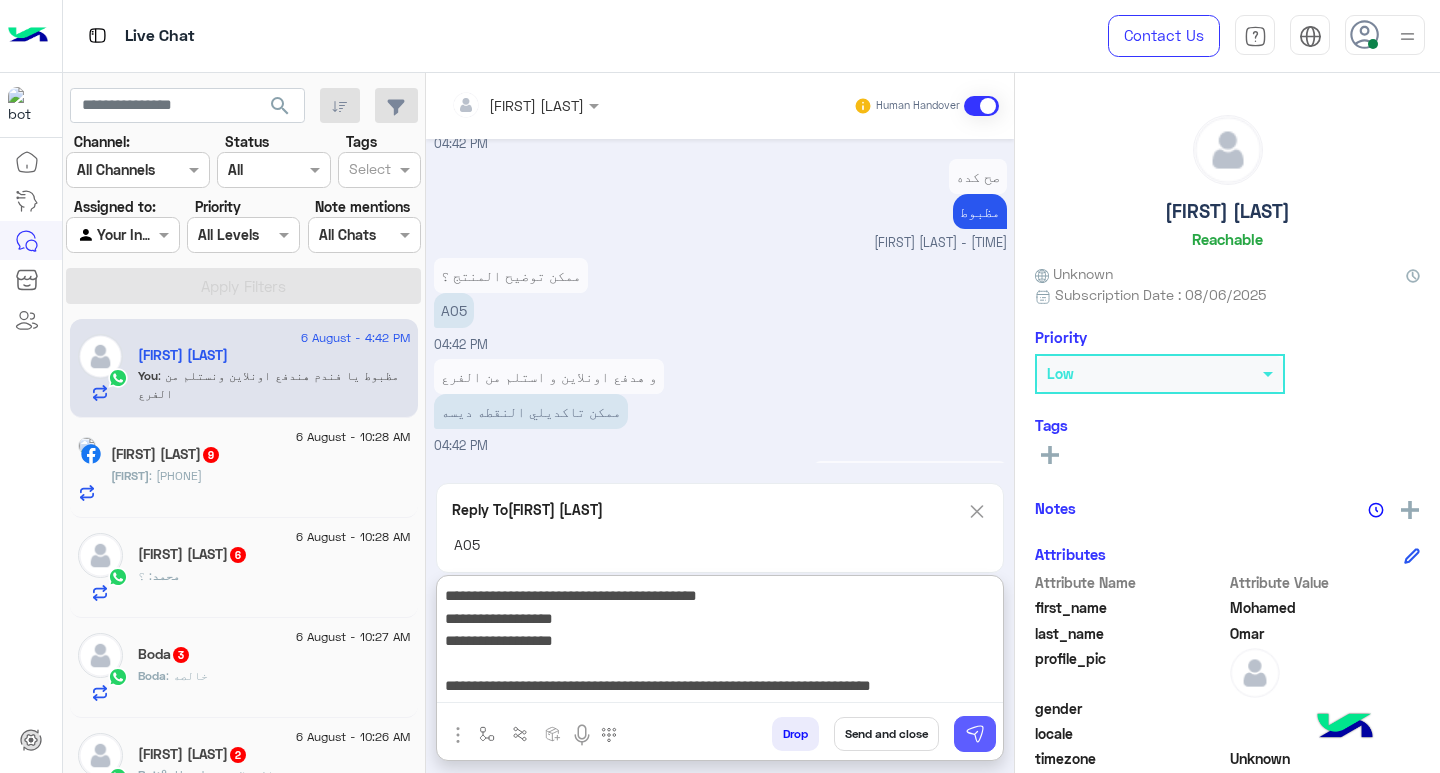 type on "**********" 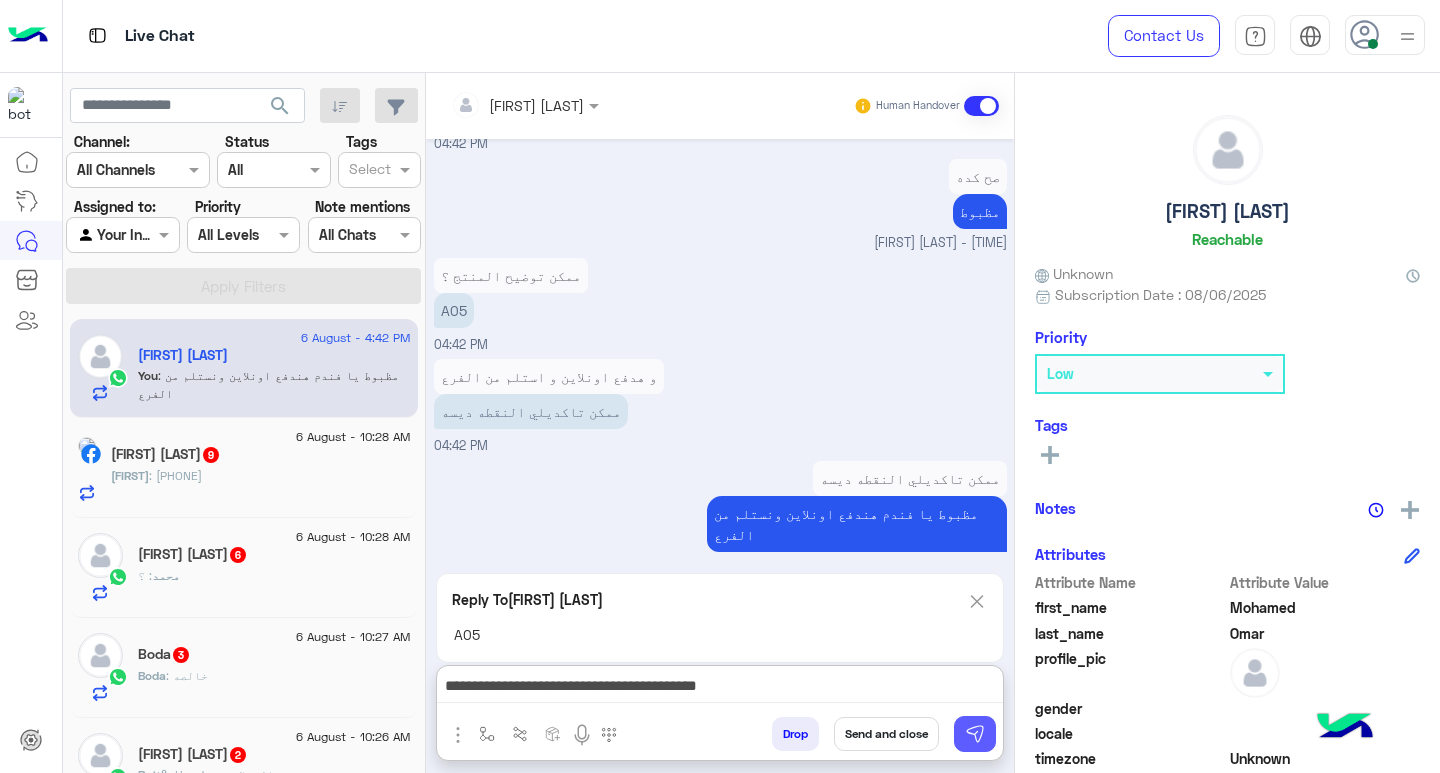 click at bounding box center [975, 734] 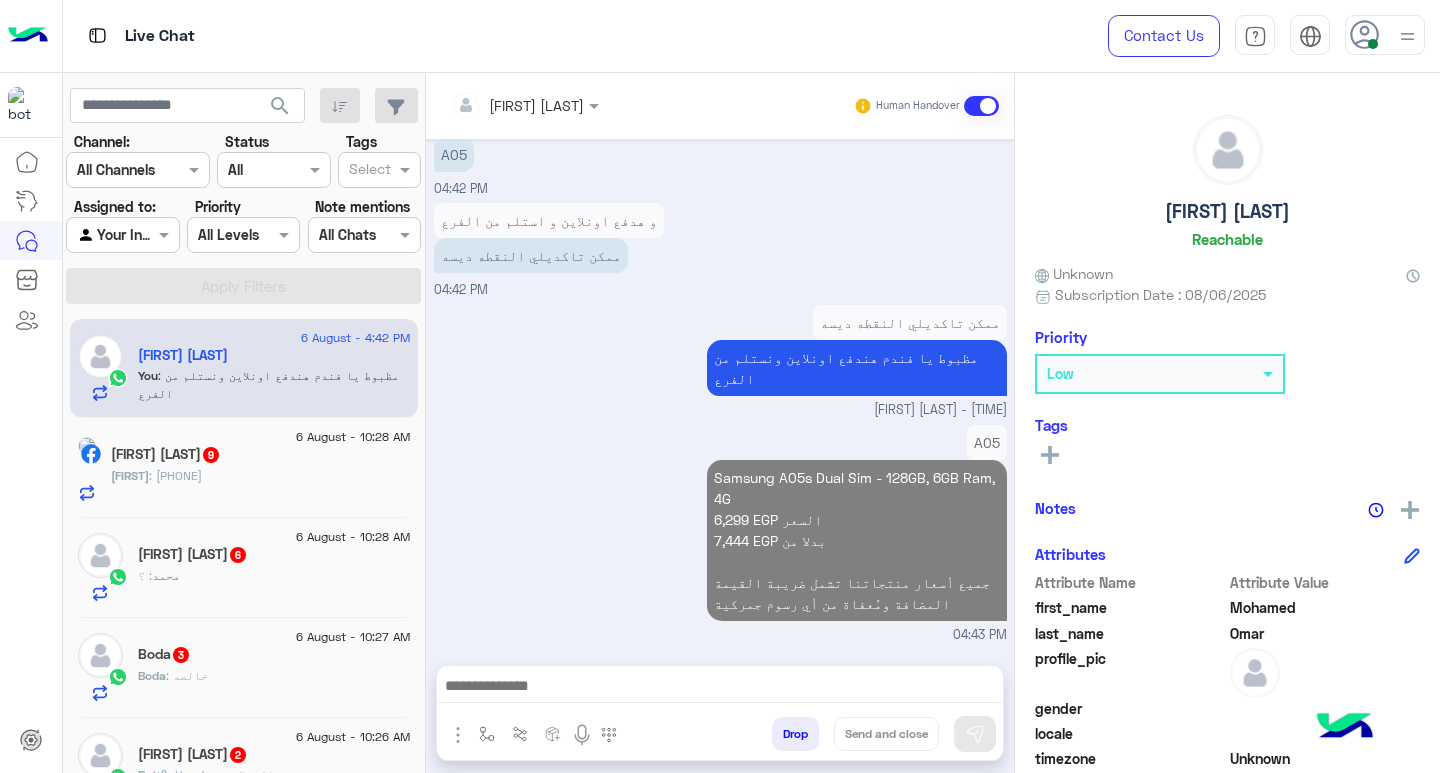 scroll, scrollTop: 1531, scrollLeft: 0, axis: vertical 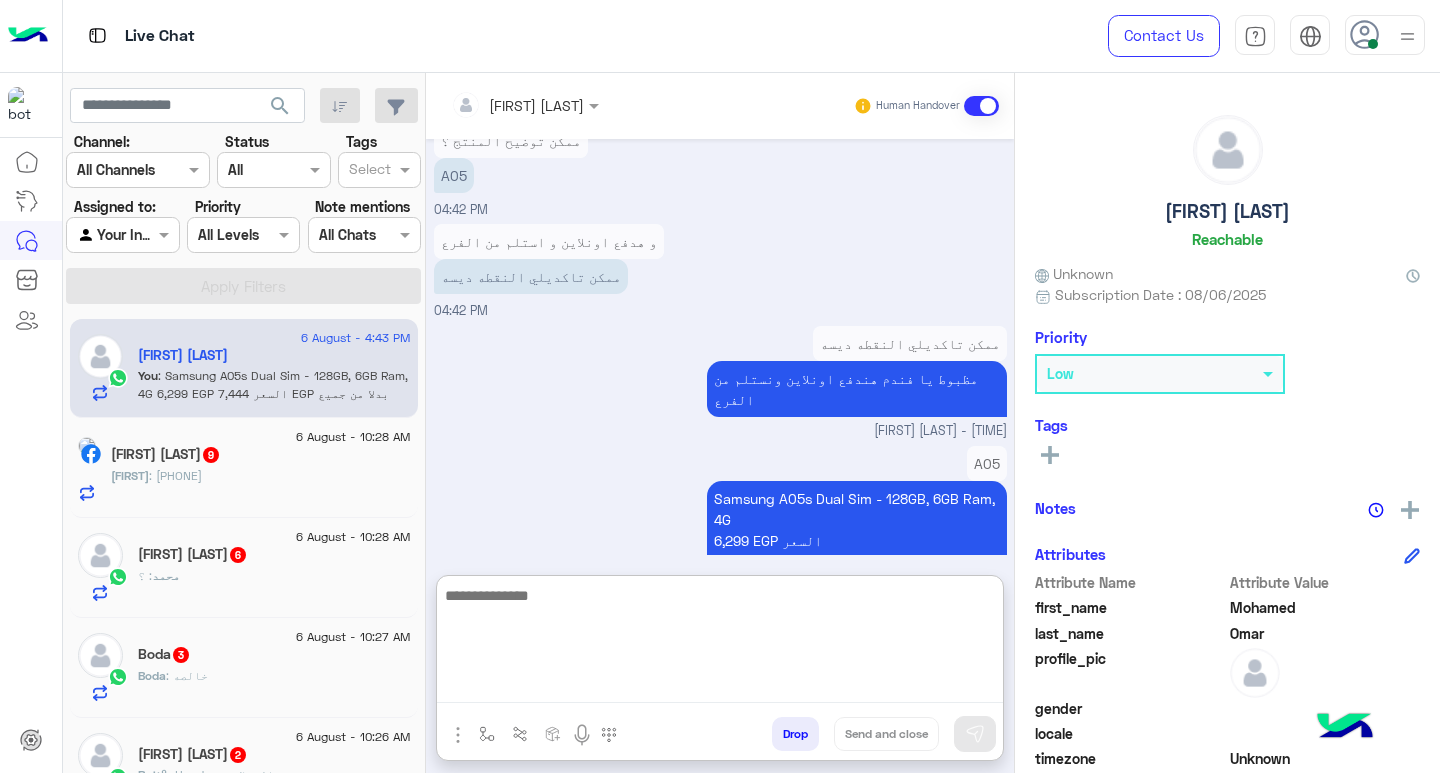 click at bounding box center [720, 643] 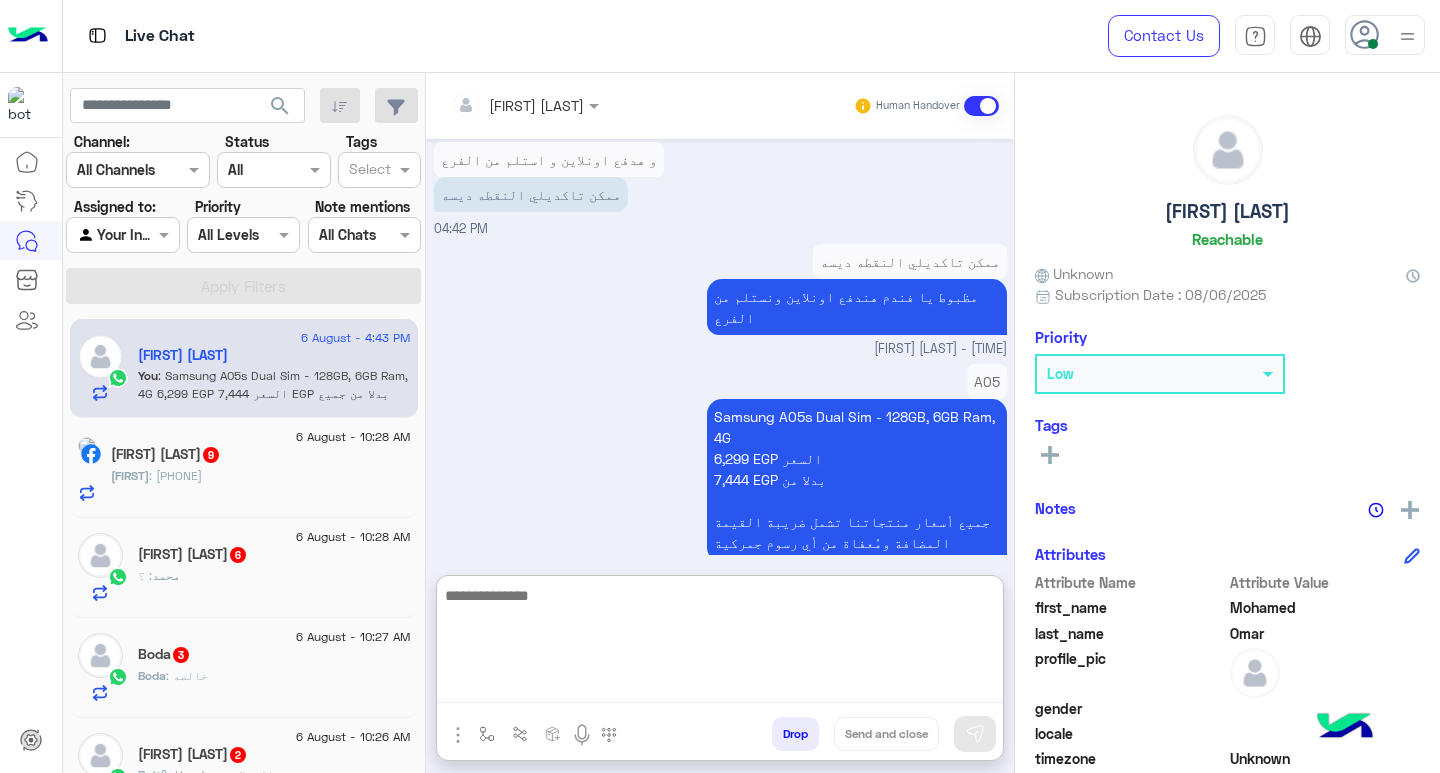 scroll, scrollTop: 1621, scrollLeft: 0, axis: vertical 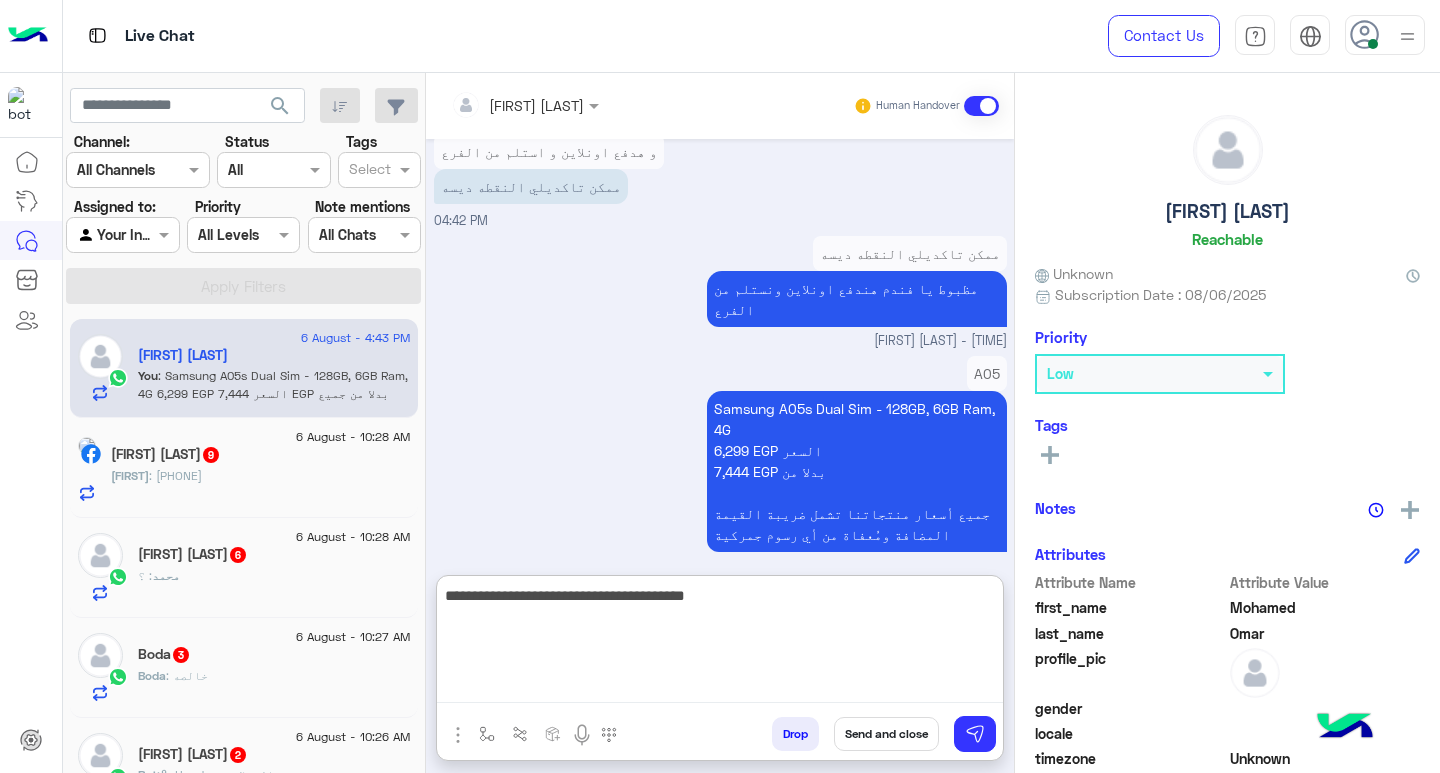 type on "**********" 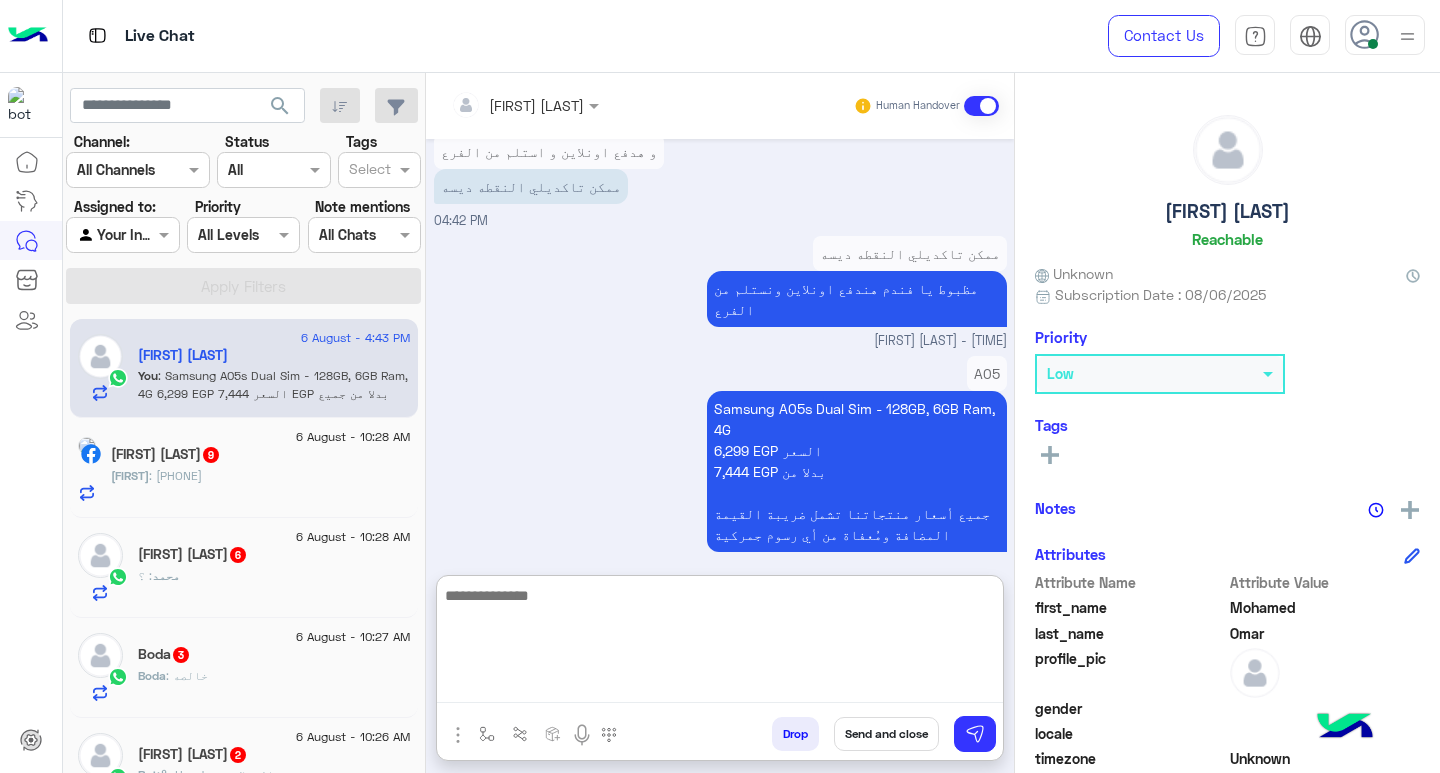 scroll, scrollTop: 1685, scrollLeft: 0, axis: vertical 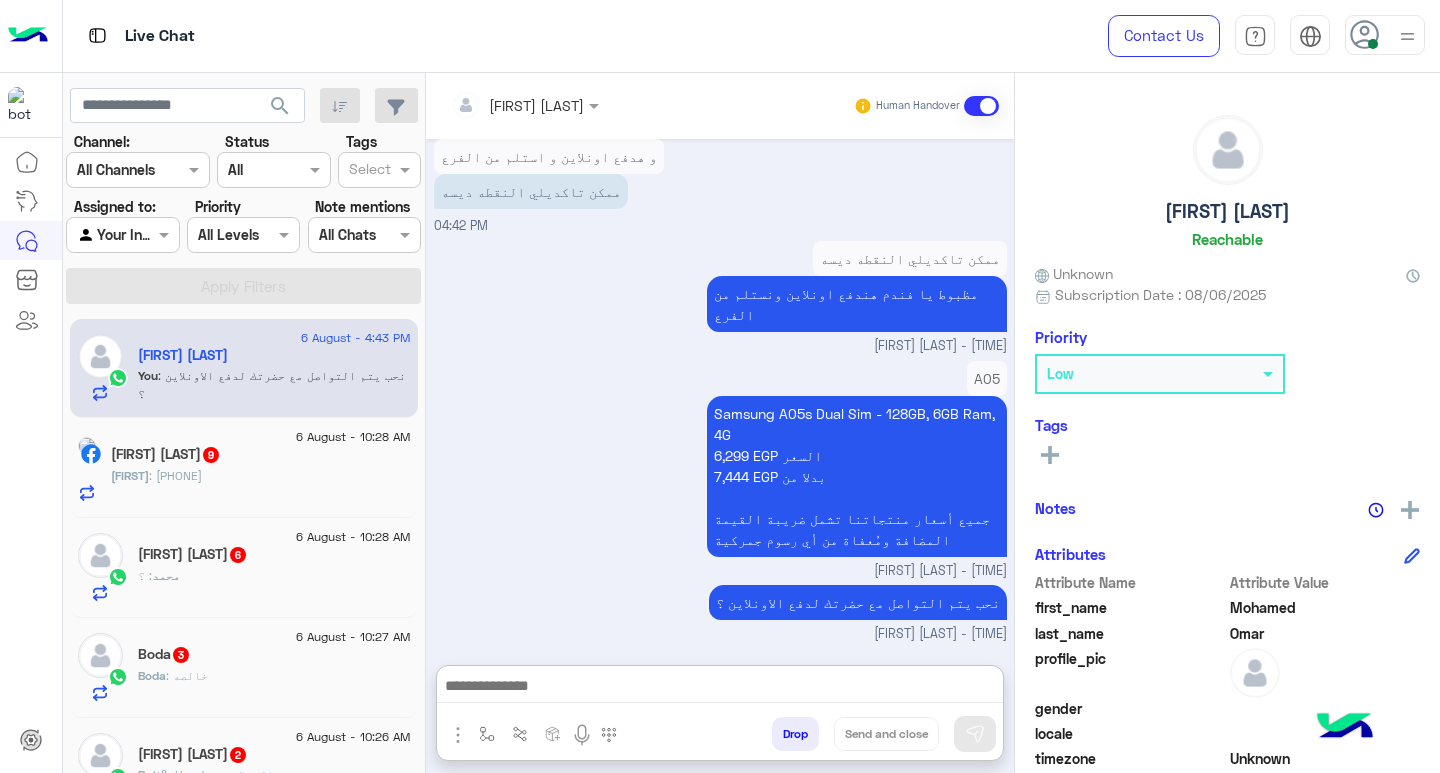 click on "[FIRST] : [PHONE]" 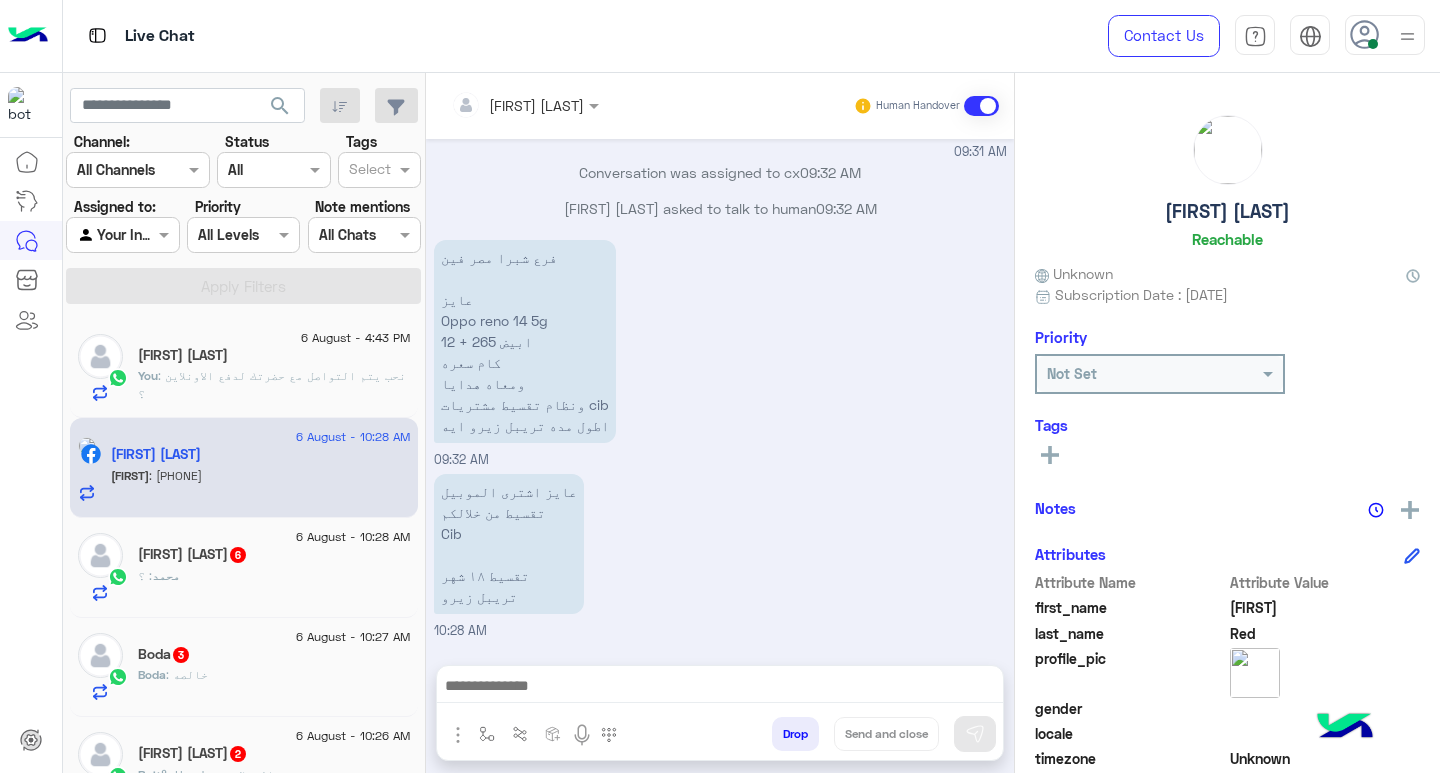 scroll, scrollTop: 2808, scrollLeft: 0, axis: vertical 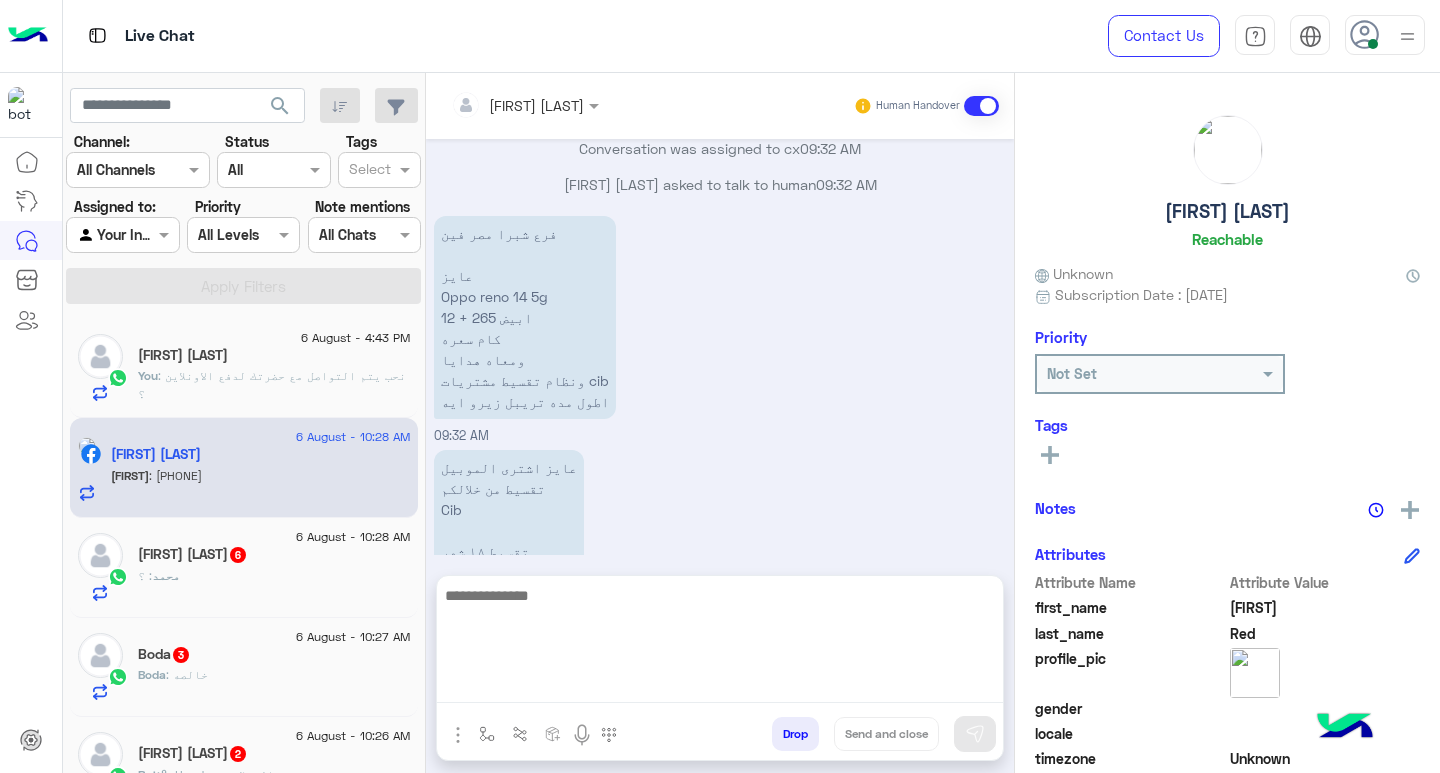 click at bounding box center (720, 643) 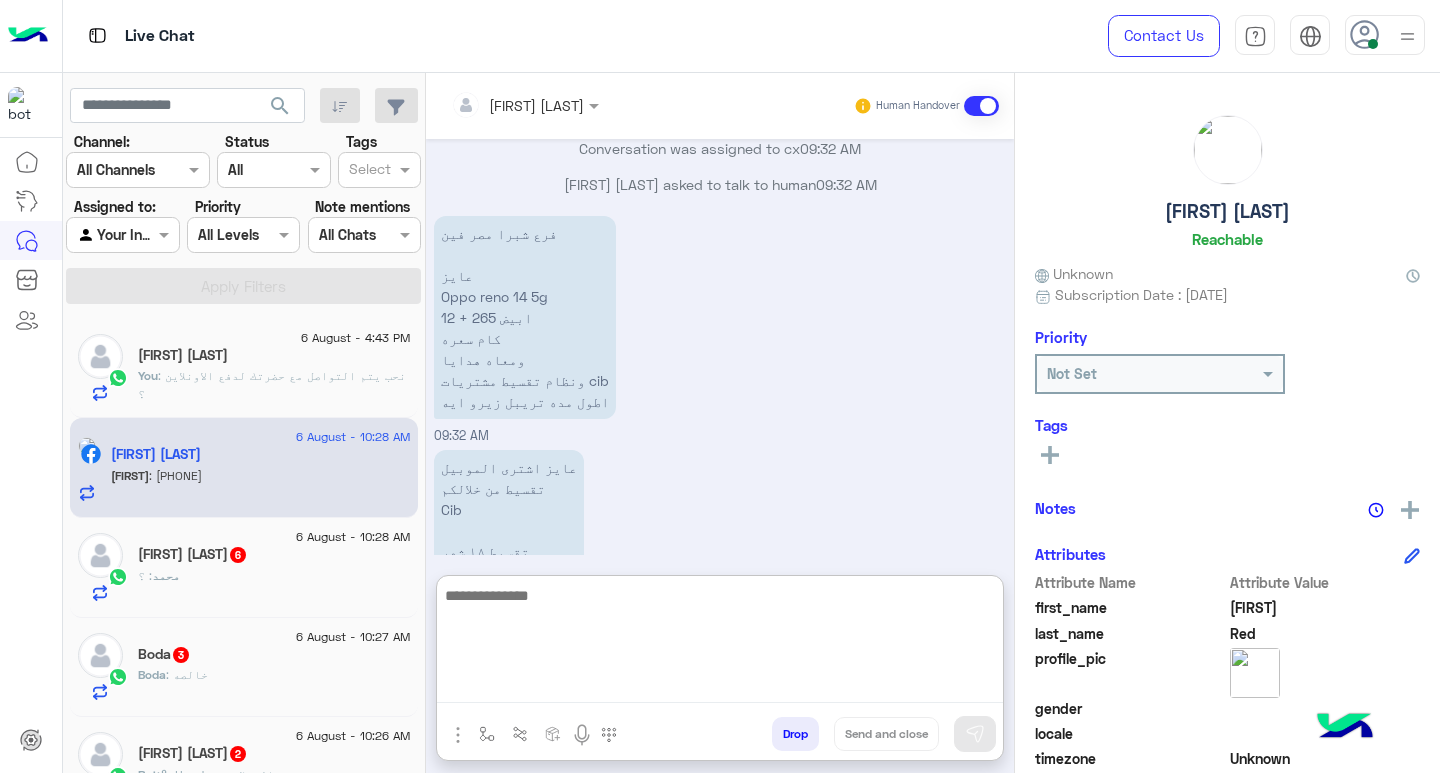 paste on "**********" 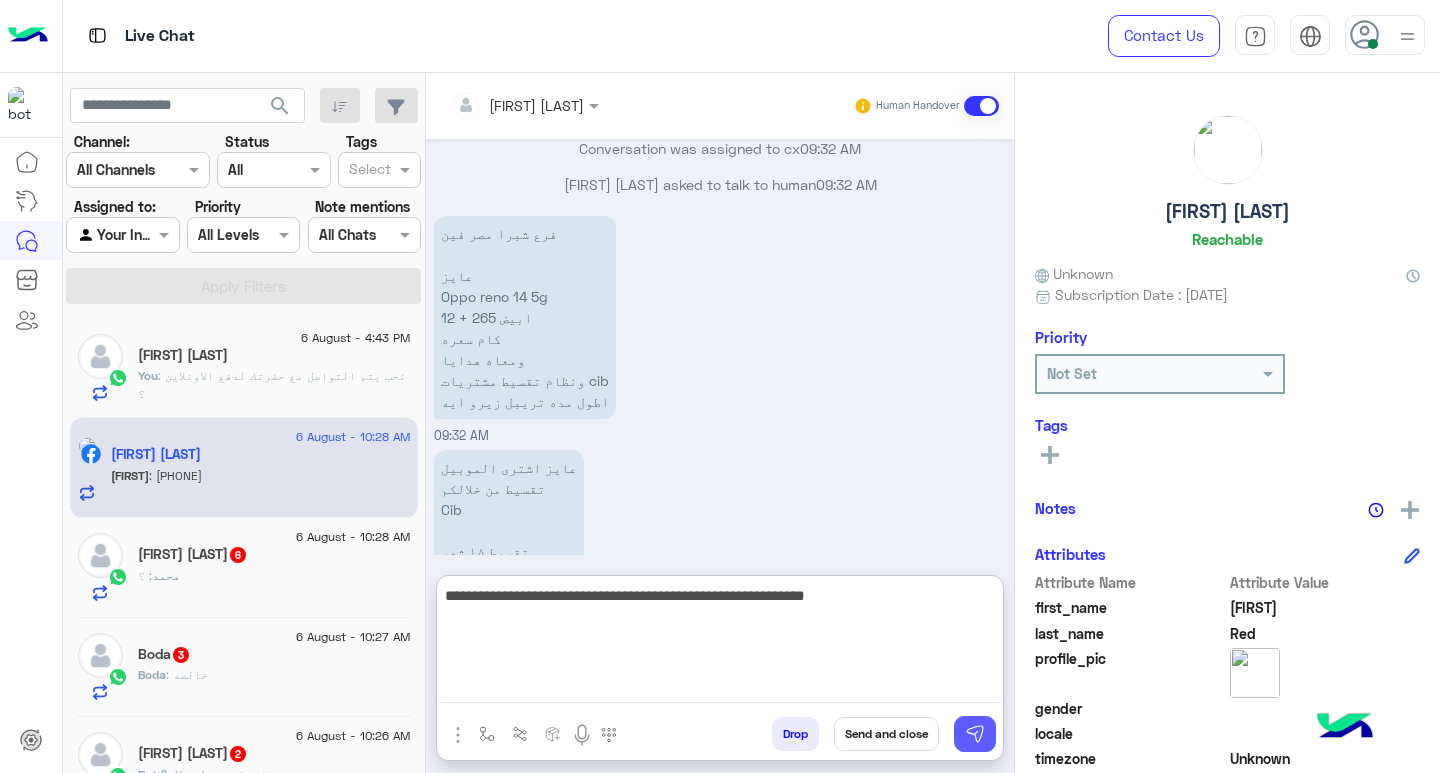 type on "**********" 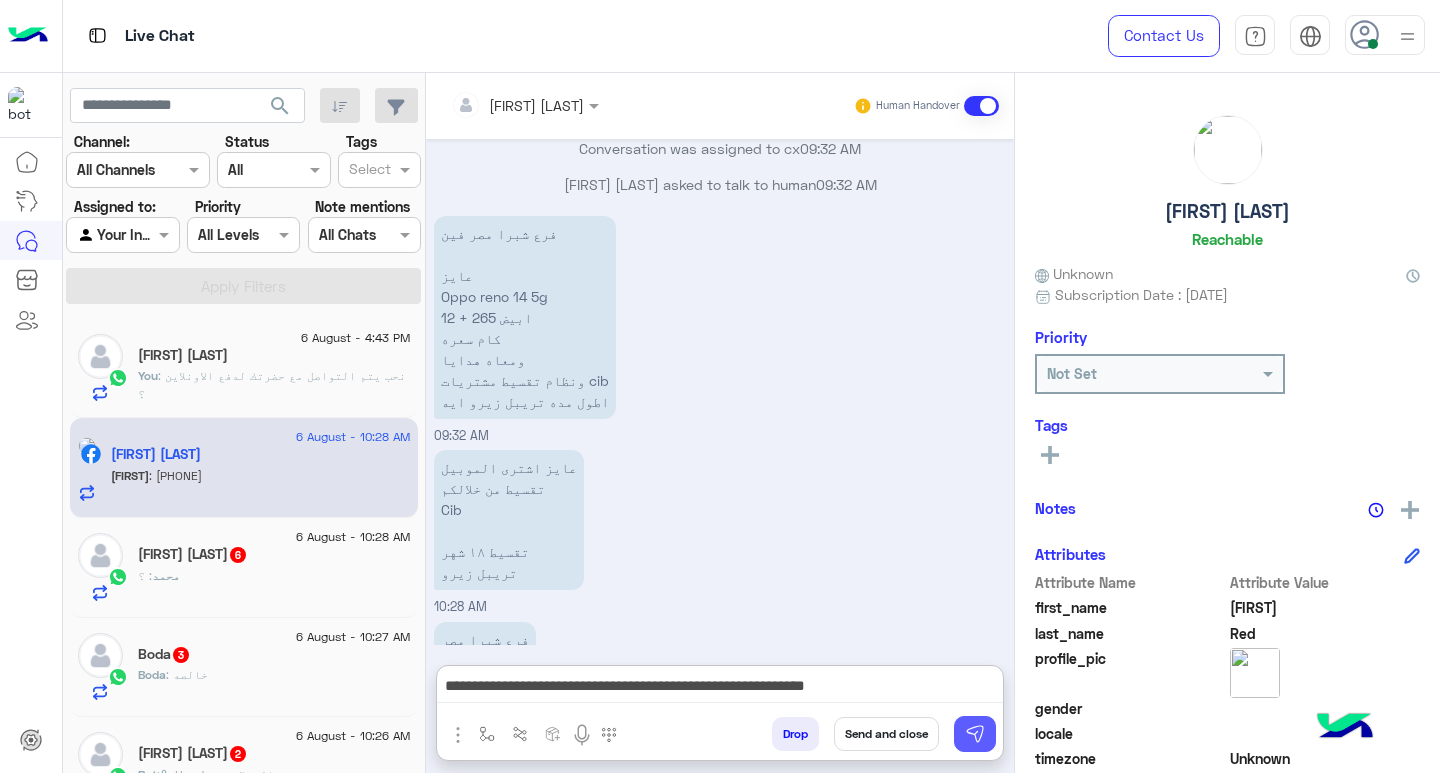 click at bounding box center [975, 734] 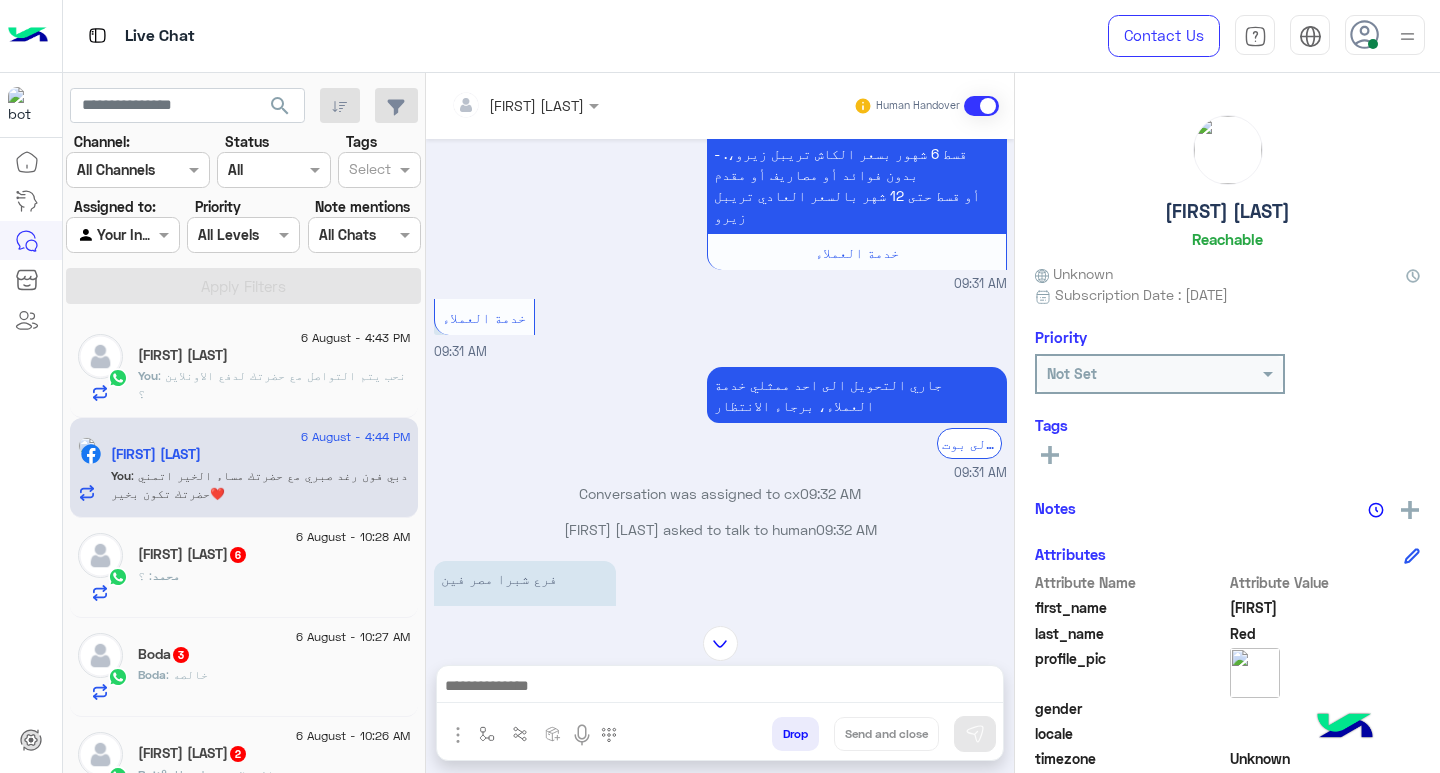 scroll, scrollTop: 2696, scrollLeft: 0, axis: vertical 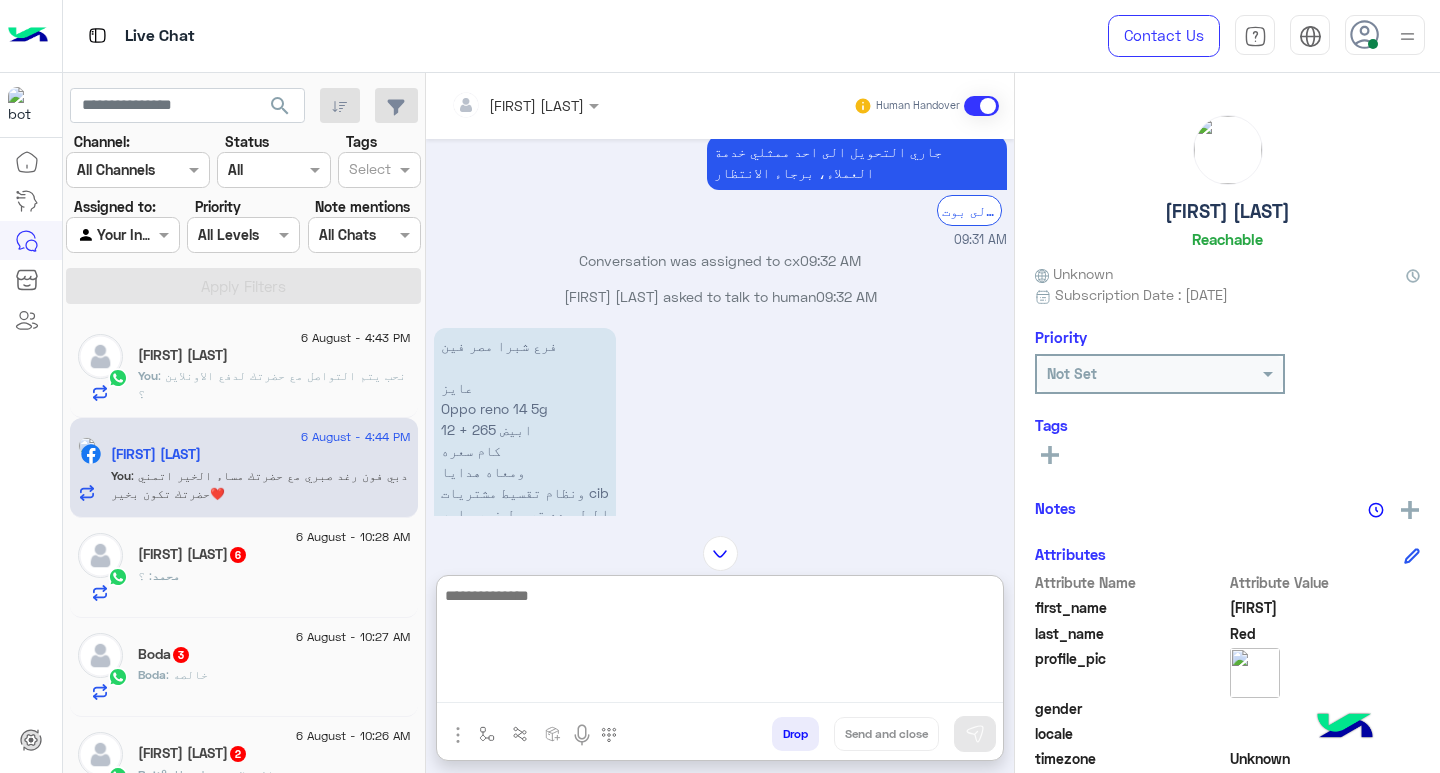 click at bounding box center [720, 643] 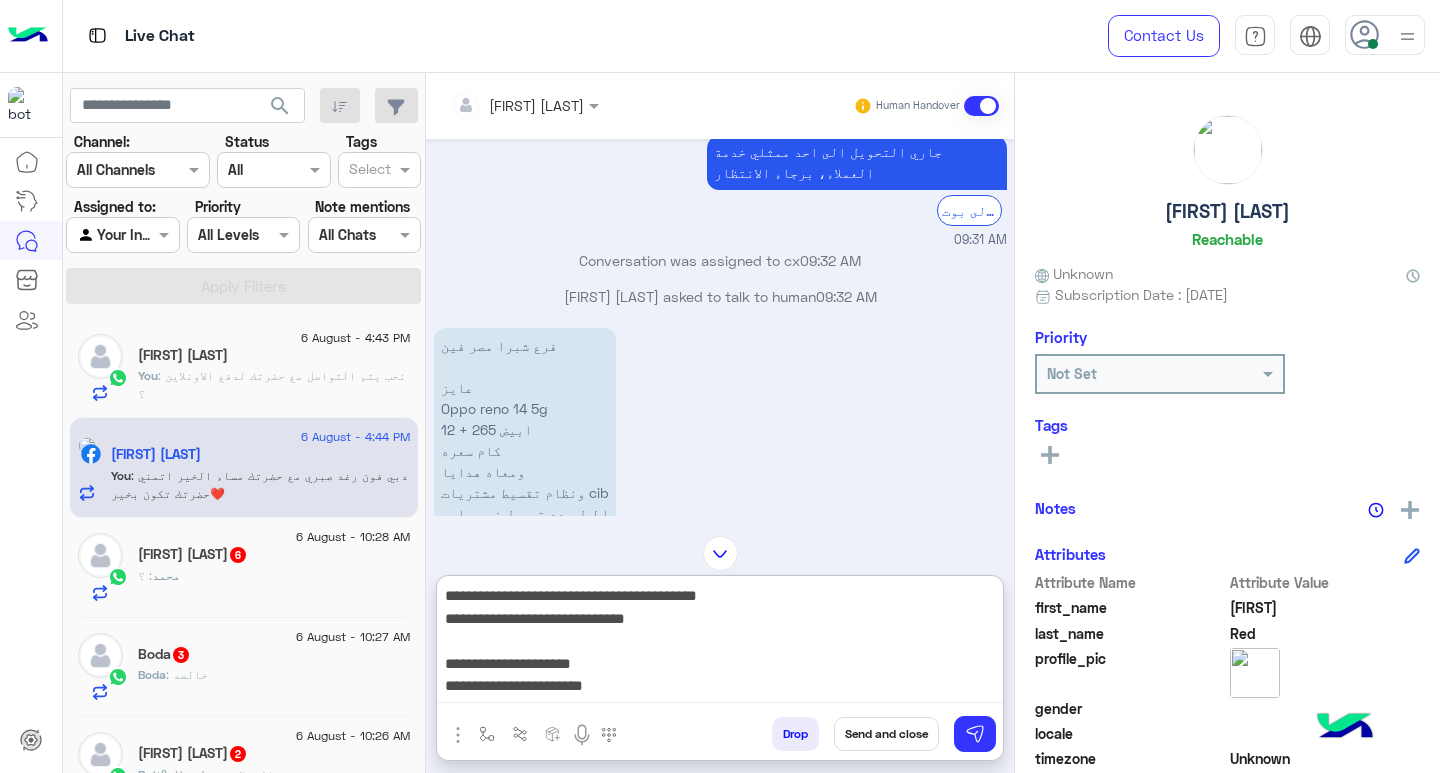 scroll, scrollTop: 0, scrollLeft: 0, axis: both 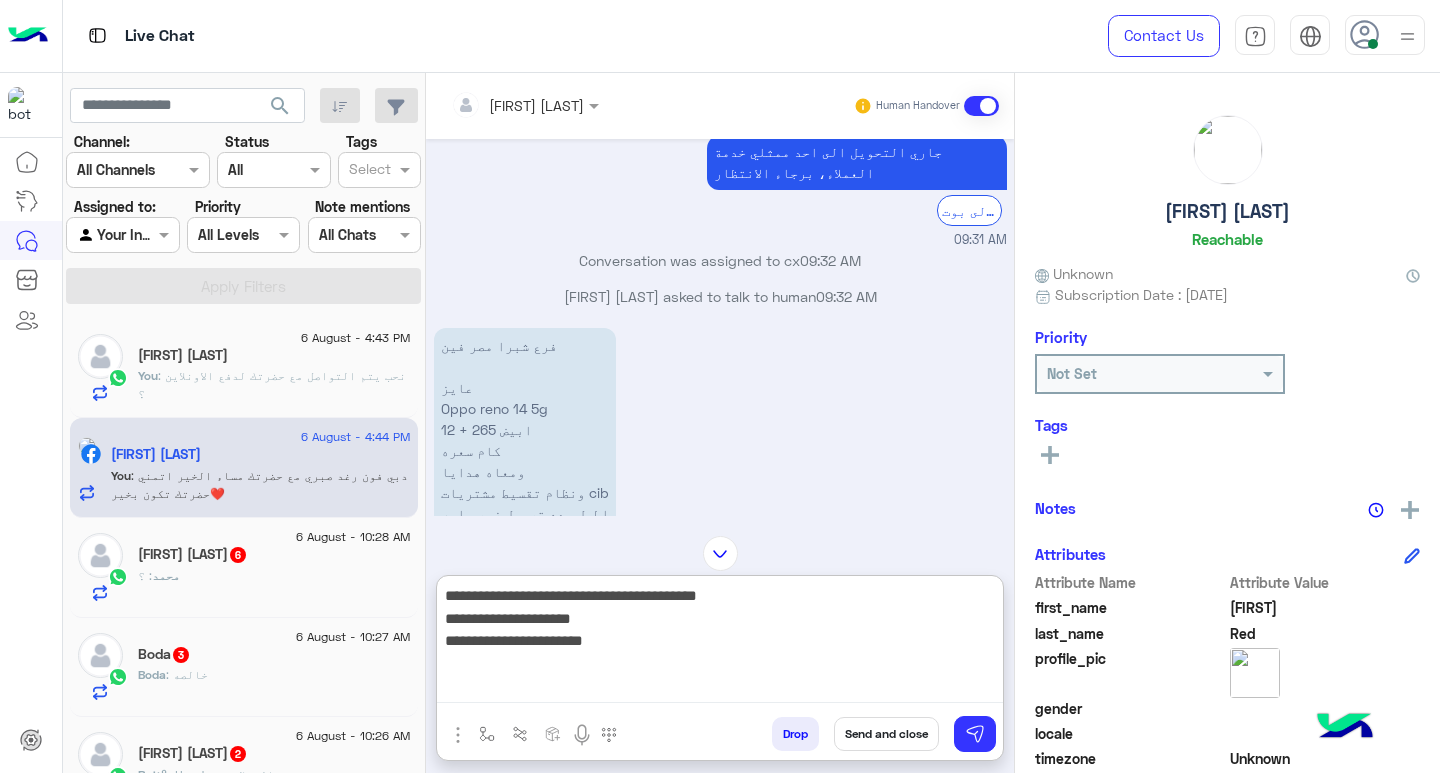 drag, startPoint x: 527, startPoint y: 617, endPoint x: 654, endPoint y: 617, distance: 127 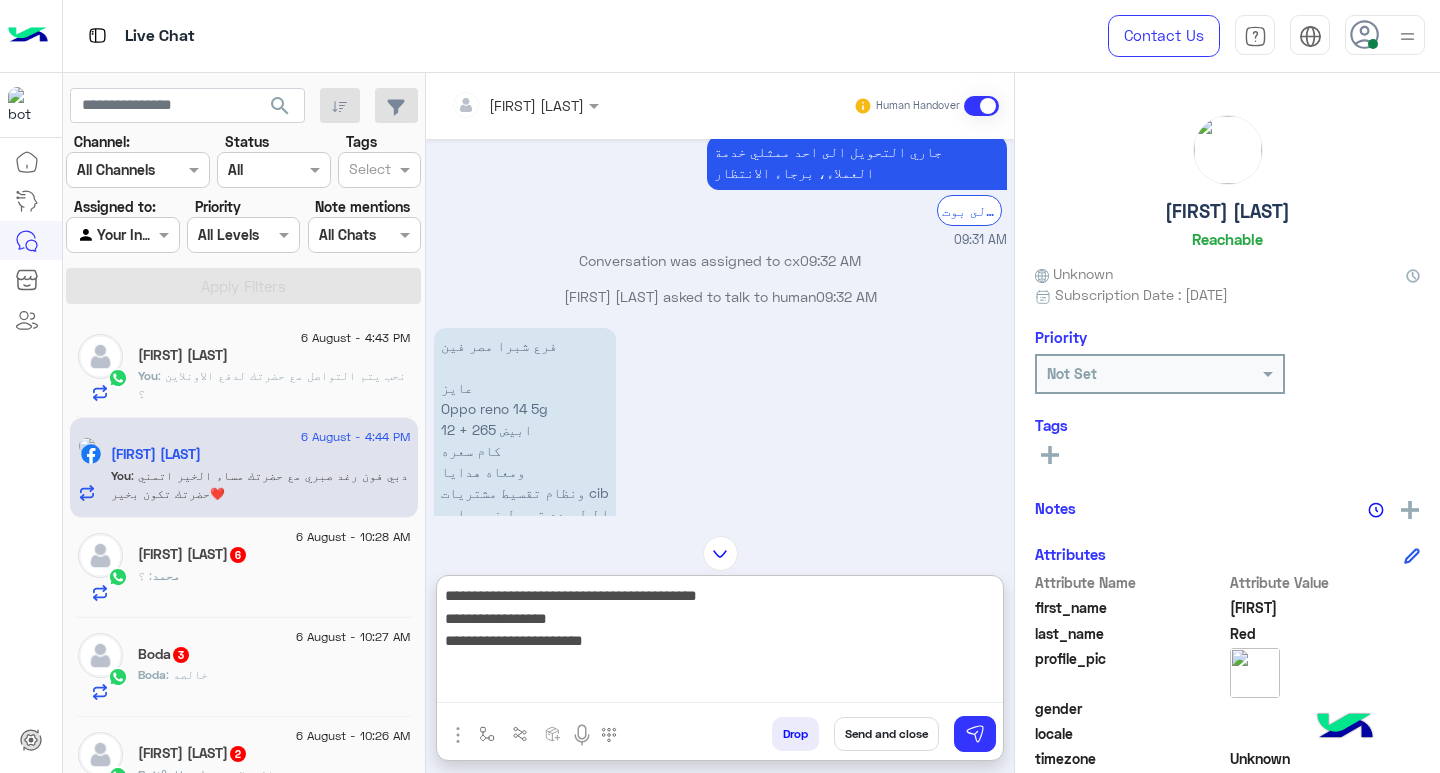 drag, startPoint x: 527, startPoint y: 639, endPoint x: 630, endPoint y: 644, distance: 103.121284 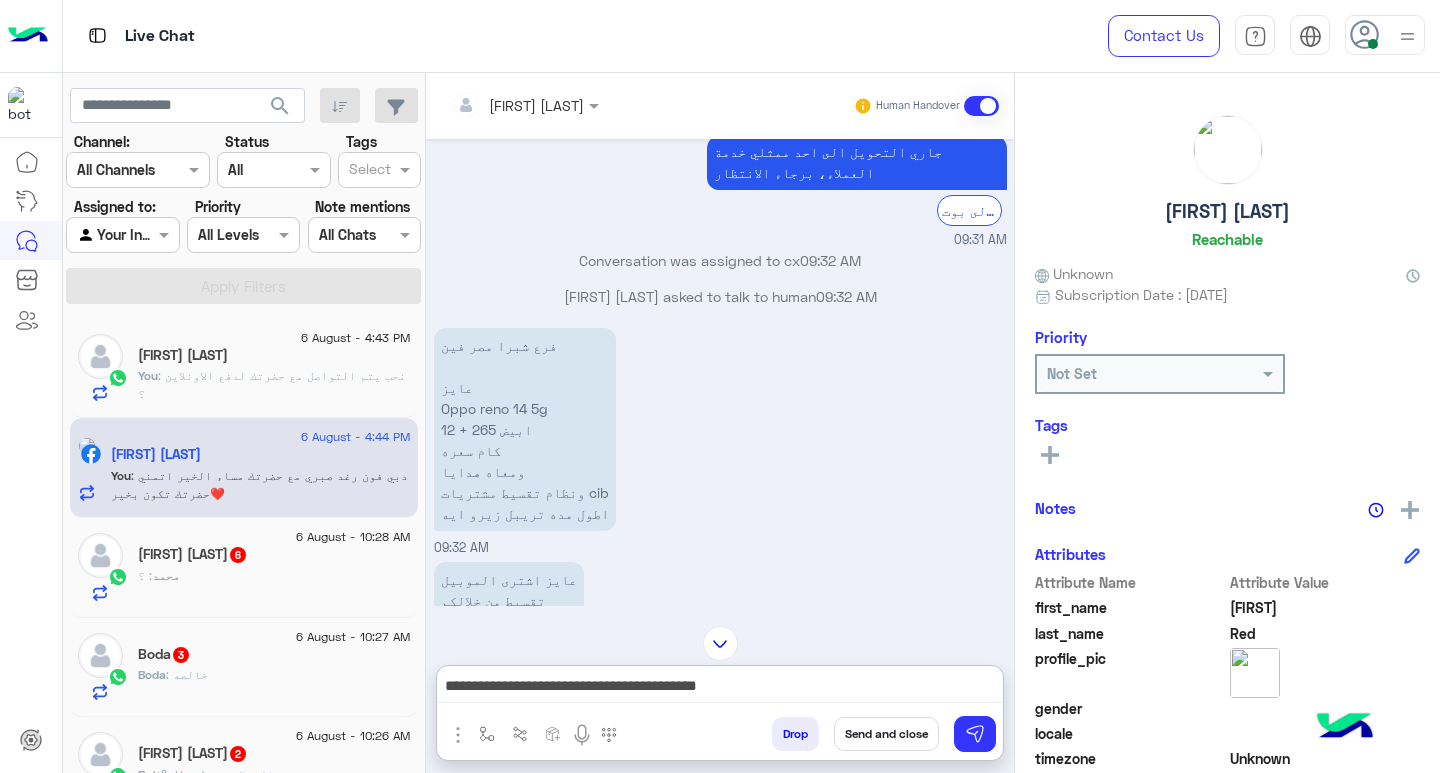 click on "**********" at bounding box center [720, 688] 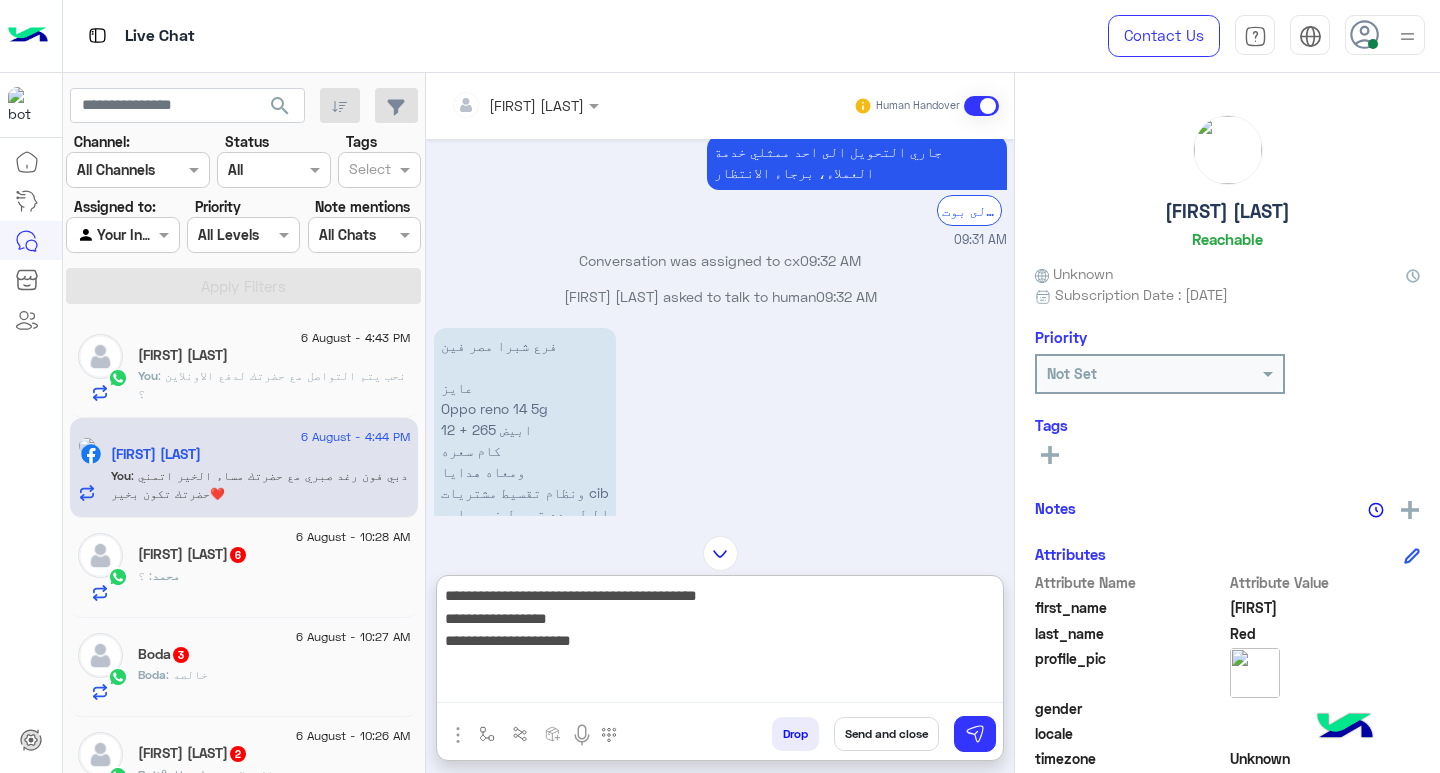 click on "**********" at bounding box center [720, 643] 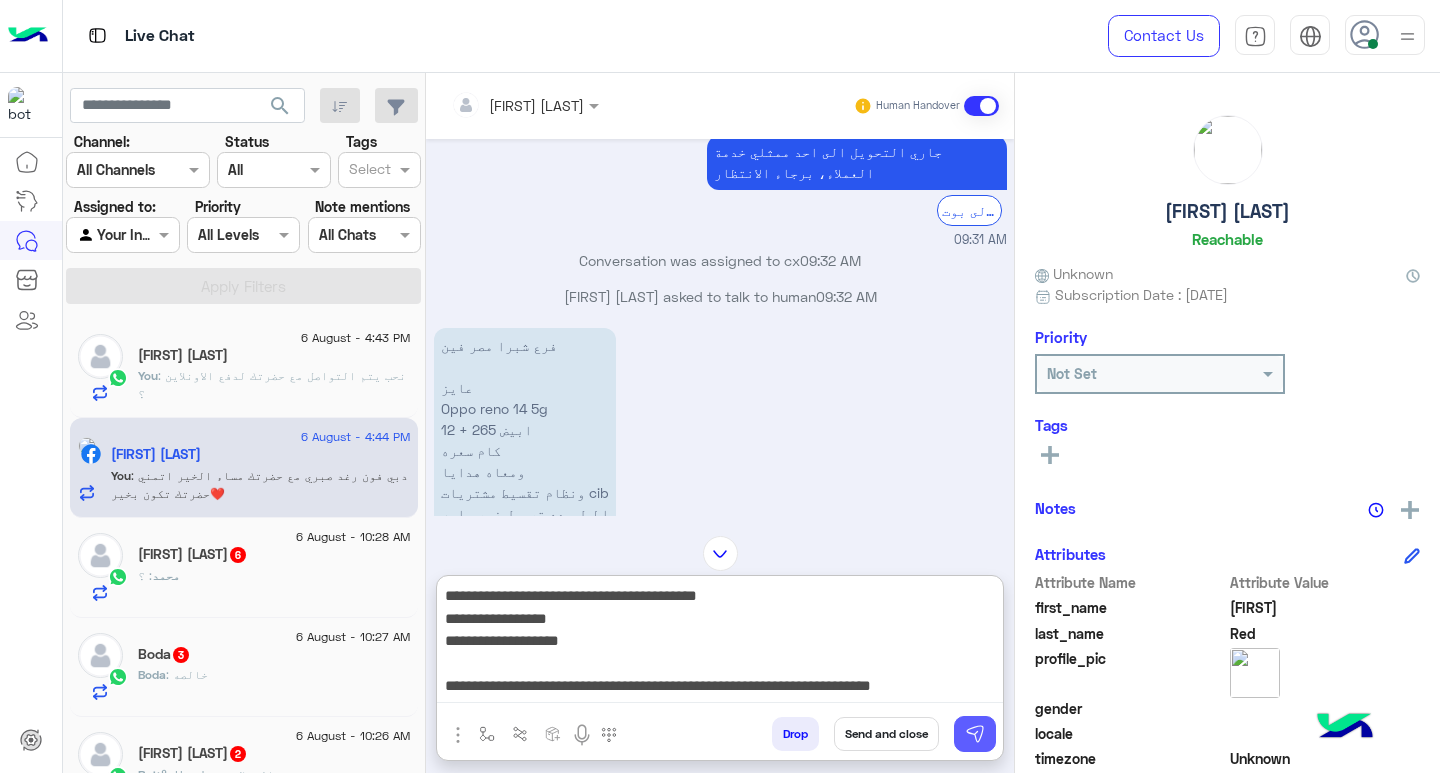 type on "**********" 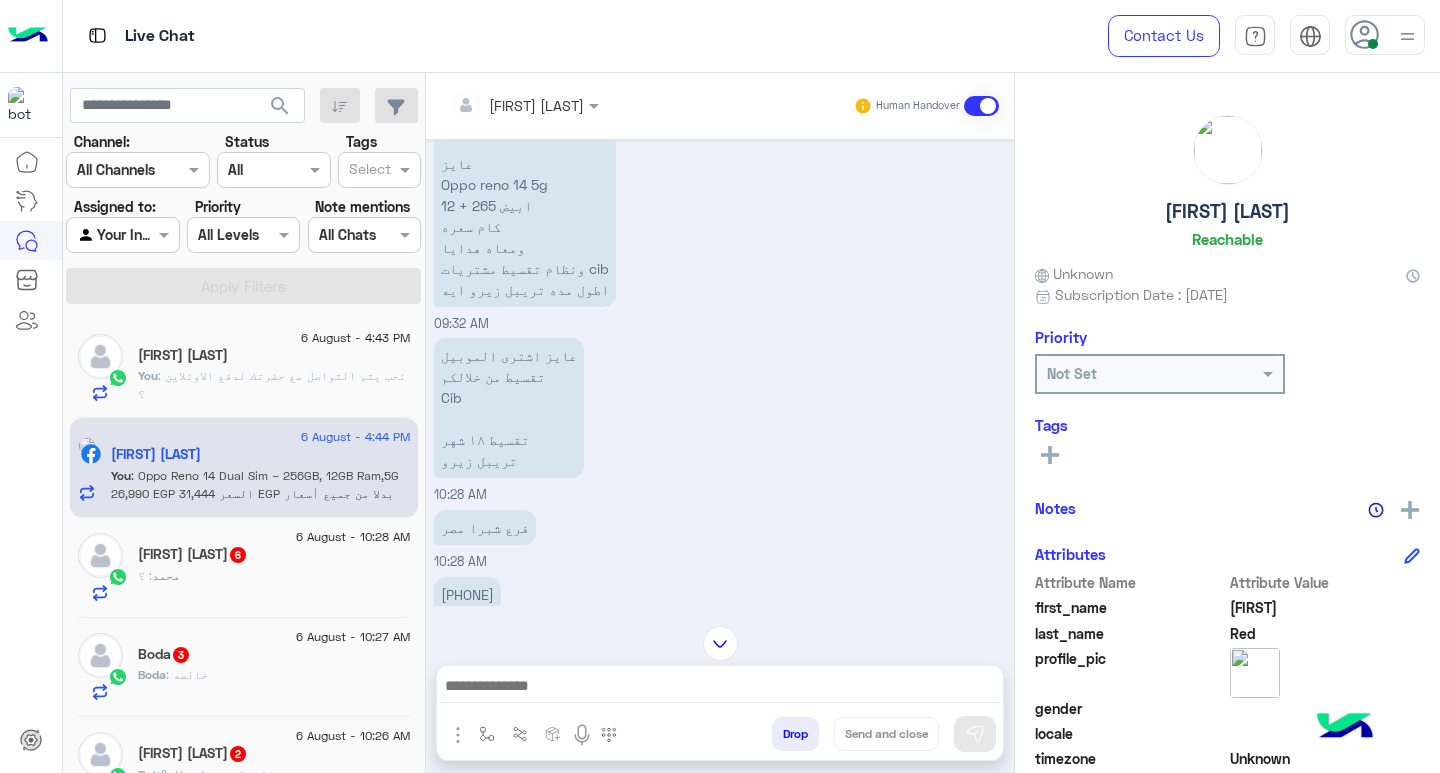 scroll, scrollTop: 2886, scrollLeft: 0, axis: vertical 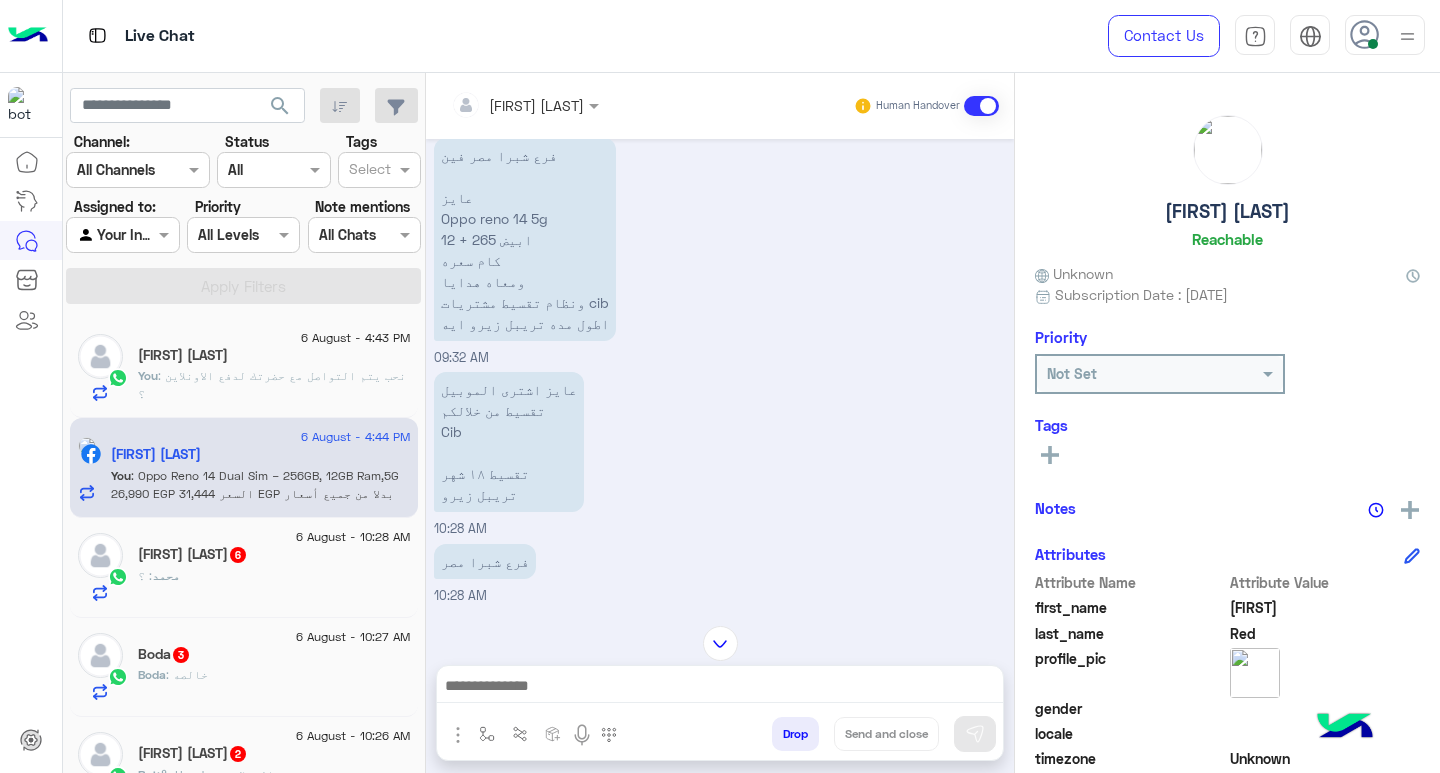 click at bounding box center (720, 688) 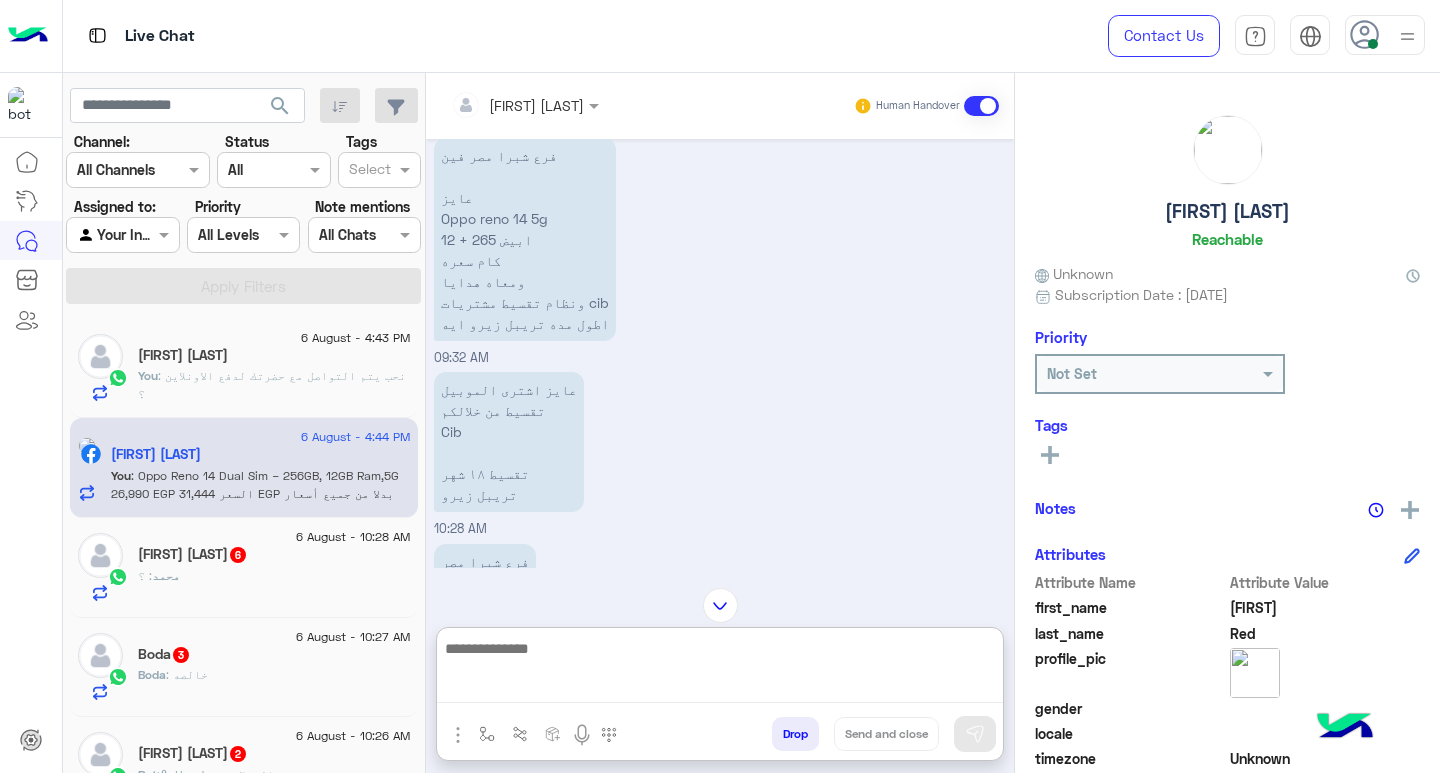 paste on "**********" 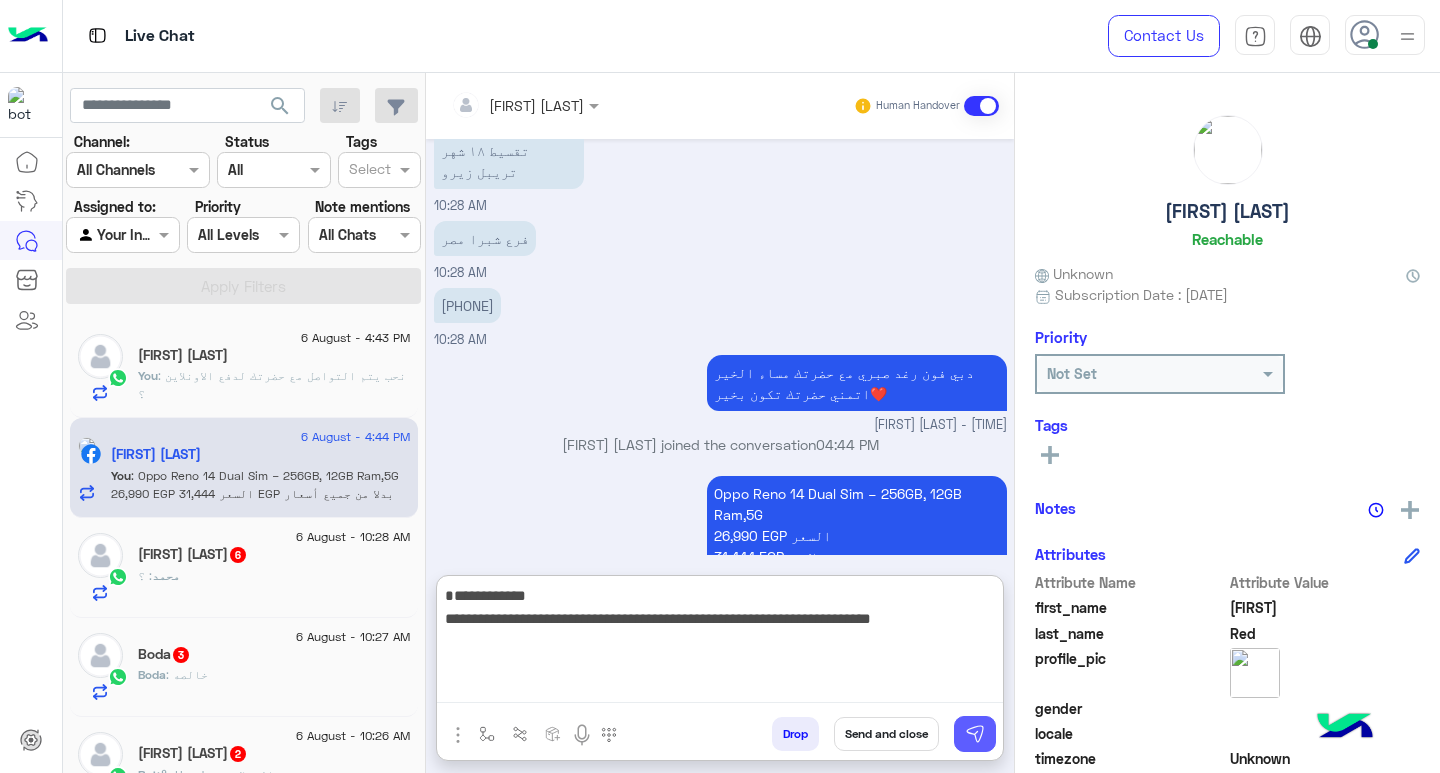 type on "**********" 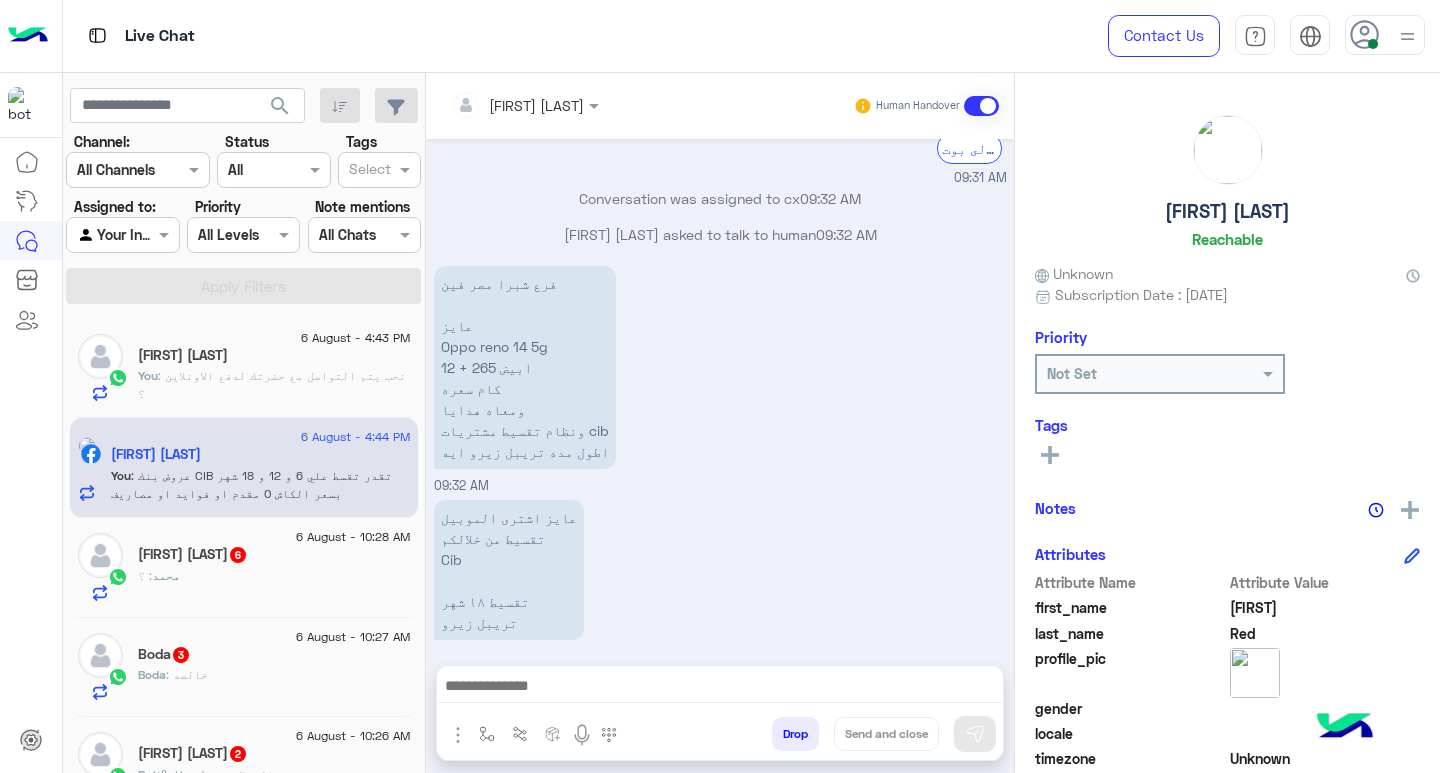 scroll, scrollTop: 3225, scrollLeft: 0, axis: vertical 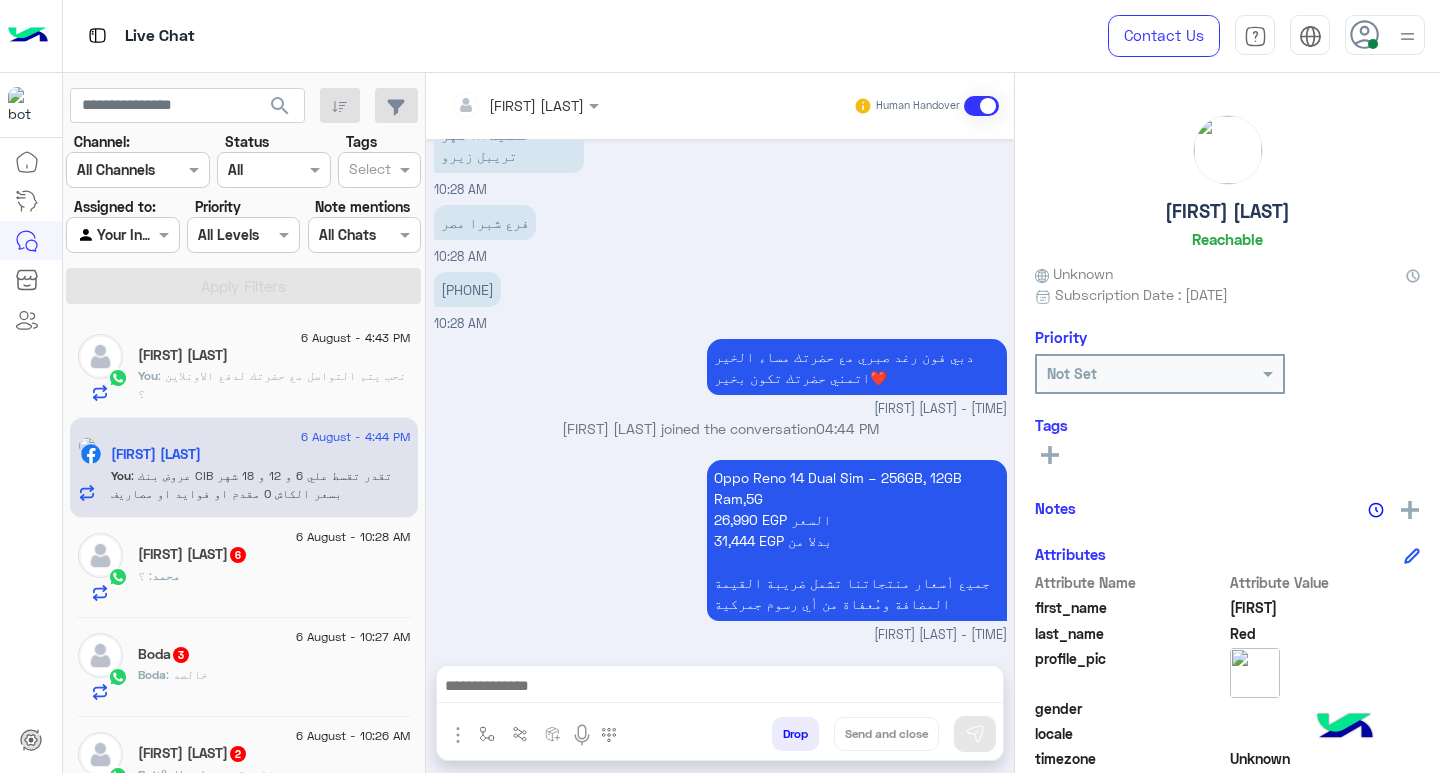 click on "Oppo Reno 14 Dual Sim – 256GB, 12GB Ram,5G 26,990 EGP السعر  31,444 EGP بدلا من  جميع أسعار منتجاتنا تشمل ضريبة القيمة المضافة ومُعفاة من أي رسوم جمركية" at bounding box center [857, 540] 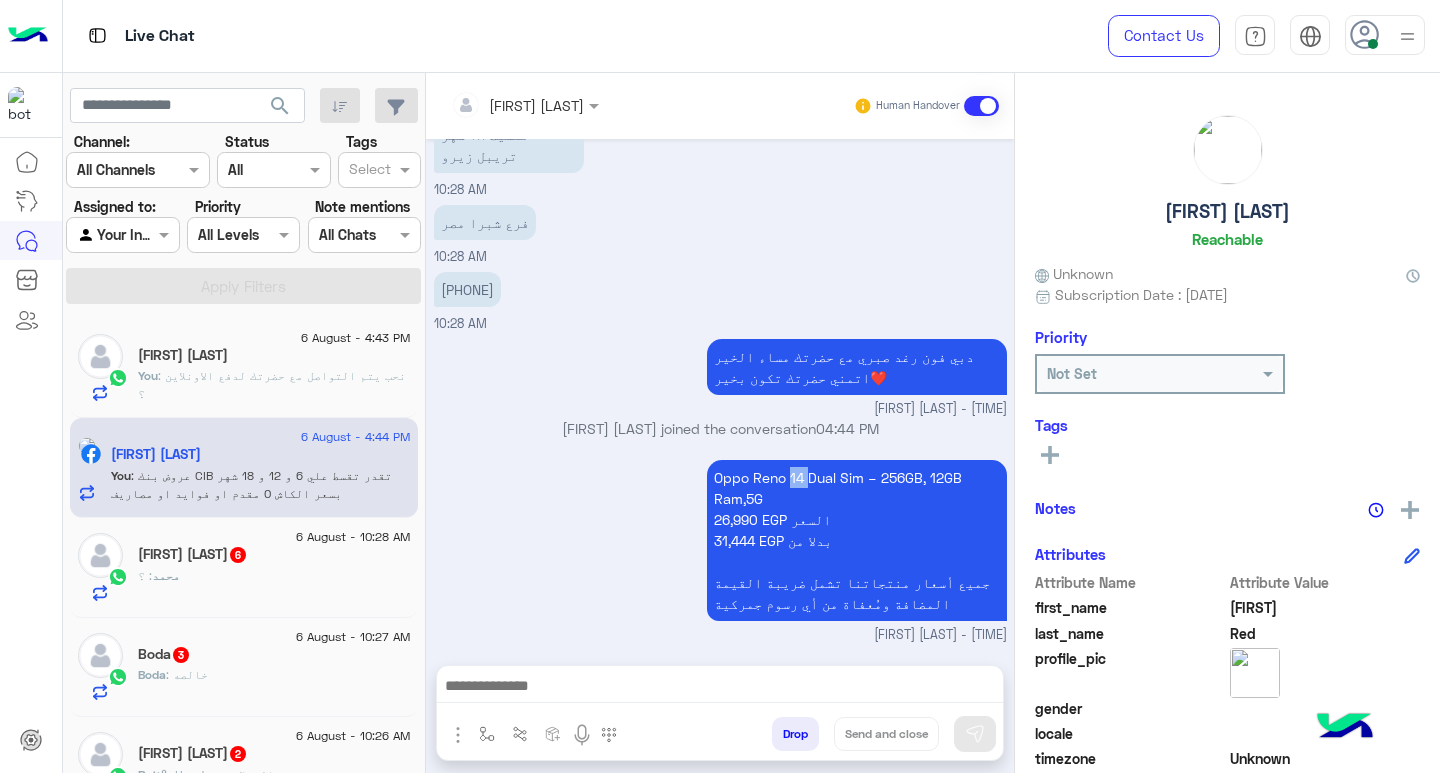 click on "Oppo Reno 14 Dual Sim – 256GB, 12GB Ram,5G 26,990 EGP السعر  31,444 EGP بدلا من  جميع أسعار منتجاتنا تشمل ضريبة القيمة المضافة ومُعفاة من أي رسوم جمركية" at bounding box center [857, 540] 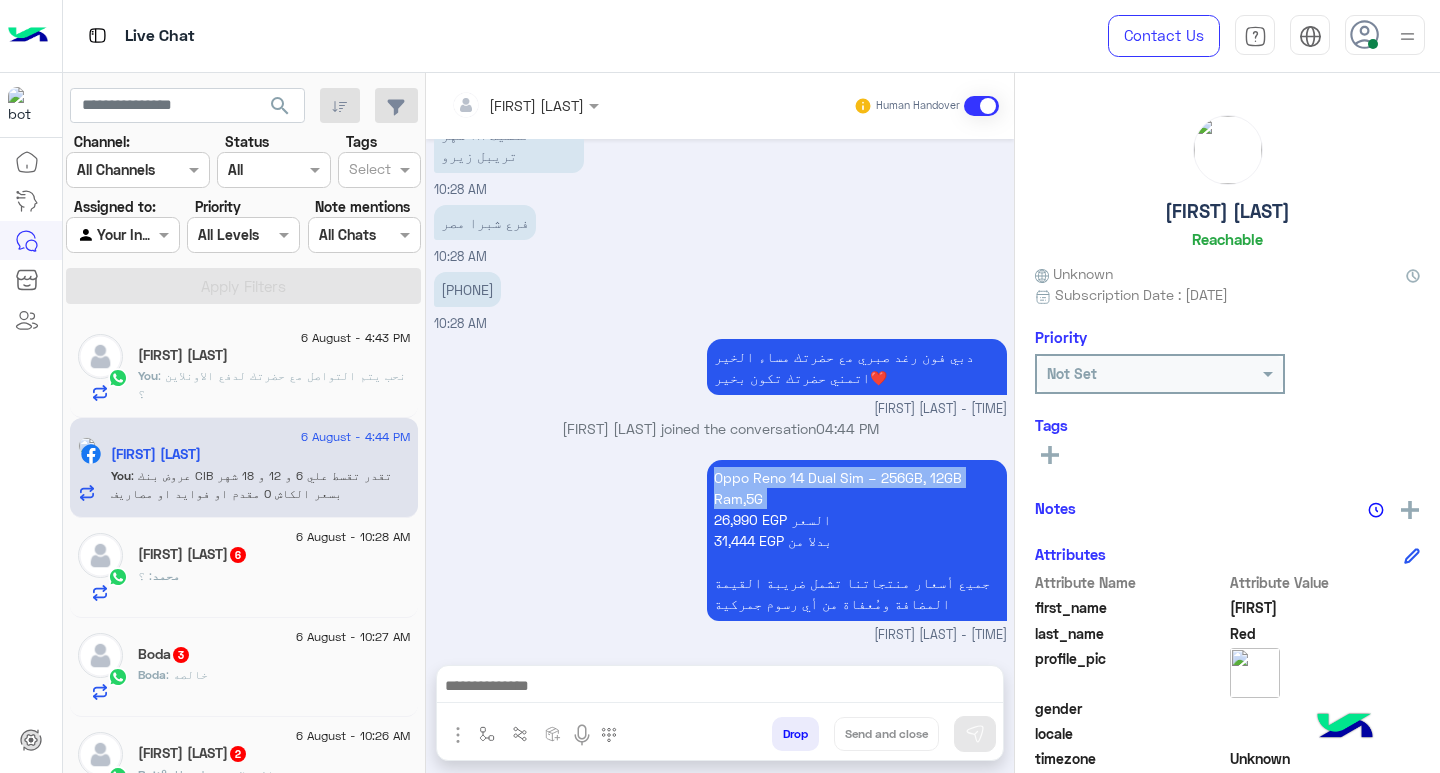 click on "Oppo Reno 14 Dual Sim – 256GB, 12GB Ram,5G 26,990 EGP السعر  31,444 EGP بدلا من  جميع أسعار منتجاتنا تشمل ضريبة القيمة المضافة ومُعفاة من أي رسوم جمركية" at bounding box center (857, 540) 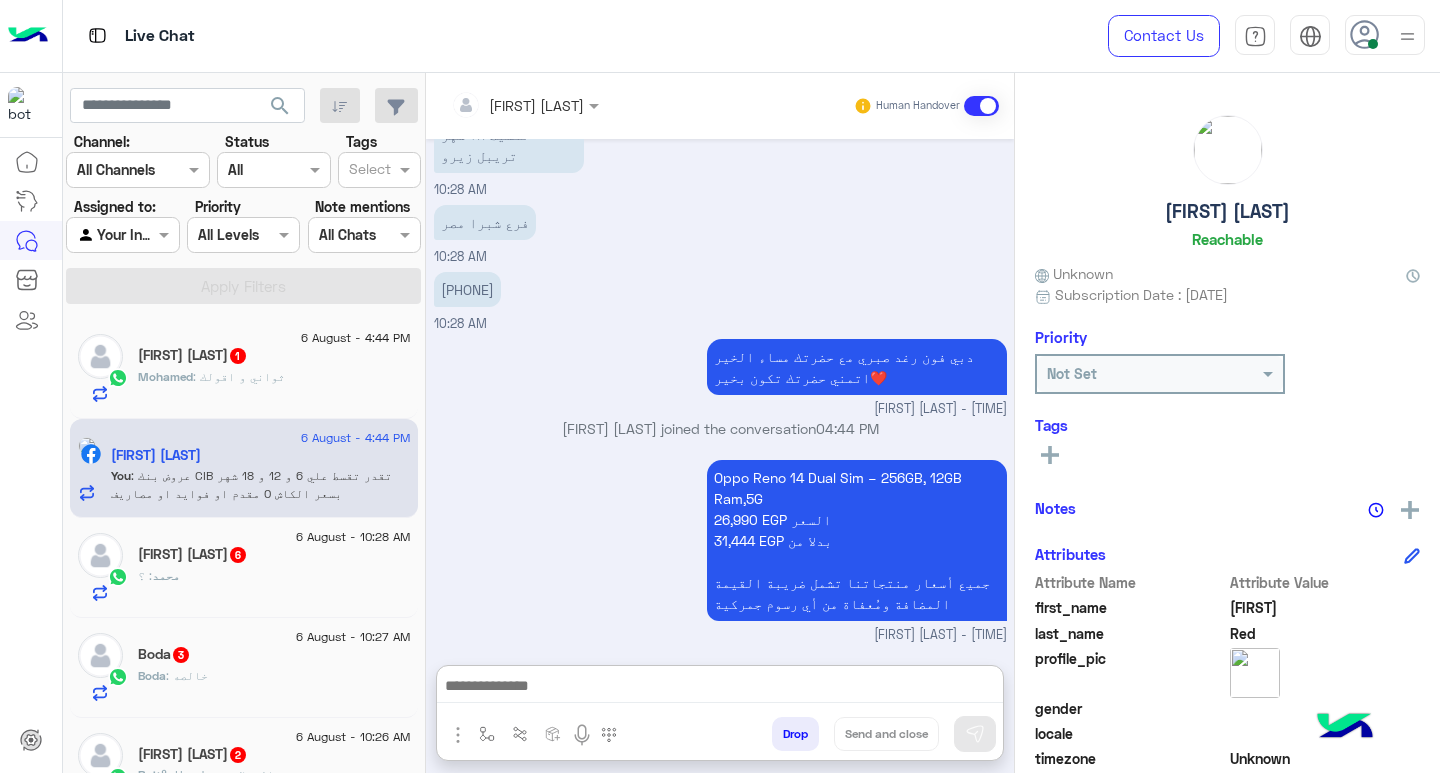 click at bounding box center (720, 688) 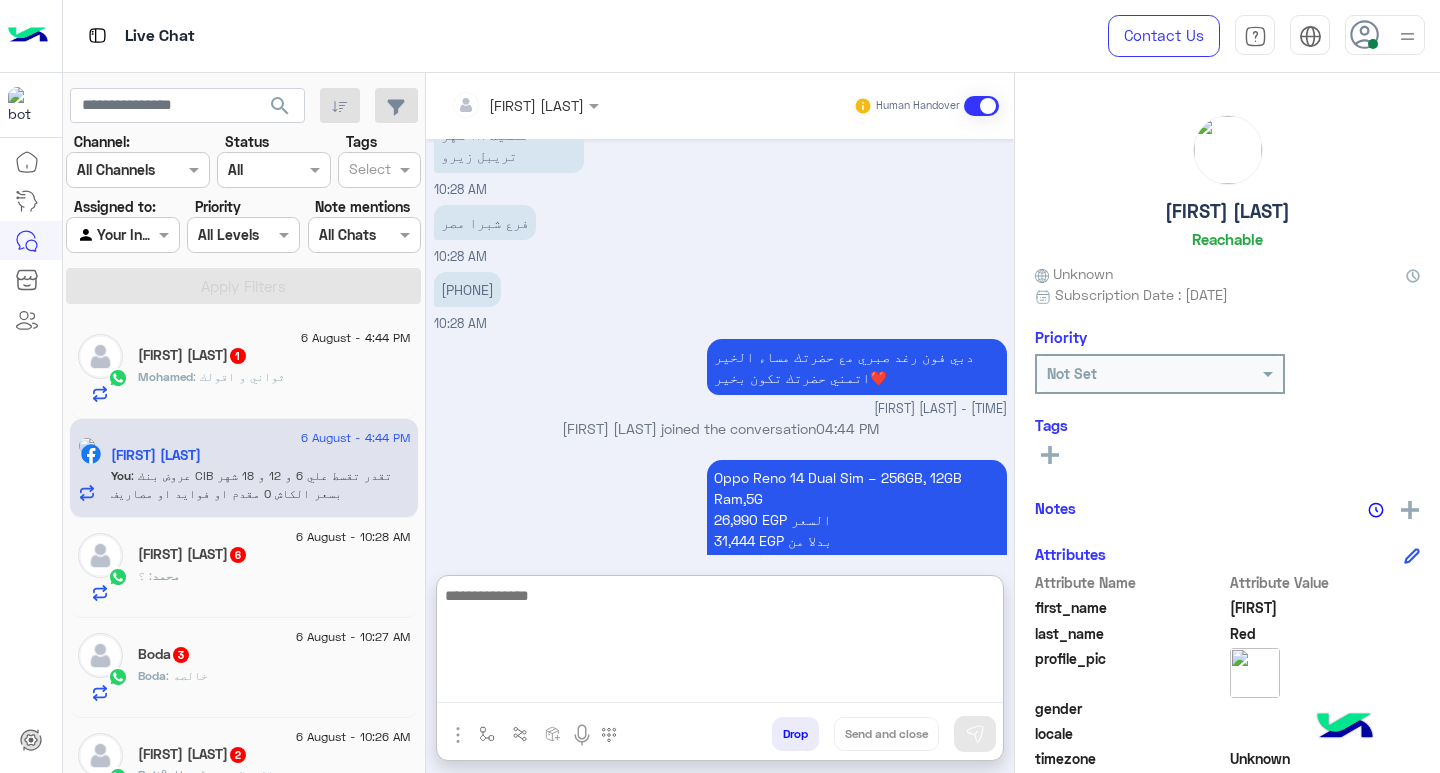 scroll, scrollTop: 3382, scrollLeft: 0, axis: vertical 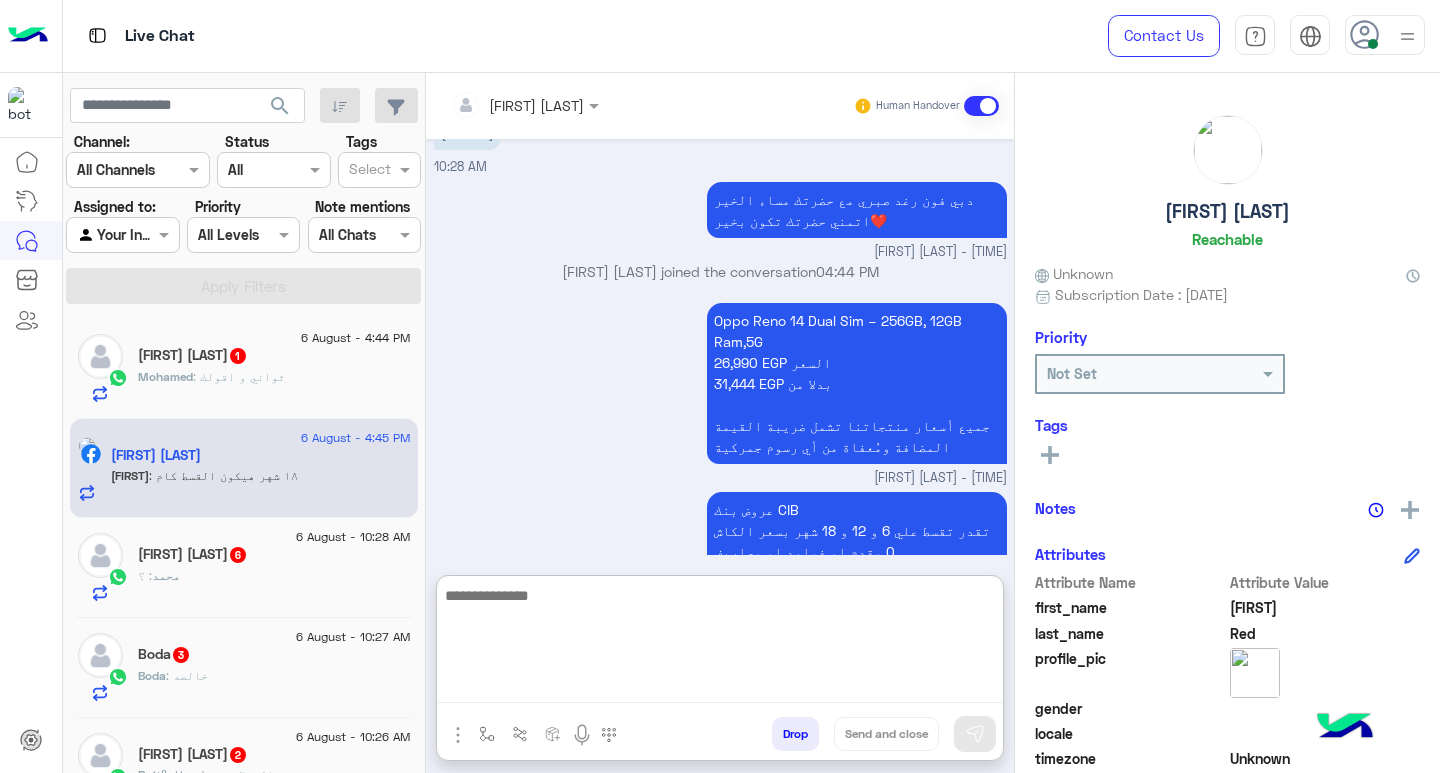 click at bounding box center [720, 643] 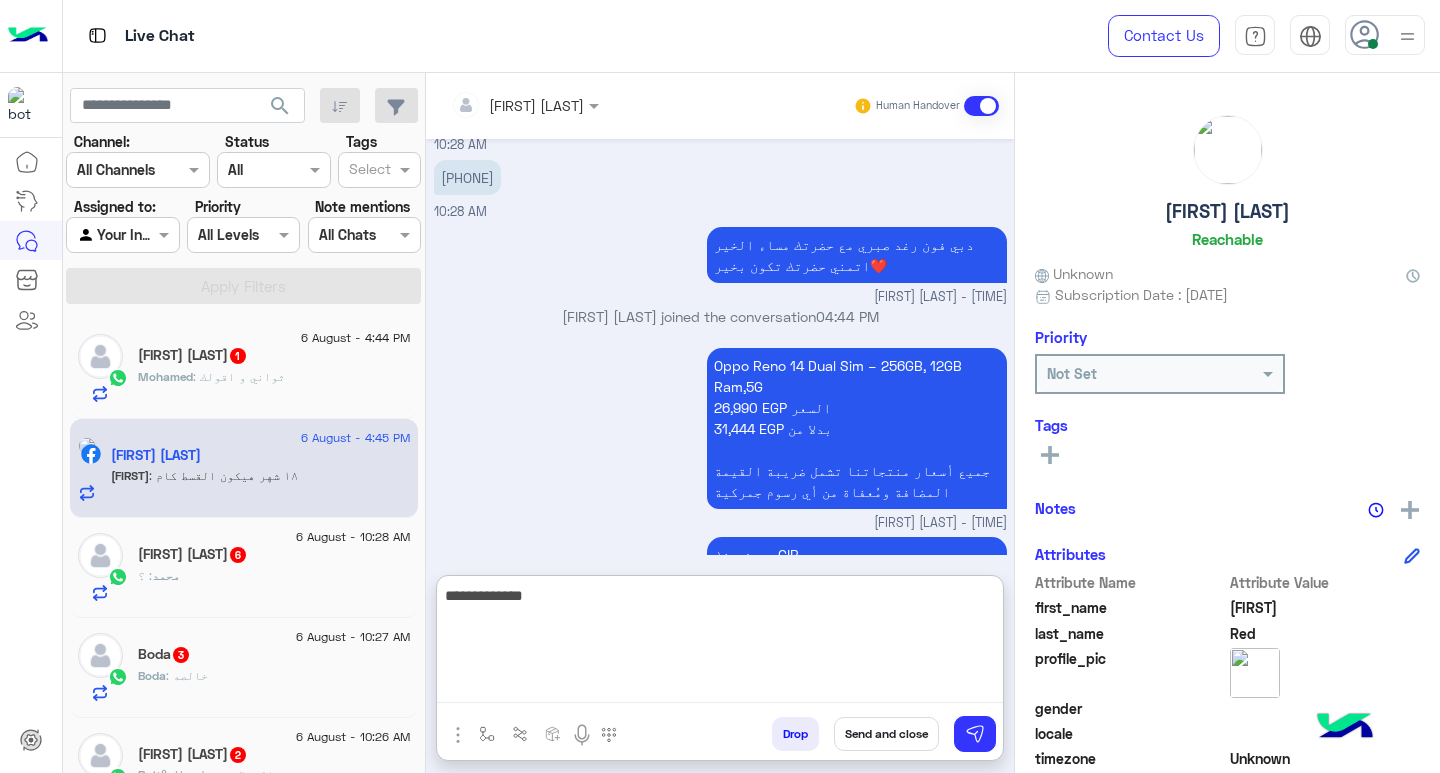 click on "[DATE]  Oppo Reno 14 Dual Sim - 256GB, 12GB Ram,5G سعر المنتج هيكون 26,990 بدلا من 31,444  - شامل ضريبه القيمه المضافة - خالص الرسوم الجمركيه  [FIRST] [LAST] -  [TIME]   [FIRST] [LAST] opened handover mode   [TIME]       [FIRST] [LAST] closed the conversation   [TIME]      يرجي التواصل مرة اخري اذا كنت بحاجه للمساعدة او اي استفسار اخر, بالضغط على "خدمة العملاء"مره اخرى ودلوقتى تقدر تحجز المنتج المطلوب من أقرب فرع لحضرتك و الاطلاع علي امكانياته بكل سهولة: 1️⃣ احجز من صفحه المنتج ع الويب سايت Www.dubaiphone.net 2️⃣ حدد خيار "Pickup in Store" أو "استلام من الفرع" 3️⃣ أنتظر تأكيد وجود المنتج بمكالمة هاتفية او رسالة واتس اب  [FIRST] [LAST] -  [TIME]  عرض البنك CIB   [TIME]     [TIME]   [DATE]" at bounding box center (720, 347) 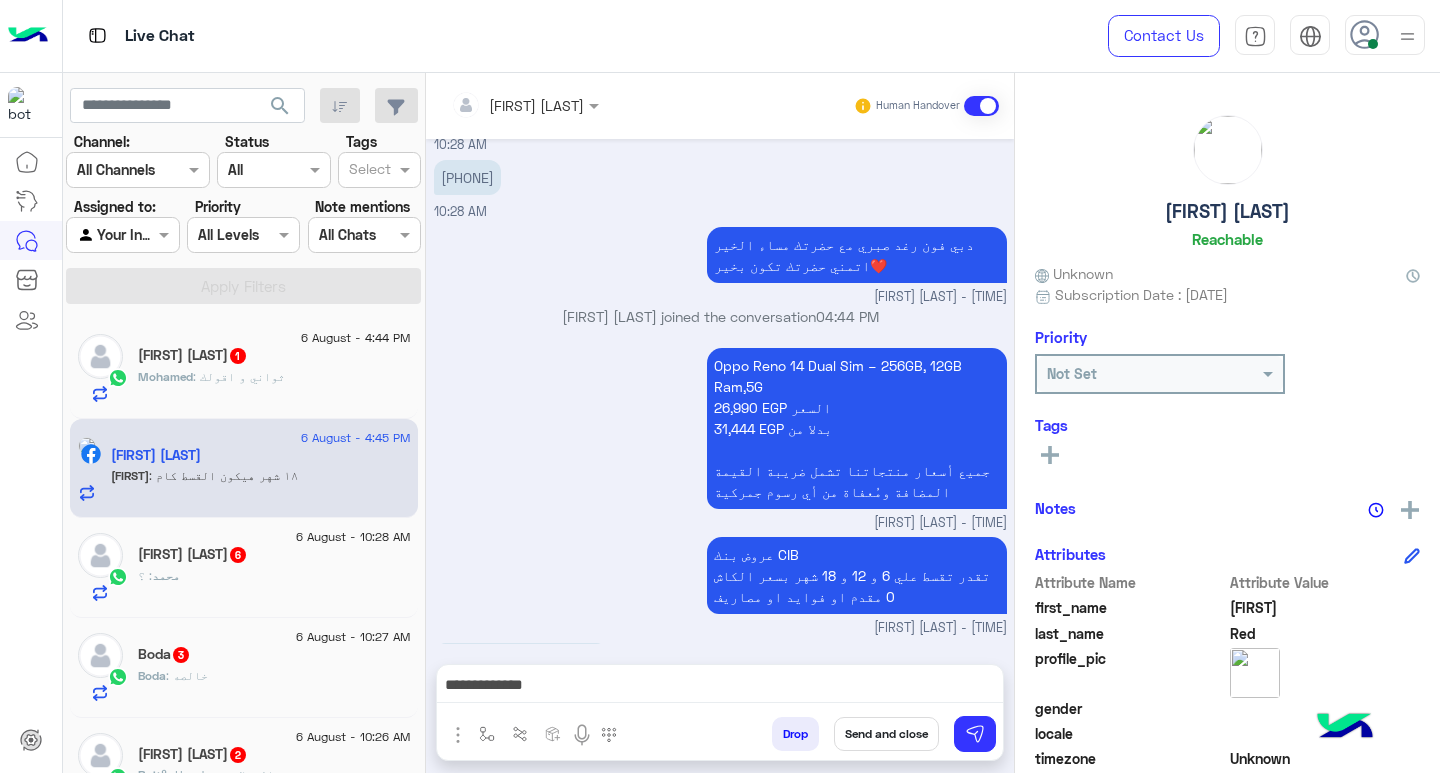 scroll, scrollTop: 3292, scrollLeft: 0, axis: vertical 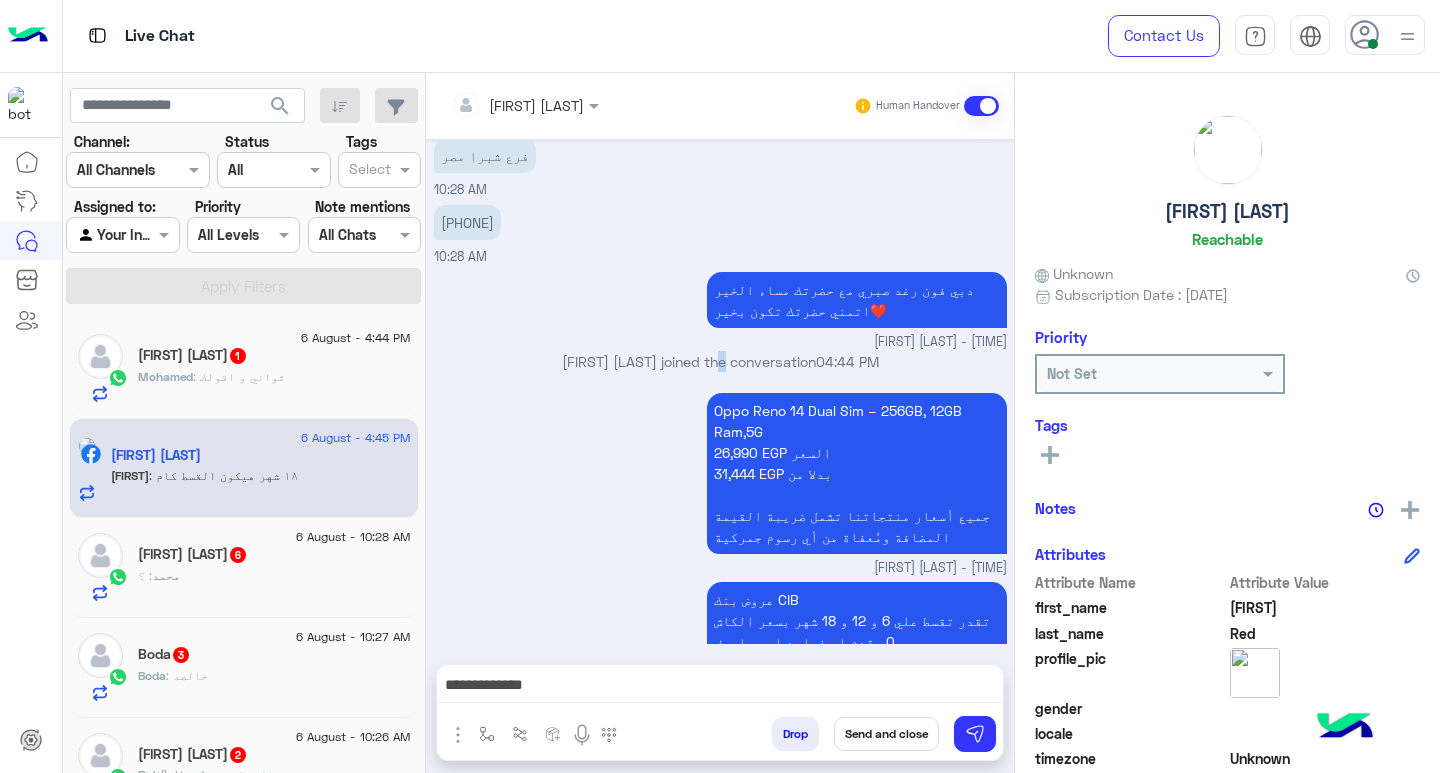 click on "[FIRST] [LAST] joined the conversation   [TIME]" at bounding box center (720, 361) 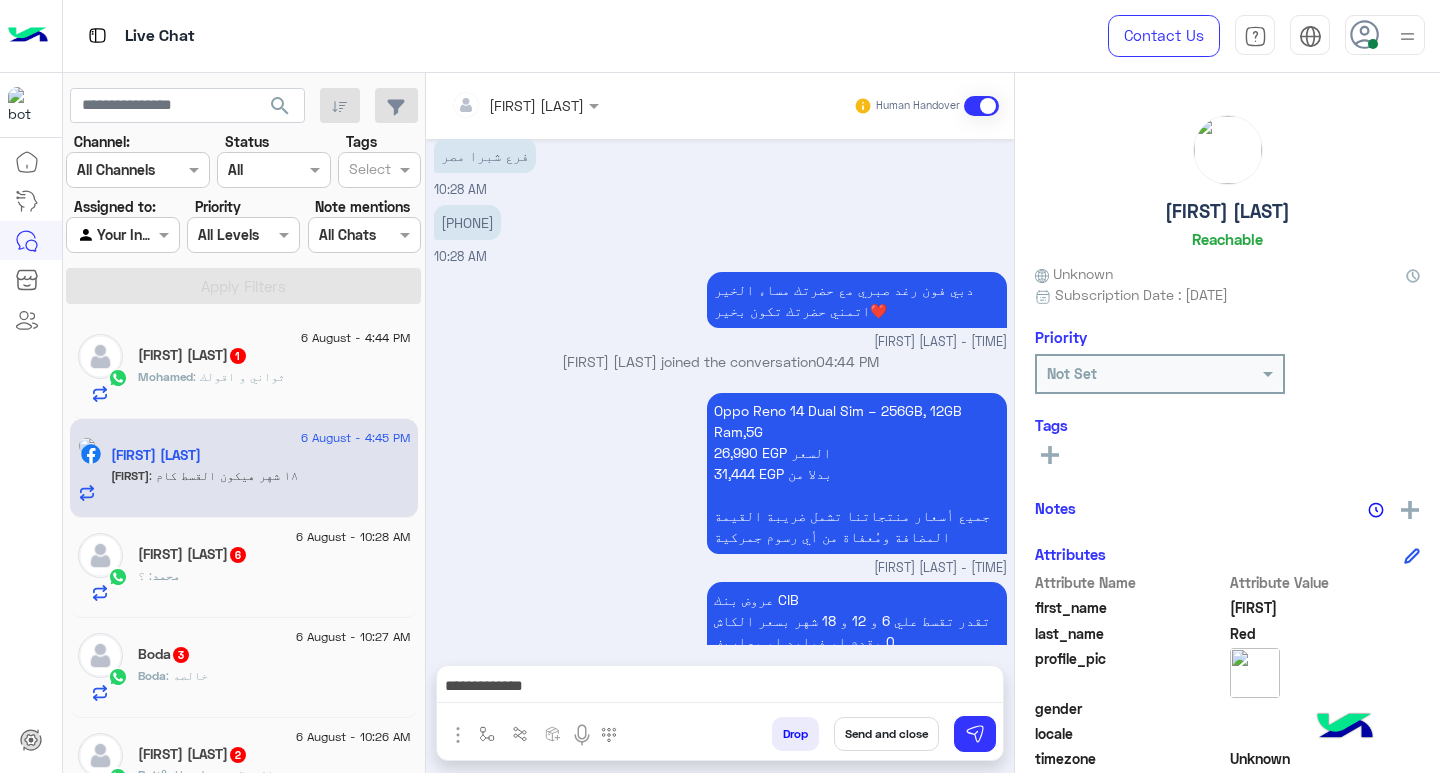 click on "Oppo Reno 14 Dual Sim – 256GB, 12GB Ram,5G 26,990 EGP السعر  31,444 EGP بدلا من  جميع أسعار منتجاتنا تشمل ضريبة القيمة المضافة ومُعفاة من أي رسوم جمركية" at bounding box center (857, 473) 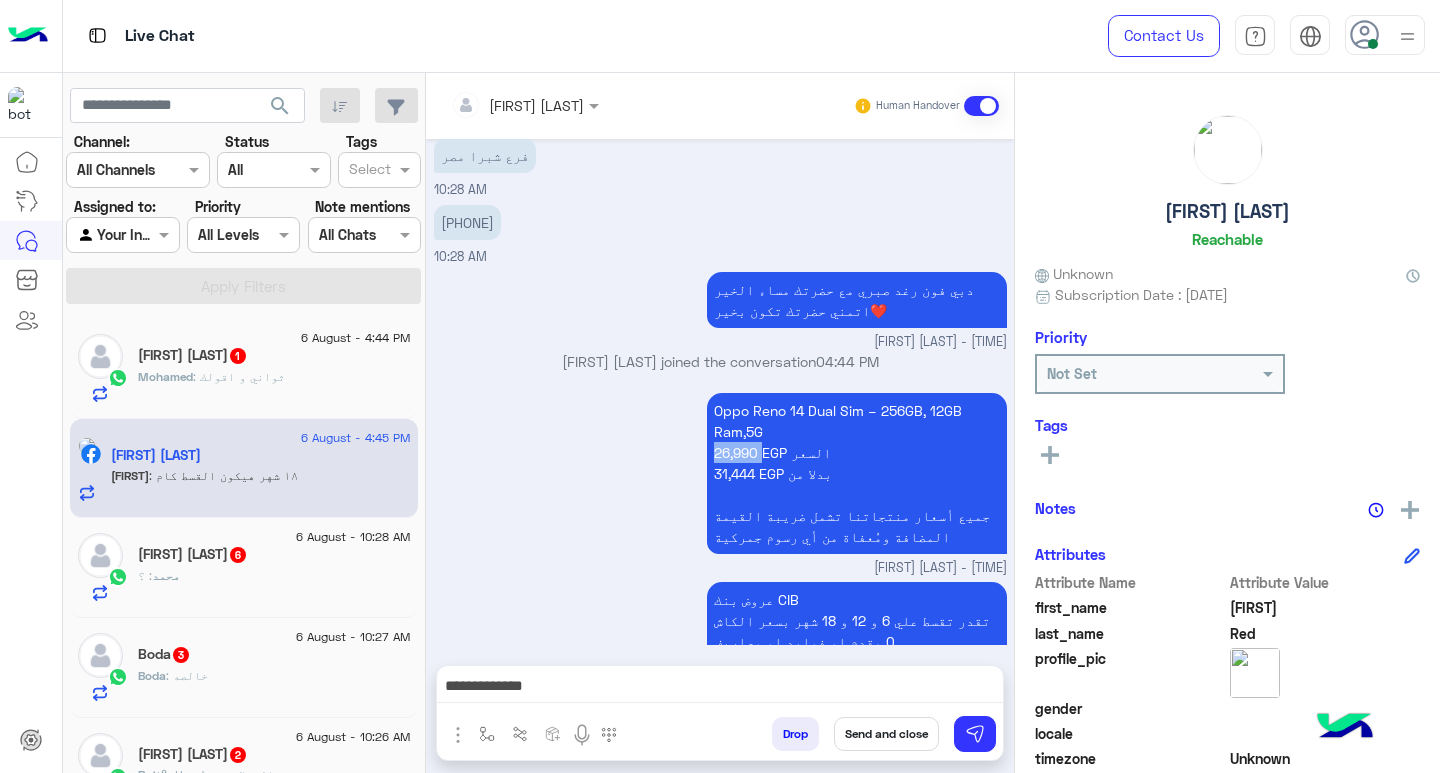 click on "Oppo Reno 14 Dual Sim – 256GB, 12GB Ram,5G 26,990 EGP السعر  31,444 EGP بدلا من  جميع أسعار منتجاتنا تشمل ضريبة القيمة المضافة ومُعفاة من أي رسوم جمركية" at bounding box center (857, 473) 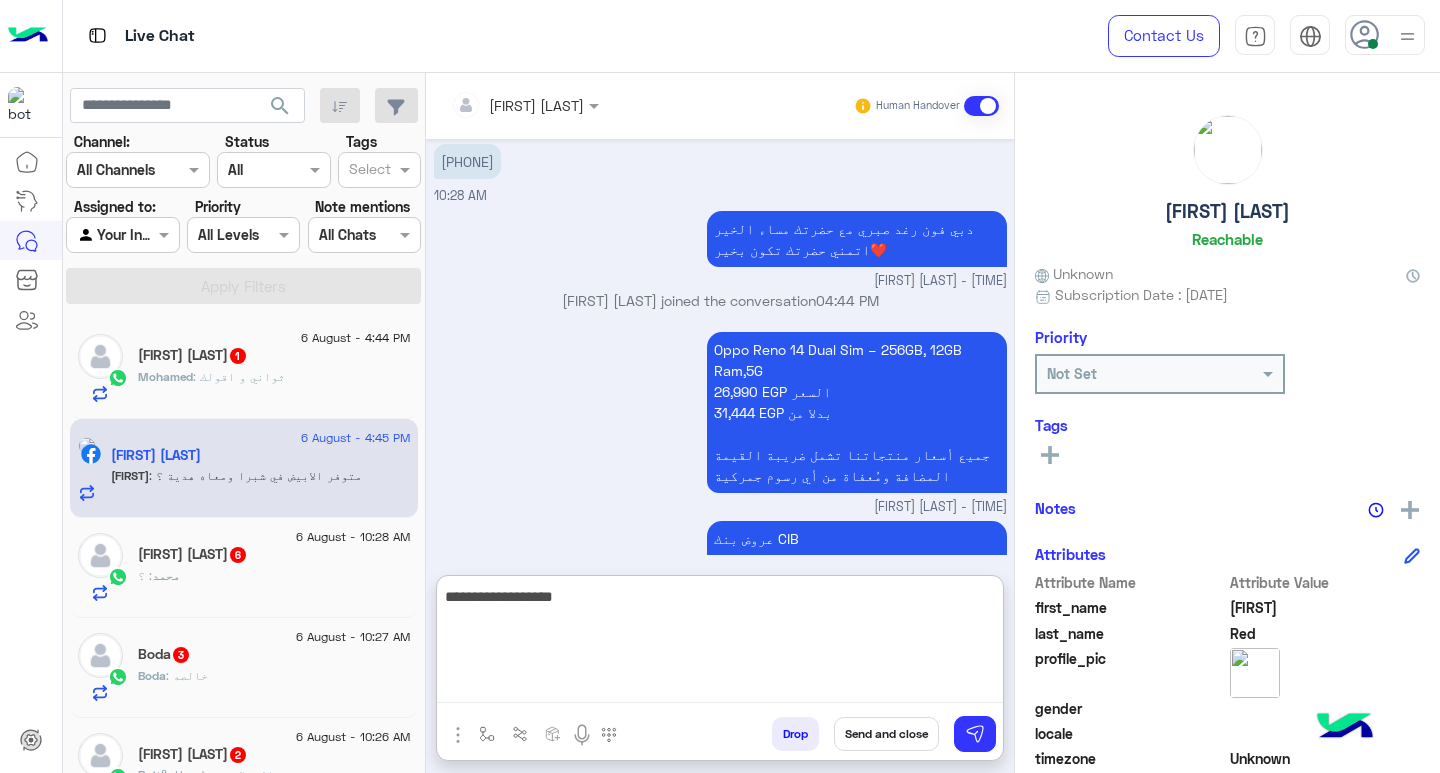 scroll, scrollTop: 3445, scrollLeft: 0, axis: vertical 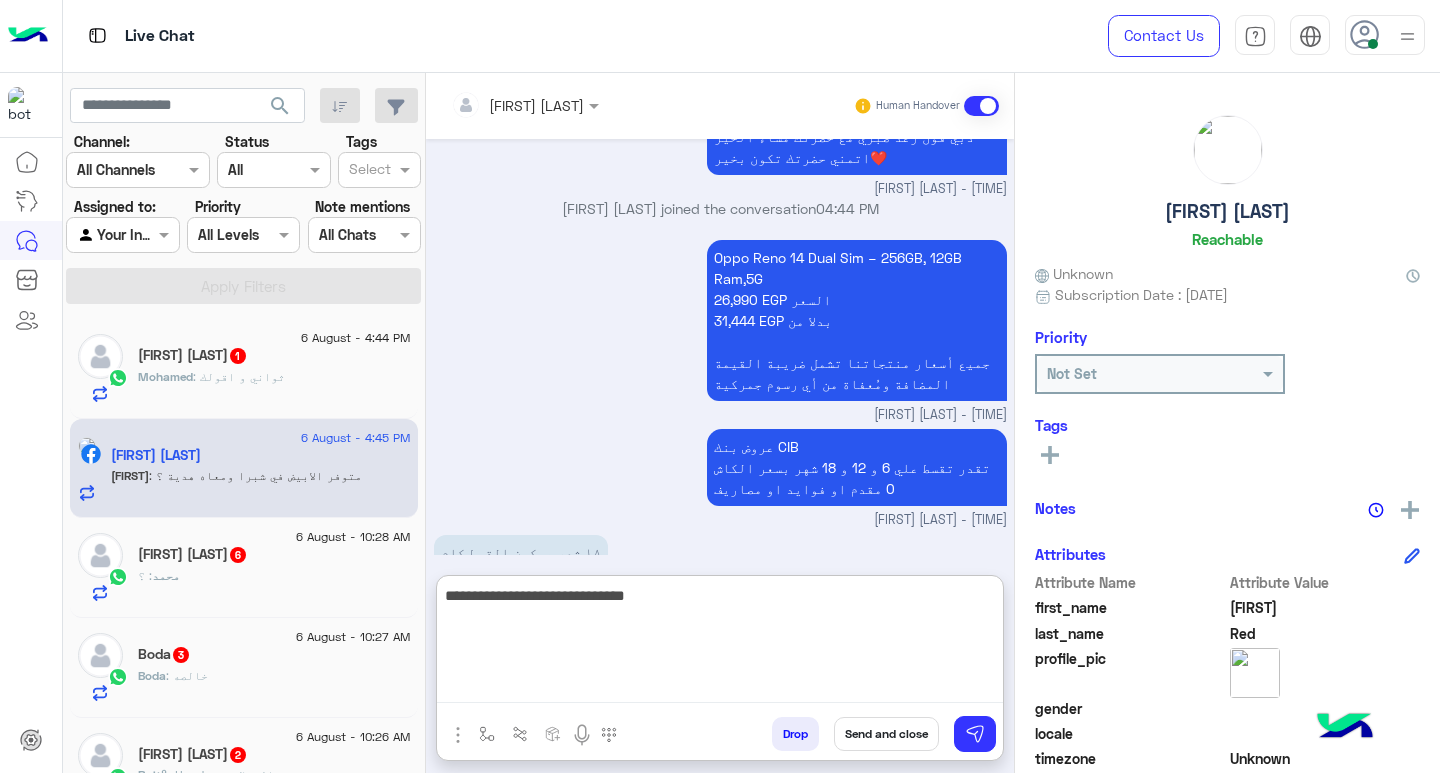type on "**********" 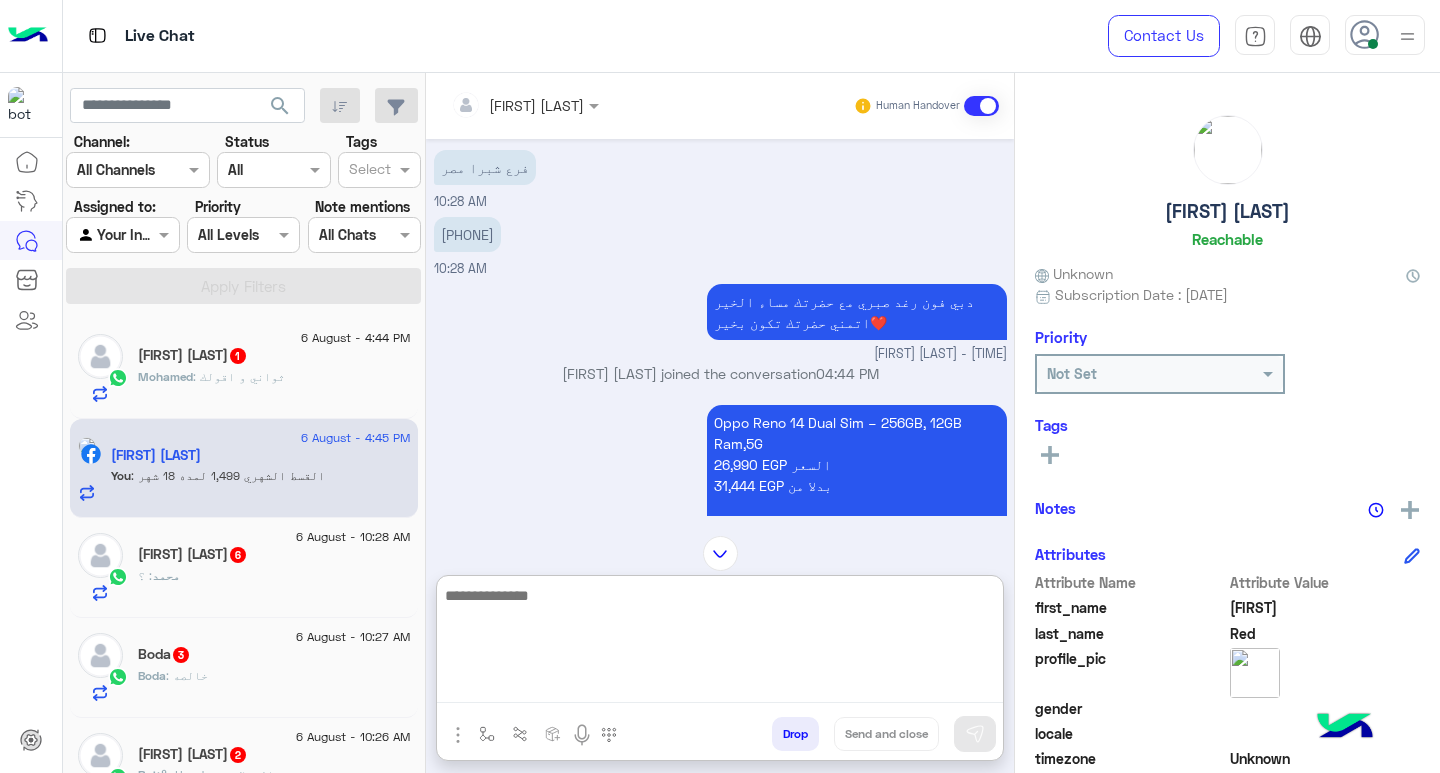 scroll, scrollTop: 3299, scrollLeft: 0, axis: vertical 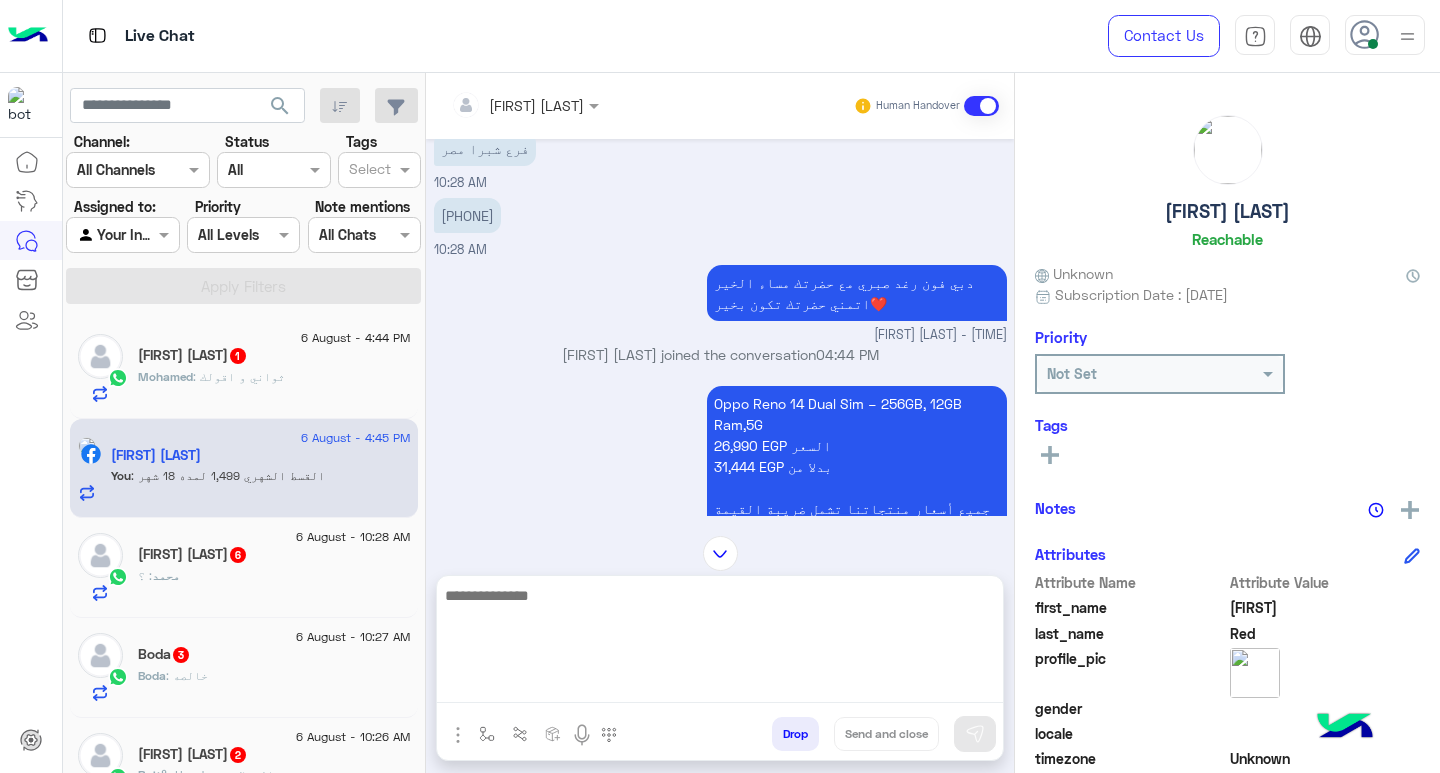click on "Oppo Reno 14 Dual Sim – 256GB, 12GB Ram,5G 26,990 EGP السعر  31,444 EGP بدلا من  جميع أسعار منتجاتنا تشمل ضريبة القيمة المضافة ومُعفاة من أي رسوم جمركية" at bounding box center (857, 466) 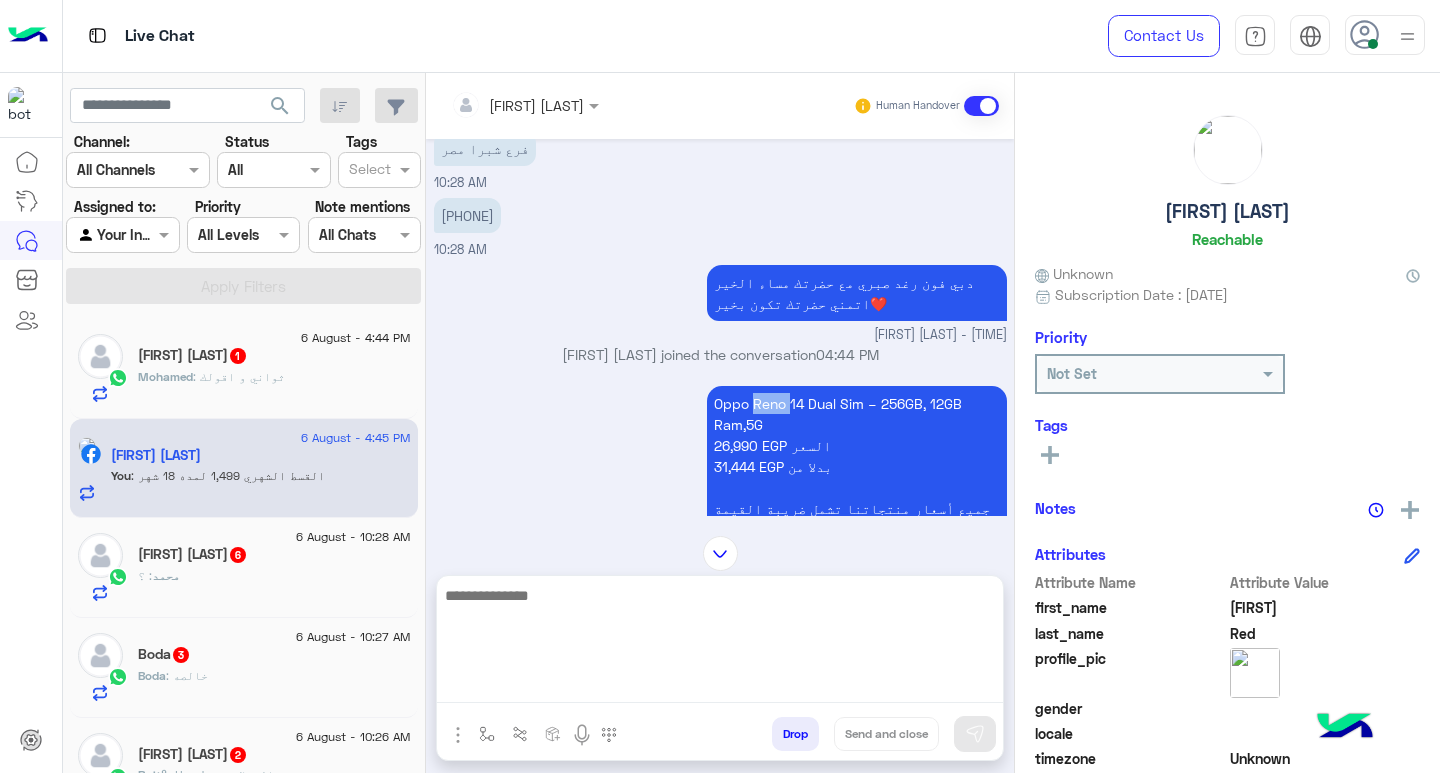 click on "Oppo Reno 14 Dual Sim – 256GB, 12GB Ram,5G 26,990 EGP السعر  31,444 EGP بدلا من  جميع أسعار منتجاتنا تشمل ضريبة القيمة المضافة ومُعفاة من أي رسوم جمركية" at bounding box center (857, 466) 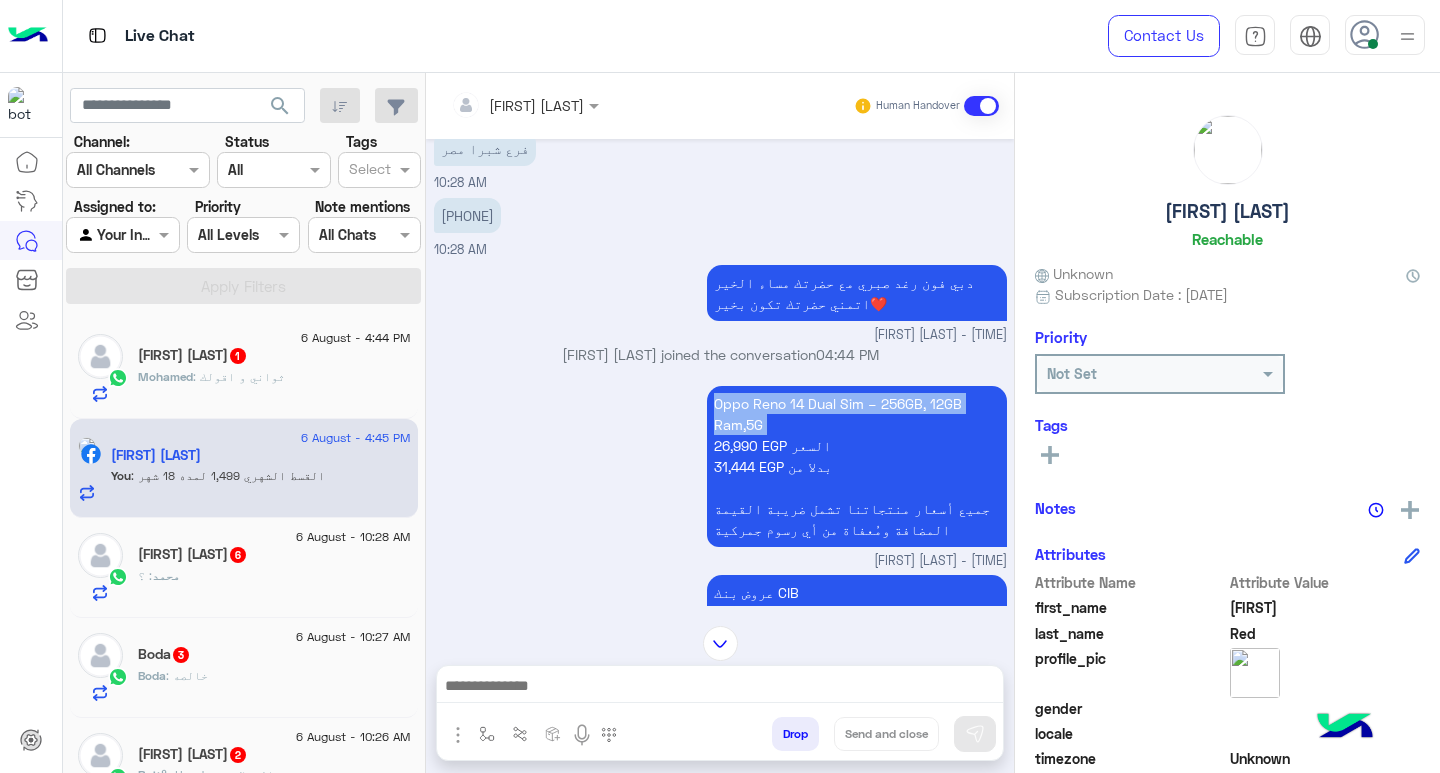 click on "Oppo Reno 14 Dual Sim – 256GB, 12GB Ram,5G 26,990 EGP السعر  31,444 EGP بدلا من  جميع أسعار منتجاتنا تشمل ضريبة القيمة المضافة ومُعفاة من أي رسوم جمركية" at bounding box center [857, 466] 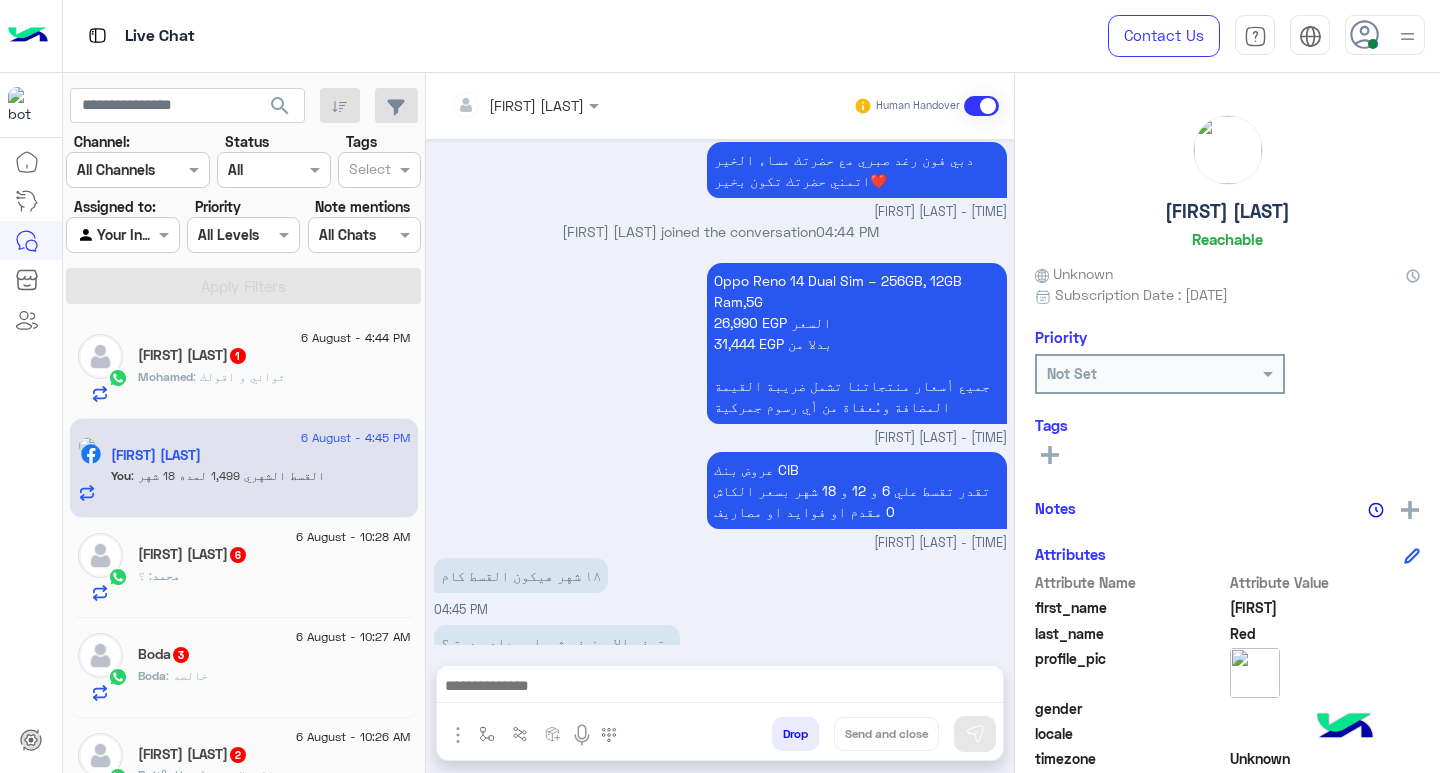 click at bounding box center (720, 688) 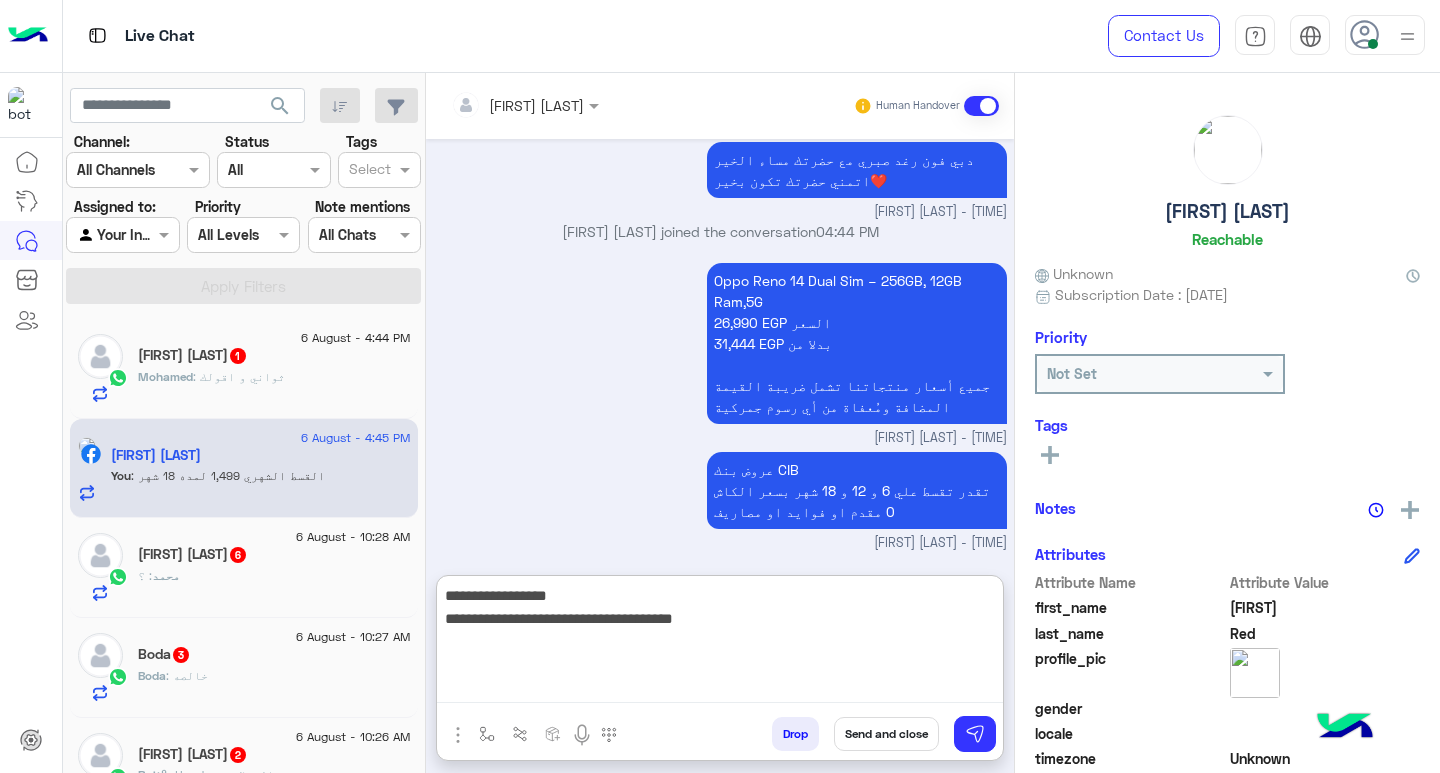 type on "**********" 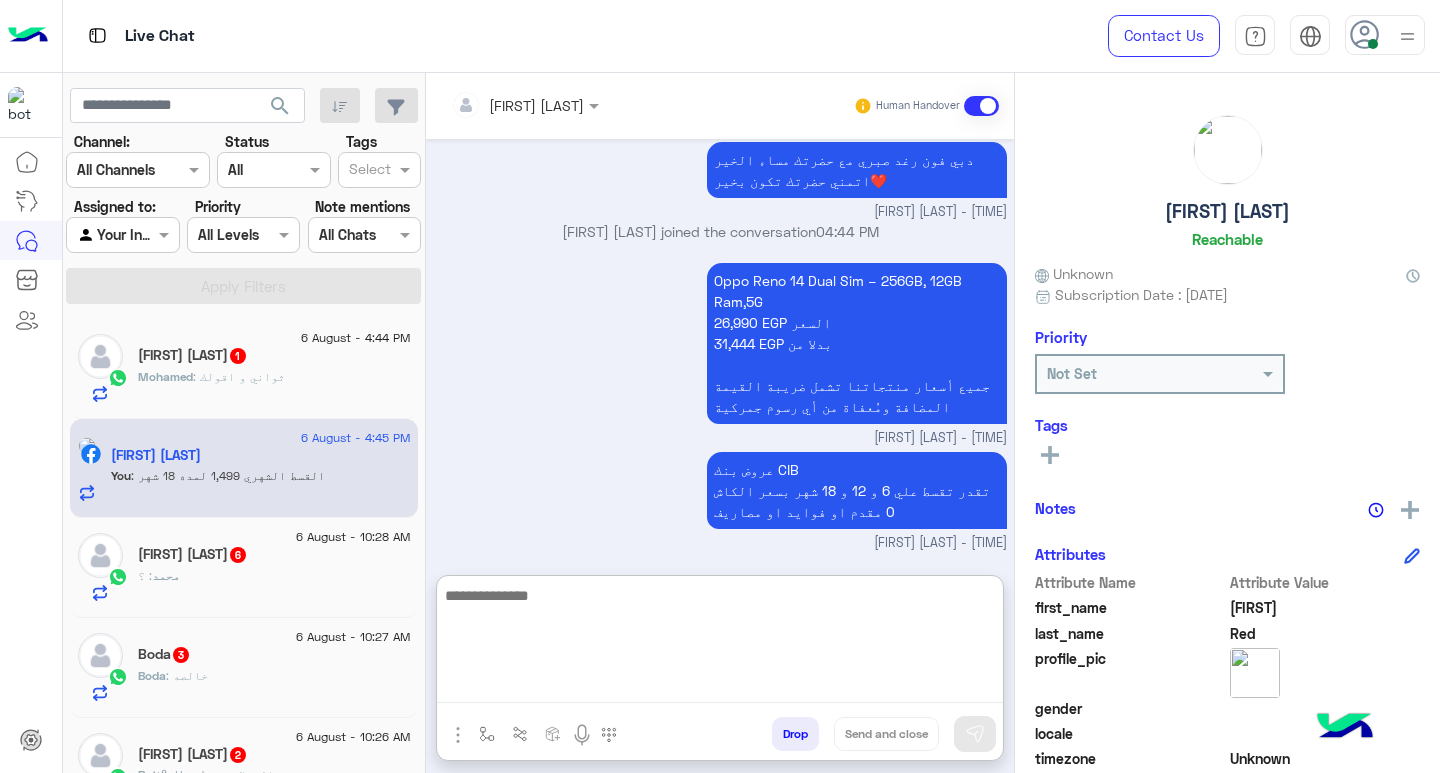 scroll, scrollTop: 3597, scrollLeft: 0, axis: vertical 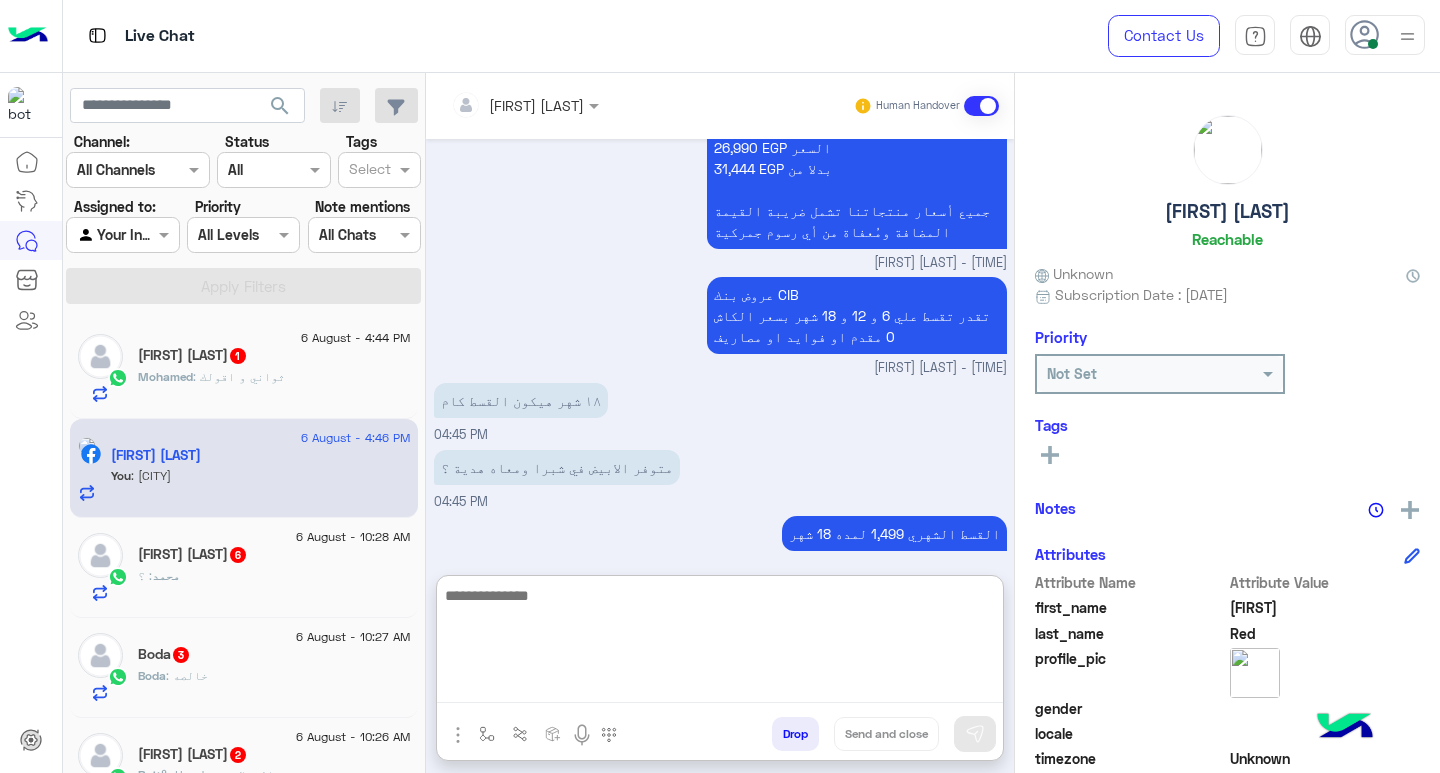 click at bounding box center [720, 643] 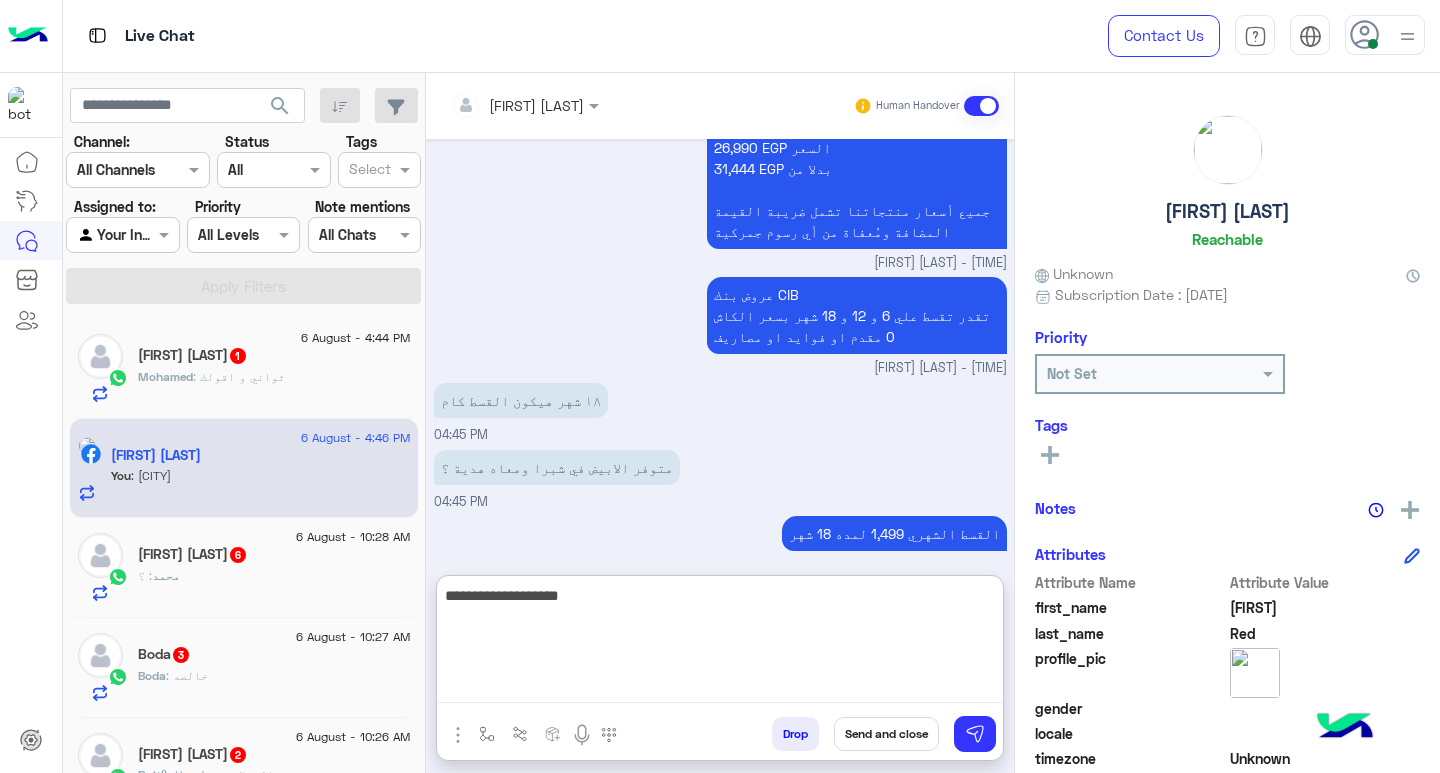 type on "**********" 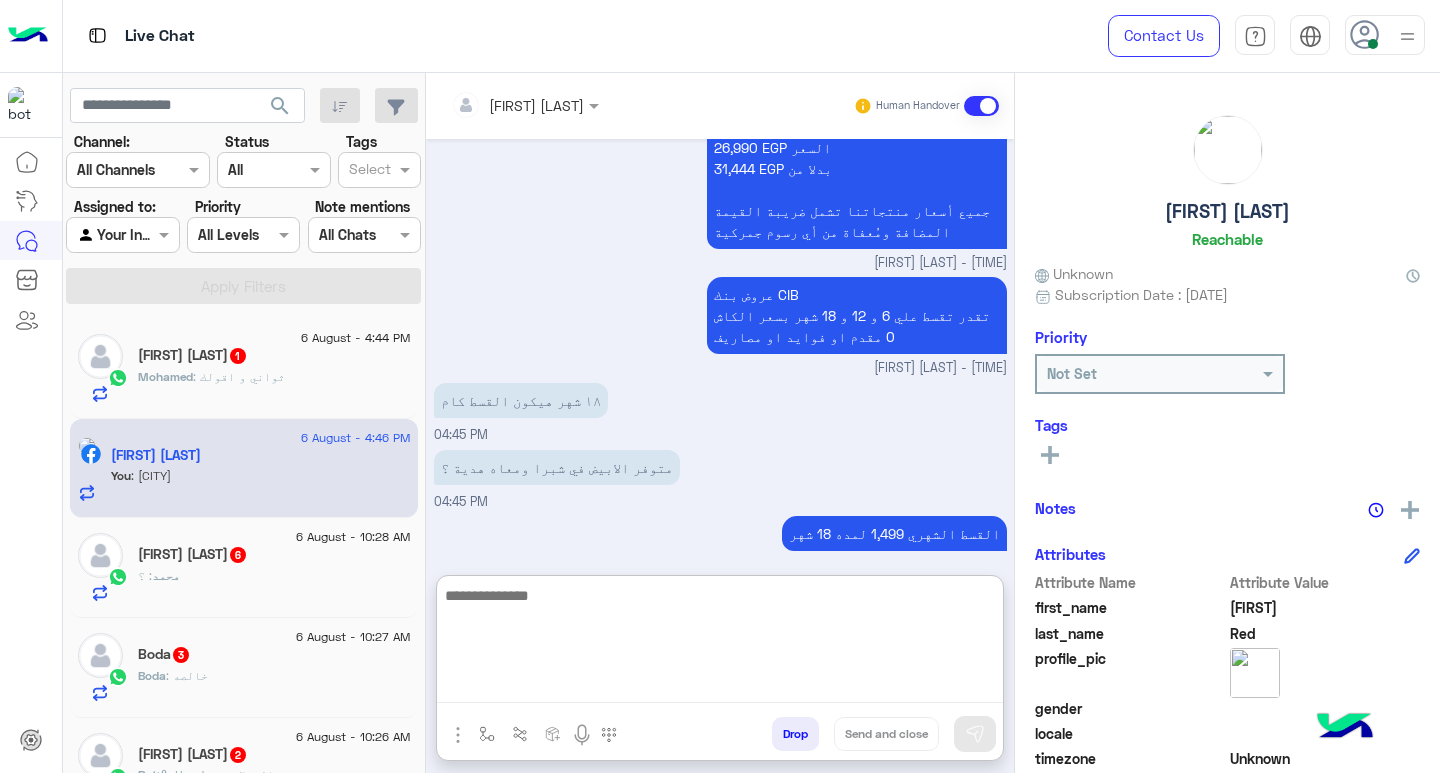 scroll, scrollTop: 3661, scrollLeft: 0, axis: vertical 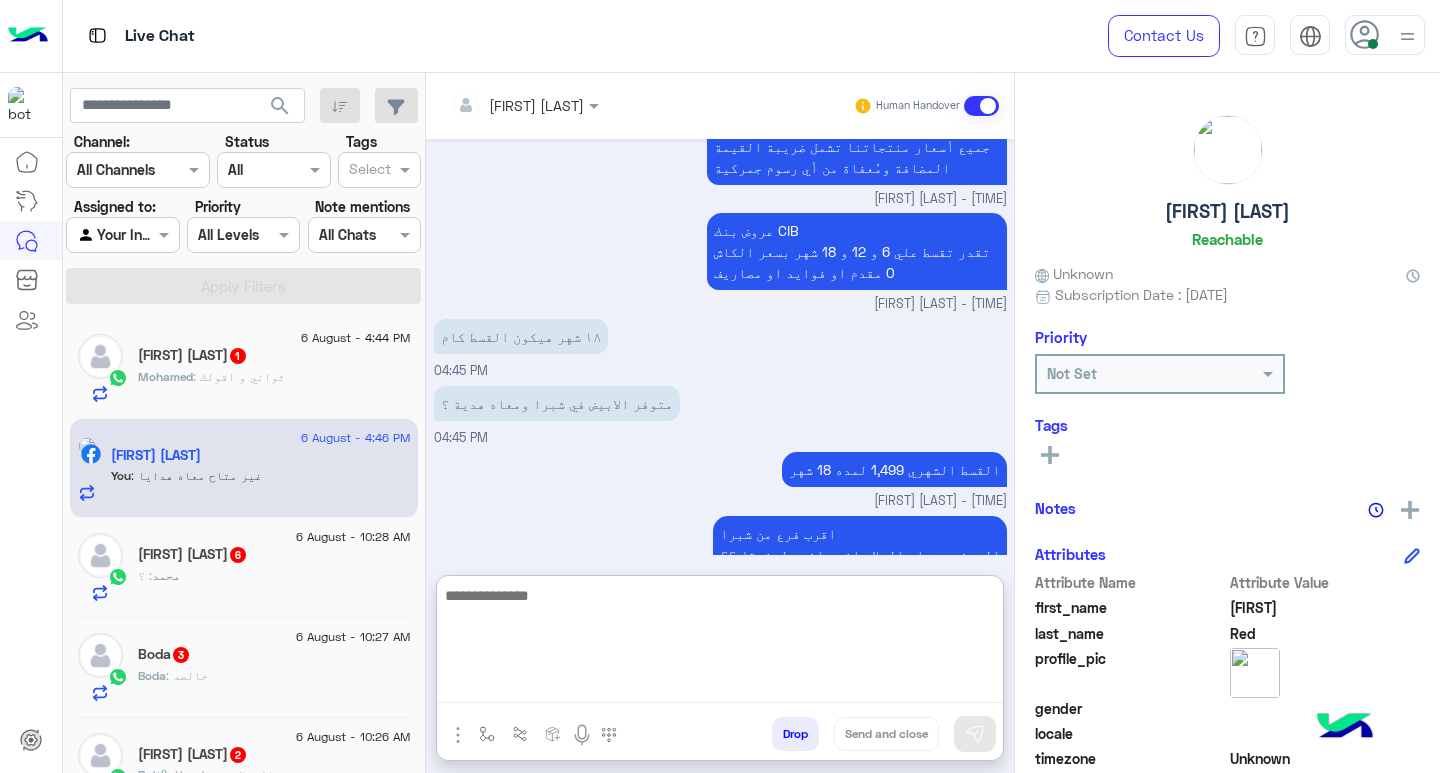click on "[FIRST] : ثواني و اقولك" 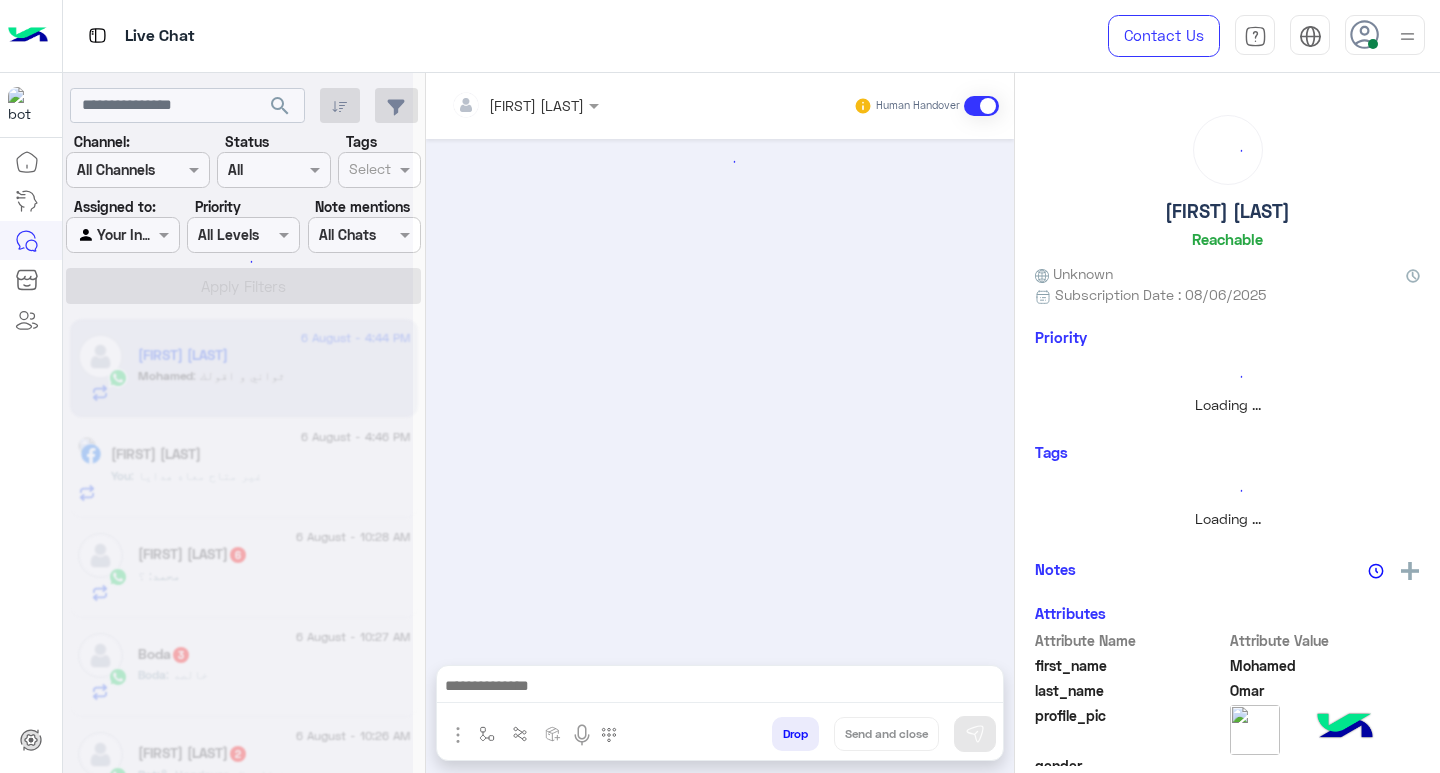 scroll, scrollTop: 0, scrollLeft: 0, axis: both 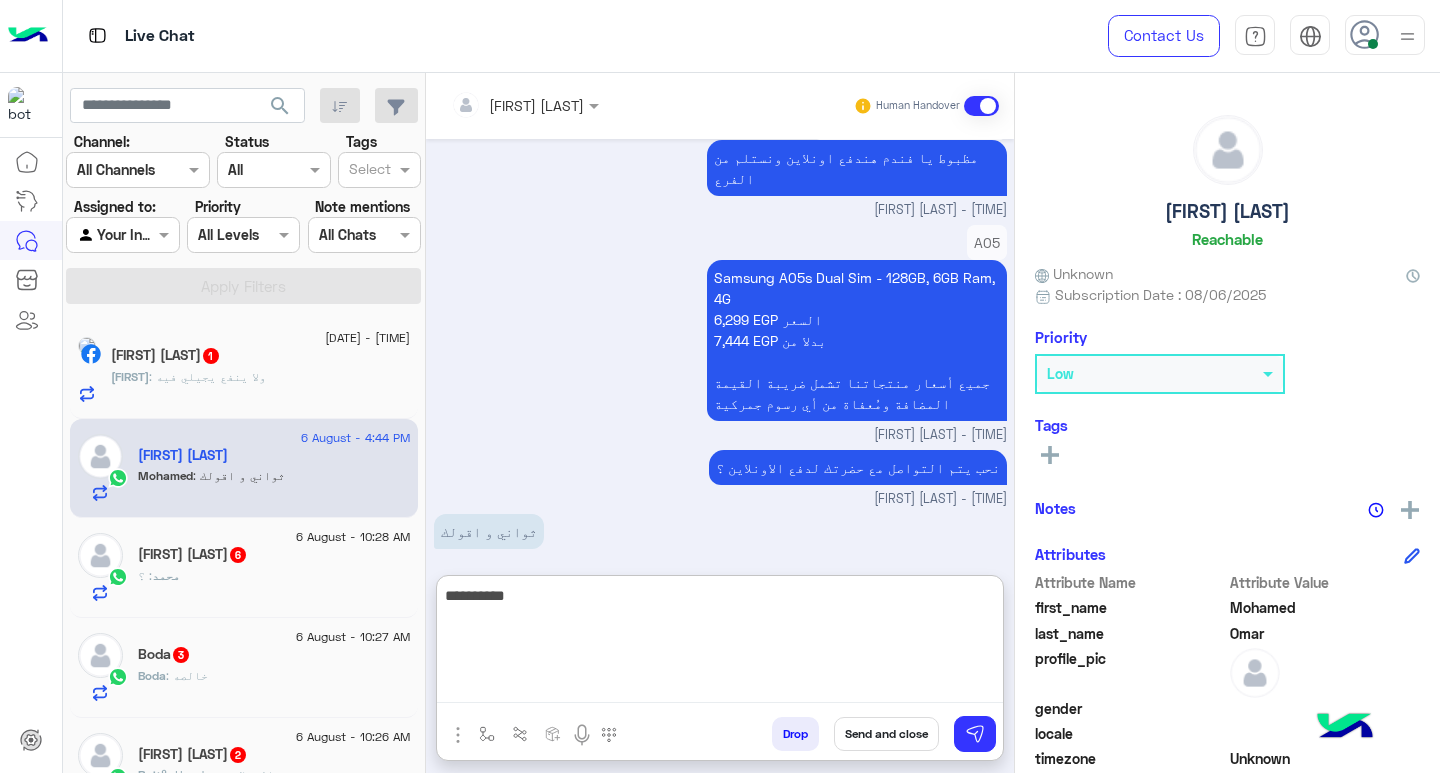 type on "**********" 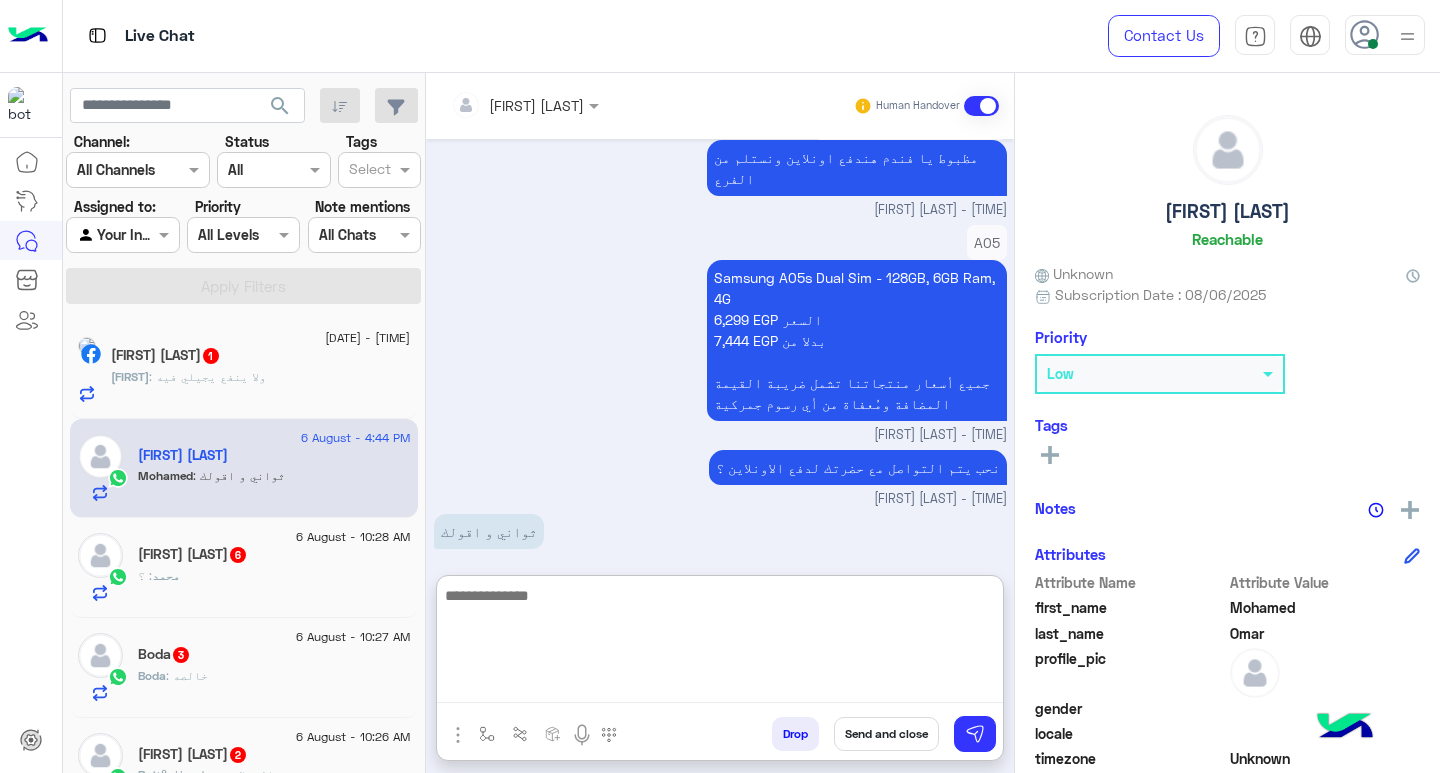 scroll, scrollTop: 1437, scrollLeft: 0, axis: vertical 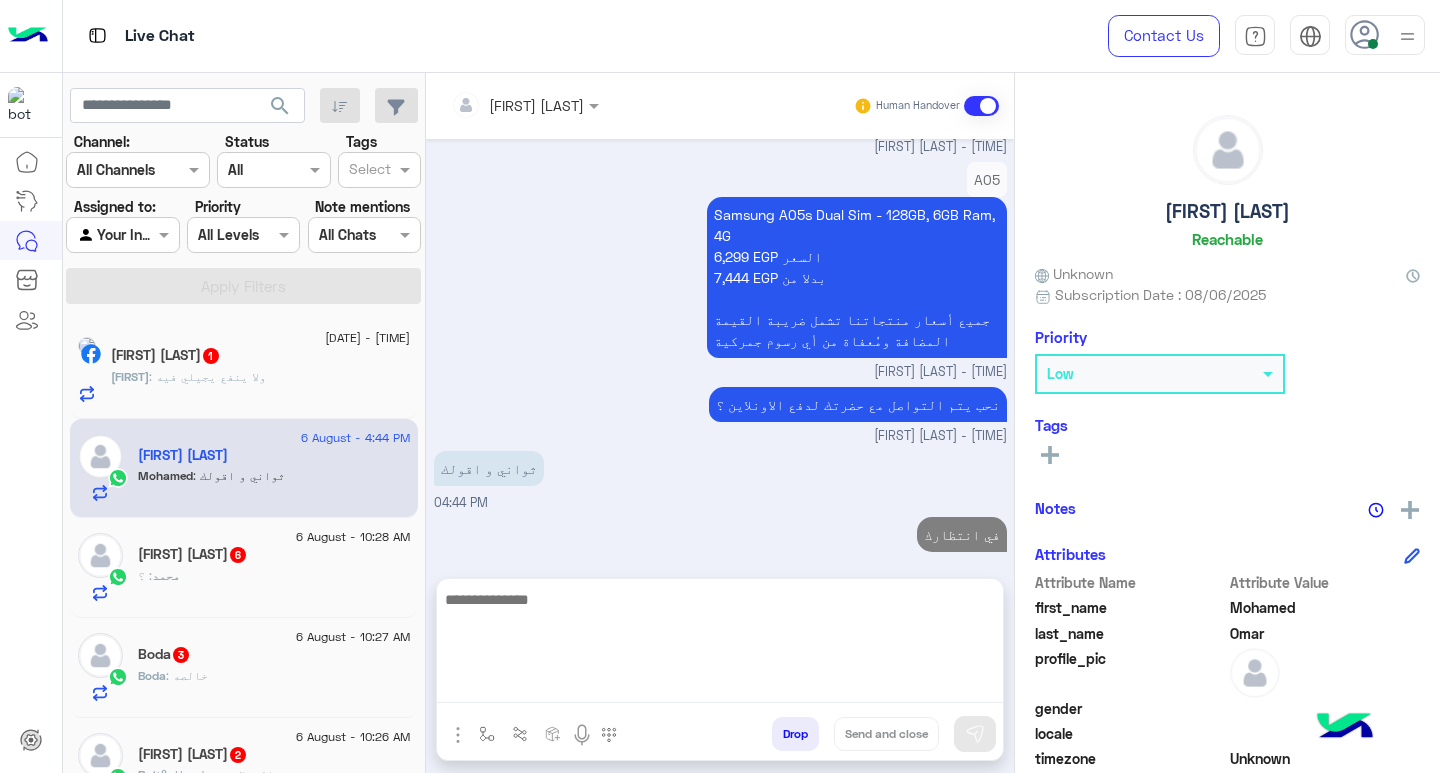 click on "[FIRST] [LAST]  1" 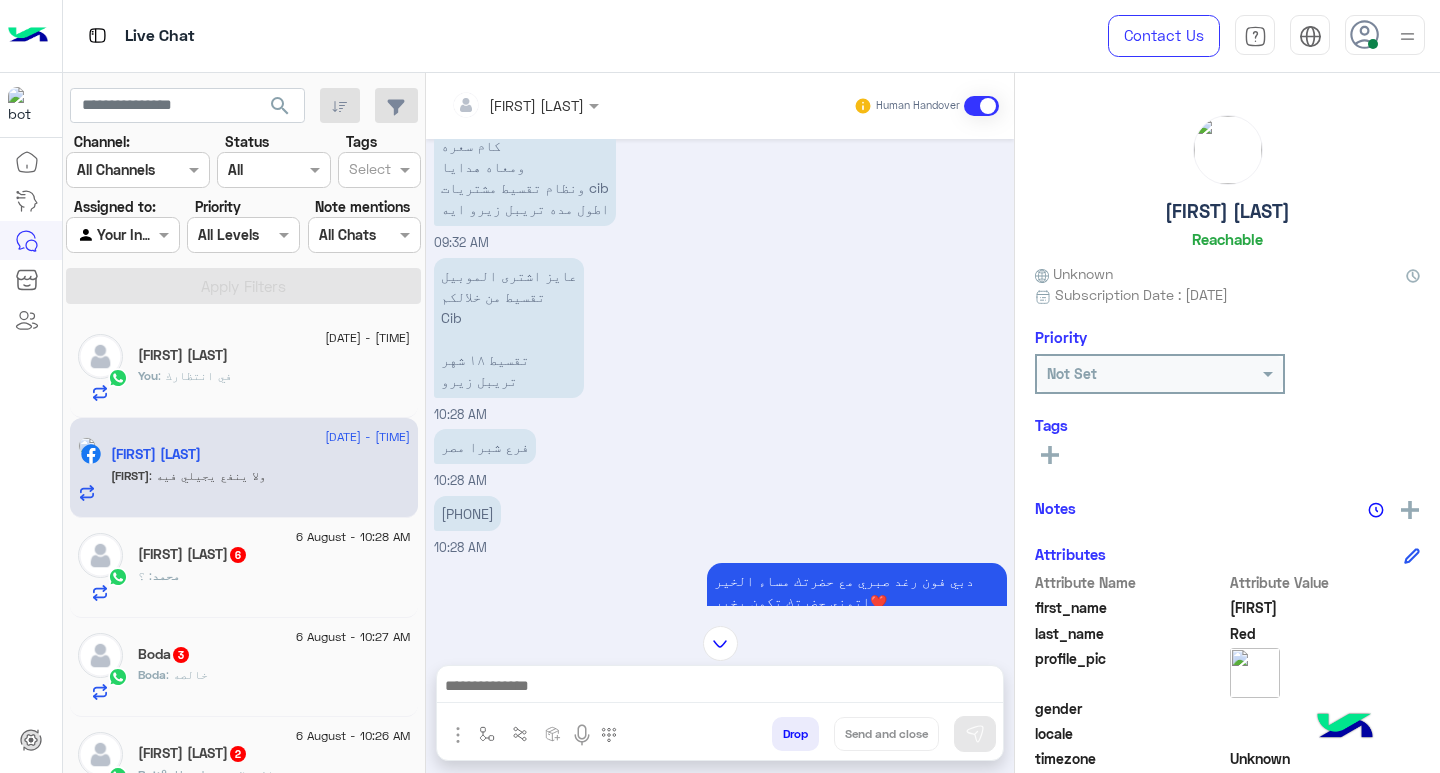 scroll, scrollTop: 2080, scrollLeft: 0, axis: vertical 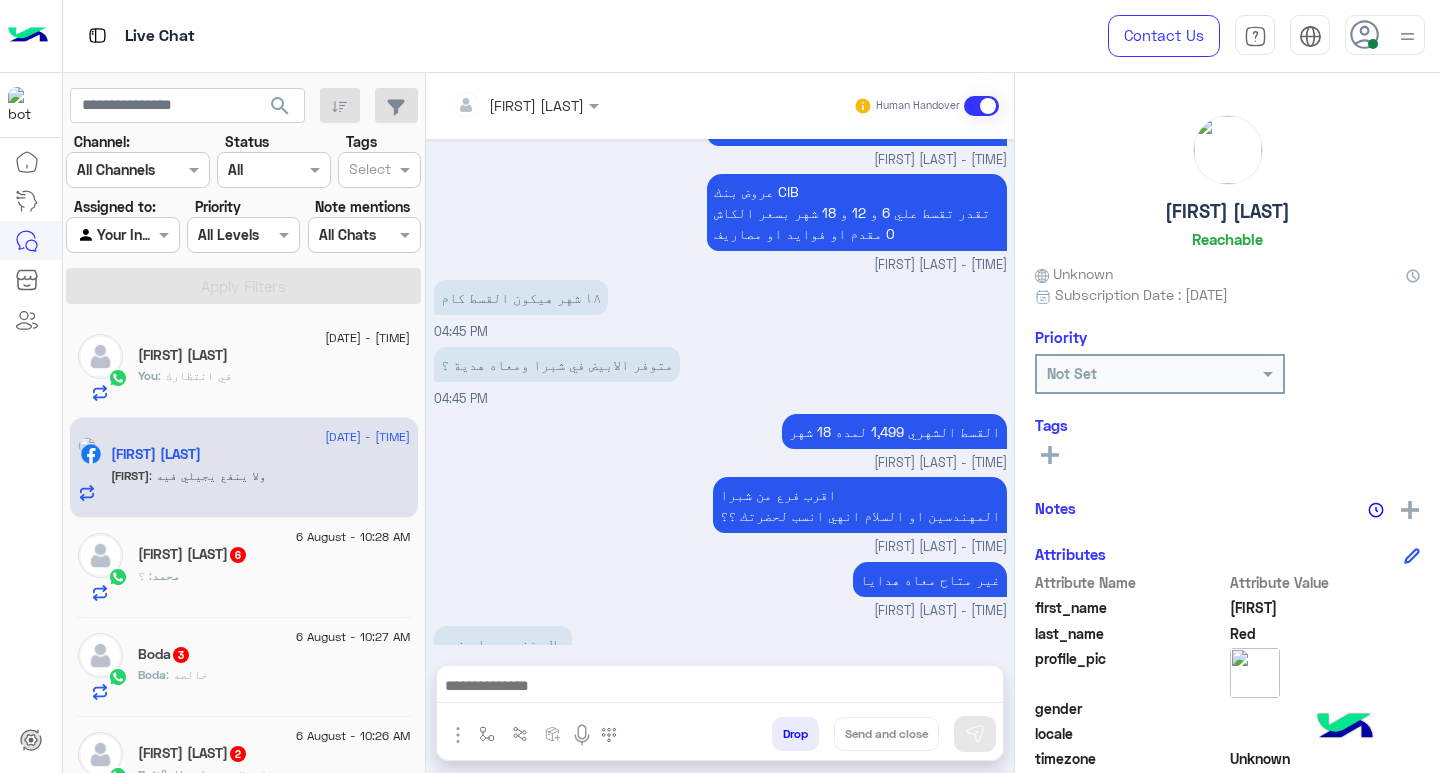 click at bounding box center (720, 688) 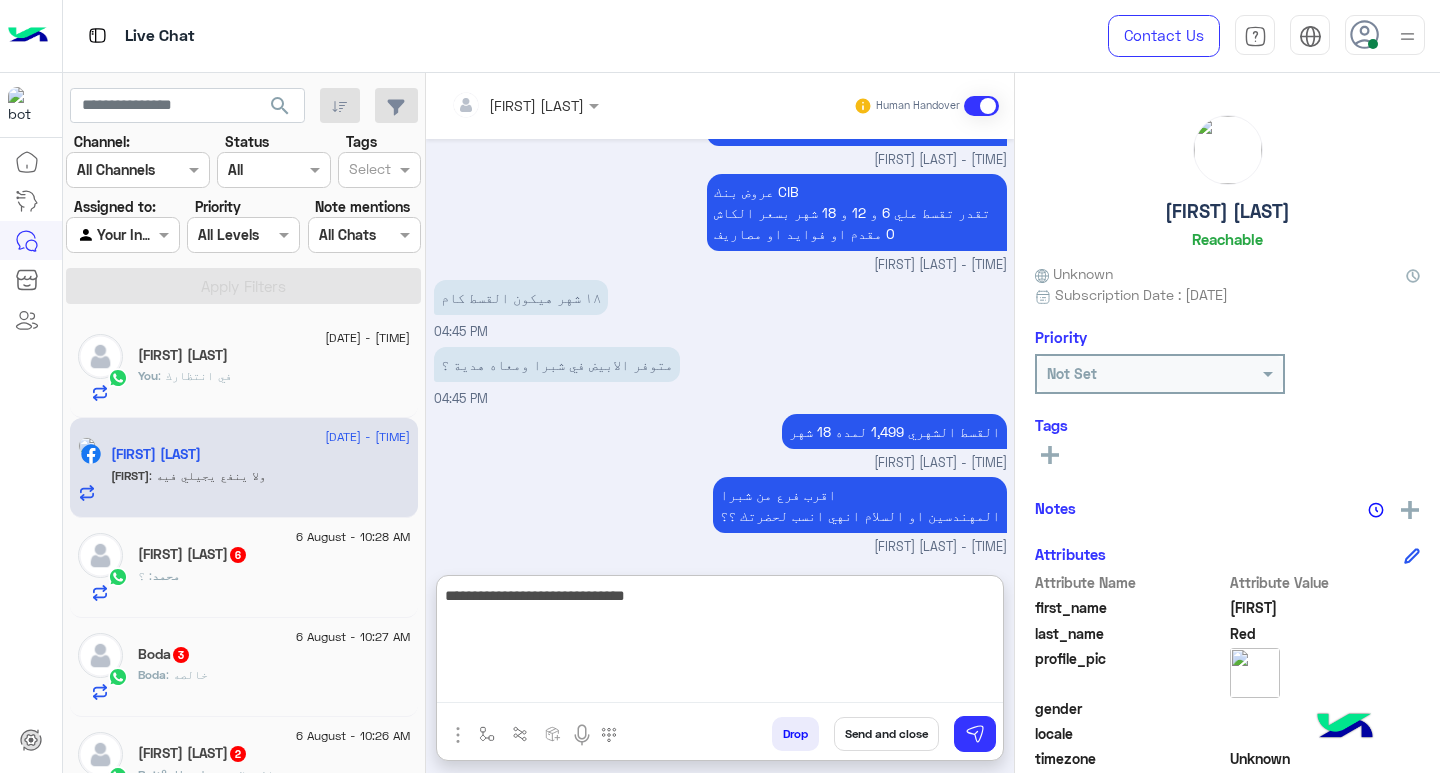 type on "**********" 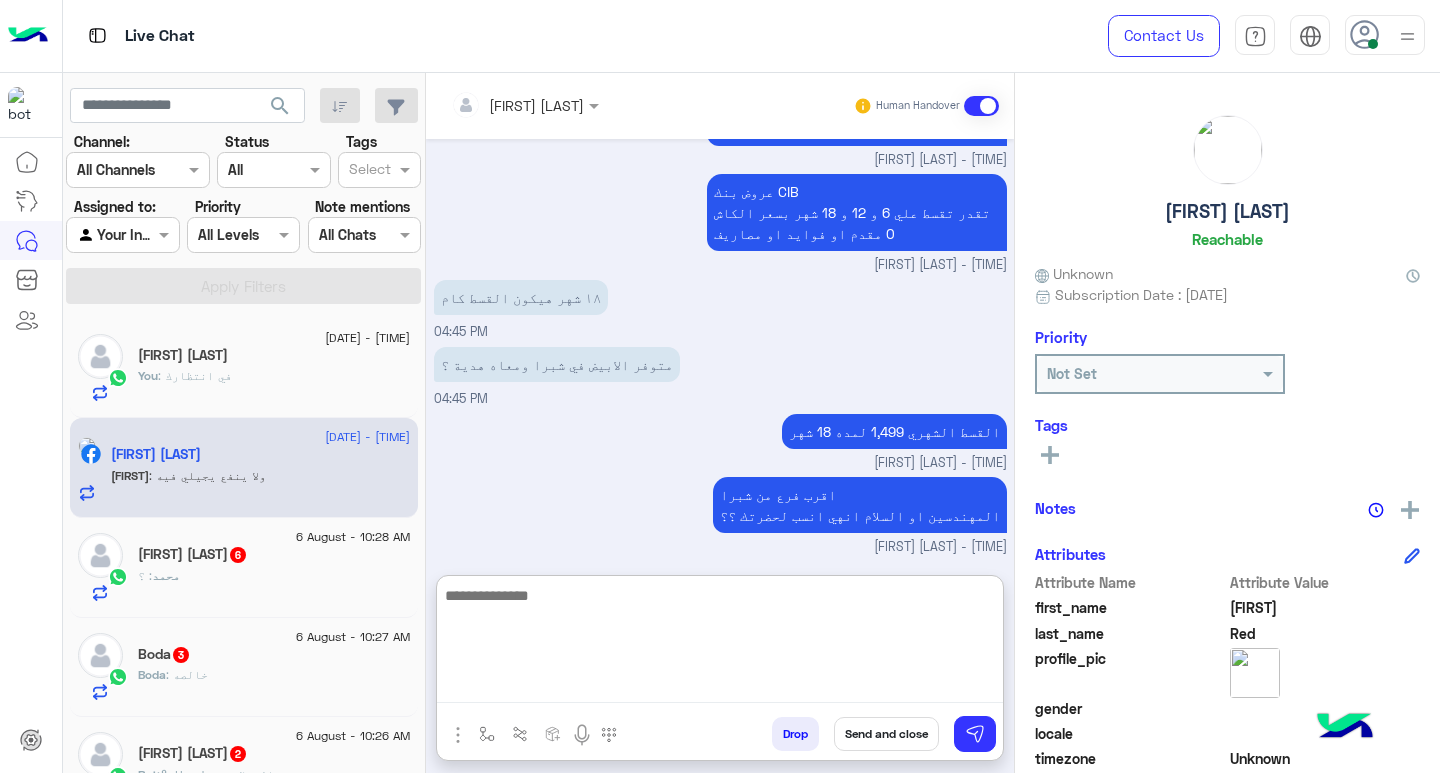 scroll, scrollTop: 2235, scrollLeft: 0, axis: vertical 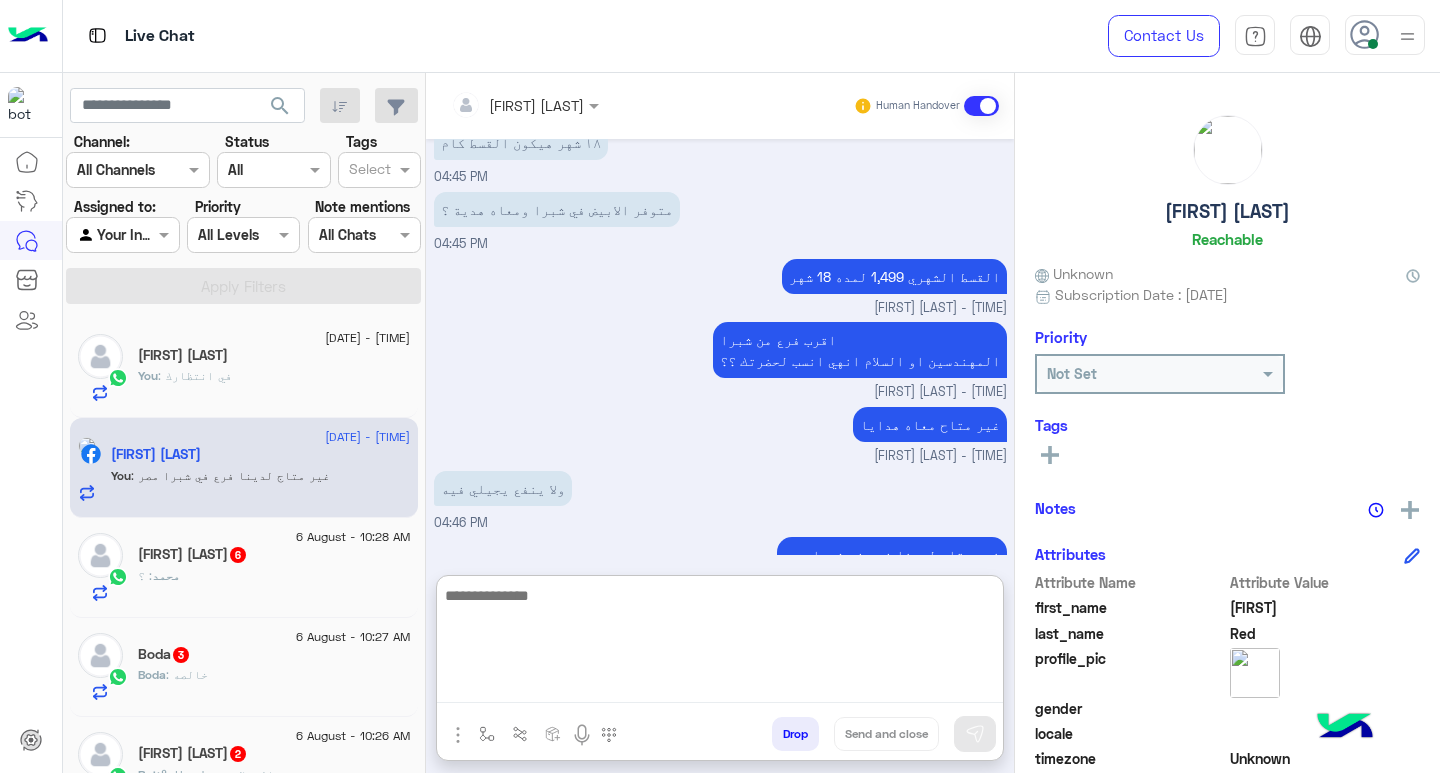 click on "[FIRST] [LAST]  6" 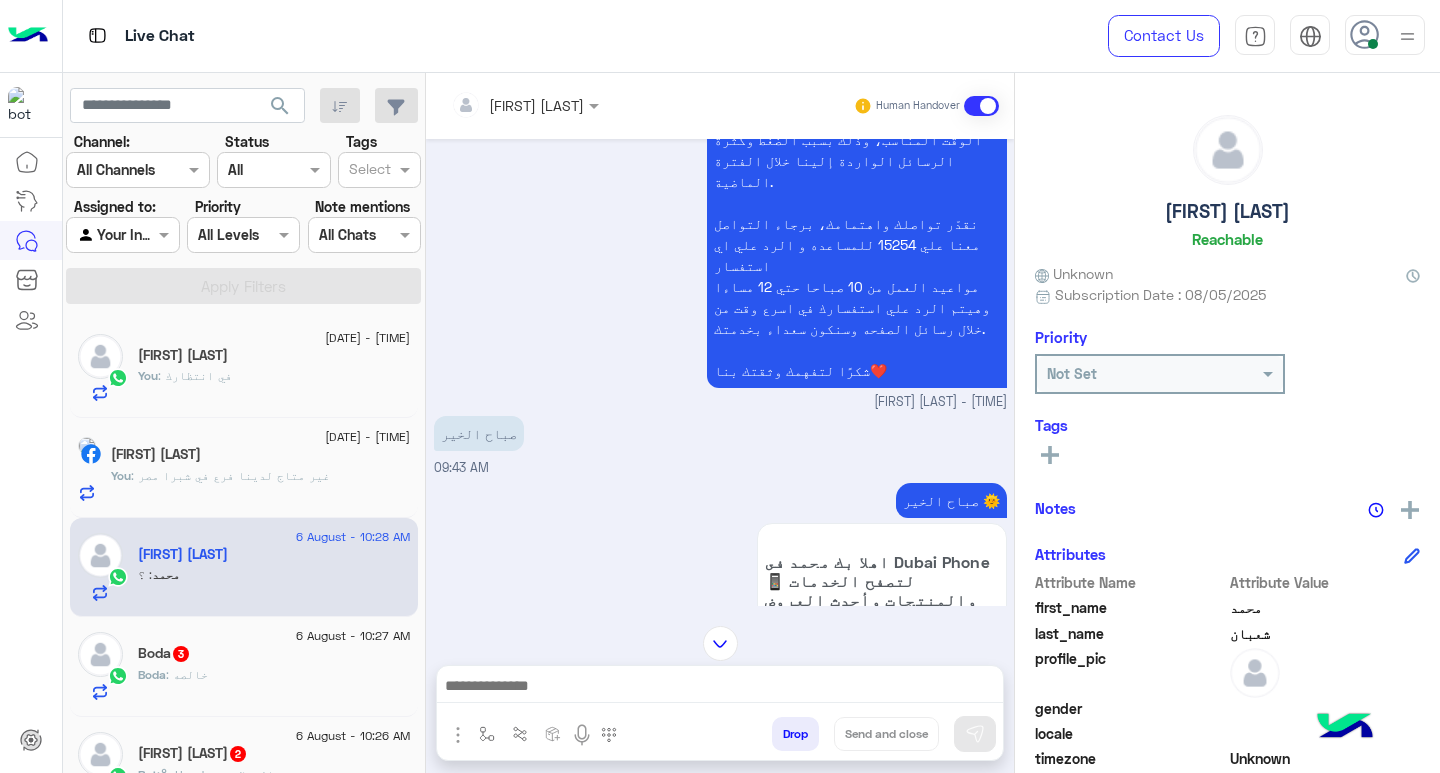 scroll, scrollTop: 491, scrollLeft: 0, axis: vertical 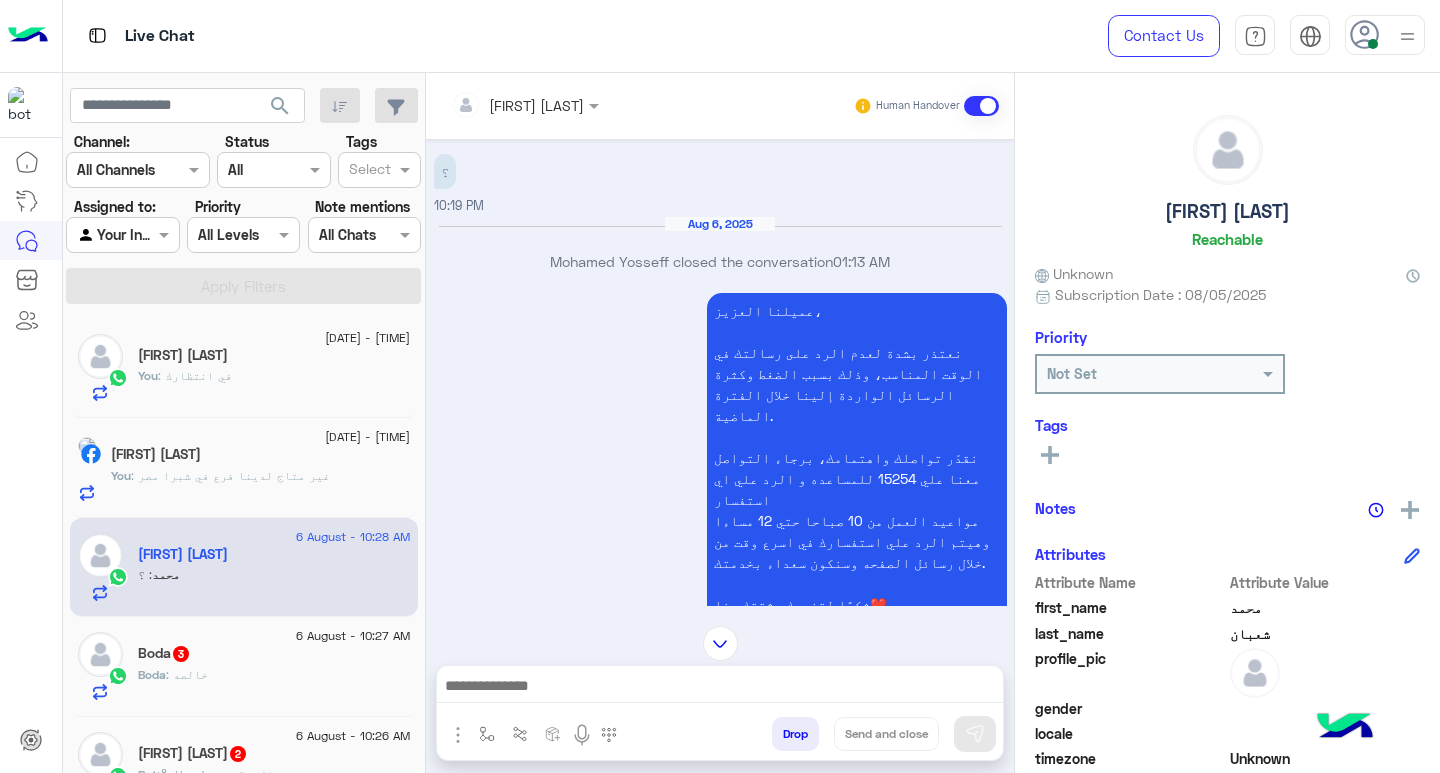 click on "Boda   3" 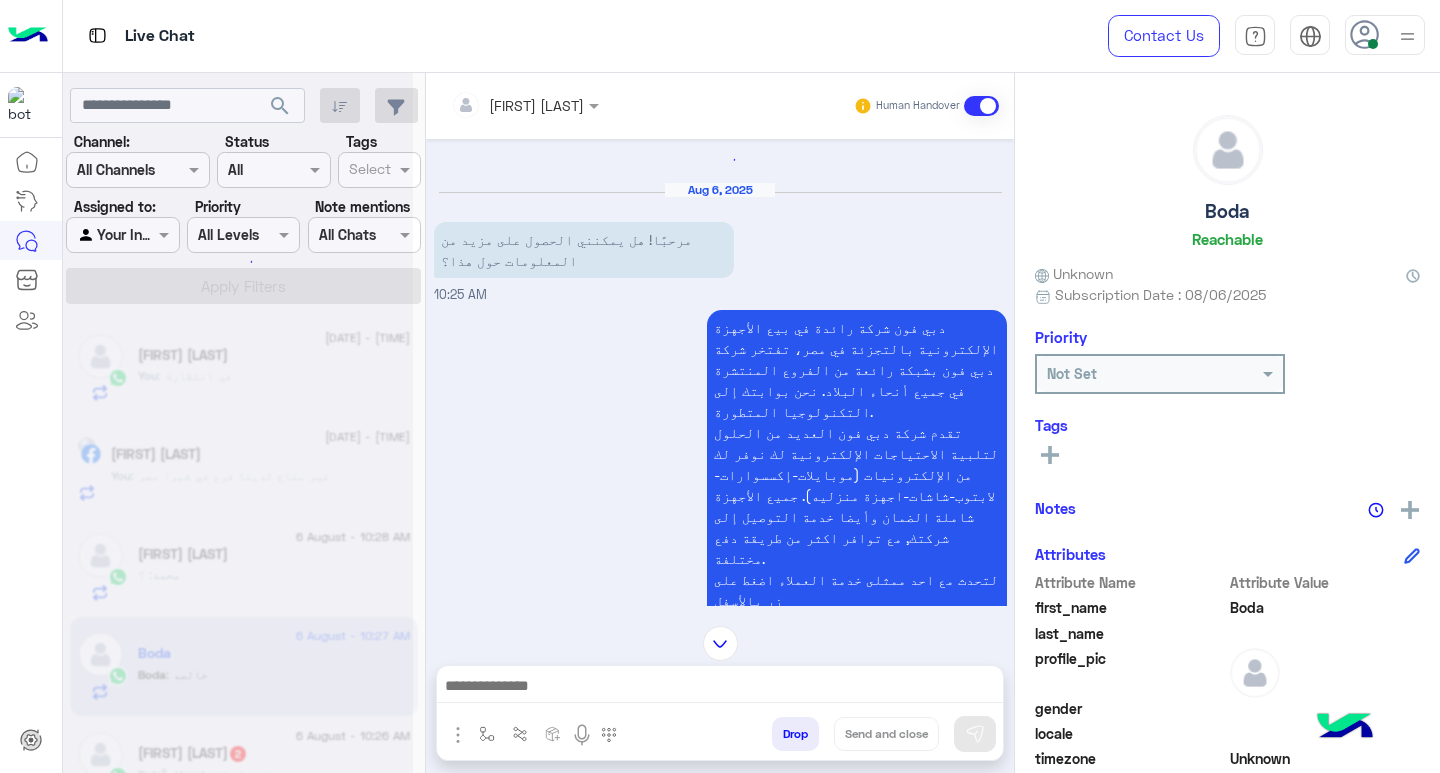 scroll, scrollTop: 0, scrollLeft: 0, axis: both 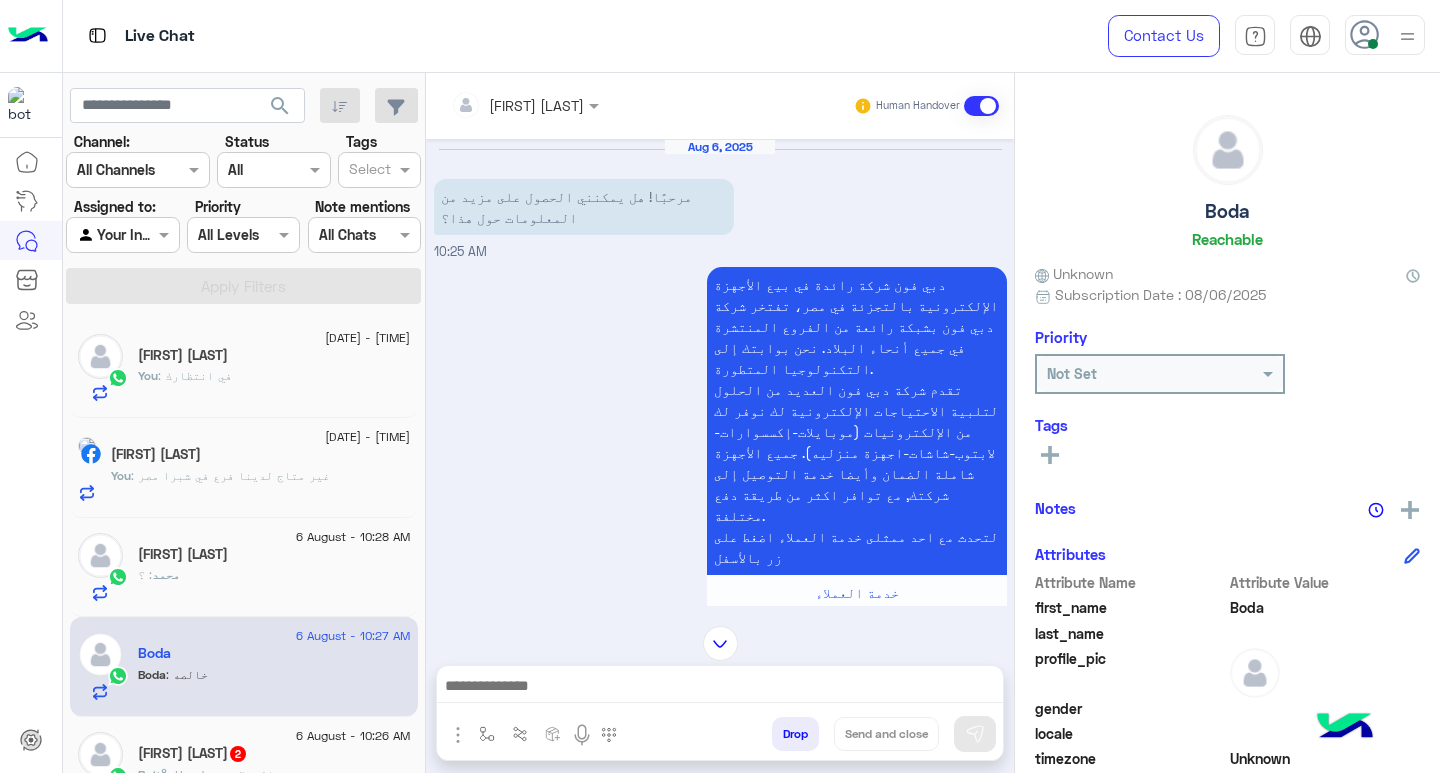 click on "[FIRST] [LAST]" 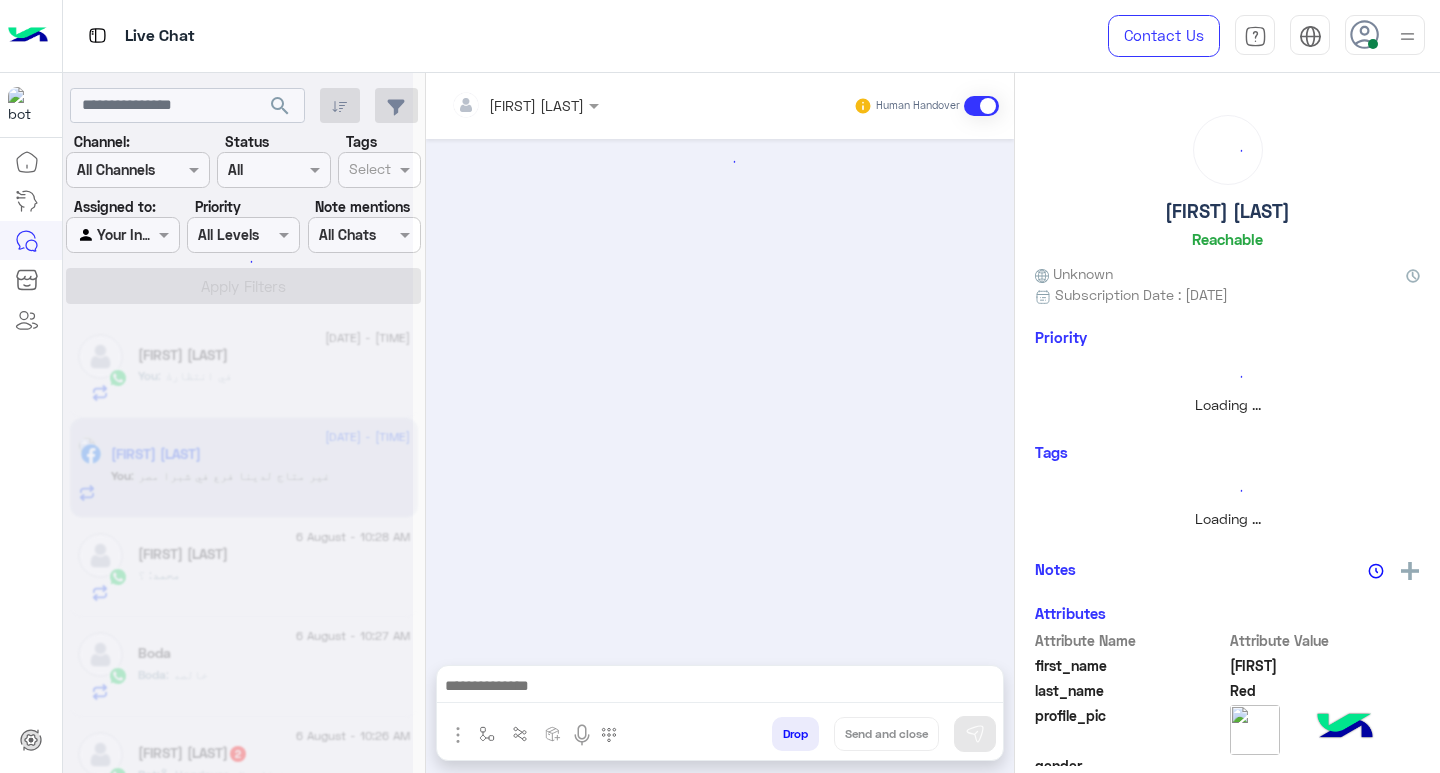 click at bounding box center [720, 688] 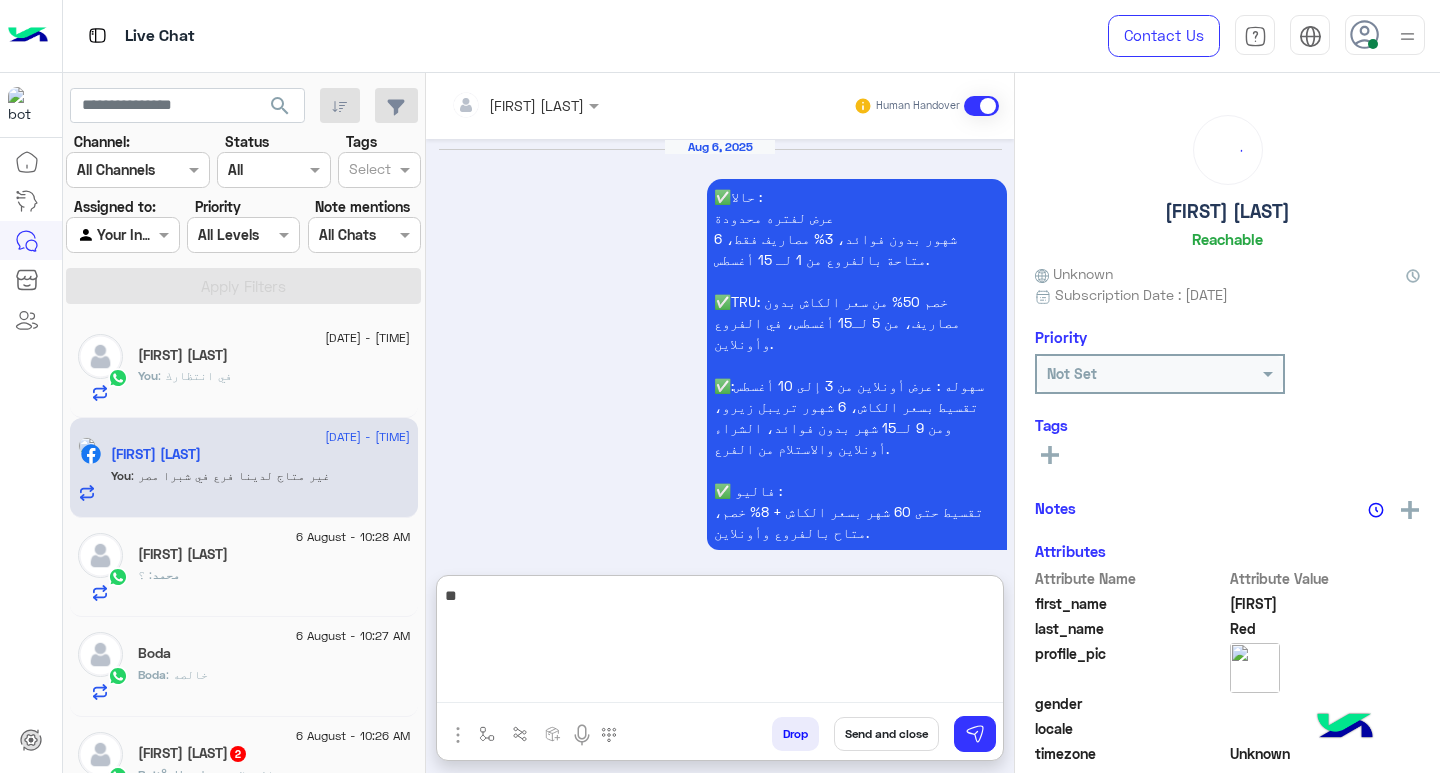 scroll, scrollTop: 2167, scrollLeft: 0, axis: vertical 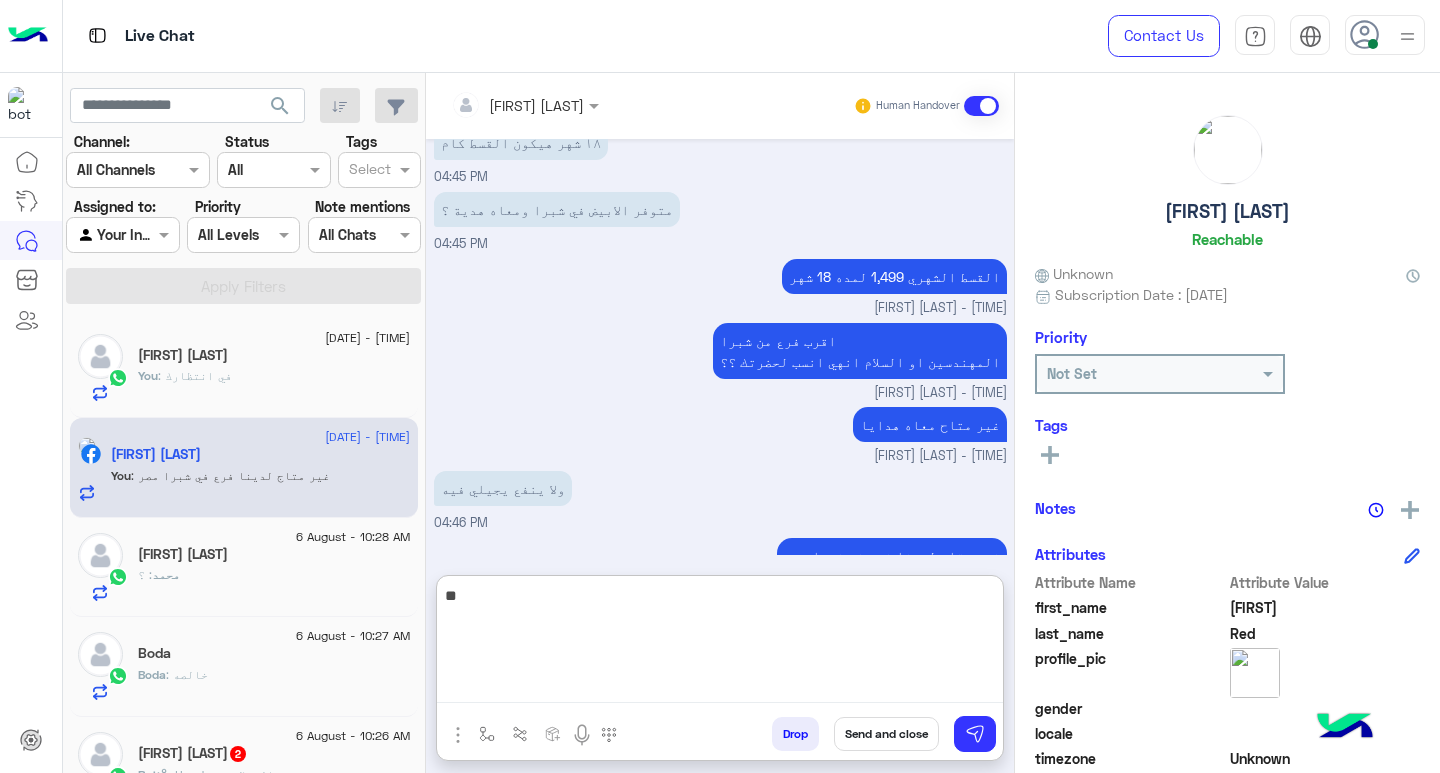 type on "*" 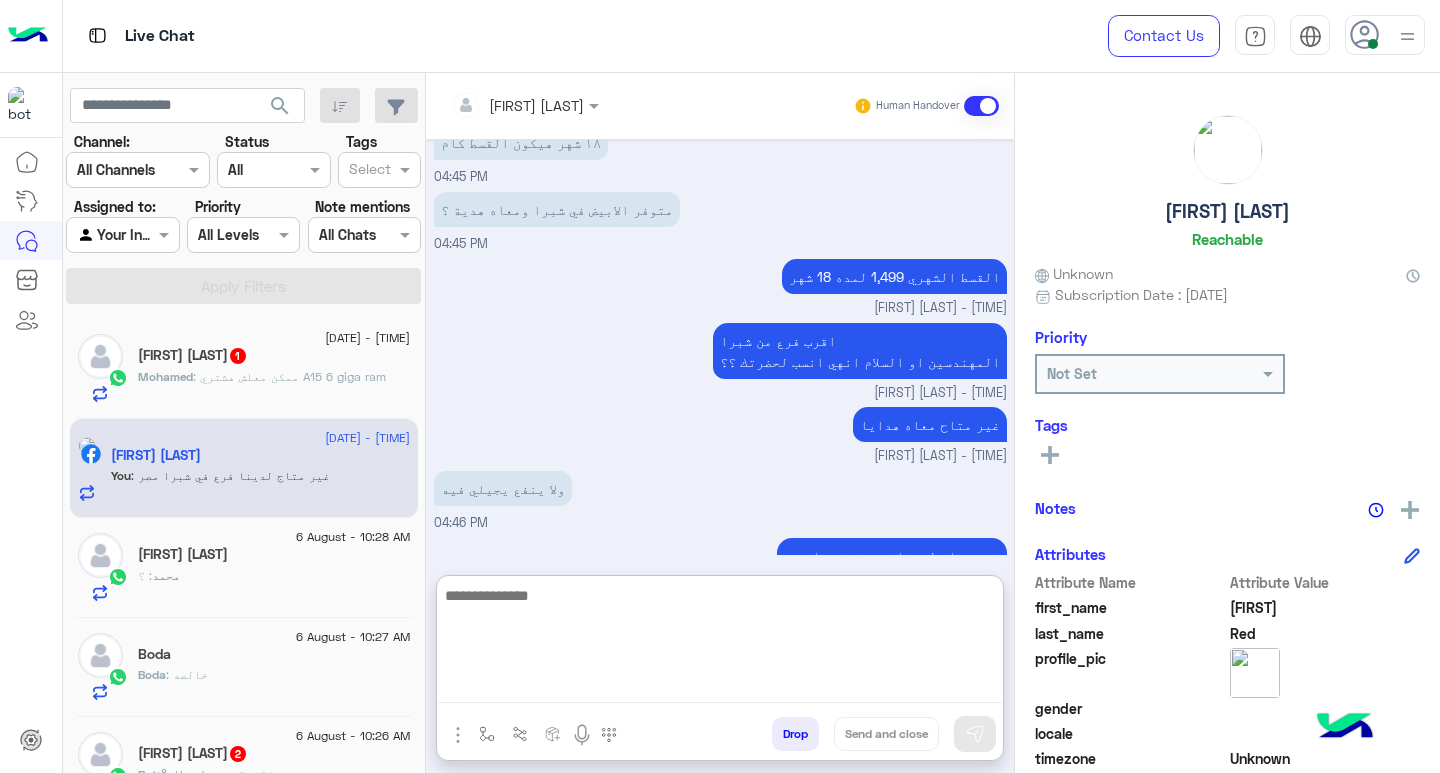 click on "[FIRST] : ممكن معلش هشتري A15 6 giga ram" 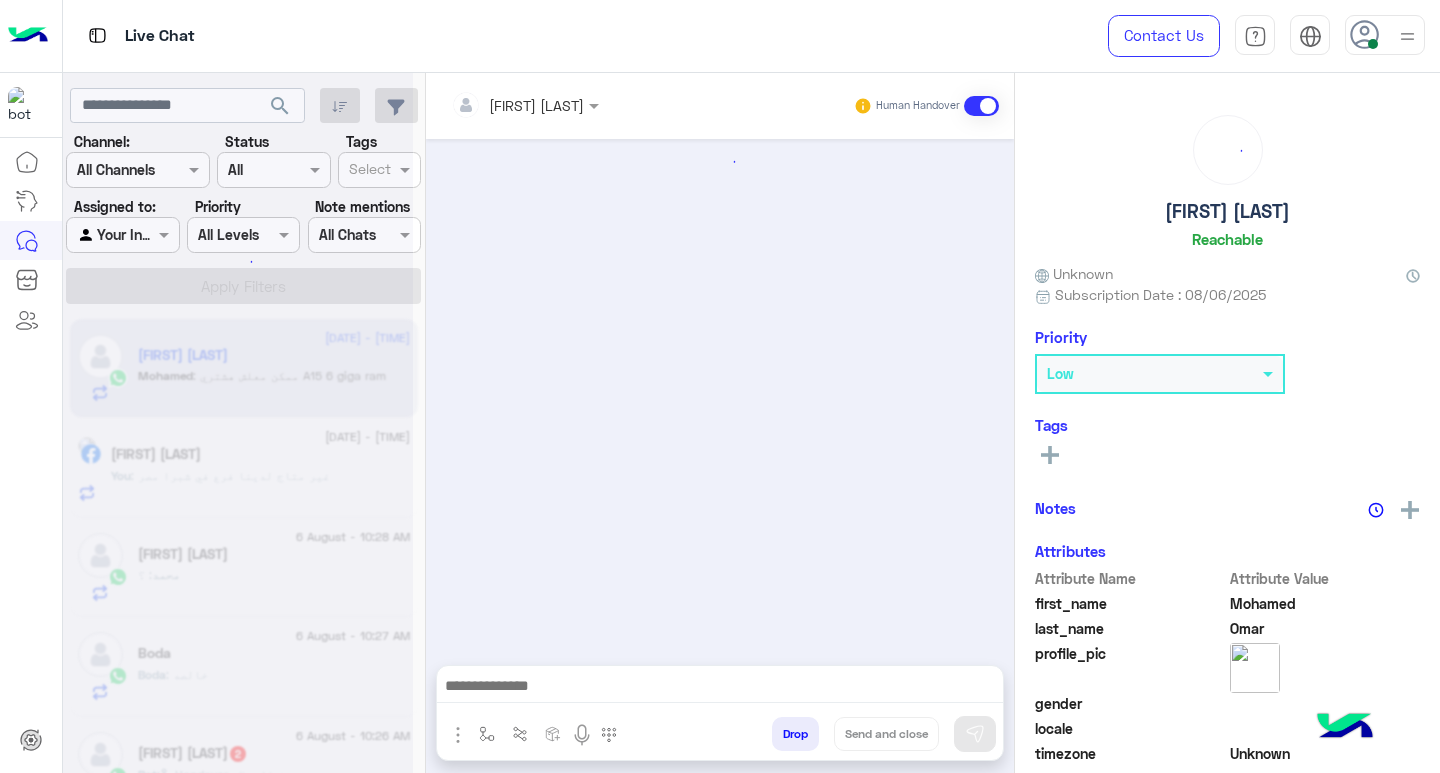 scroll, scrollTop: 1281, scrollLeft: 0, axis: vertical 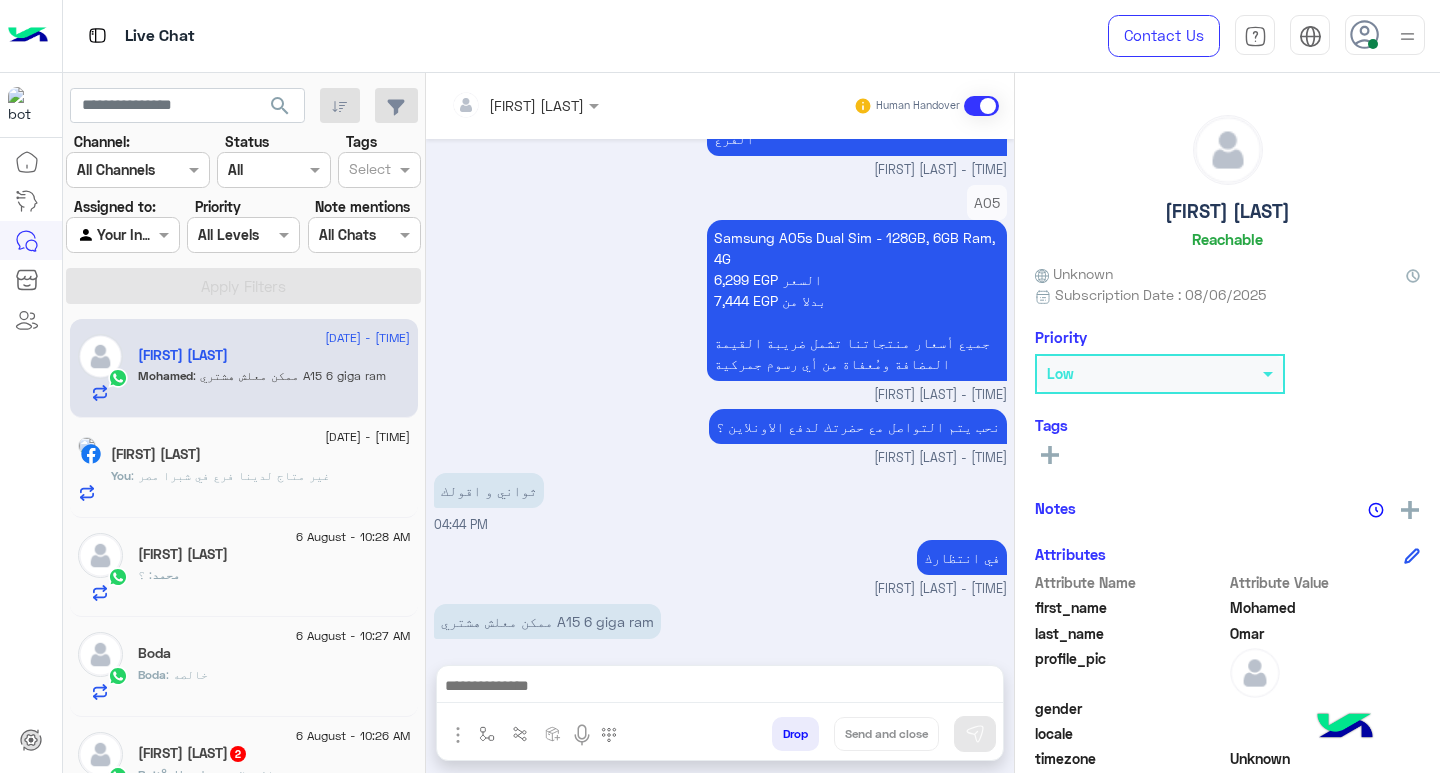 click at bounding box center (720, 688) 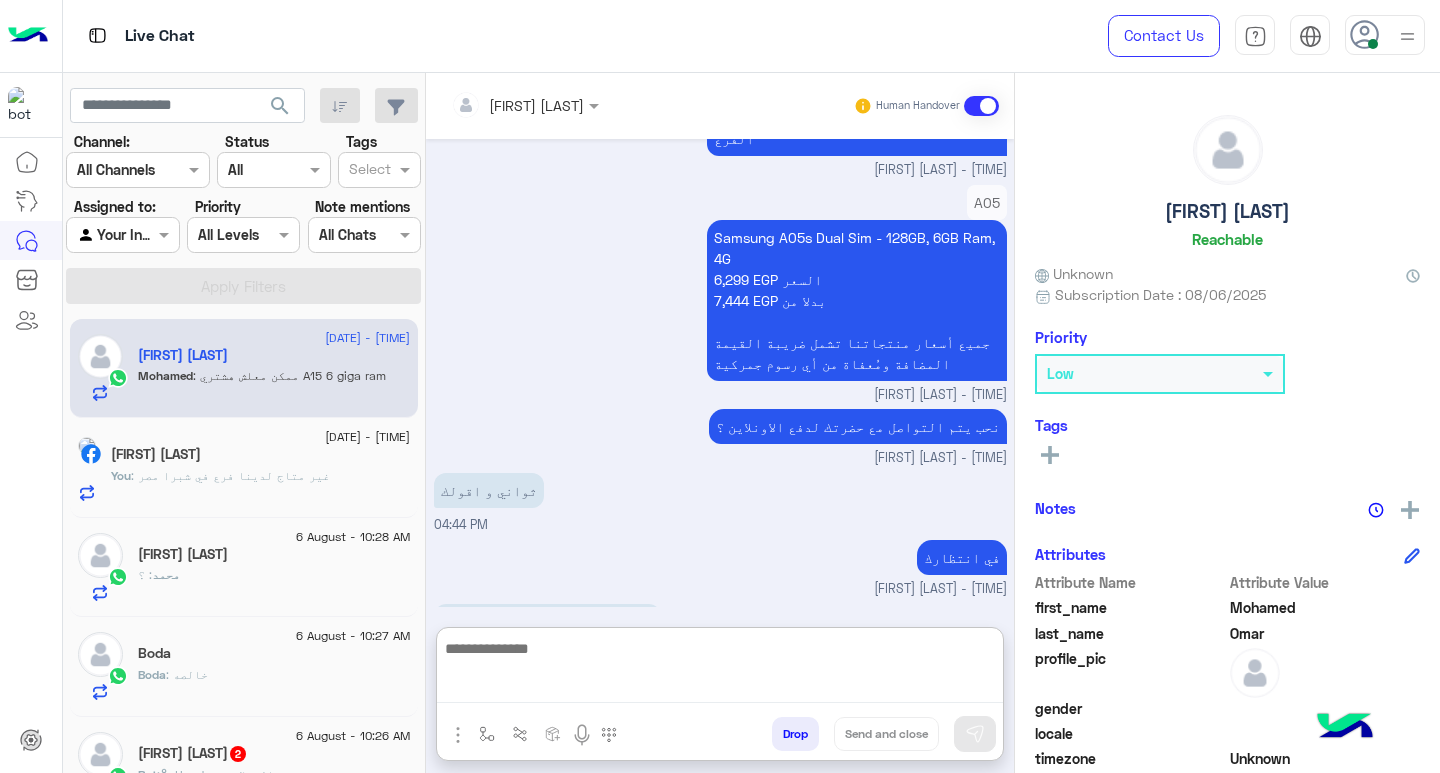paste on "**********" 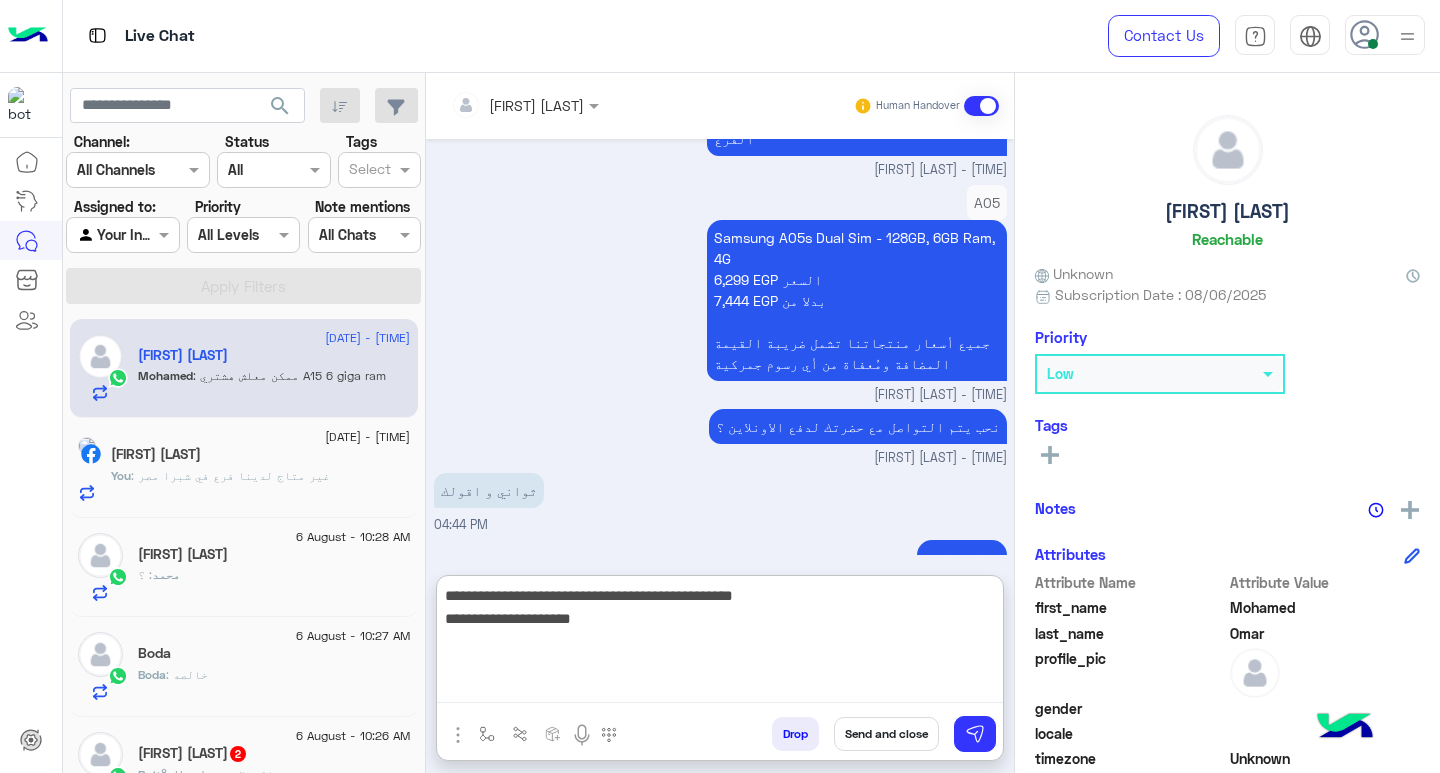 click on "**********" at bounding box center [720, 643] 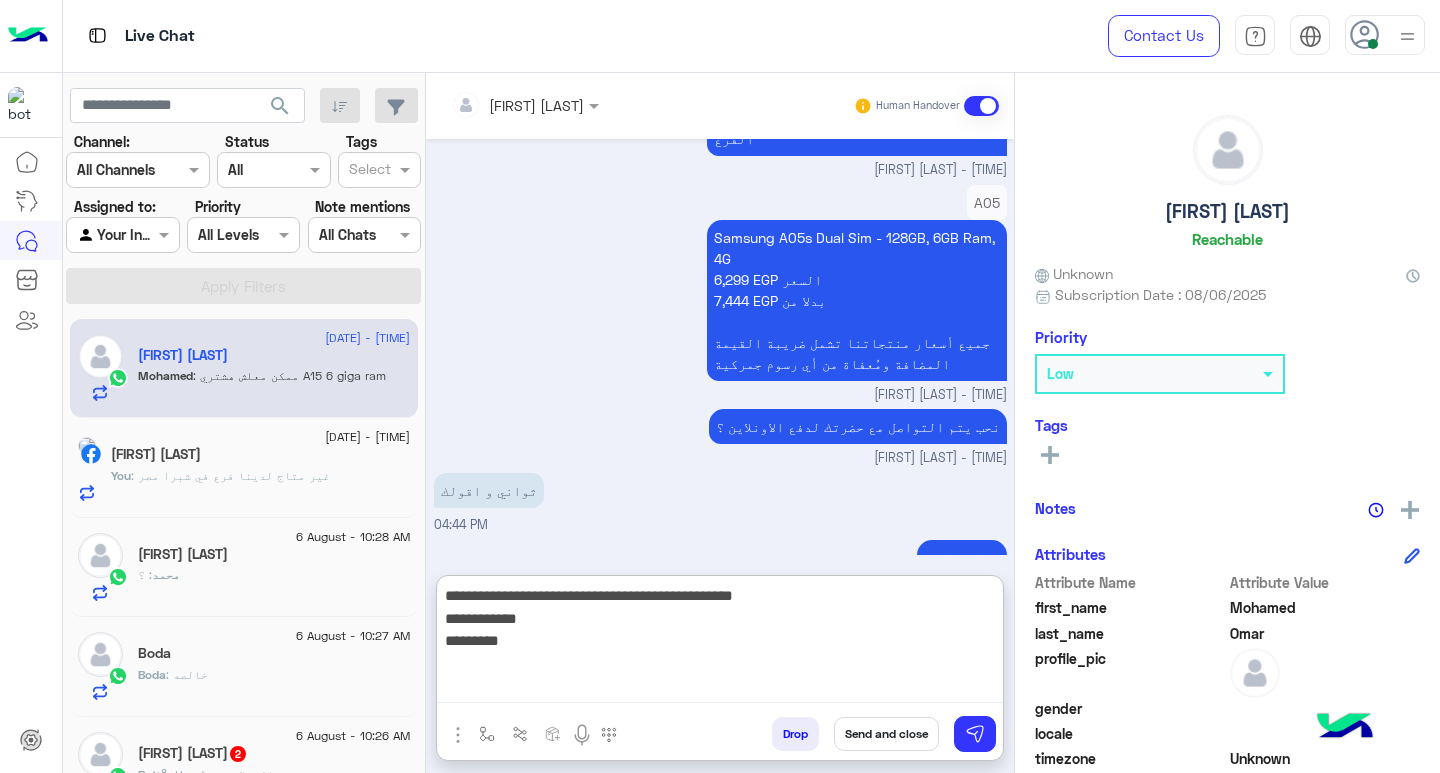 click on "**********" at bounding box center [720, 643] 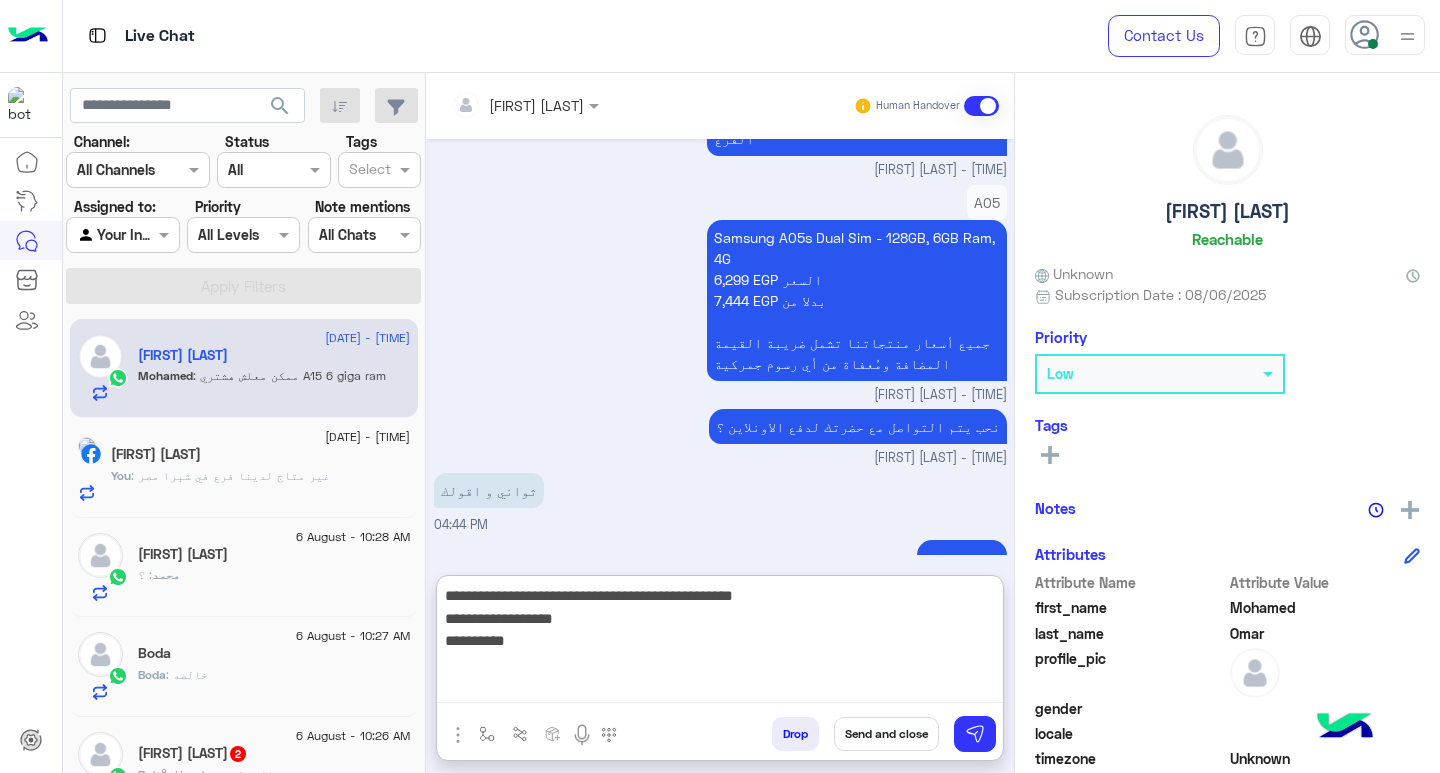 click on "**********" at bounding box center [720, 643] 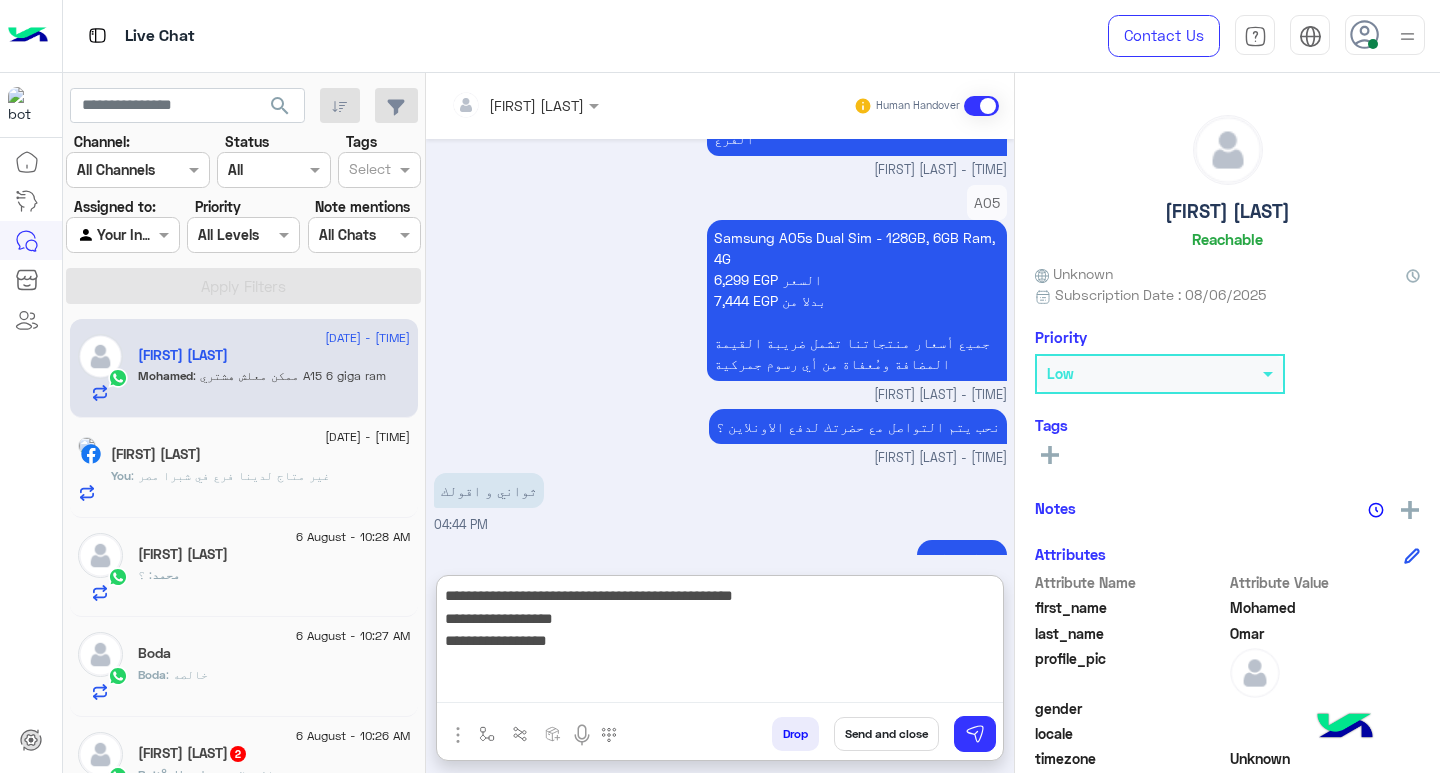 type on "**********" 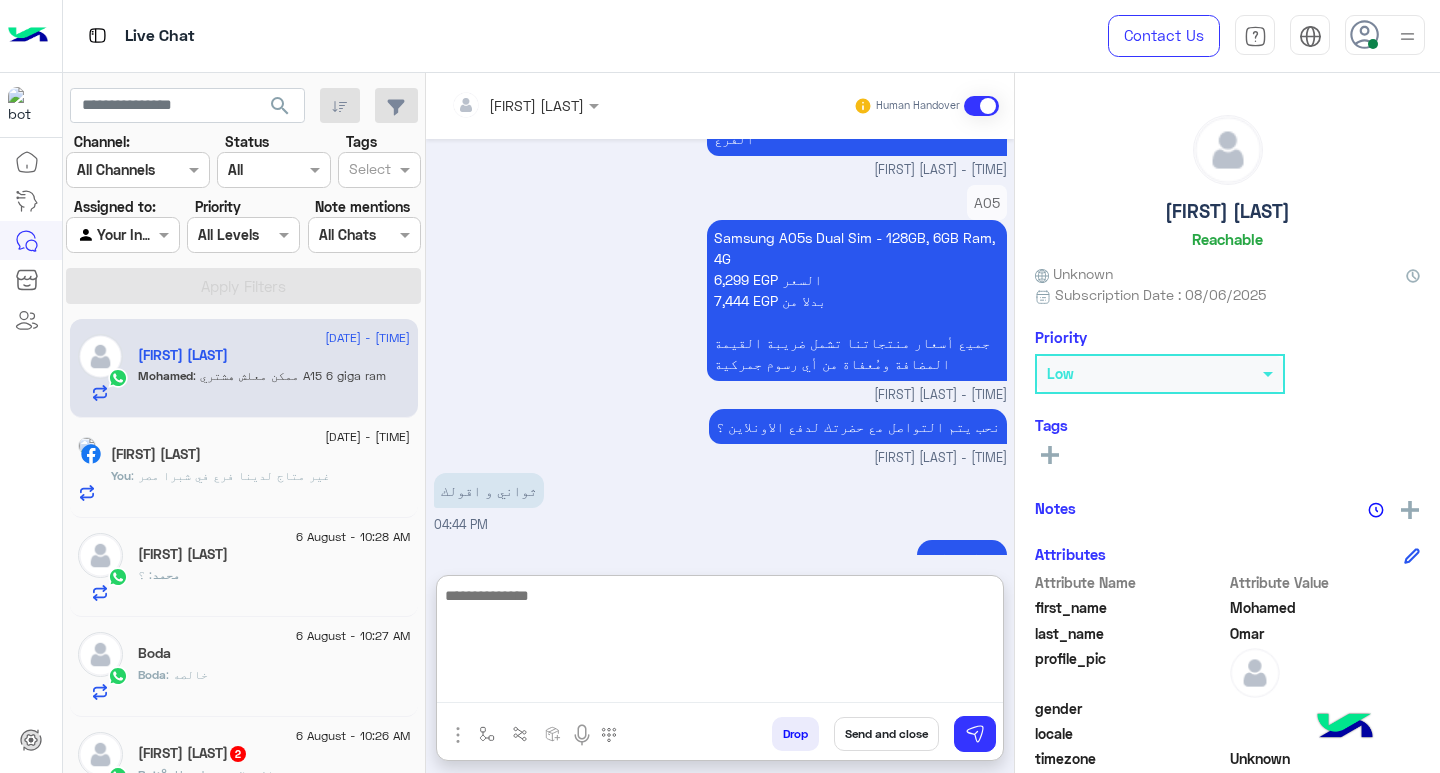 scroll, scrollTop: 1497, scrollLeft: 0, axis: vertical 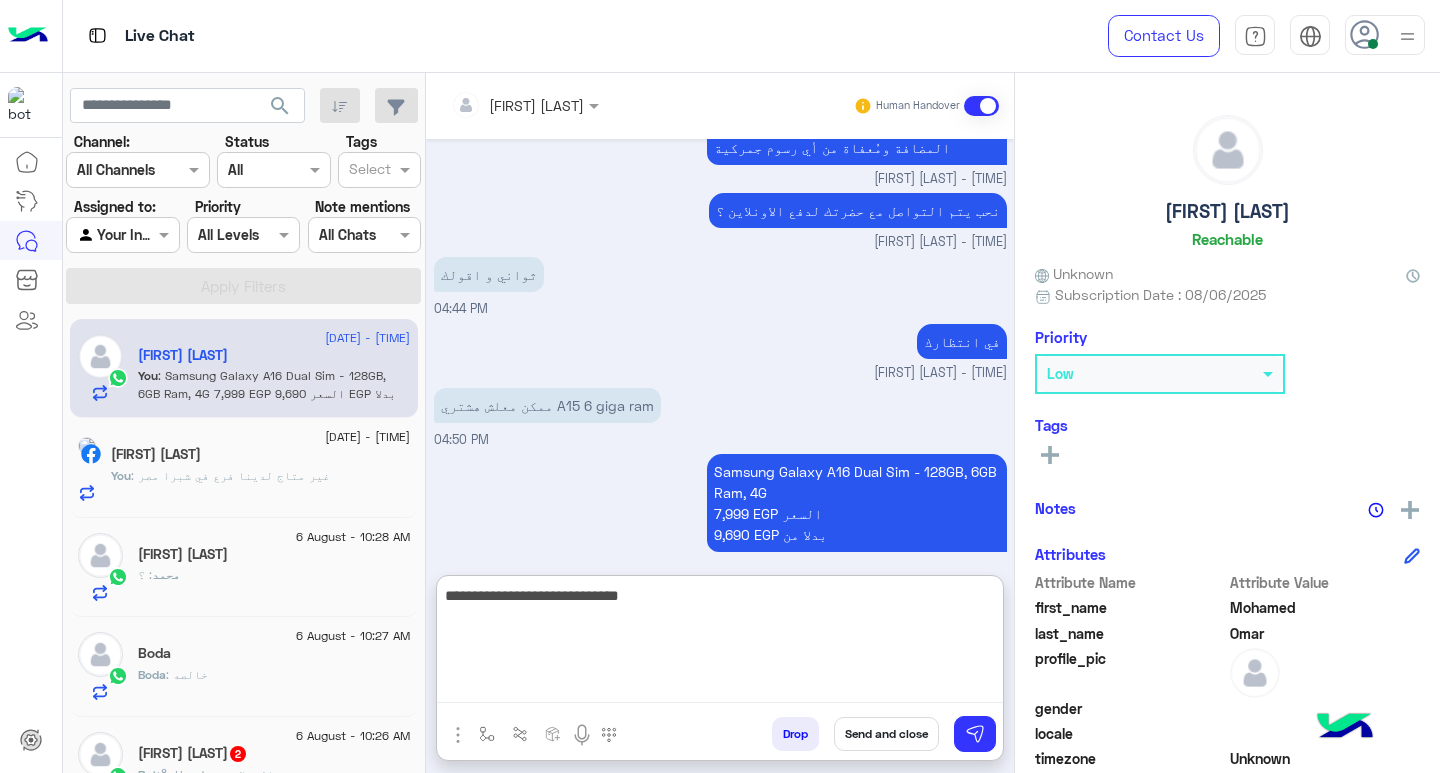type on "**********" 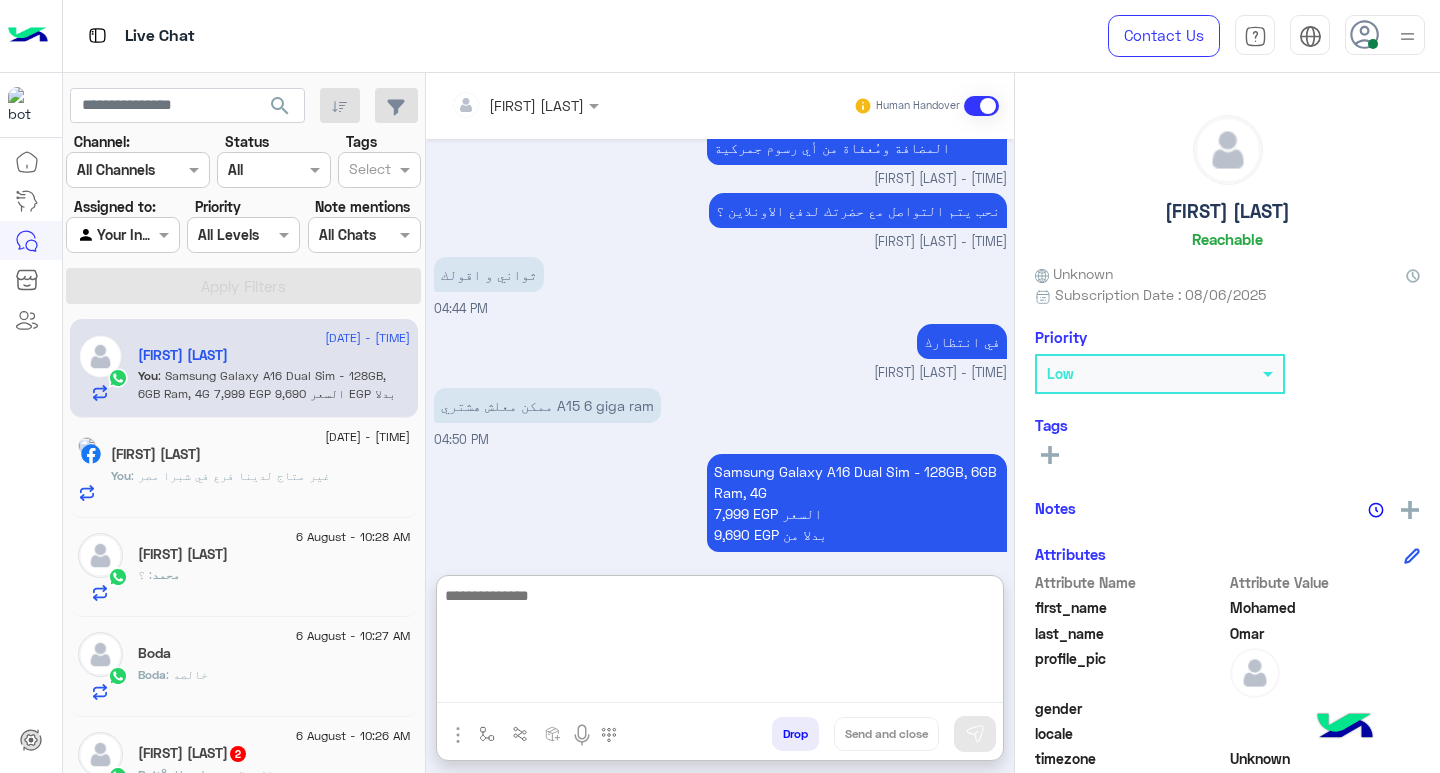scroll, scrollTop: 1561, scrollLeft: 0, axis: vertical 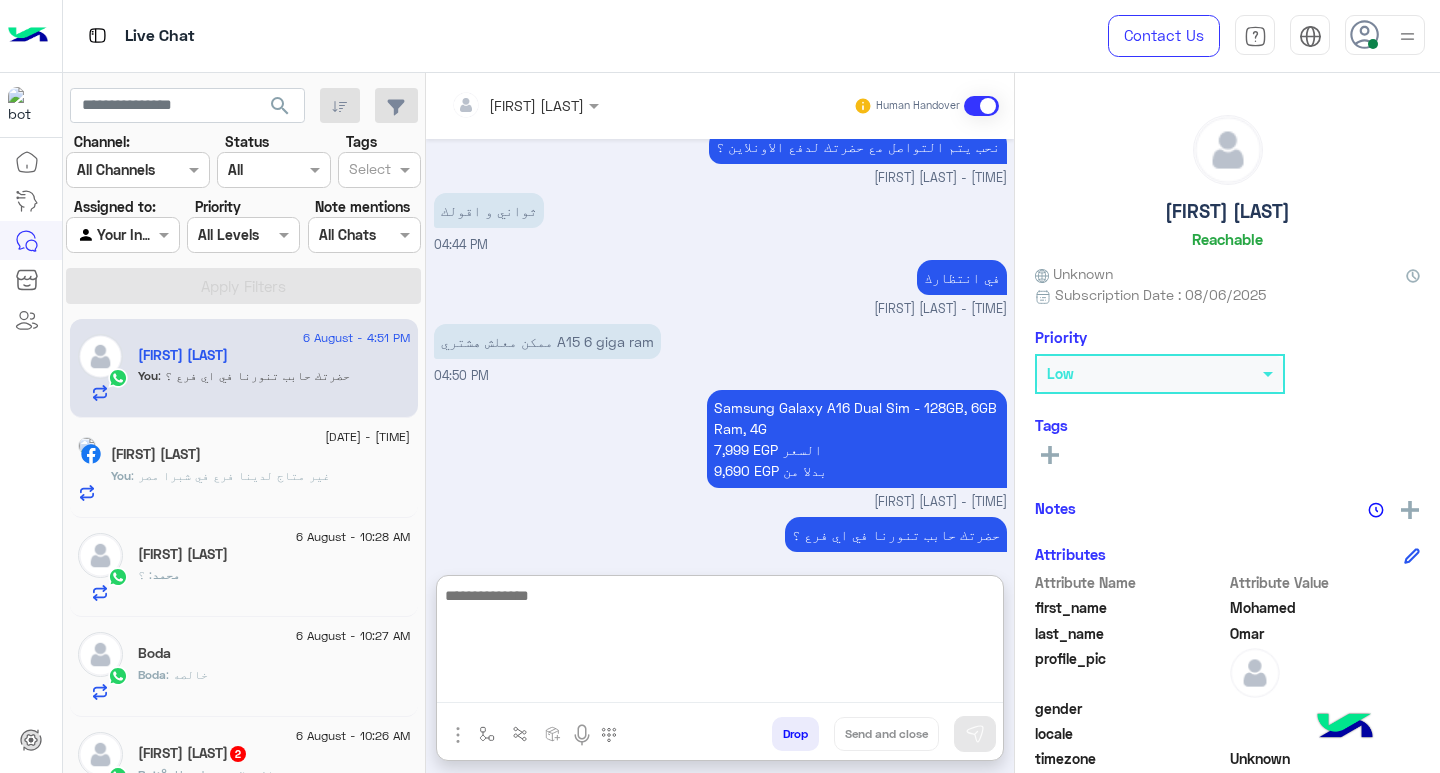 click on "Boda : خالصه" 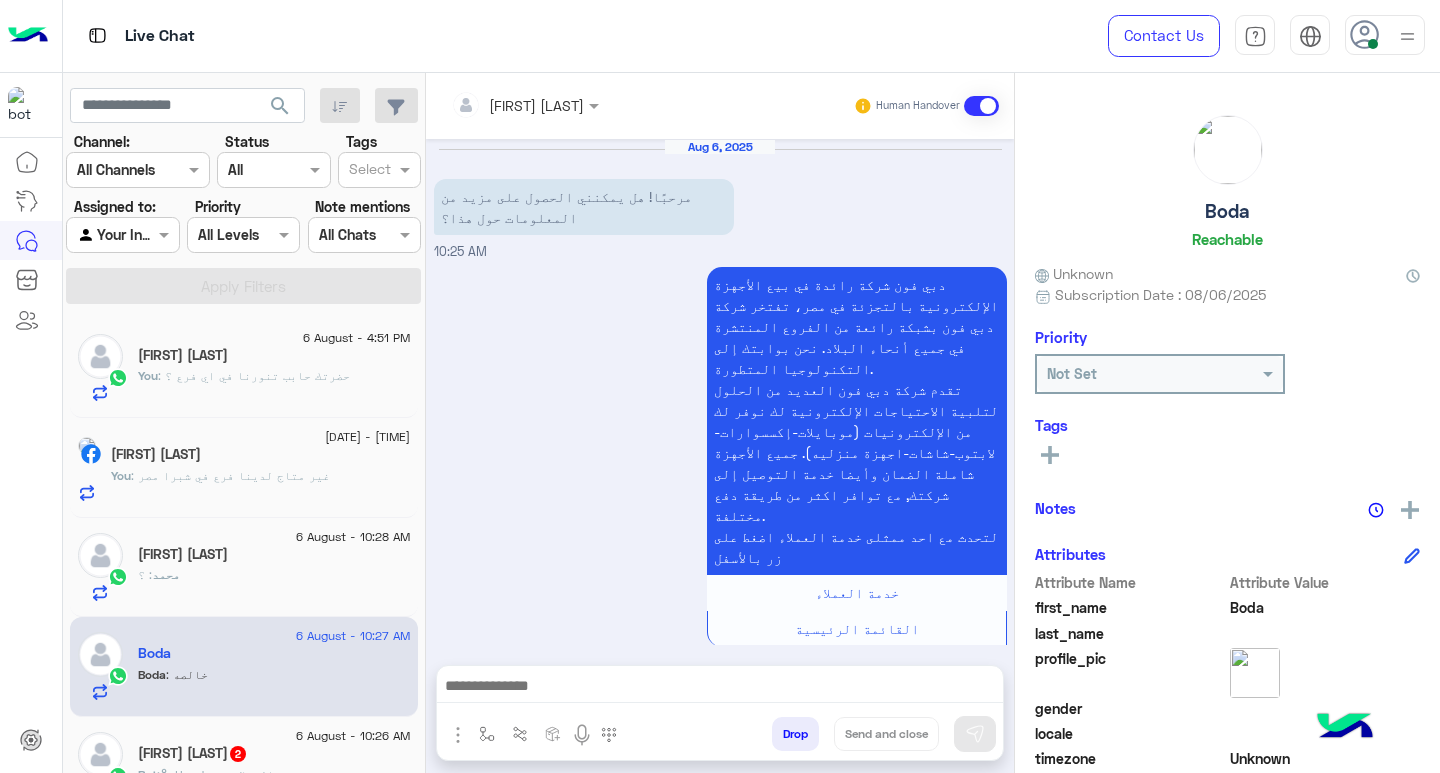 scroll, scrollTop: 312, scrollLeft: 0, axis: vertical 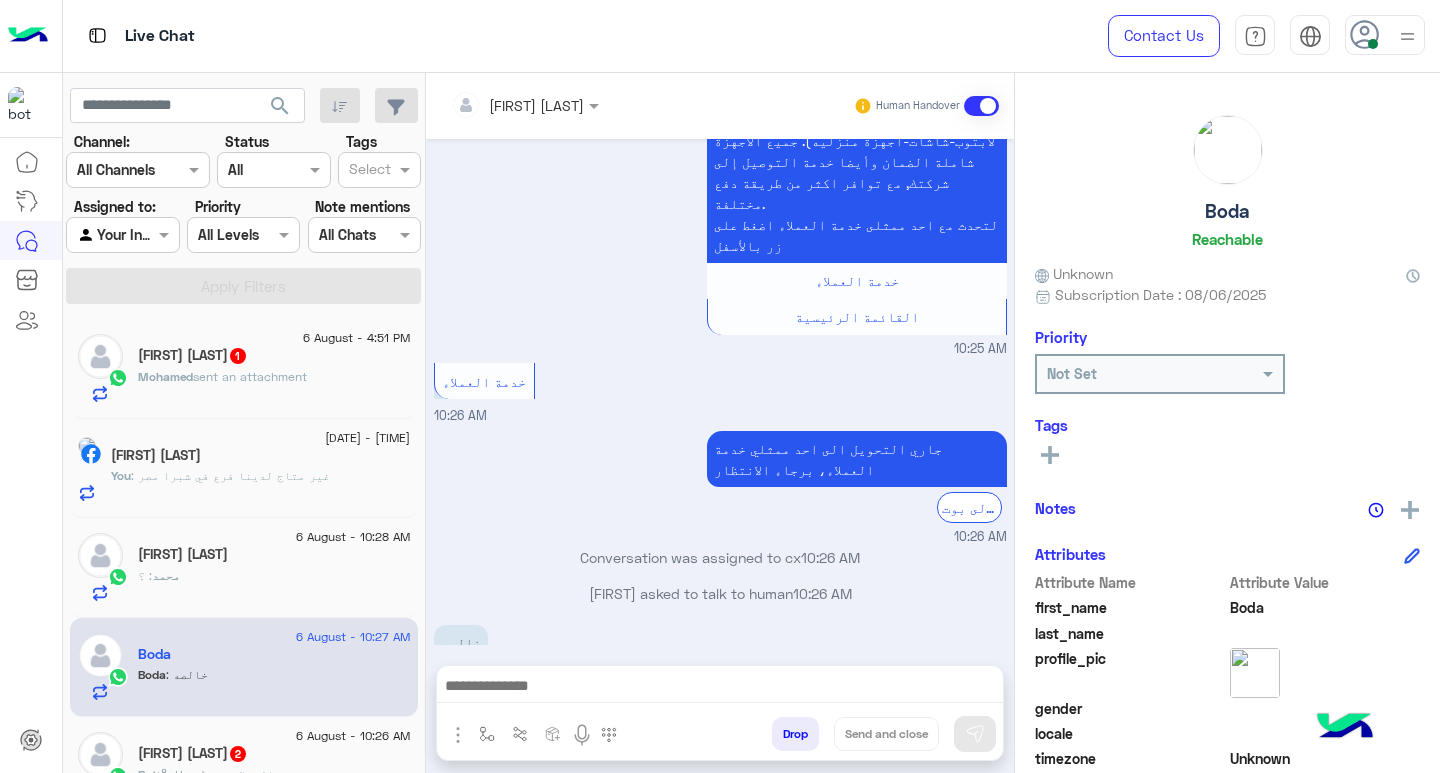 click on "[FIRST]  sent an attachment" 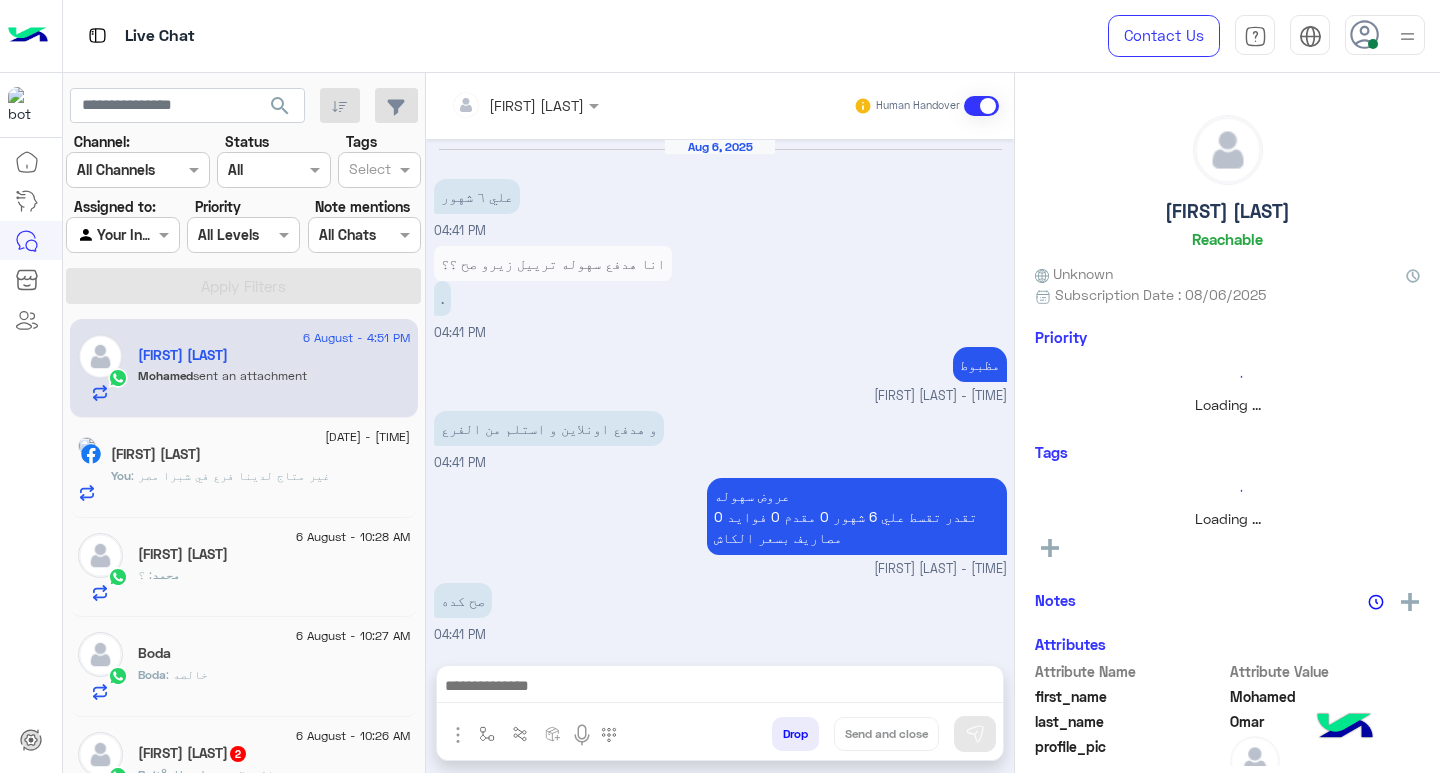 scroll, scrollTop: 1568, scrollLeft: 0, axis: vertical 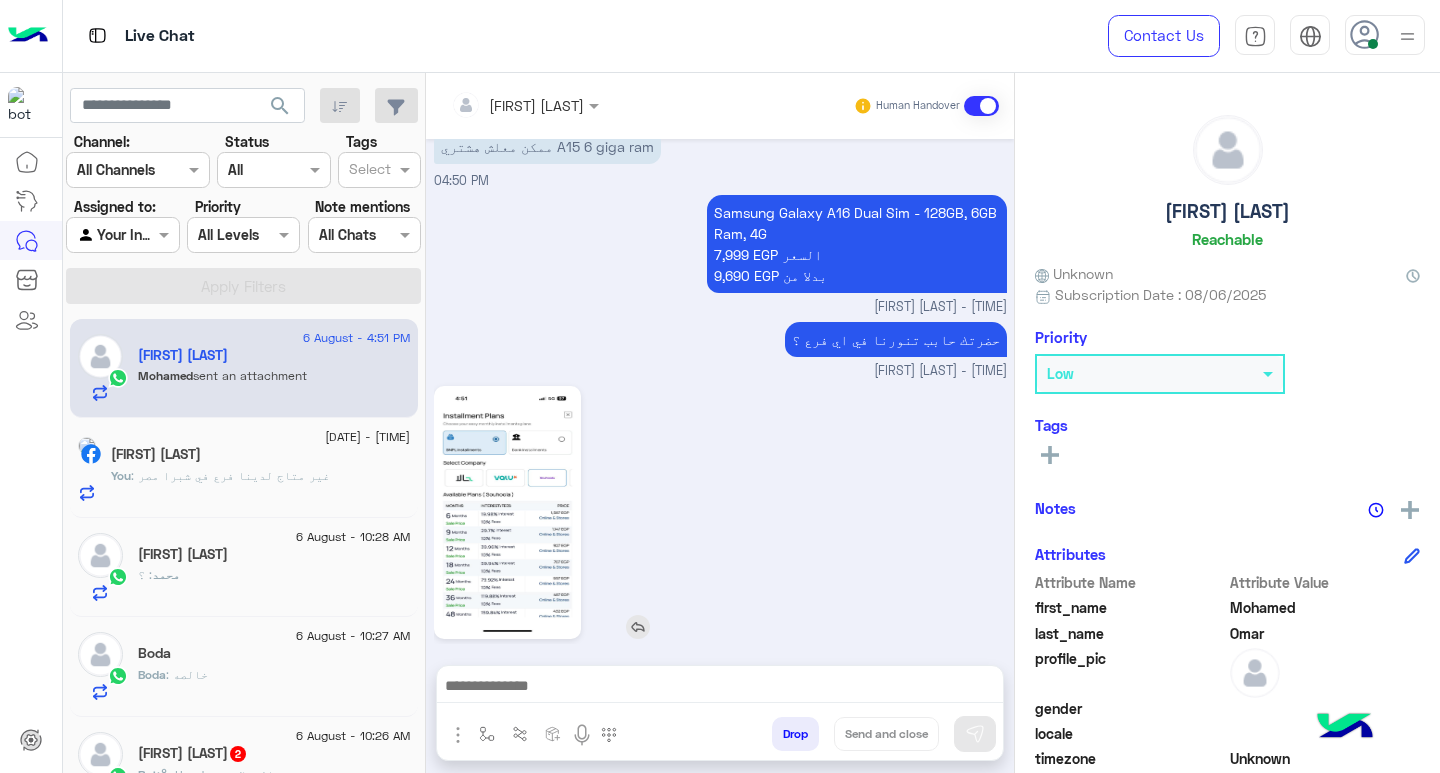 click 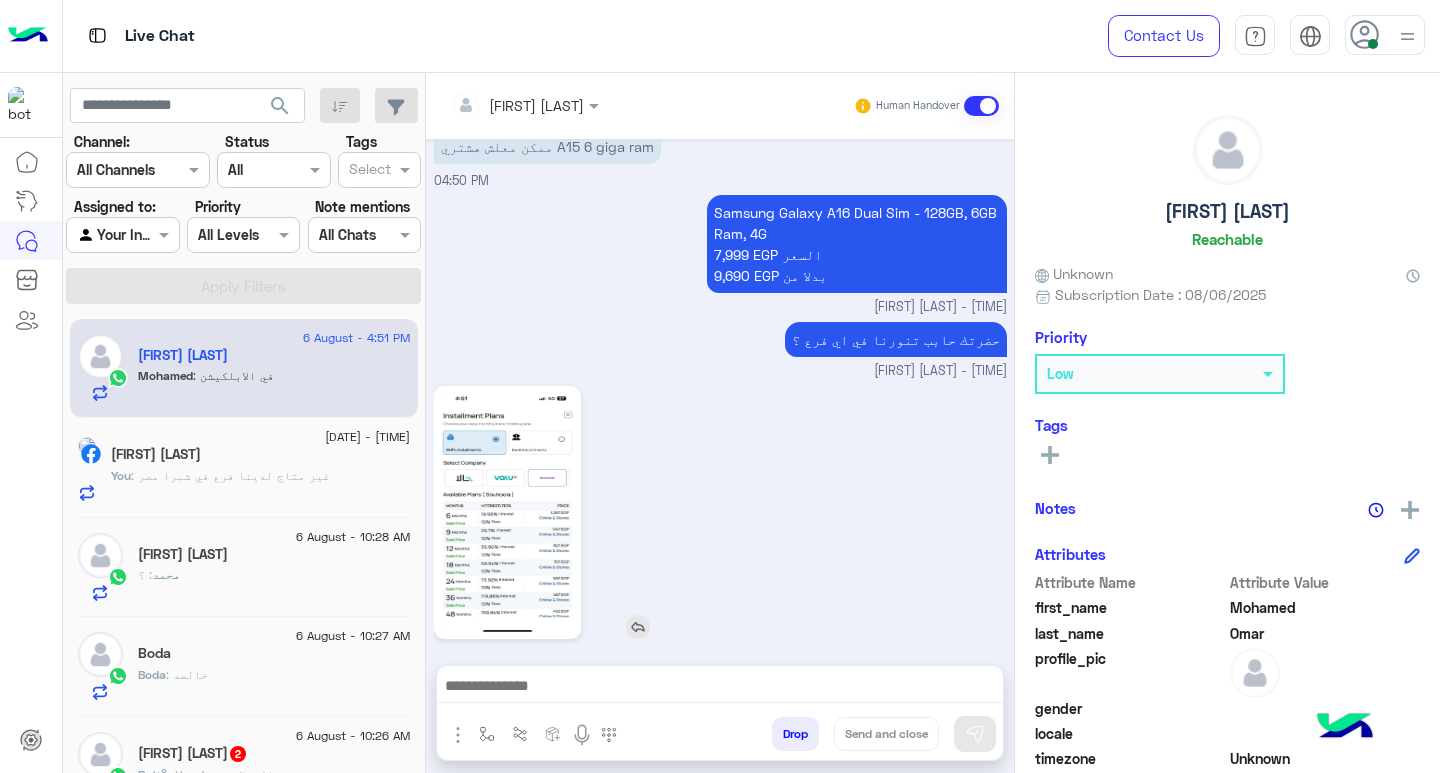 scroll, scrollTop: 1701, scrollLeft: 0, axis: vertical 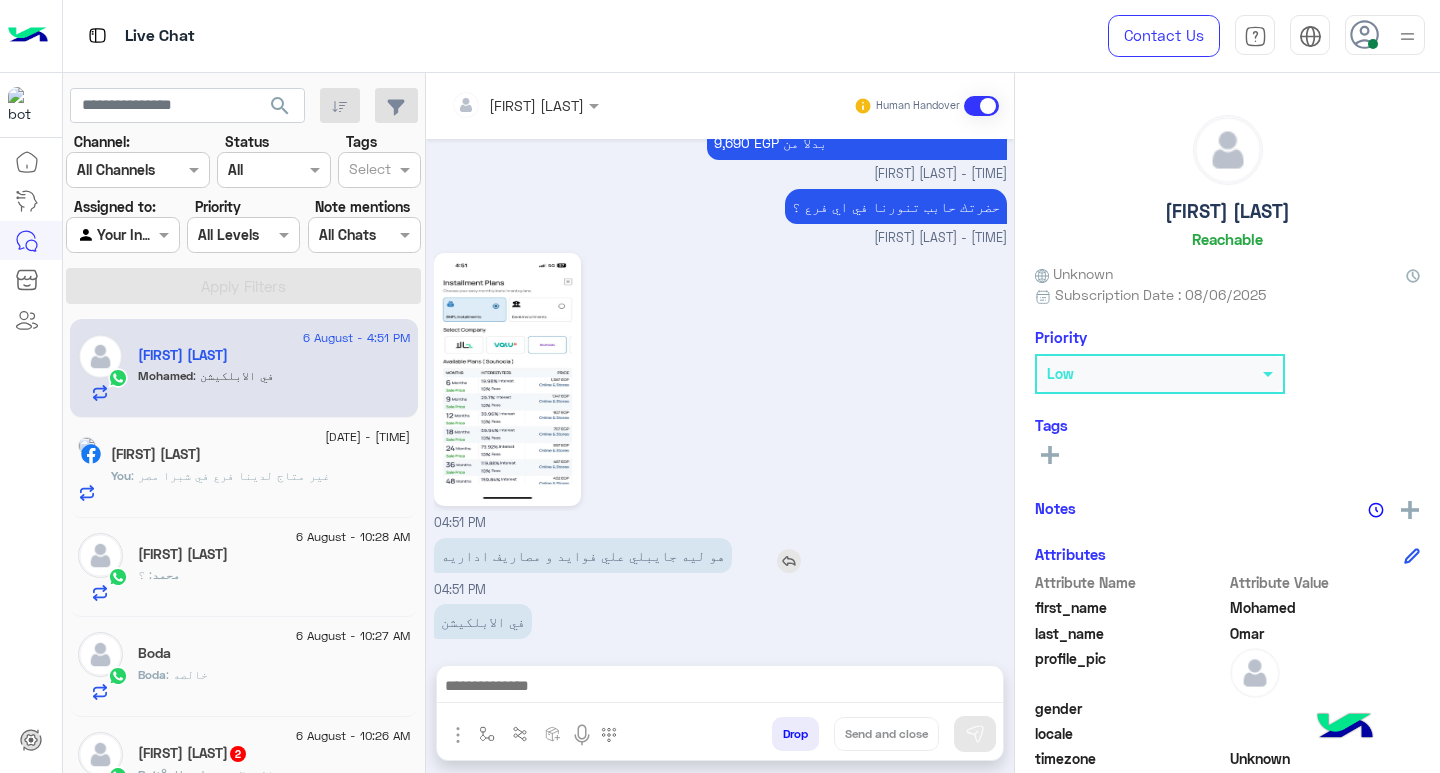 click at bounding box center [789, 561] 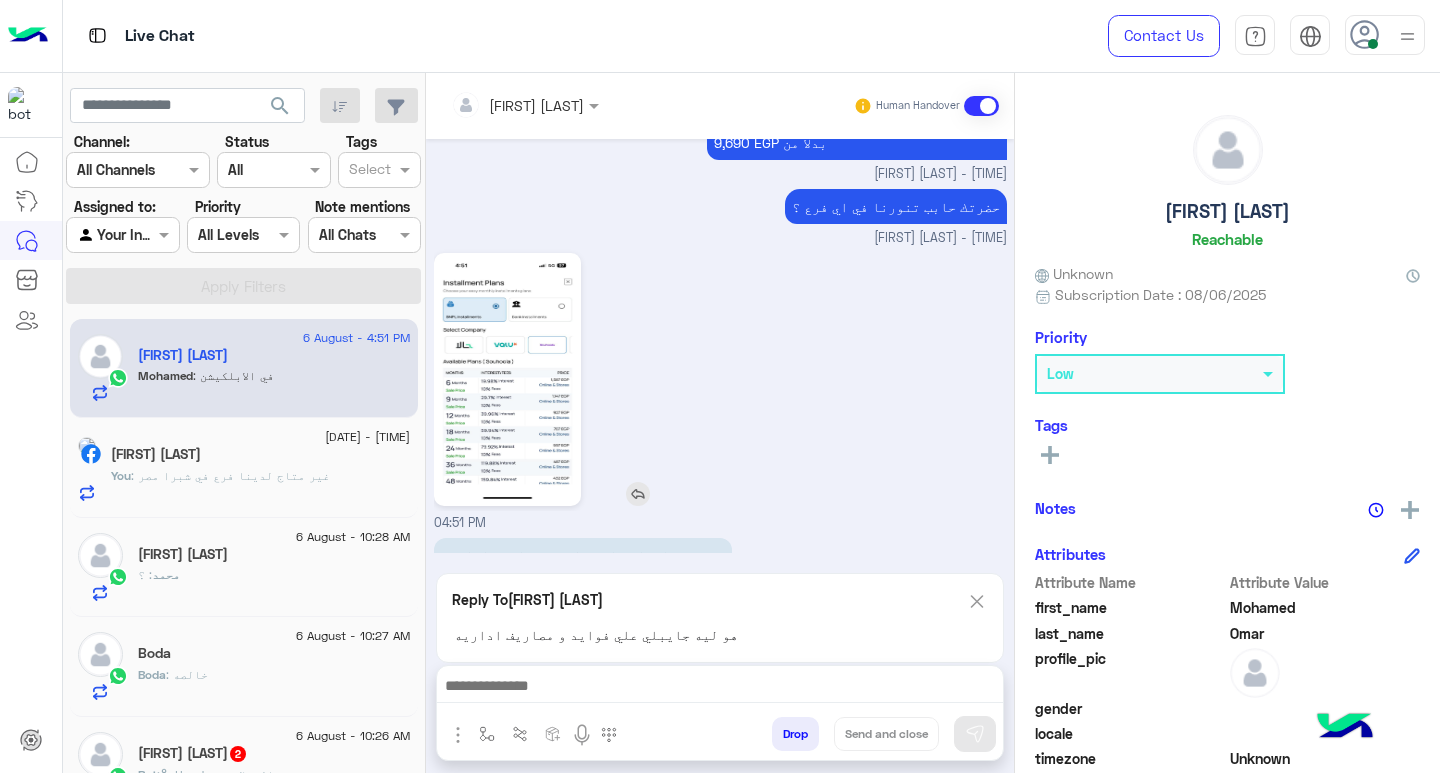 click 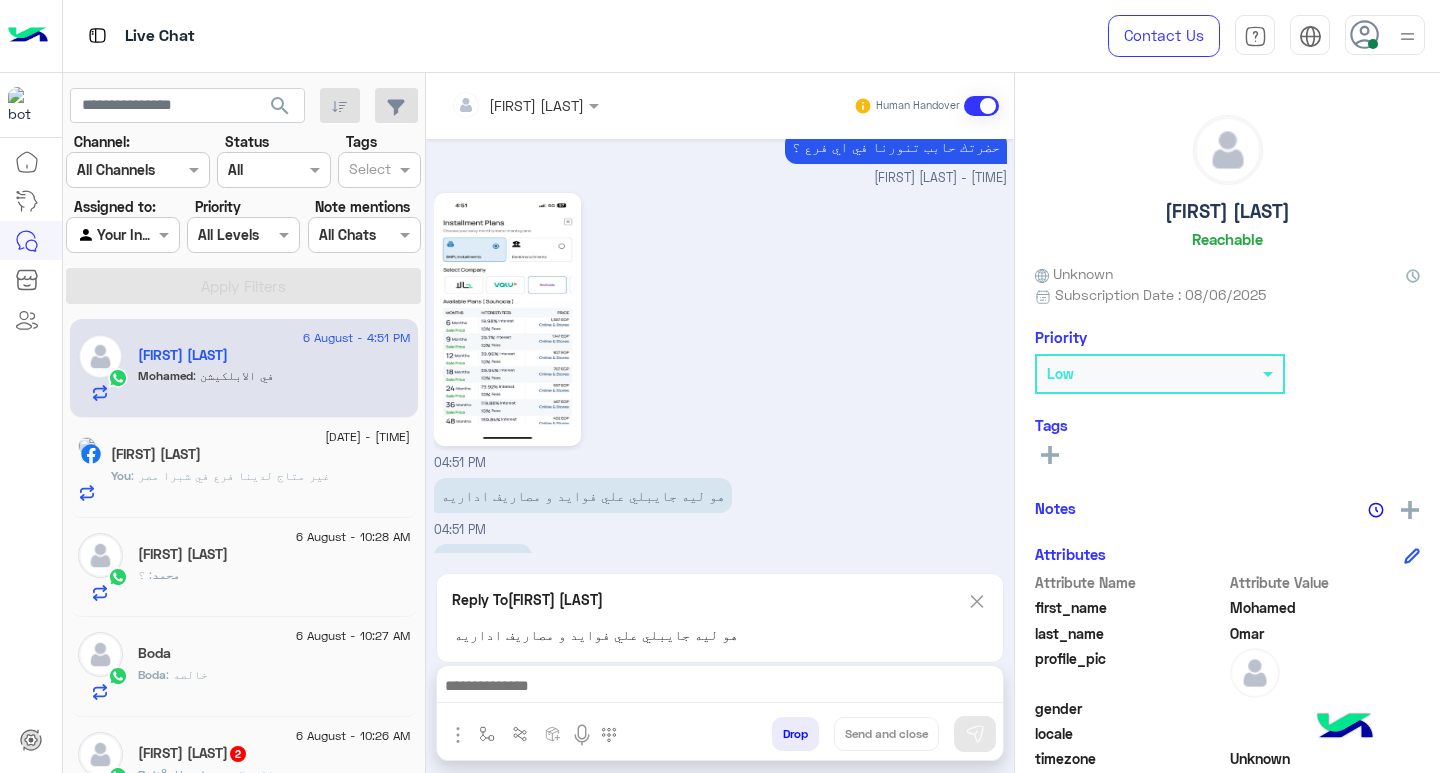 scroll, scrollTop: 1793, scrollLeft: 0, axis: vertical 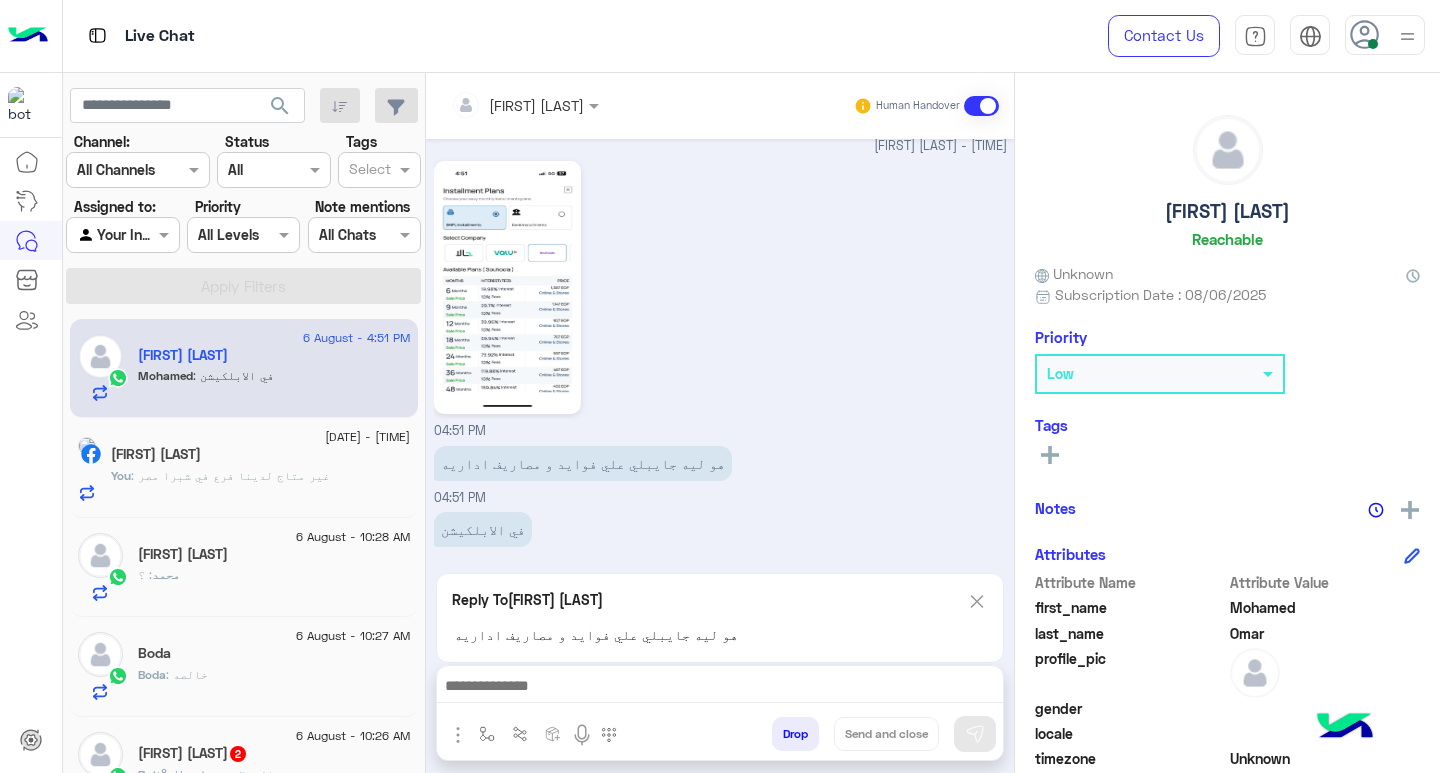 click at bounding box center (720, 688) 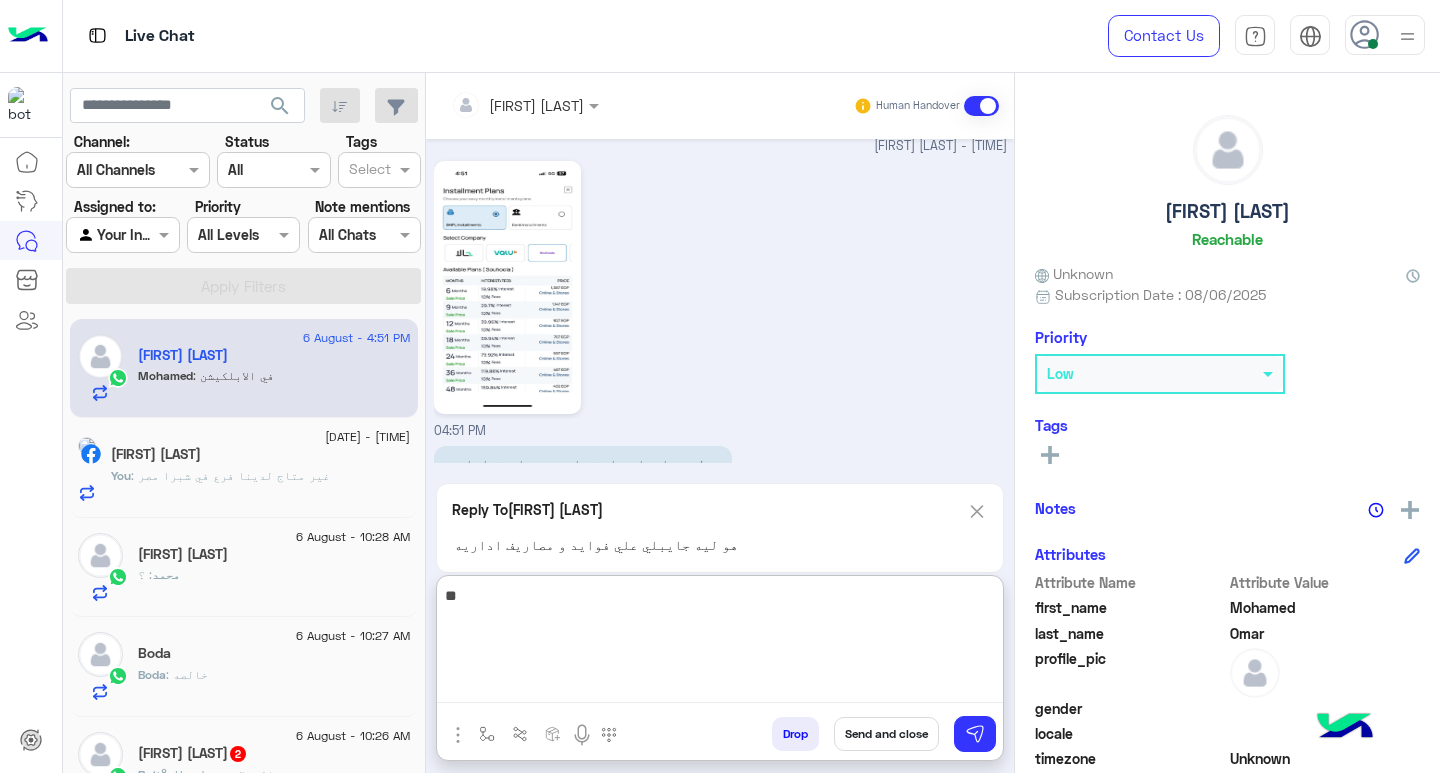 type on "*" 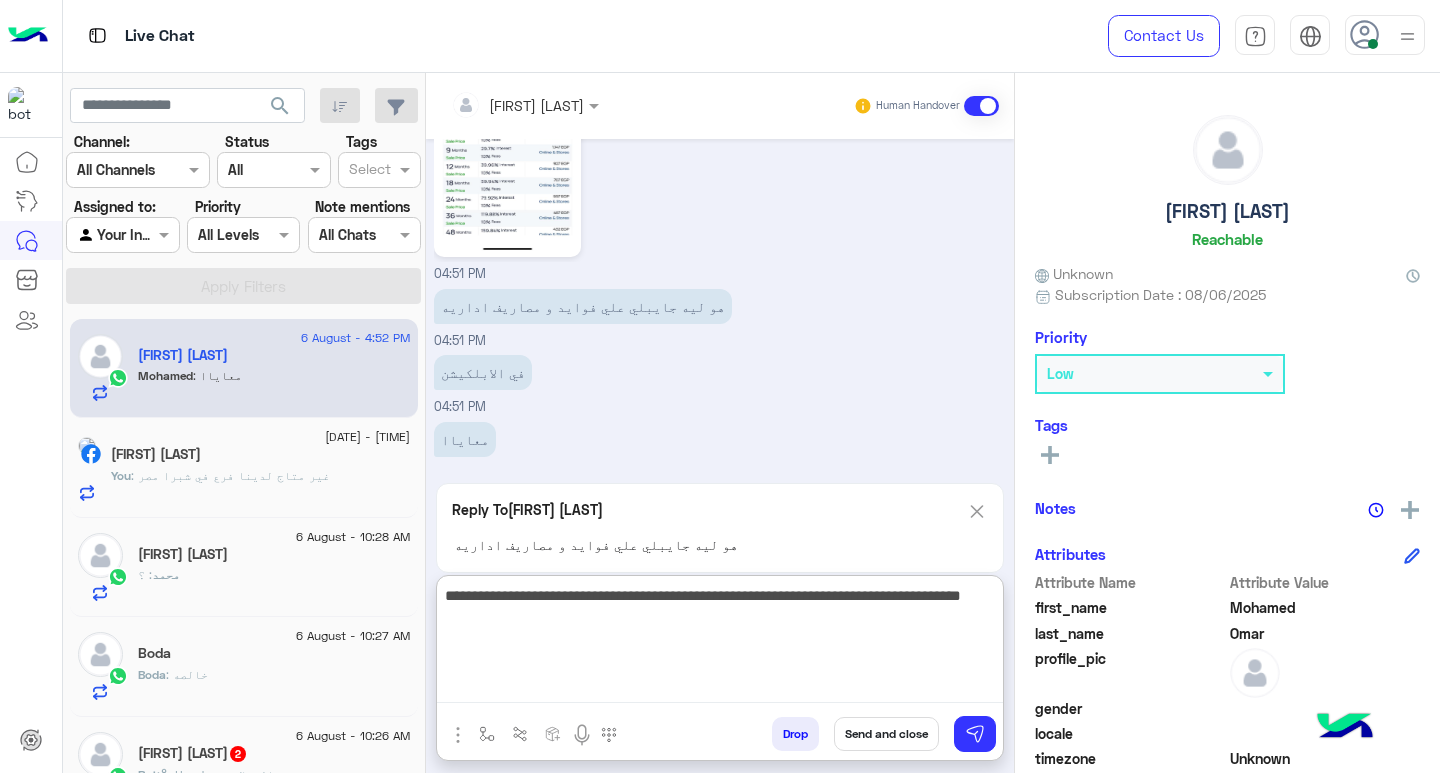 scroll, scrollTop: 2052, scrollLeft: 0, axis: vertical 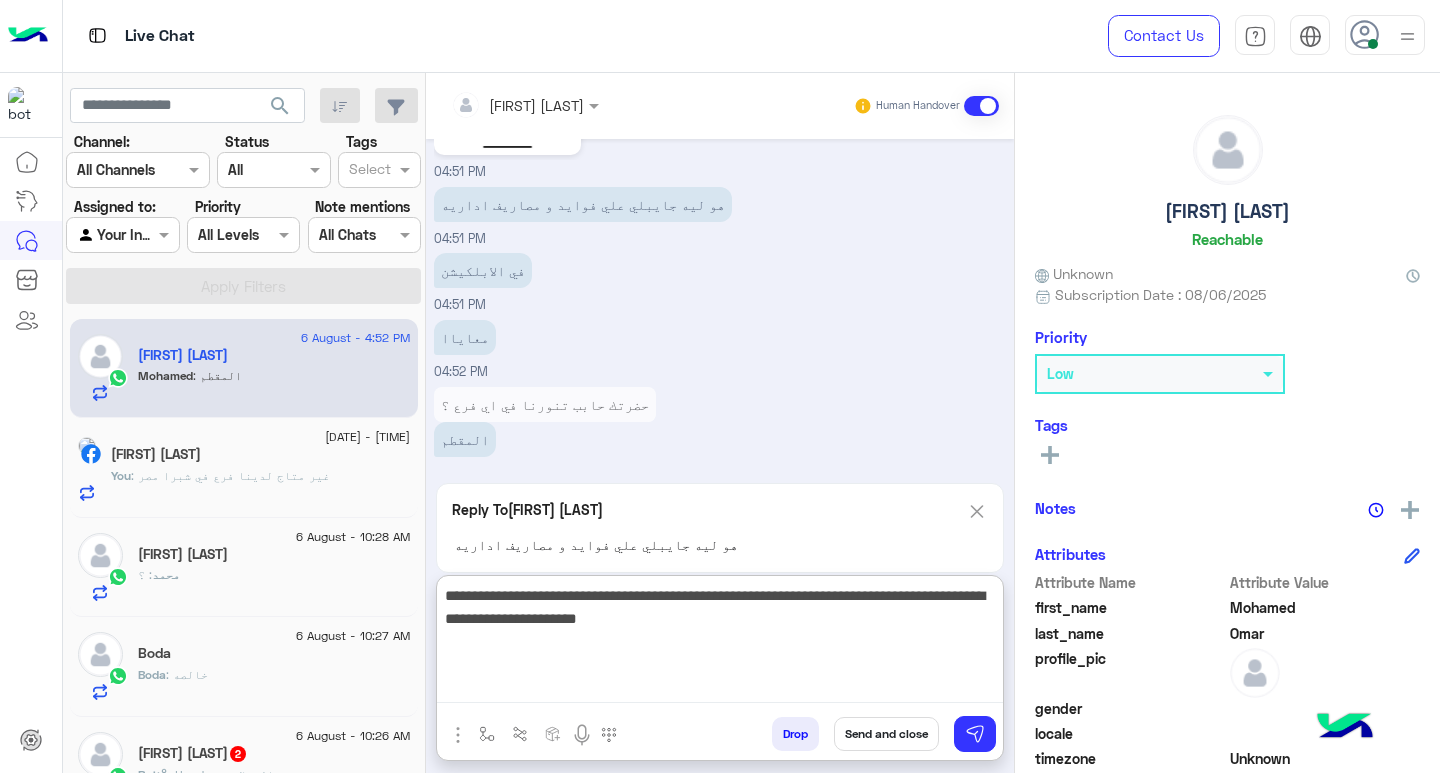 type on "**********" 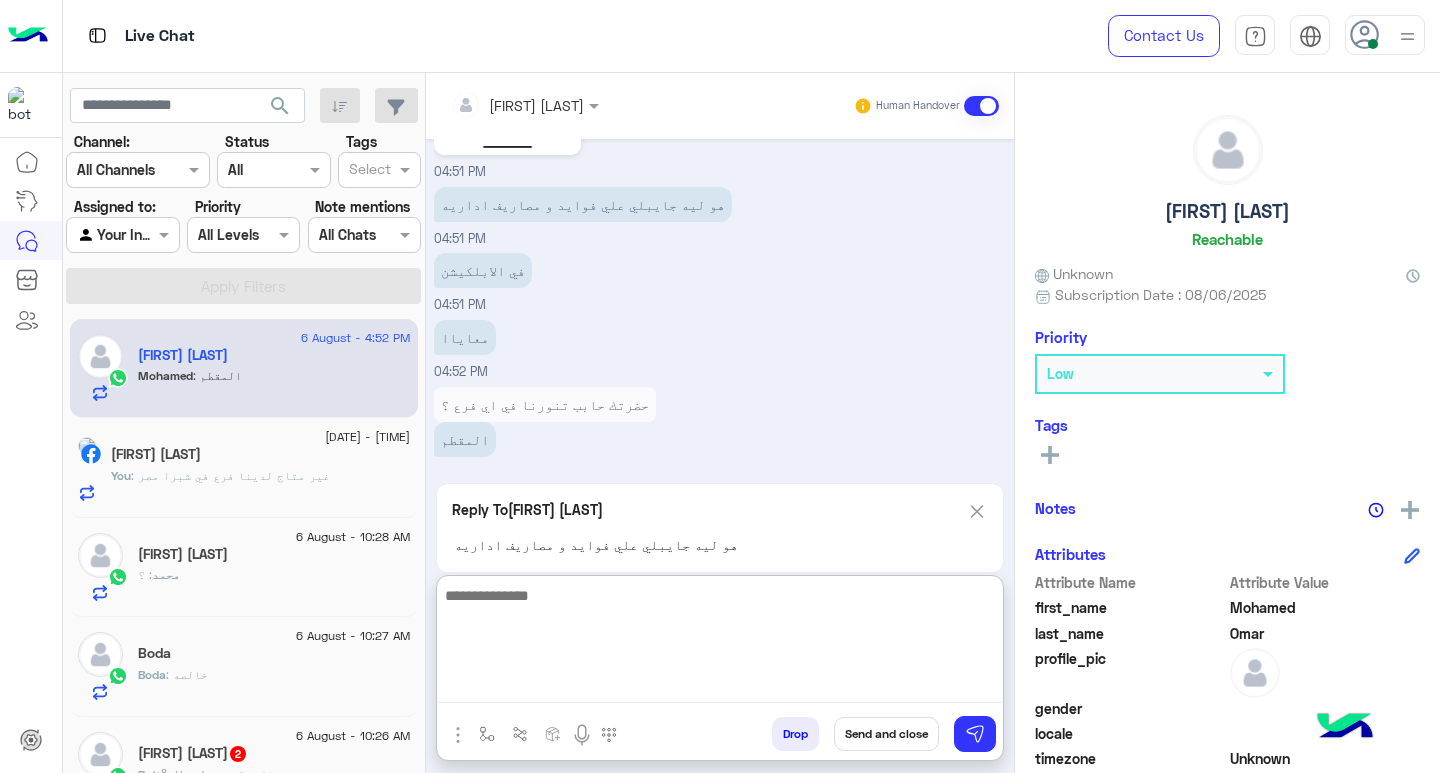 scroll, scrollTop: 2101, scrollLeft: 0, axis: vertical 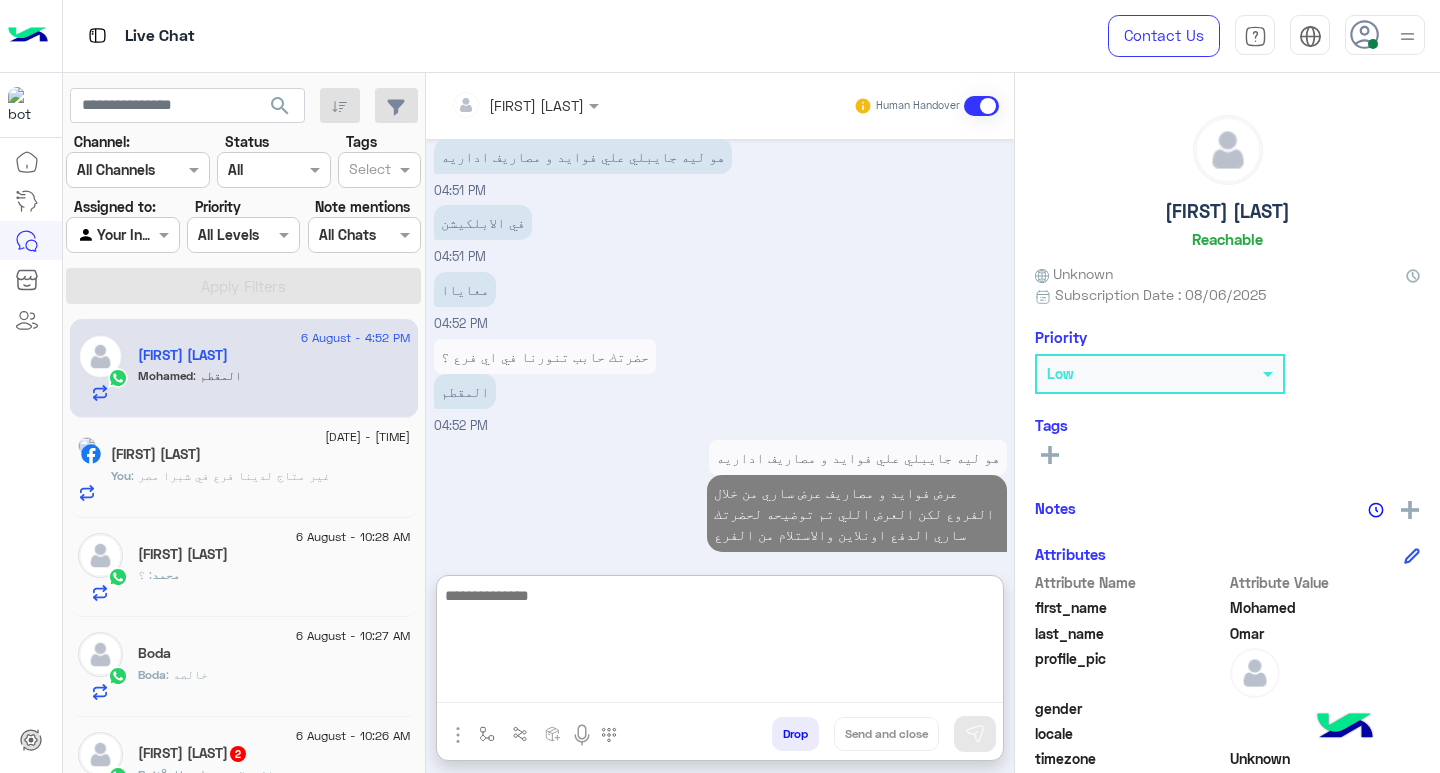 click on "حضرتك حابب تنورنا في اي فرع ؟" at bounding box center (545, 356) 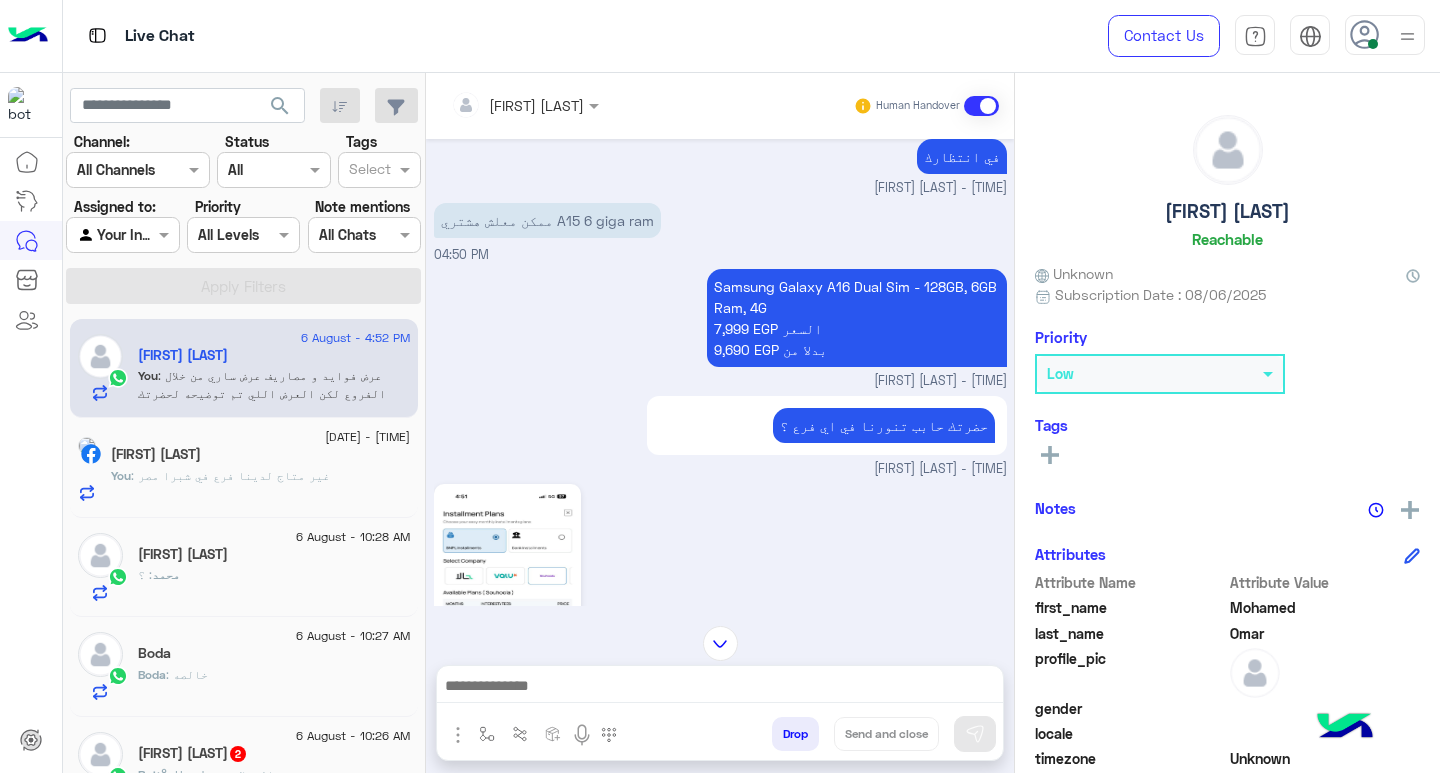 scroll, scrollTop: 1514, scrollLeft: 0, axis: vertical 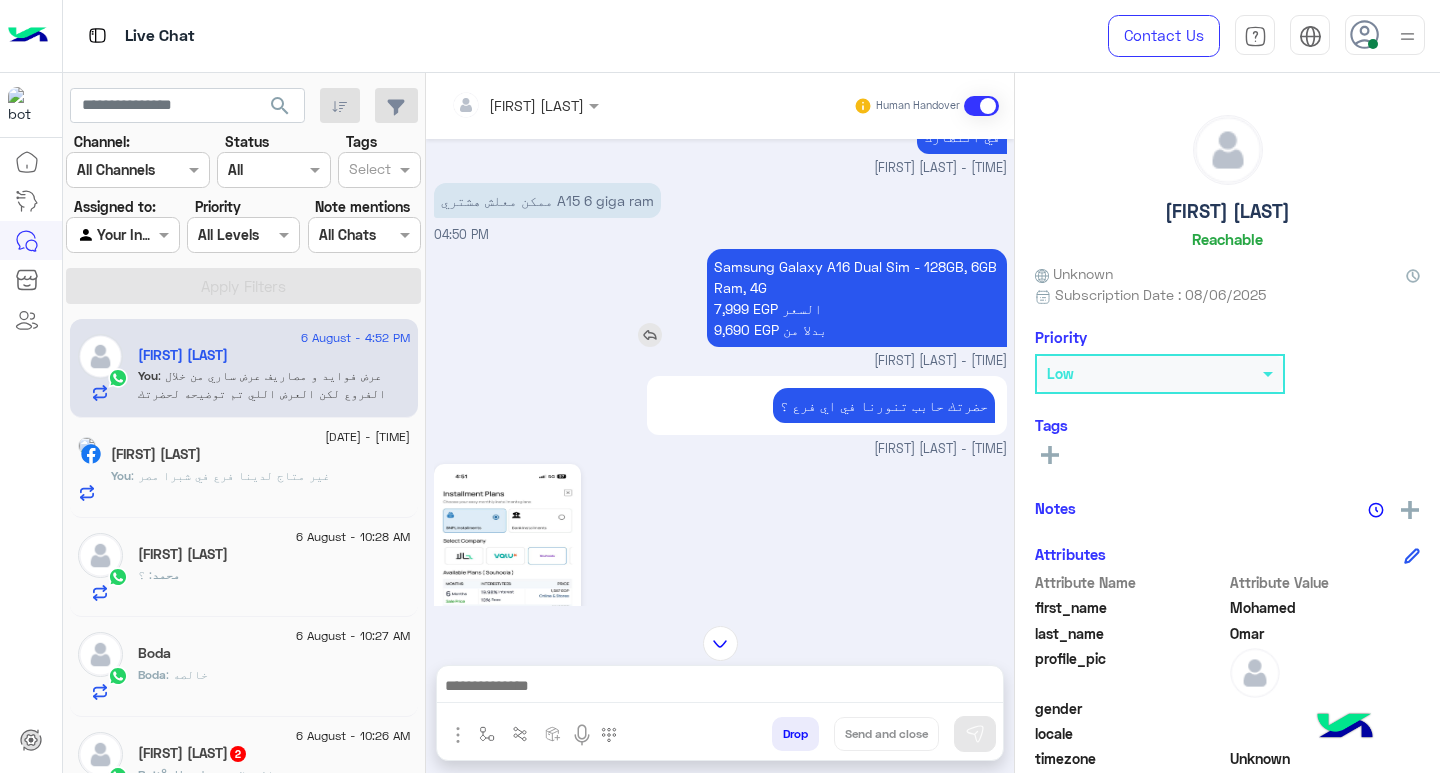 click on "Samsung Galaxy A16 Dual Sim - 128GB, 6GB Ram, 4G 7,999 EGP   السعر  9,690 EGP بدلا من" at bounding box center [857, 298] 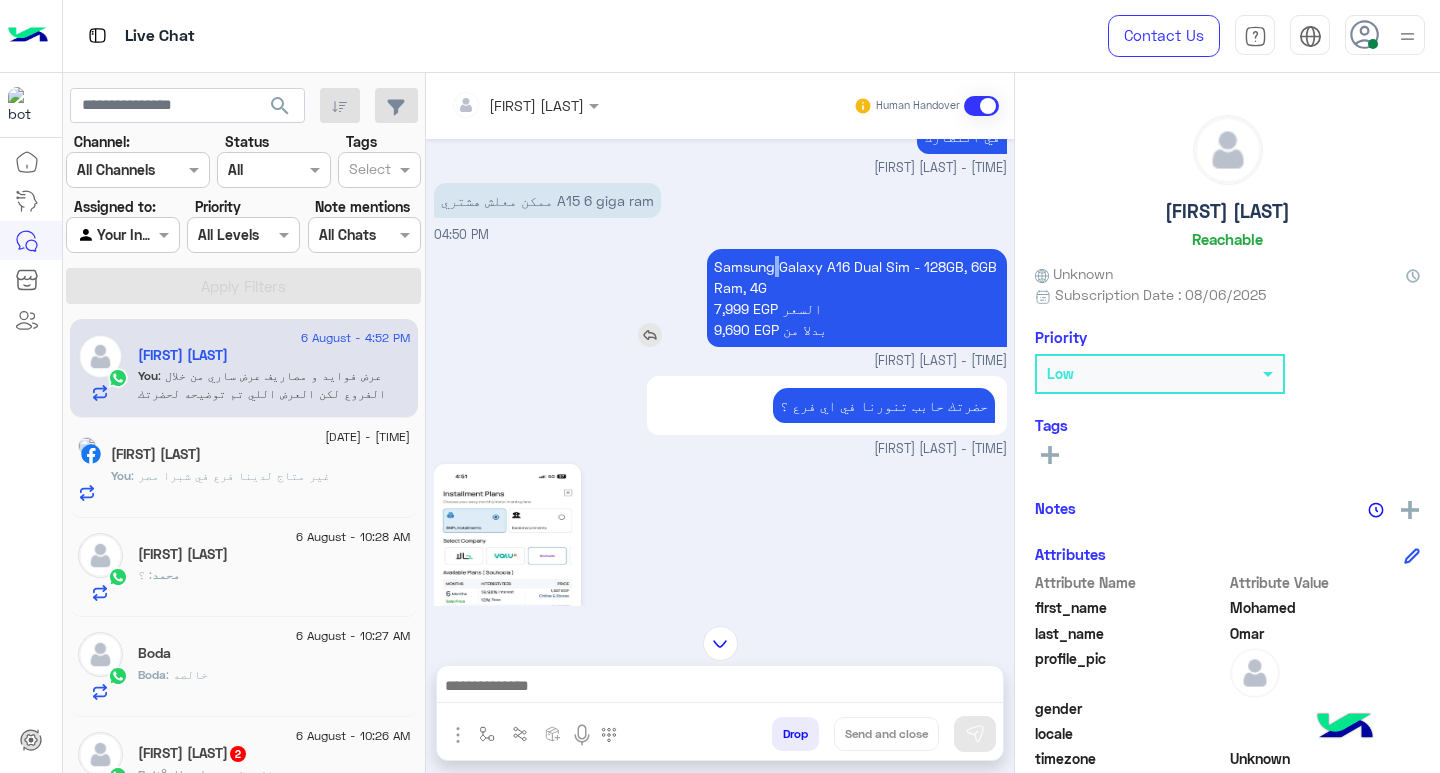 click on "Samsung Galaxy A16 Dual Sim - 128GB, 6GB Ram, 4G 7,999 EGP   السعر  9,690 EGP بدلا من" at bounding box center (857, 298) 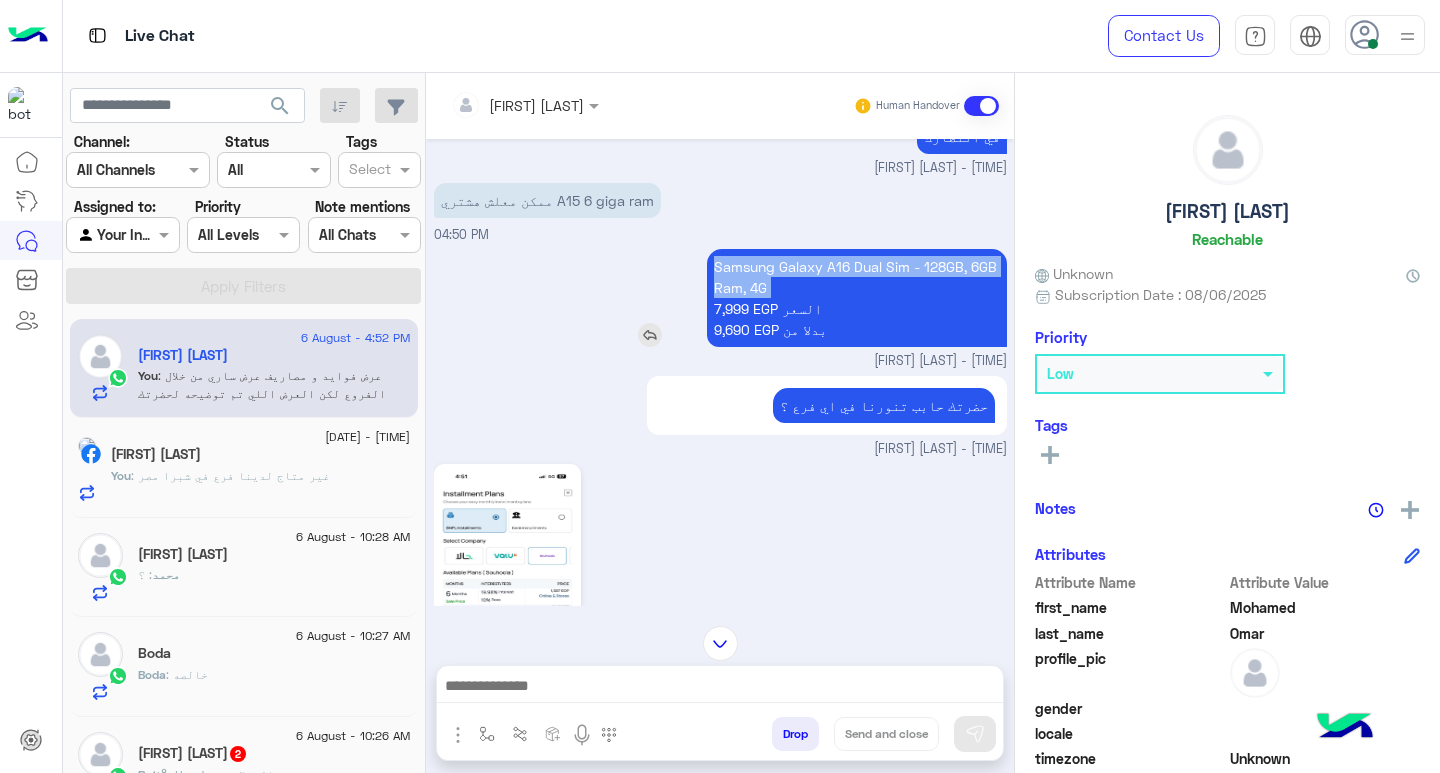 click on "Samsung Galaxy A16 Dual Sim - 128GB, 6GB Ram, 4G 7,999 EGP   السعر  9,690 EGP بدلا من" at bounding box center (857, 298) 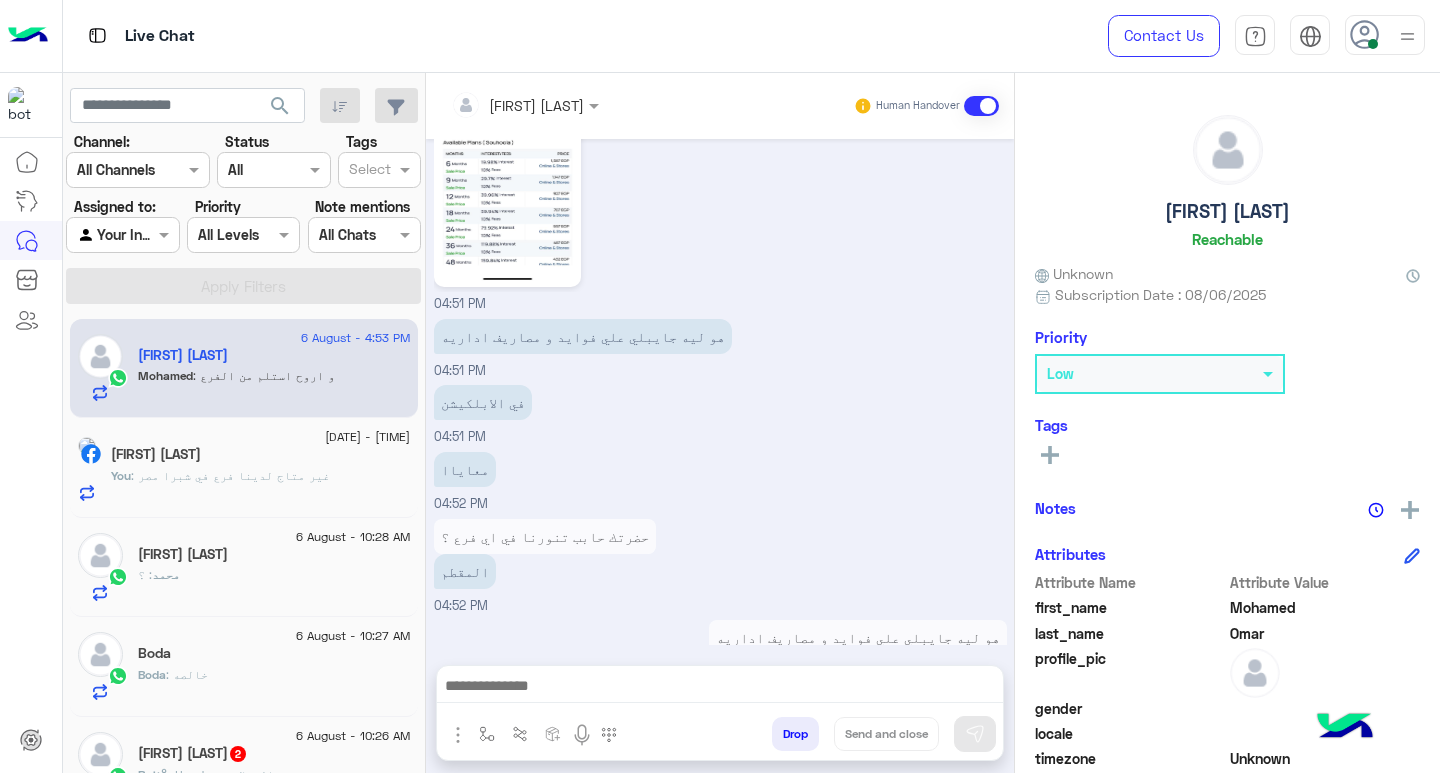 scroll, scrollTop: 2220, scrollLeft: 0, axis: vertical 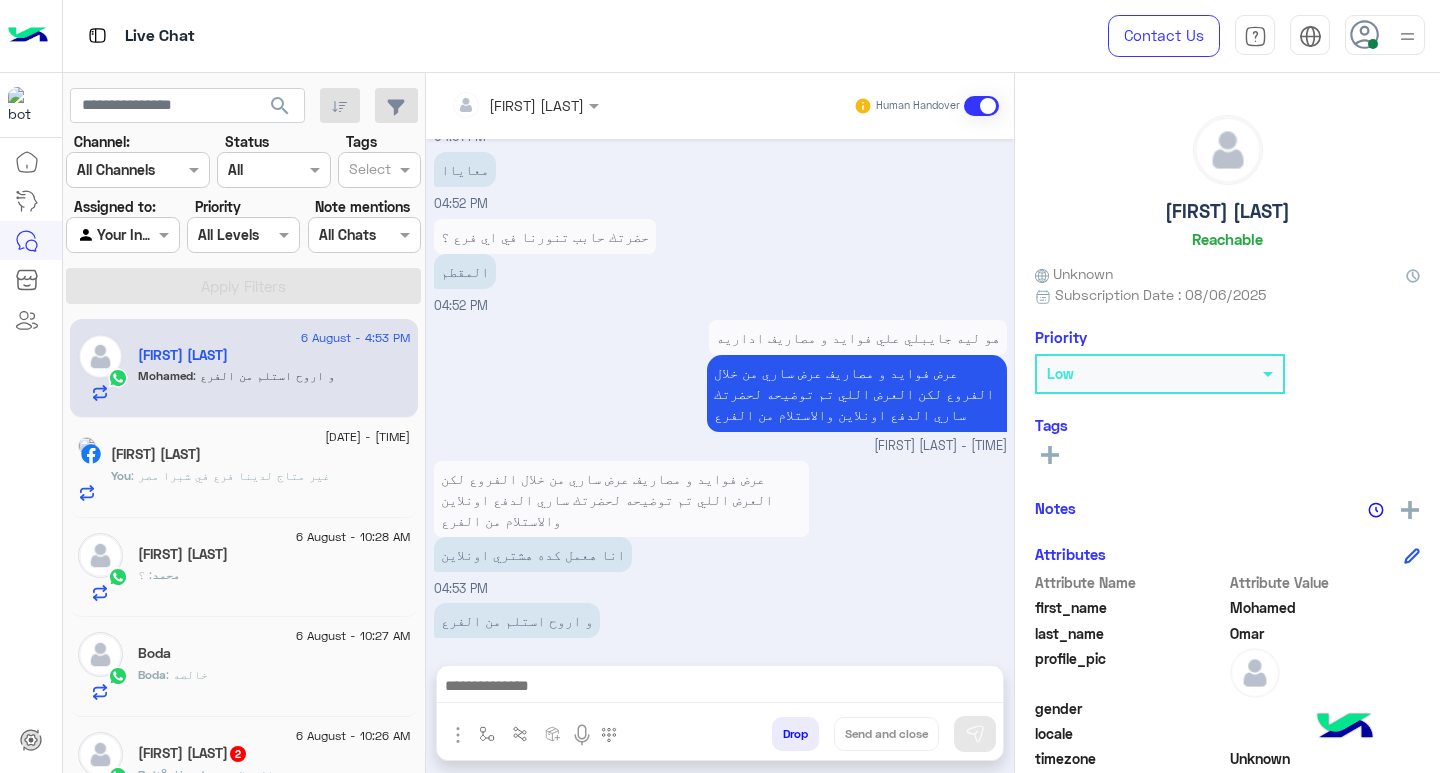 click at bounding box center (720, 688) 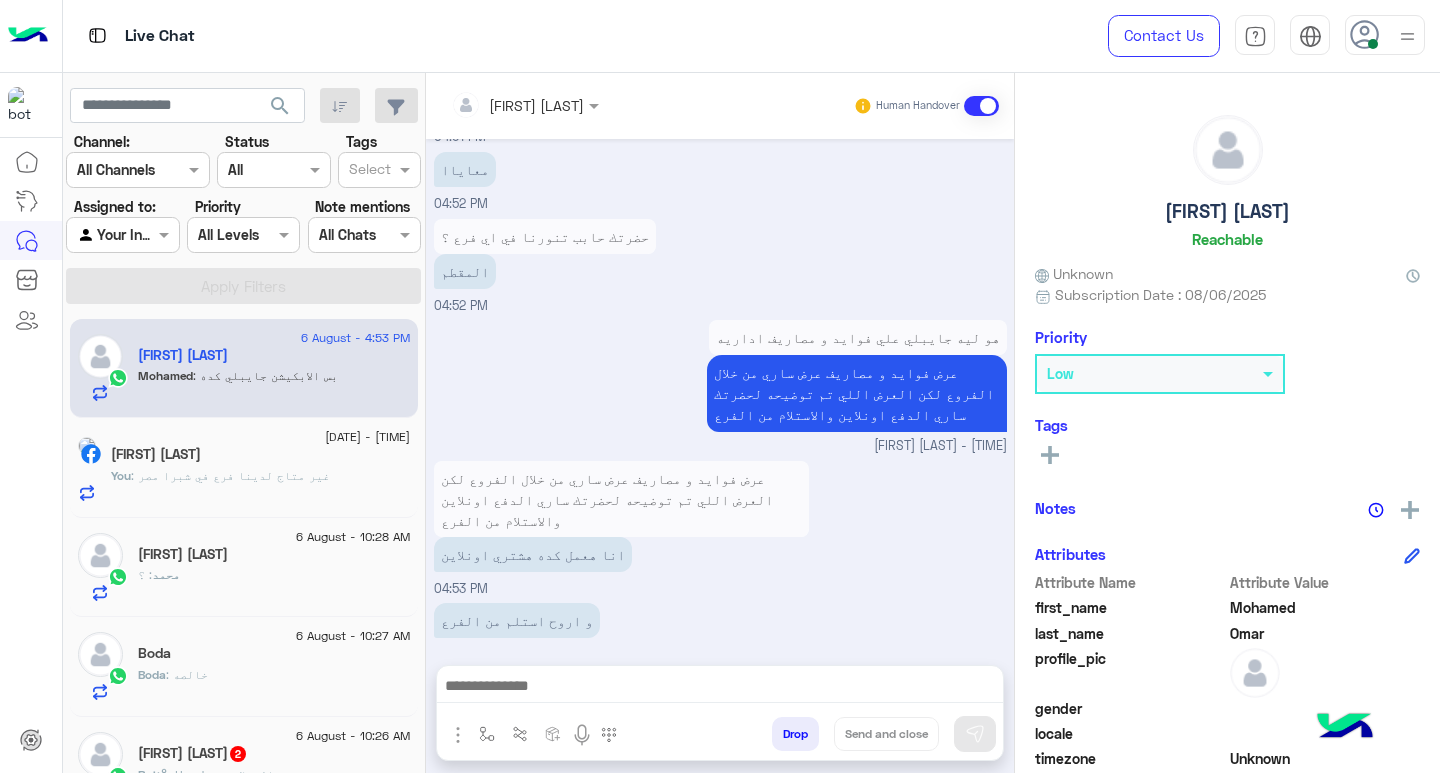 scroll, scrollTop: 2539, scrollLeft: 0, axis: vertical 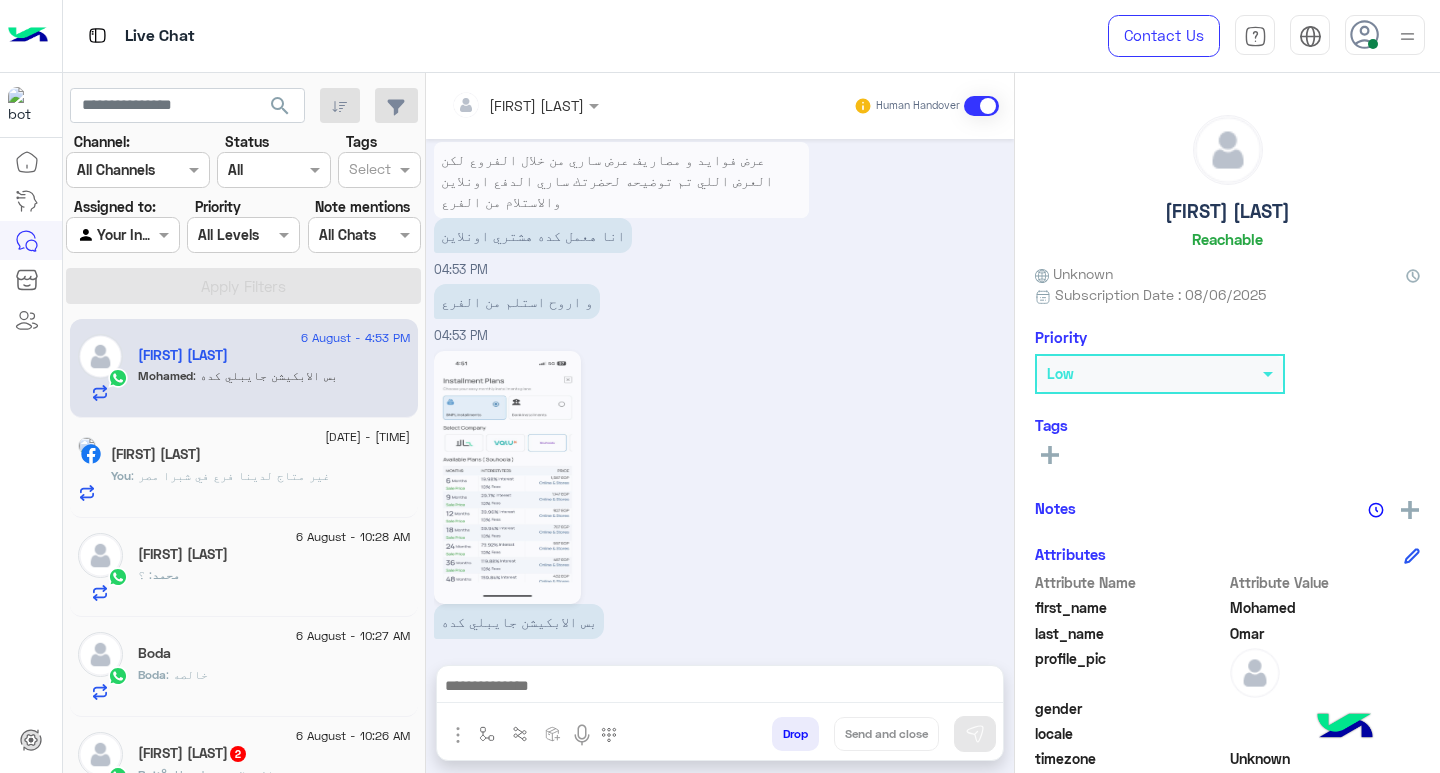 click on "بس الابكيشن جايبلي كده   04:53 PM" at bounding box center [720, 506] 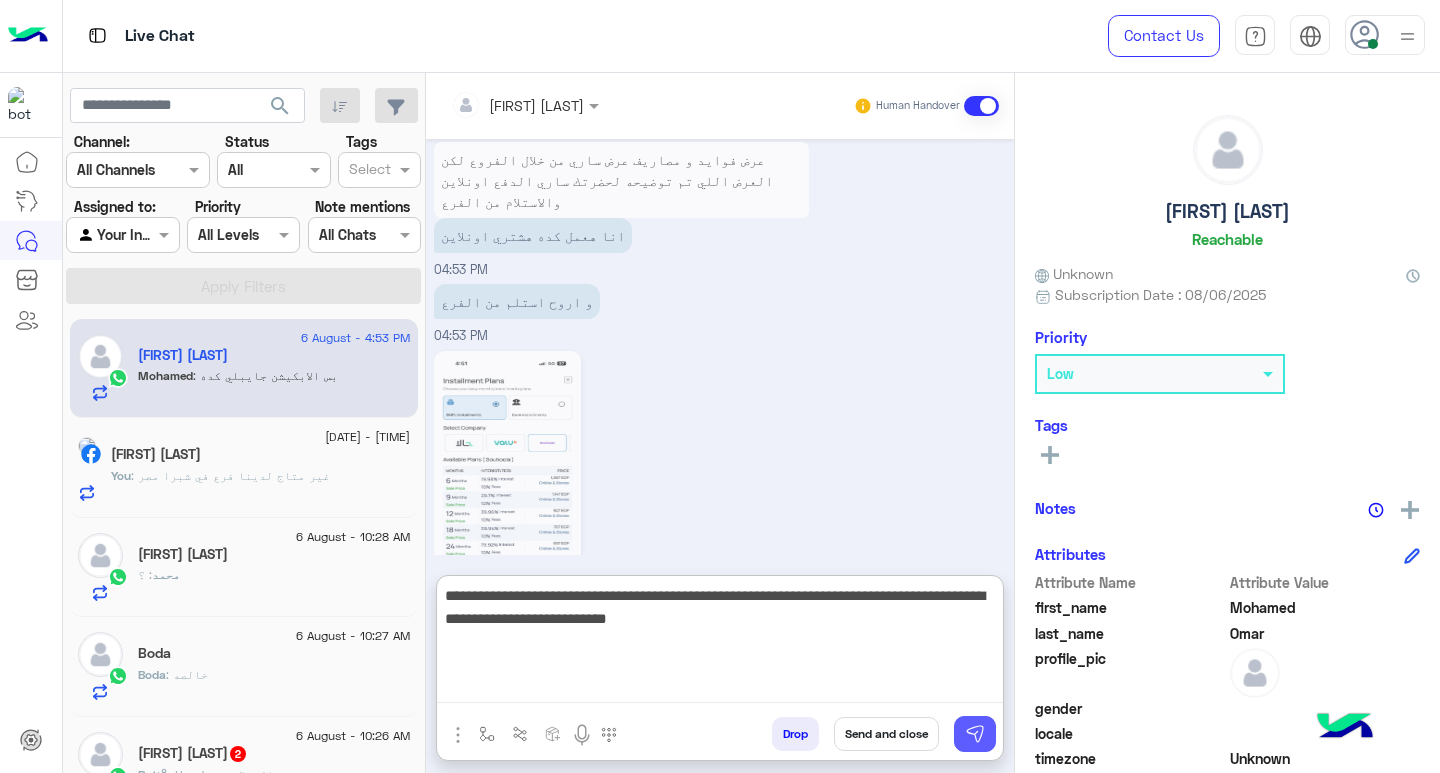 type on "**********" 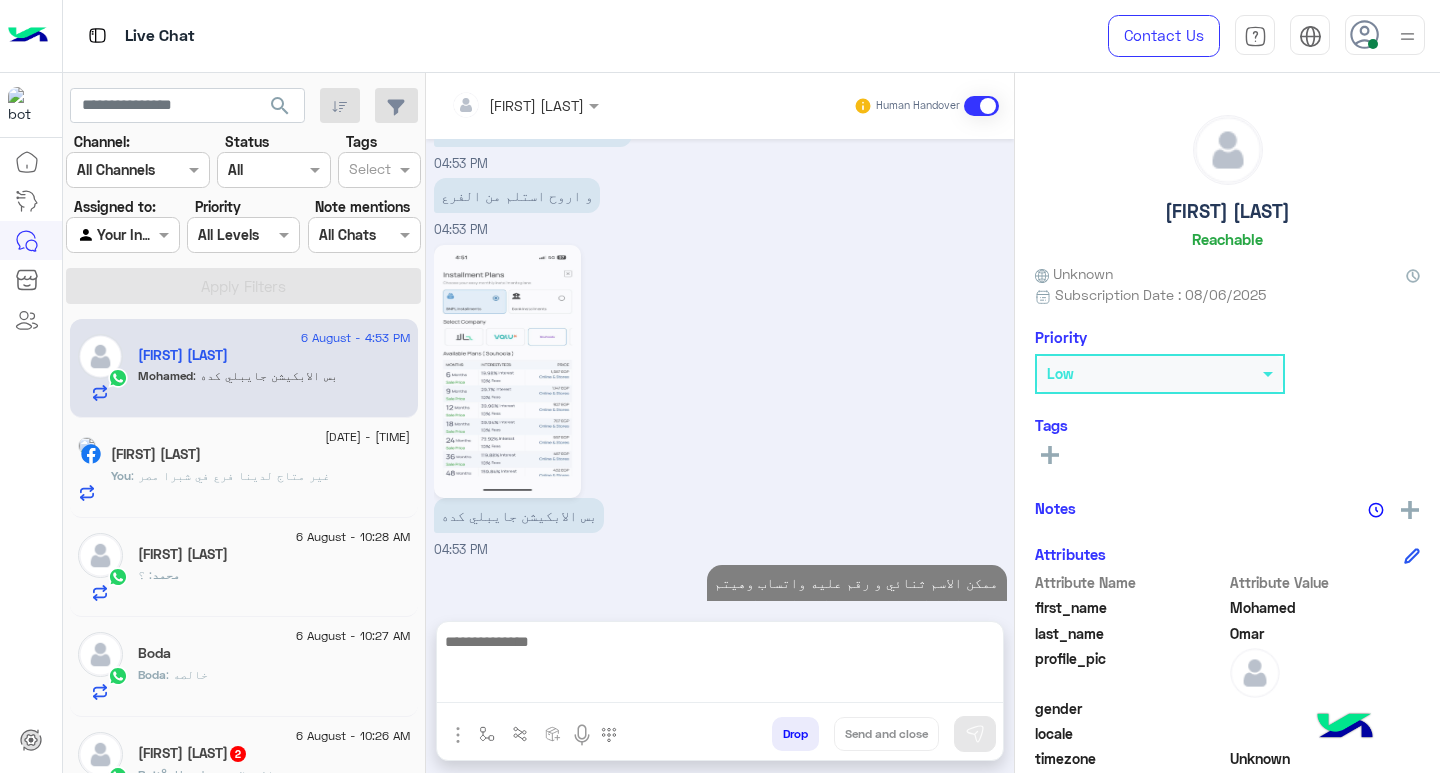 scroll, scrollTop: 2645, scrollLeft: 0, axis: vertical 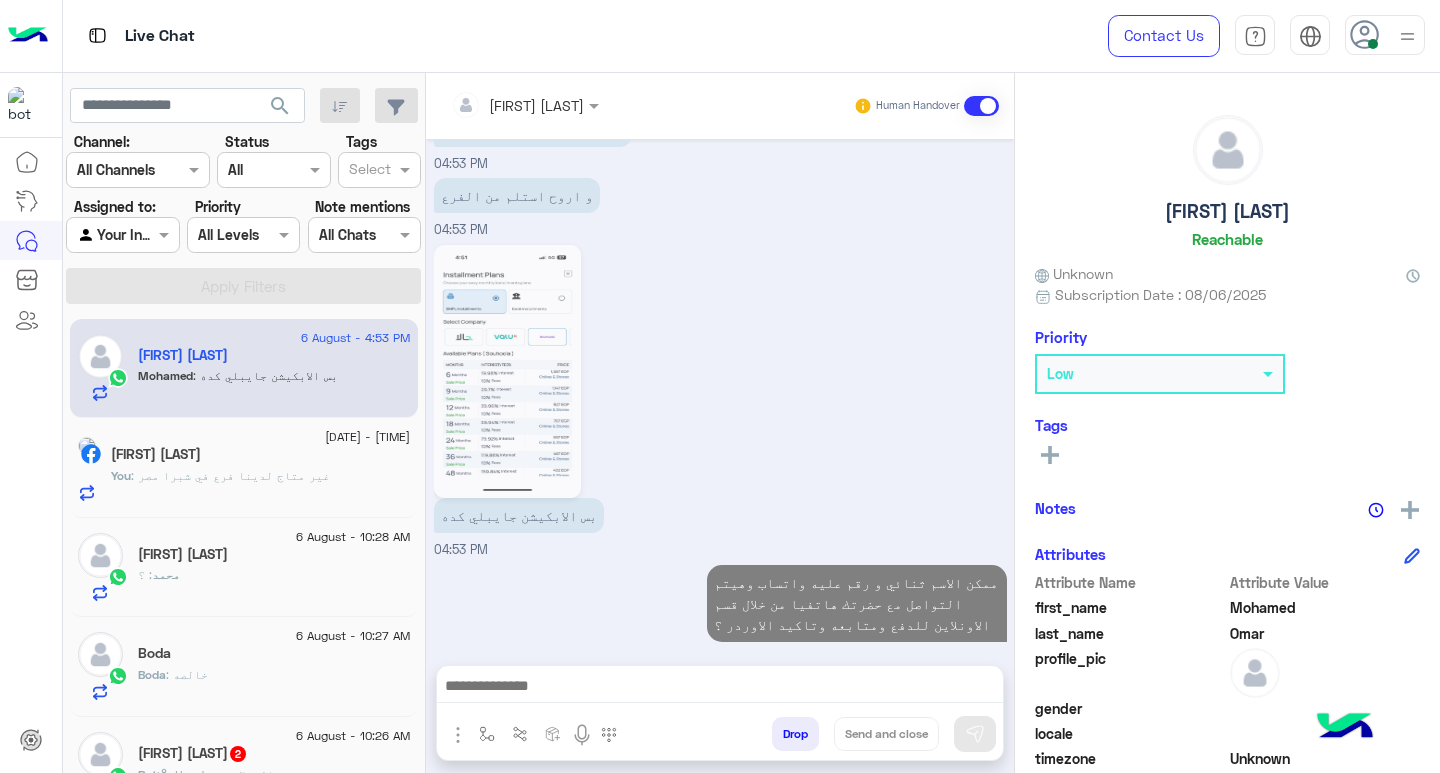 click on "[FIRST] [LAST]" 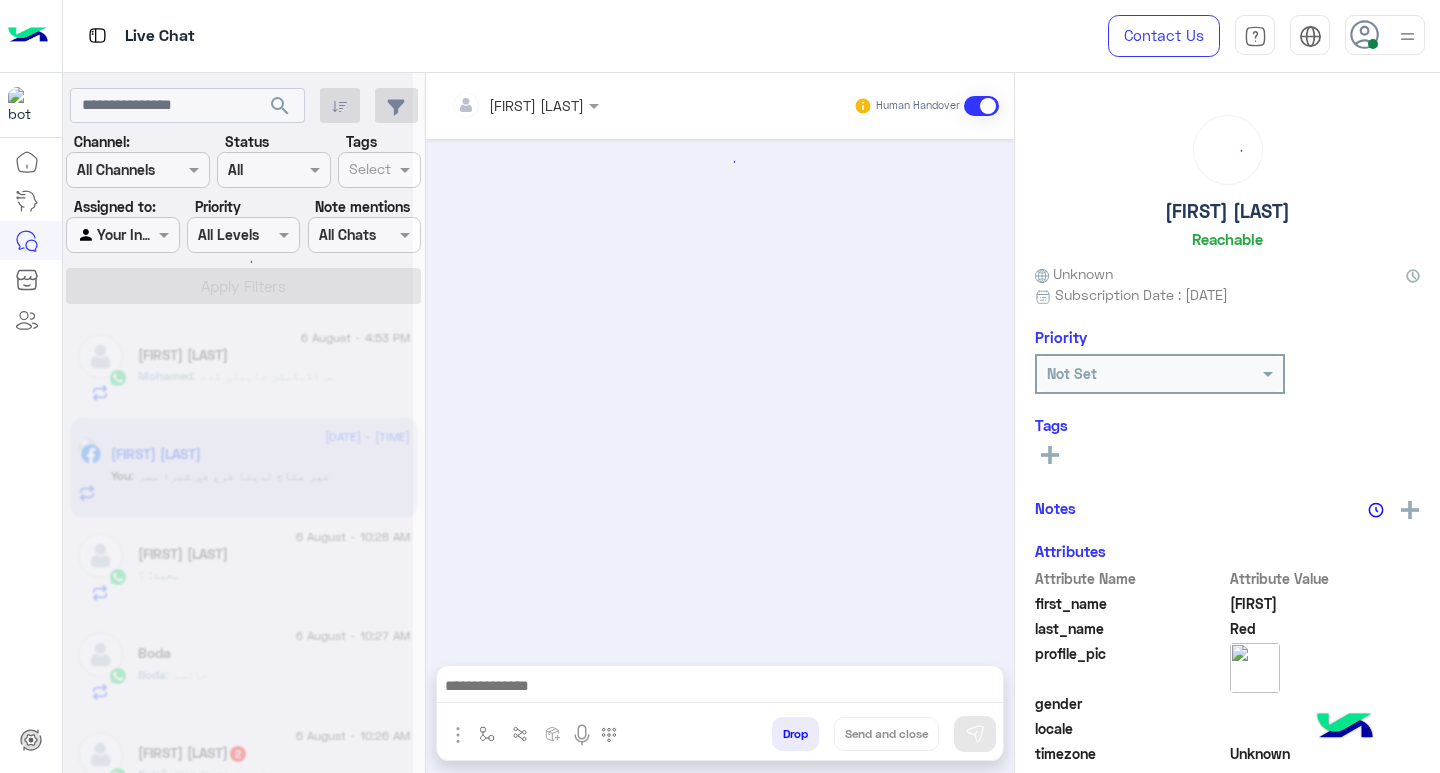 scroll, scrollTop: 2077, scrollLeft: 0, axis: vertical 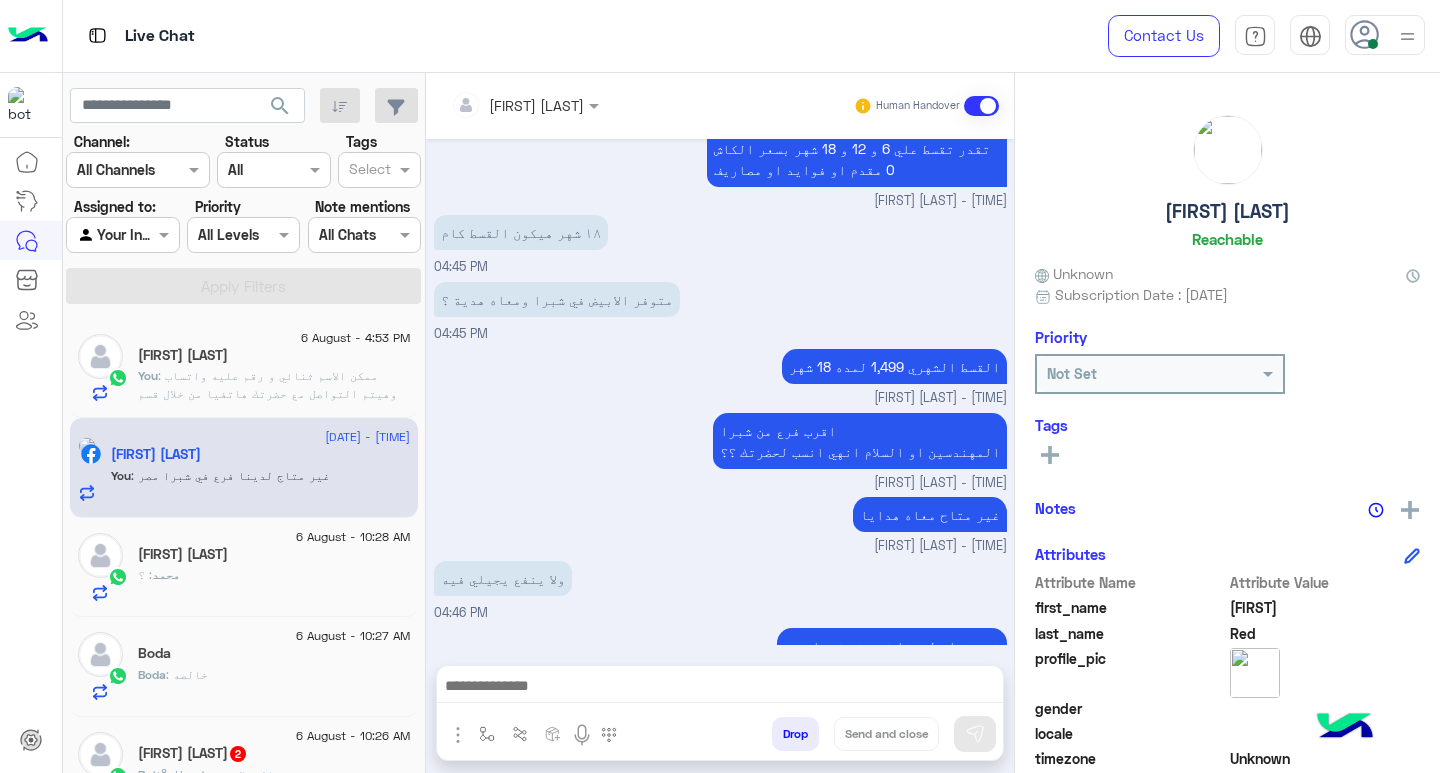 click at bounding box center (720, 688) 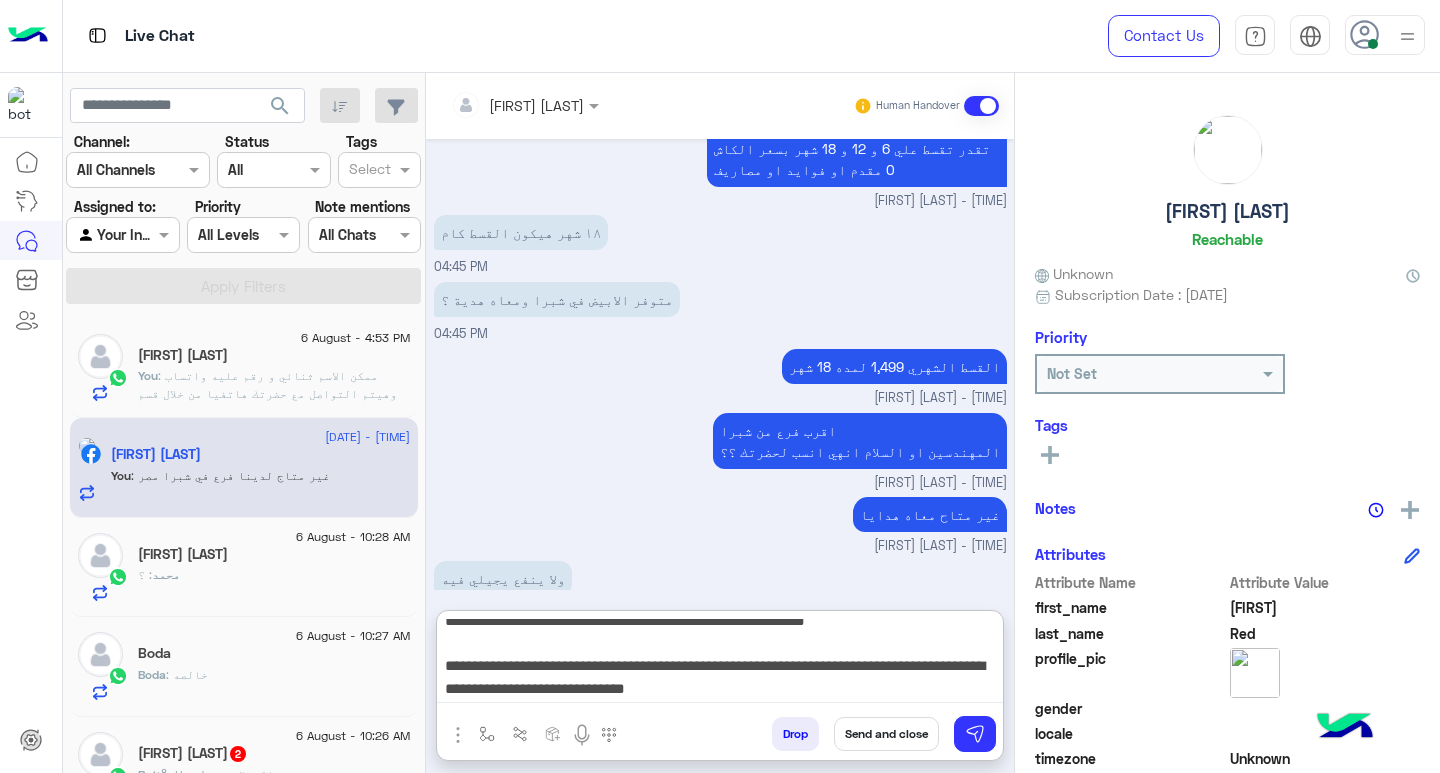 scroll, scrollTop: 155, scrollLeft: 0, axis: vertical 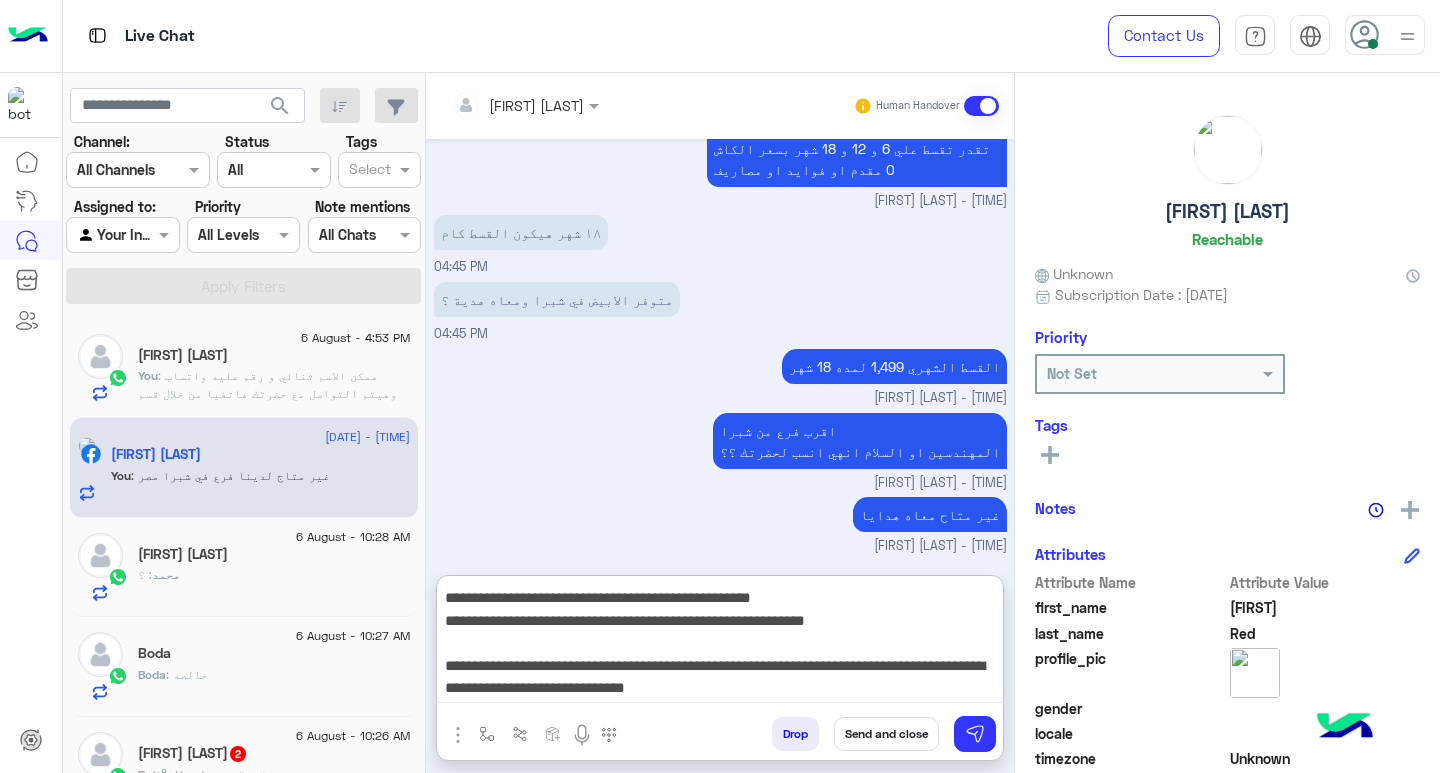 type on "**********" 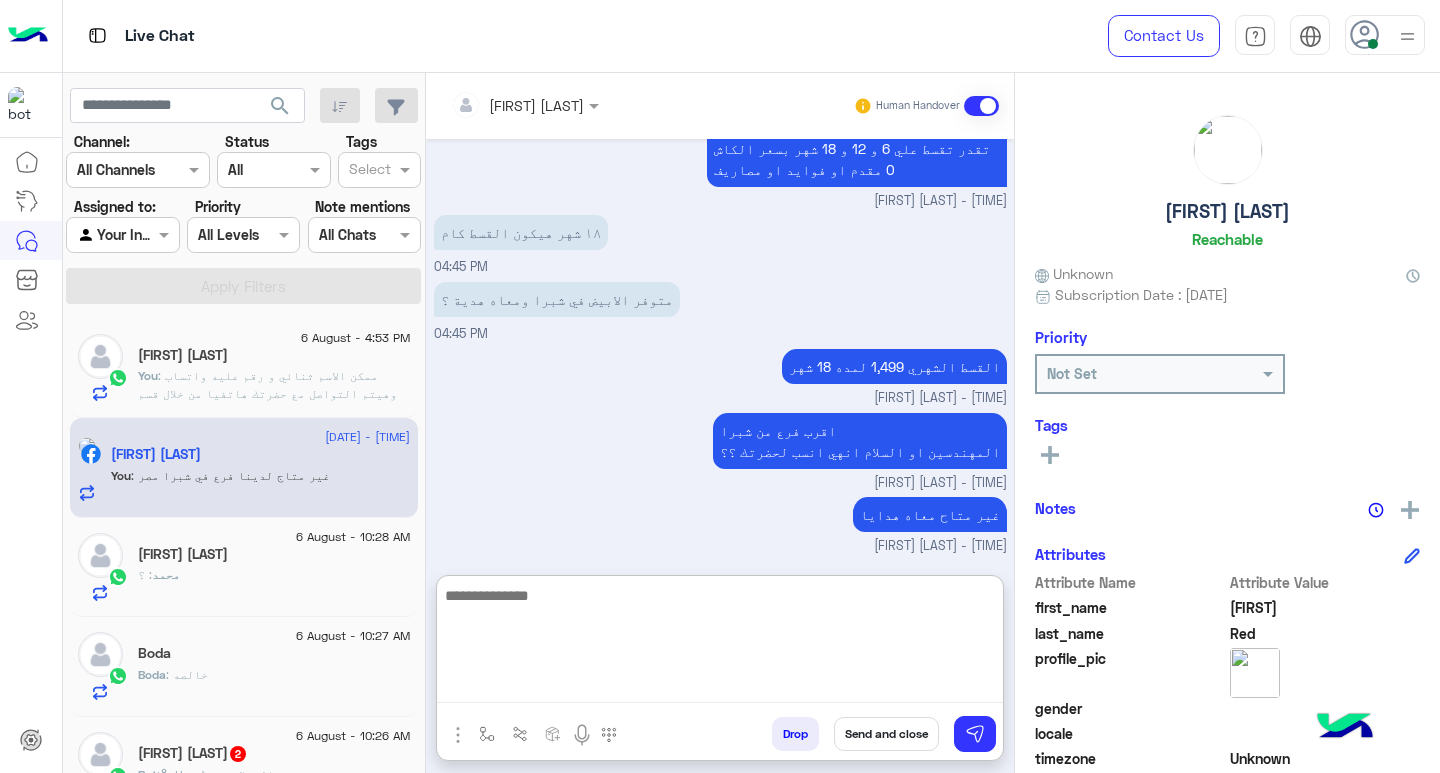 scroll, scrollTop: 0, scrollLeft: 0, axis: both 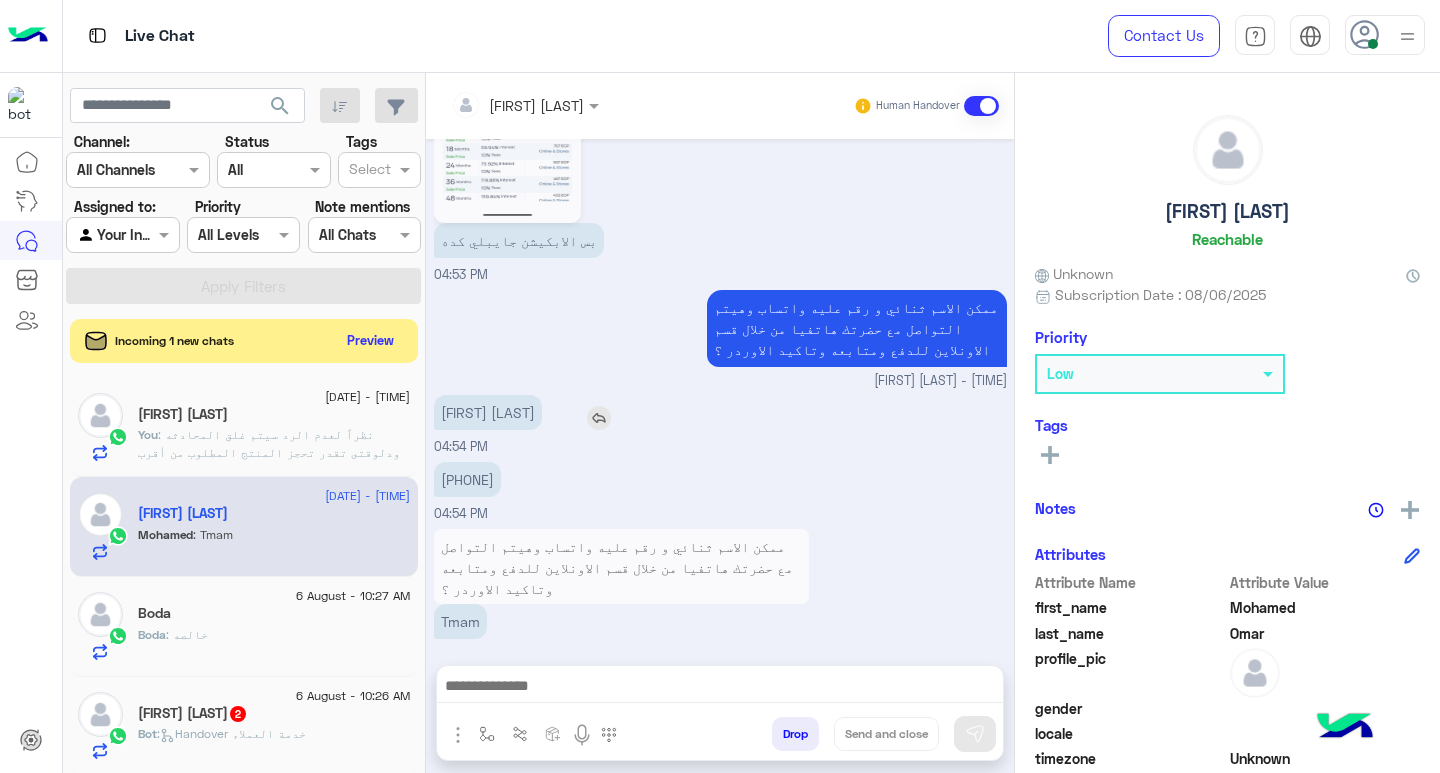 click on "[FIRST] [LAST]" at bounding box center (488, 412) 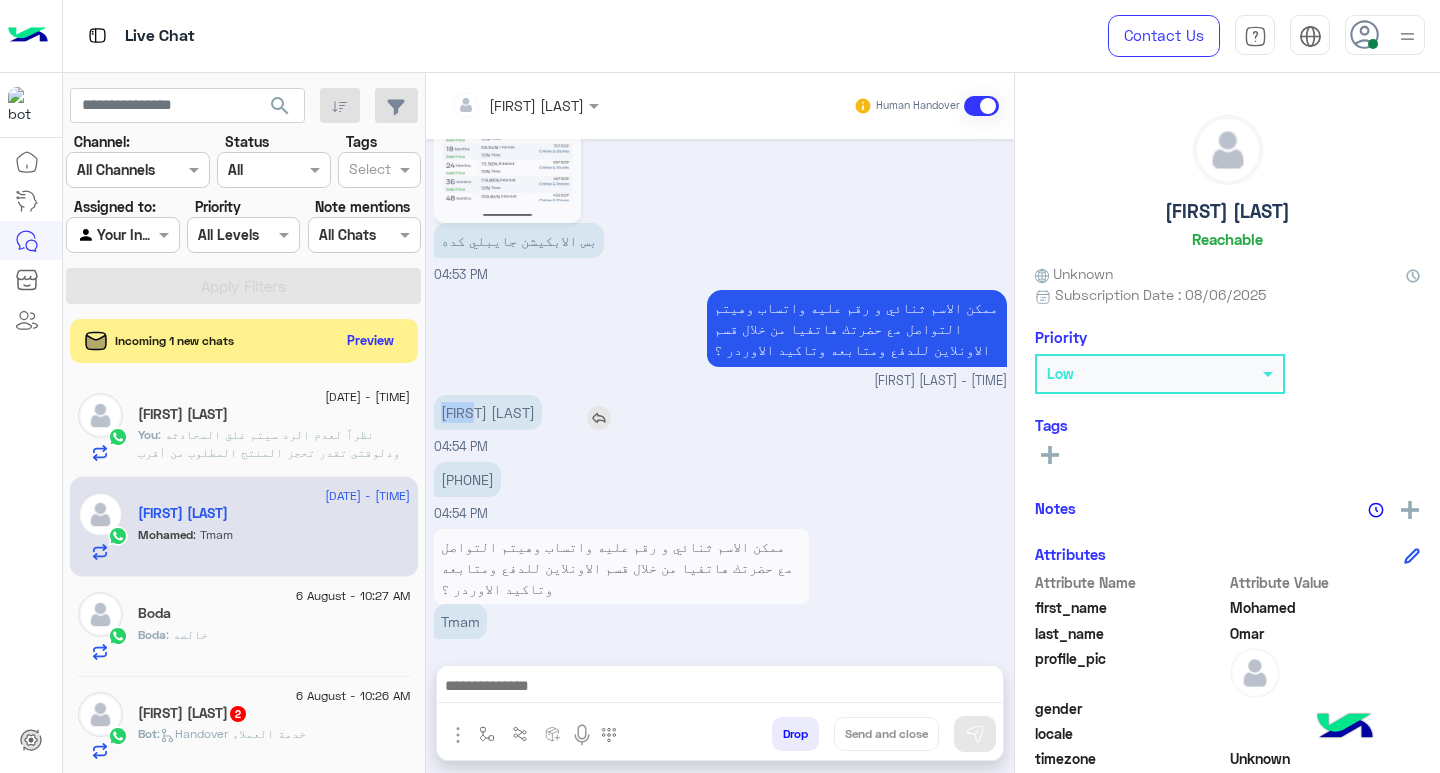 click on "[FIRST] [LAST]" at bounding box center (488, 412) 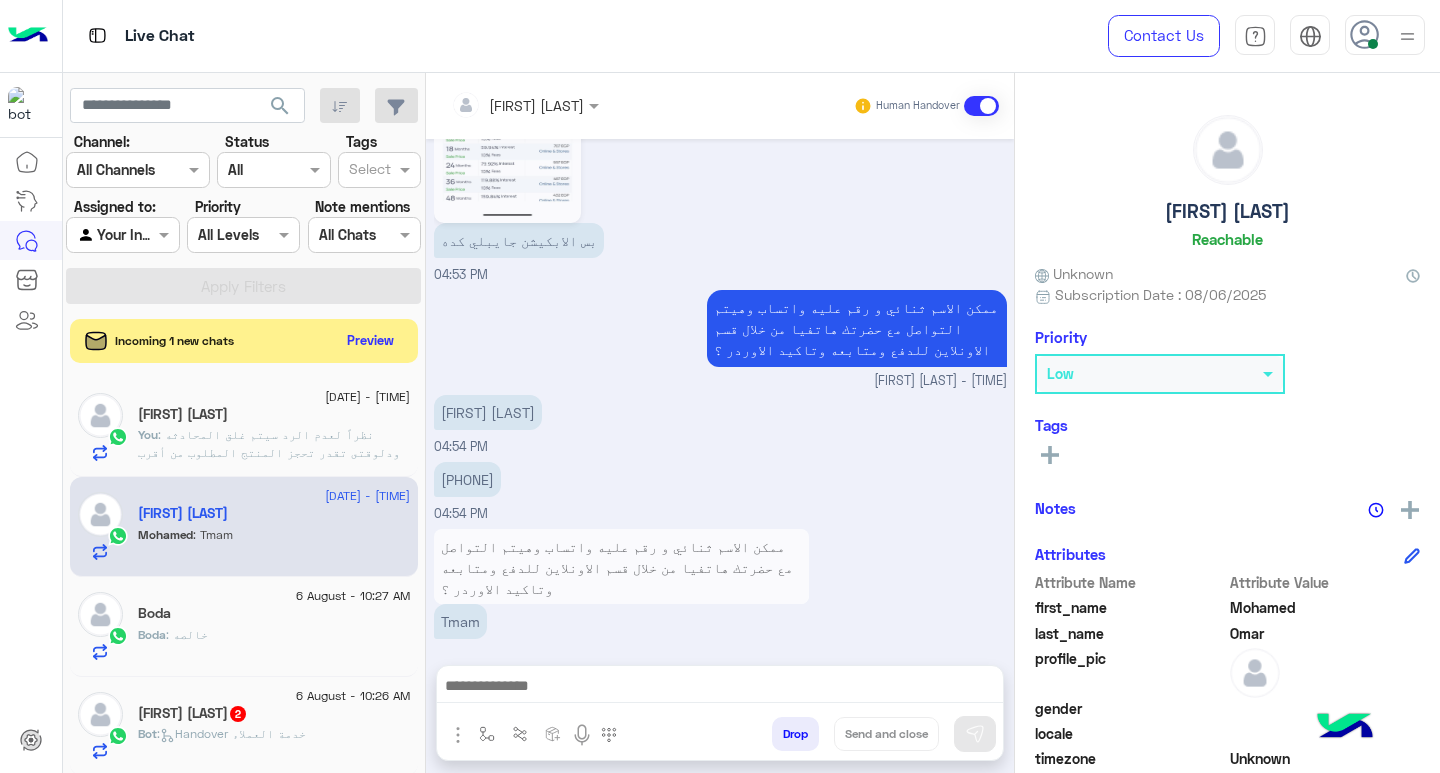 drag, startPoint x: 483, startPoint y: 390, endPoint x: 939, endPoint y: 608, distance: 505.4305 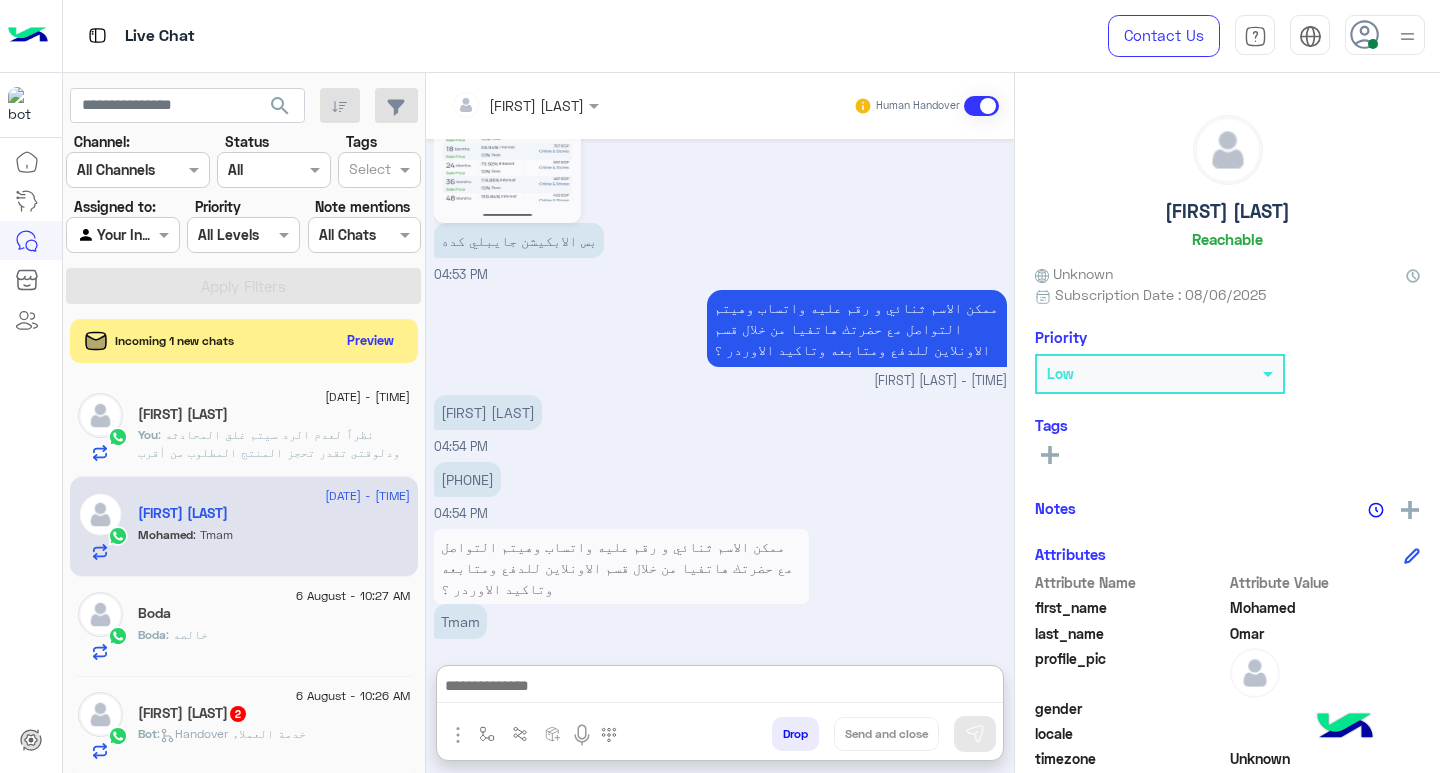 click at bounding box center (720, 688) 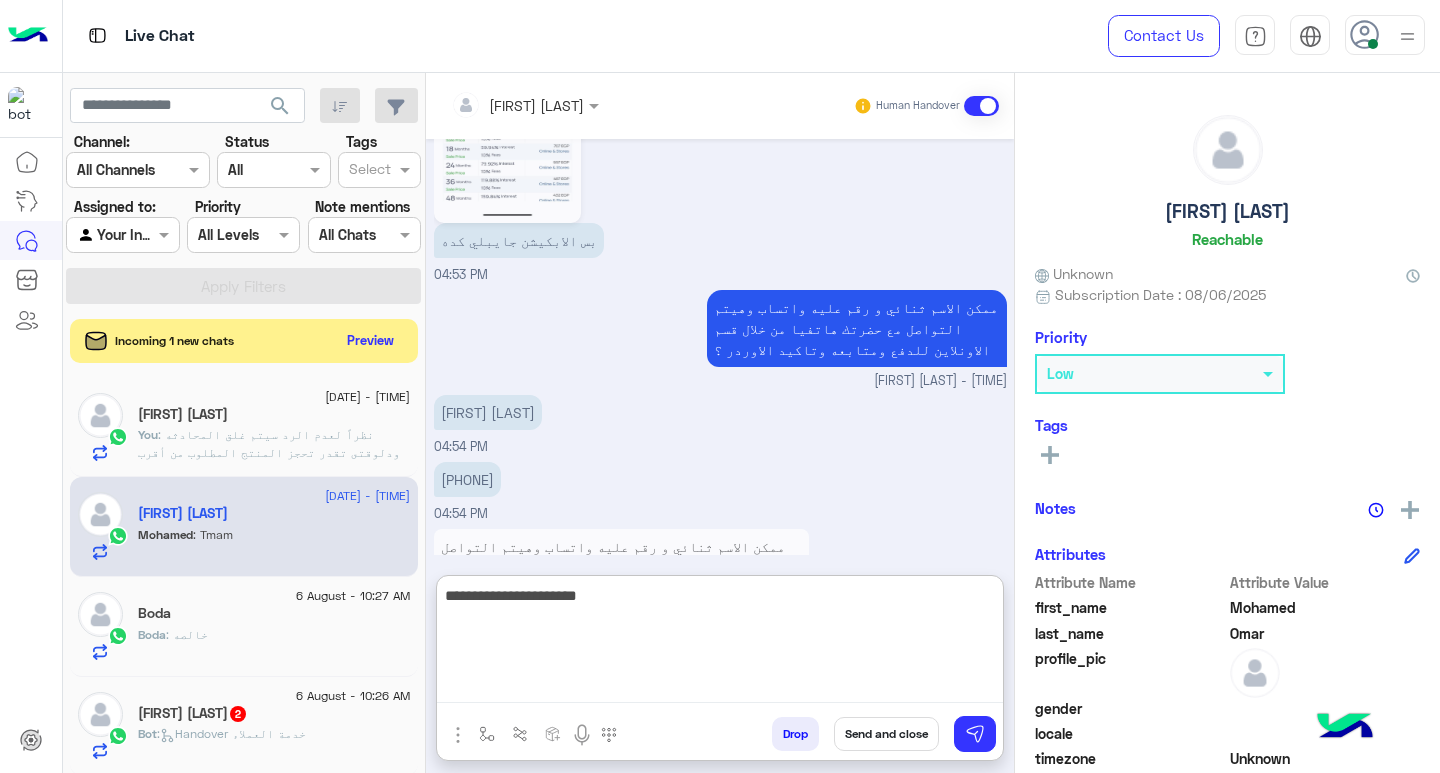 type on "**********" 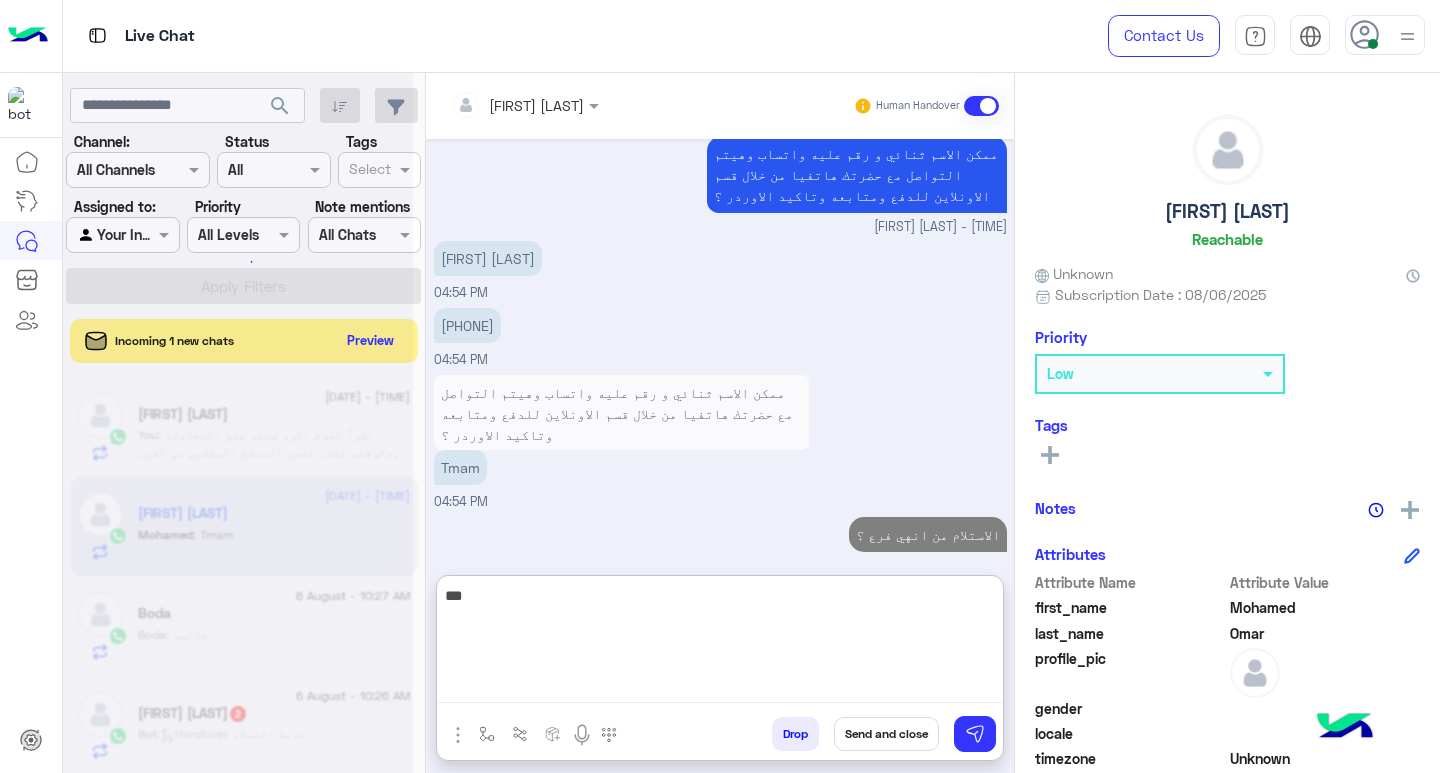 scroll, scrollTop: 3606, scrollLeft: 0, axis: vertical 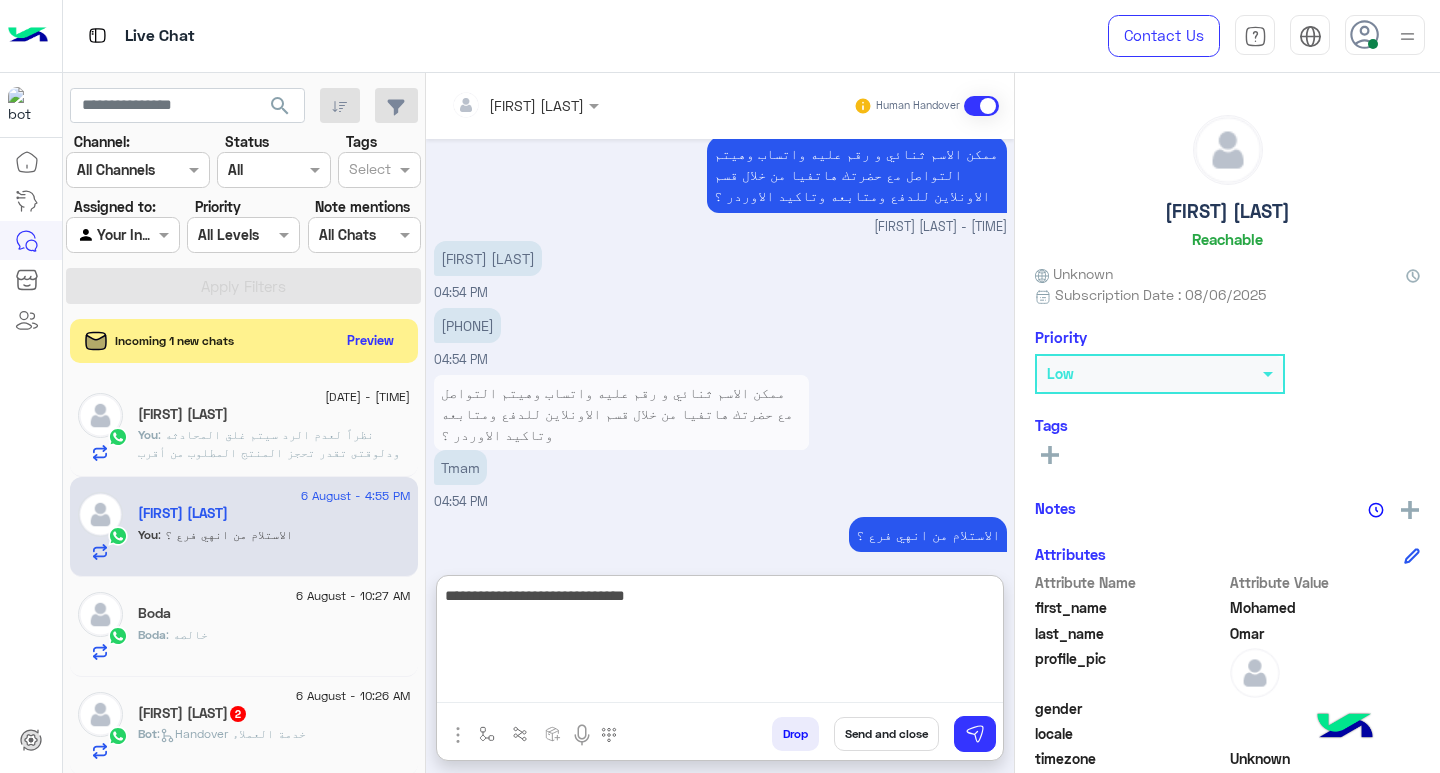 type on "**********" 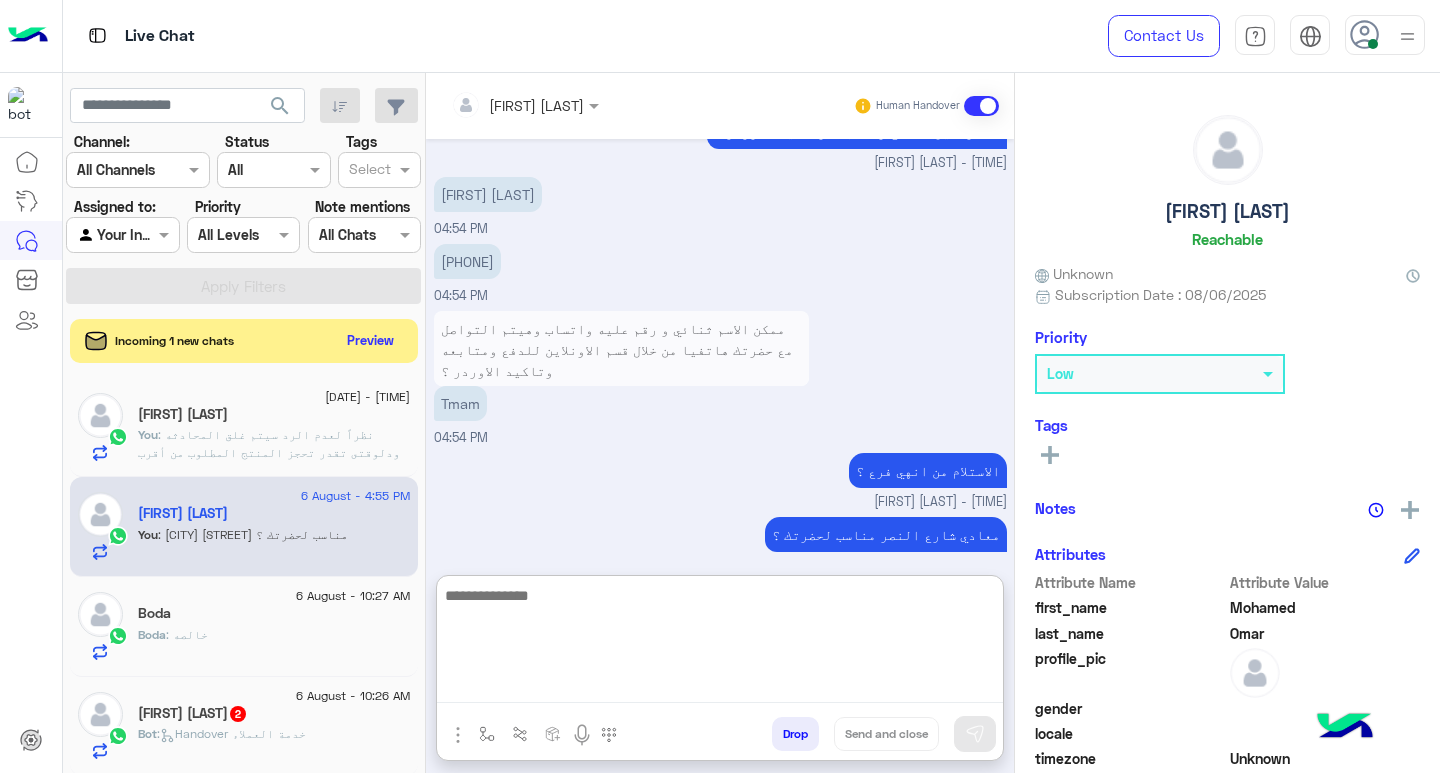 scroll, scrollTop: 3737, scrollLeft: 0, axis: vertical 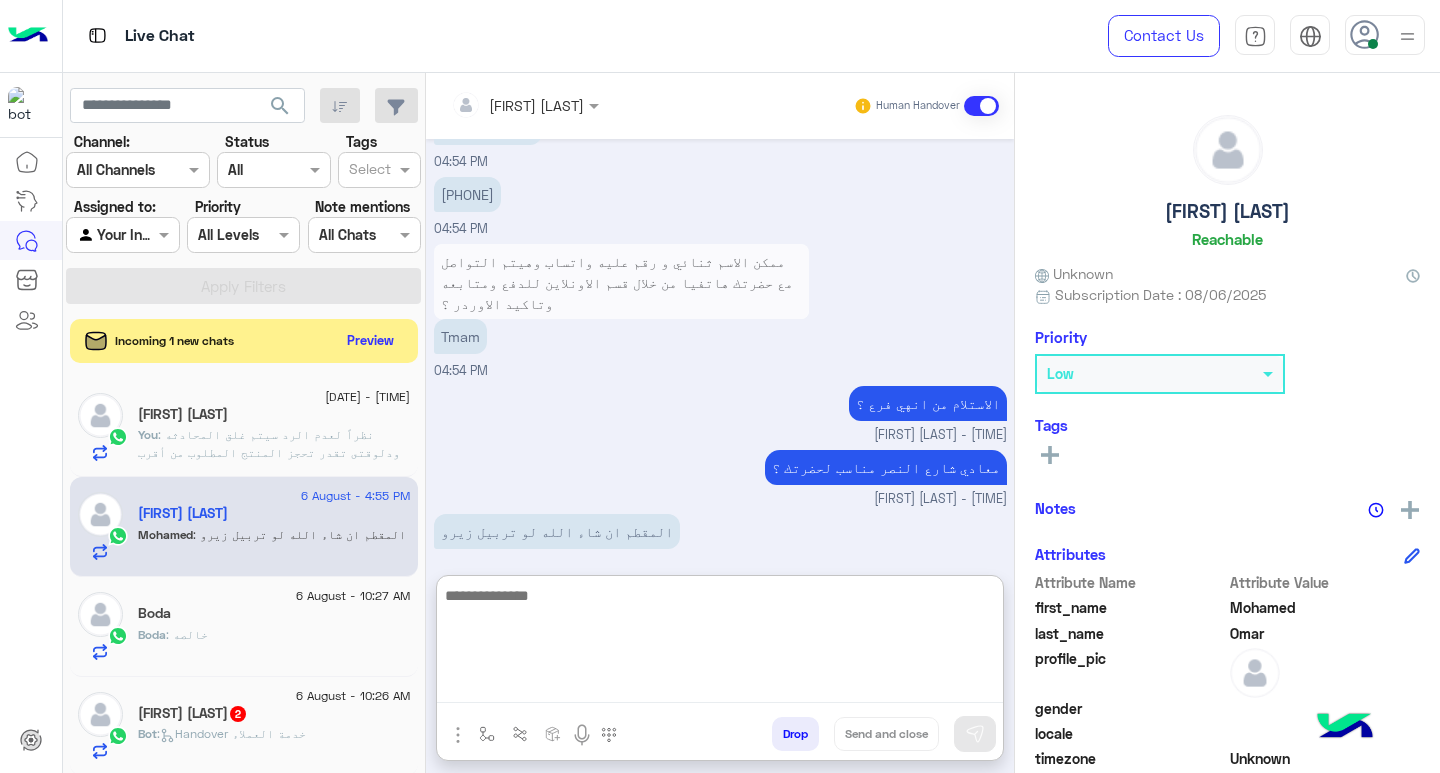click at bounding box center (720, 643) 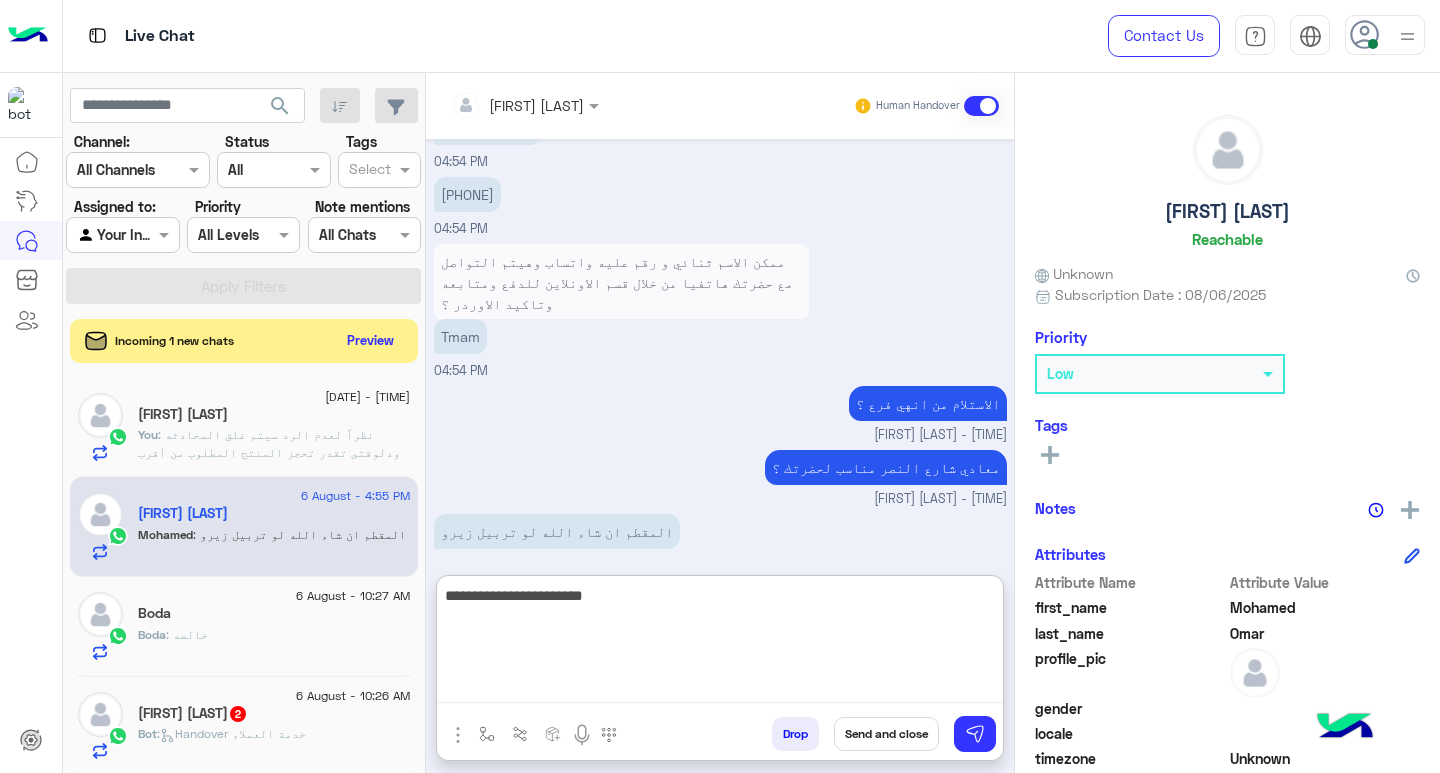 type on "**********" 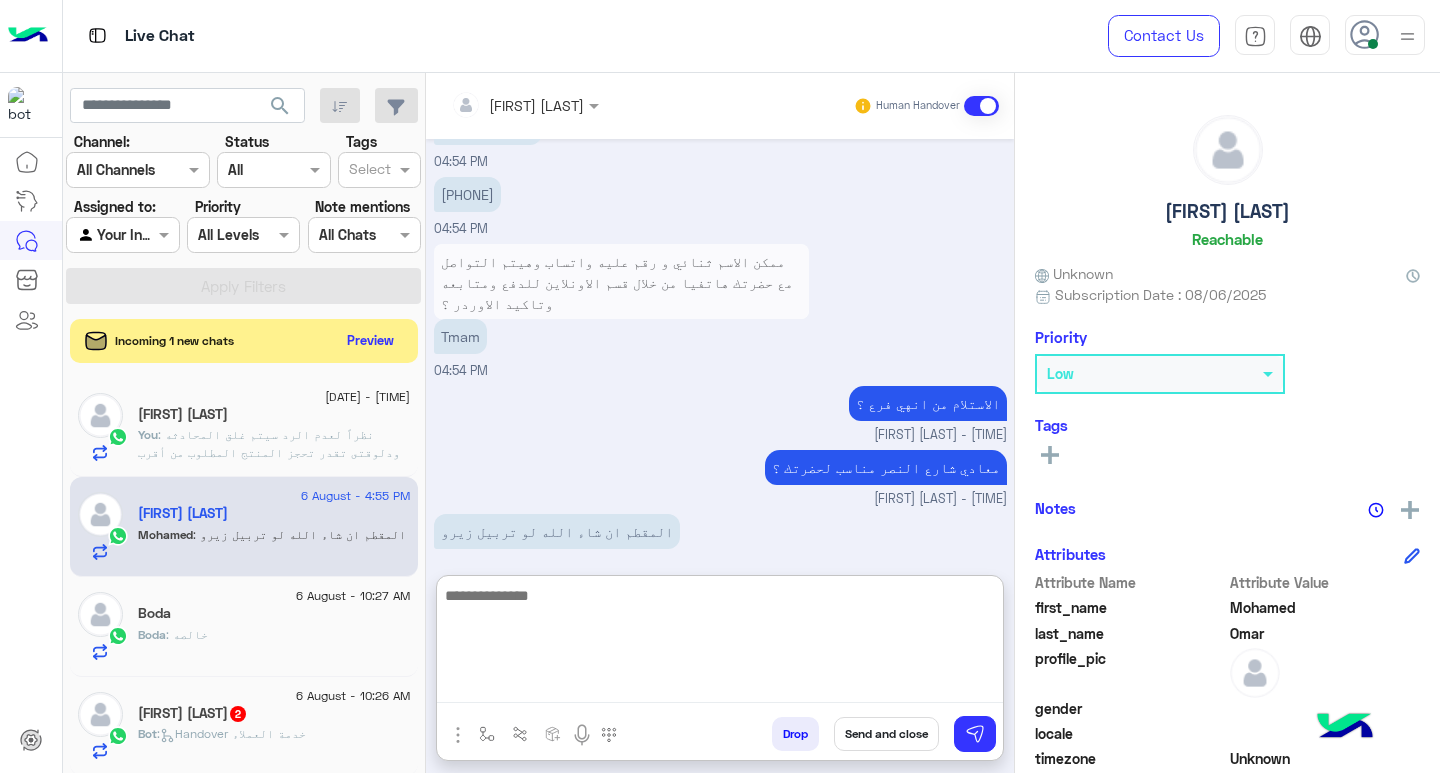 scroll, scrollTop: 3801, scrollLeft: 0, axis: vertical 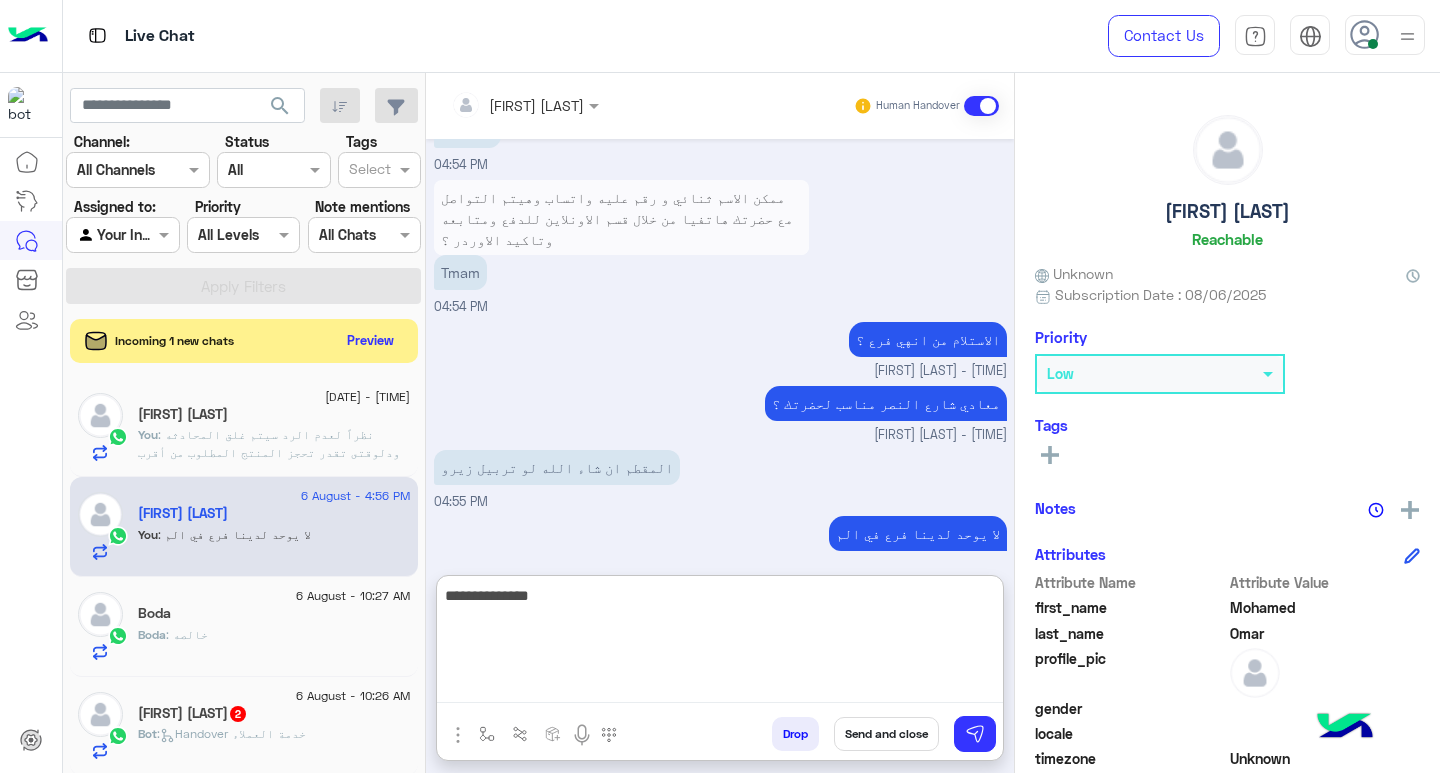 click on "**********" at bounding box center (720, 643) 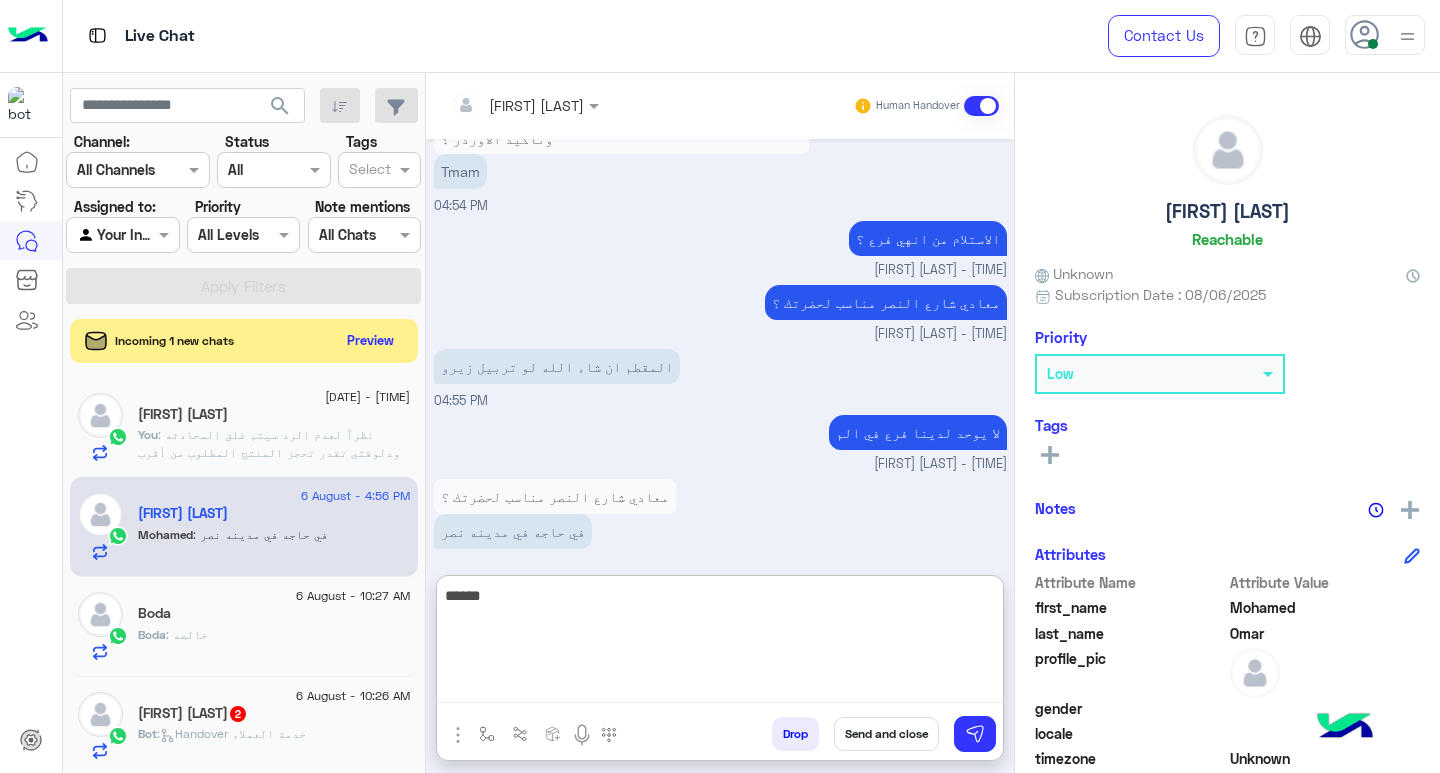 type on "*******" 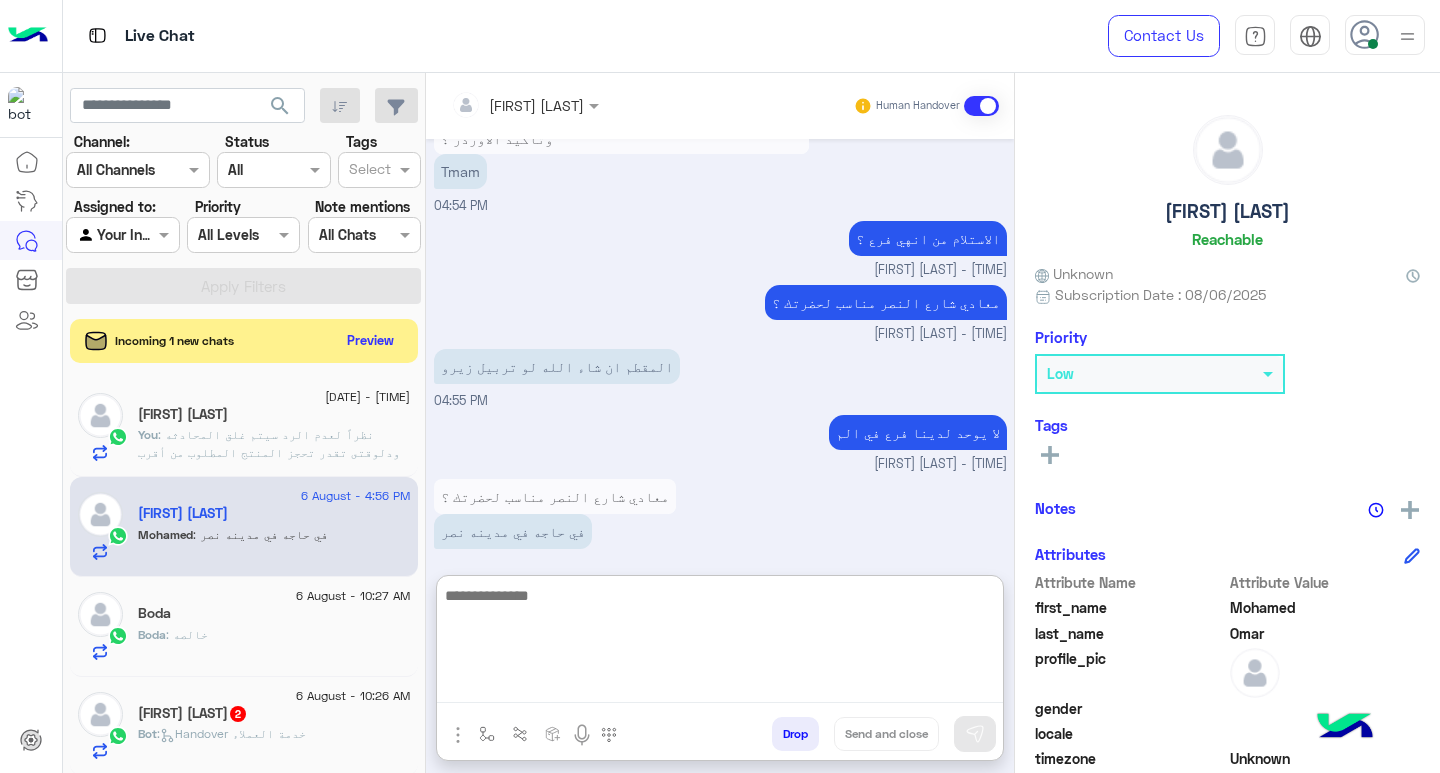 scroll, scrollTop: 3966, scrollLeft: 0, axis: vertical 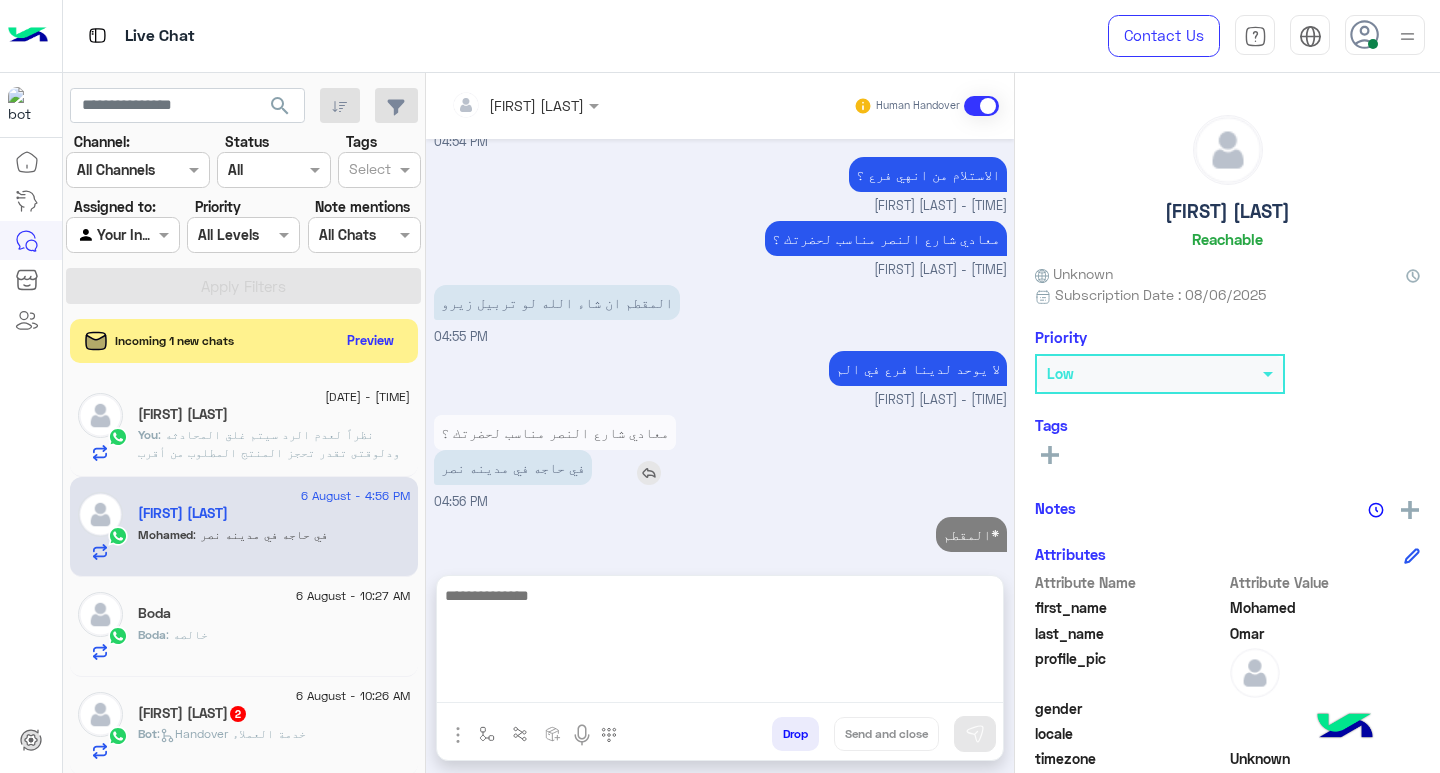 click at bounding box center (649, 473) 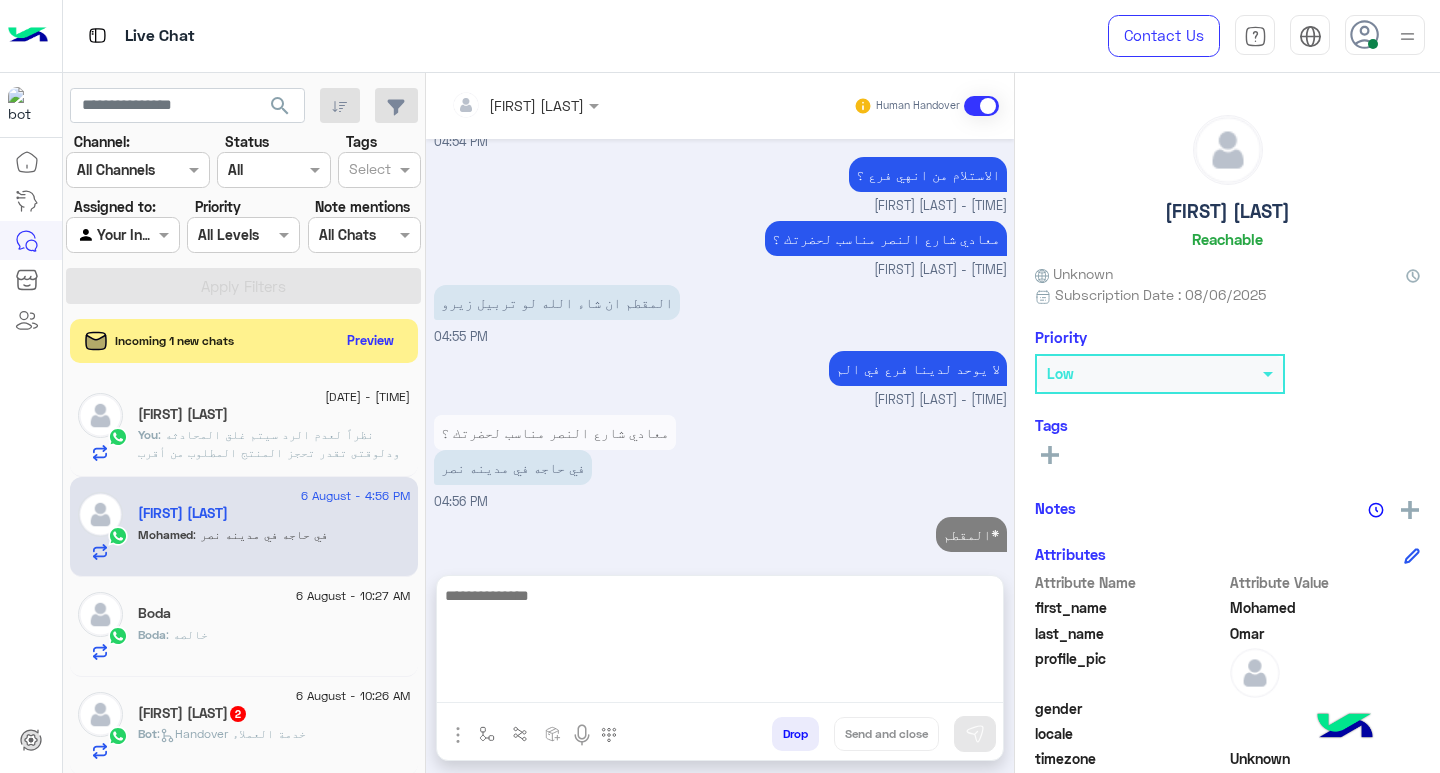 scroll, scrollTop: 3966, scrollLeft: 0, axis: vertical 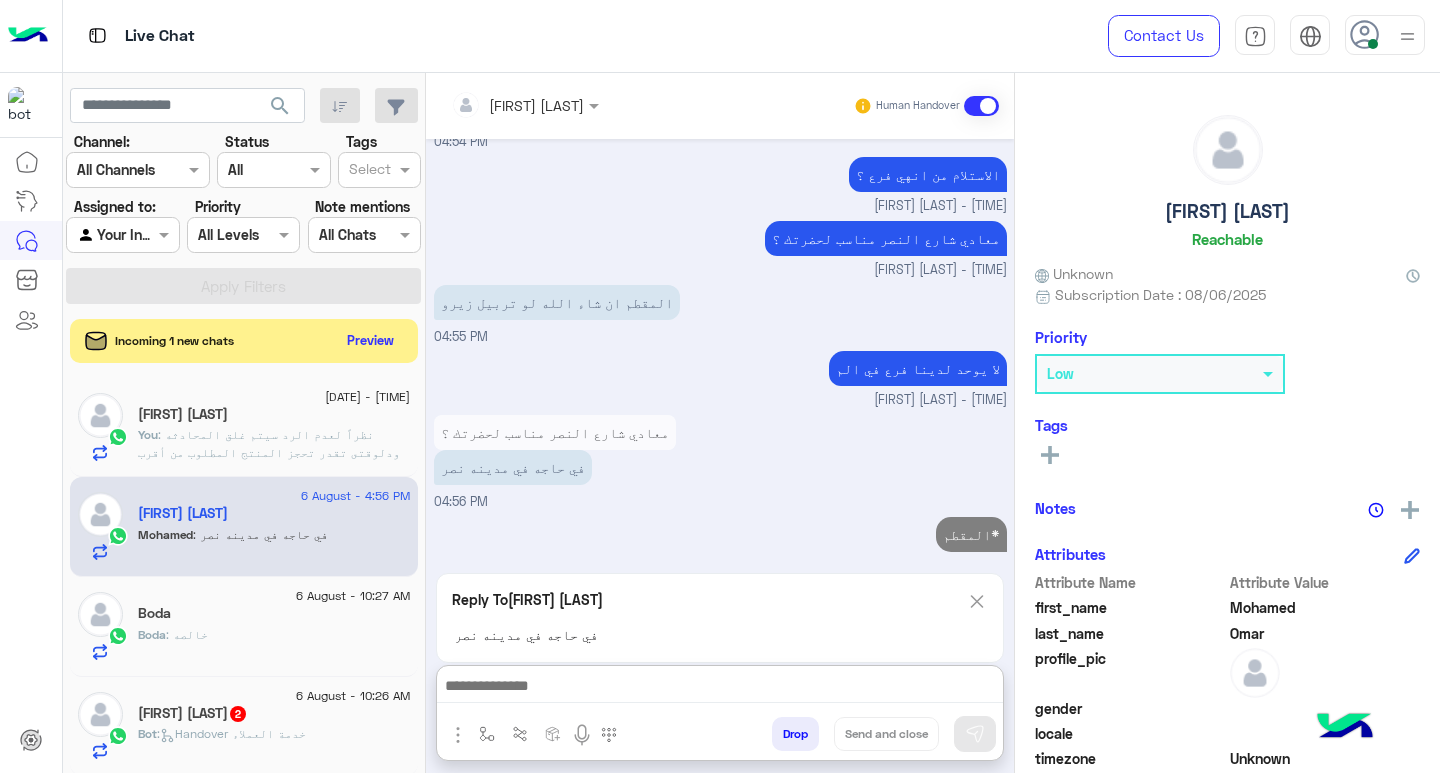 click at bounding box center [720, 688] 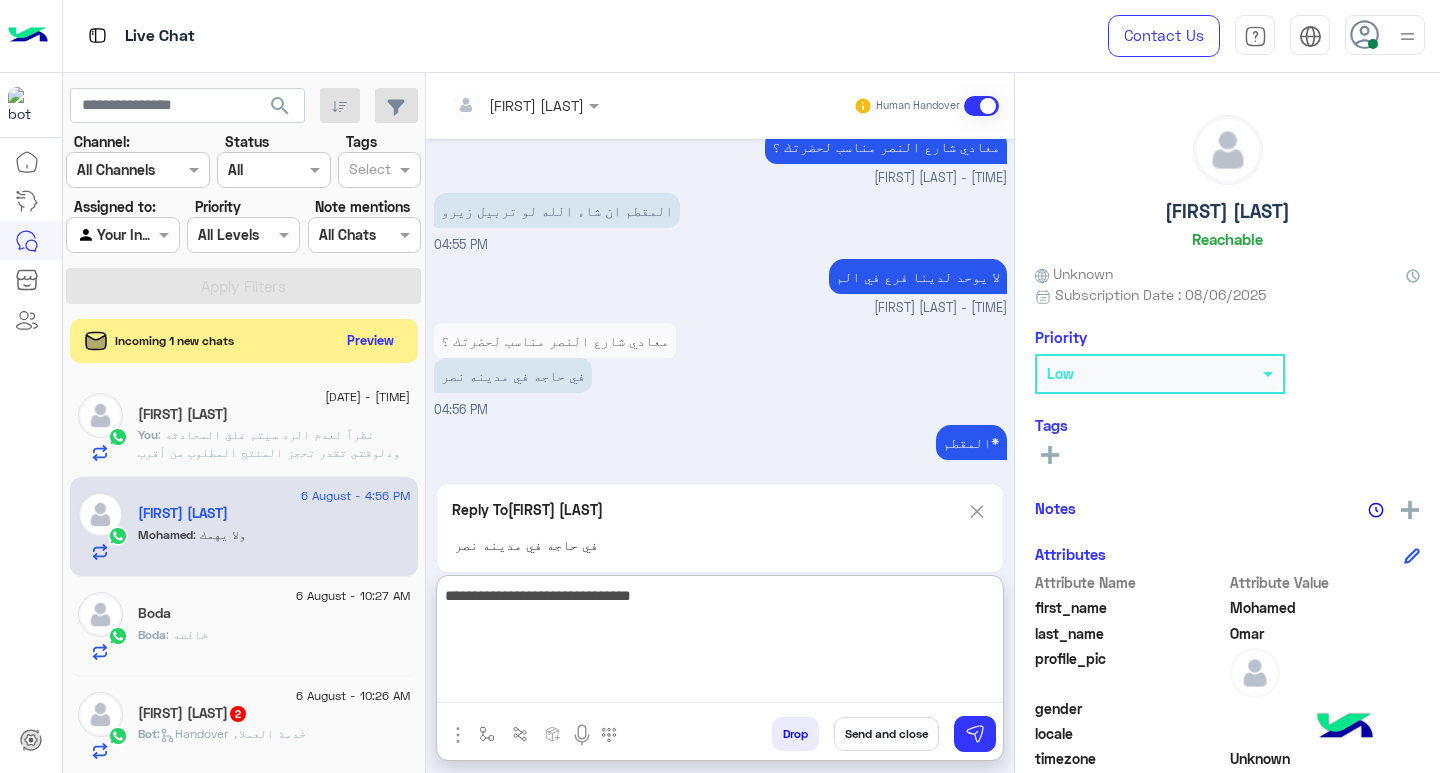 scroll, scrollTop: 4125, scrollLeft: 0, axis: vertical 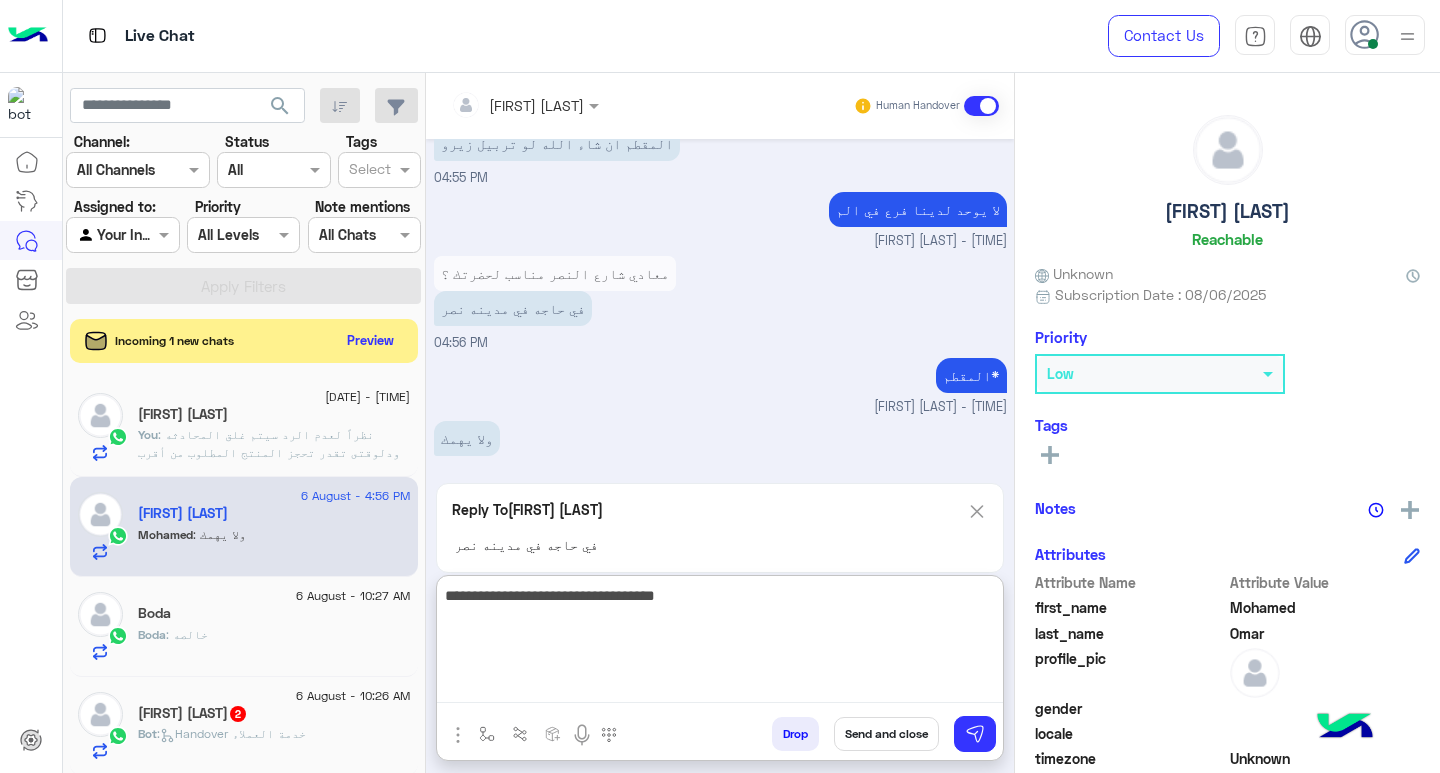 type on "**********" 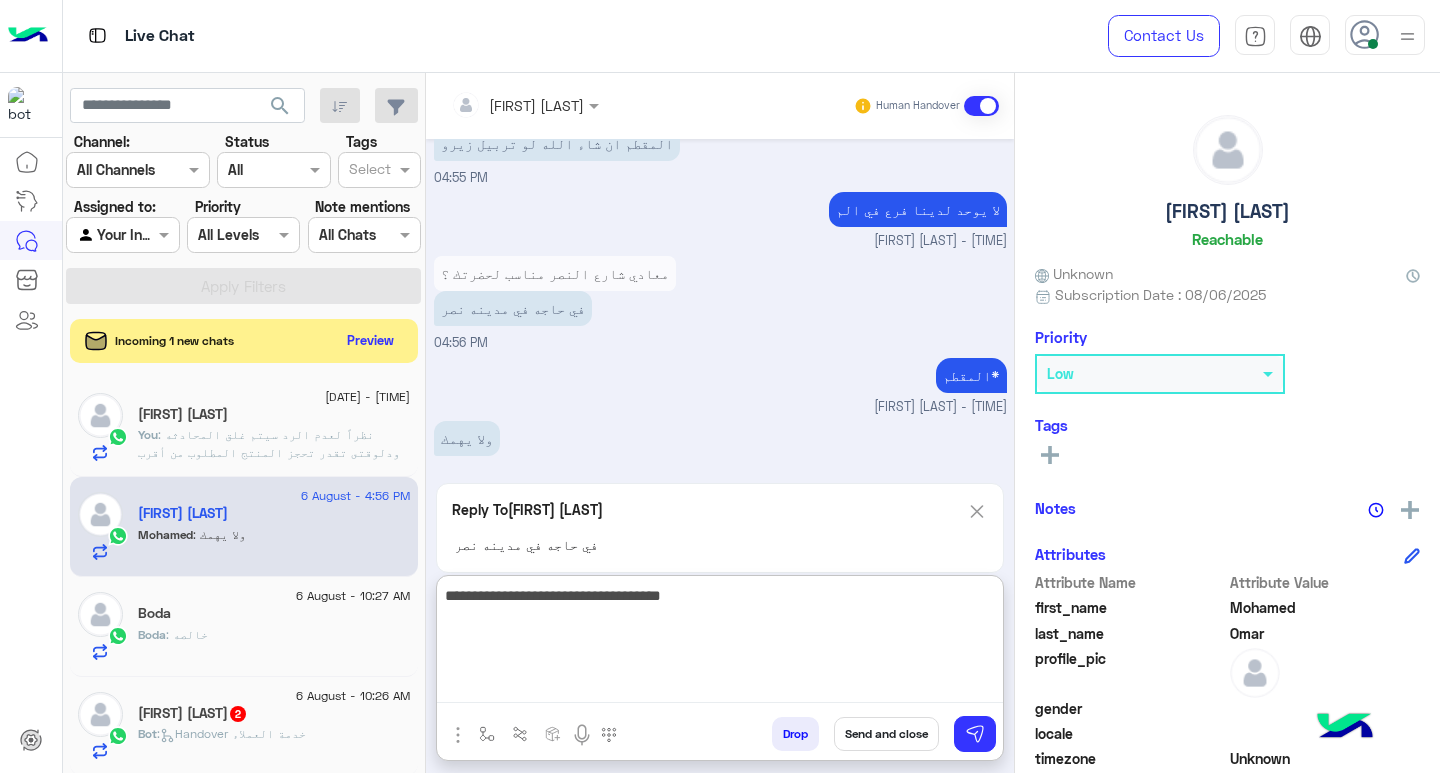 type 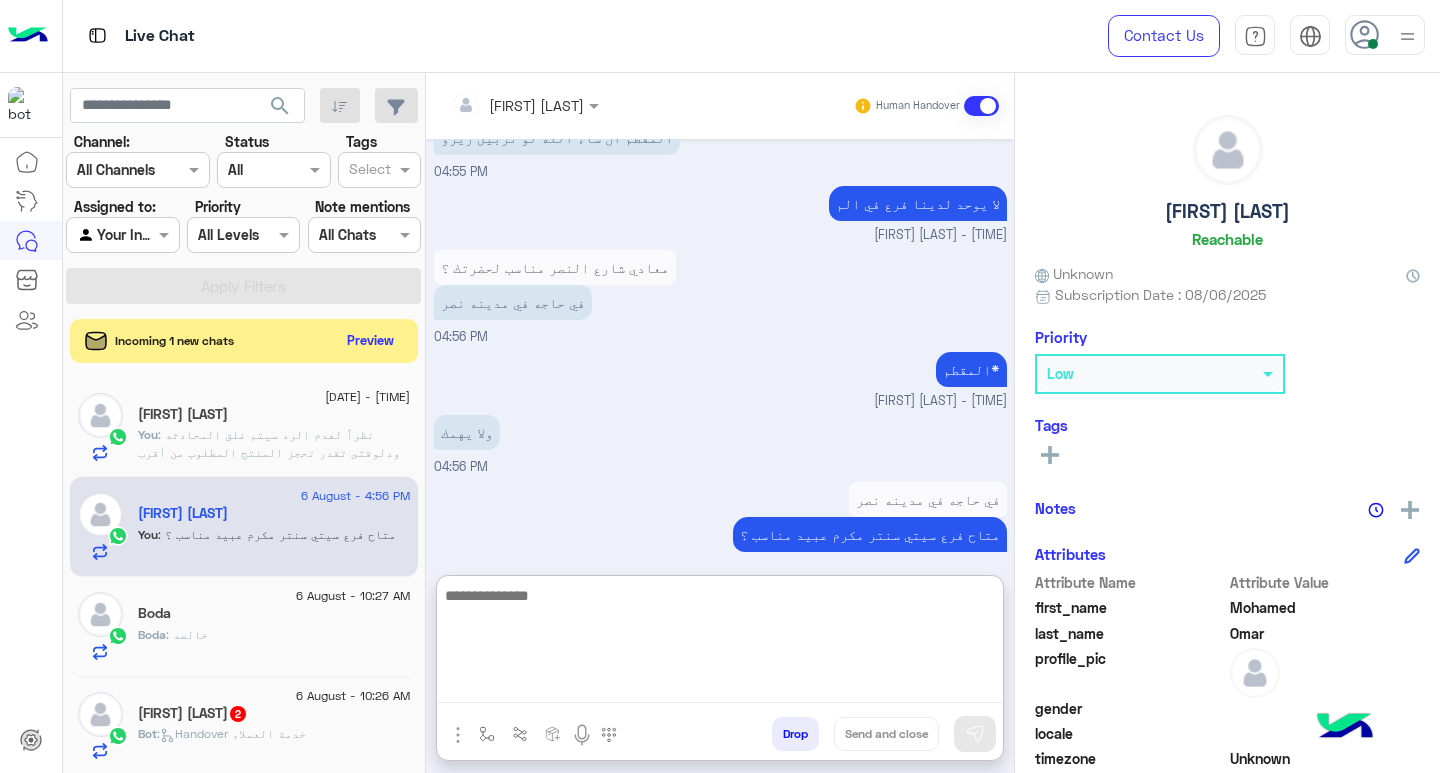 scroll, scrollTop: 4198, scrollLeft: 0, axis: vertical 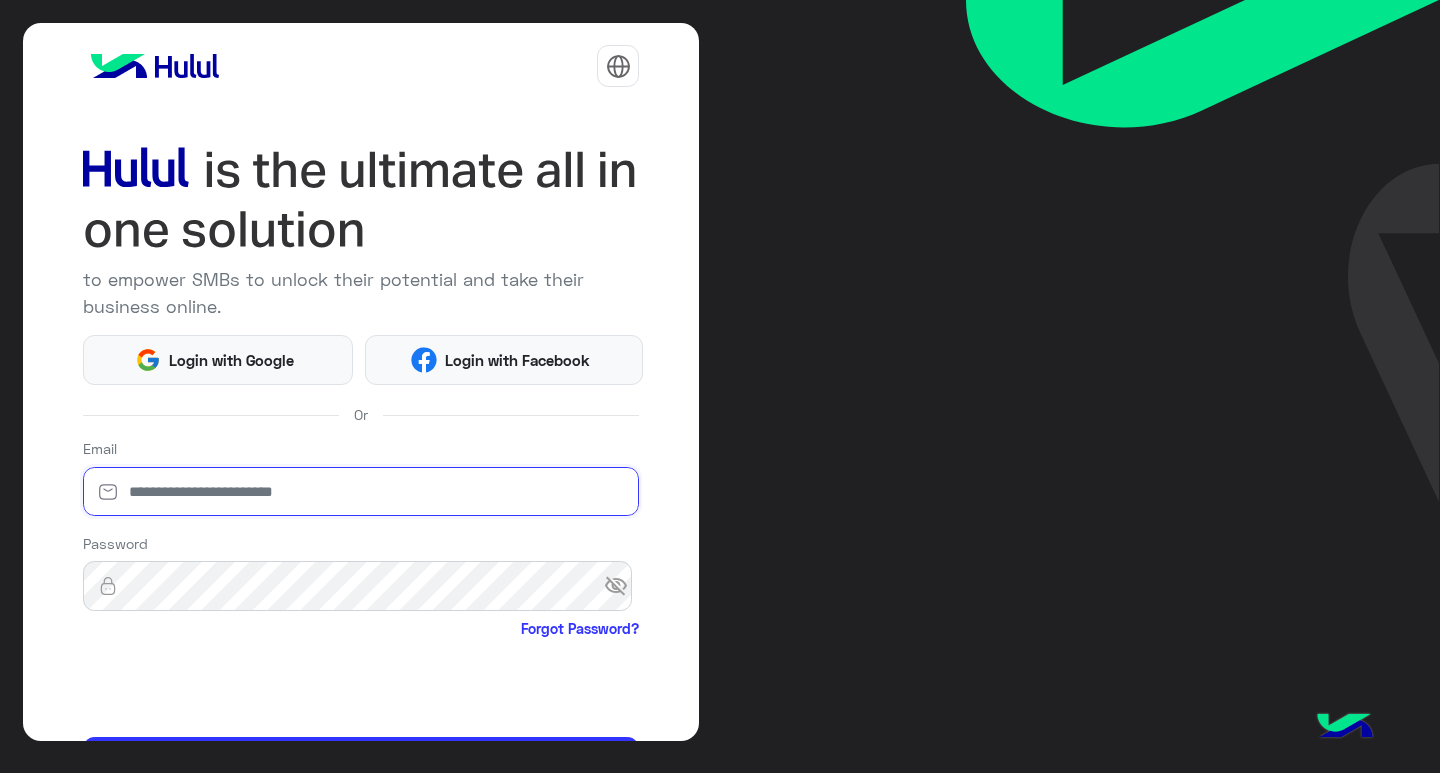 click at bounding box center (361, 492) 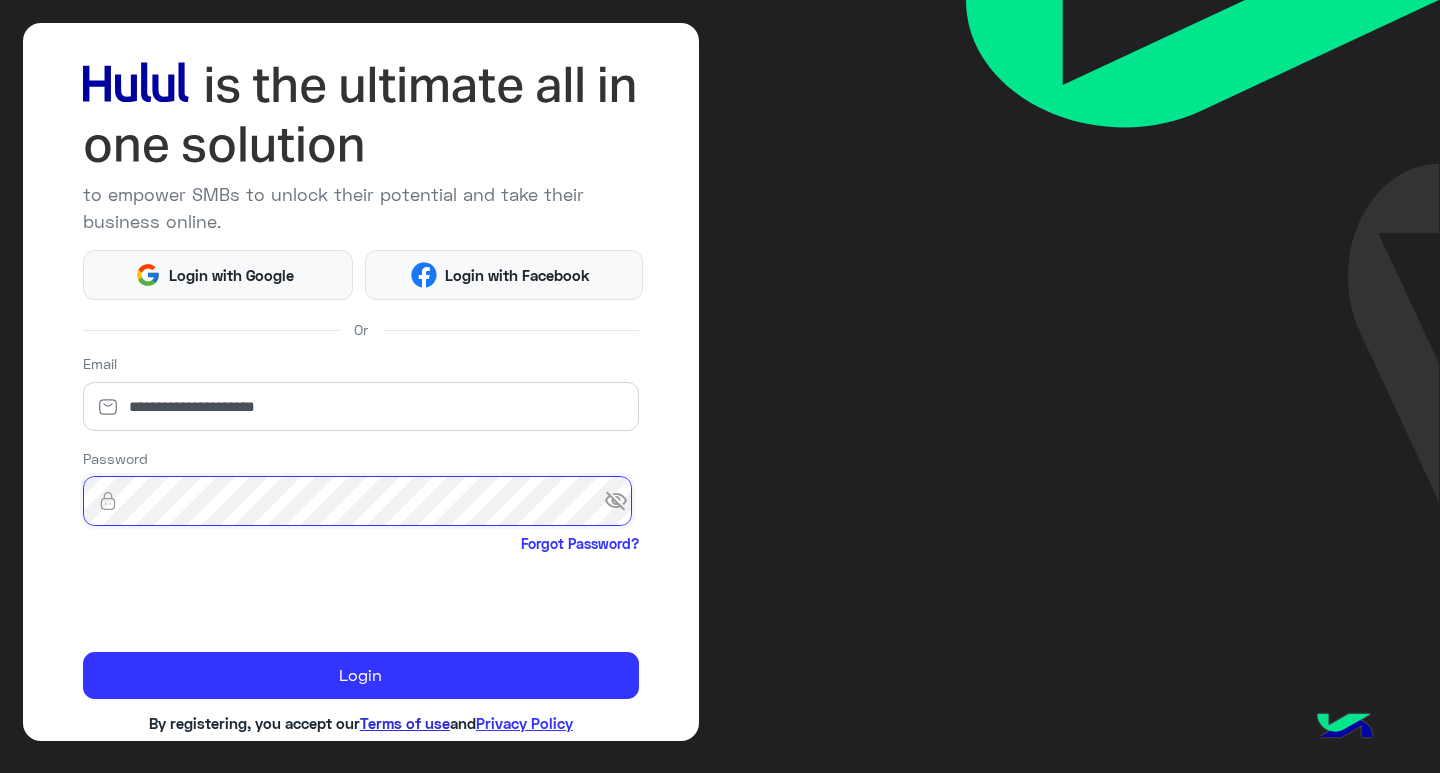 scroll, scrollTop: 122, scrollLeft: 0, axis: vertical 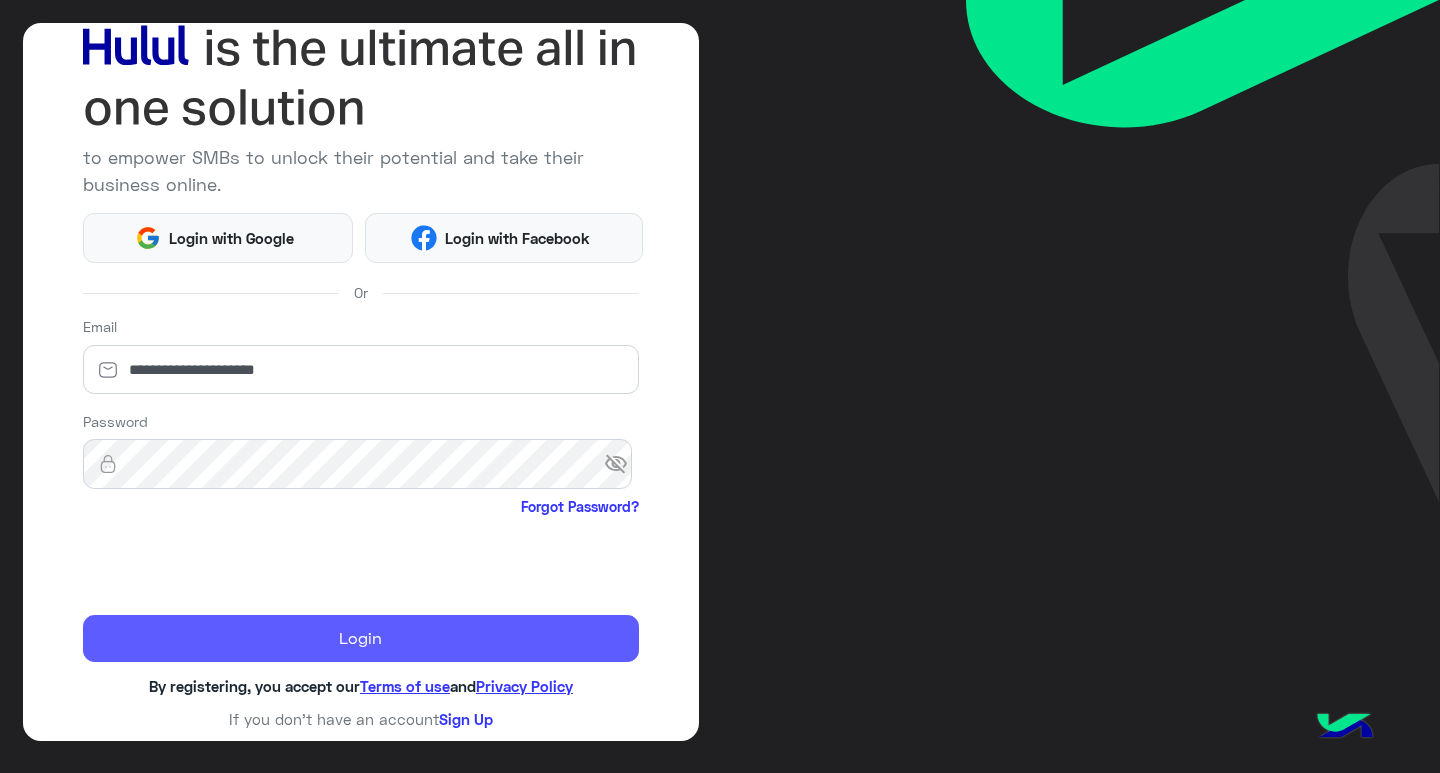 click on "Login" 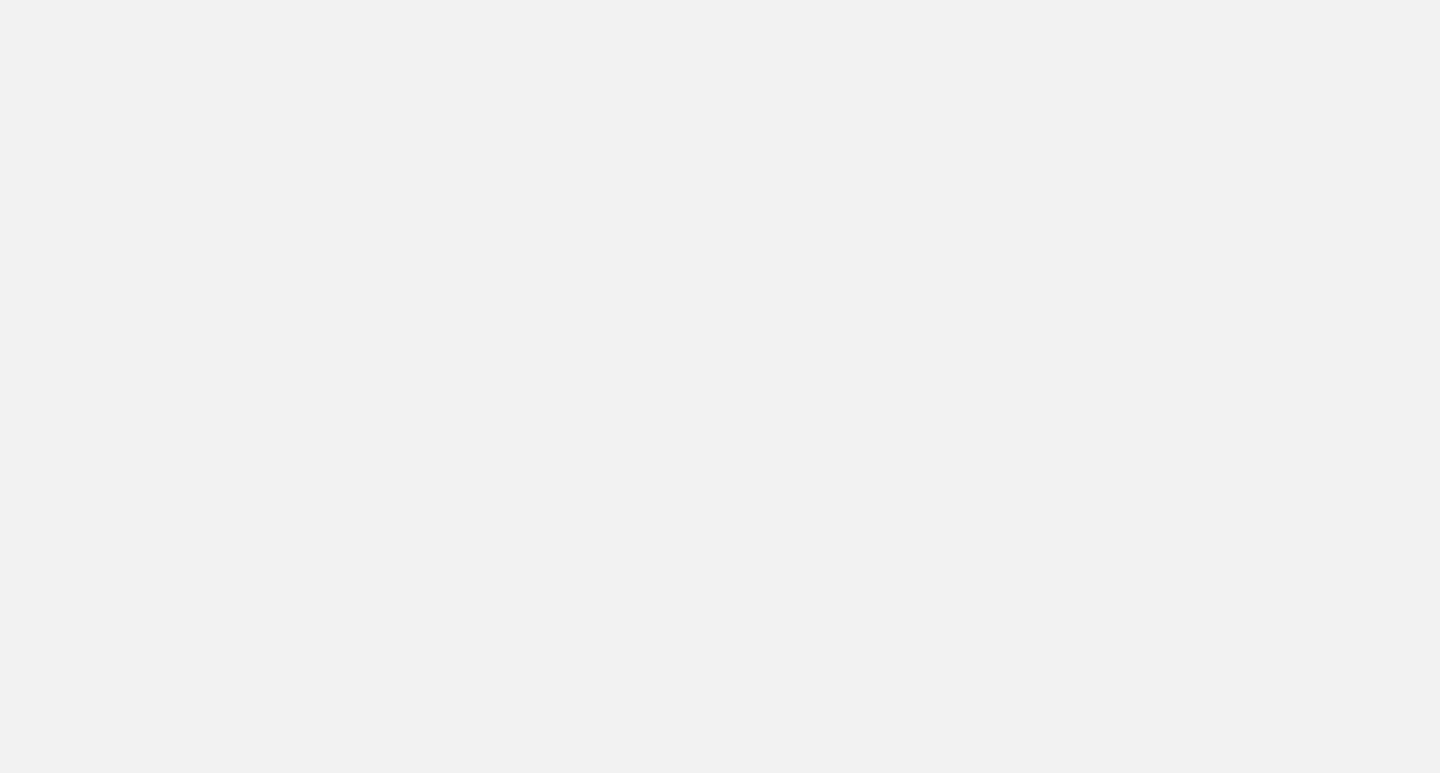 scroll, scrollTop: 0, scrollLeft: 0, axis: both 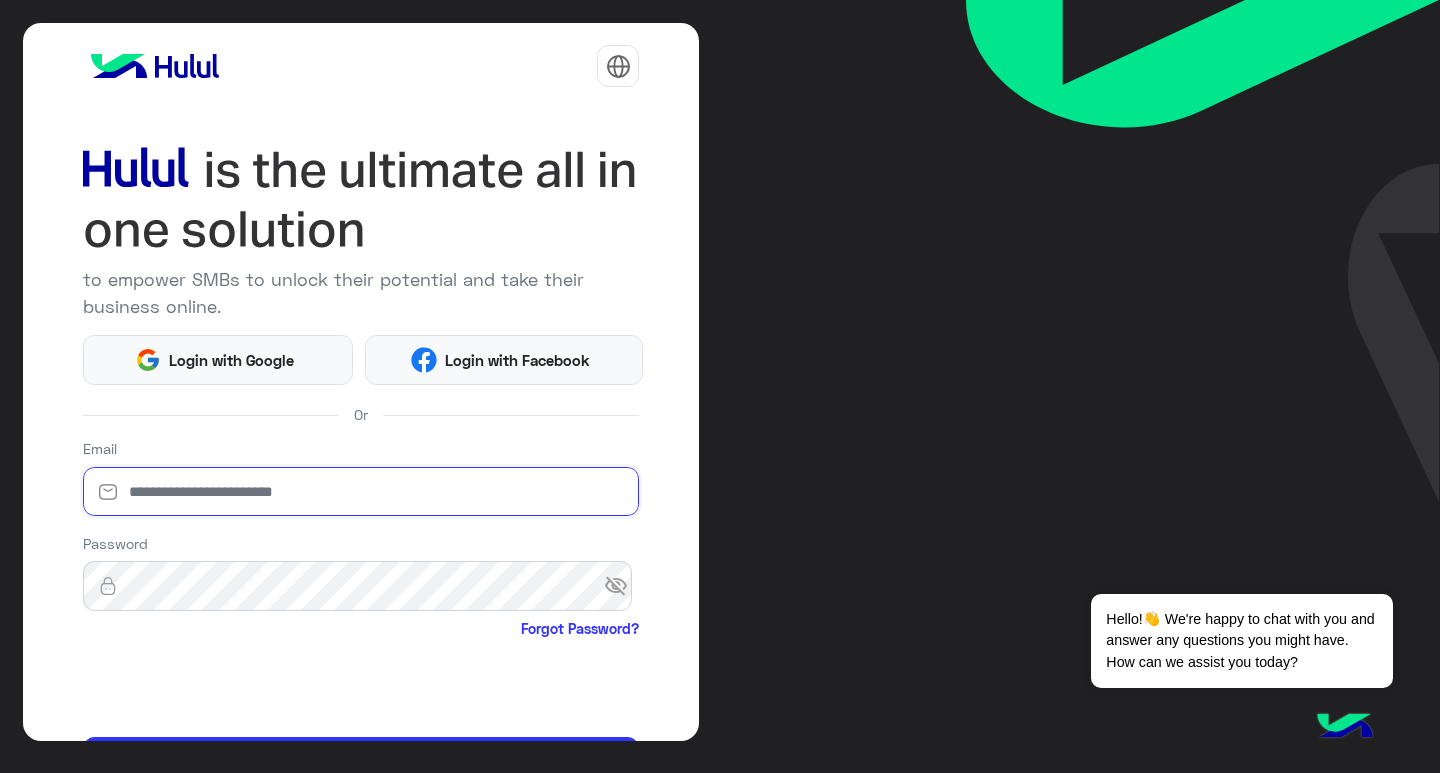click at bounding box center [361, 492] 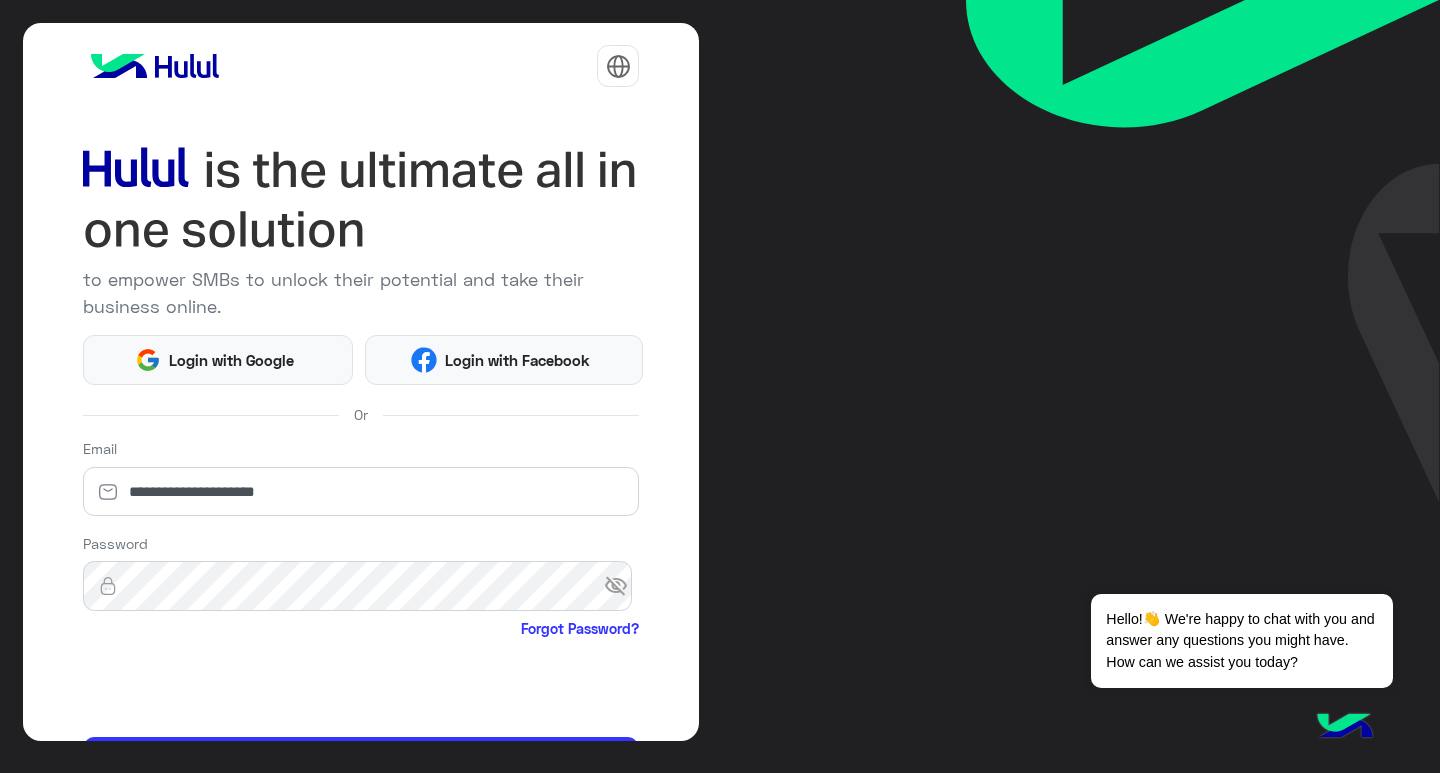 scroll, scrollTop: 122, scrollLeft: 0, axis: vertical 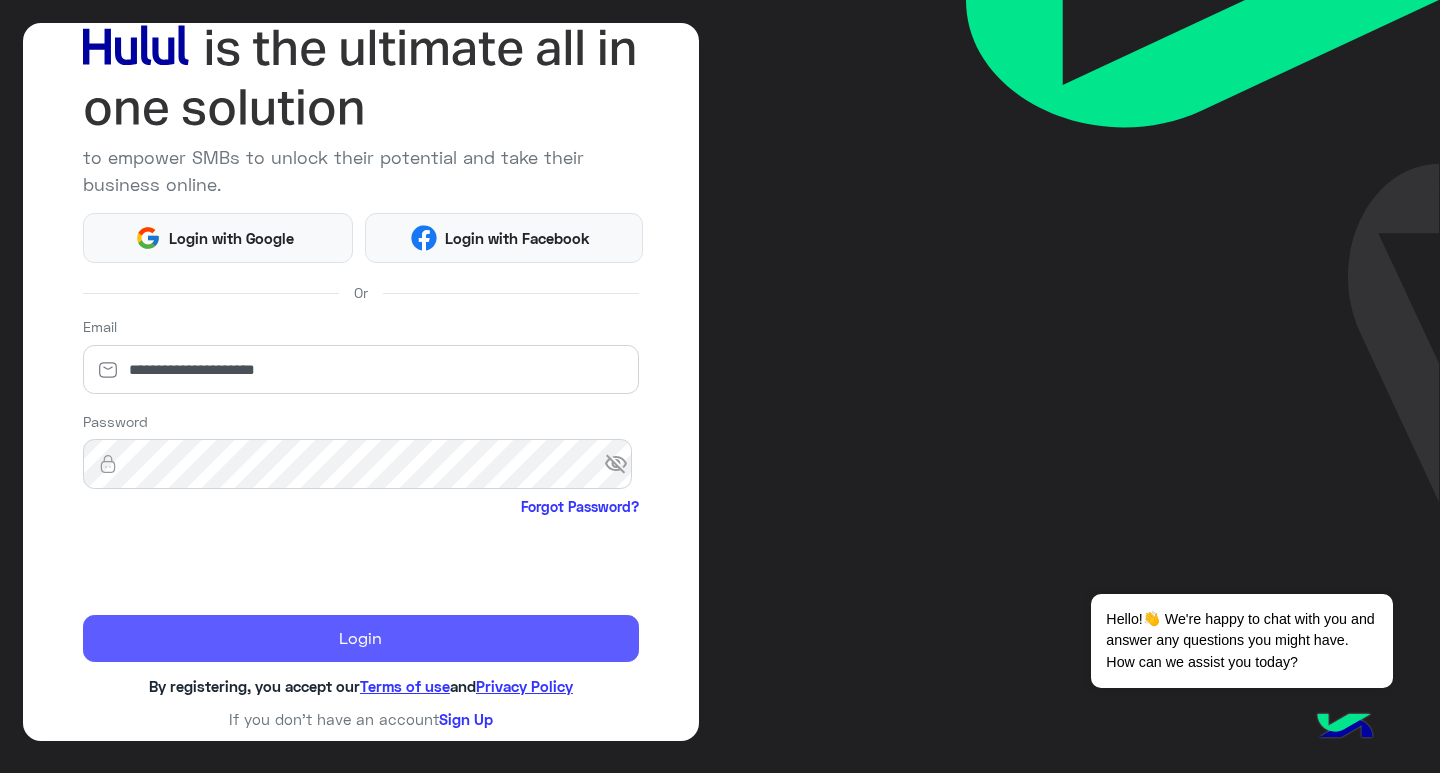 click on "Login" 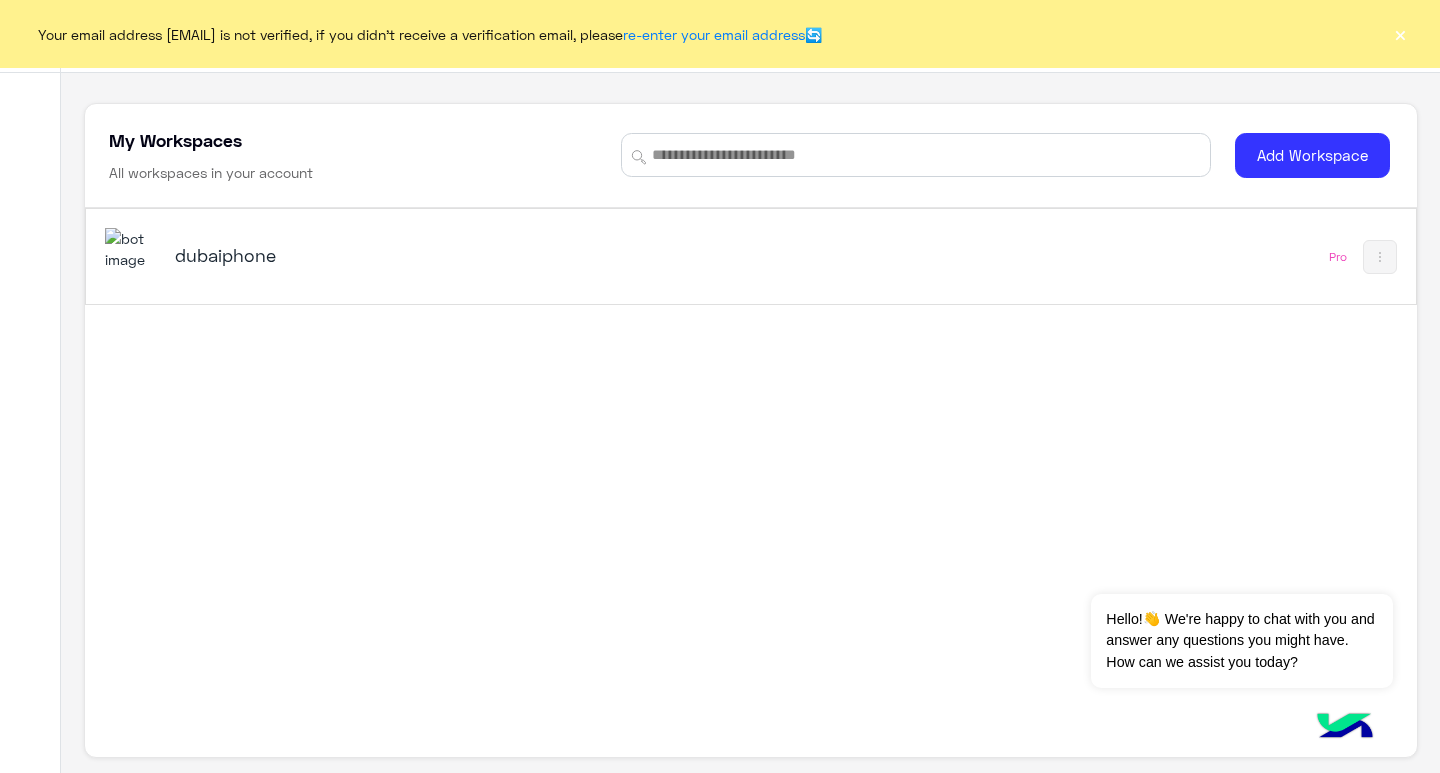 click on "dubaiphone" at bounding box center (492, 257) 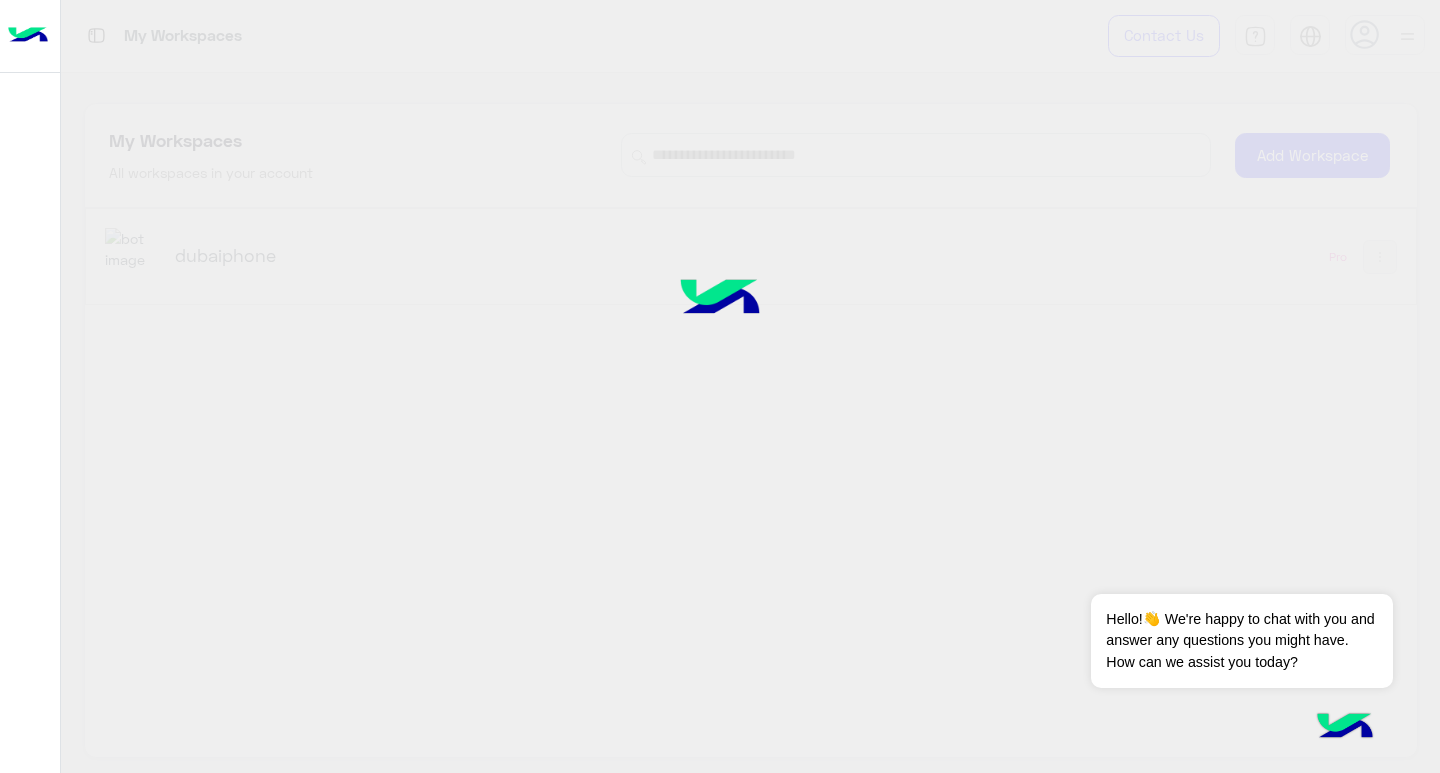 click 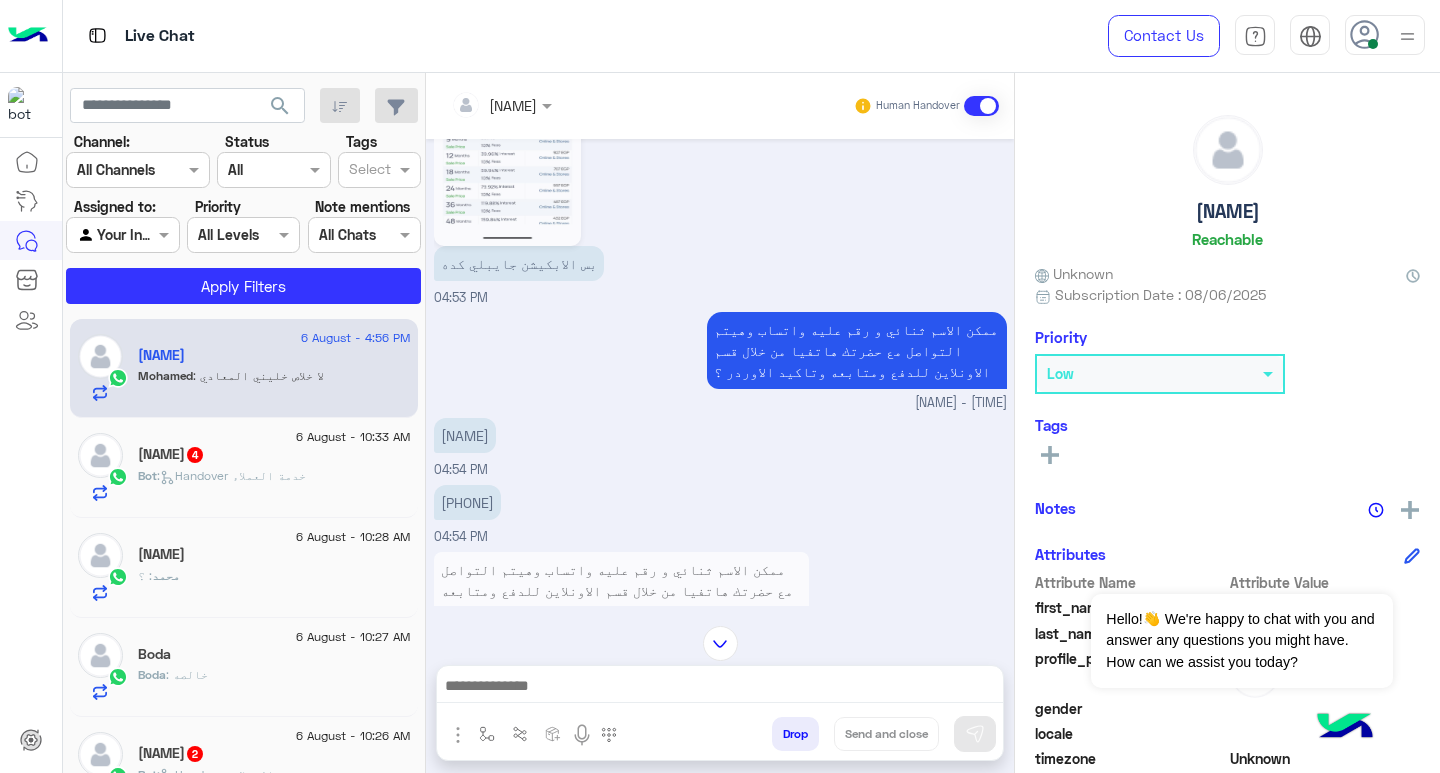 scroll, scrollTop: 1470, scrollLeft: 0, axis: vertical 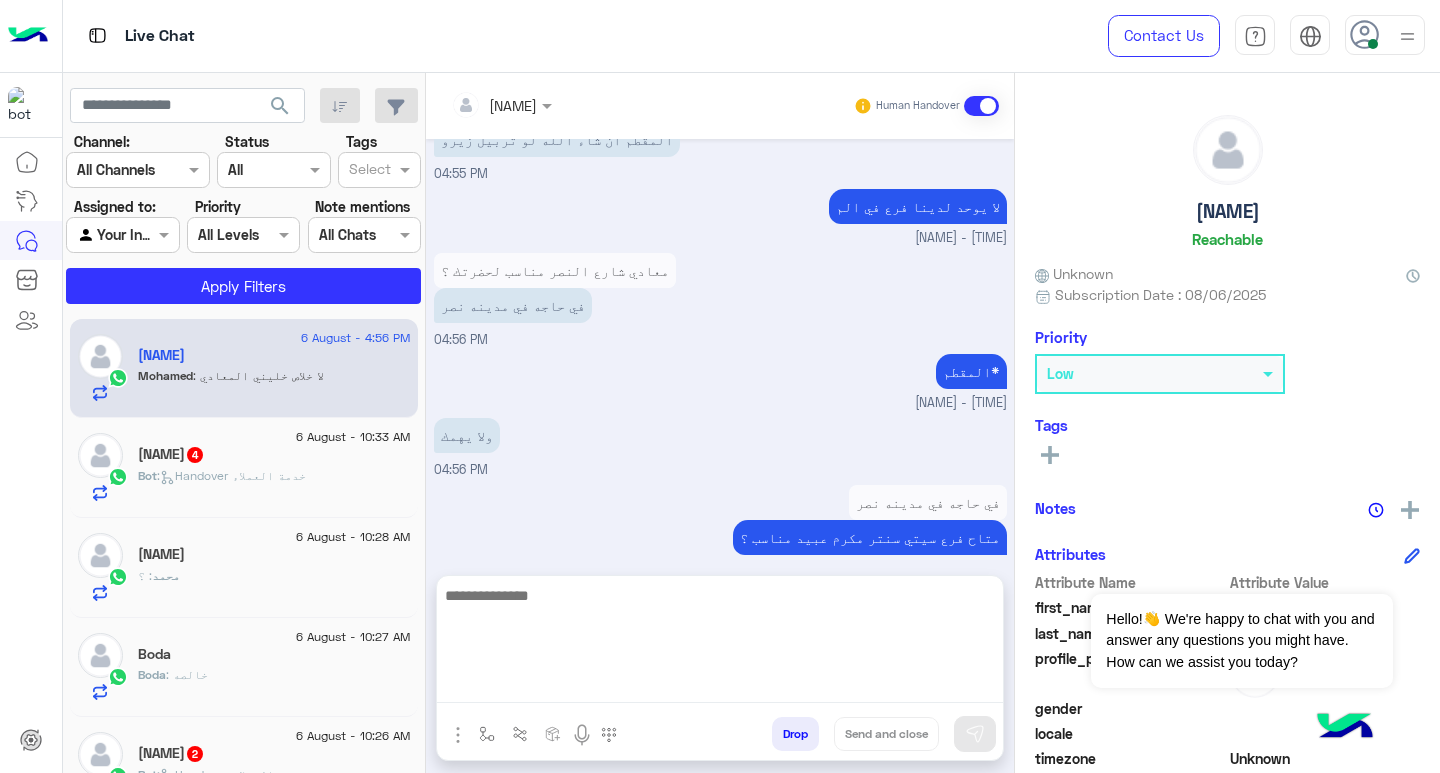 click at bounding box center [720, 643] 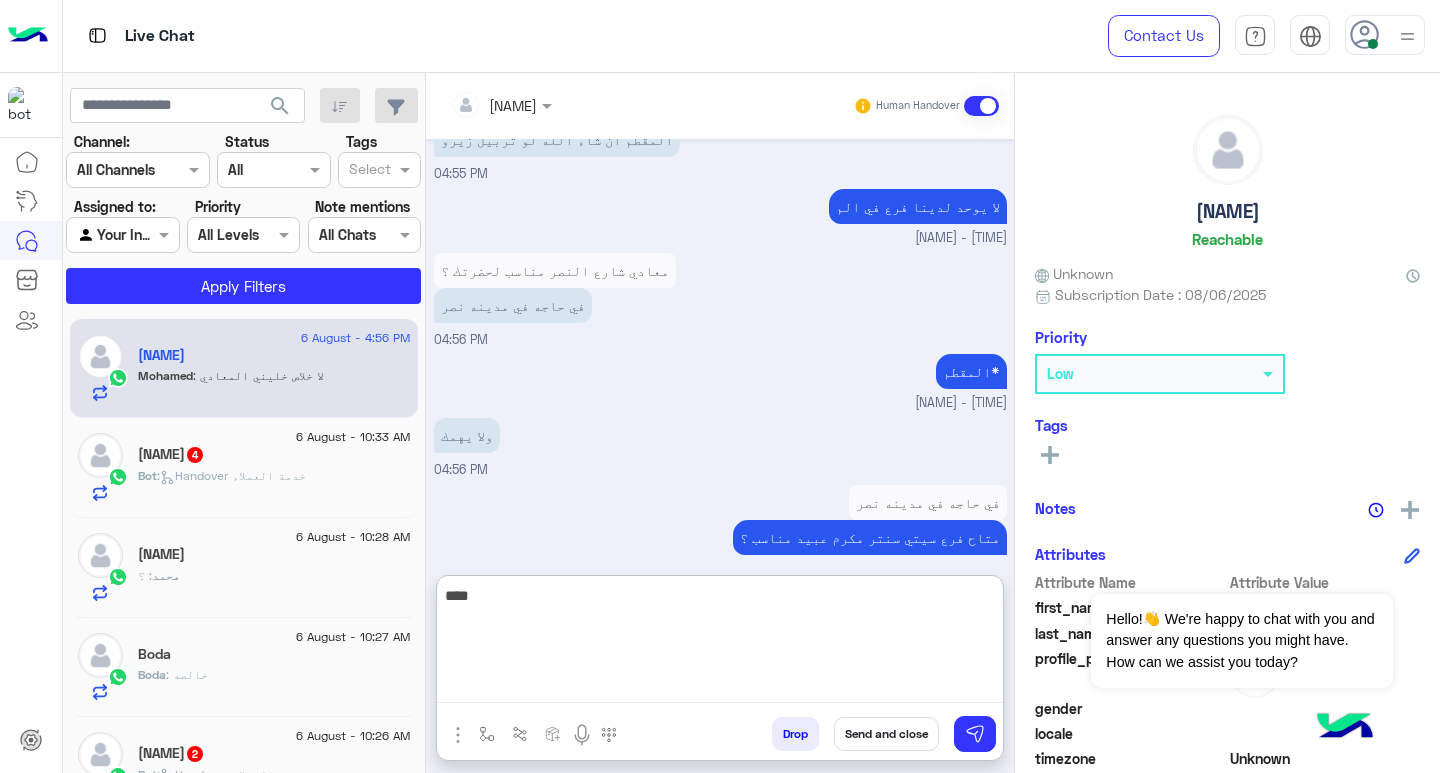 type on "****" 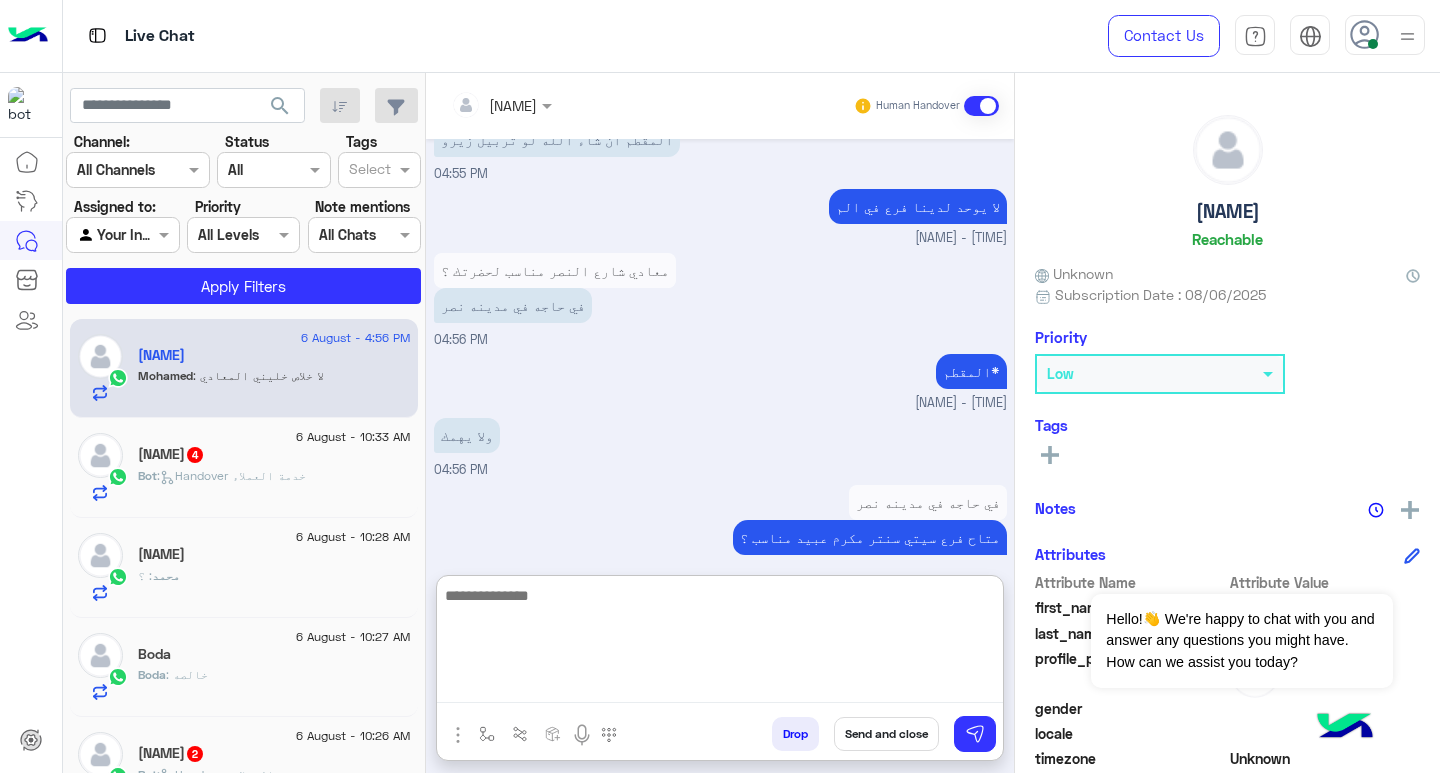 scroll, scrollTop: 1624, scrollLeft: 0, axis: vertical 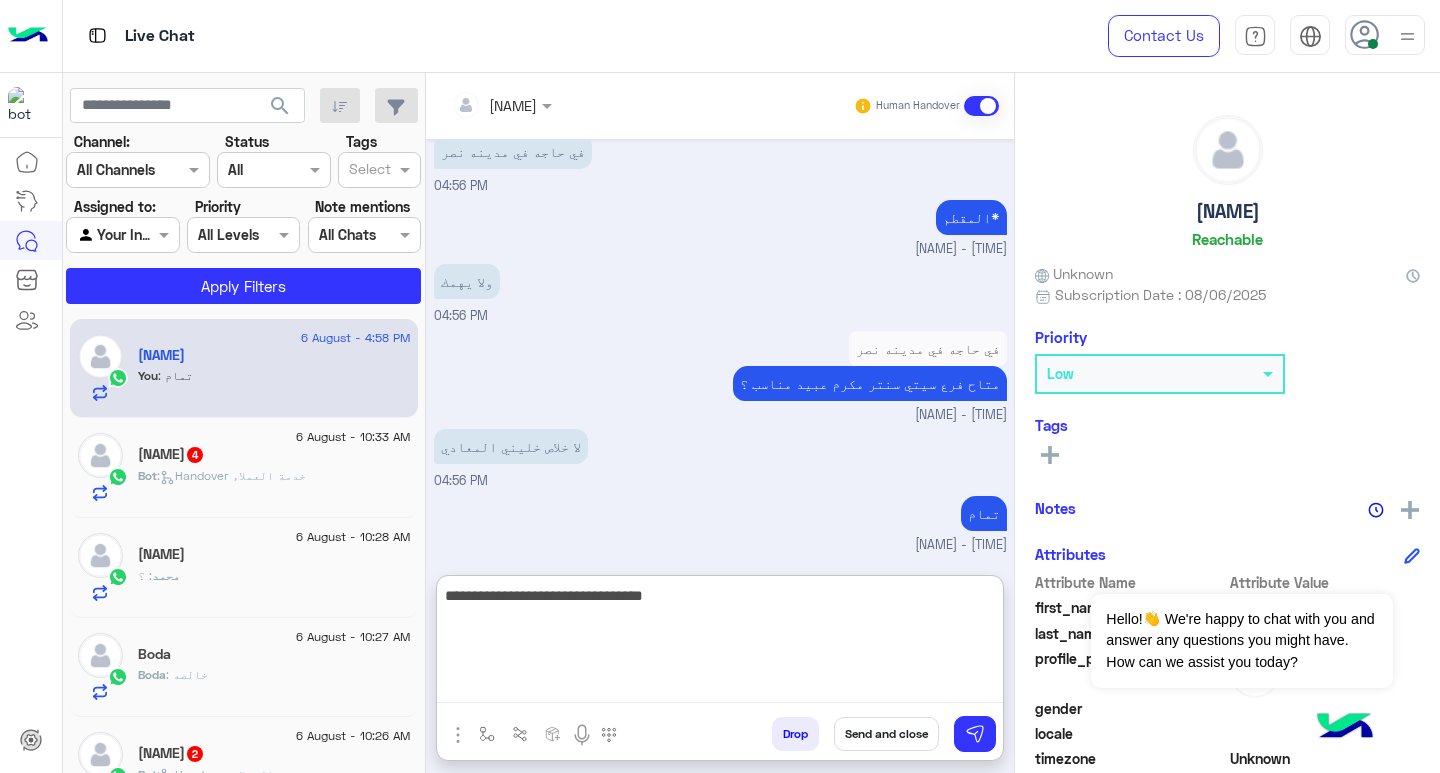 type on "**********" 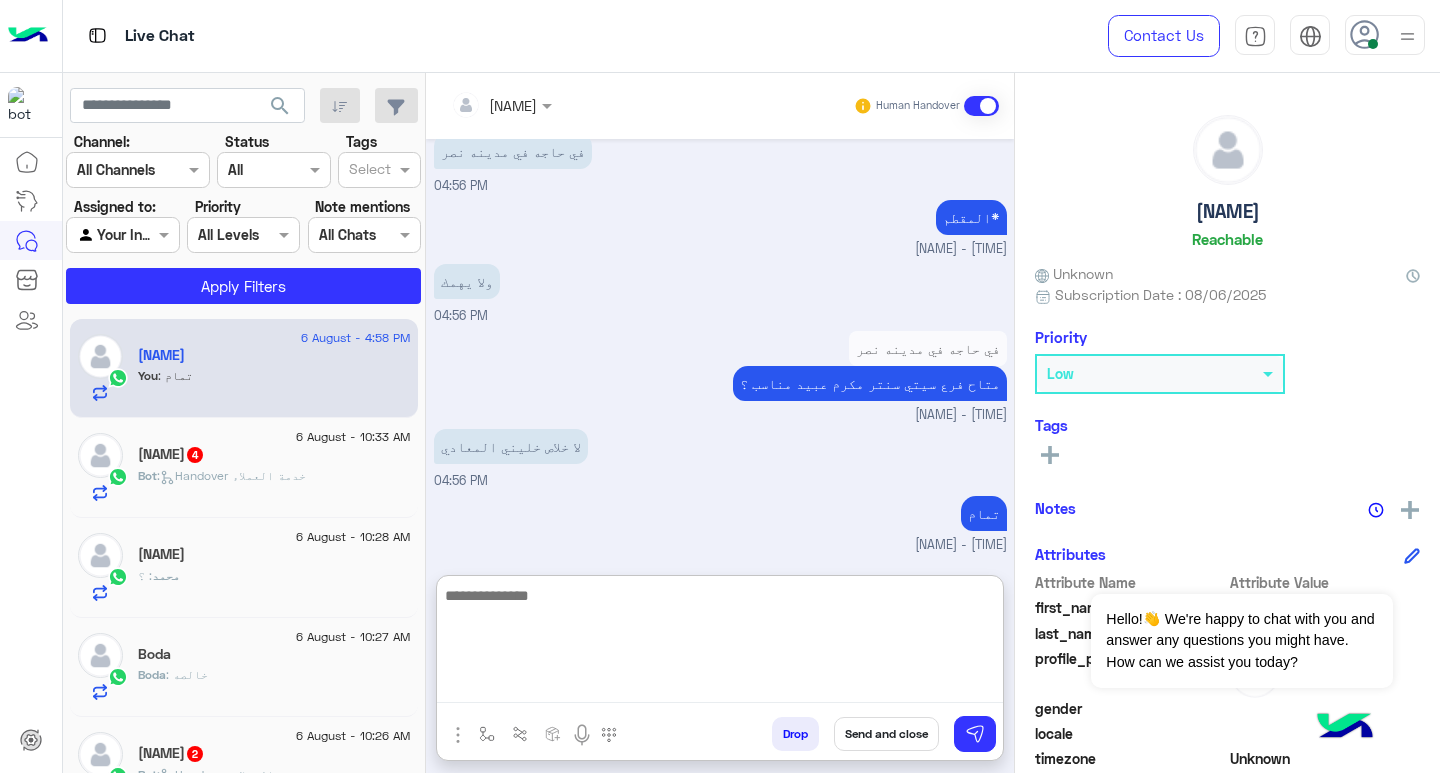 scroll, scrollTop: 1688, scrollLeft: 0, axis: vertical 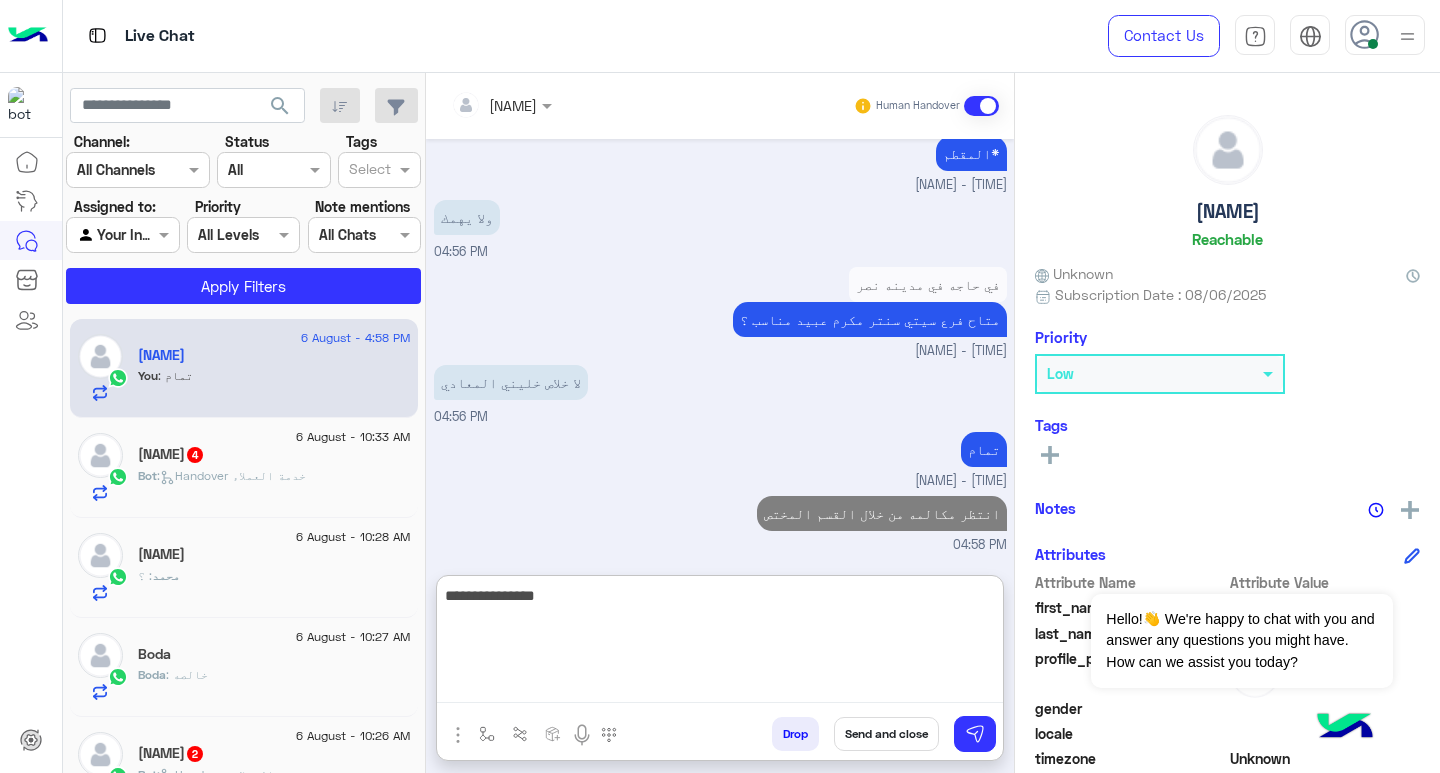 type on "**********" 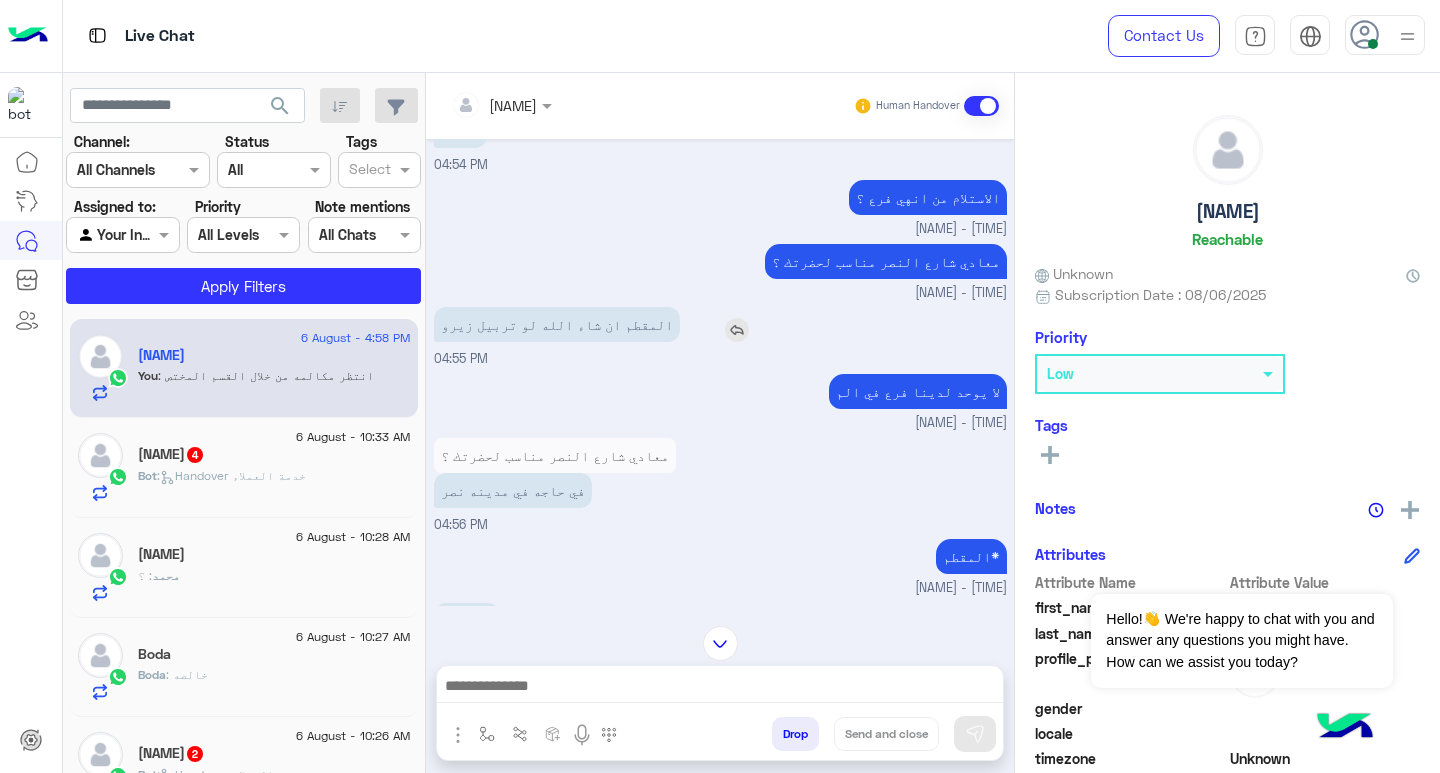click on "المقطم ان شاء الله لو تربيل زيرو" at bounding box center [614, 324] 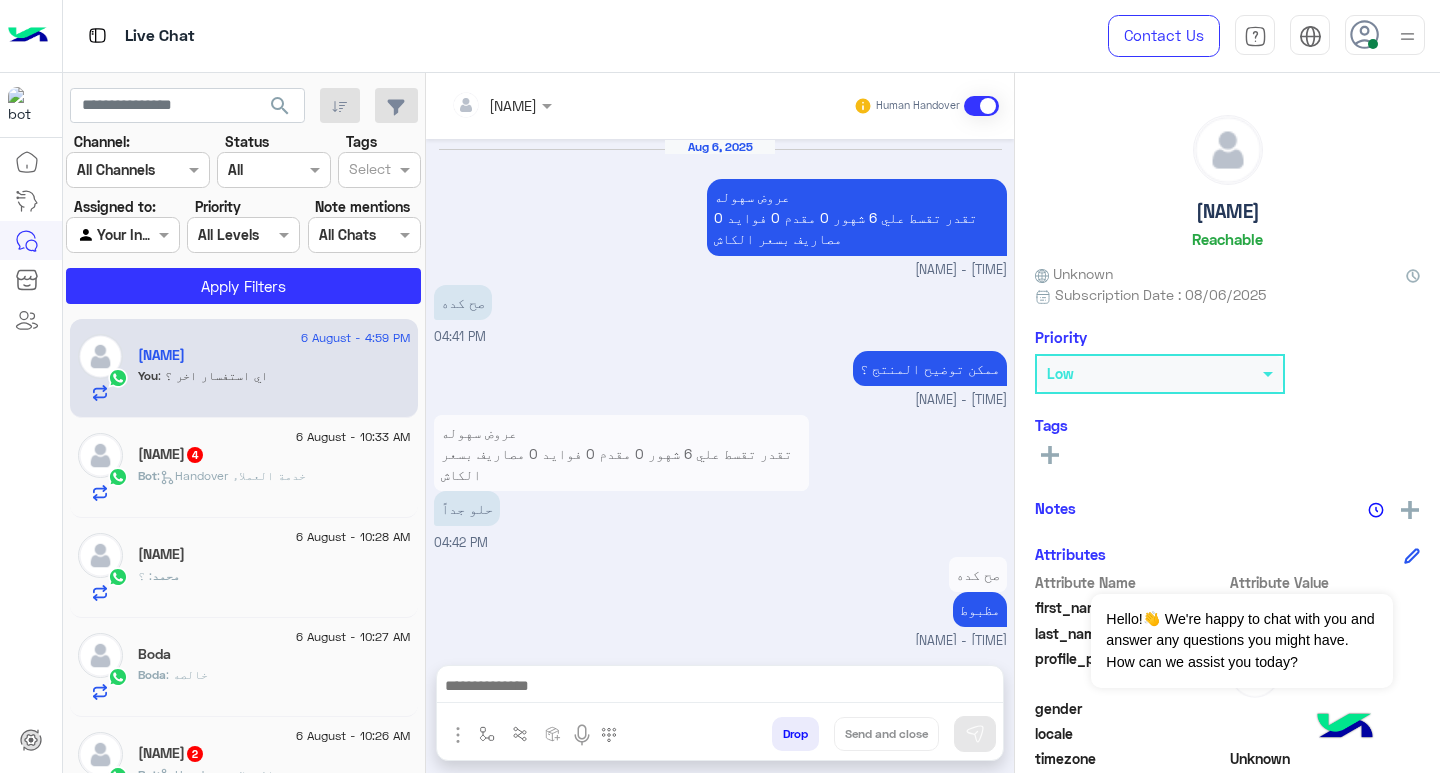 scroll, scrollTop: 3468, scrollLeft: 0, axis: vertical 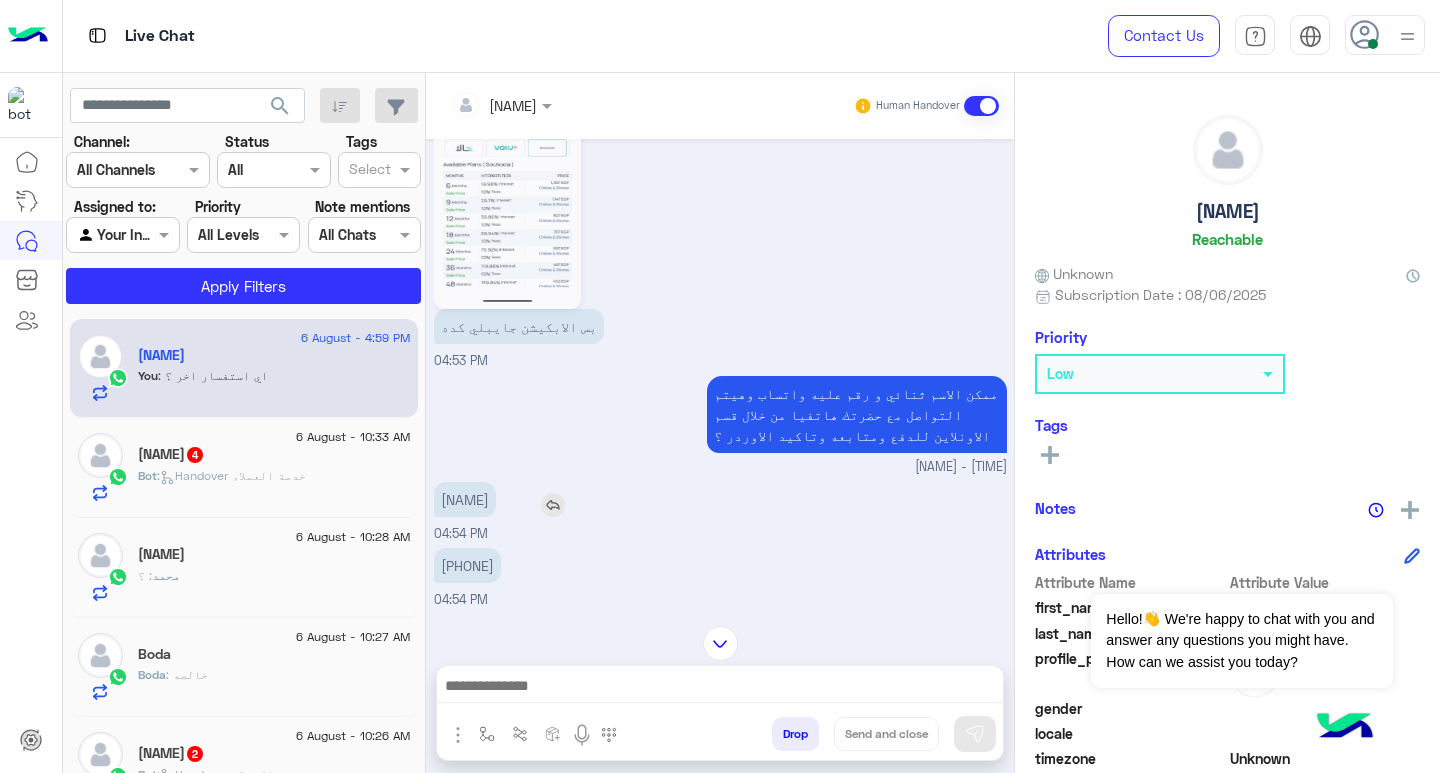 click on "[FIRST] [LAST]" at bounding box center [465, 499] 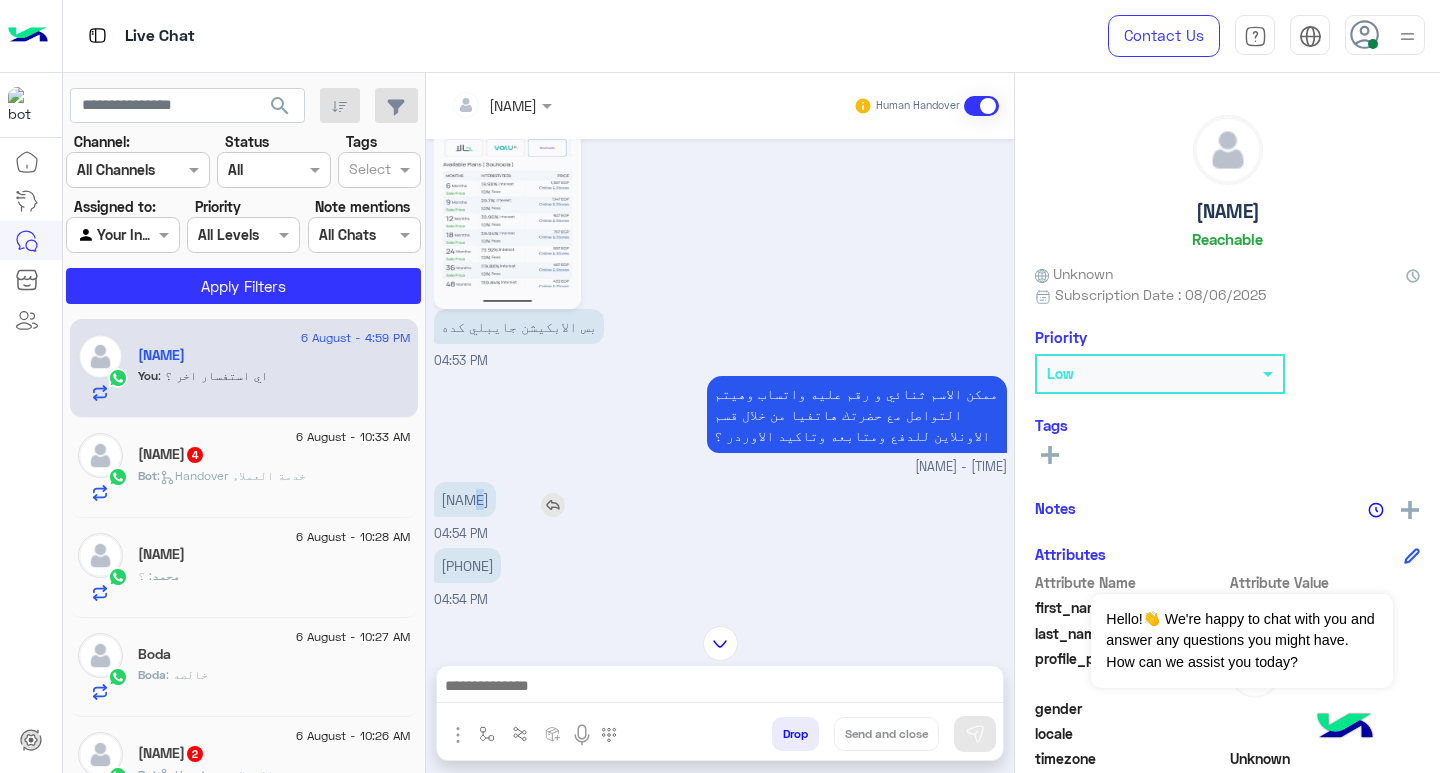 click on "[FIRST] [LAST]" at bounding box center [465, 499] 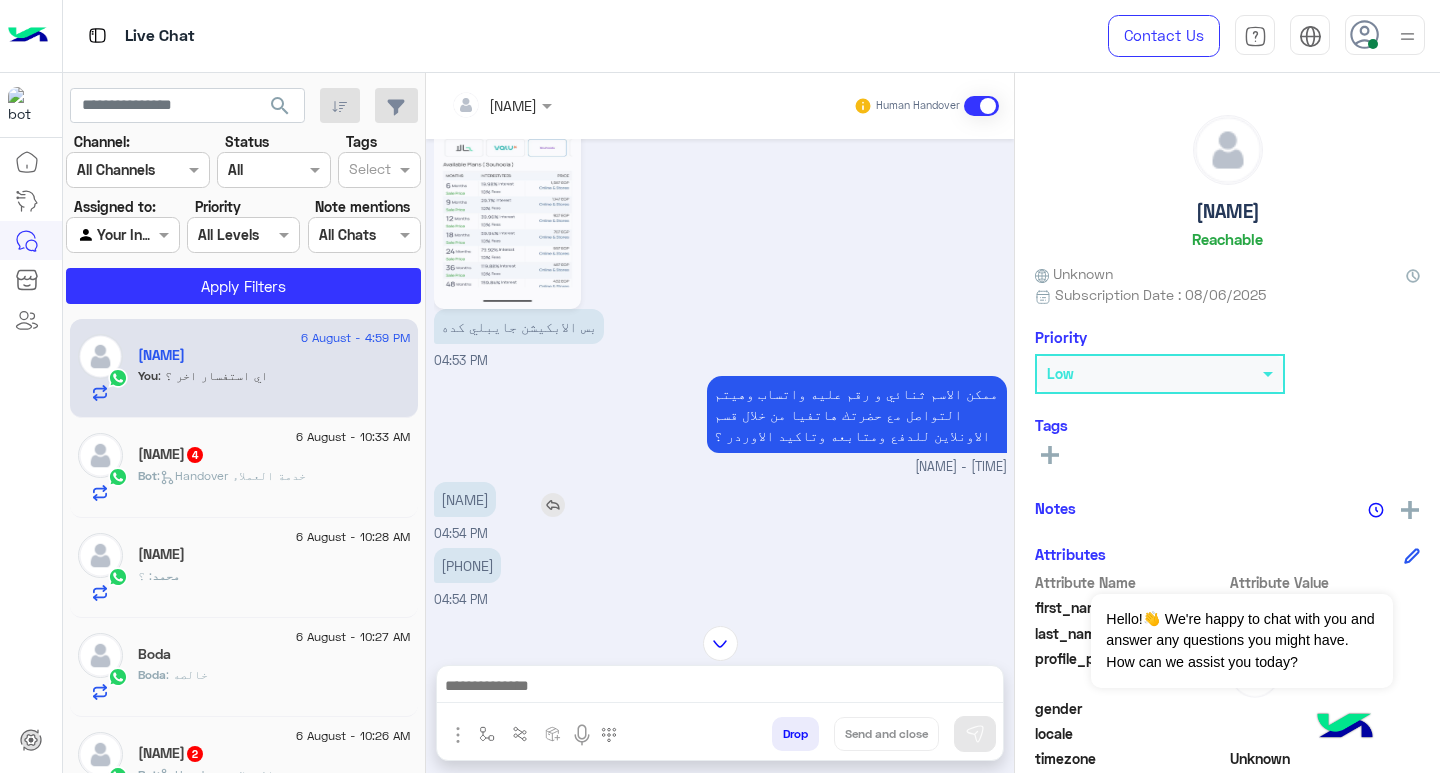 click on "[FIRST] [LAST]" at bounding box center (465, 499) 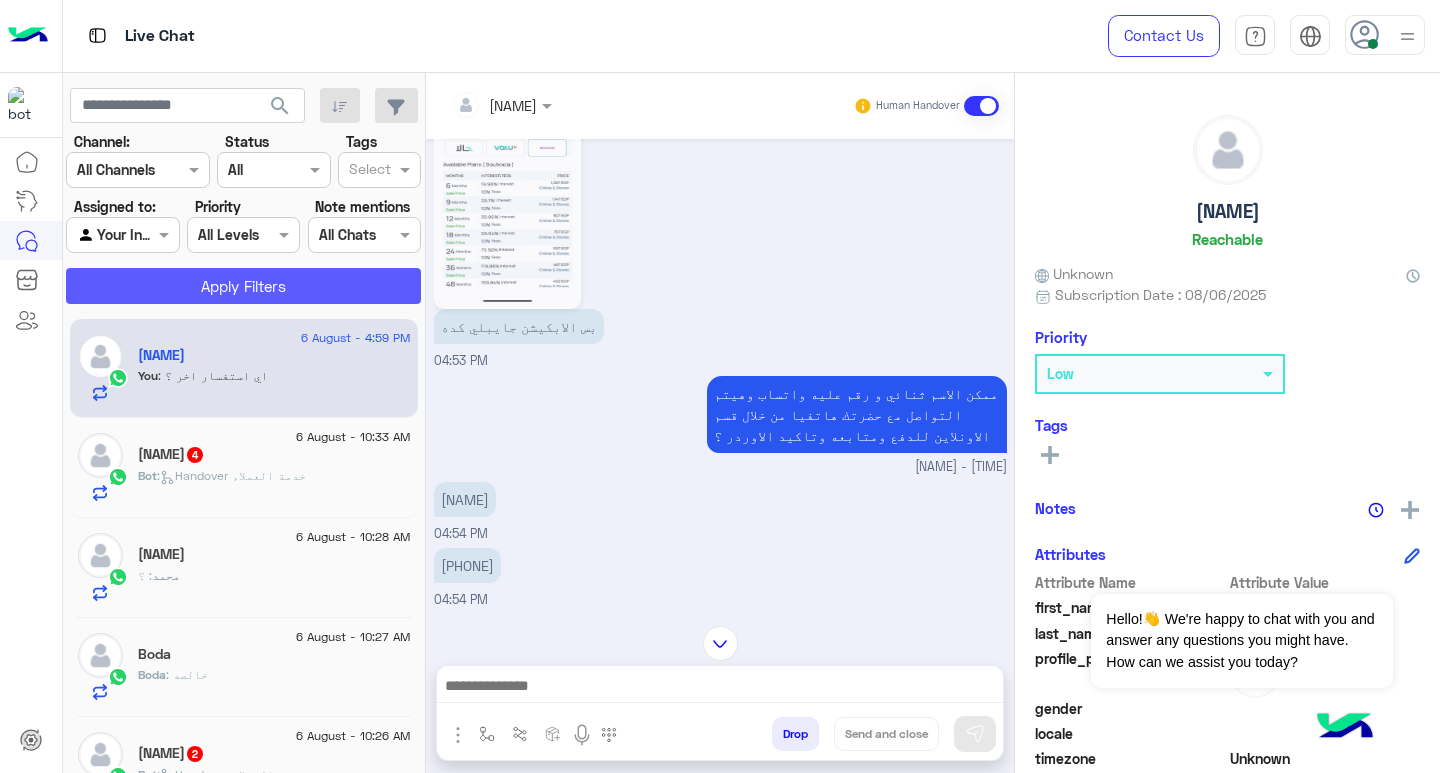 copy 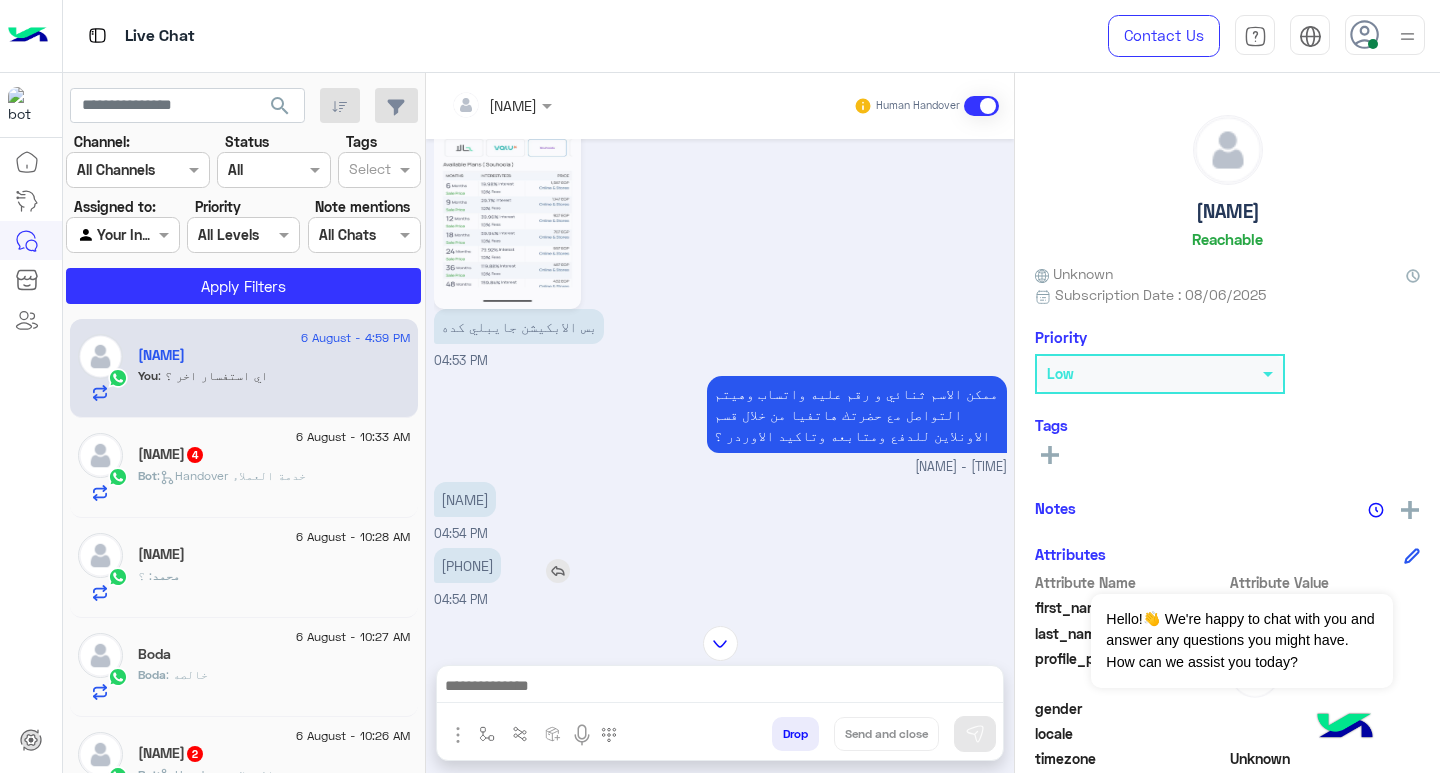 click on "[PHONE]" at bounding box center (467, 565) 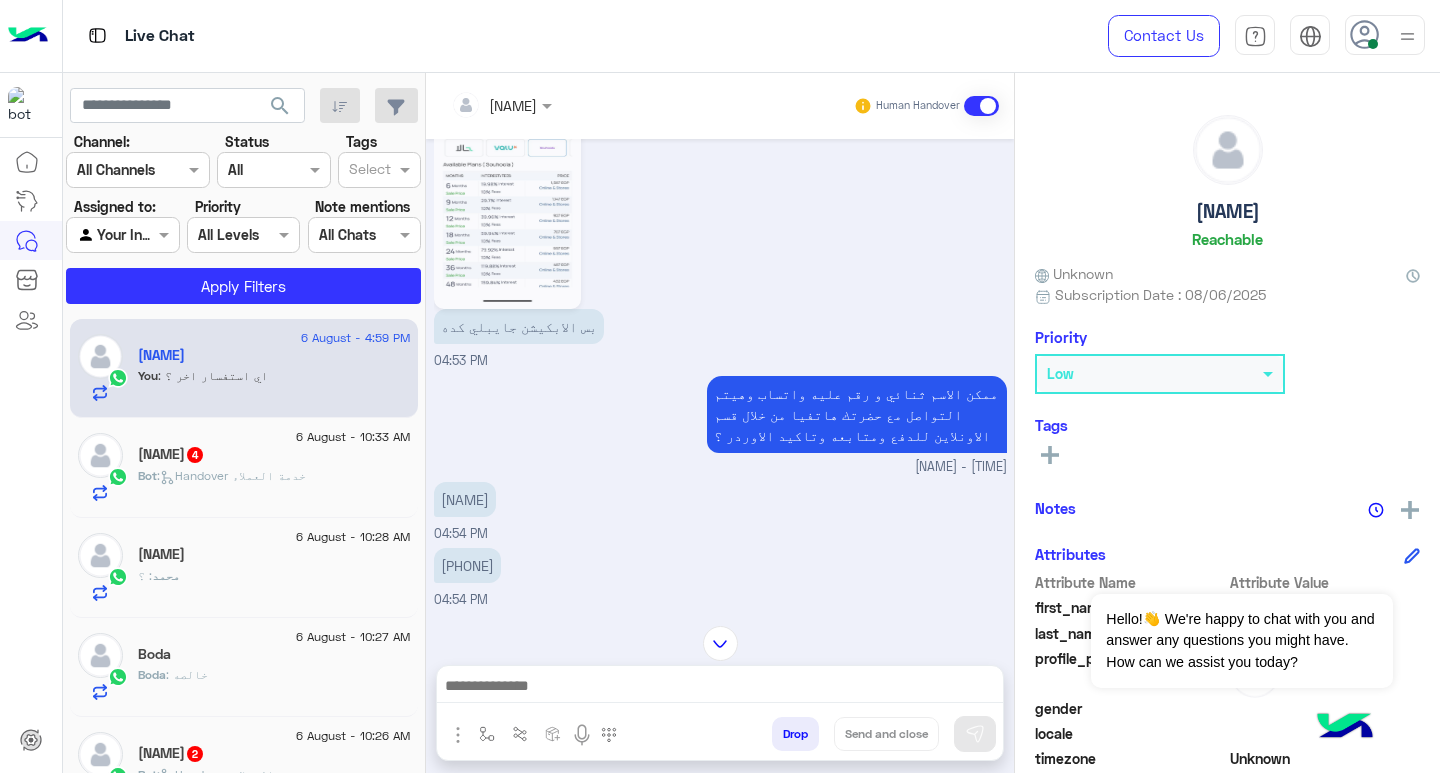 copy on "[PHONE]" 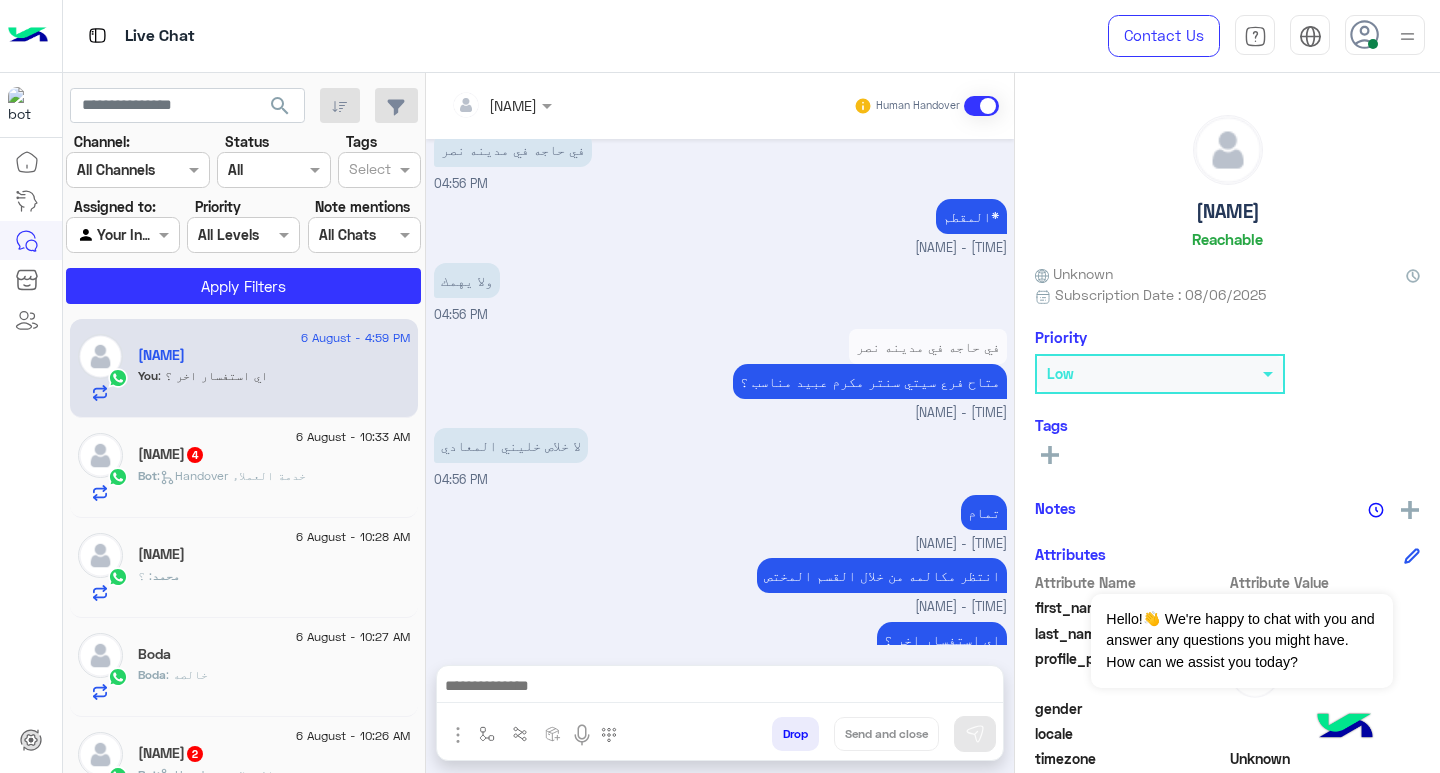 scroll, scrollTop: 3468, scrollLeft: 0, axis: vertical 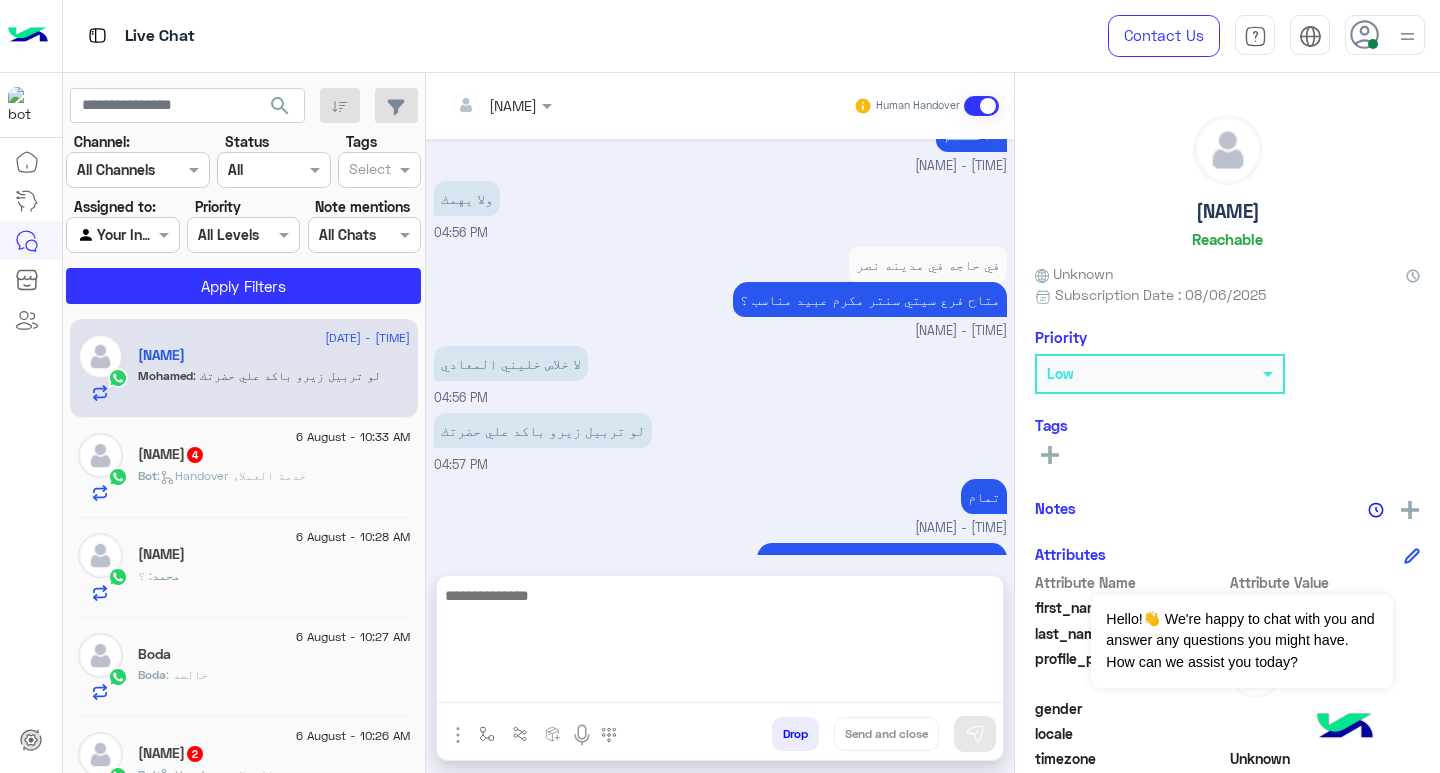 drag, startPoint x: 770, startPoint y: 689, endPoint x: 844, endPoint y: 689, distance: 74 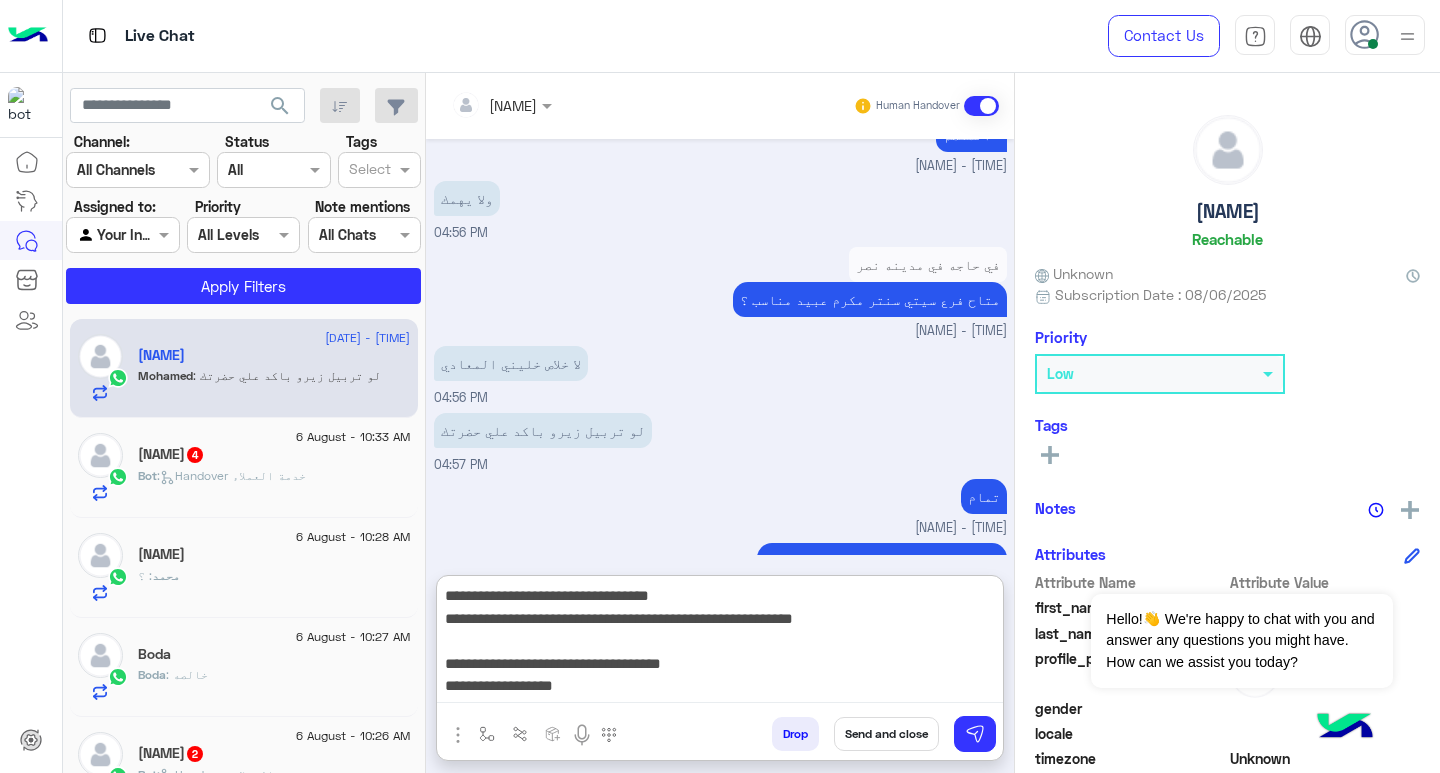 scroll, scrollTop: 155, scrollLeft: 0, axis: vertical 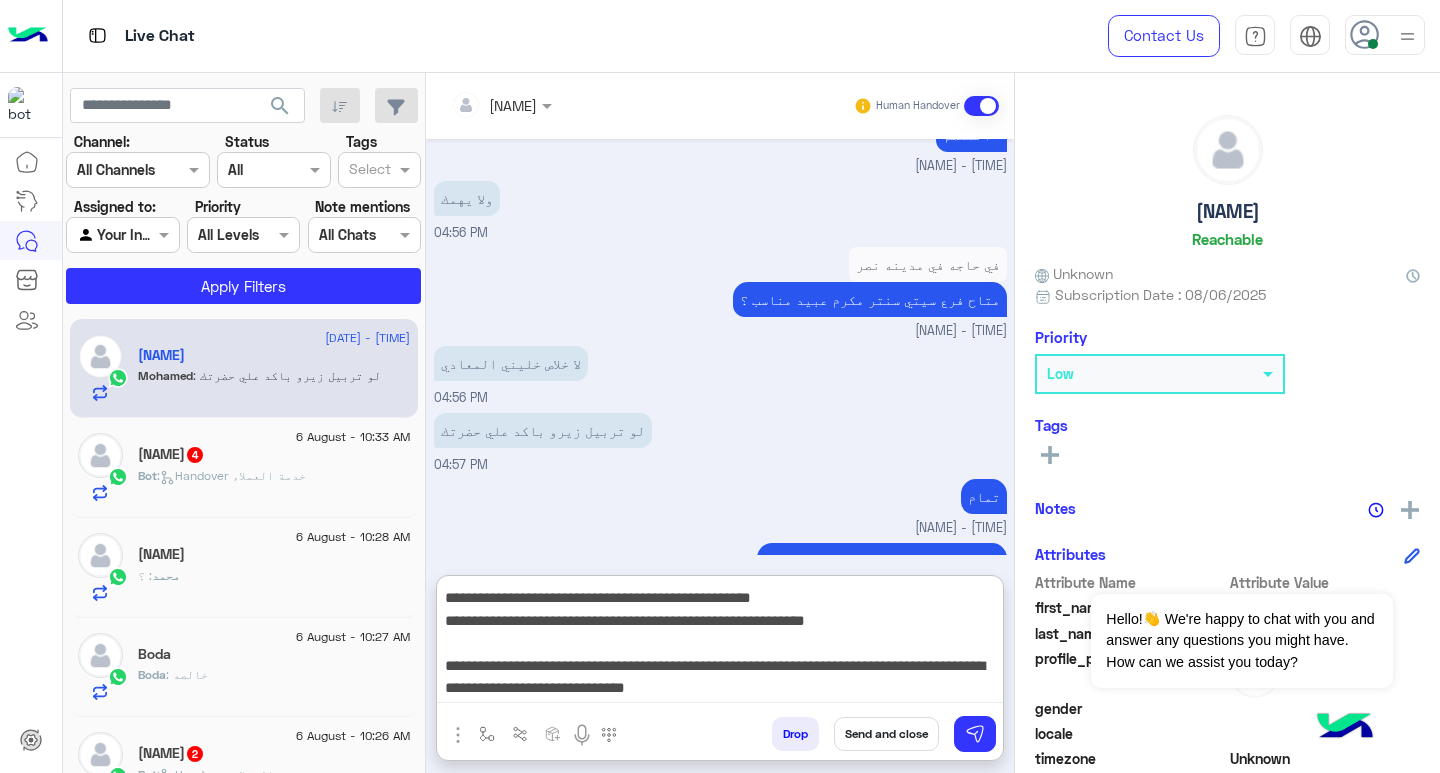 type on "**********" 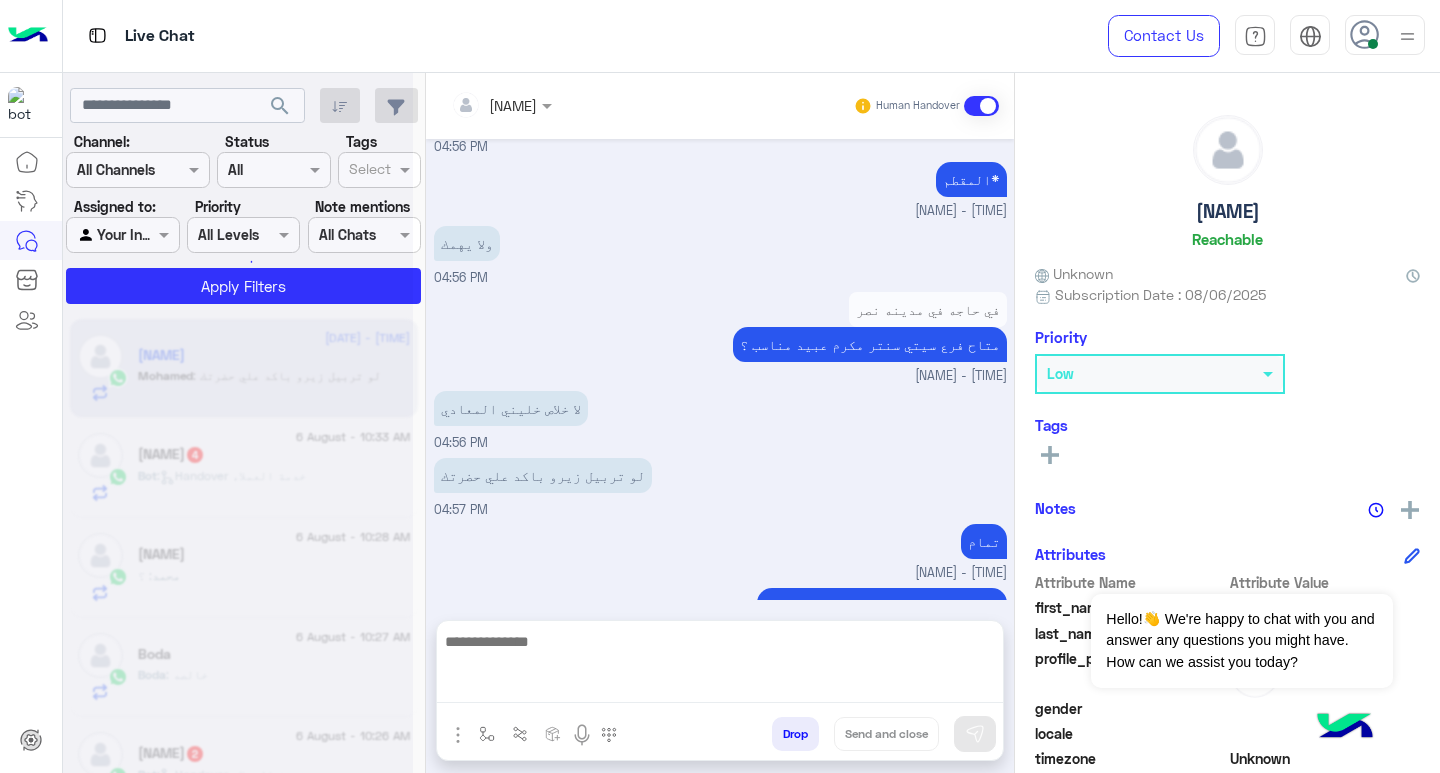 scroll, scrollTop: 0, scrollLeft: 0, axis: both 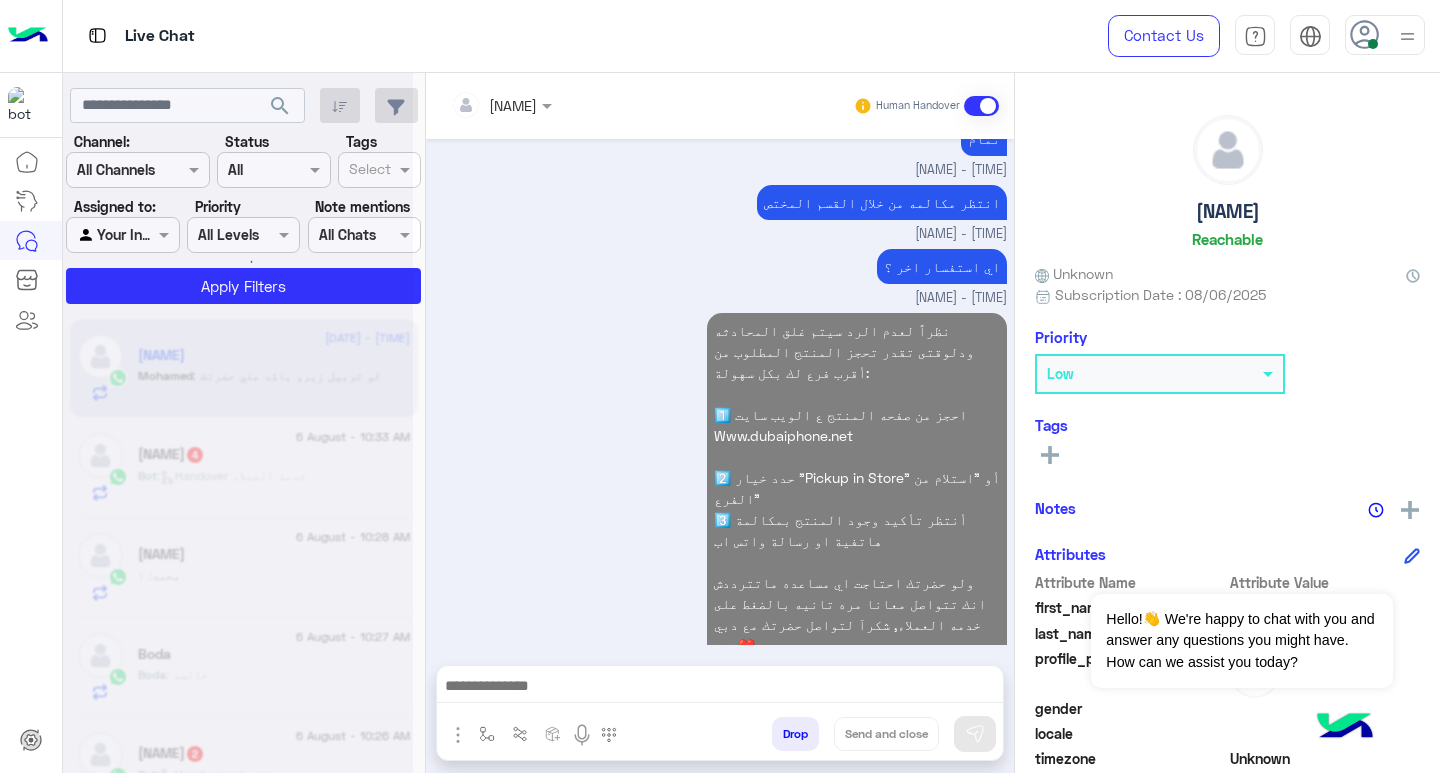 click 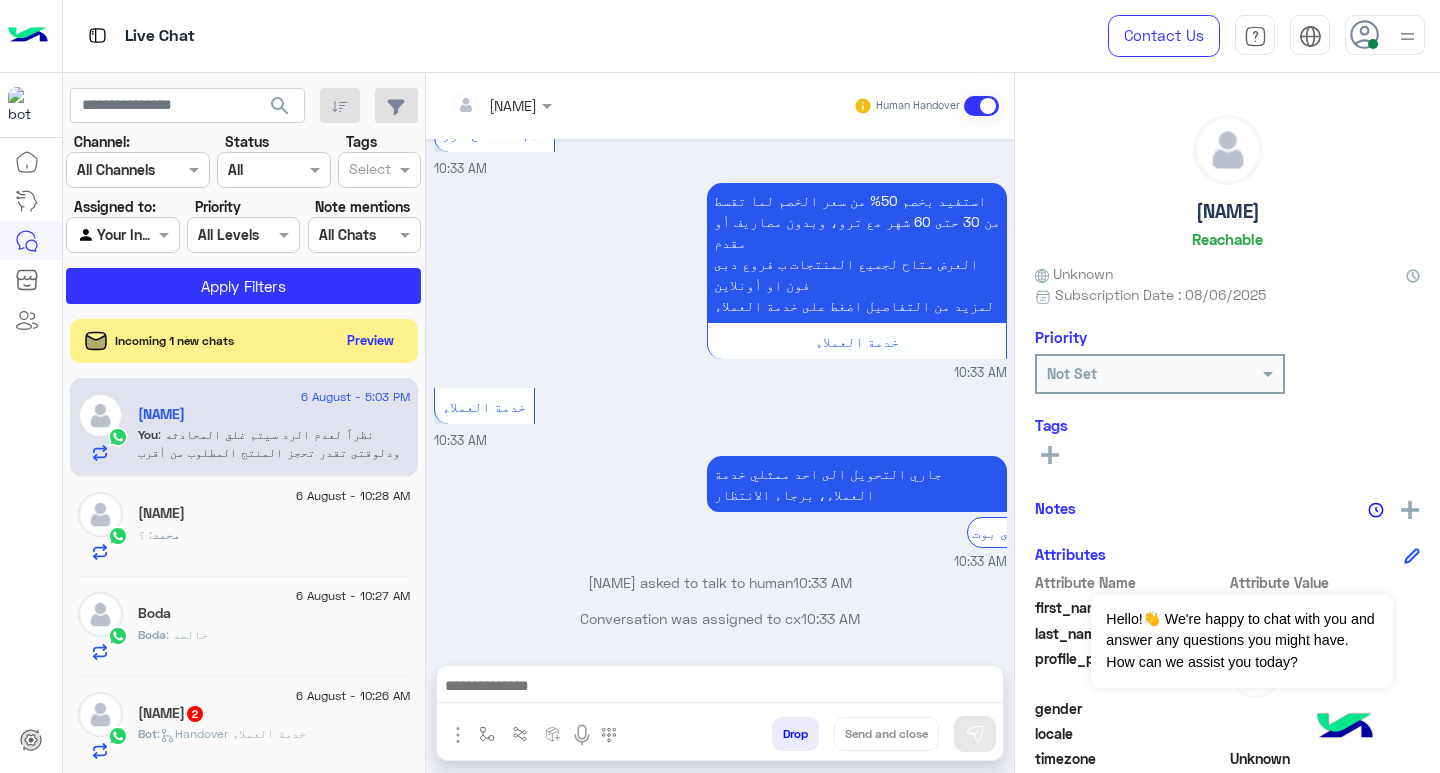 scroll, scrollTop: 611, scrollLeft: 0, axis: vertical 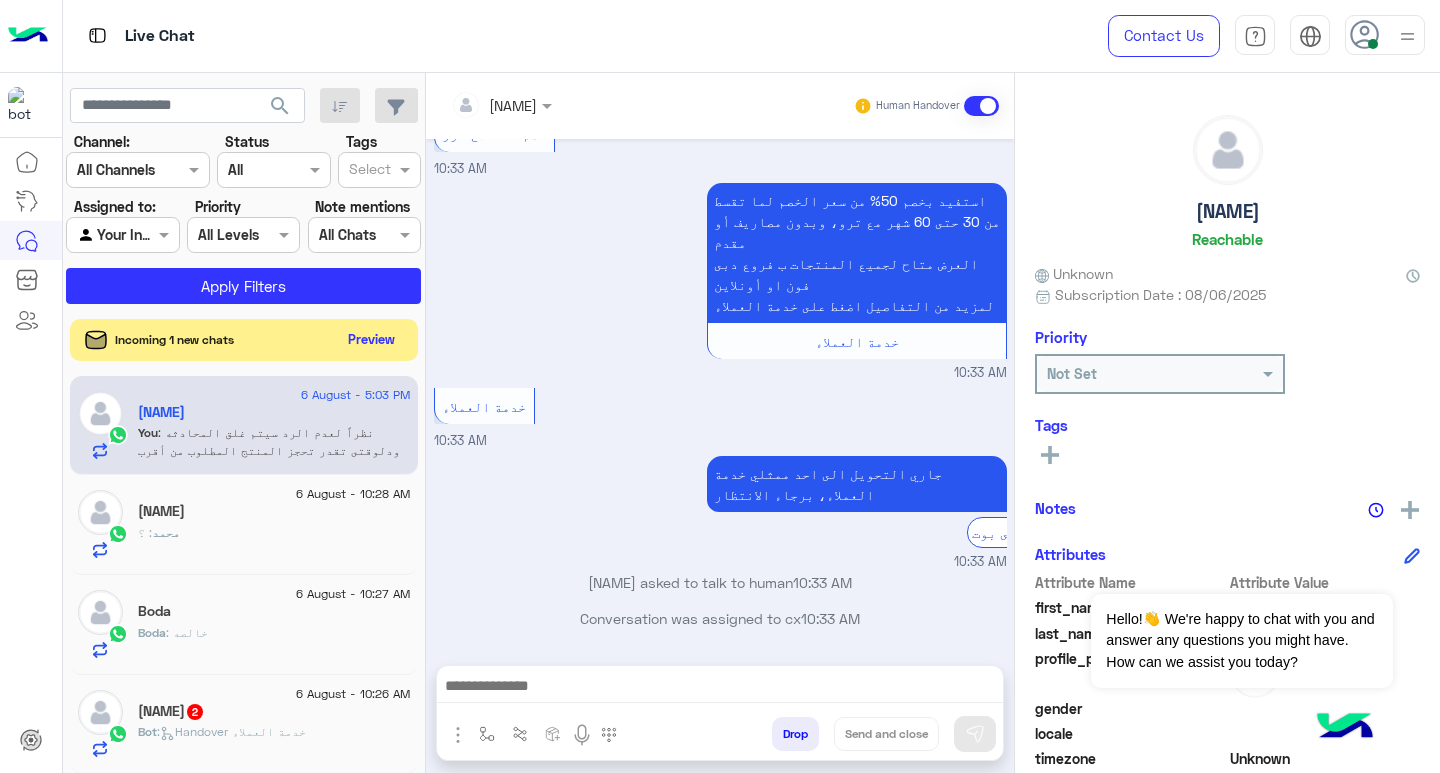 click on "Preview" 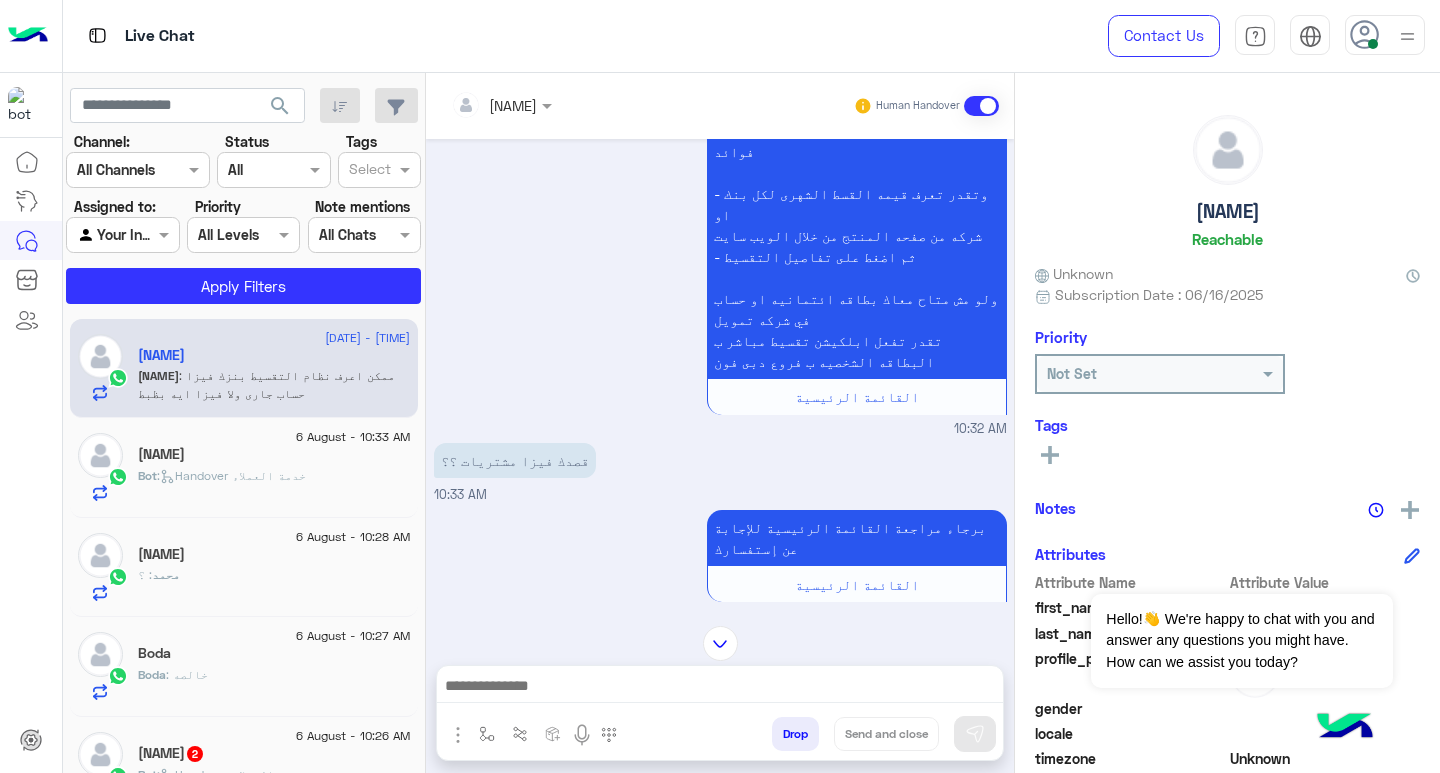 scroll, scrollTop: 1036, scrollLeft: 0, axis: vertical 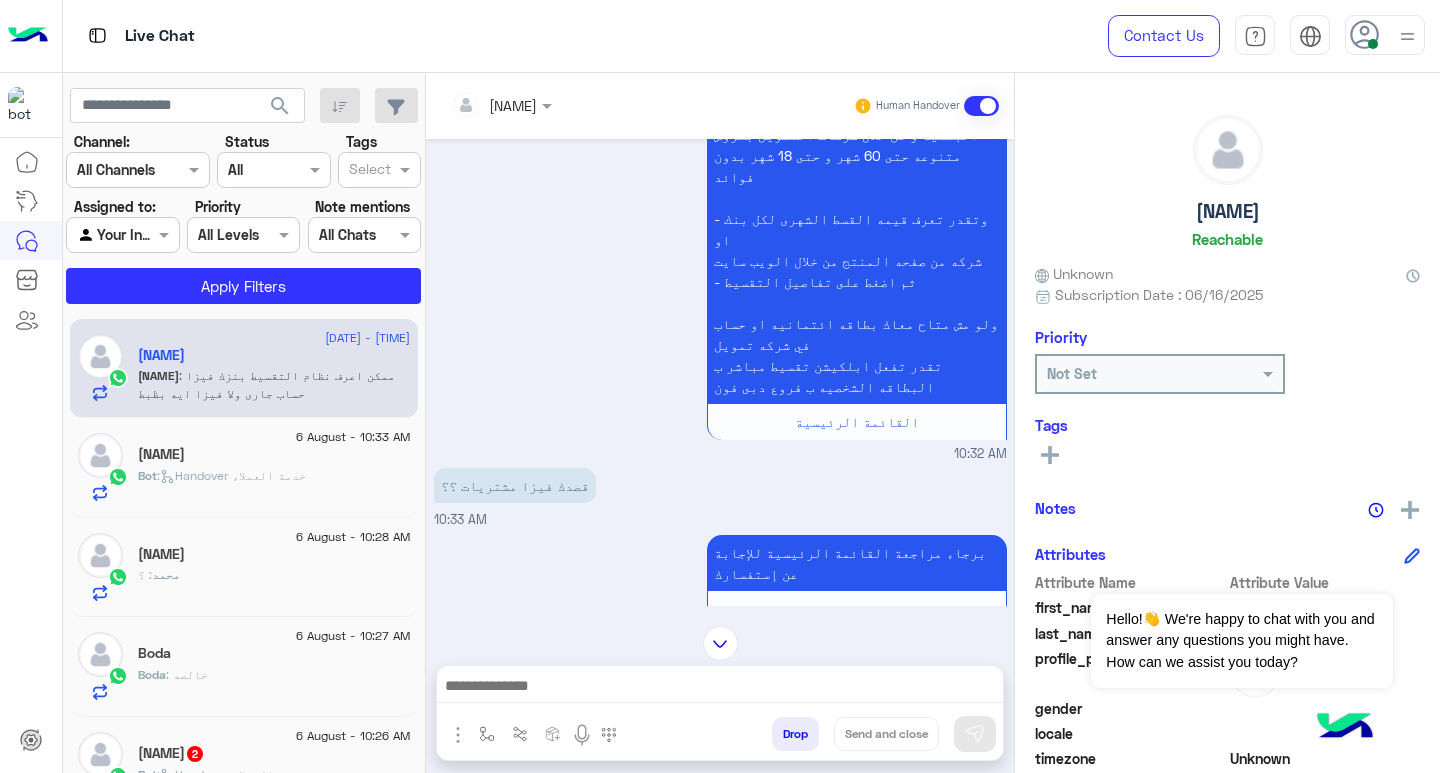 click on "Bot :   Handover خدمة العملاء" 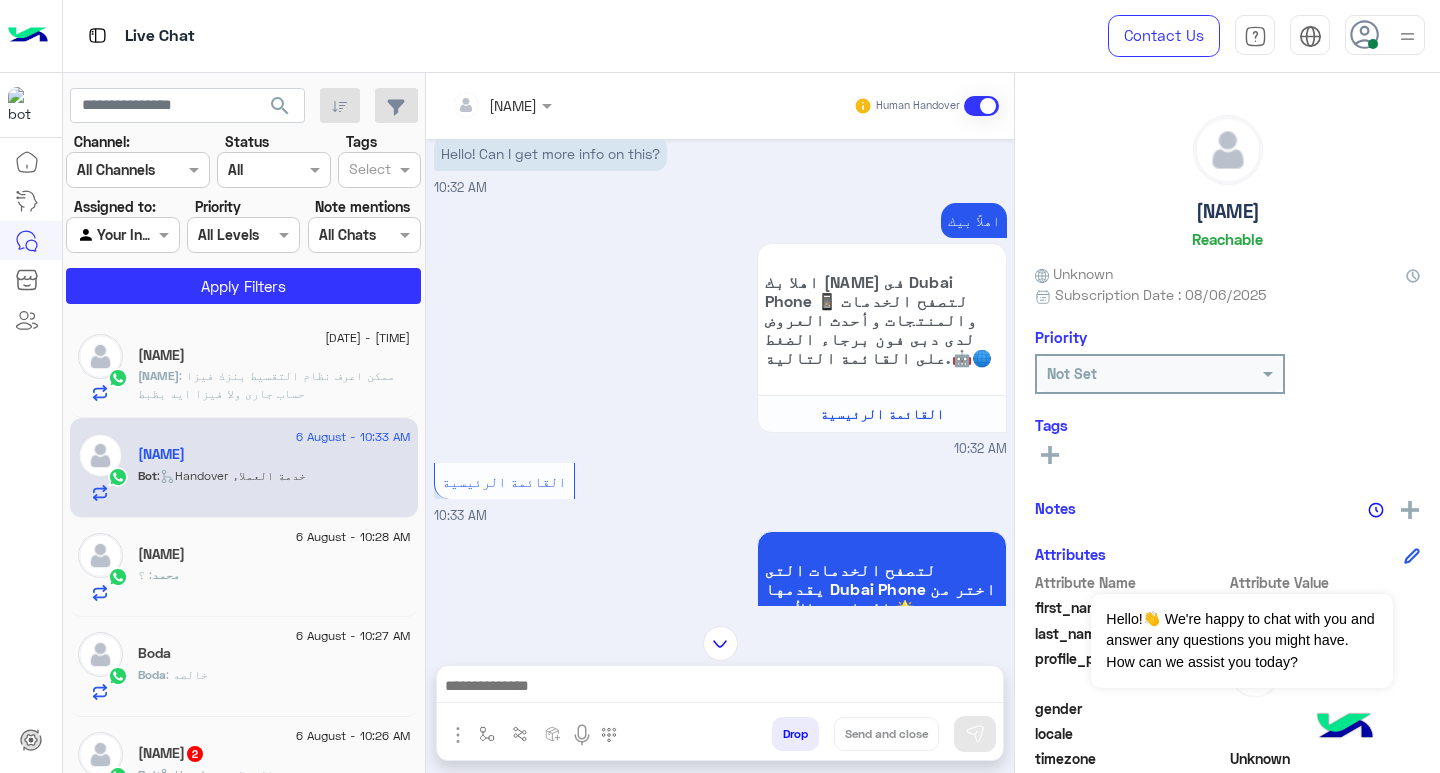 scroll, scrollTop: 0, scrollLeft: 0, axis: both 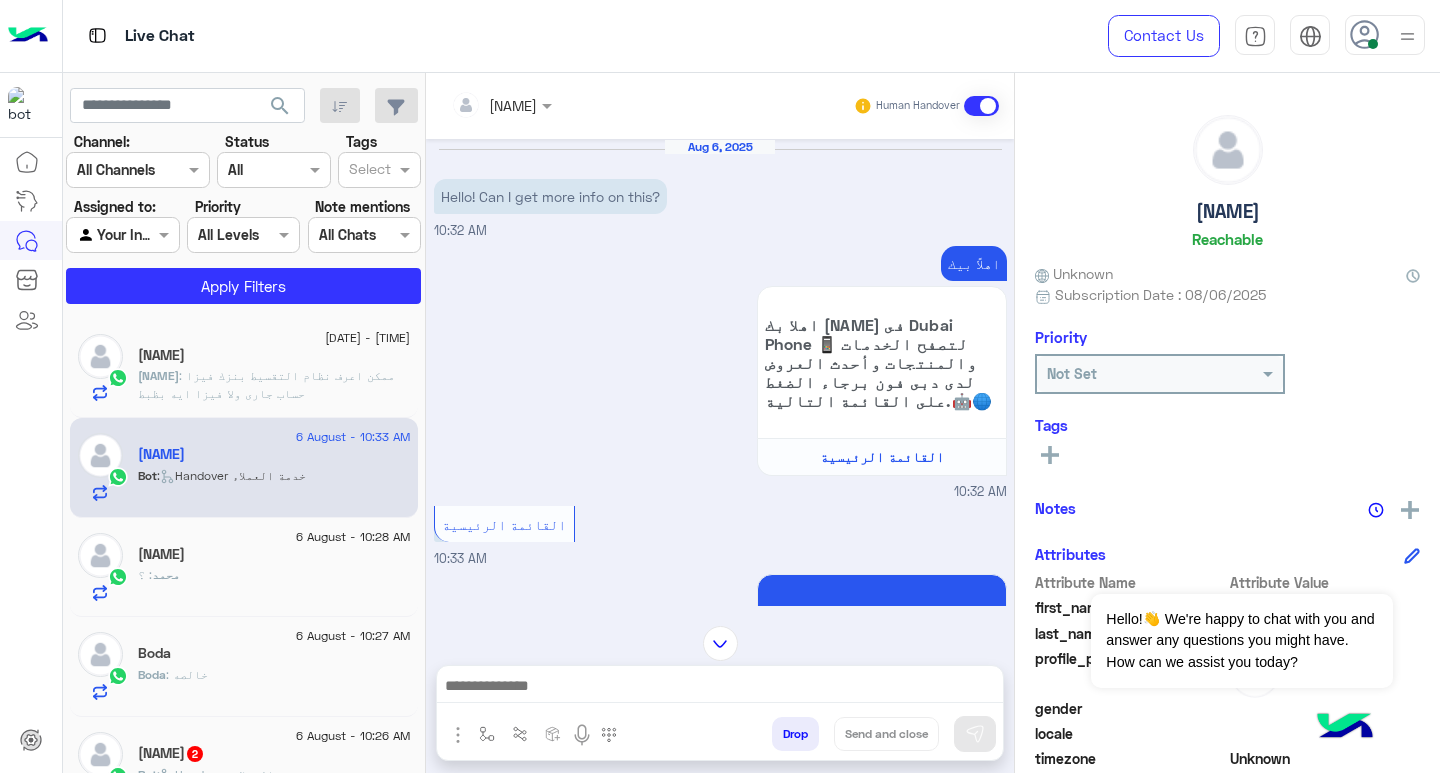 drag, startPoint x: 889, startPoint y: 691, endPoint x: 922, endPoint y: 699, distance: 33.955853 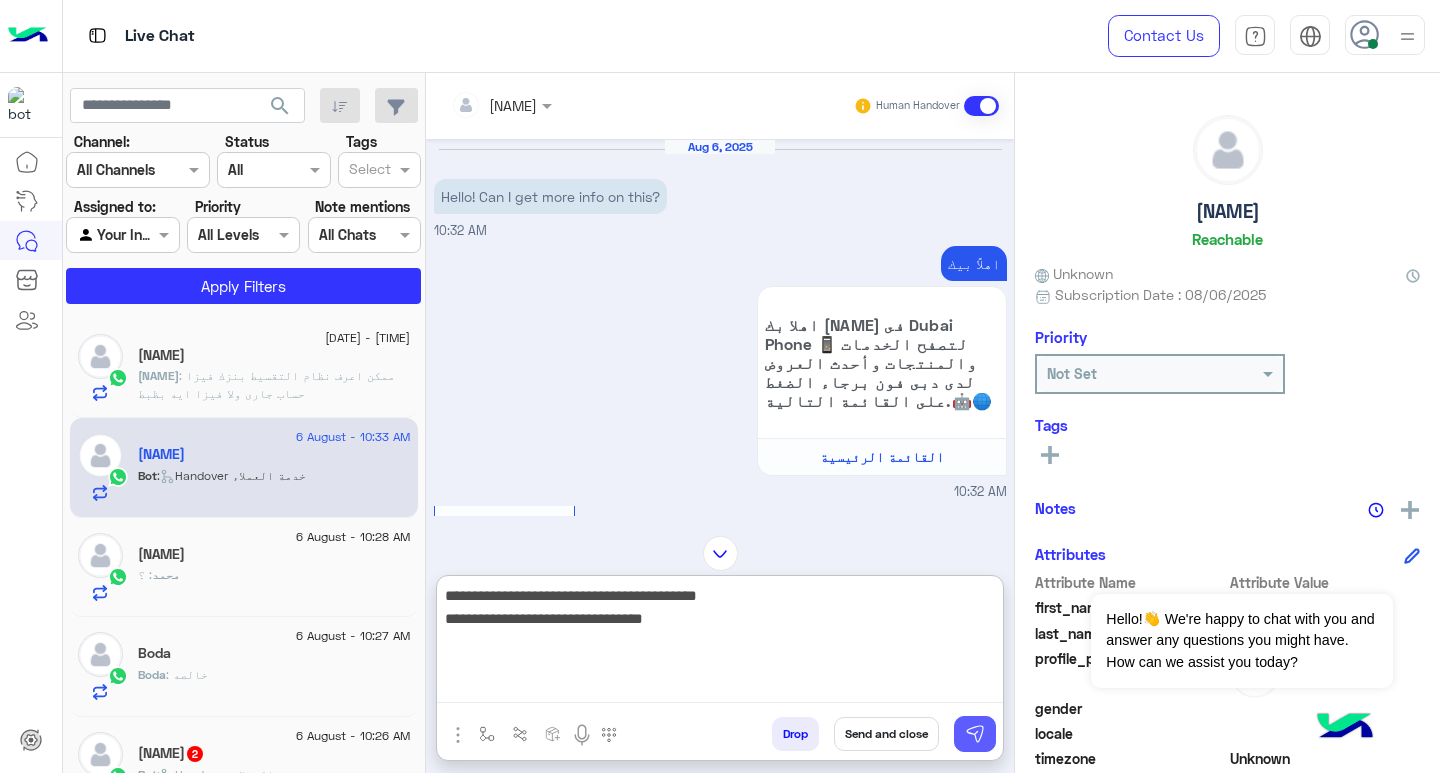 type on "**********" 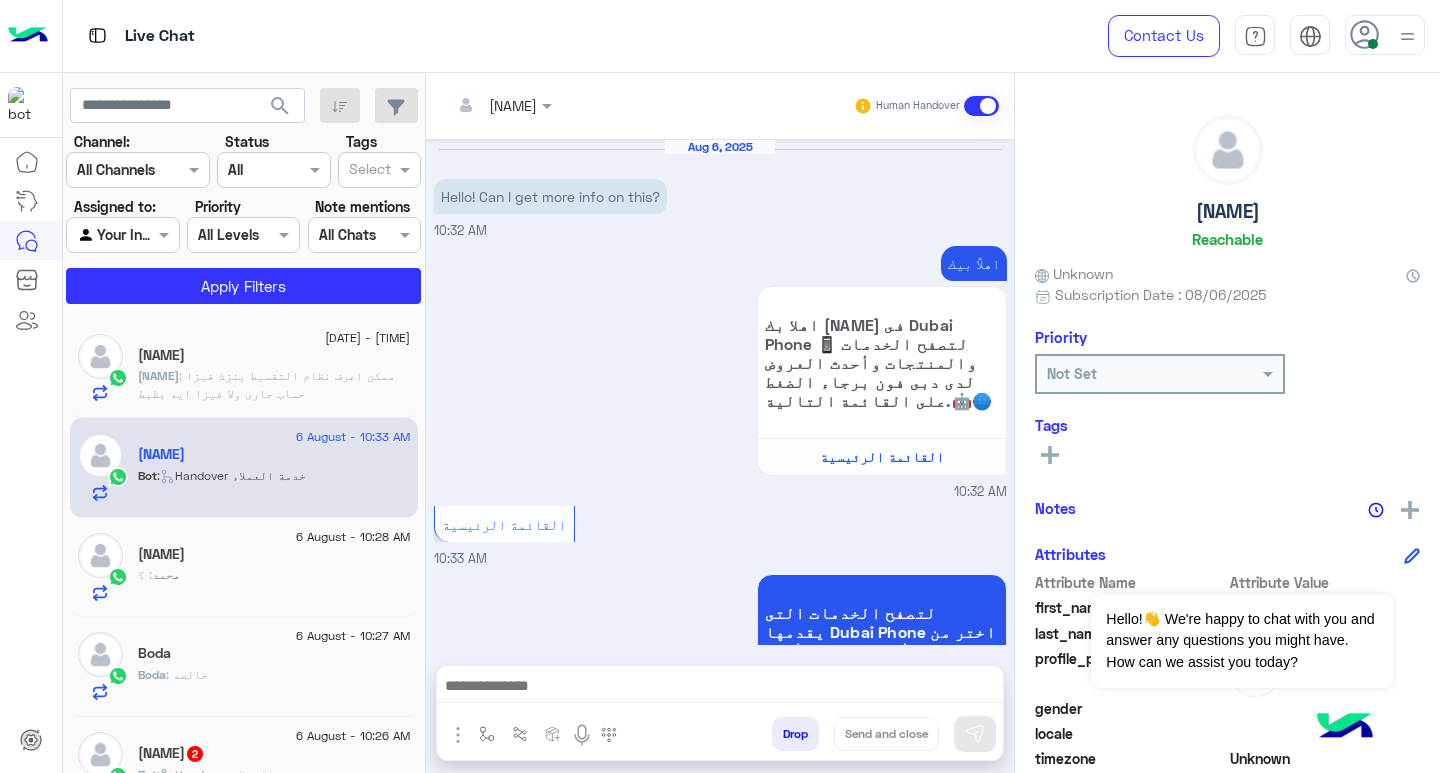 scroll, scrollTop: 696, scrollLeft: 0, axis: vertical 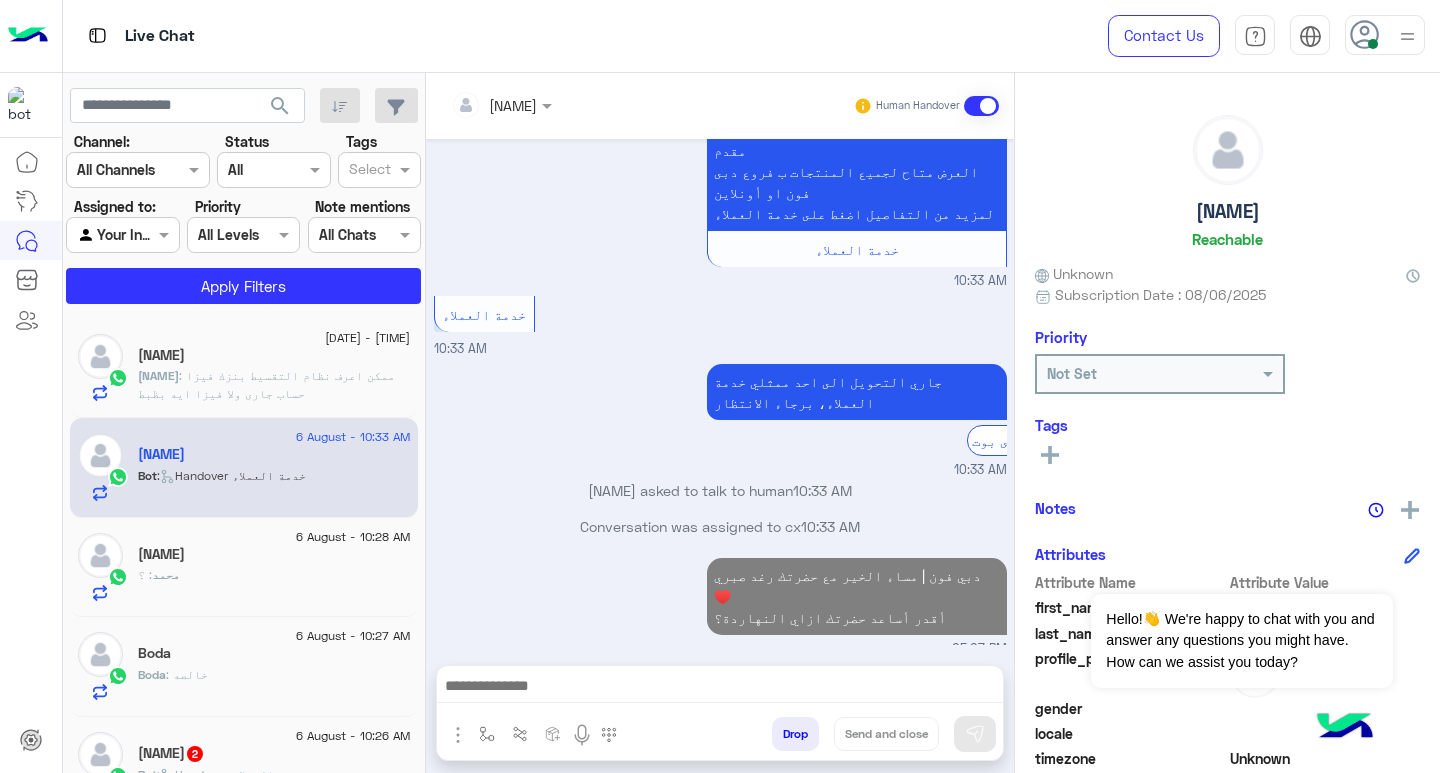 click on "IbrahimMagdy : ممكن اعرف نظام التقسيط  بنزك
فيزا حساب جارى ولا فيزا ايه بظبط" 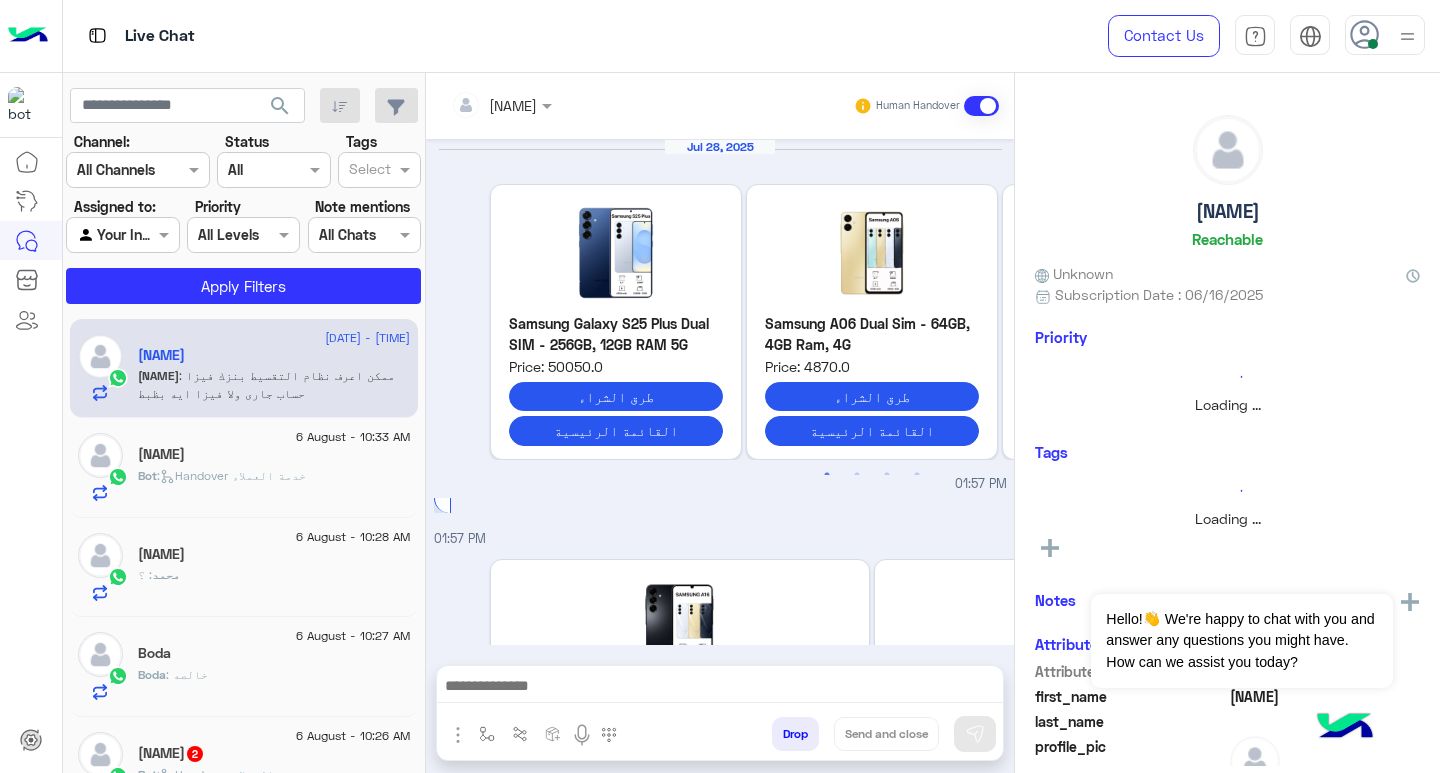 scroll, scrollTop: 2203, scrollLeft: 0, axis: vertical 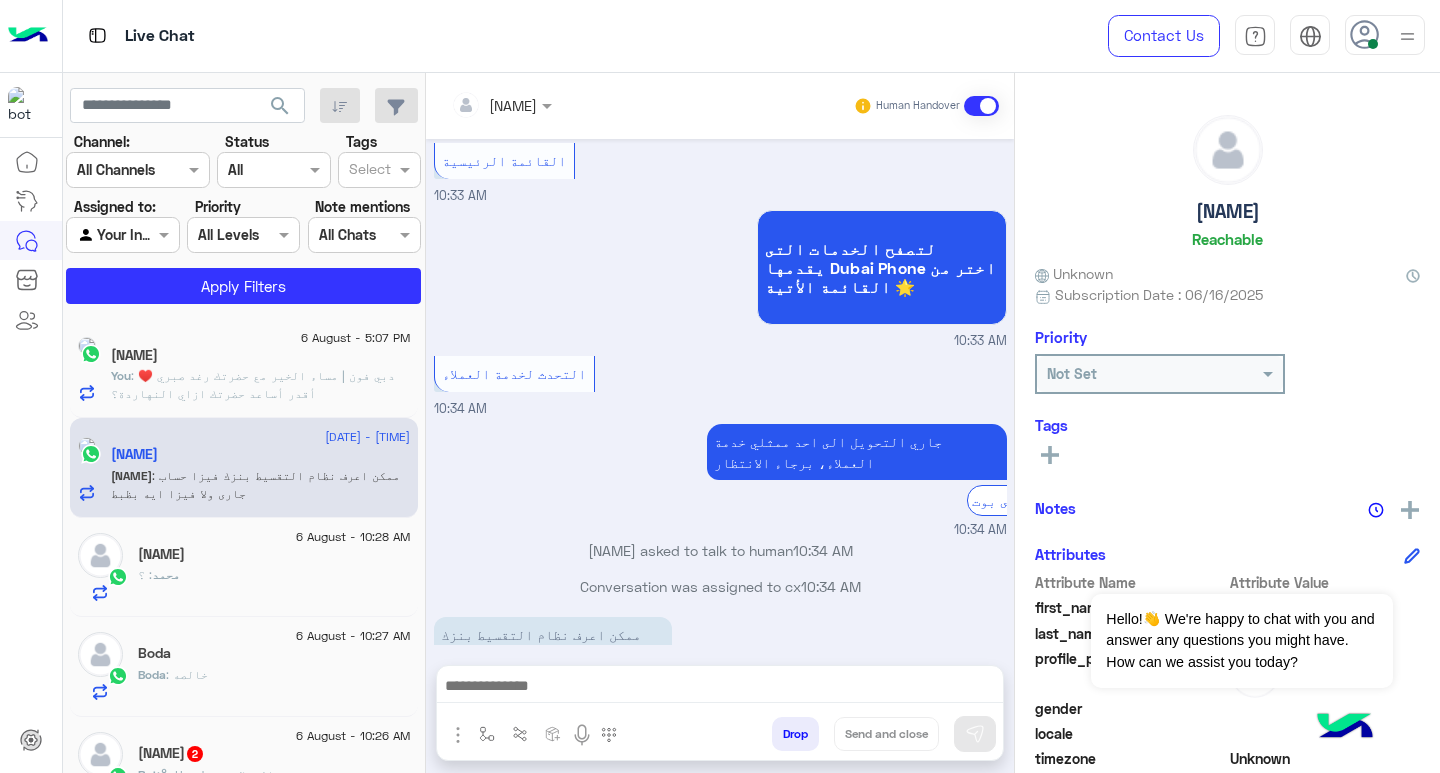 click on "محمد : ؟" 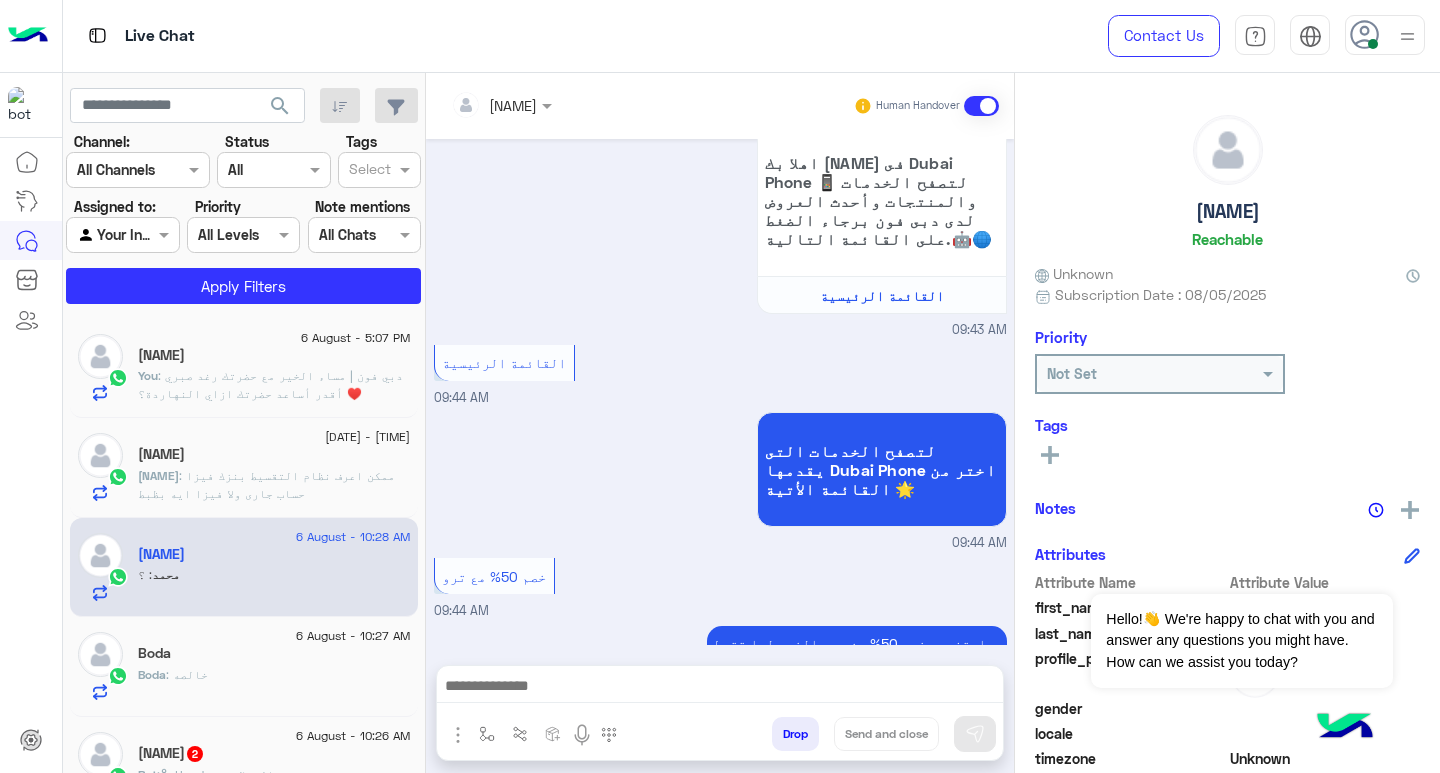 scroll, scrollTop: 1671, scrollLeft: 0, axis: vertical 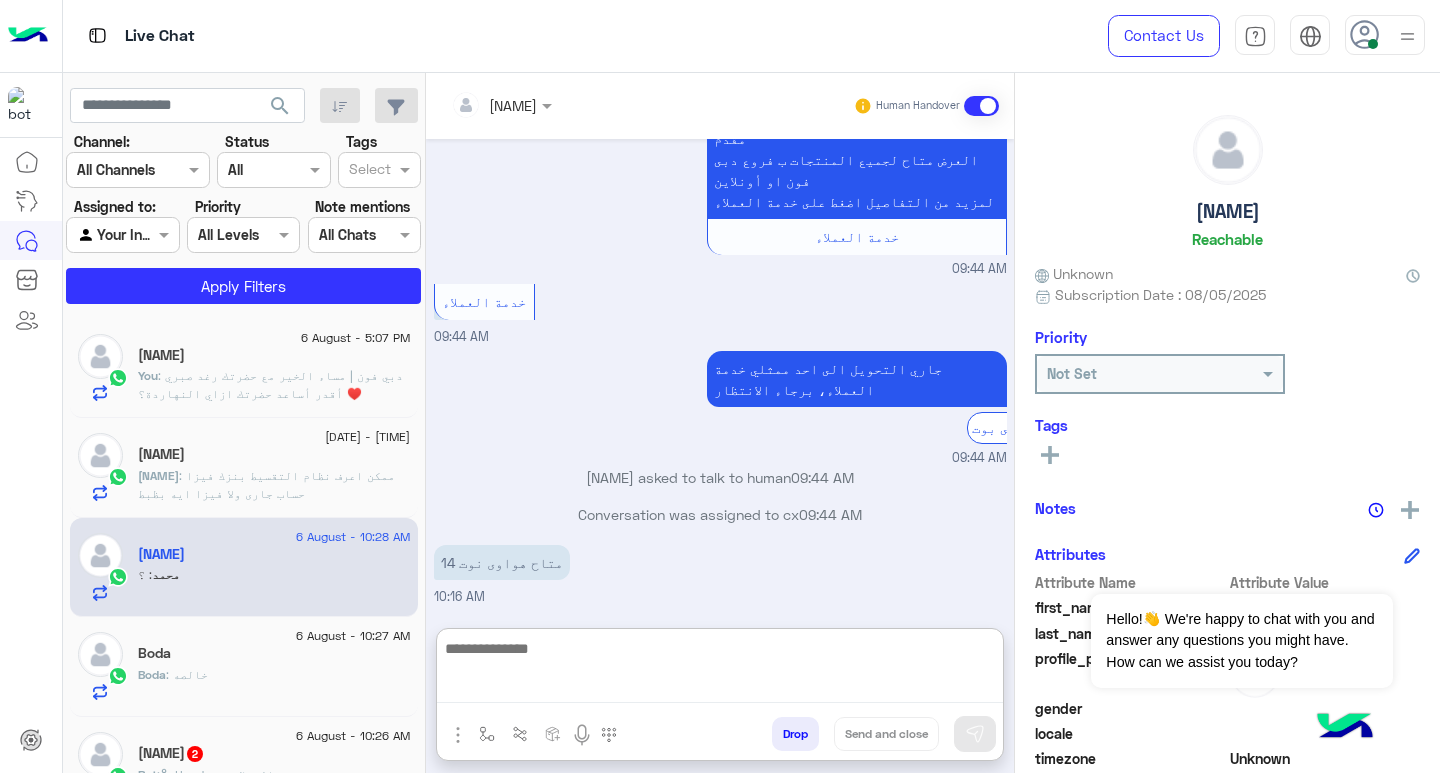 click at bounding box center [720, 669] 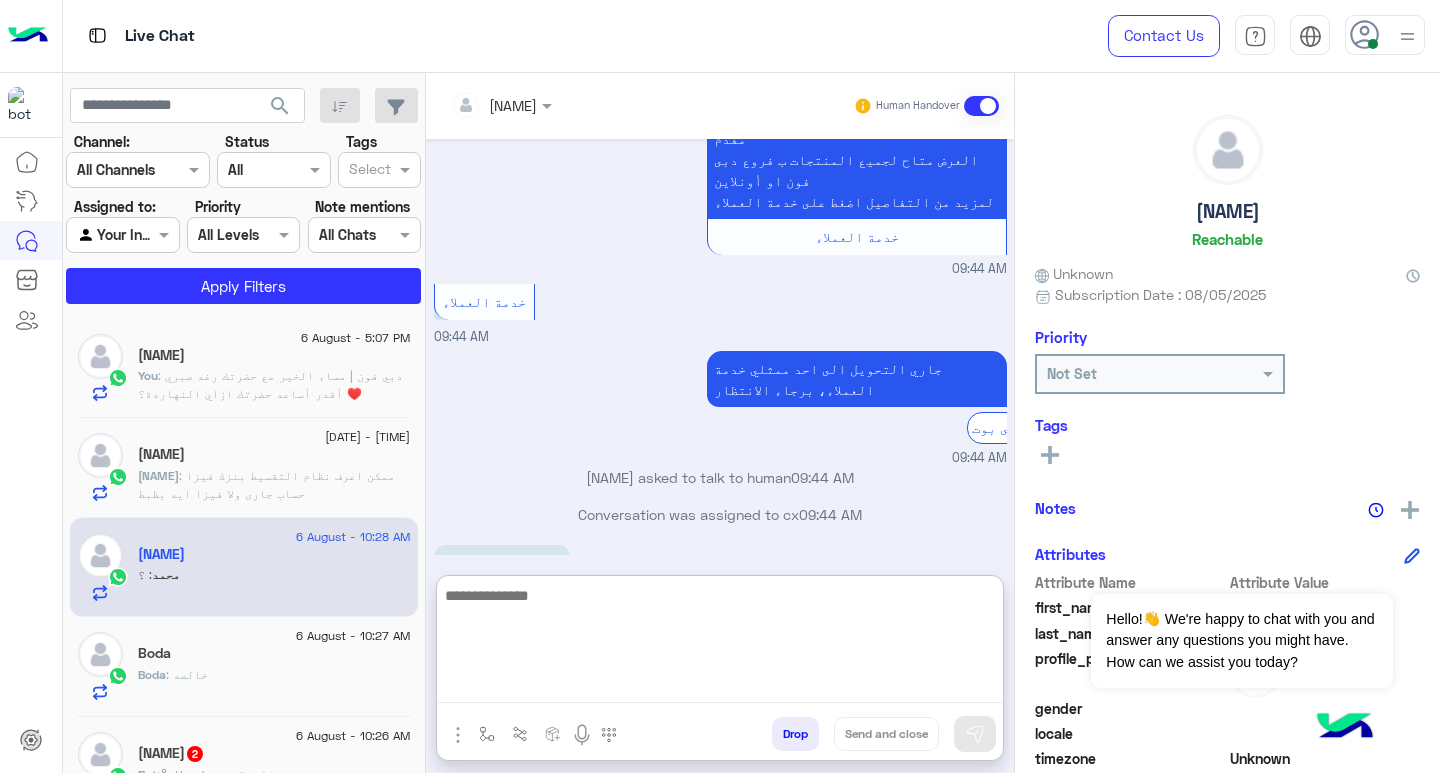 click on "متاح هواوى نوت 14" at bounding box center [502, 562] 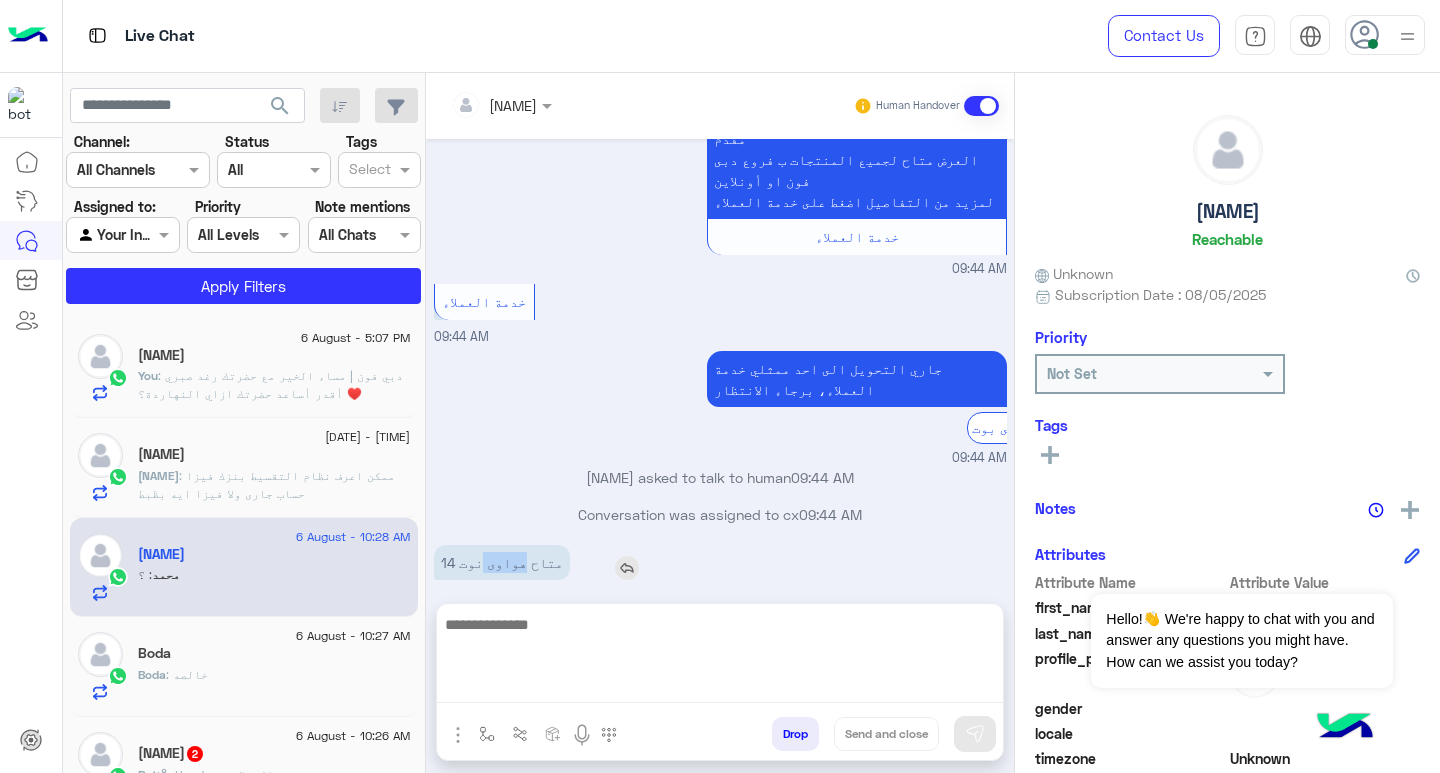 click on "متاح هواوى نوت 14" at bounding box center [502, 562] 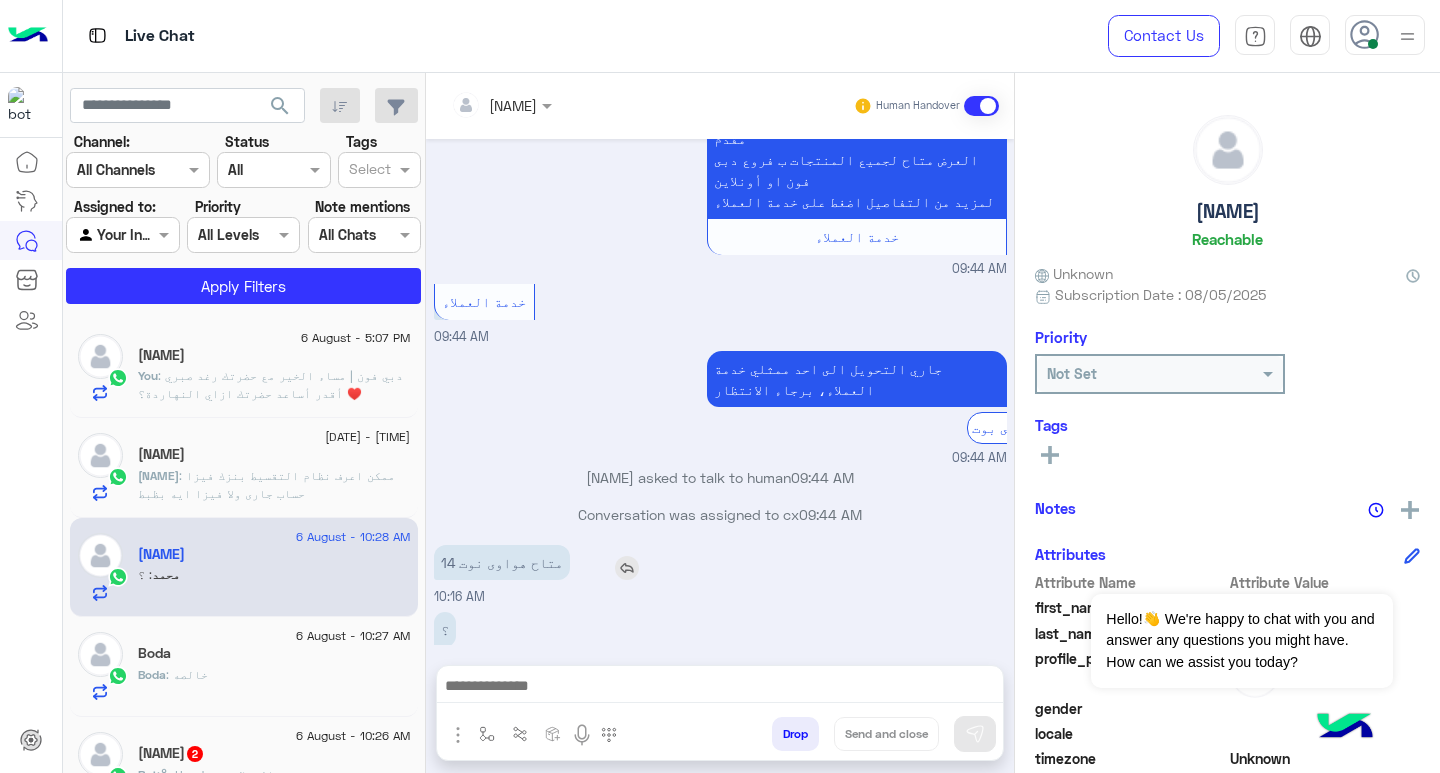click on "متاح هواوى نوت 14" at bounding box center [502, 562] 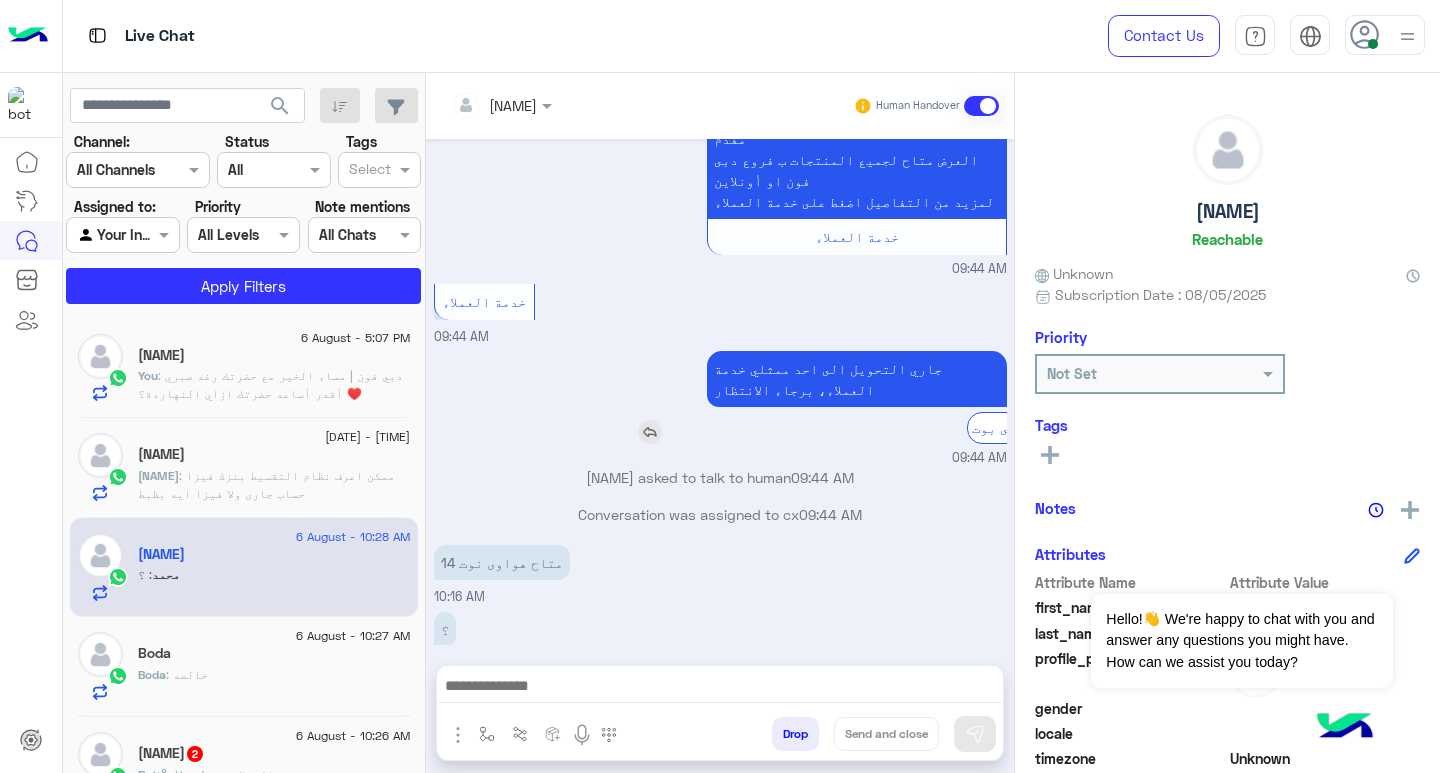 copy 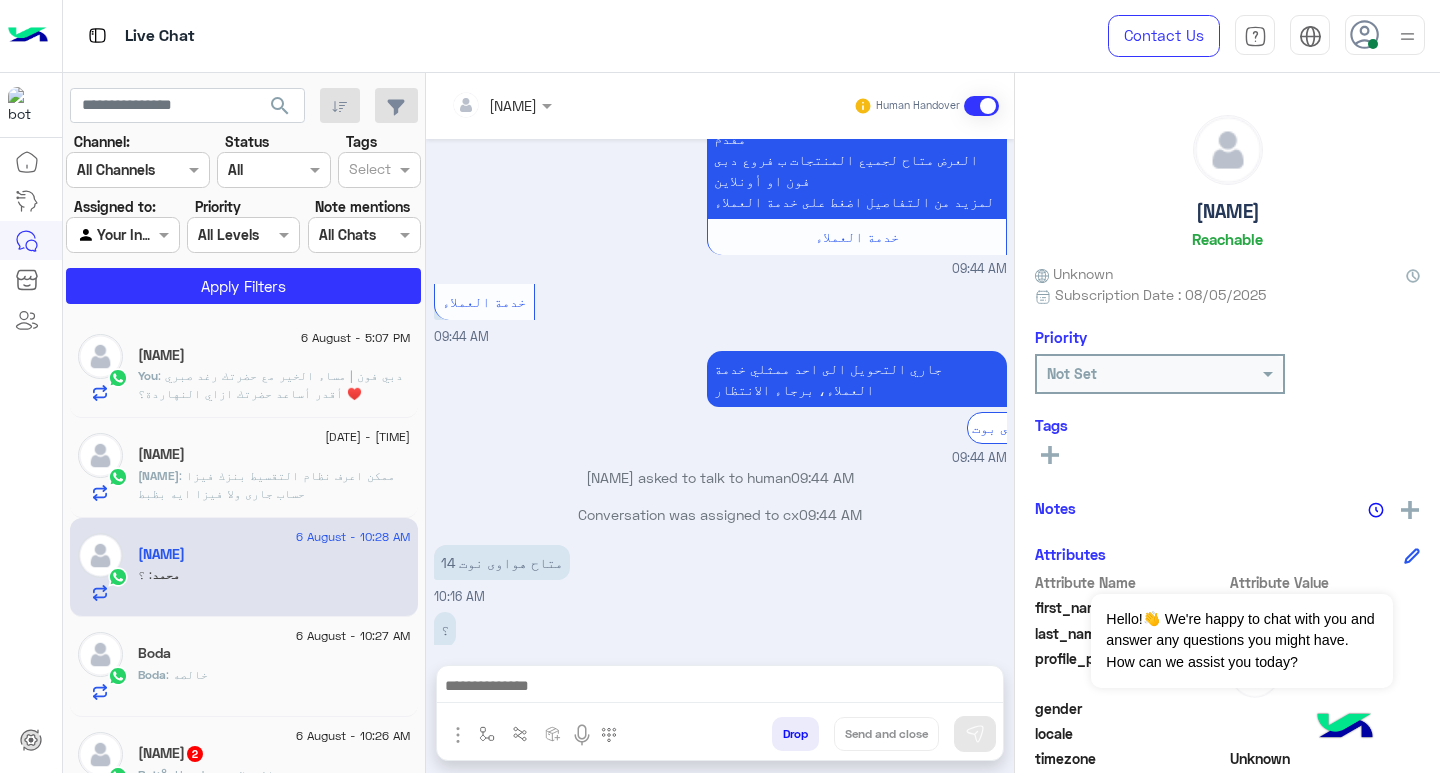 click at bounding box center [720, 688] 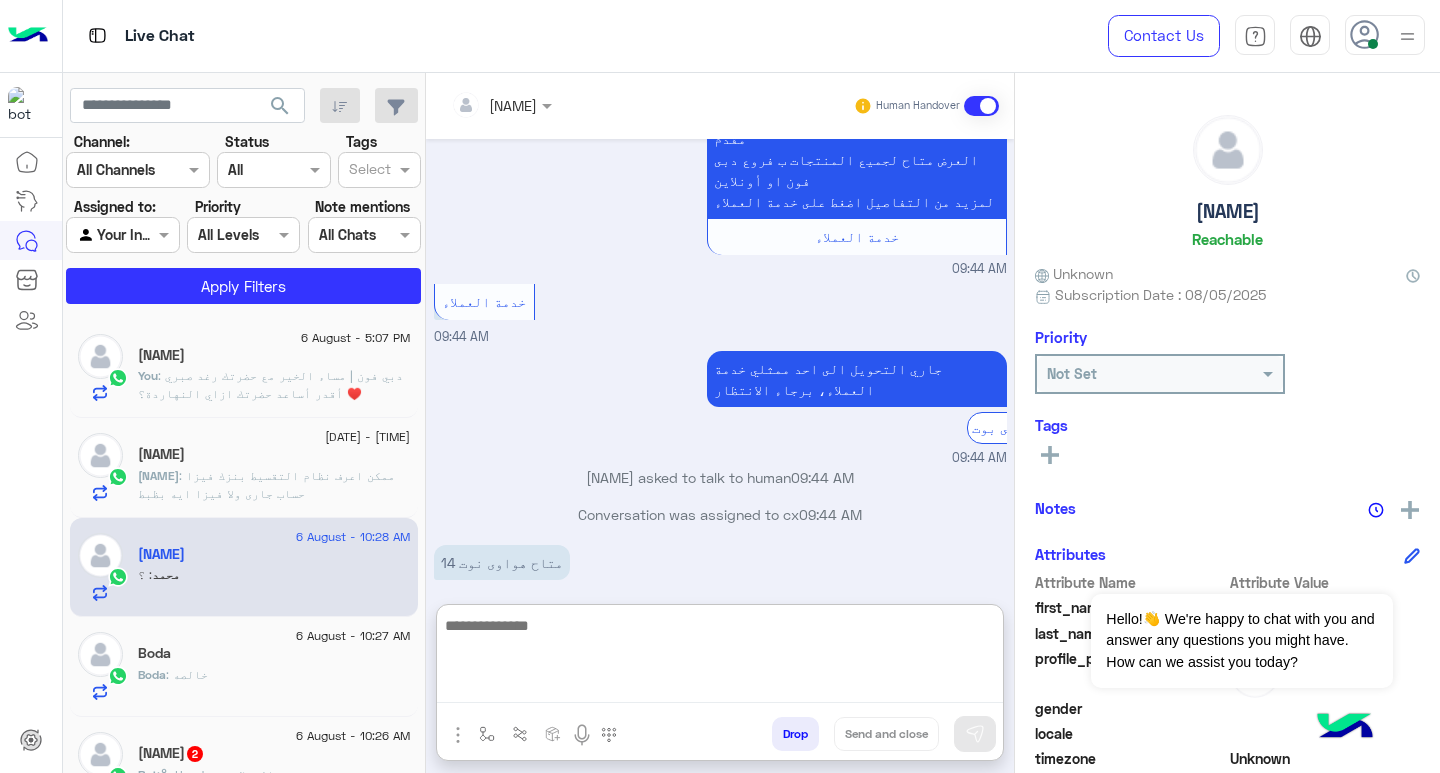 paste on "**********" 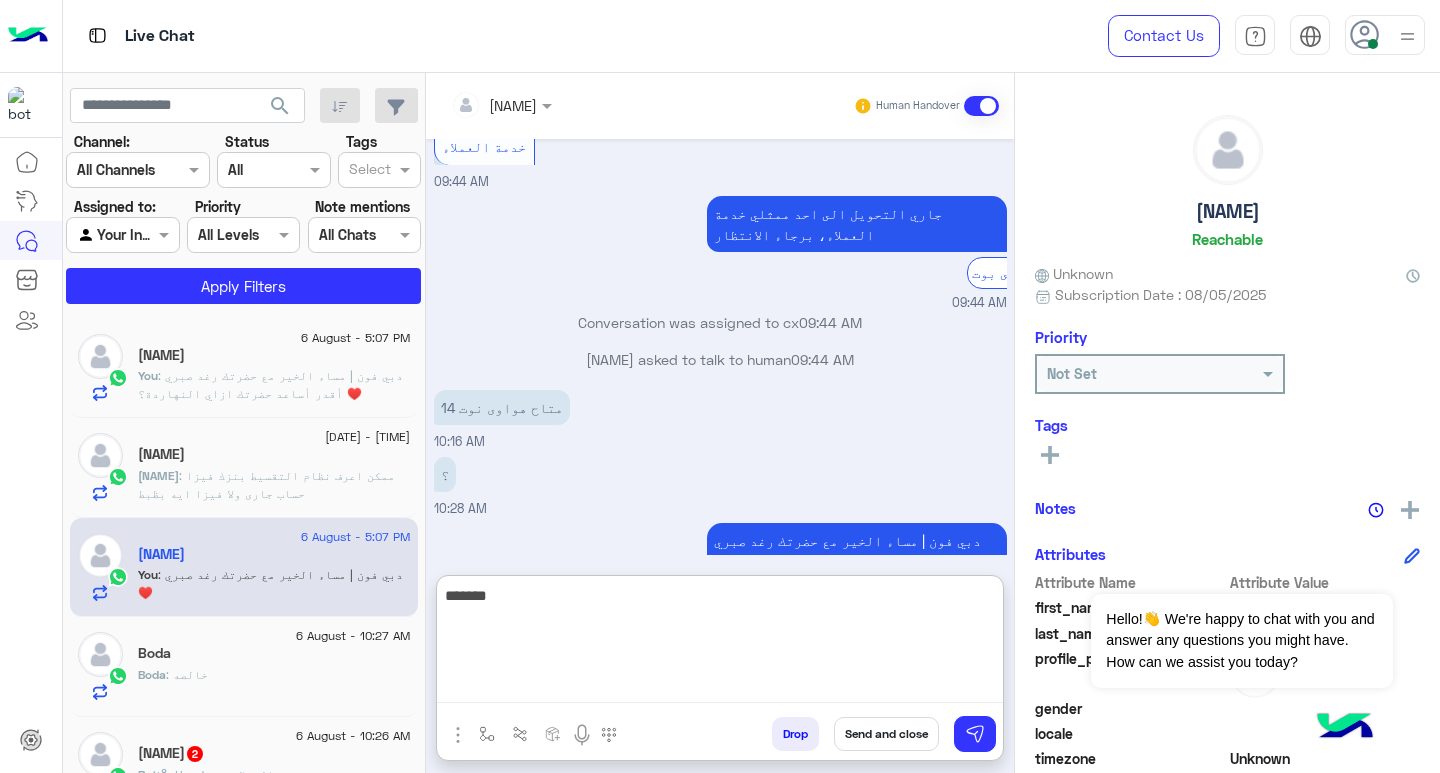 scroll, scrollTop: 1862, scrollLeft: 0, axis: vertical 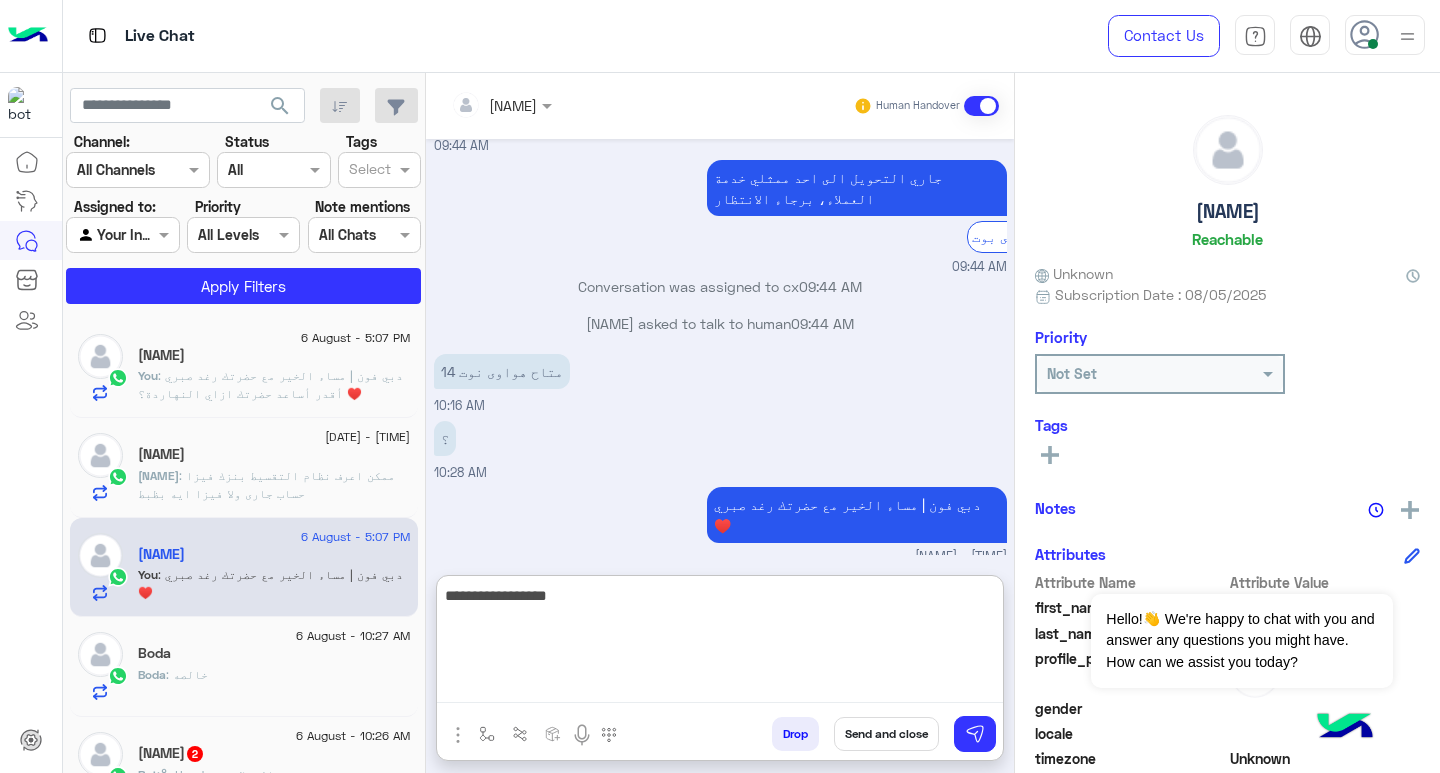 type on "**********" 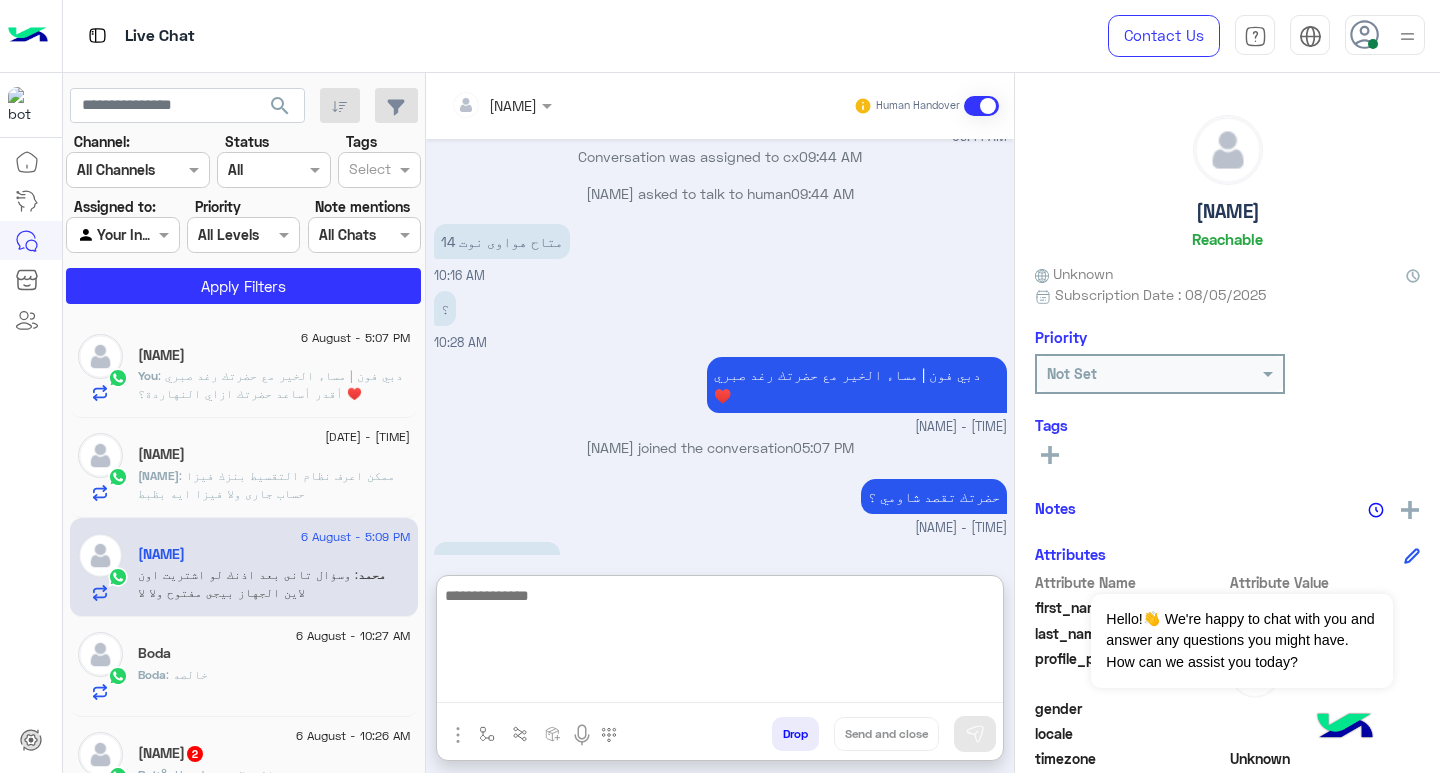 scroll, scrollTop: 2080, scrollLeft: 0, axis: vertical 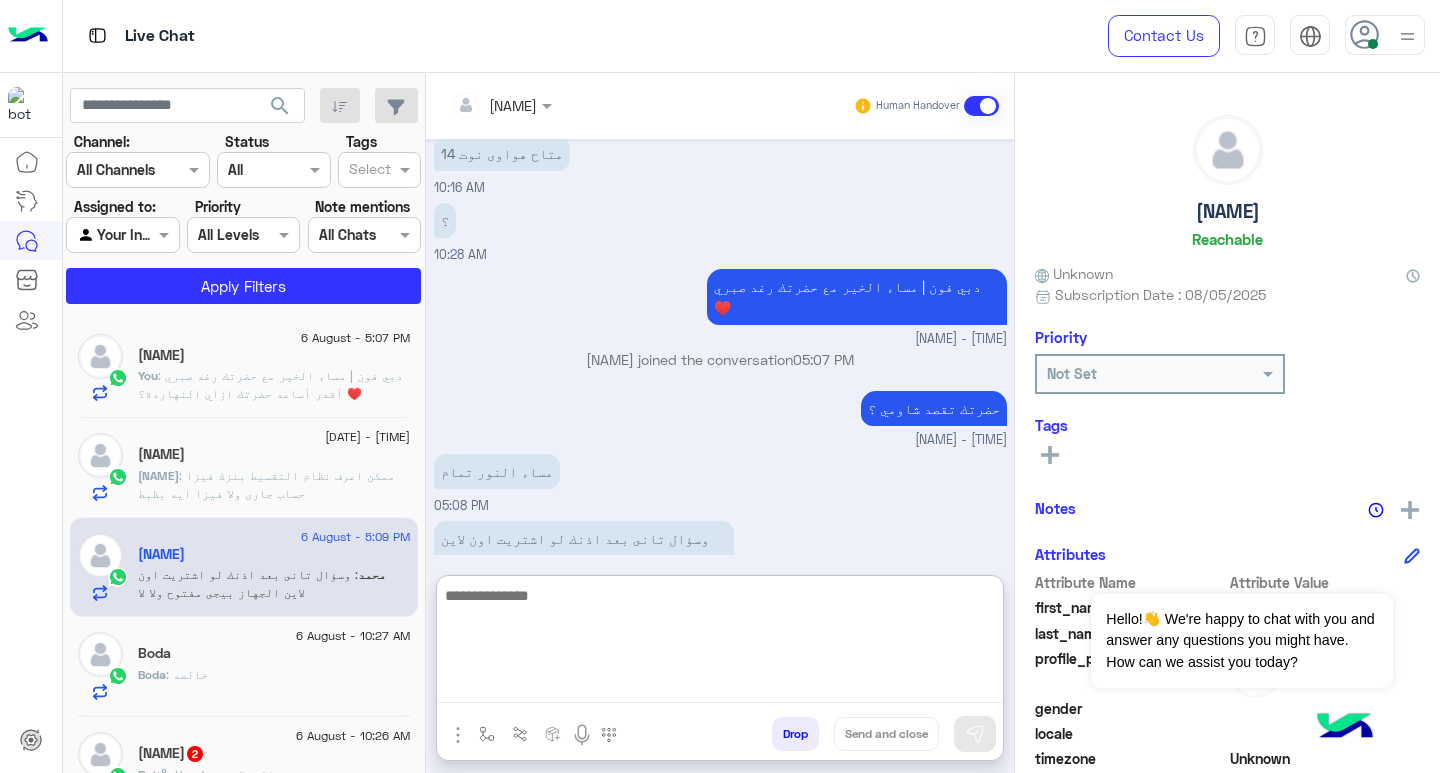 click at bounding box center (720, 643) 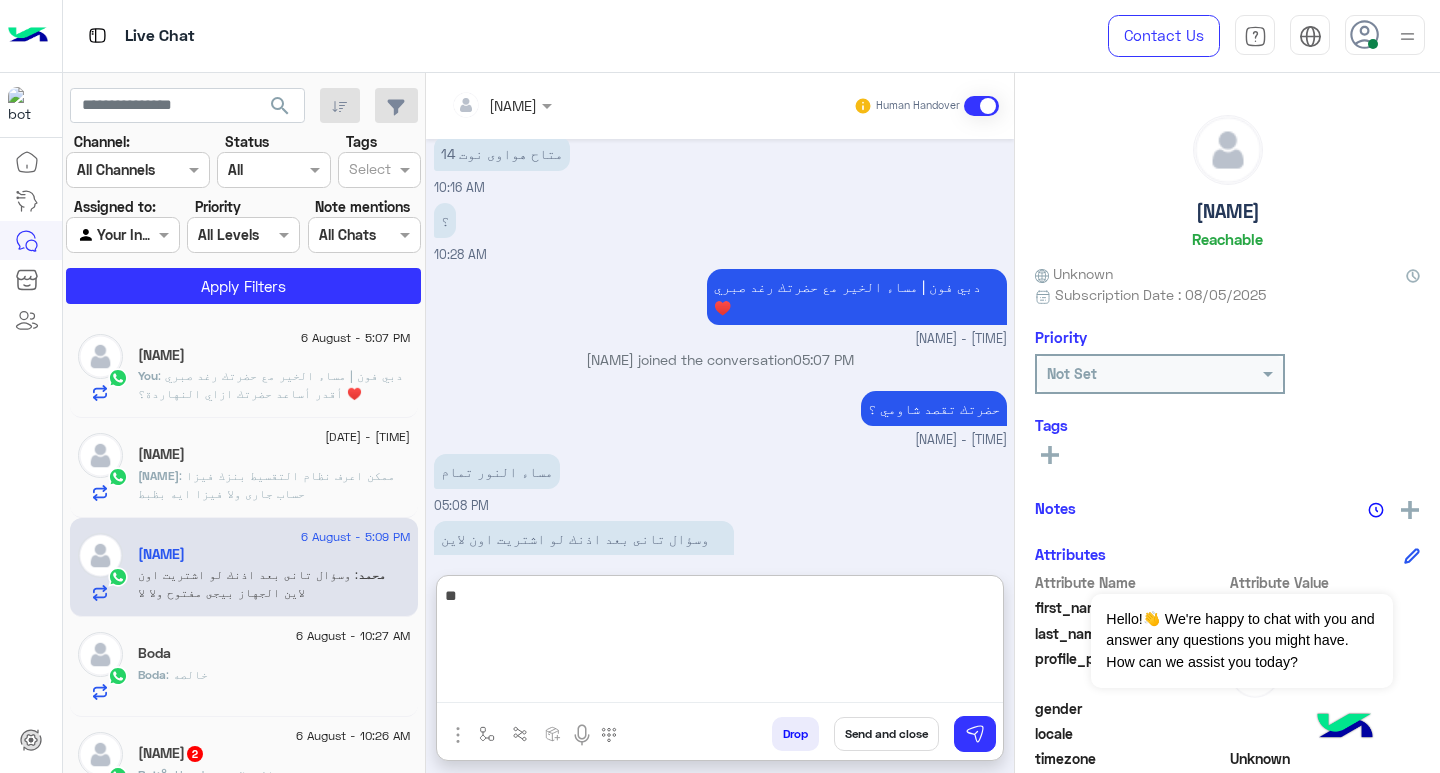 type on "*" 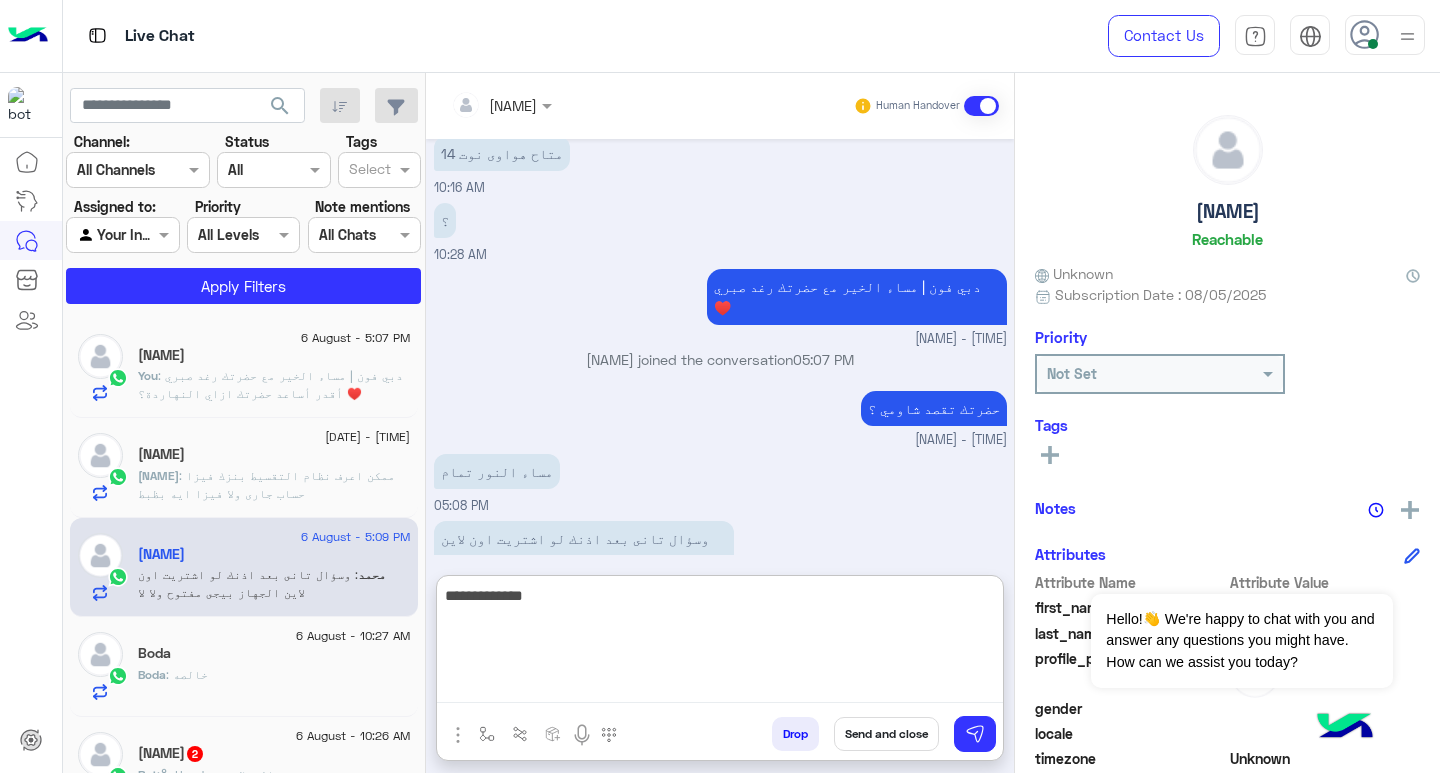 type on "**********" 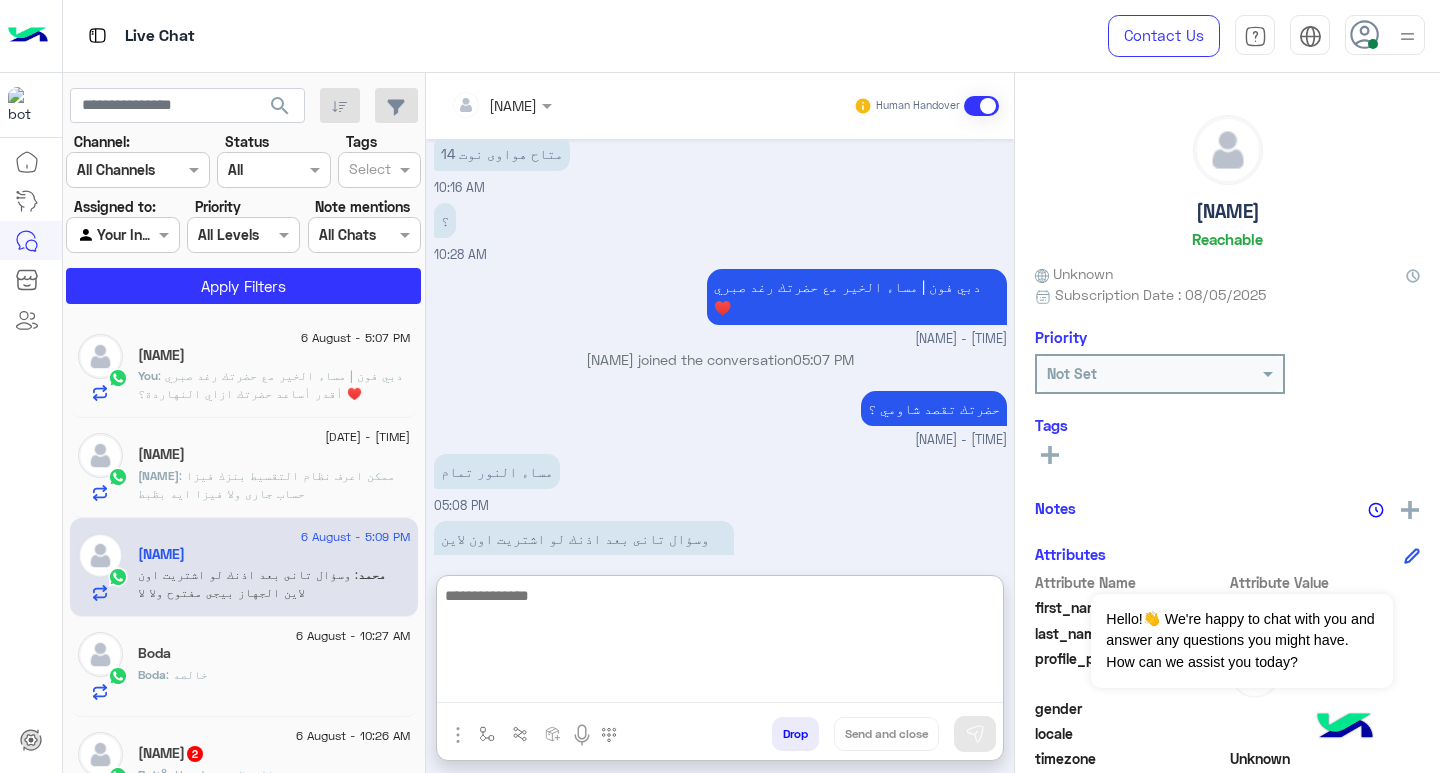 scroll, scrollTop: 2144, scrollLeft: 0, axis: vertical 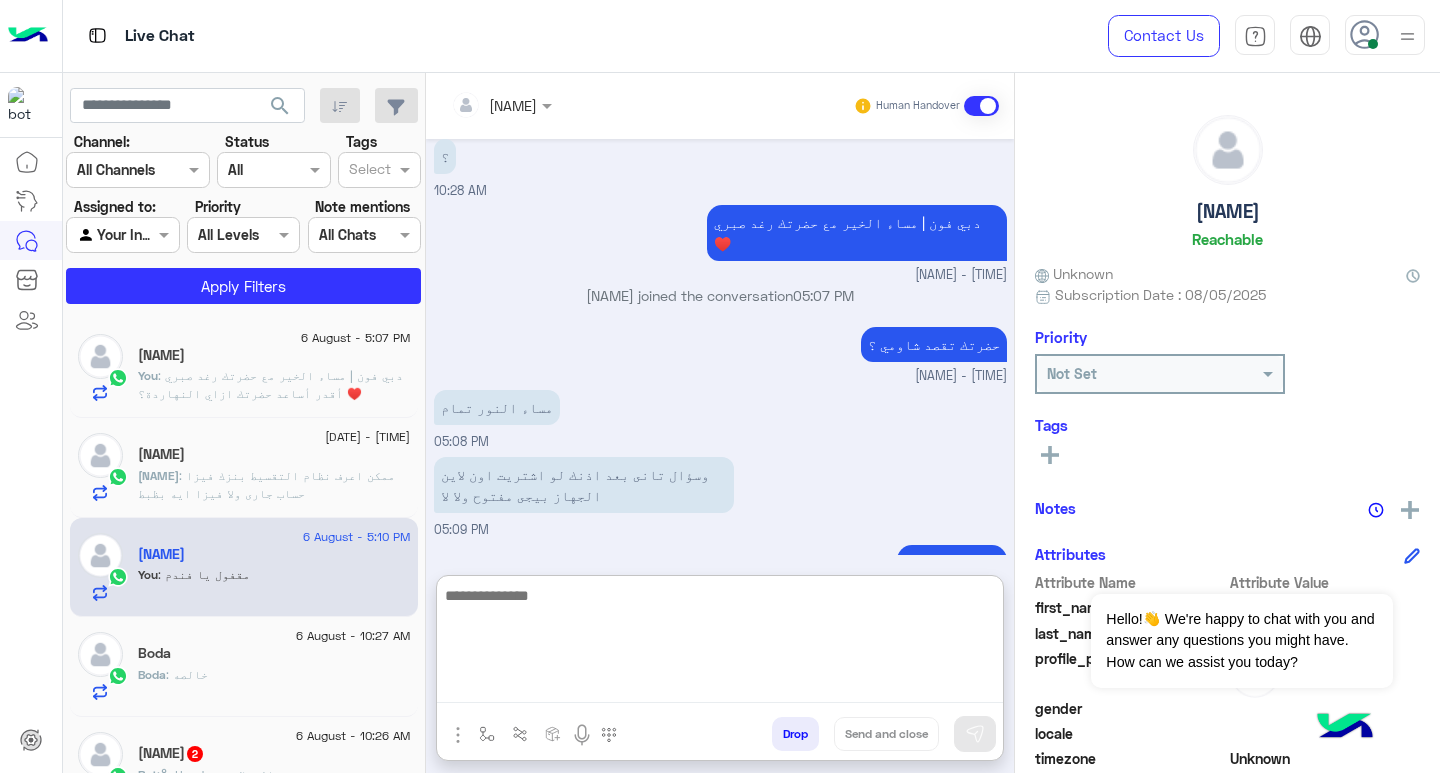 click on "IbrahimMagdy" 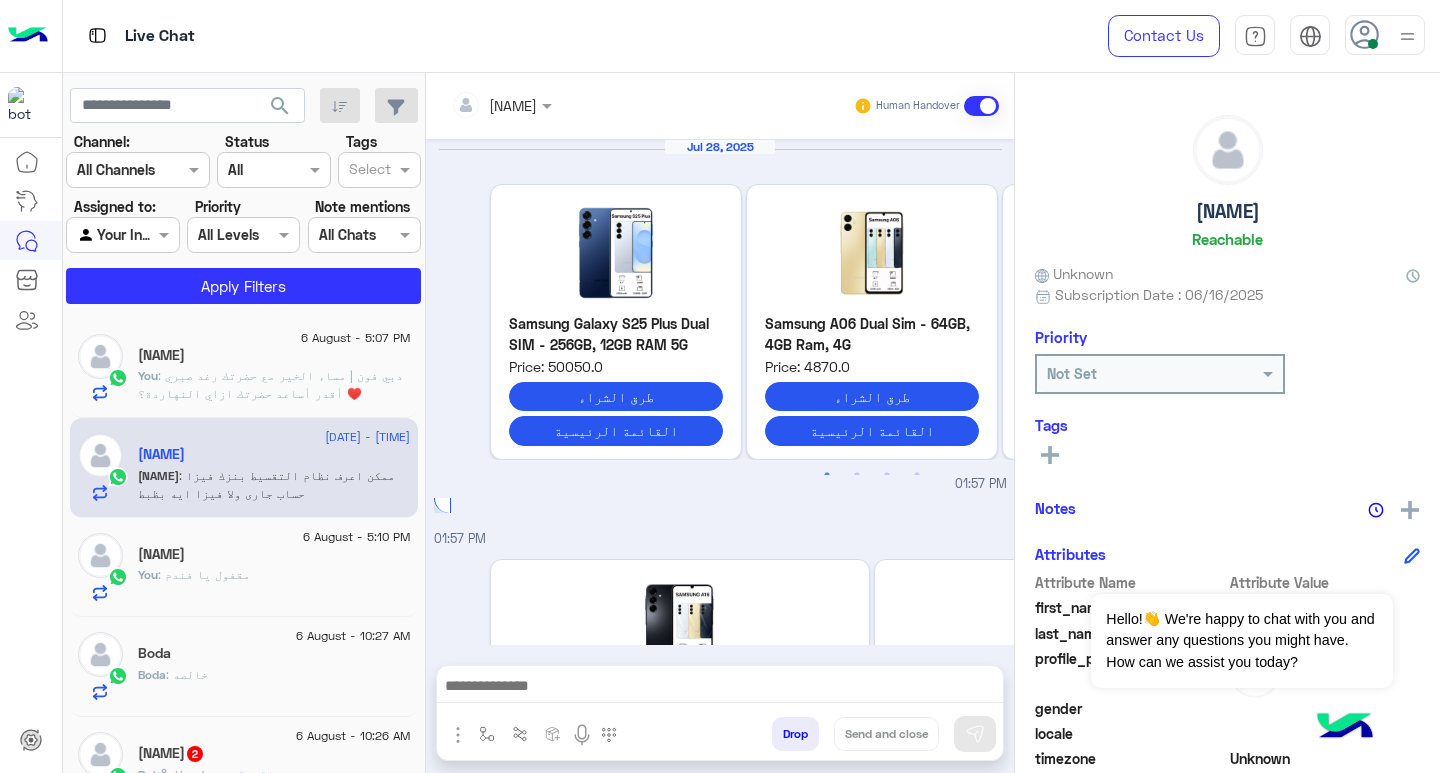 scroll, scrollTop: 2203, scrollLeft: 0, axis: vertical 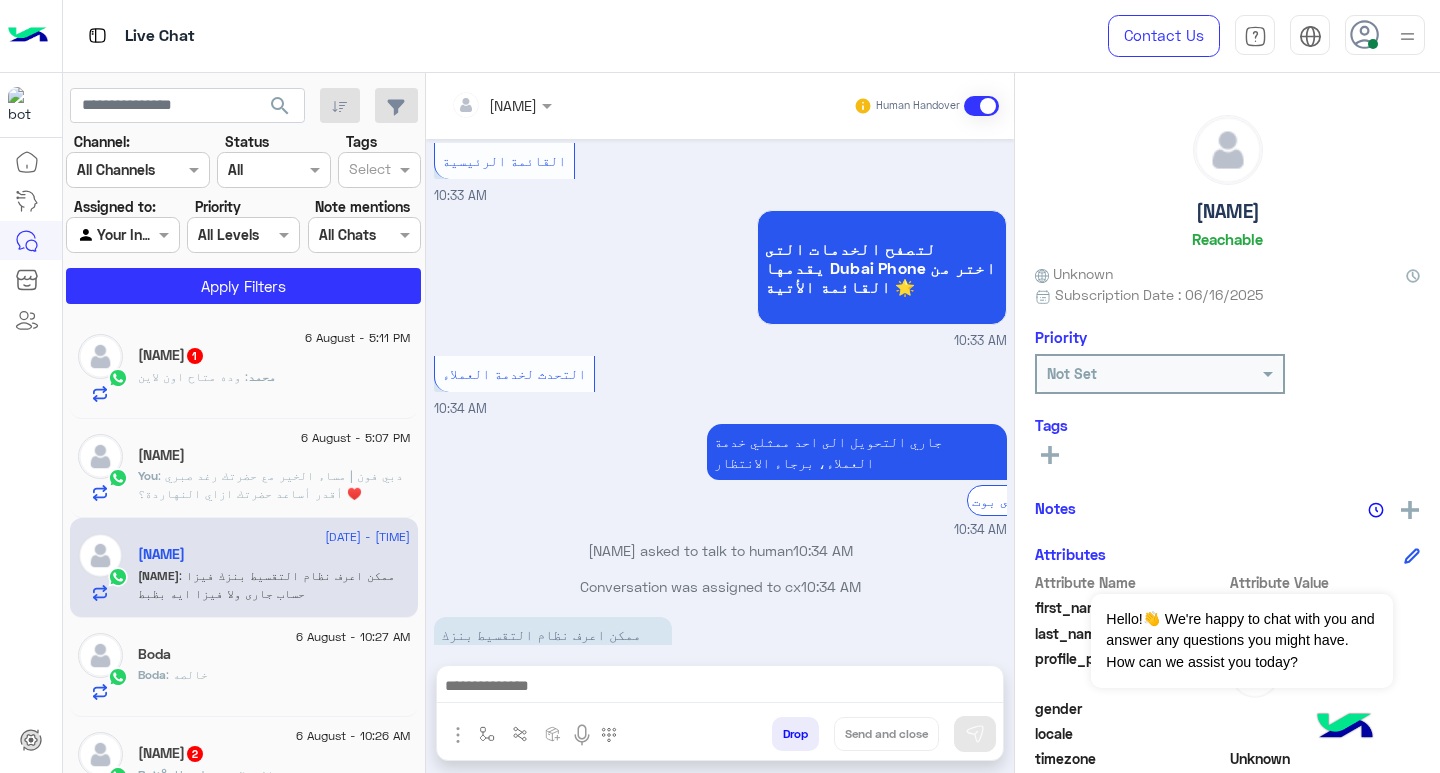 click on "محمد" 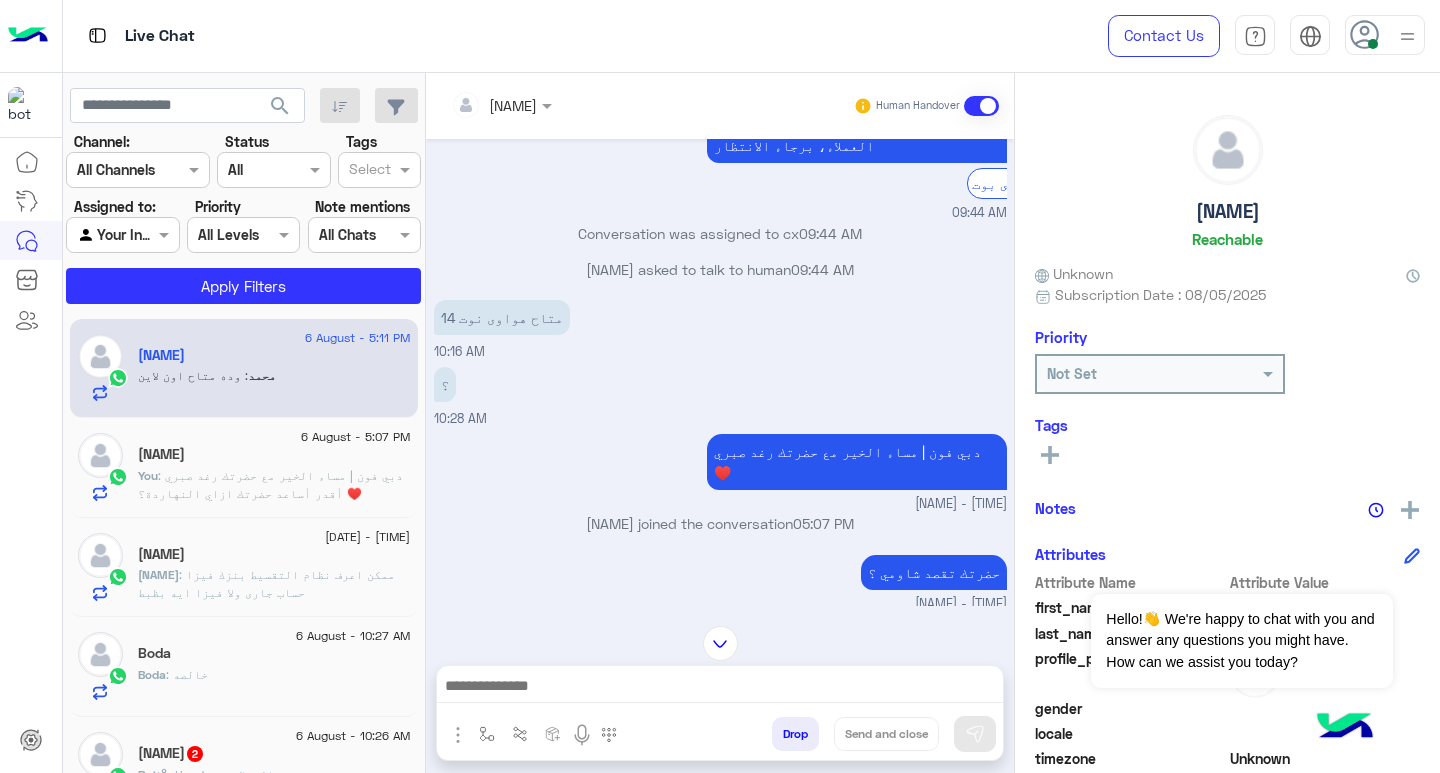 scroll, scrollTop: 1543, scrollLeft: 0, axis: vertical 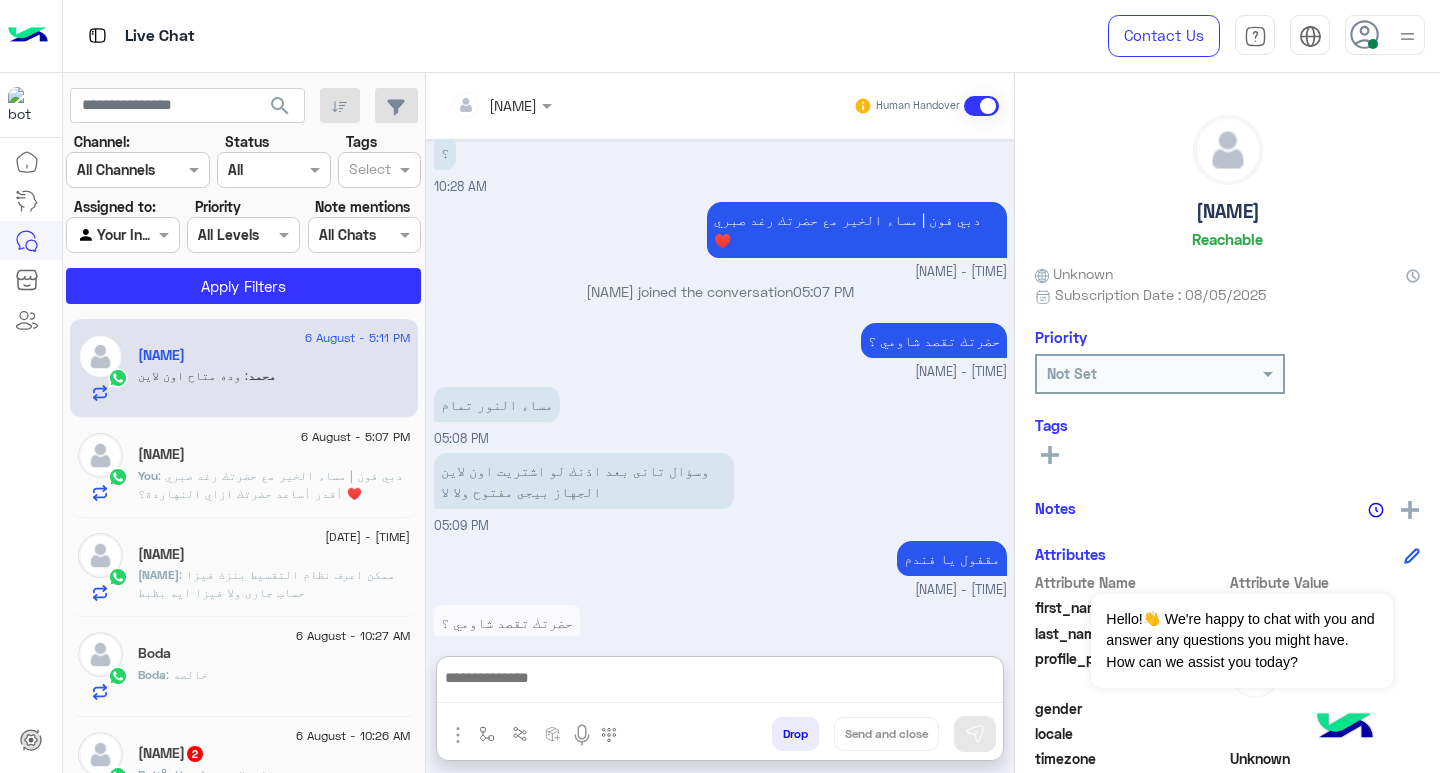 click at bounding box center [720, 684] 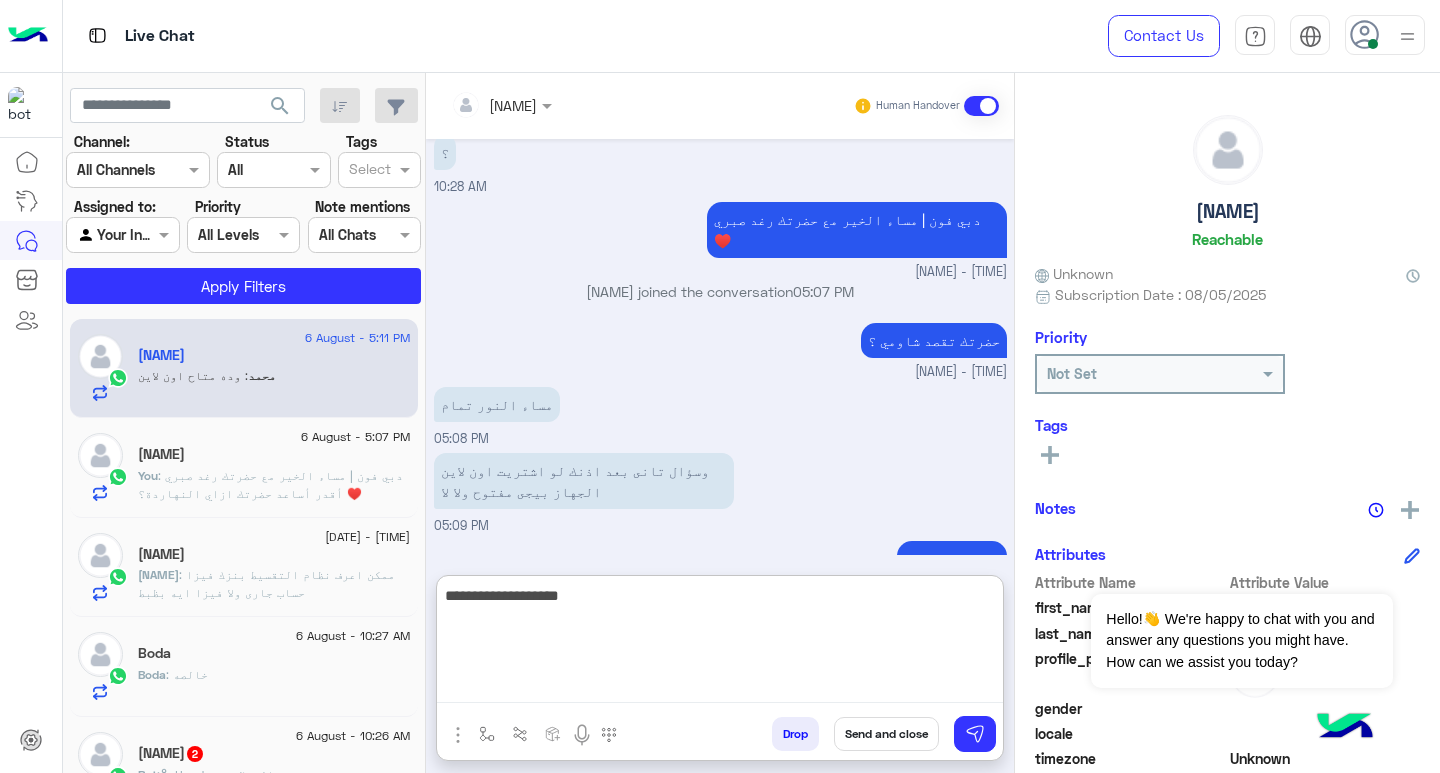 type on "**********" 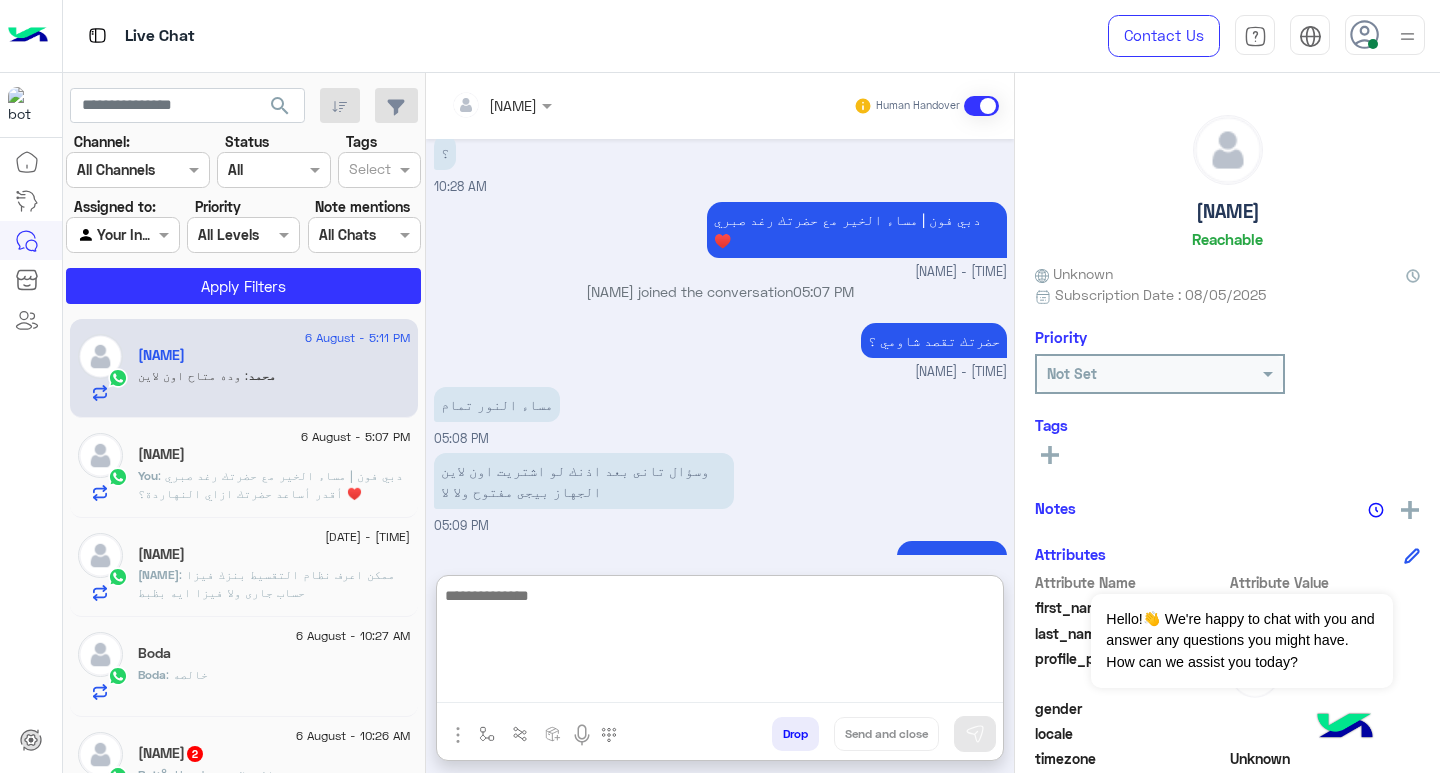 scroll, scrollTop: 1698, scrollLeft: 0, axis: vertical 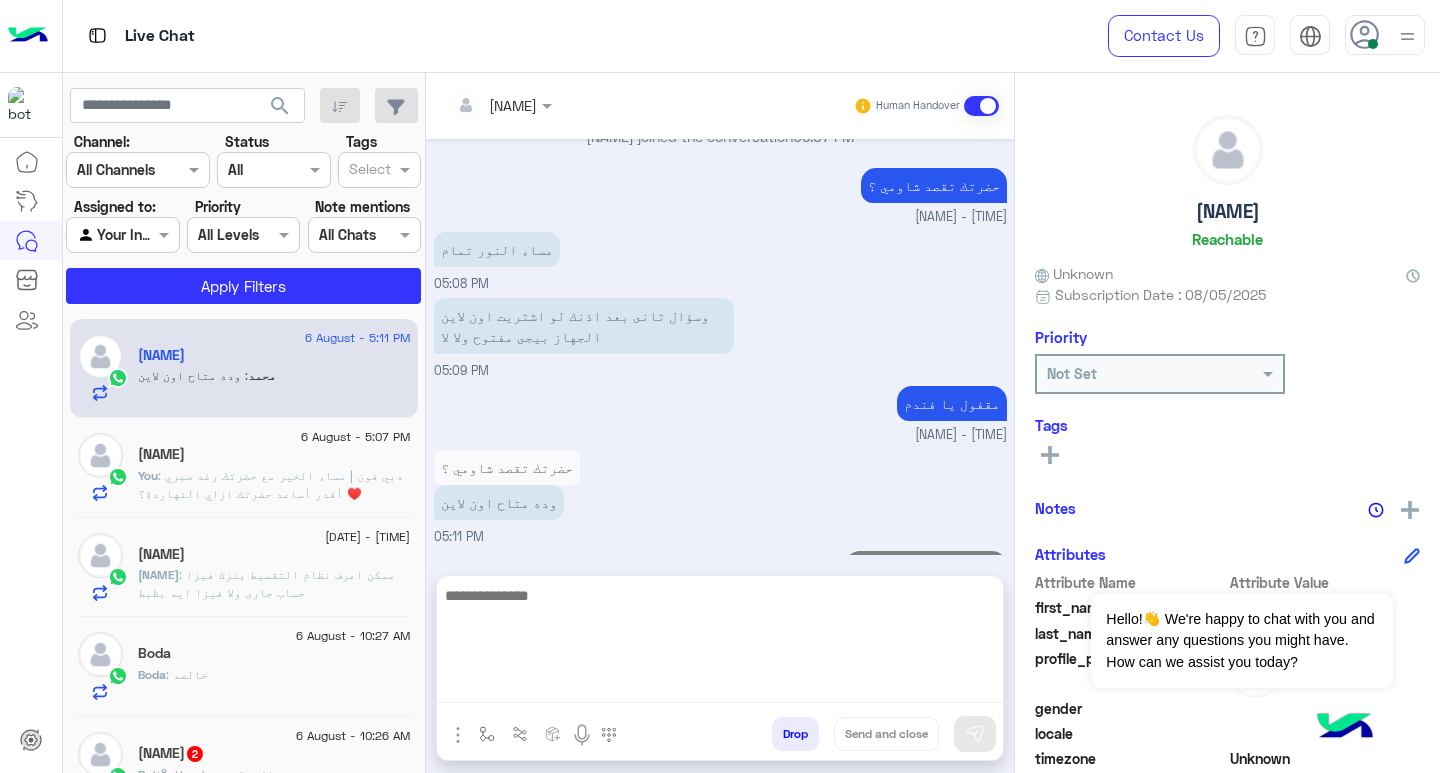 click on ": ممكن اعرف نظام التقسيط  بنزك
فيزا حساب جارى ولا فيزا ايه بظبط" 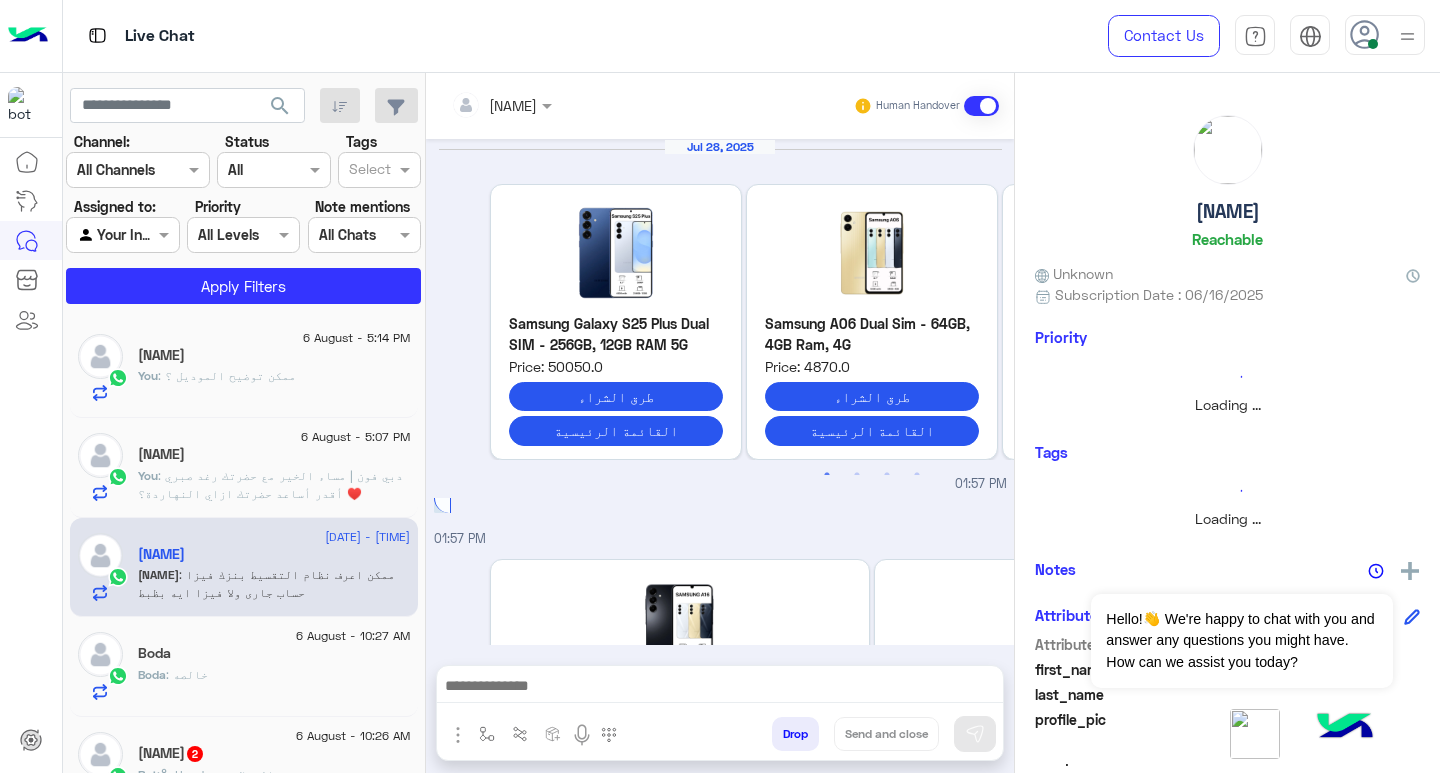 scroll, scrollTop: 2203, scrollLeft: 0, axis: vertical 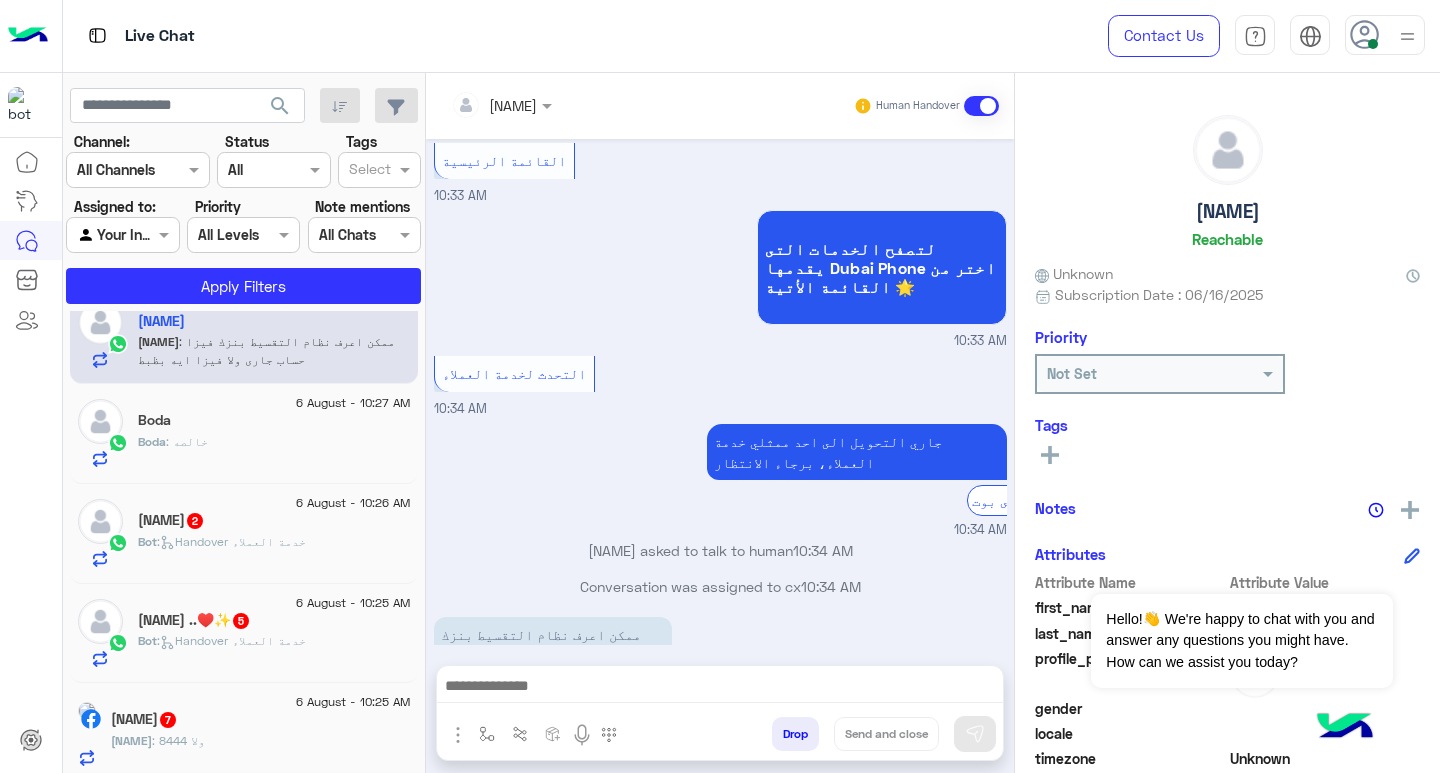 click on "احمد الشامي  2" 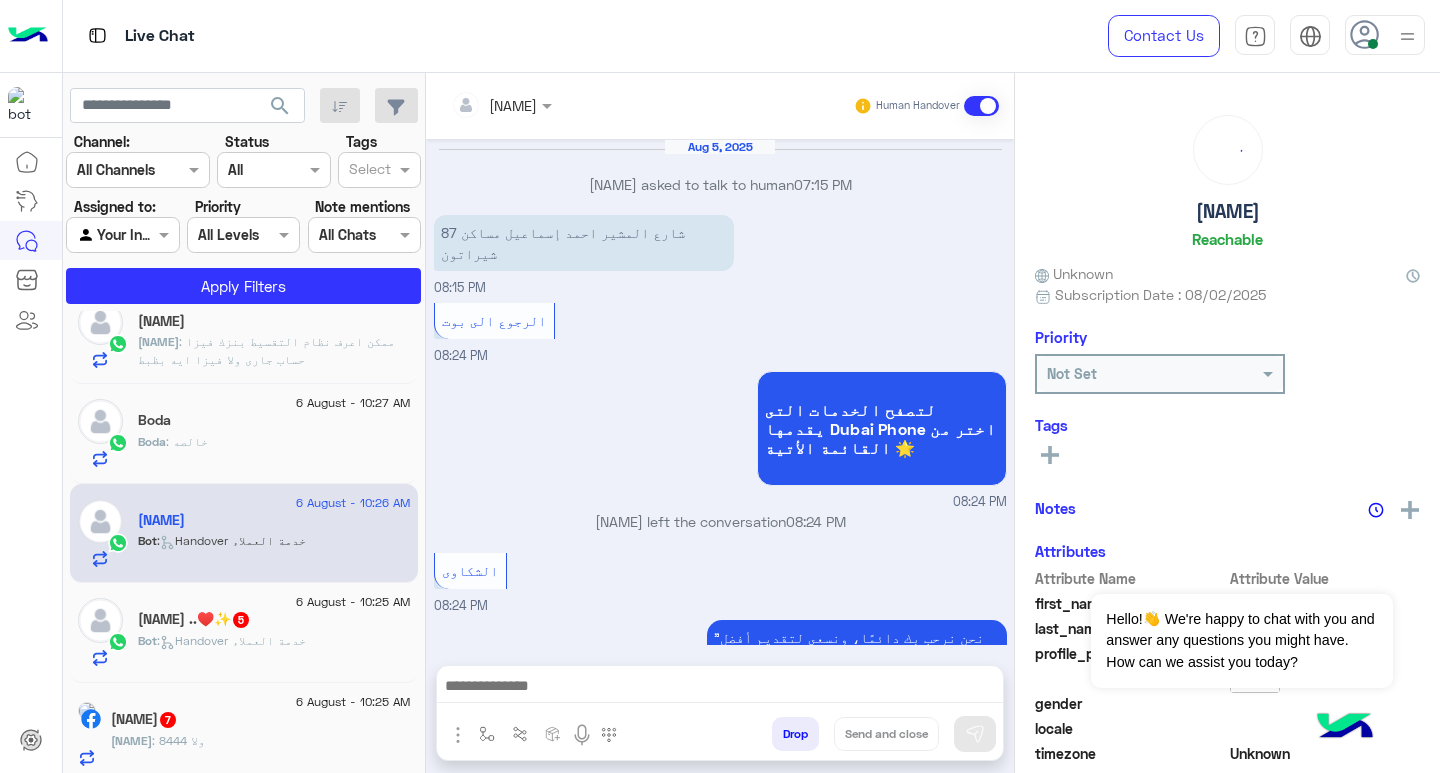 scroll, scrollTop: 1455, scrollLeft: 0, axis: vertical 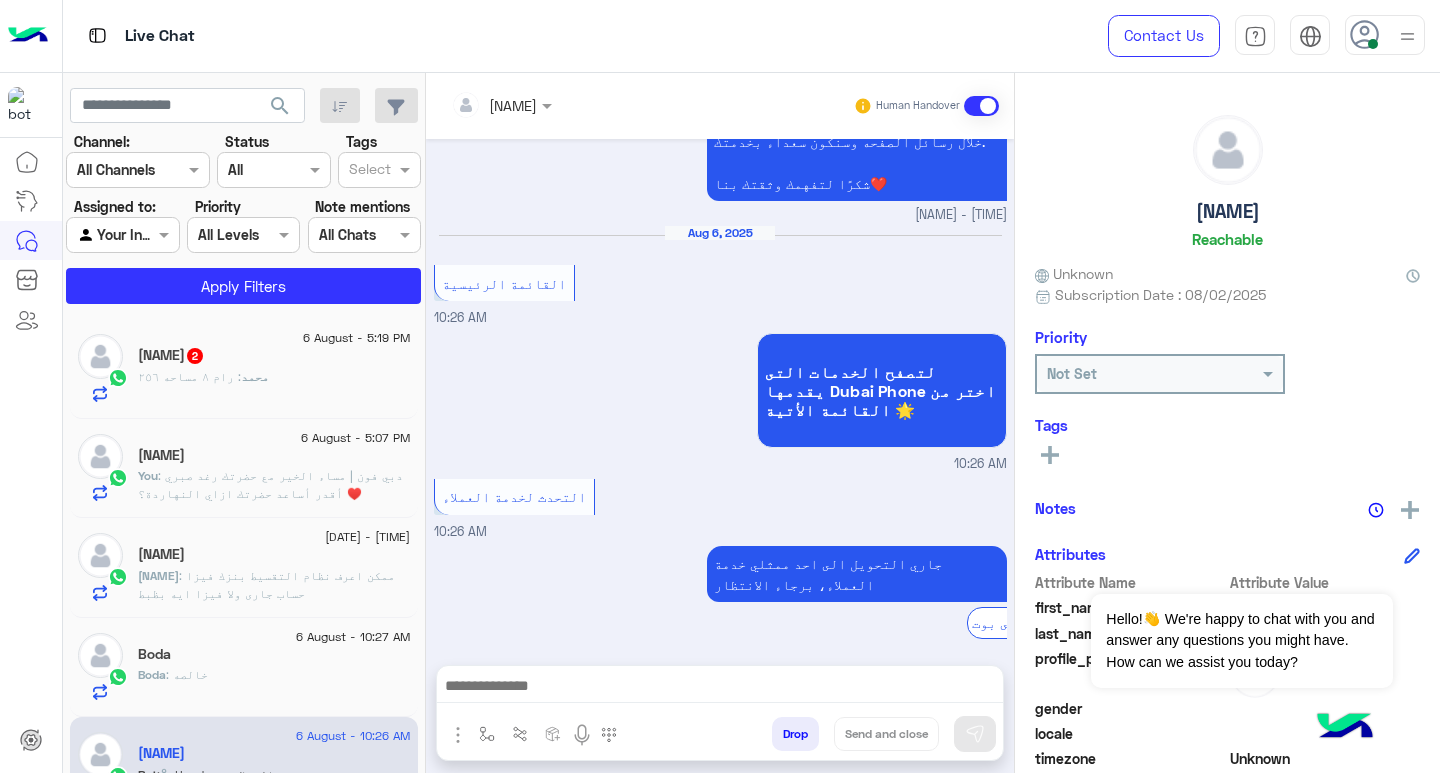 click on "محمد شعبان  2" 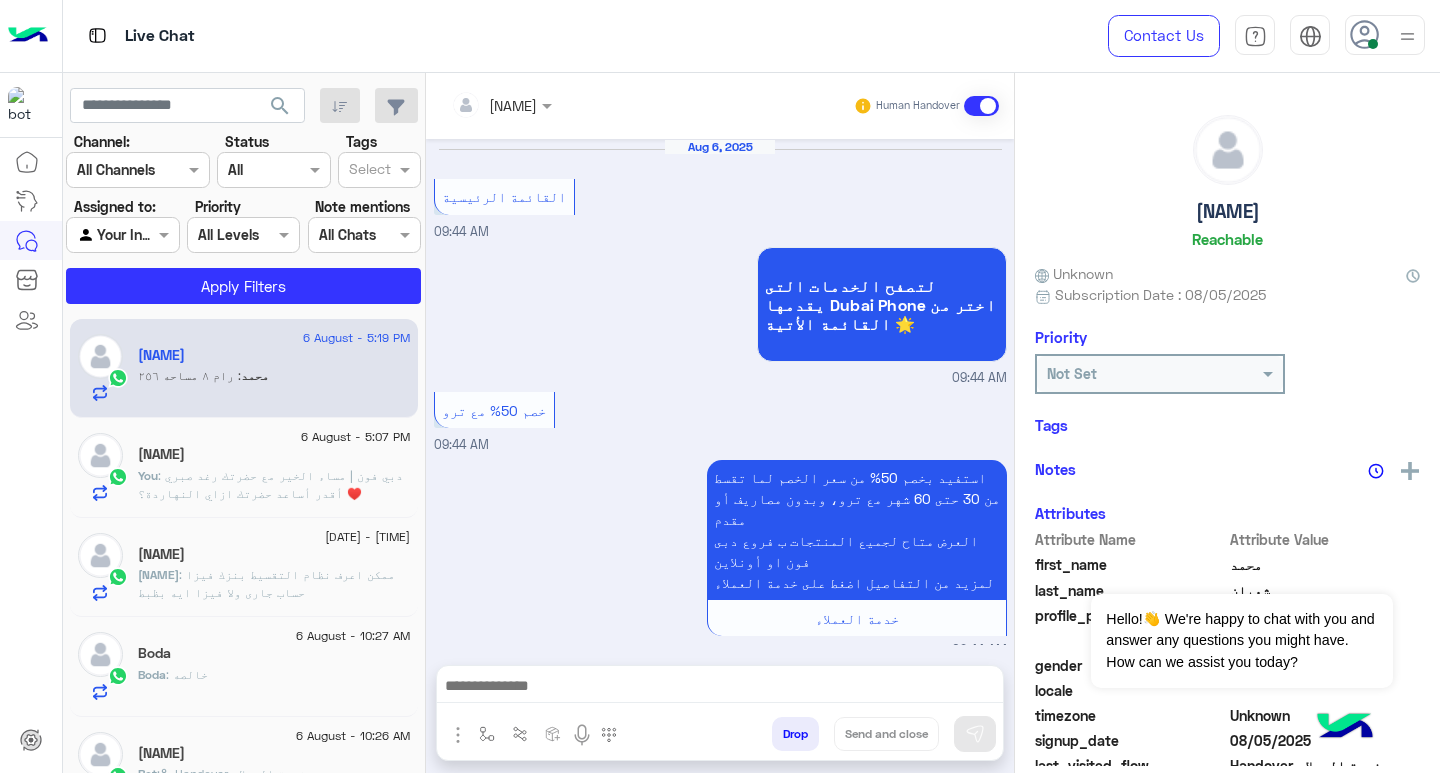 scroll, scrollTop: 1098, scrollLeft: 0, axis: vertical 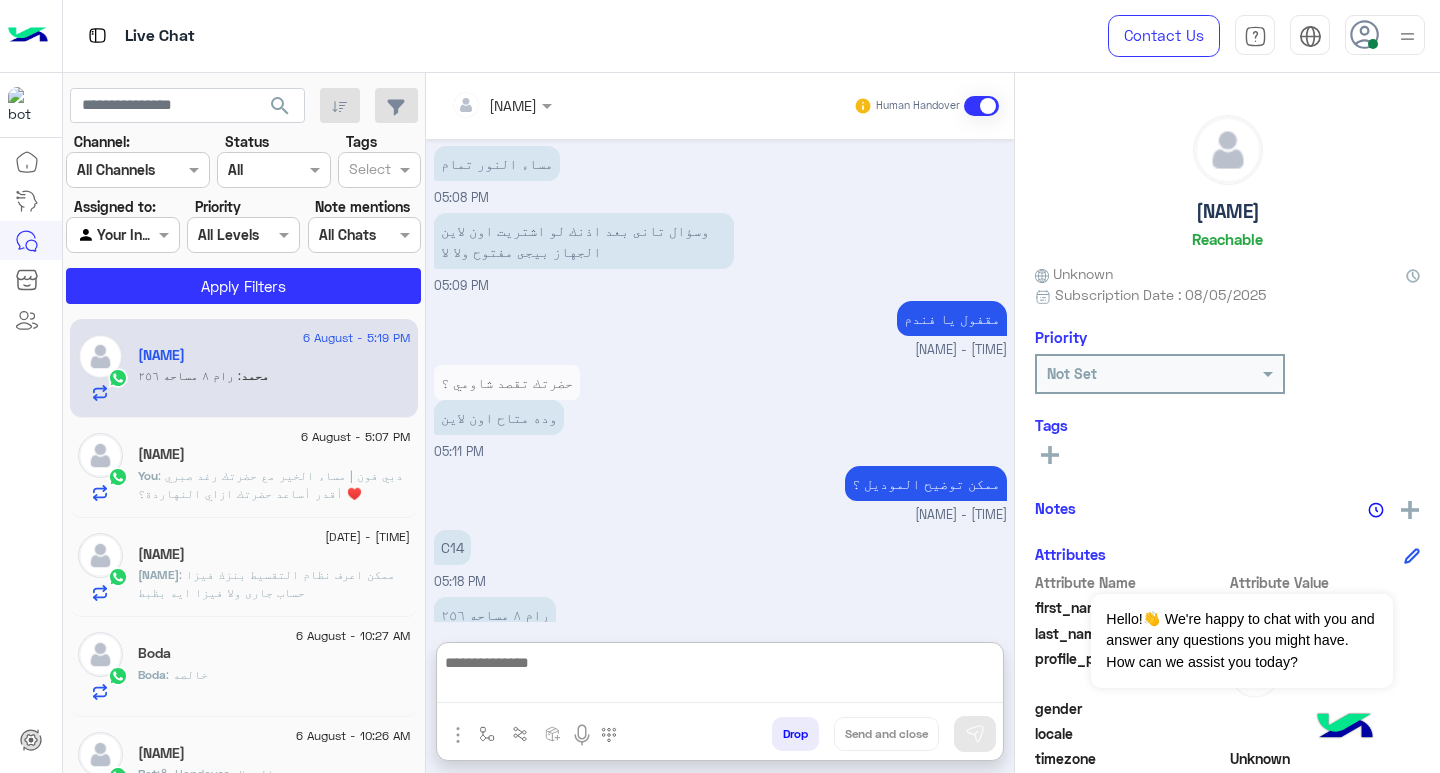 click at bounding box center (720, 676) 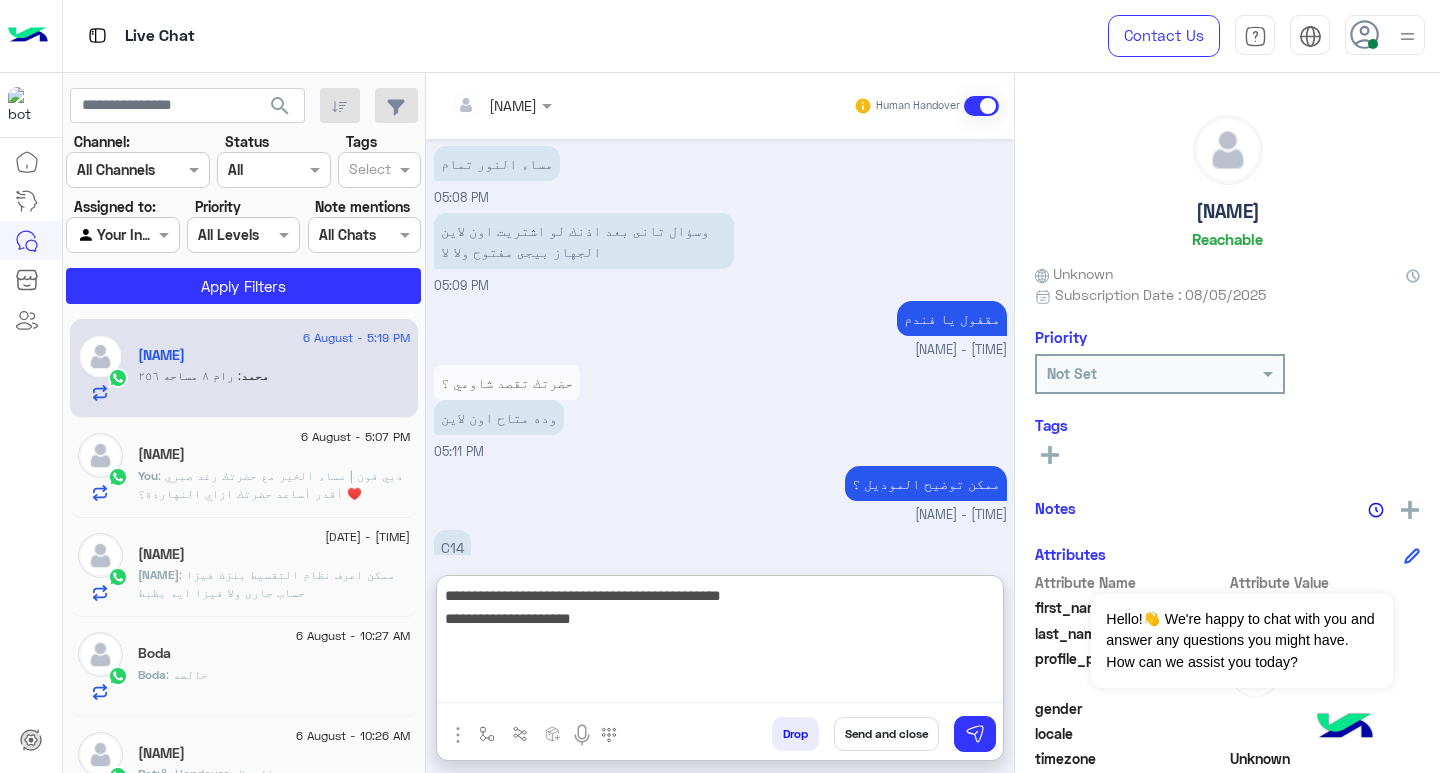 click on "**********" at bounding box center (720, 643) 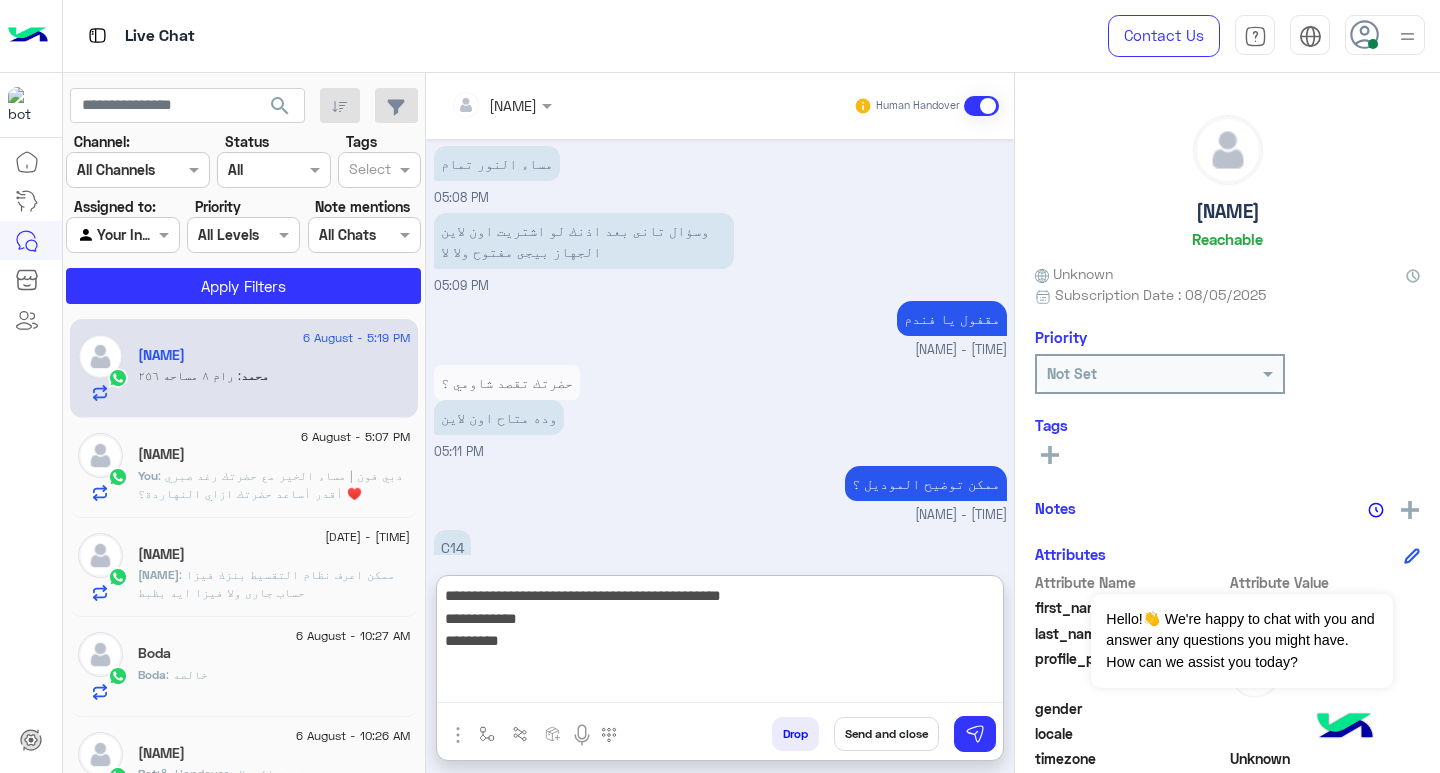 click on "**********" at bounding box center [720, 643] 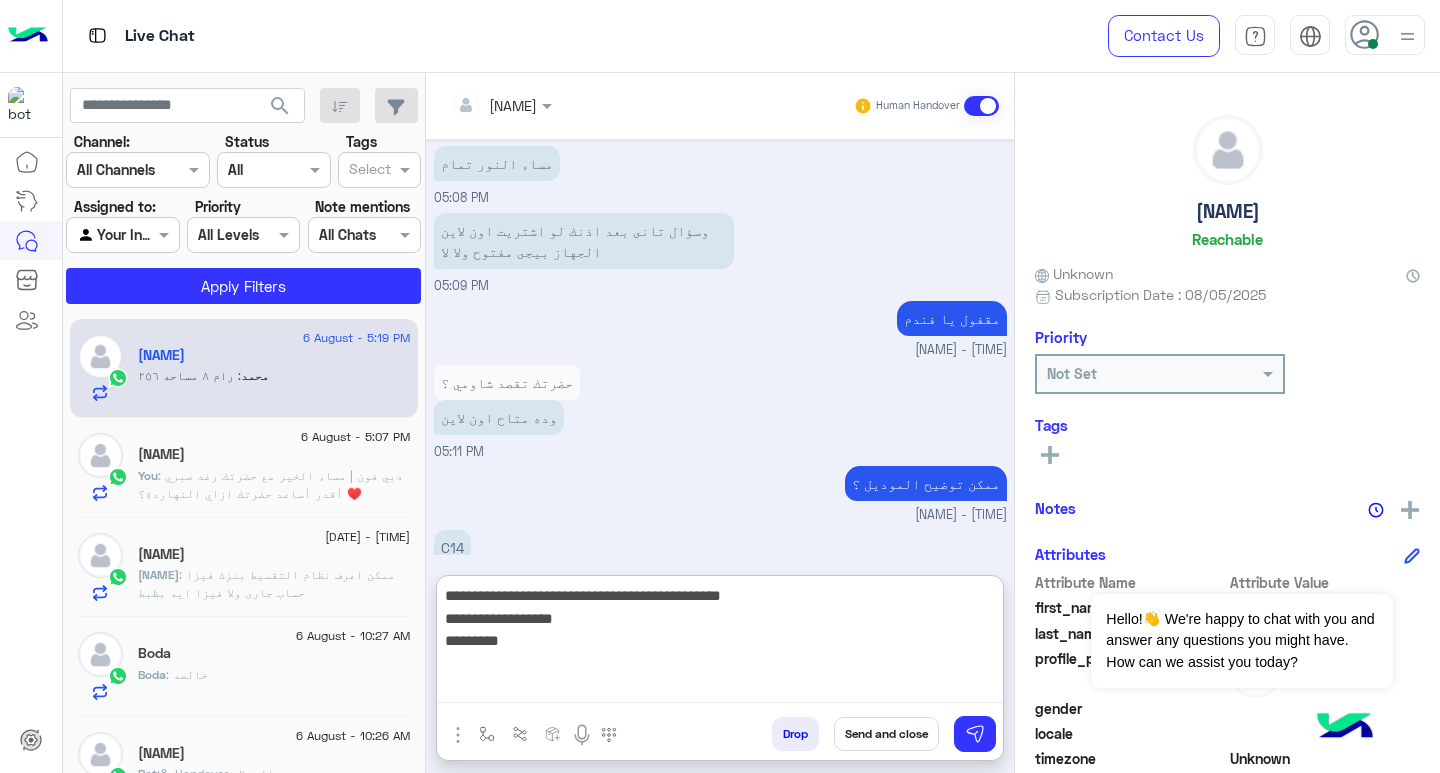 click on "**********" at bounding box center (720, 643) 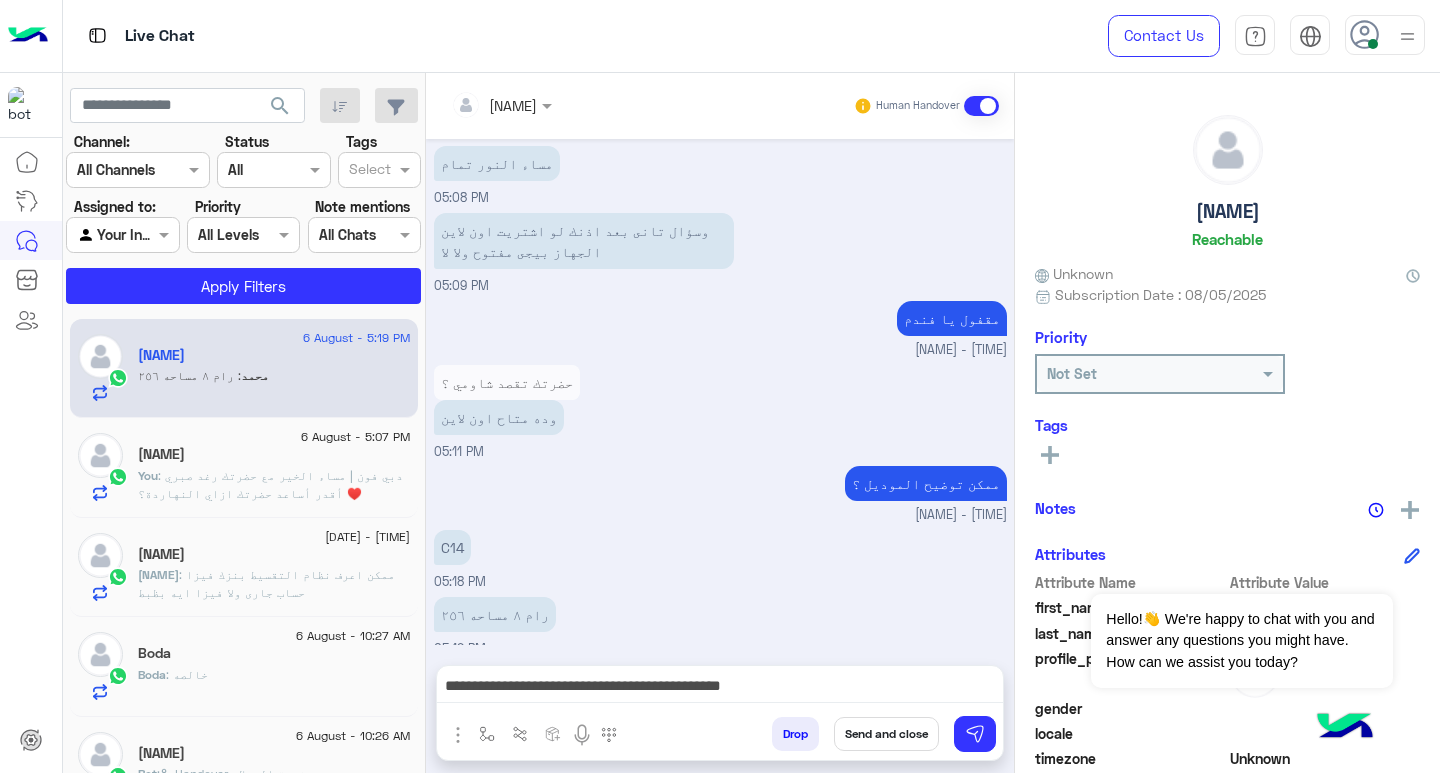 click on "**********" at bounding box center [720, 688] 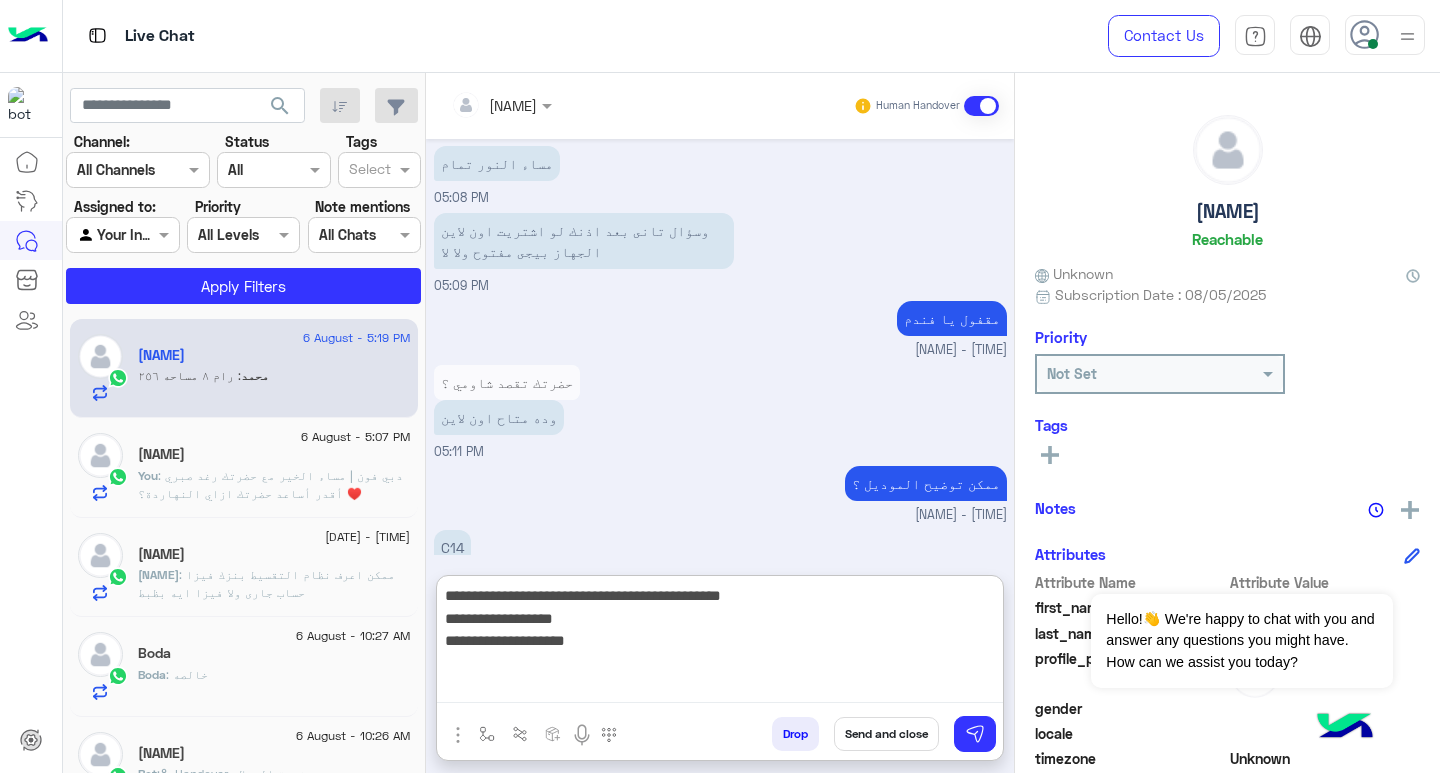 click on "**********" at bounding box center (720, 643) 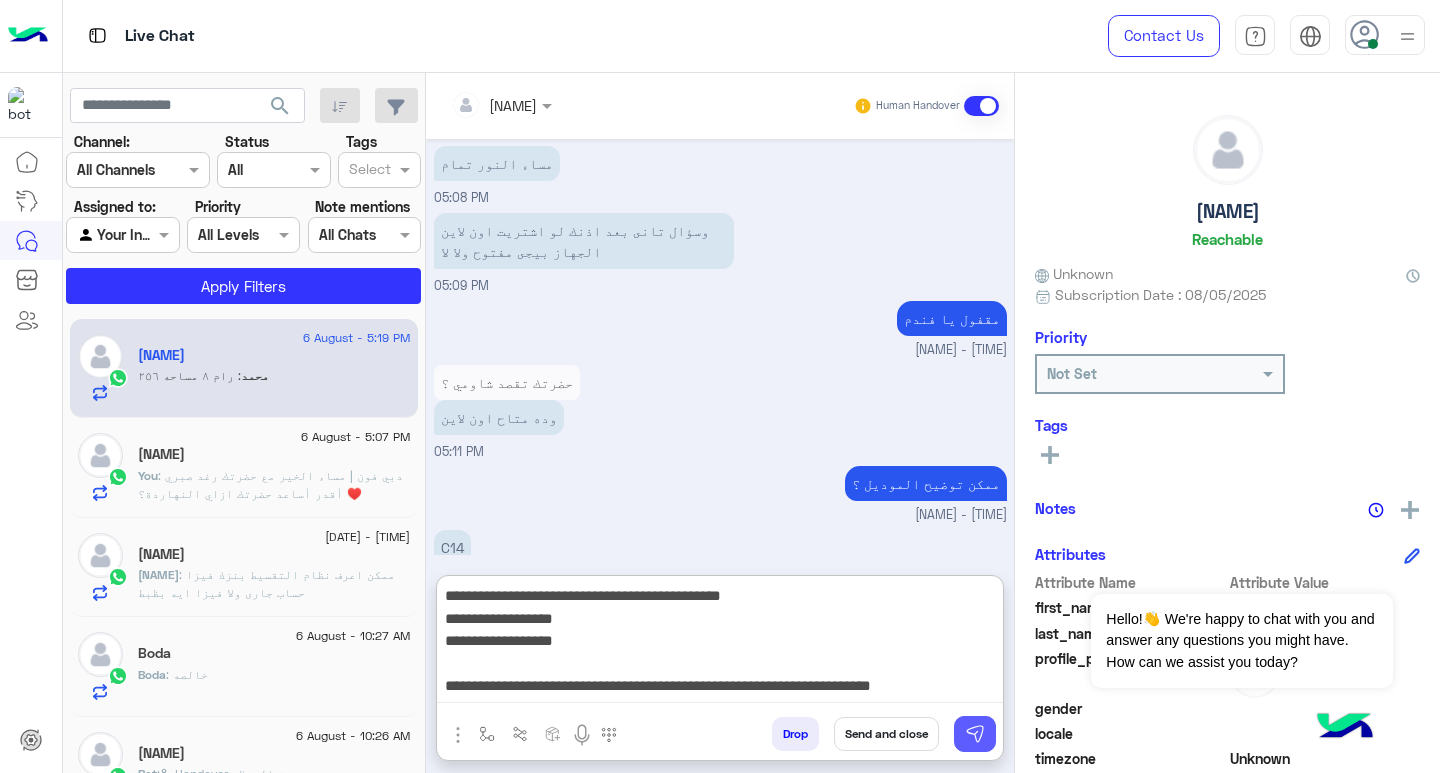 type on "**********" 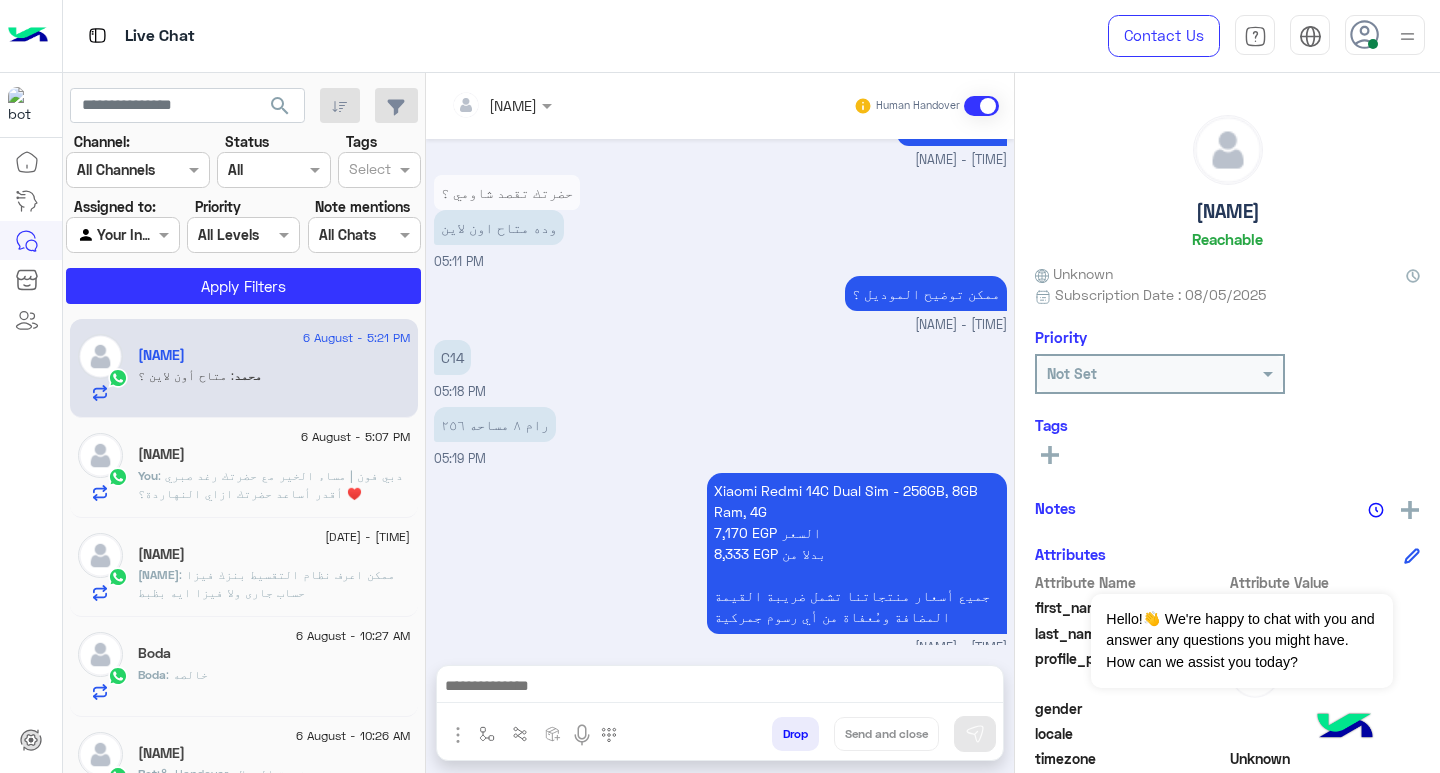 scroll, scrollTop: 1354, scrollLeft: 0, axis: vertical 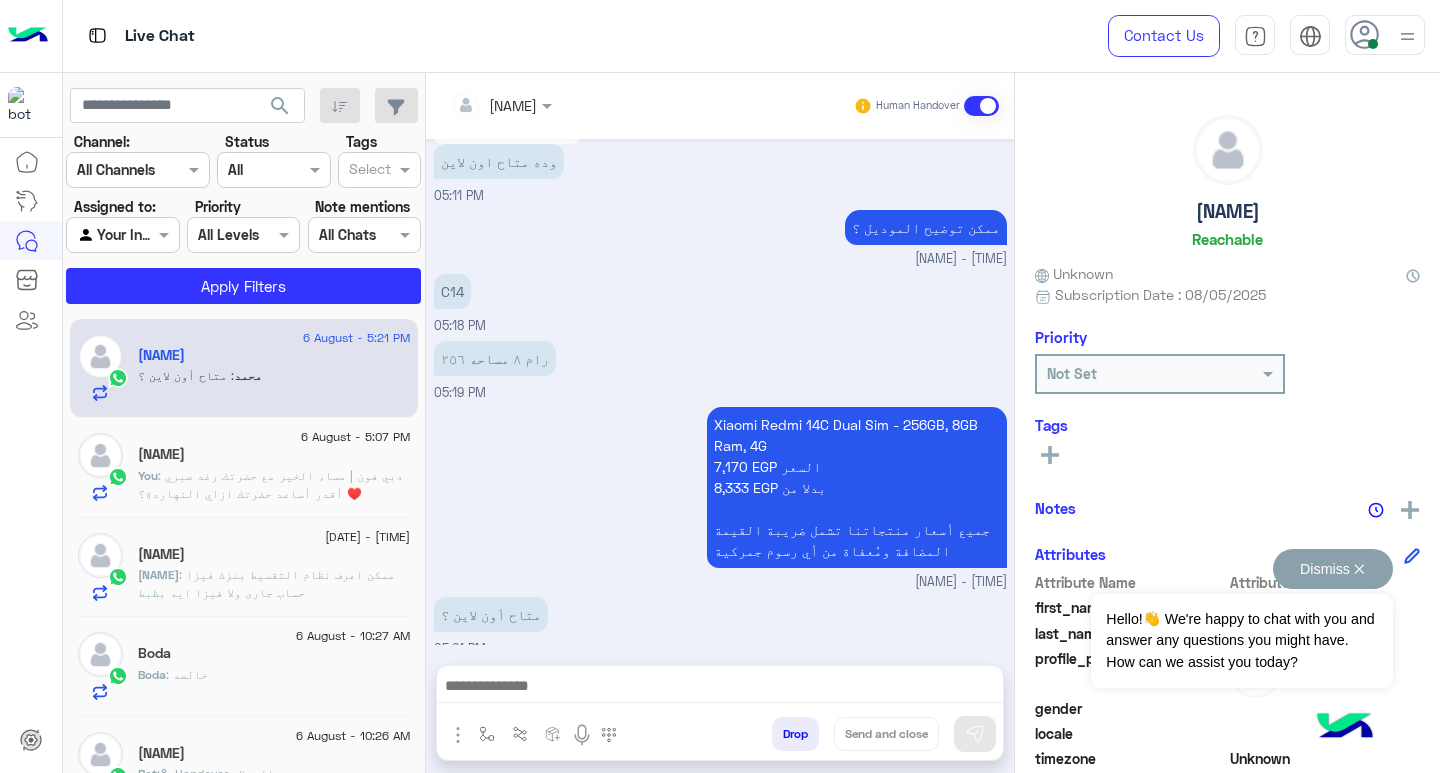 click on "Dismiss ✕ Hello!👋 We're happy to chat with you and answer any questions you might have. How can we assist you today?" at bounding box center (1241, 618) 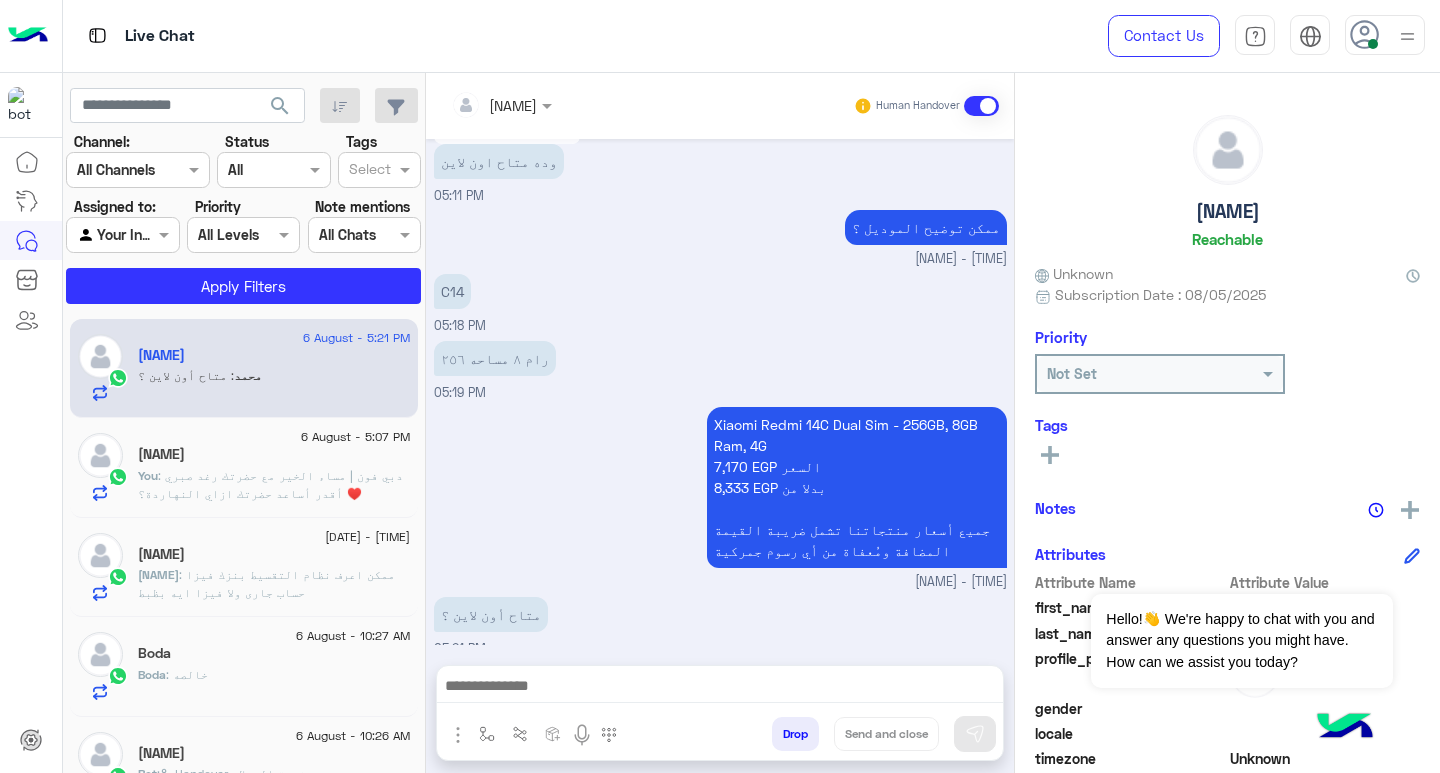 click at bounding box center [720, 688] 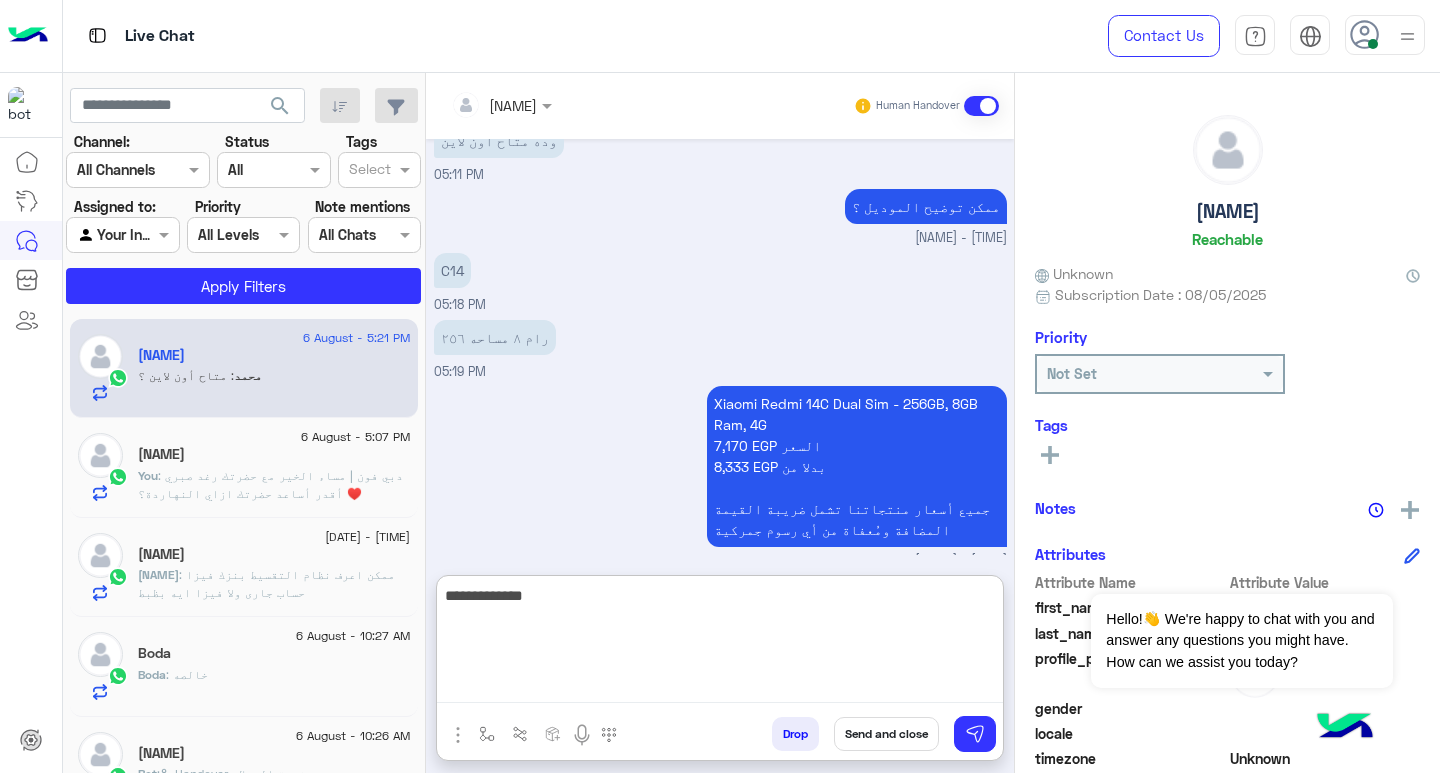 scroll, scrollTop: 1444, scrollLeft: 0, axis: vertical 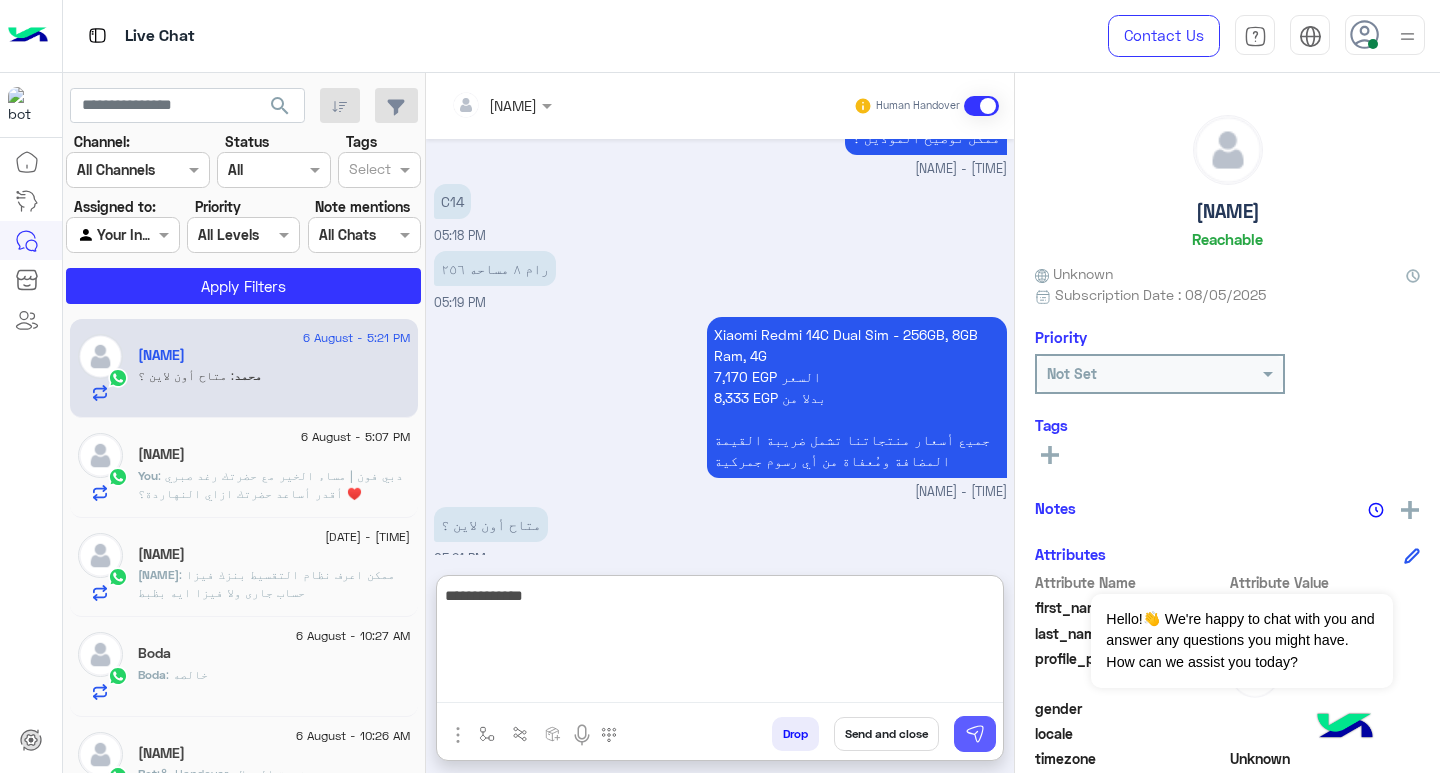 type on "**********" 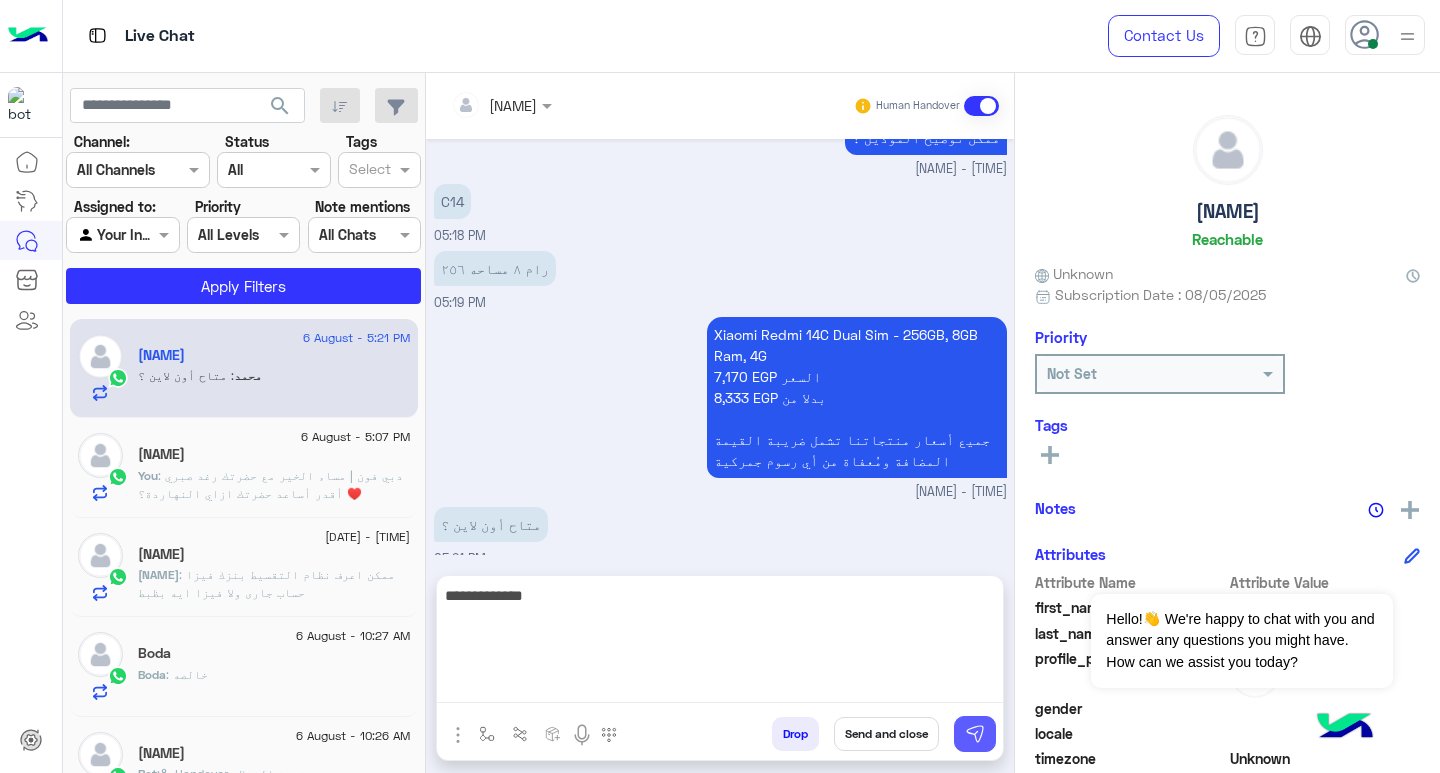 click at bounding box center [975, 734] 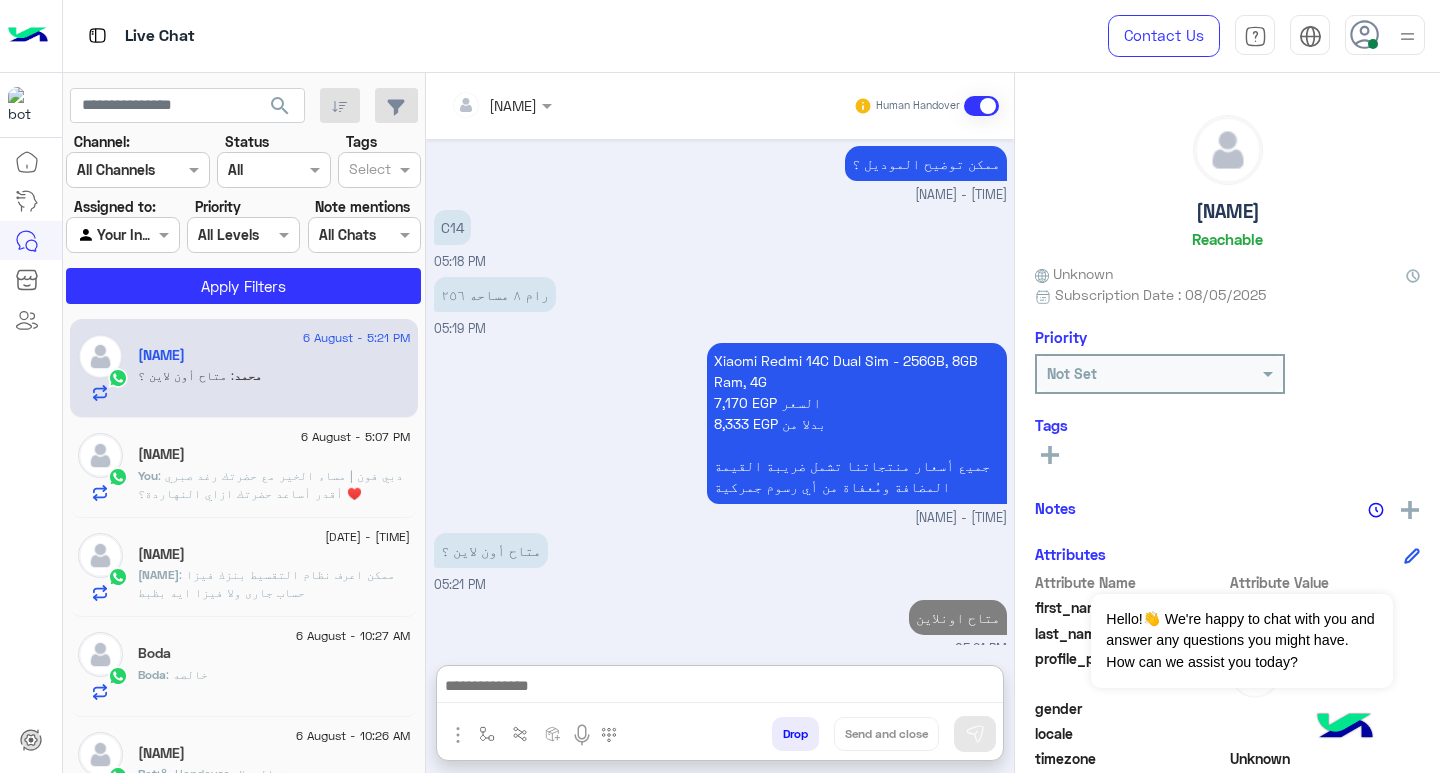 click at bounding box center (720, 688) 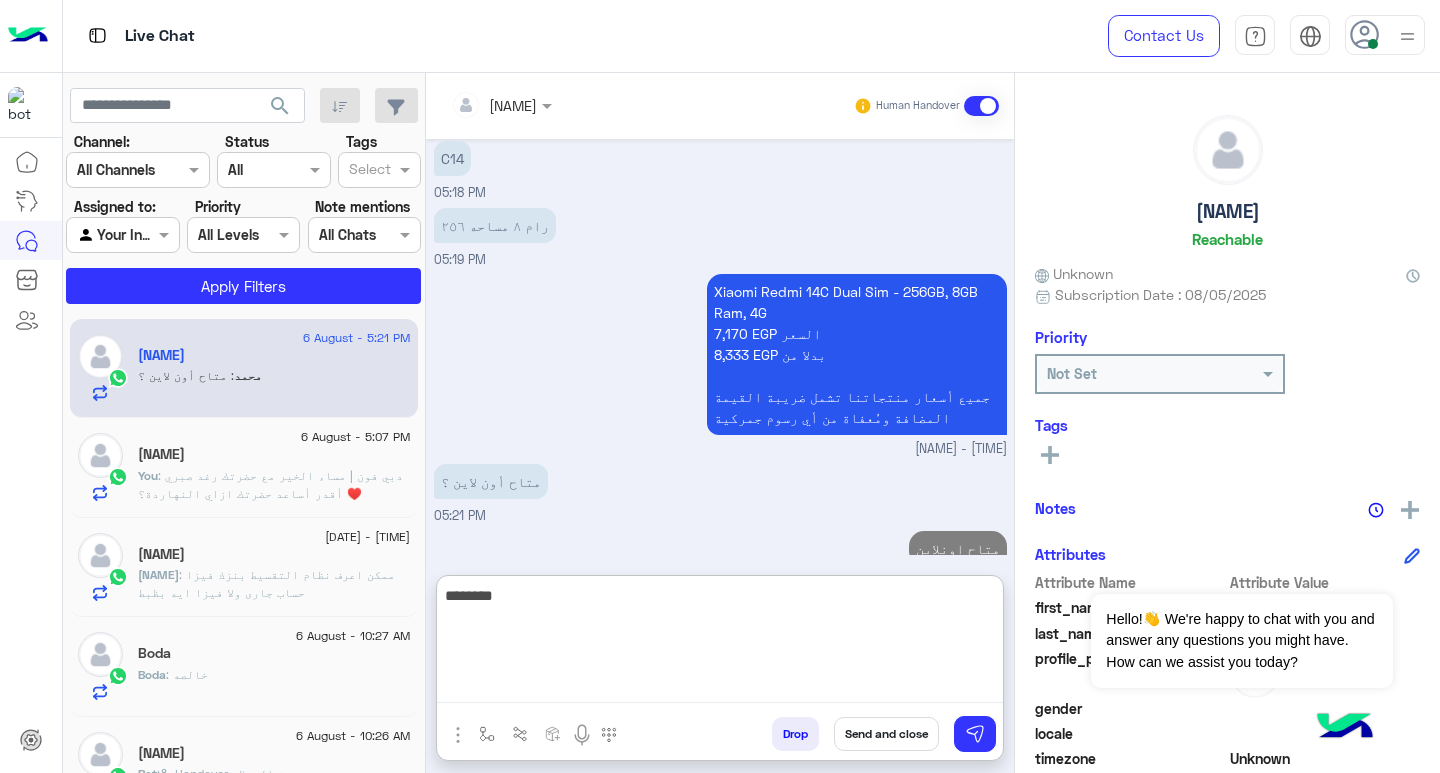 scroll, scrollTop: 1508, scrollLeft: 0, axis: vertical 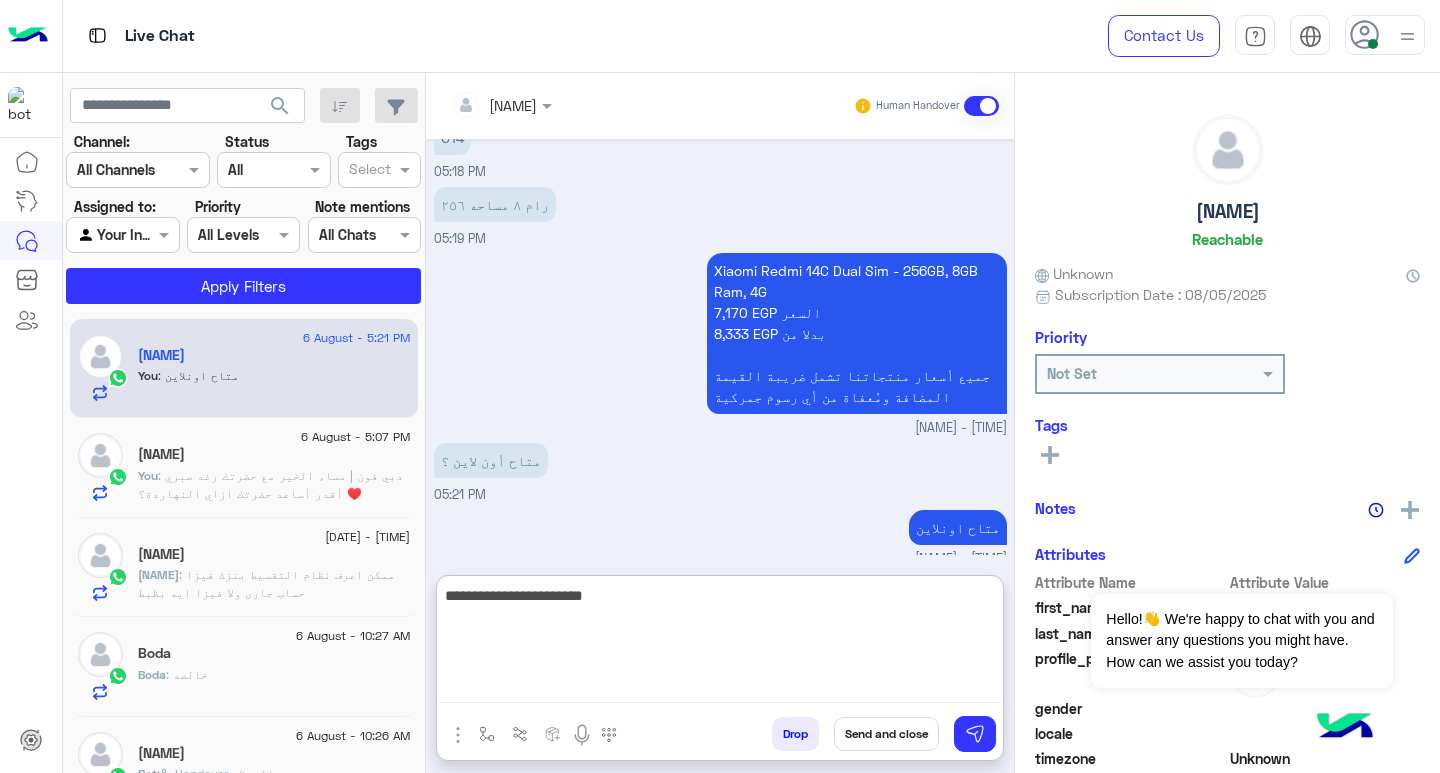 type on "**********" 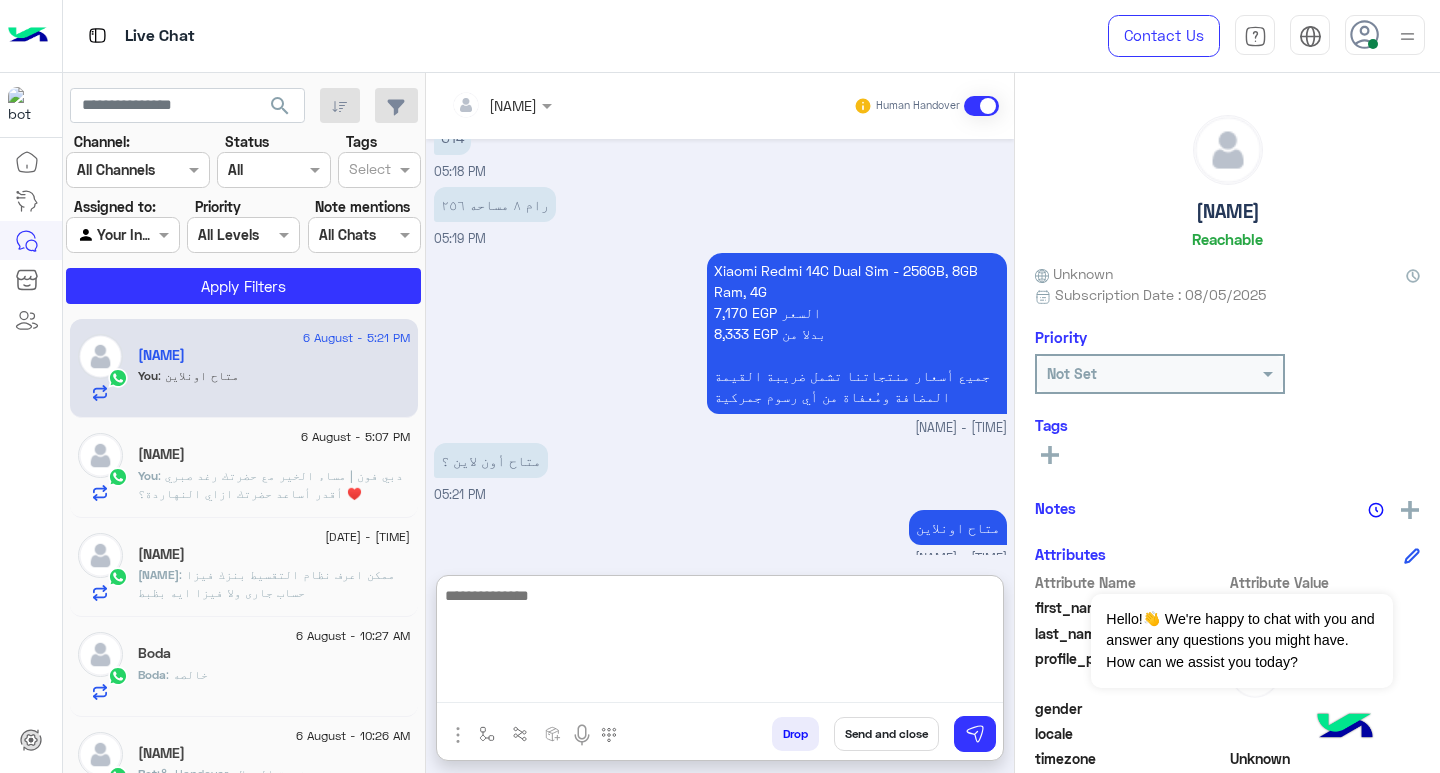 scroll, scrollTop: 1572, scrollLeft: 0, axis: vertical 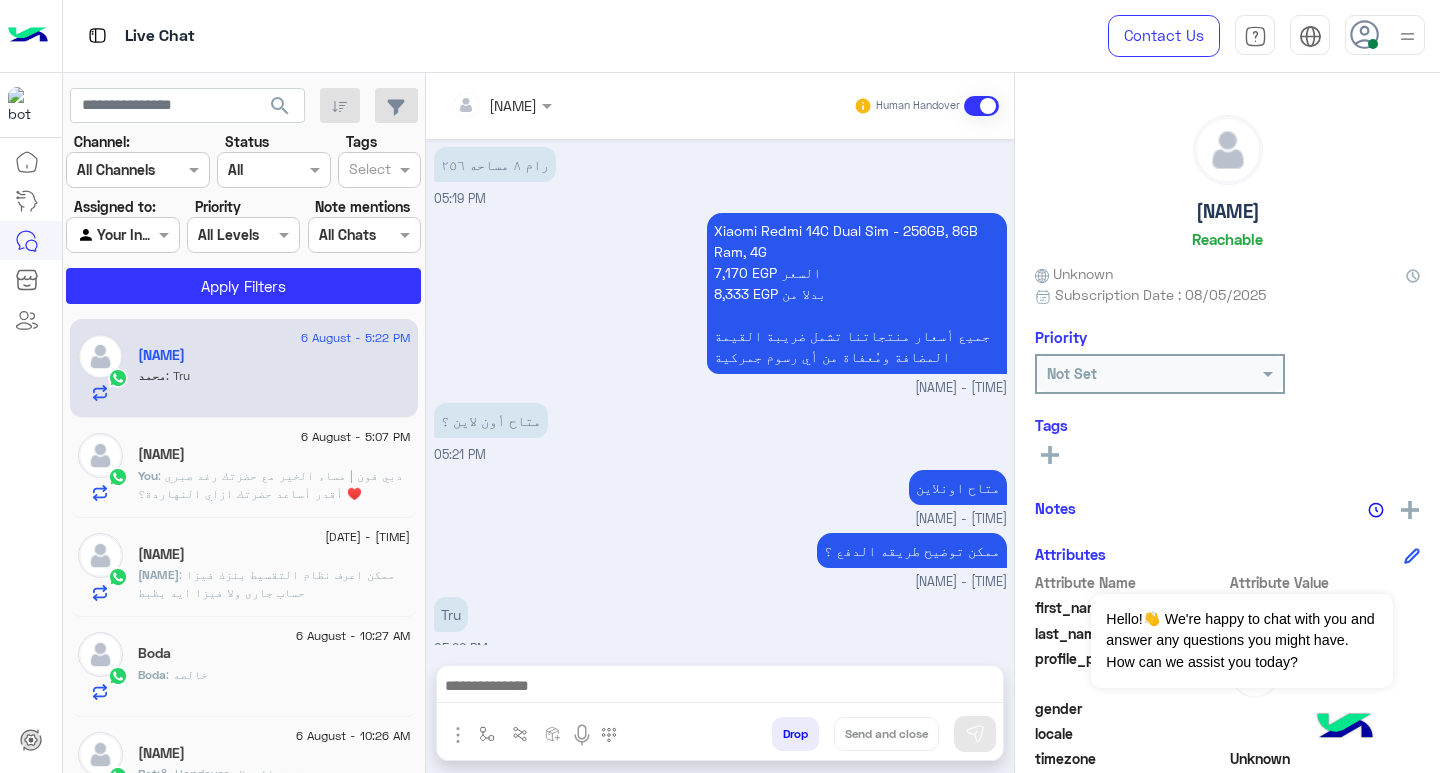 click on "ممكن توضيح طريقه الدفع ؟" at bounding box center (825, -1243) 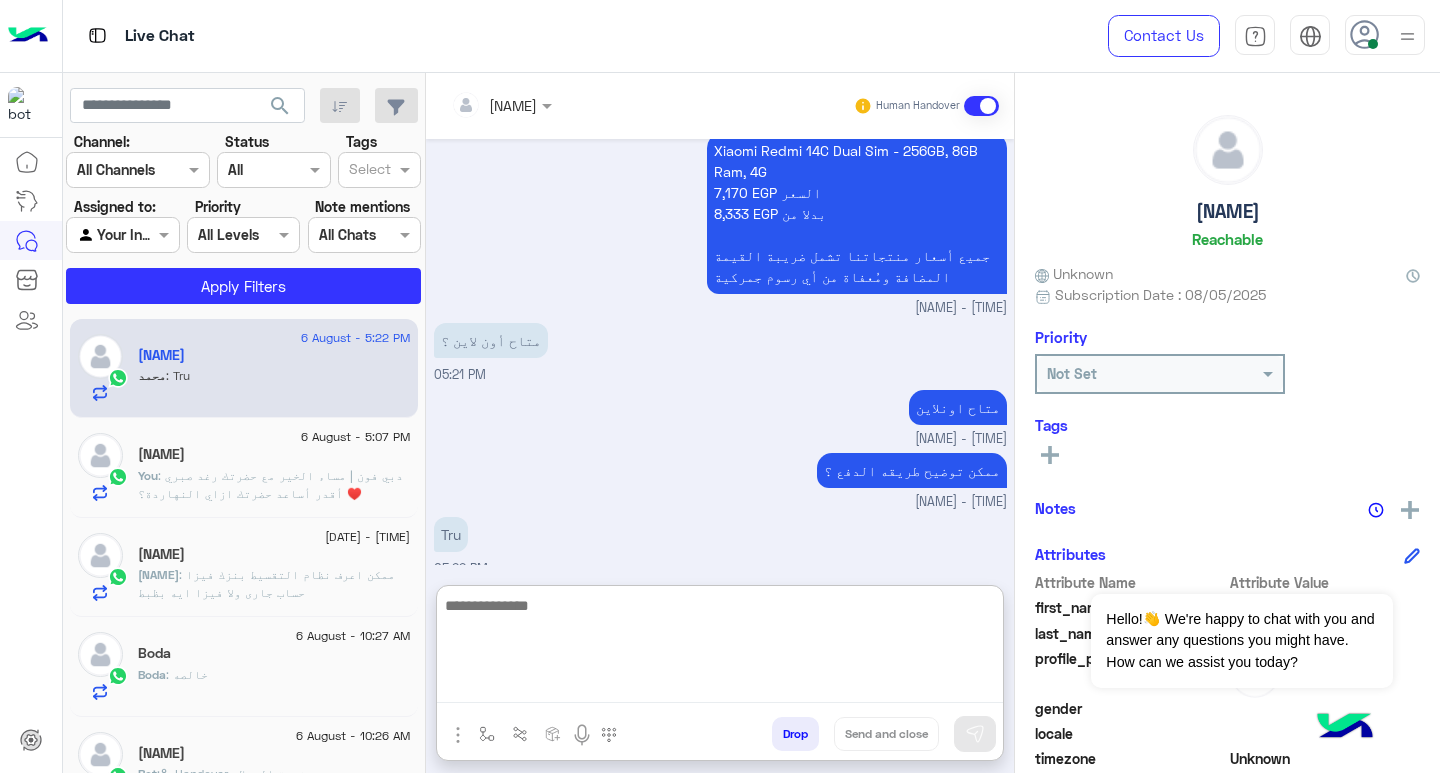 scroll, scrollTop: 1638, scrollLeft: 0, axis: vertical 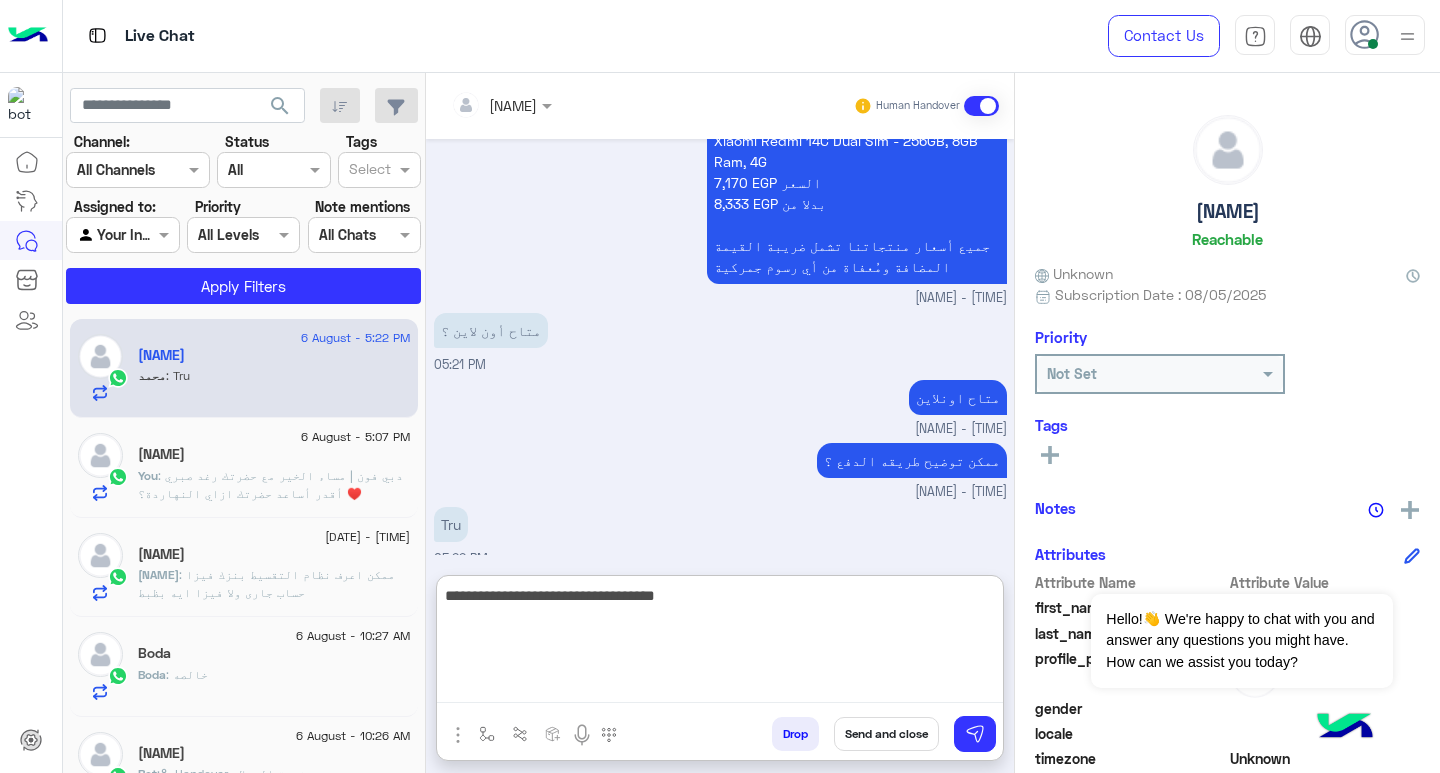 type on "**********" 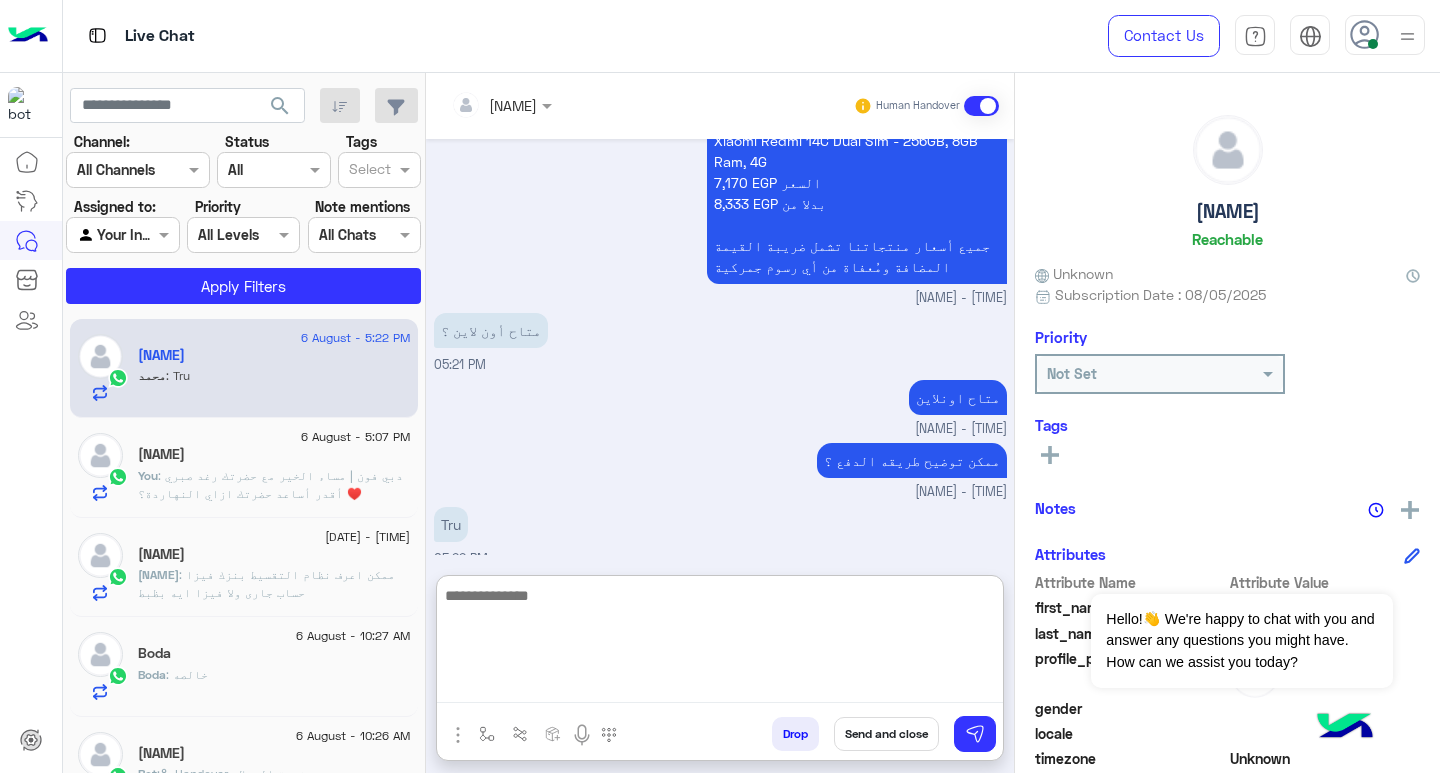 scroll, scrollTop: 1702, scrollLeft: 0, axis: vertical 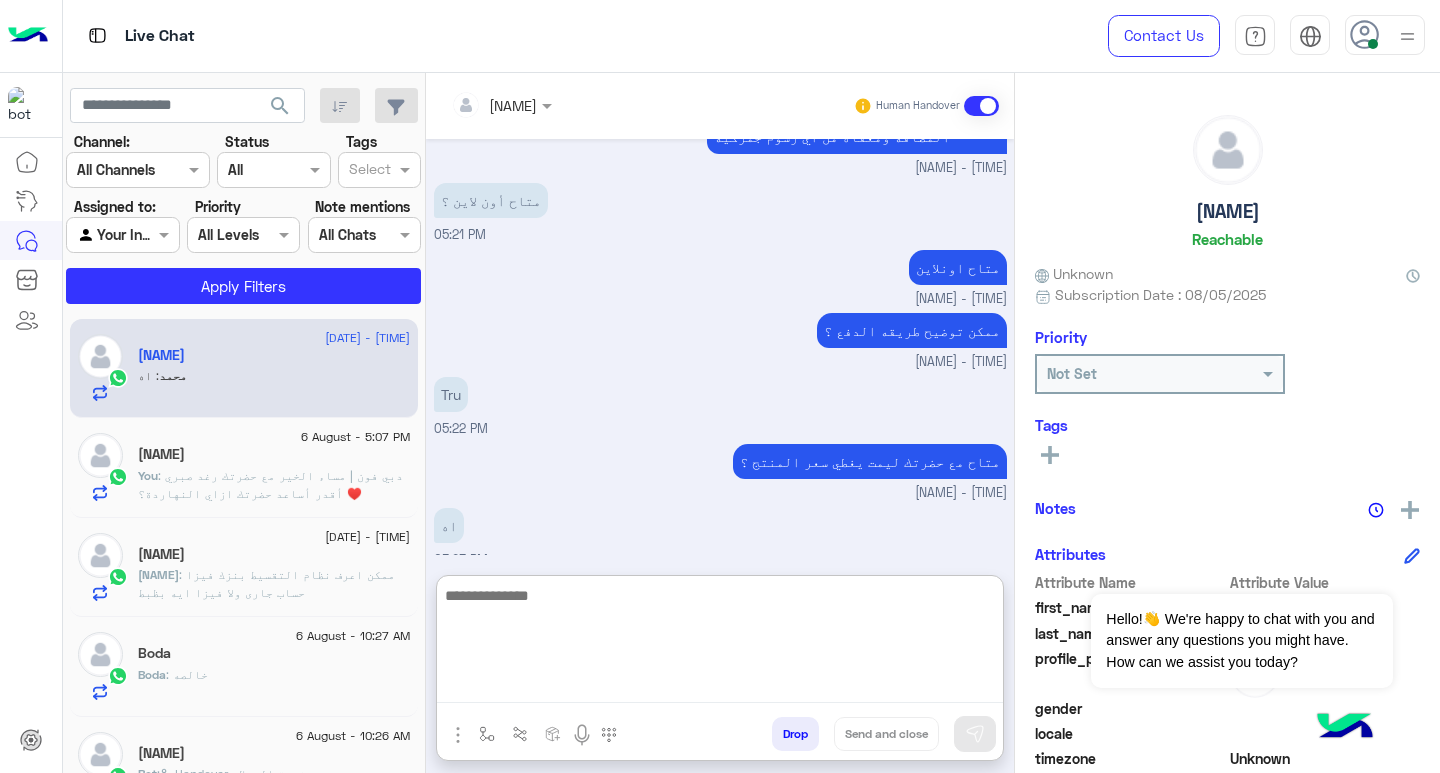 paste on "**********" 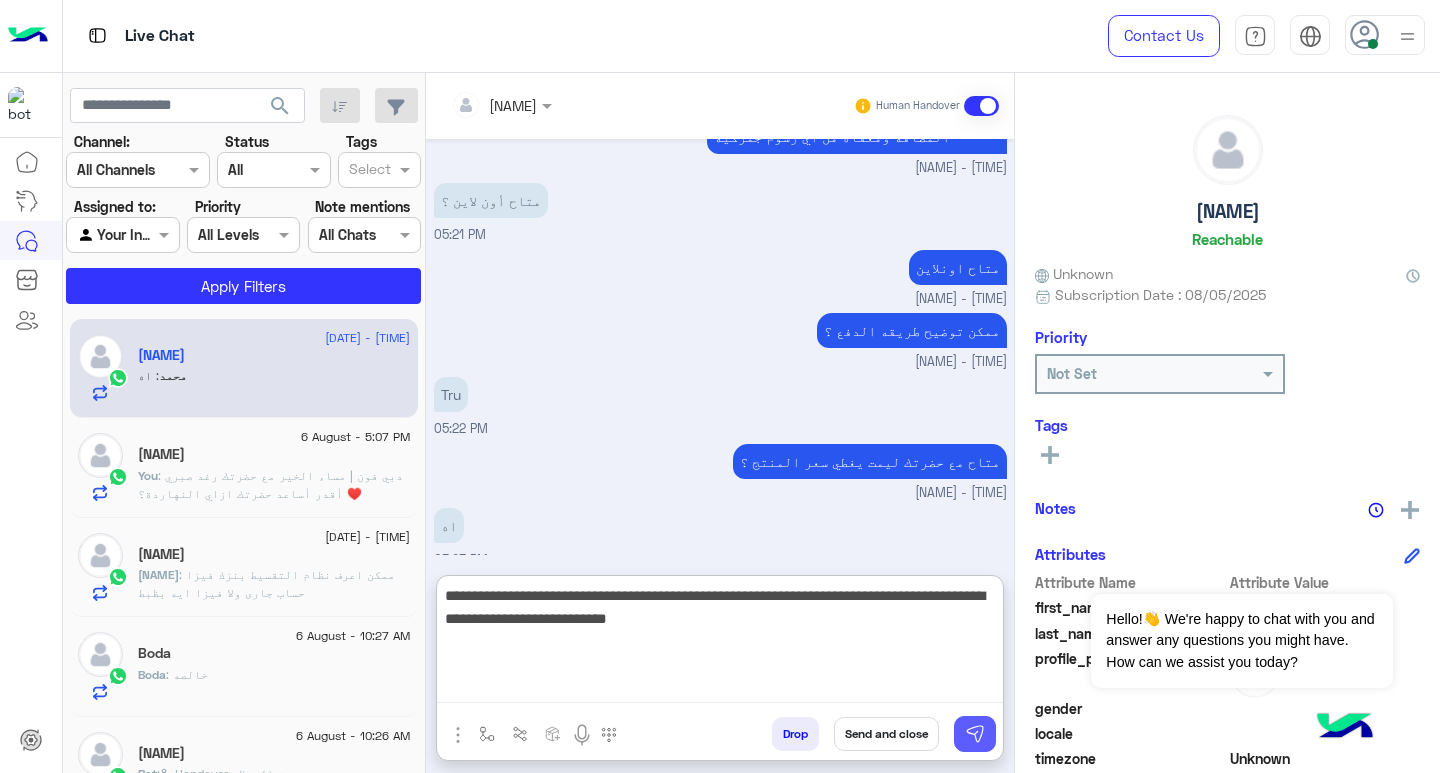 type on "**********" 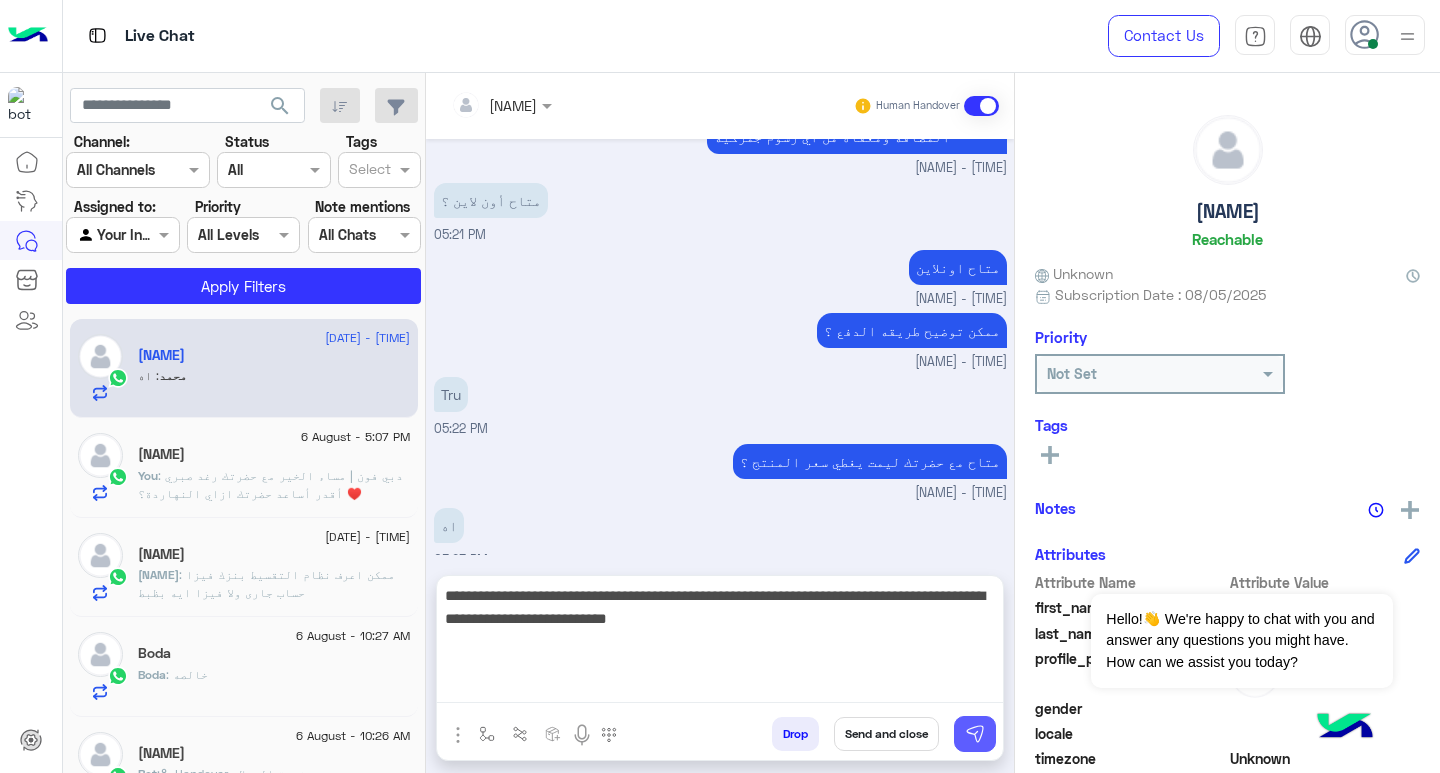 drag, startPoint x: 979, startPoint y: 724, endPoint x: 1088, endPoint y: 405, distance: 337.10828 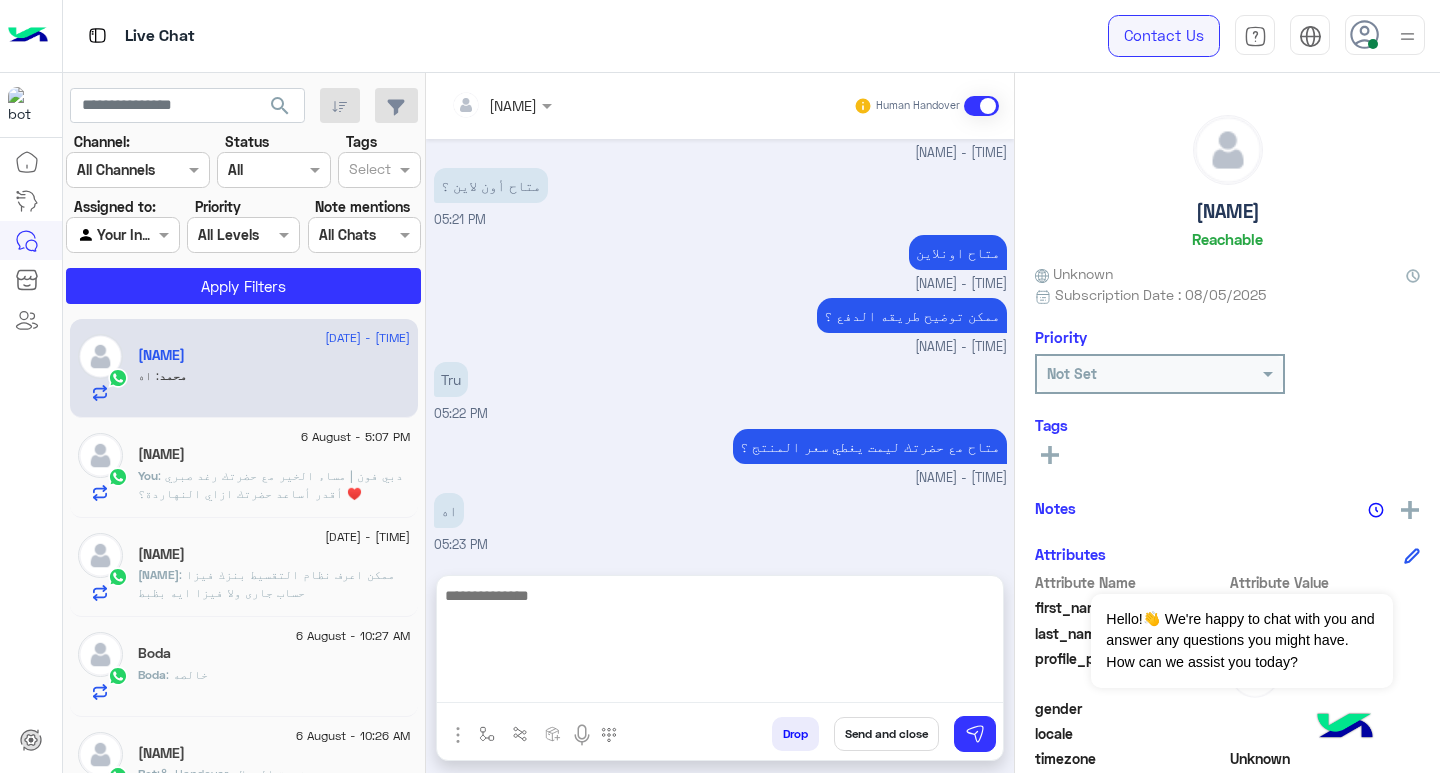 scroll, scrollTop: 1784, scrollLeft: 0, axis: vertical 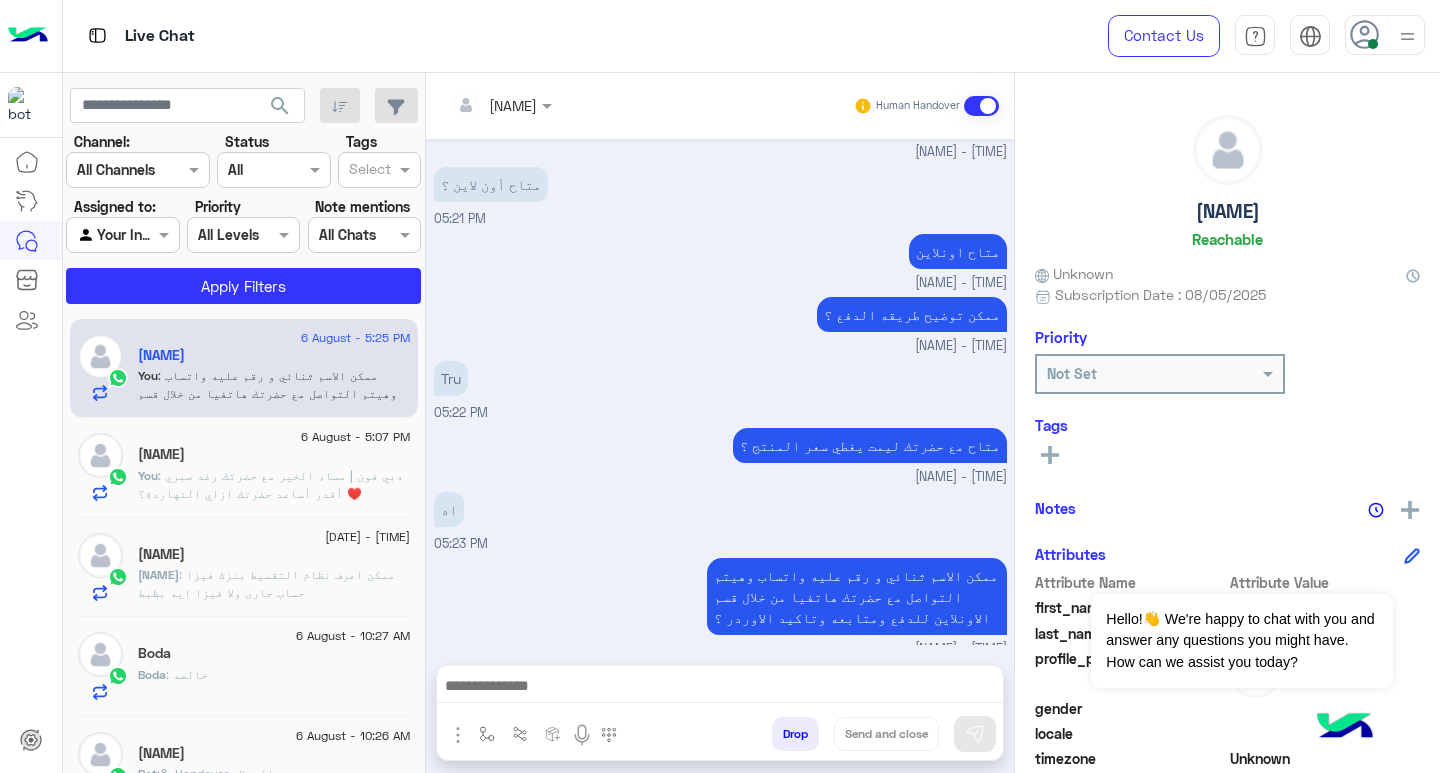 click on ": ممكن اعرف نظام التقسيط  بنزك
فيزا حساب جارى ولا فيزا ايه بظبط" 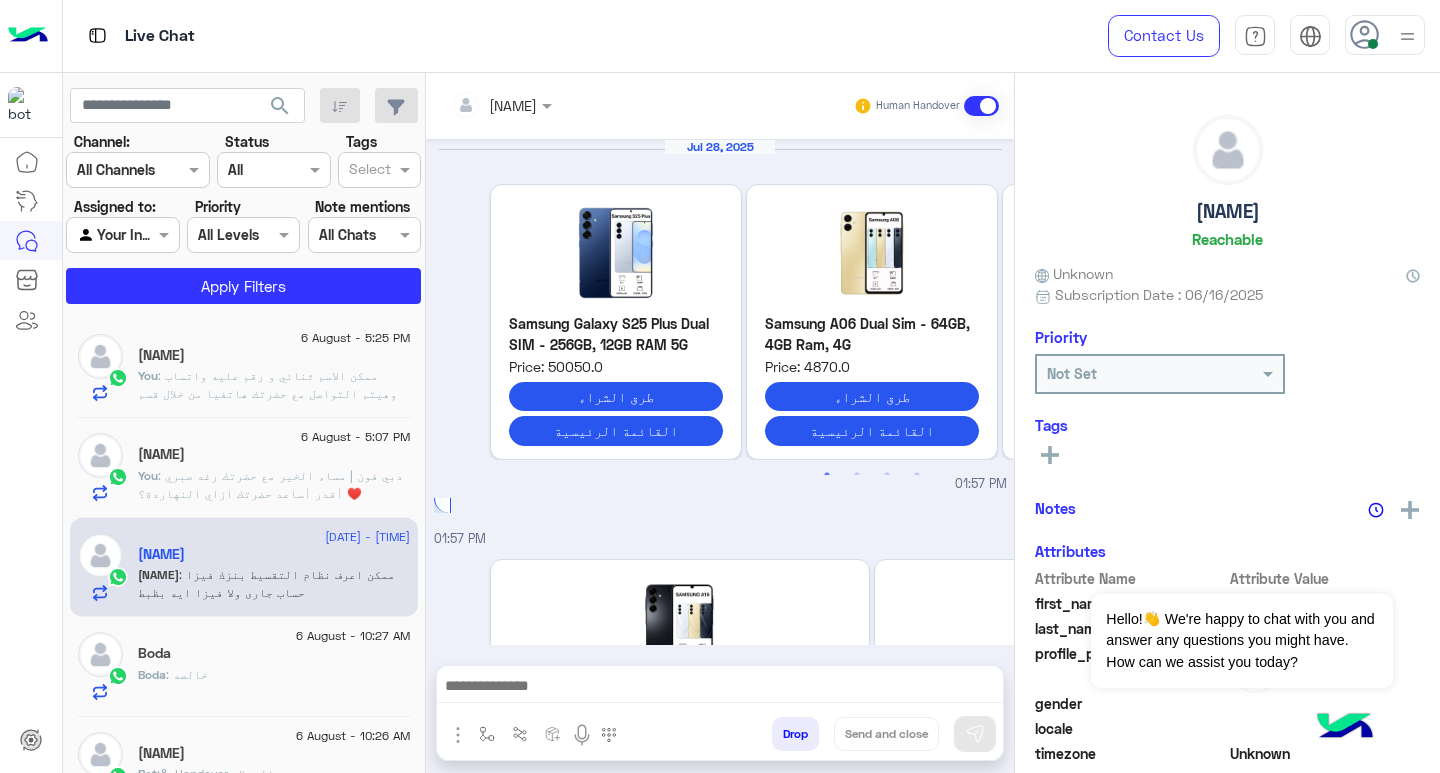 scroll, scrollTop: 2203, scrollLeft: 0, axis: vertical 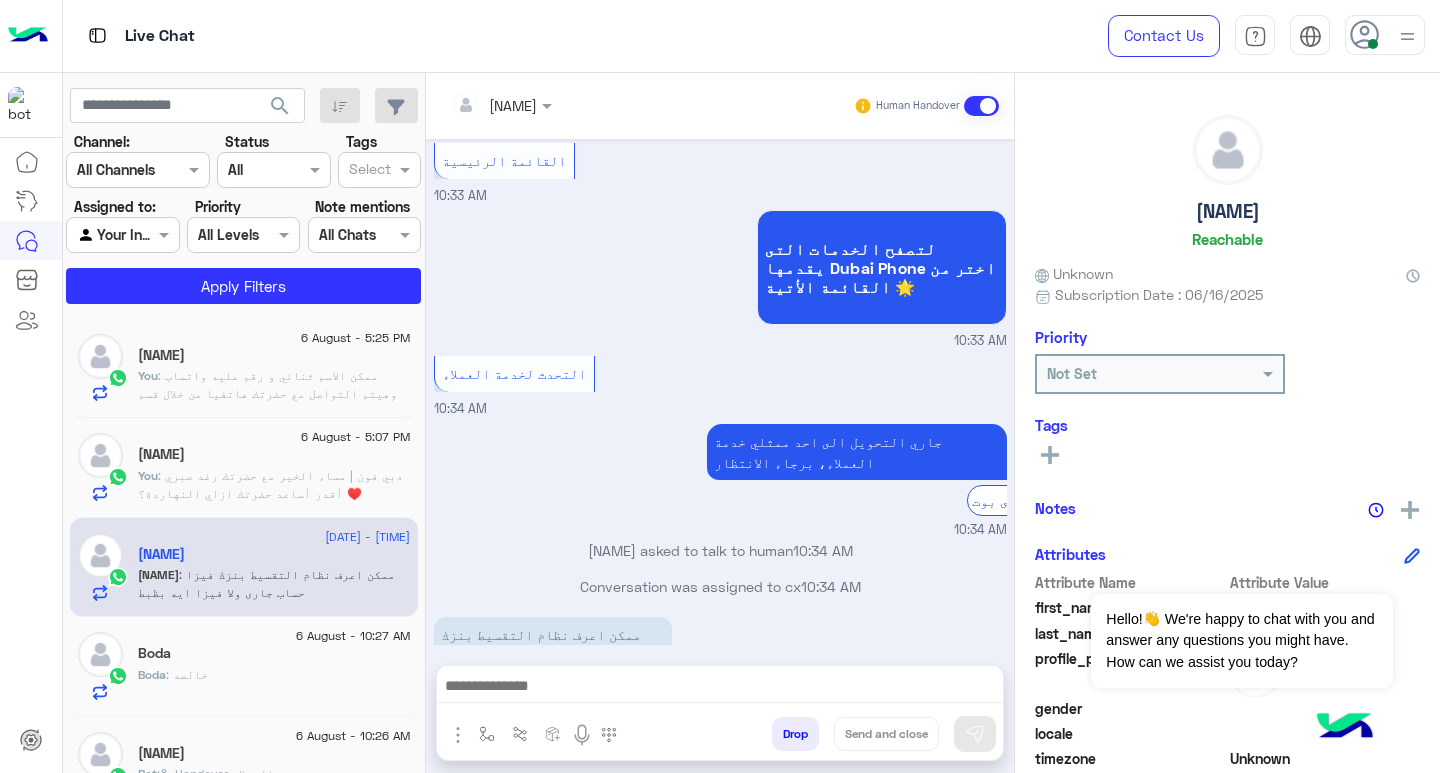click on "Boda" 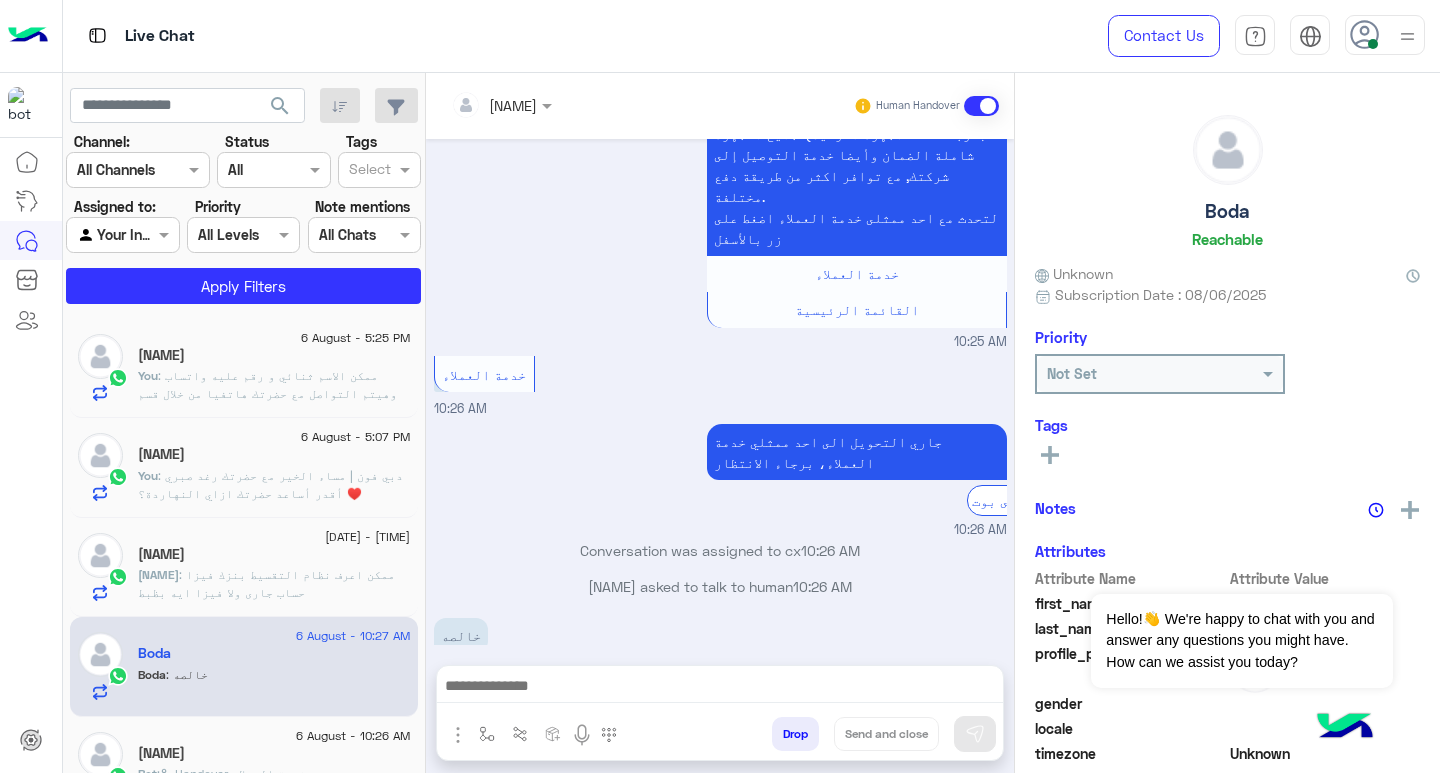 scroll, scrollTop: 0, scrollLeft: 0, axis: both 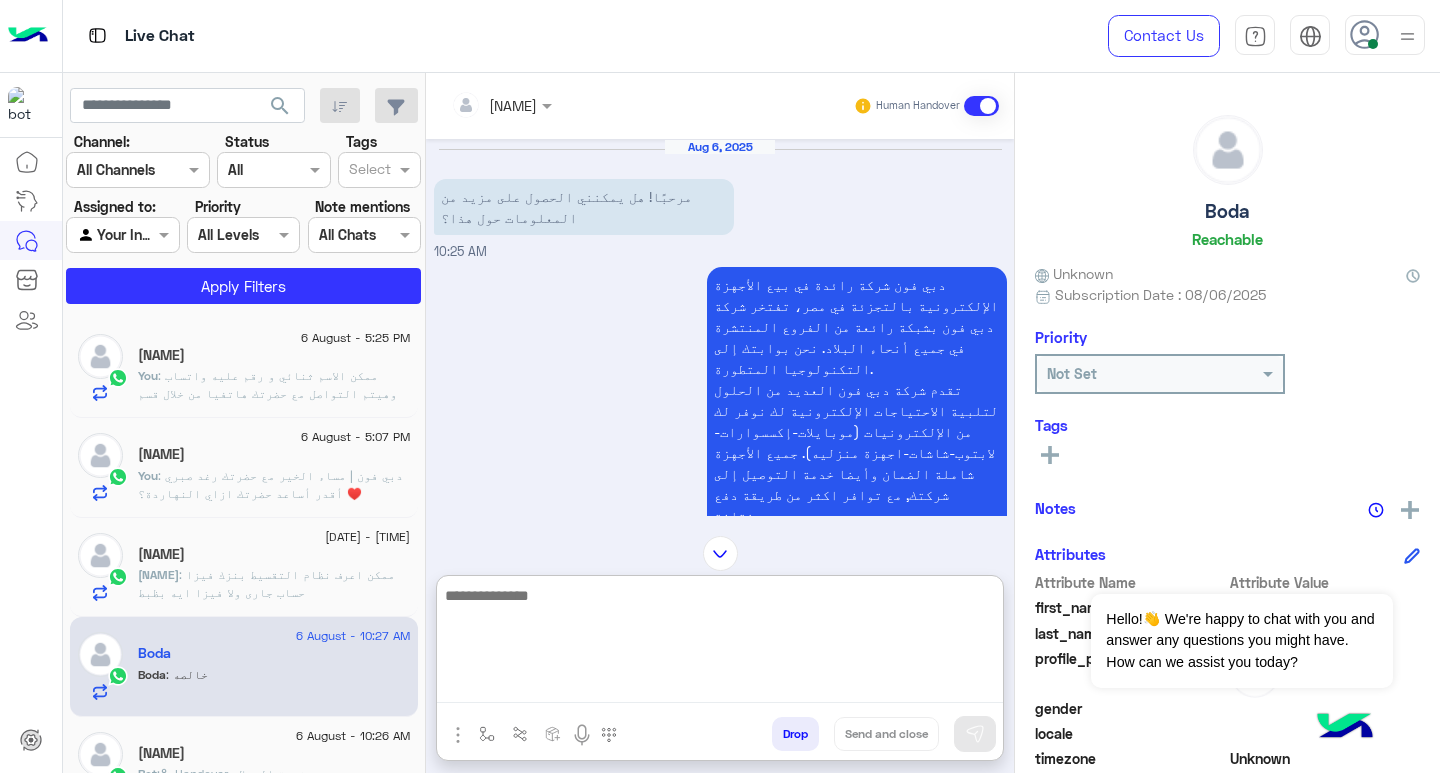 paste on "**********" 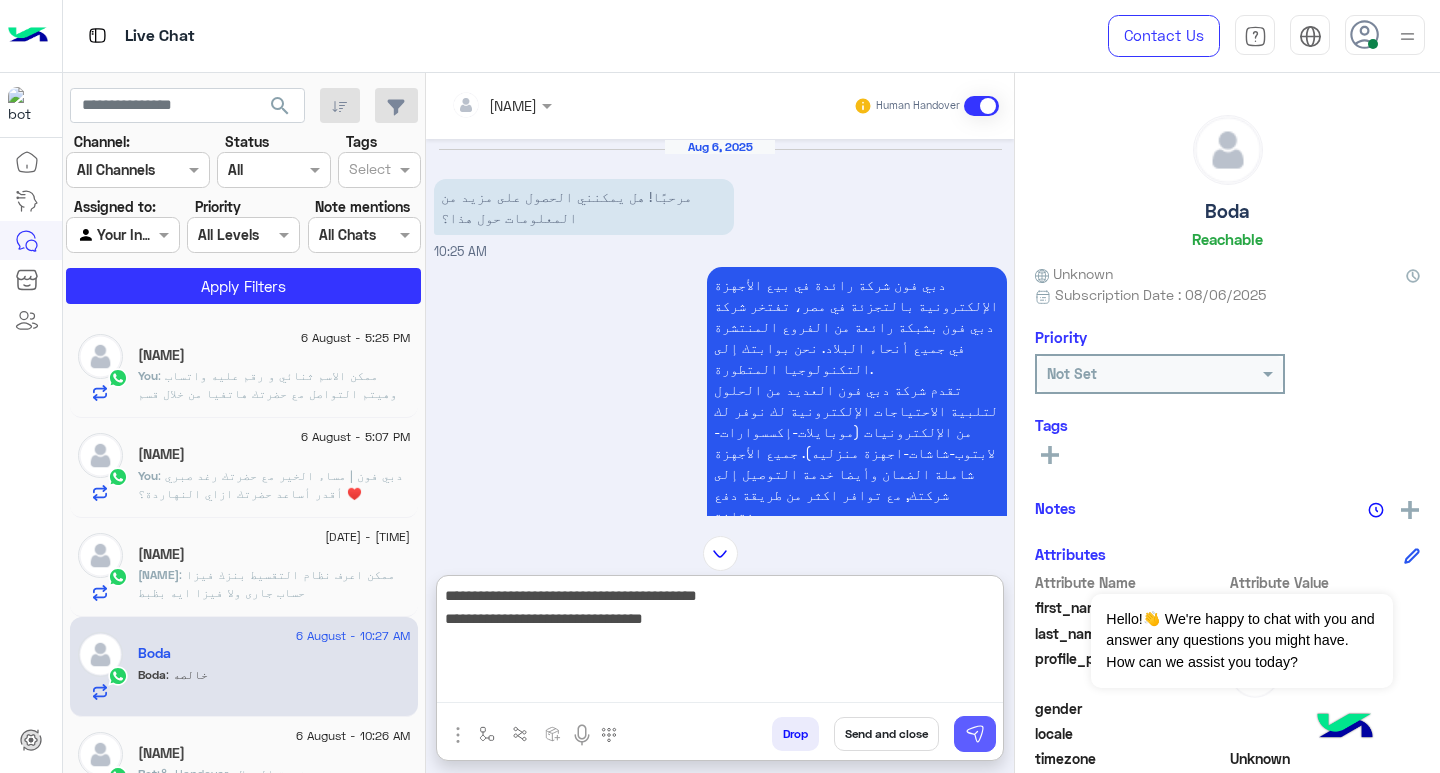 type on "**********" 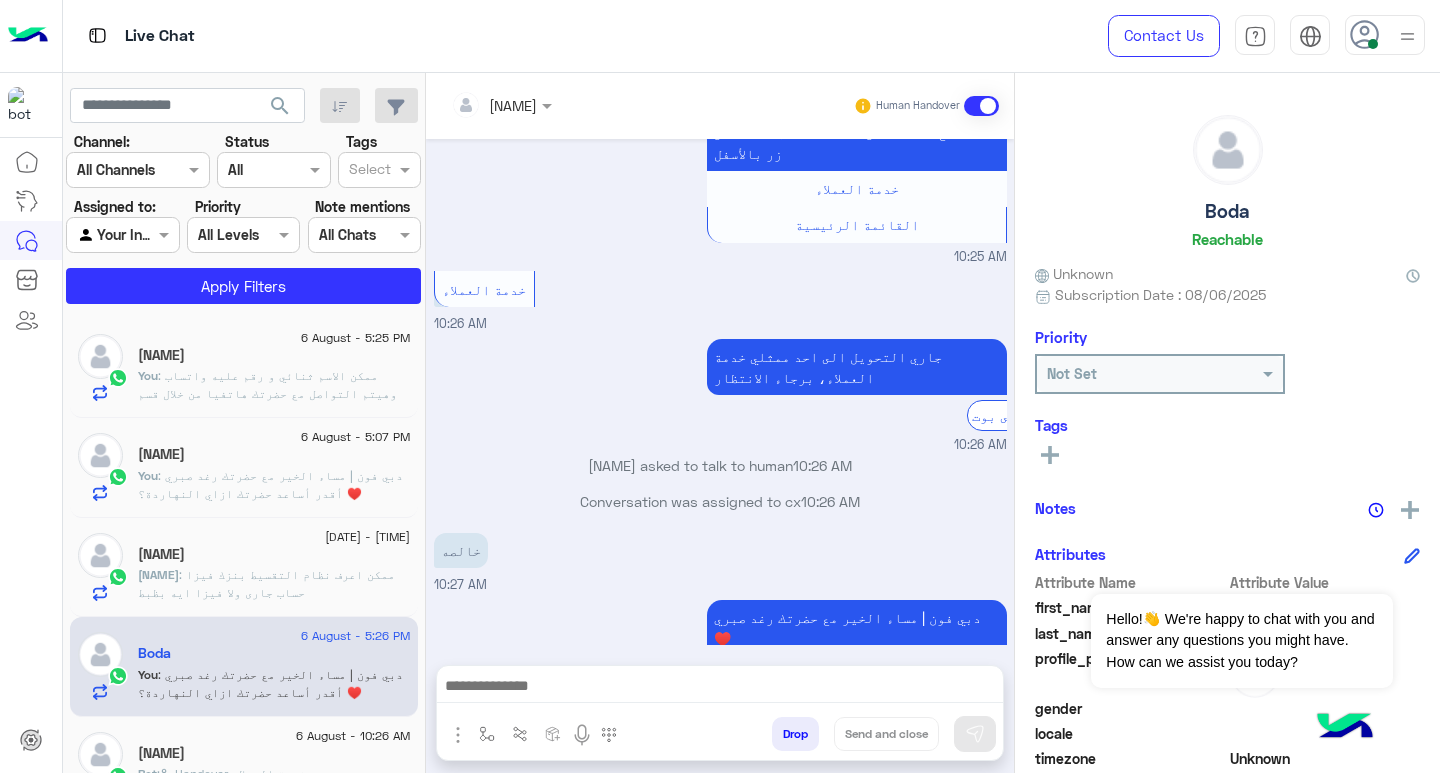 scroll, scrollTop: 440, scrollLeft: 0, axis: vertical 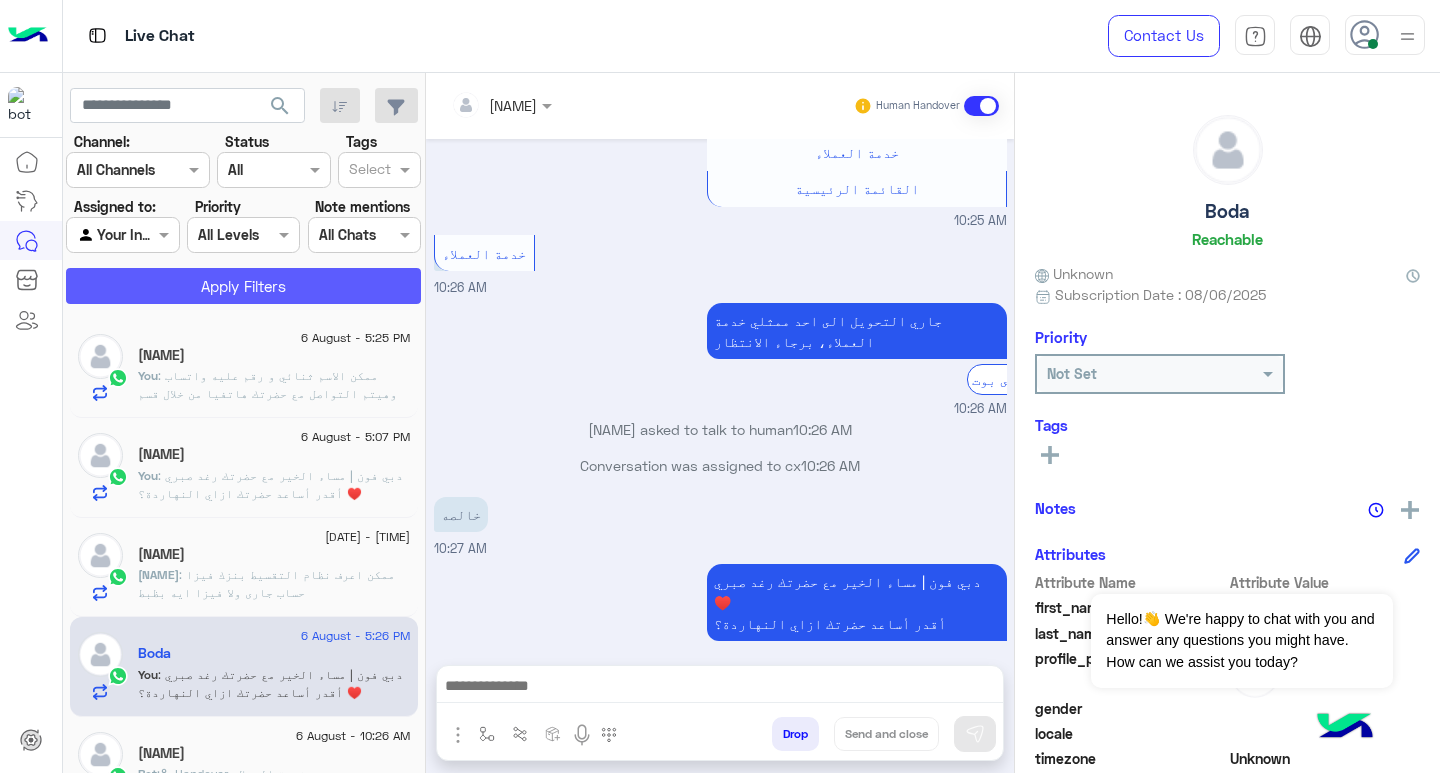 click on "Apply Filters" 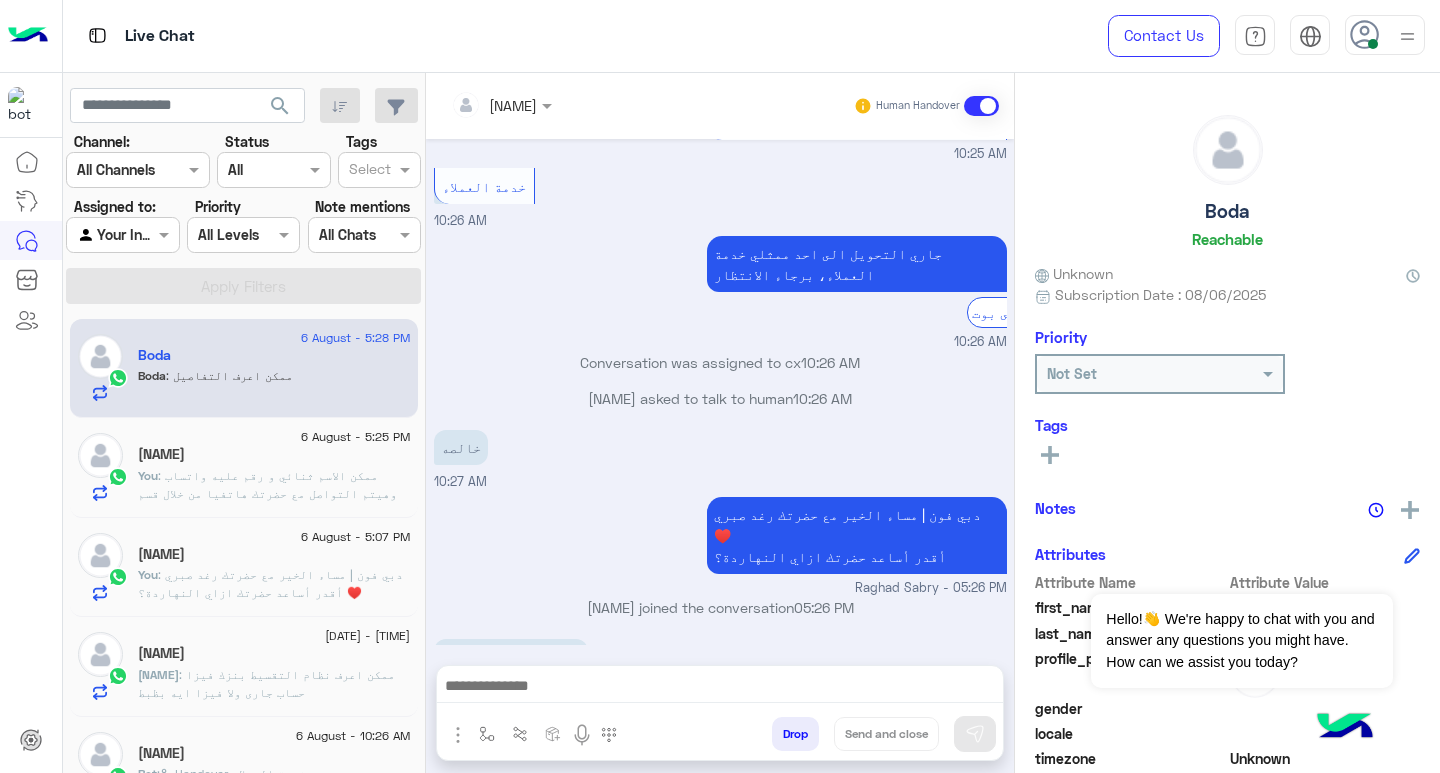 scroll, scrollTop: 574, scrollLeft: 0, axis: vertical 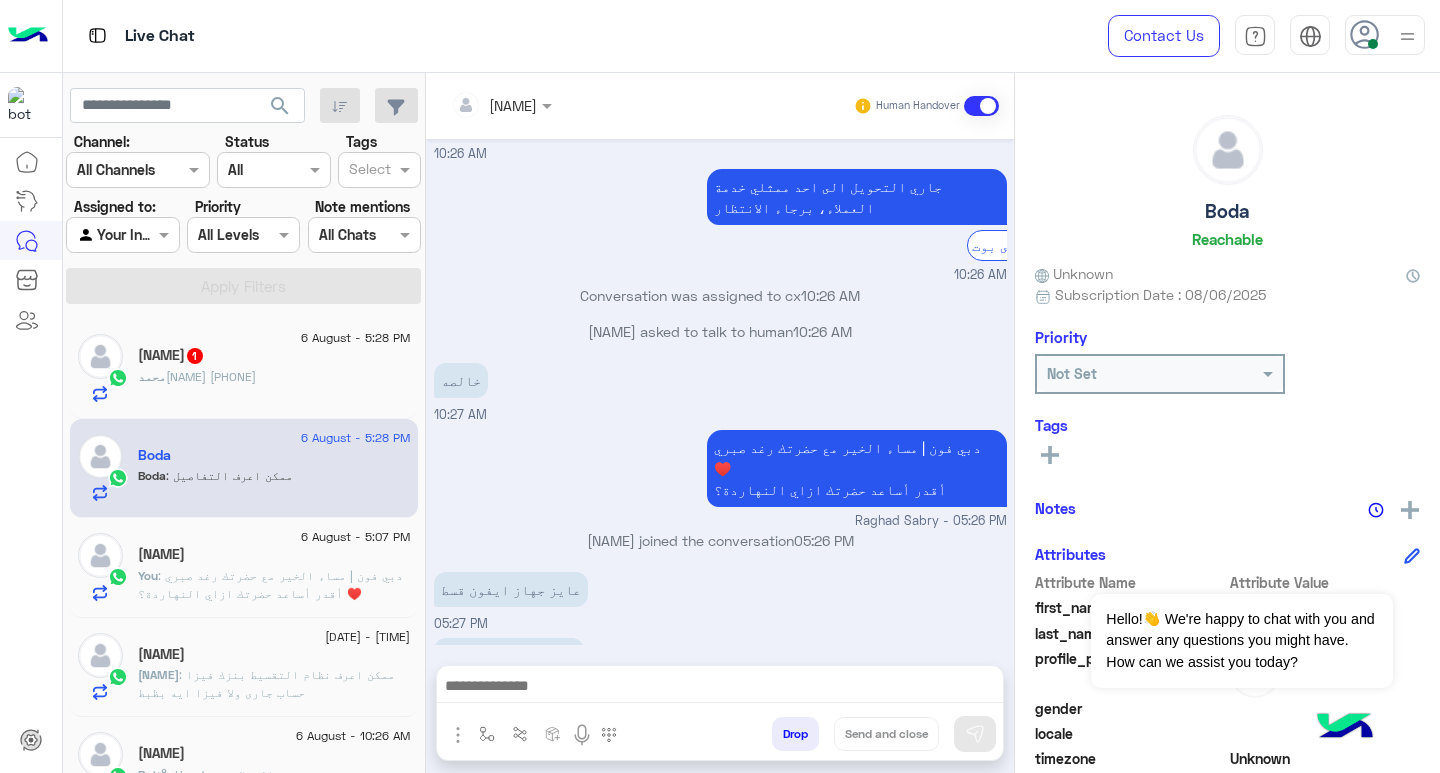 click on "Raghad Sabry joined the conversation   05:26 PM" at bounding box center [720, 540] 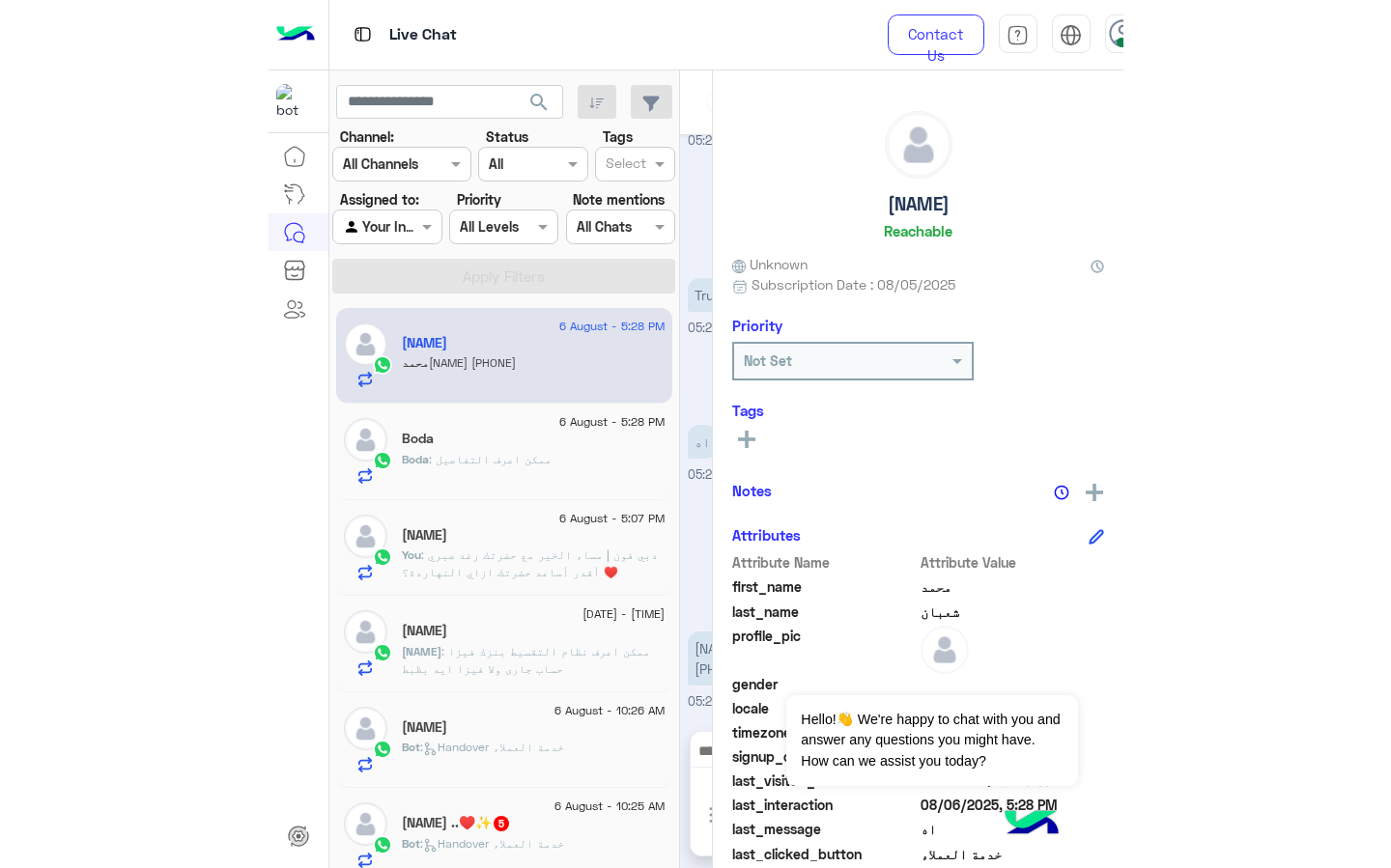 scroll, scrollTop: 1109, scrollLeft: 0, axis: vertical 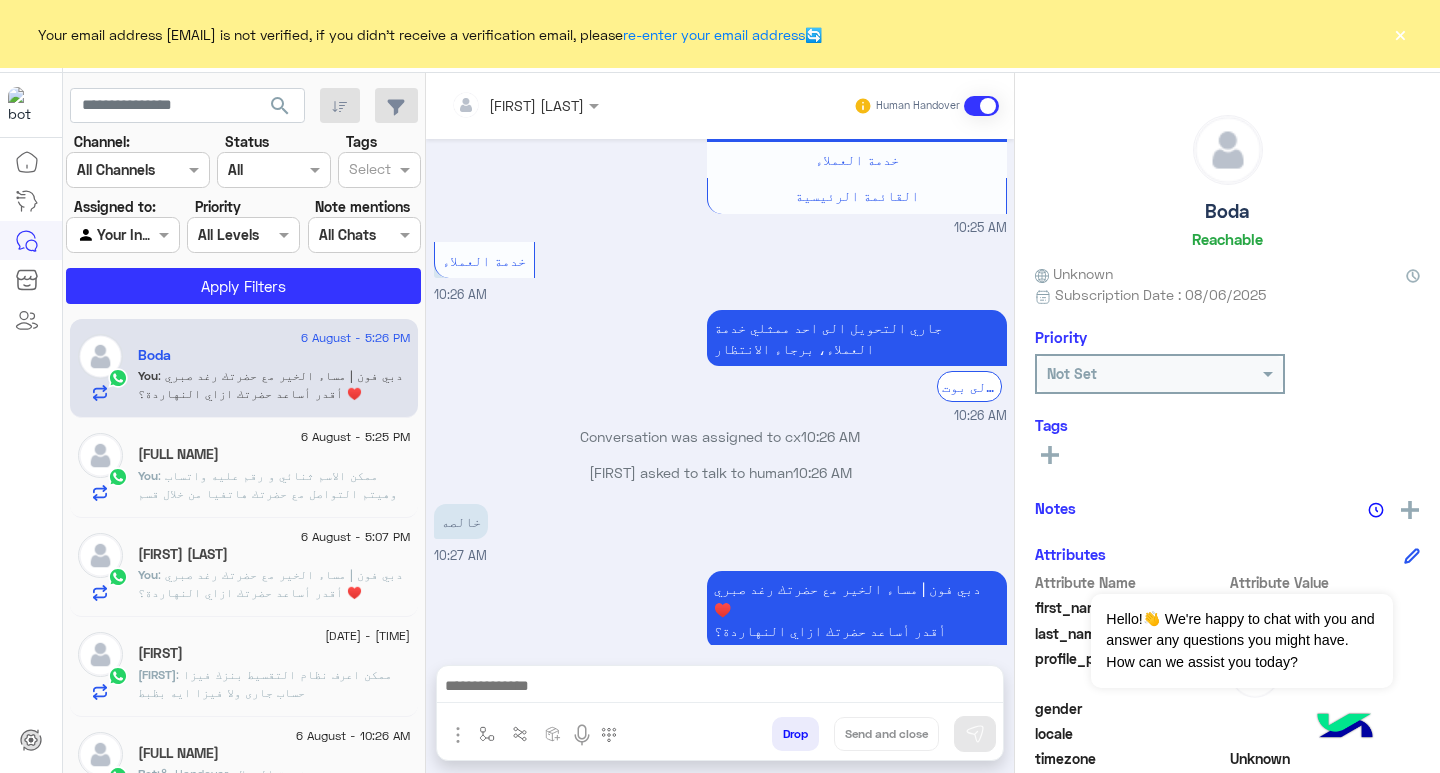 click on ": ممكن الاسم ثنائي و رقم عليه واتساب وهيتم التواصل مع حضرتك هاتفيا من خلال قسم الاونلاين للدفع ومتابعه وتاكيد الاوردر ؟" 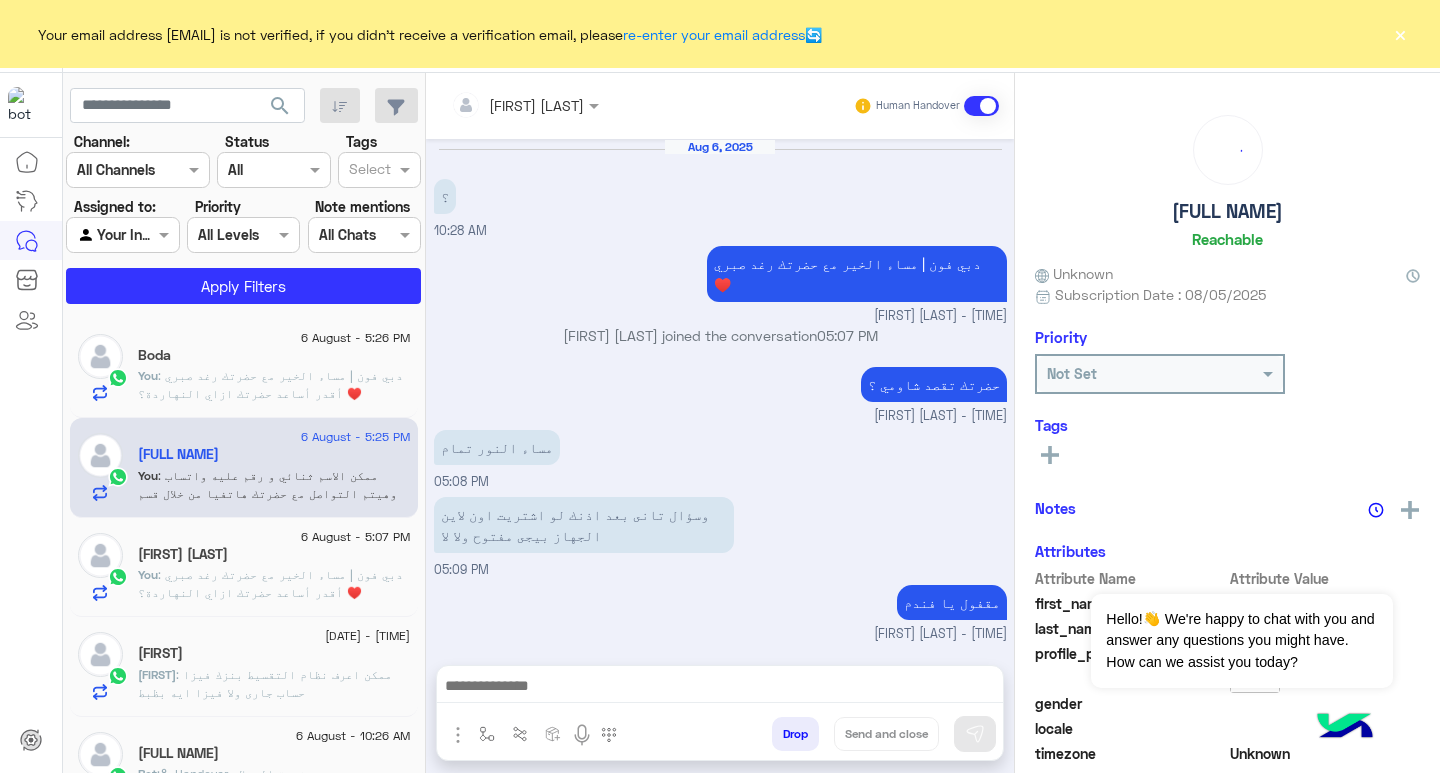 scroll, scrollTop: 1051, scrollLeft: 0, axis: vertical 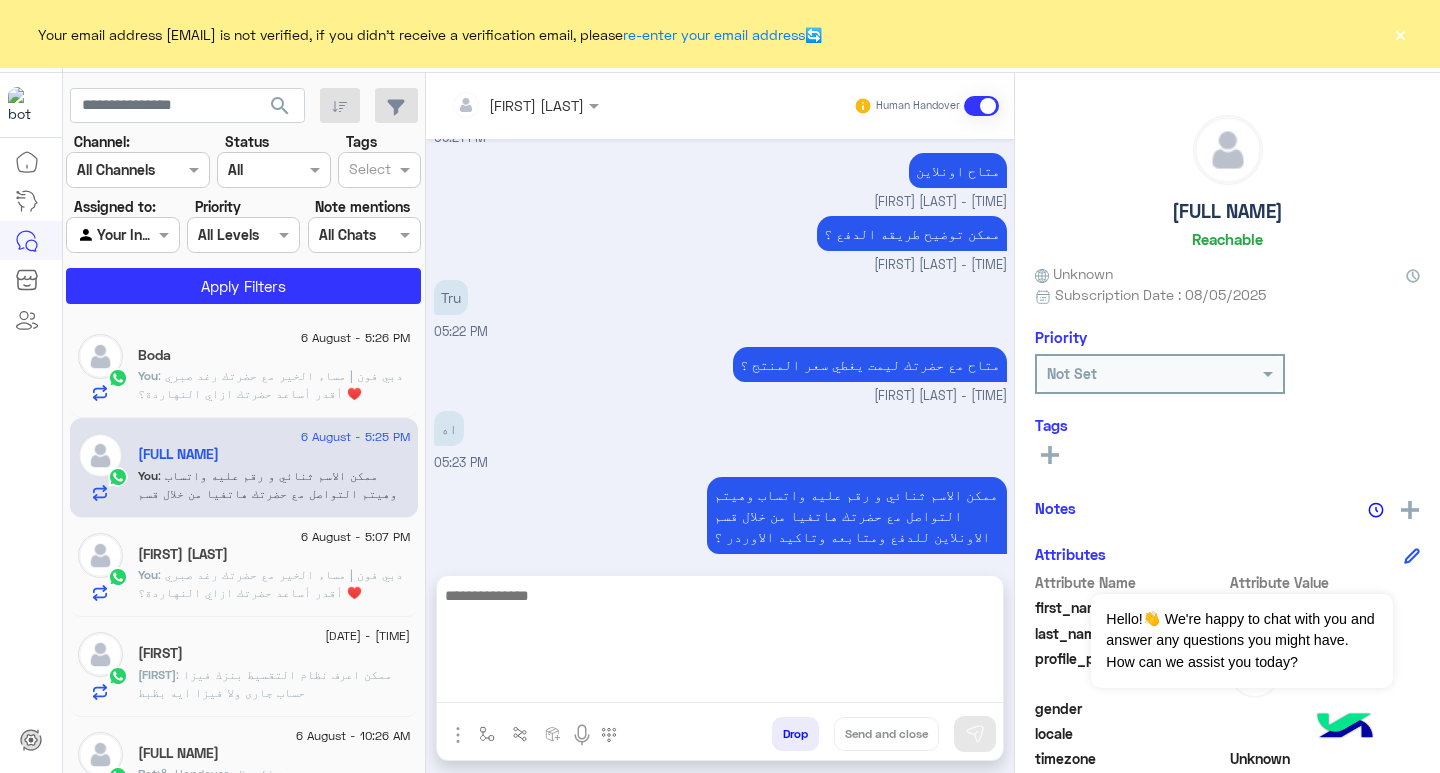 click at bounding box center [720, 643] 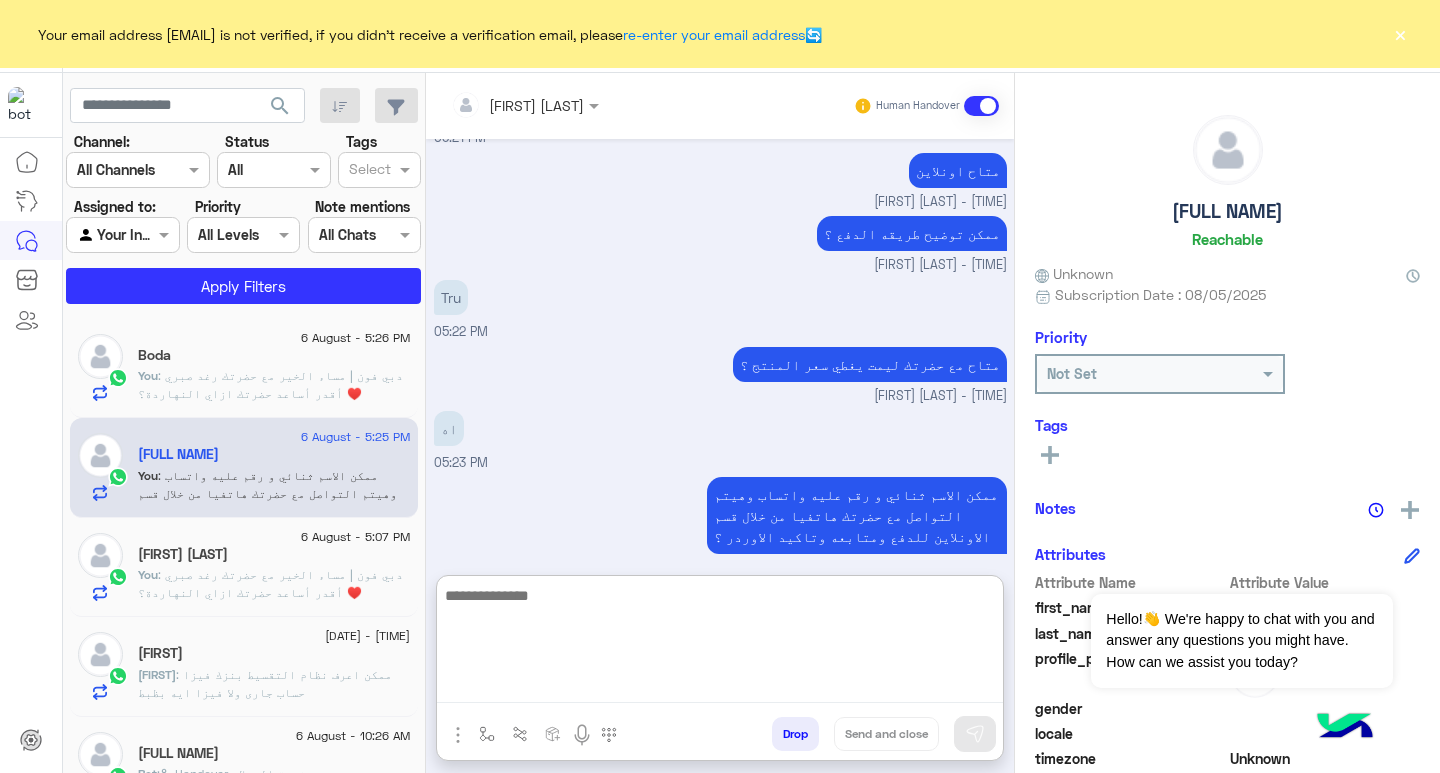 type on "*" 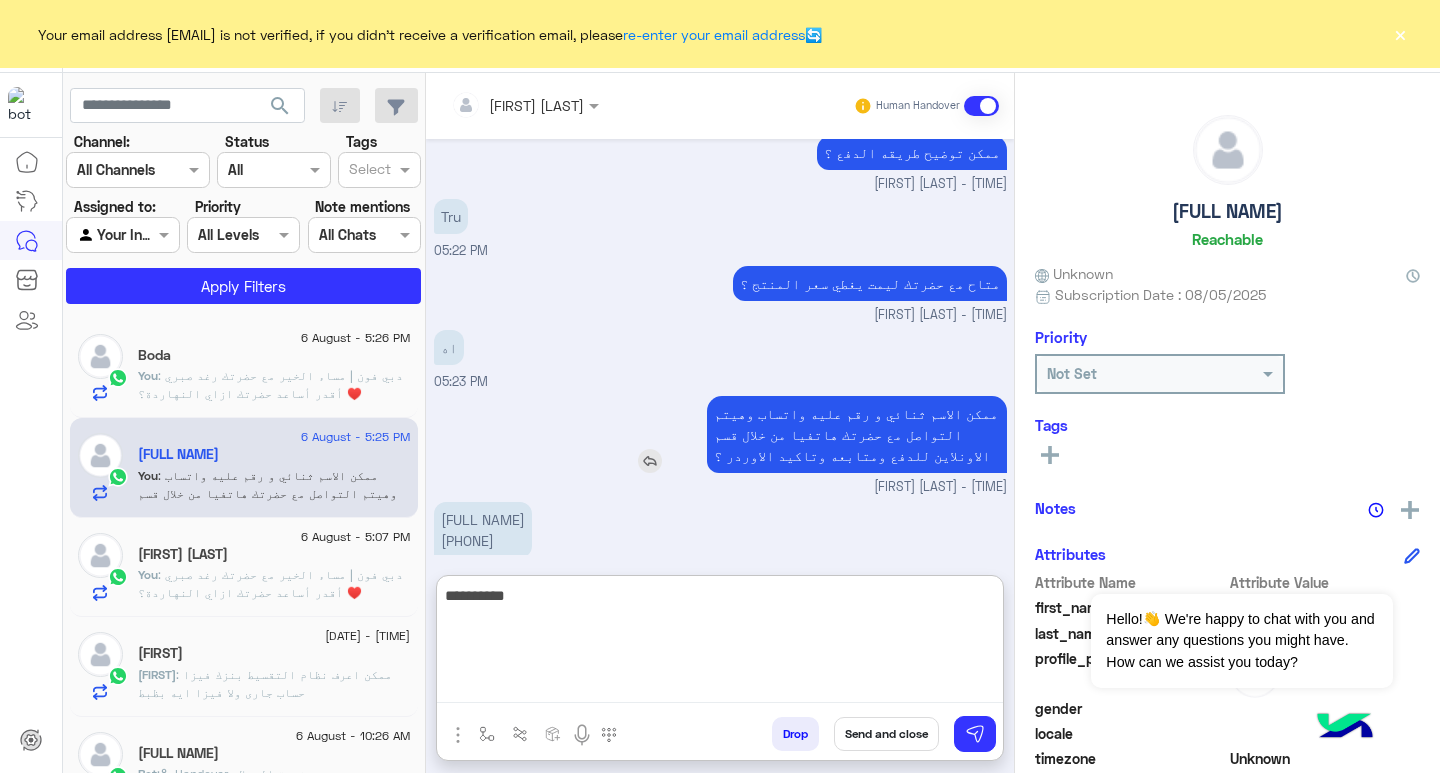 scroll, scrollTop: 1141, scrollLeft: 0, axis: vertical 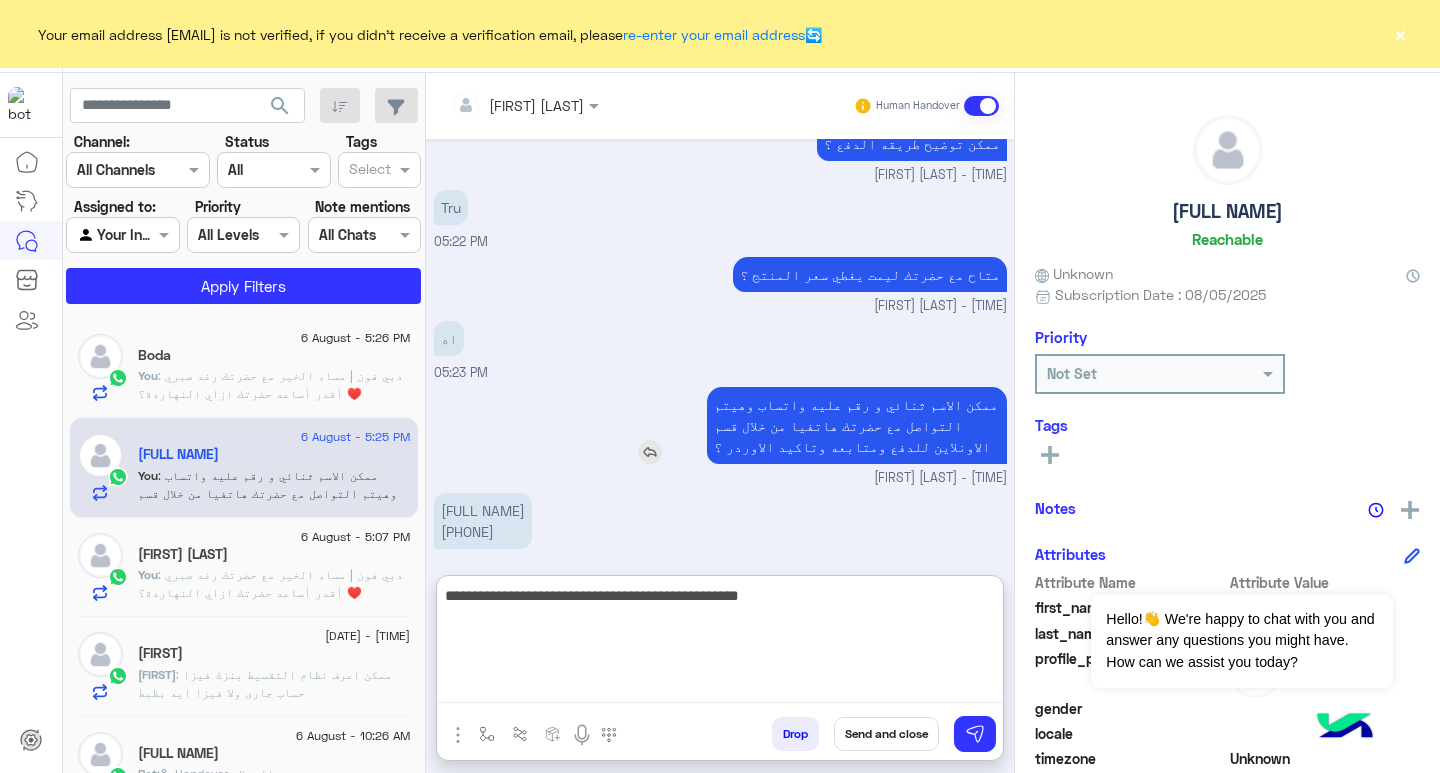 type on "**********" 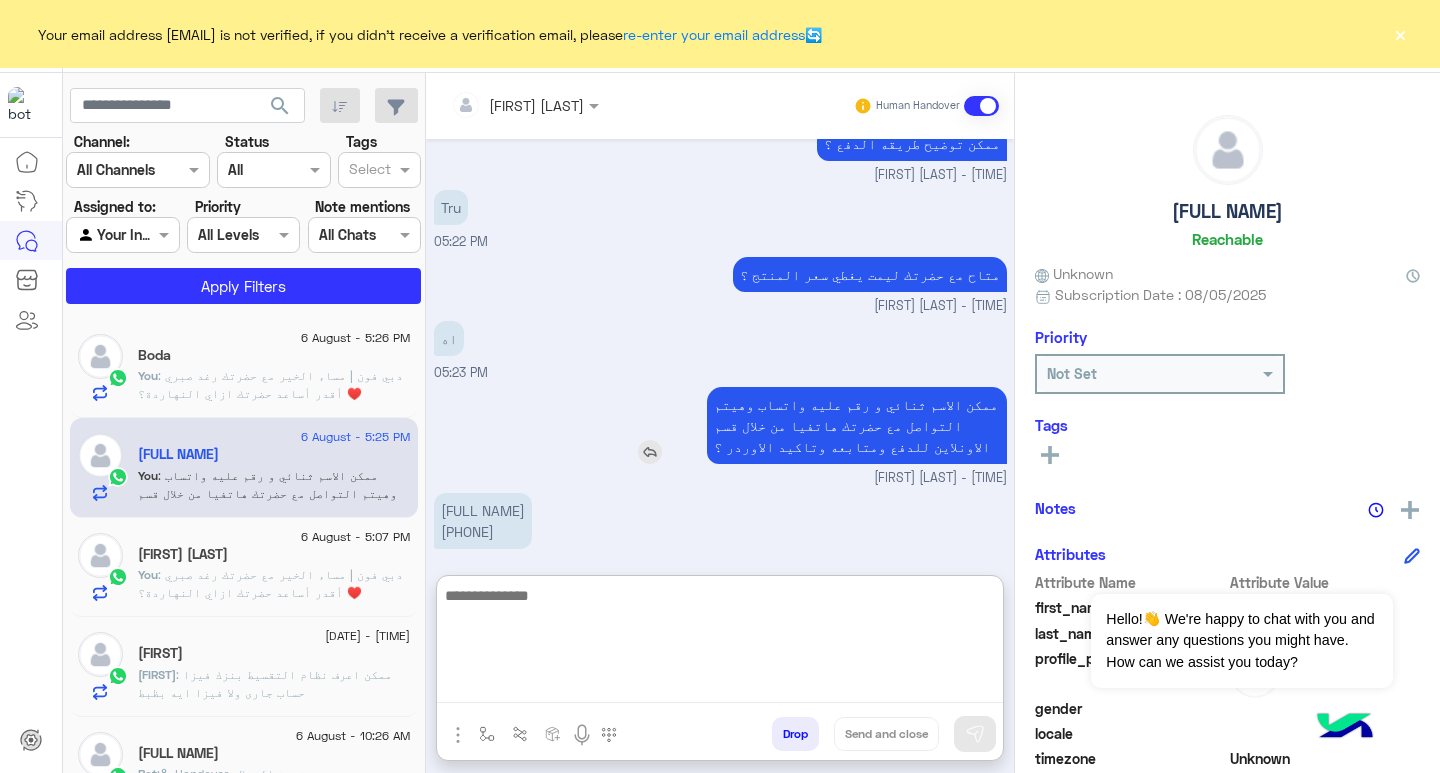 scroll, scrollTop: 1226, scrollLeft: 0, axis: vertical 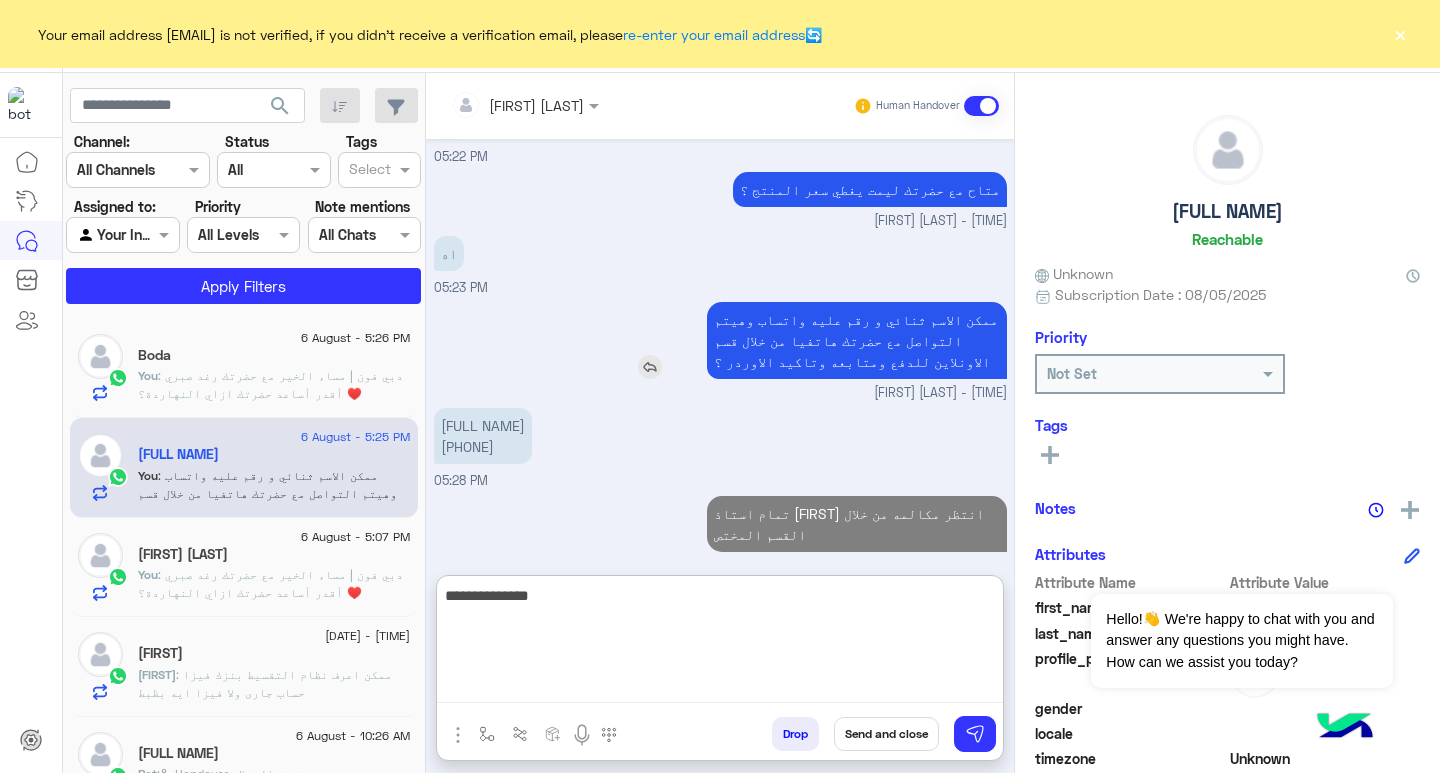 type on "**********" 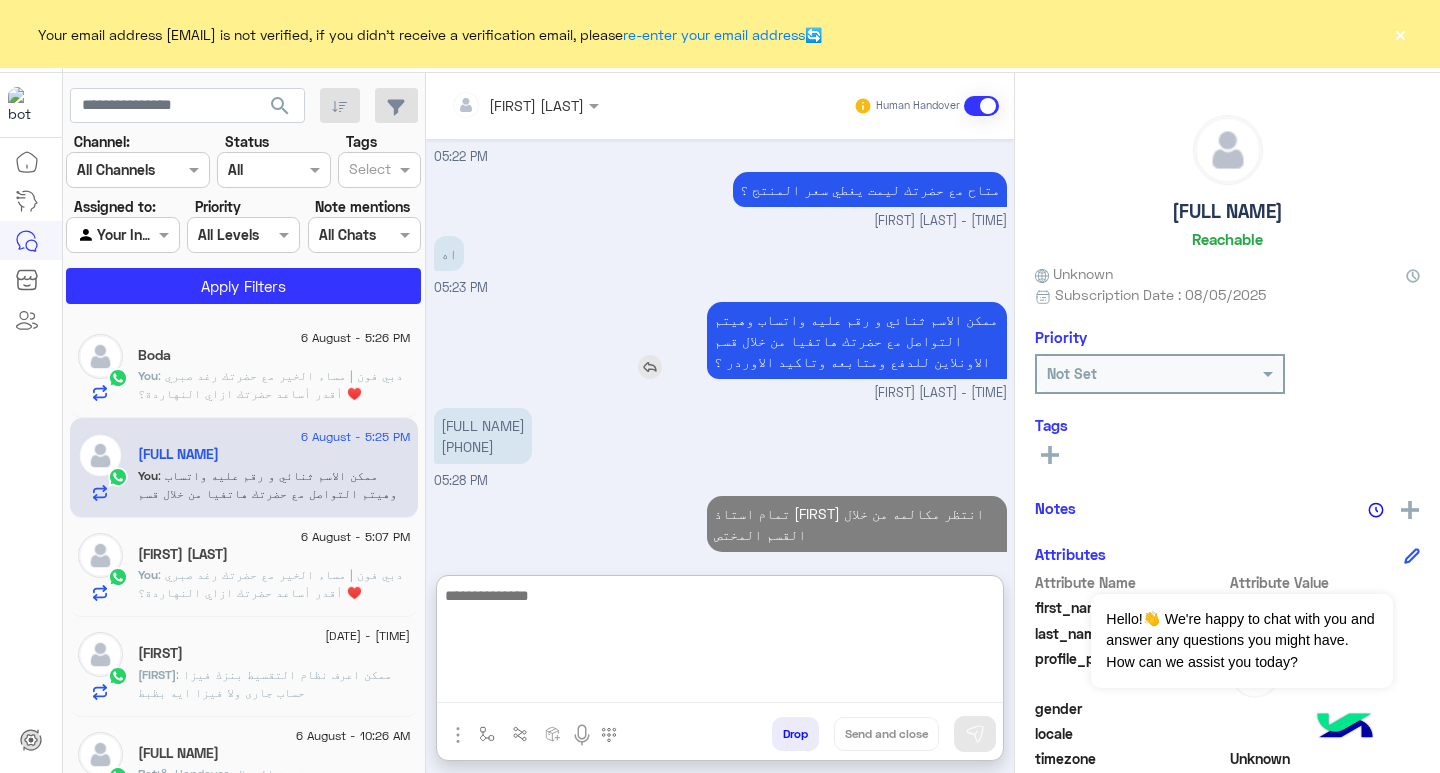 scroll, scrollTop: 1290, scrollLeft: 0, axis: vertical 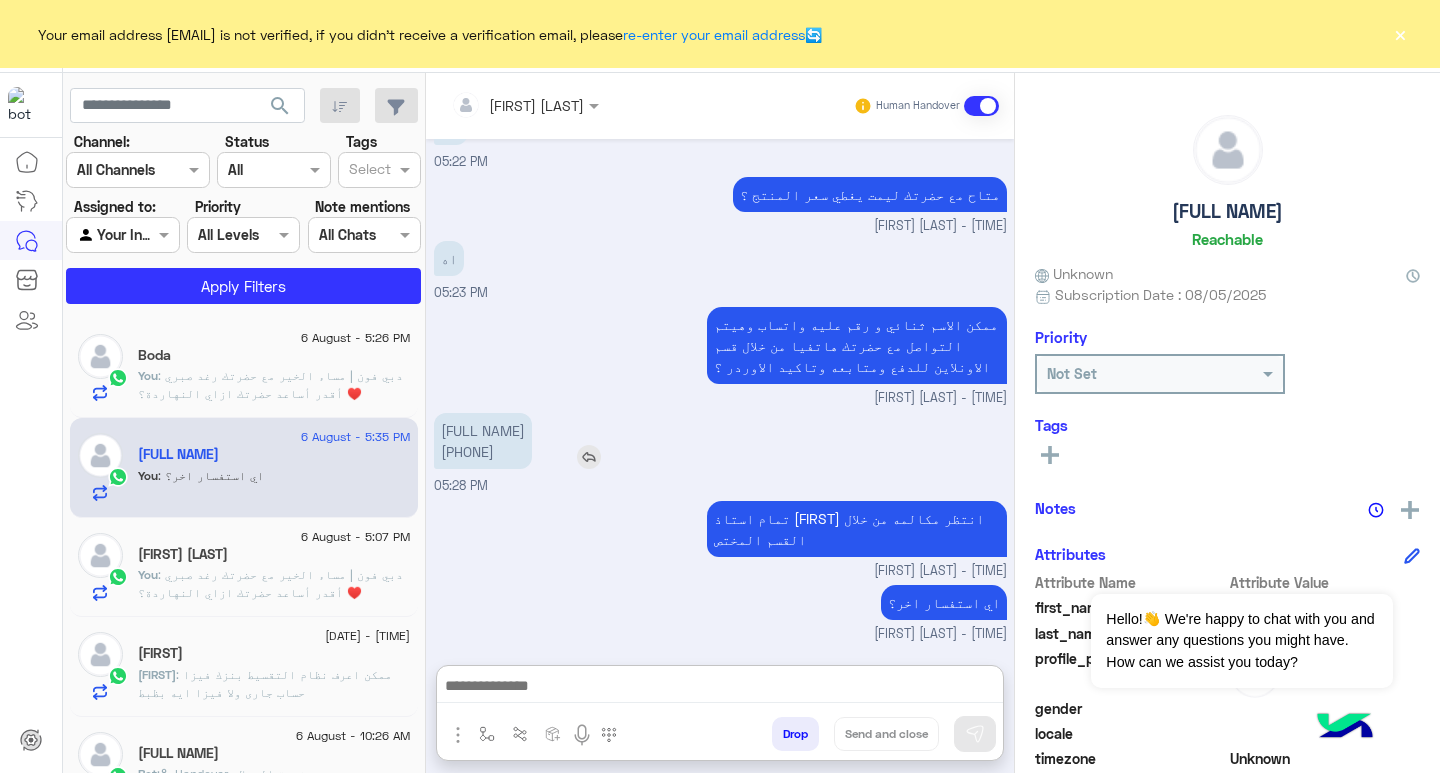 click on "محمد شعبان  01551571012" at bounding box center (483, 441) 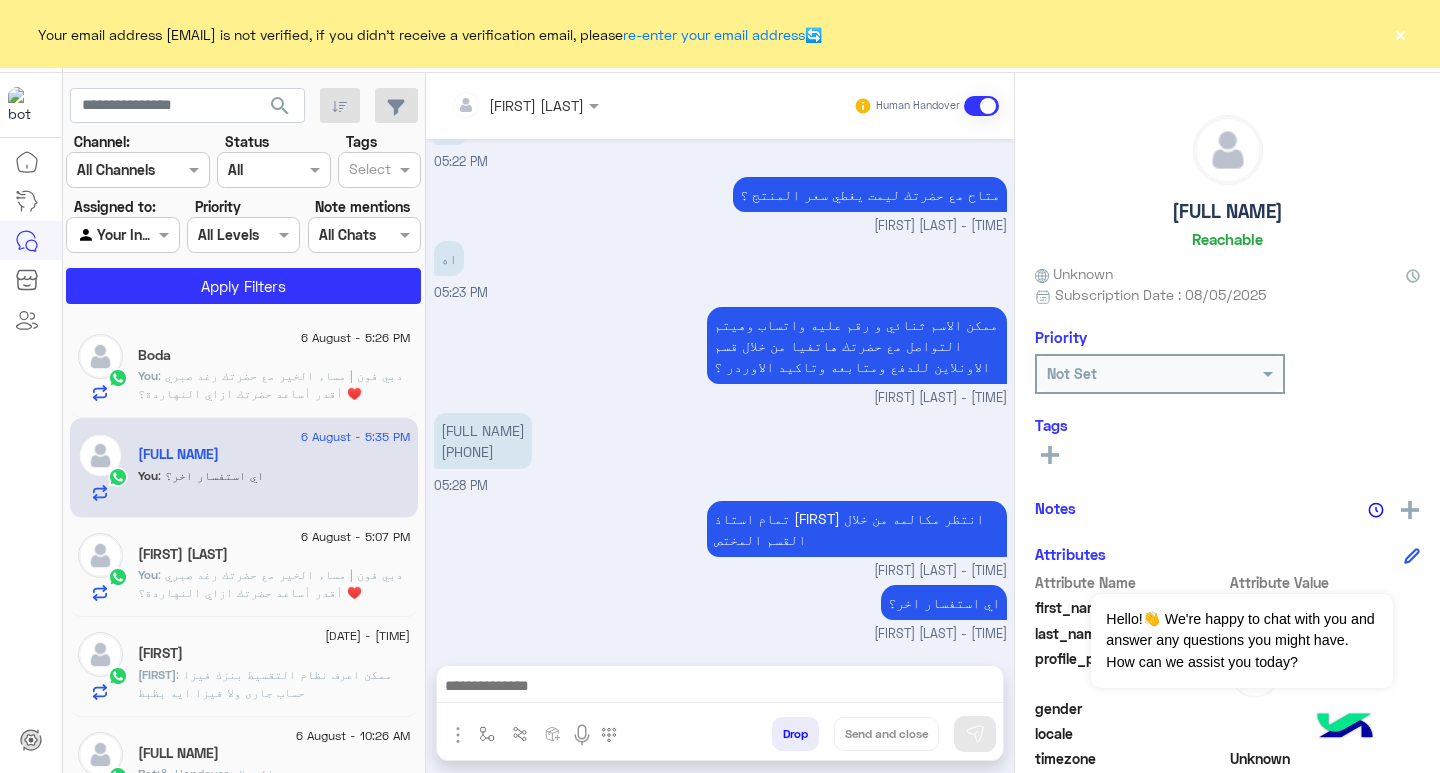 scroll, scrollTop: 1200, scrollLeft: 0, axis: vertical 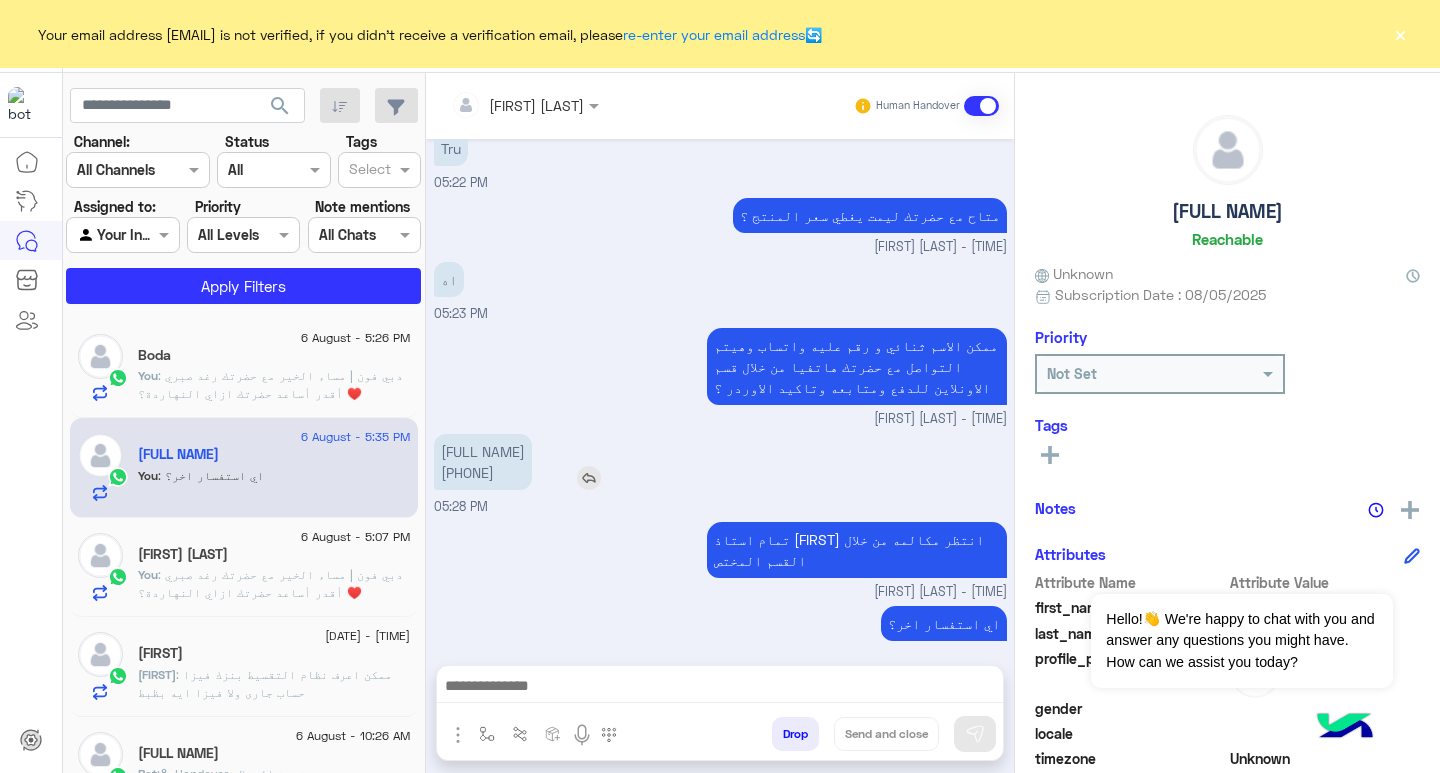 click on "محمد شعبان  01551571012" at bounding box center (483, 462) 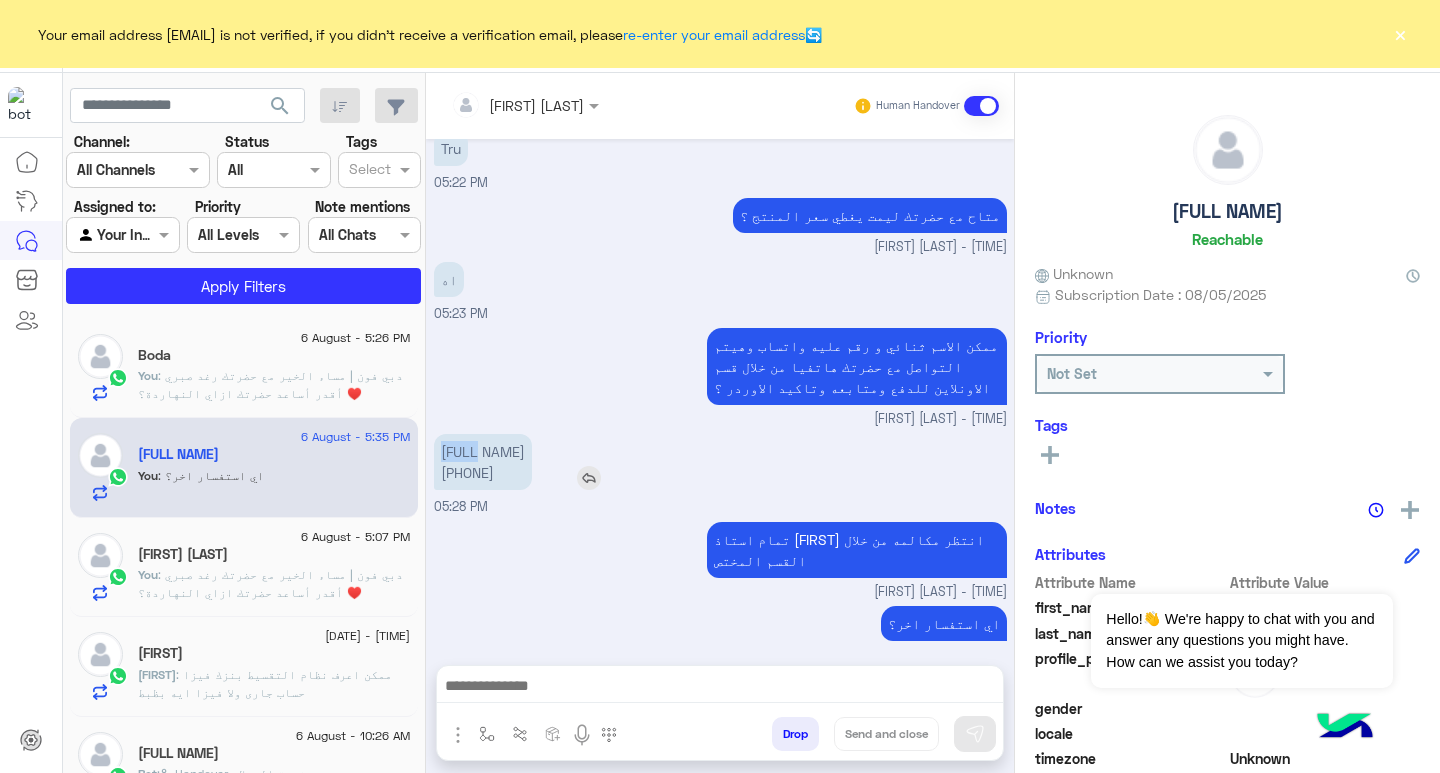 click on "محمد شعبان  01551571012" at bounding box center (483, 462) 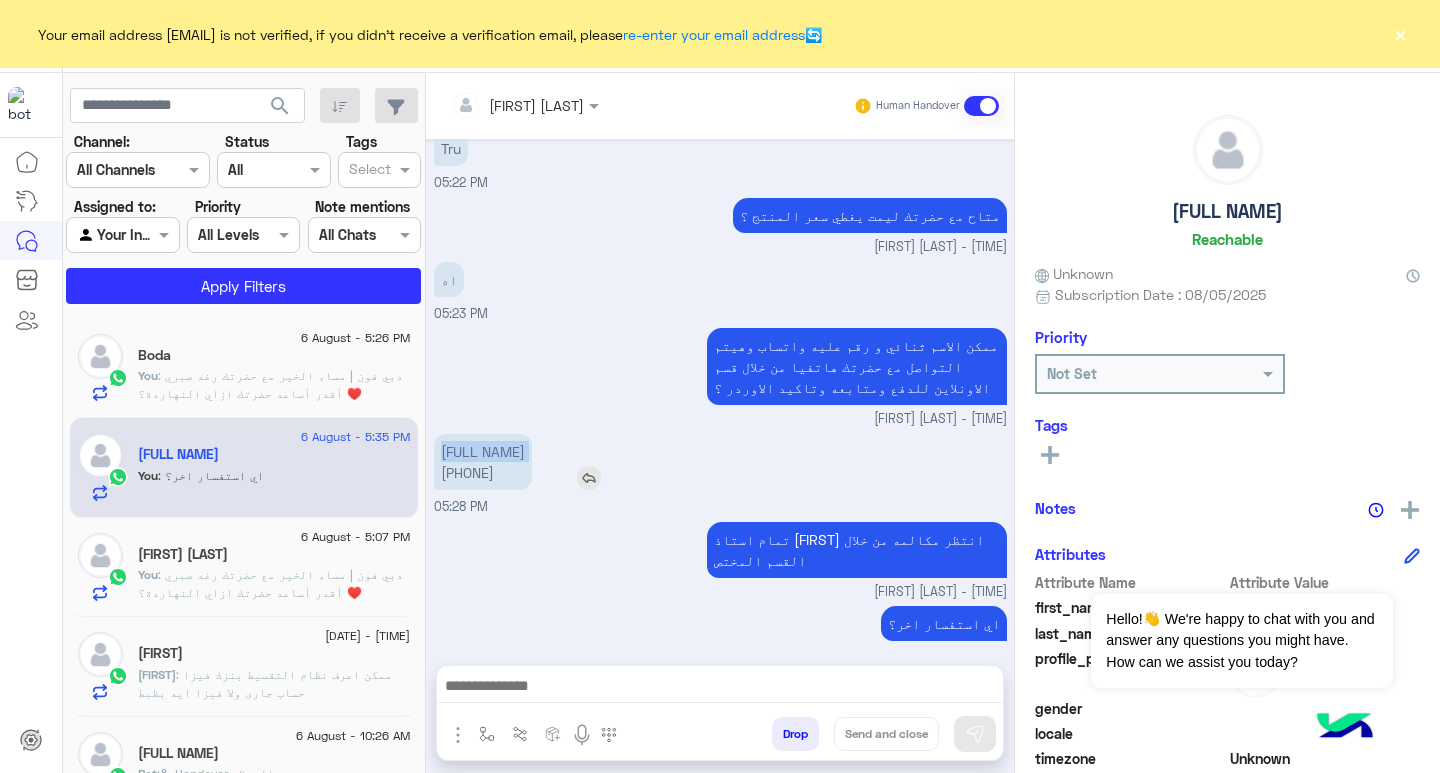 click on "محمد شعبان  01551571012" at bounding box center (483, 462) 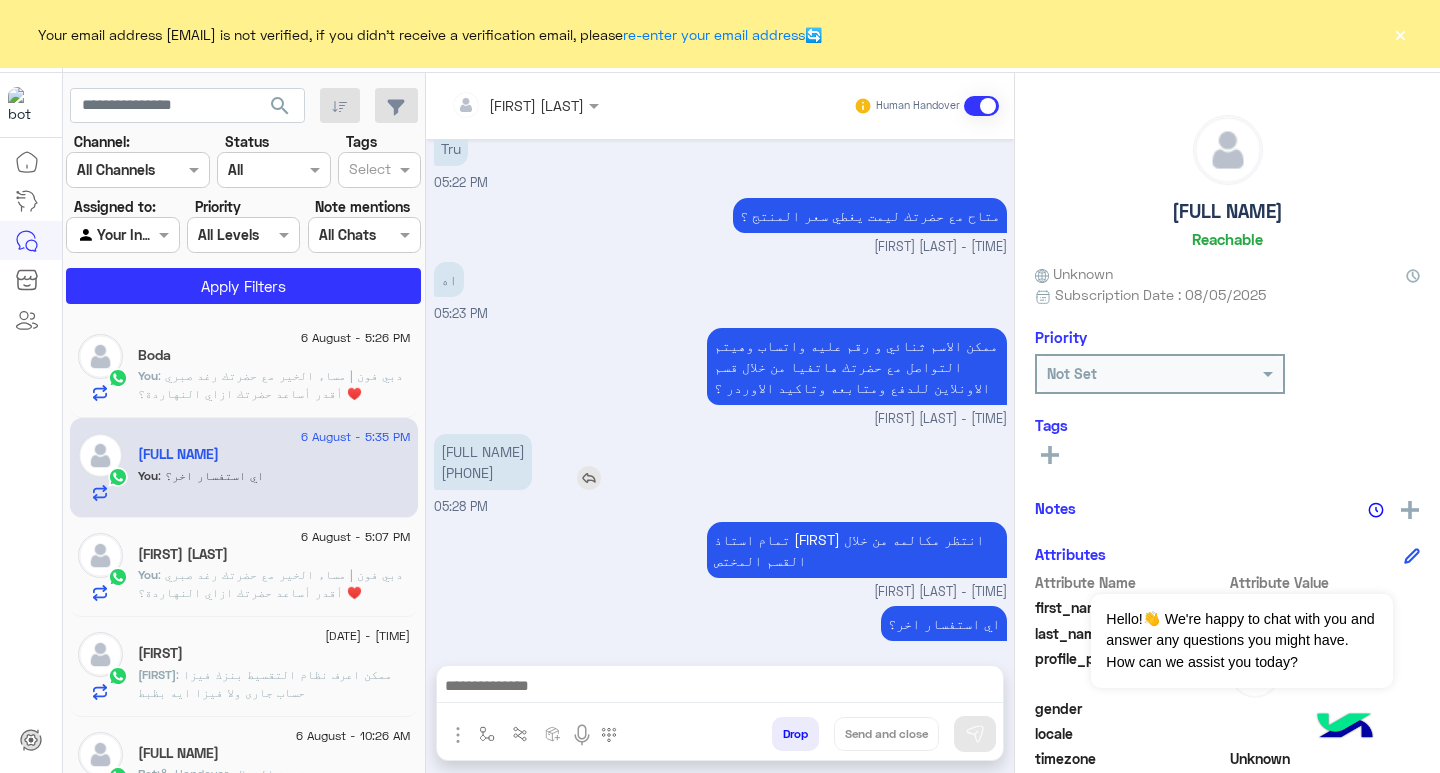 click on "محمد شعبان  01551571012" at bounding box center [483, 462] 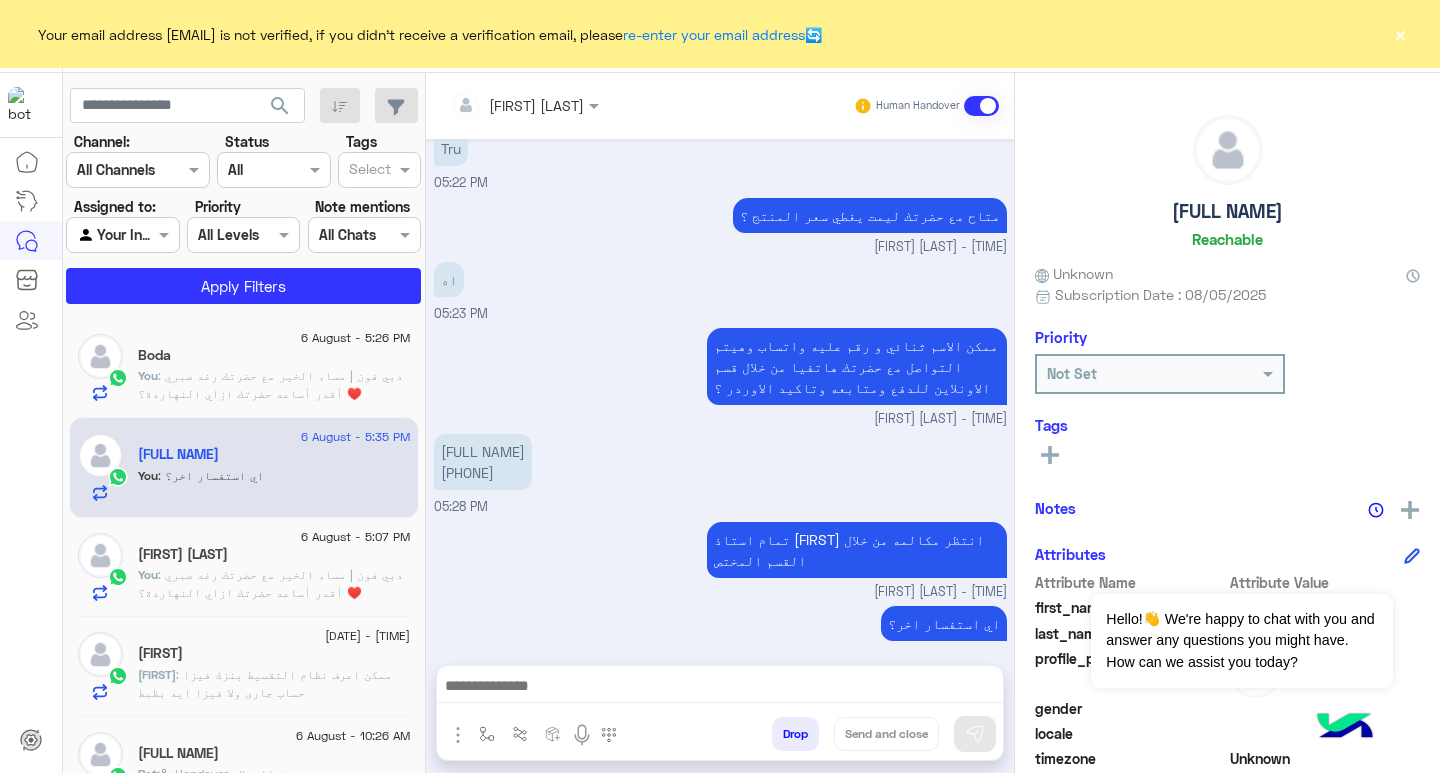 click on "×" 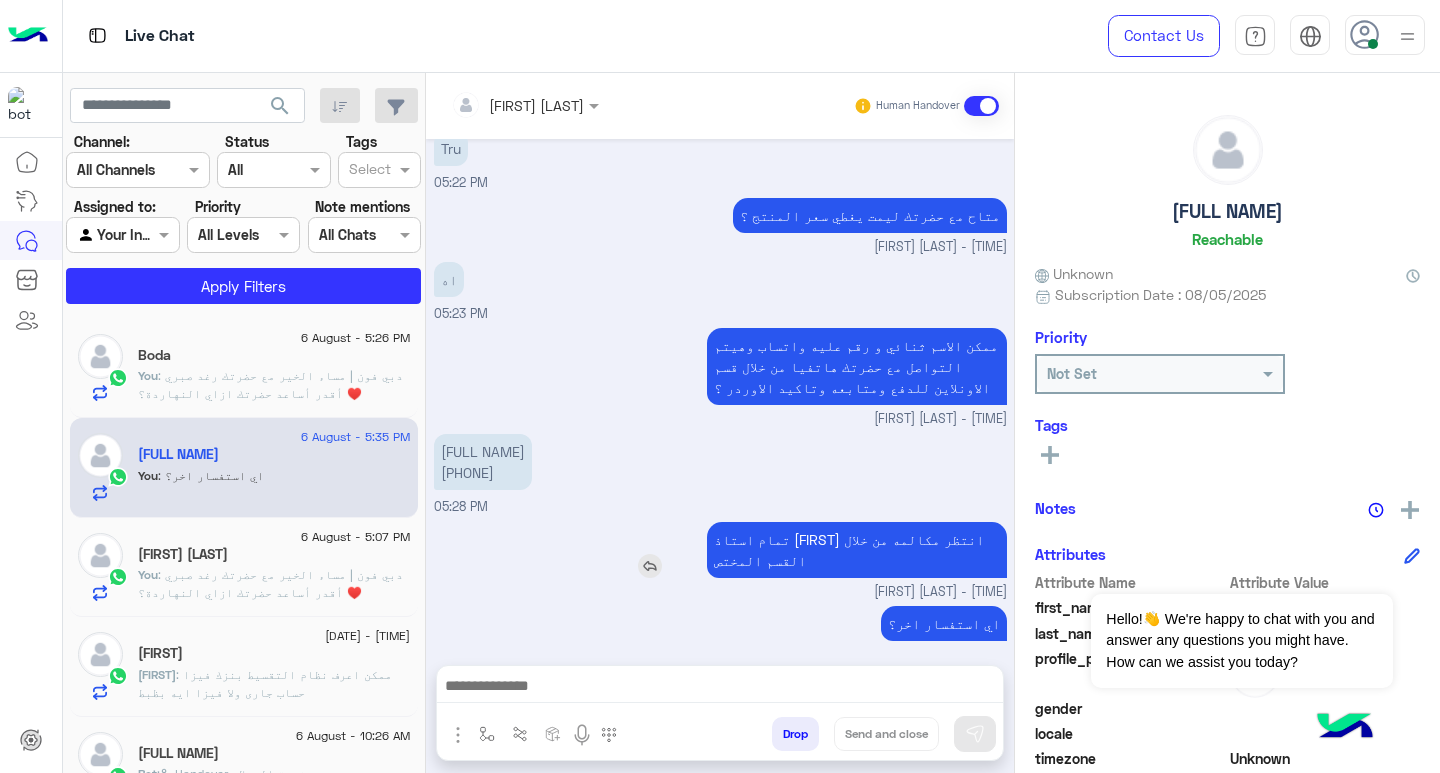 scroll, scrollTop: 1199, scrollLeft: 0, axis: vertical 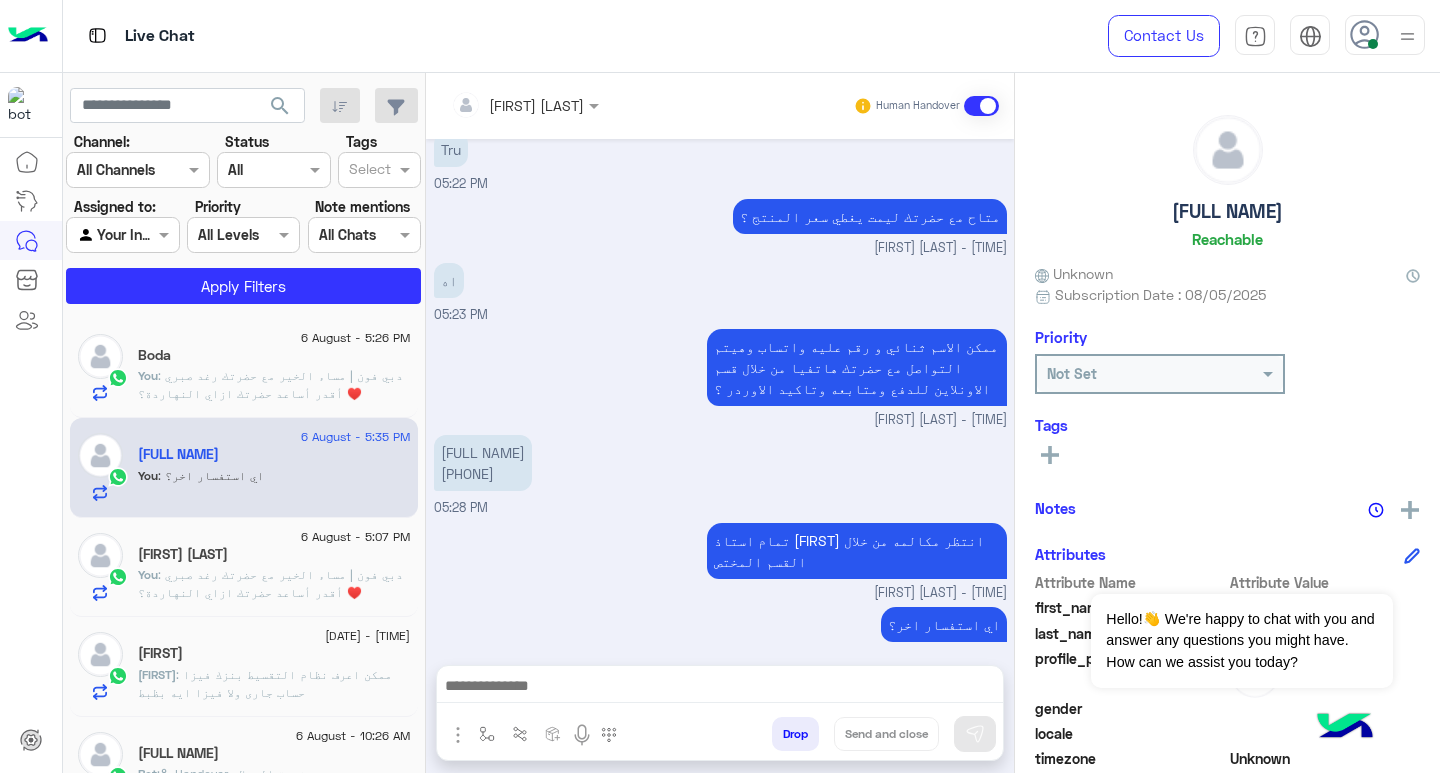 click on ": دبي فون | مساء  الخير مع حضرتك رغد صبري ♥️
أقدر أساعد حضرتك ازاي النهاردة؟" 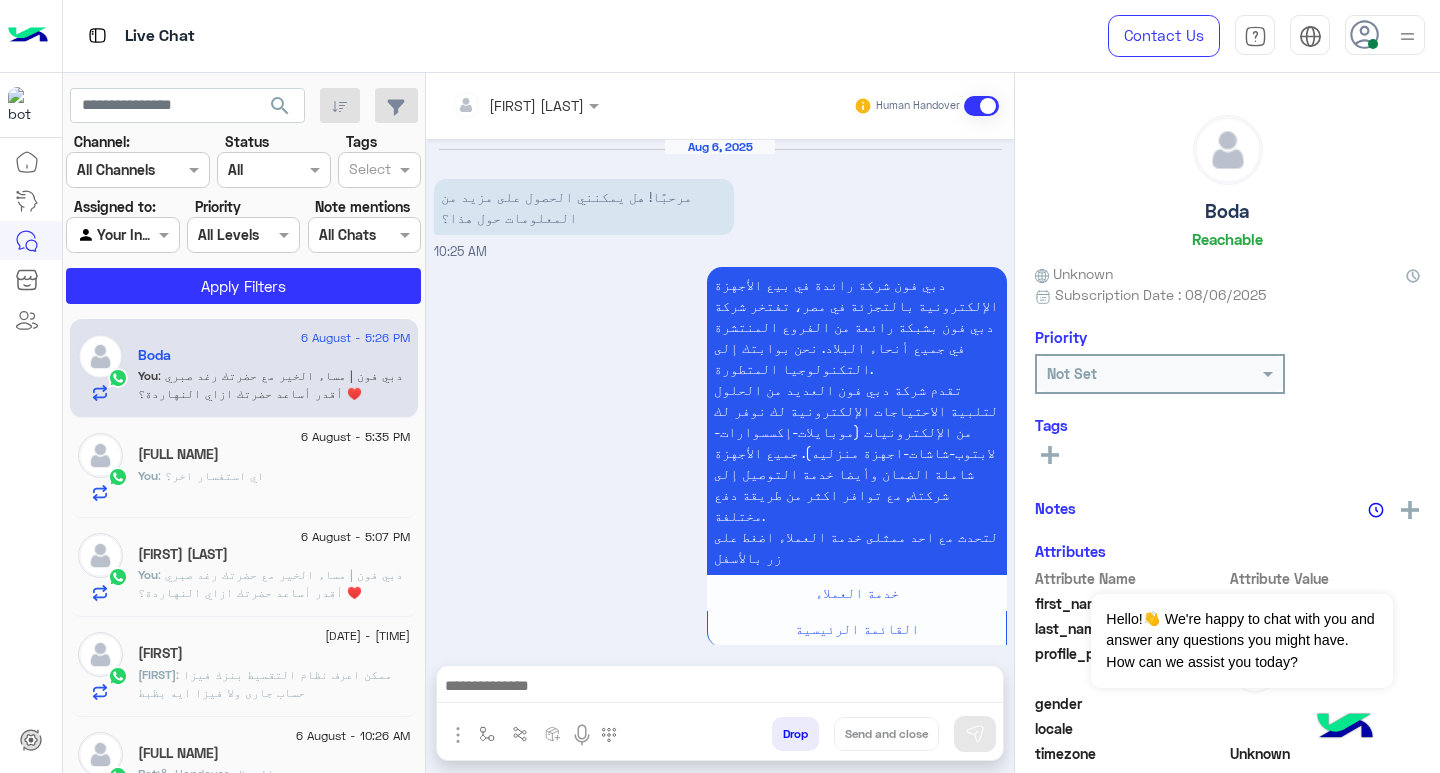 scroll, scrollTop: 567, scrollLeft: 0, axis: vertical 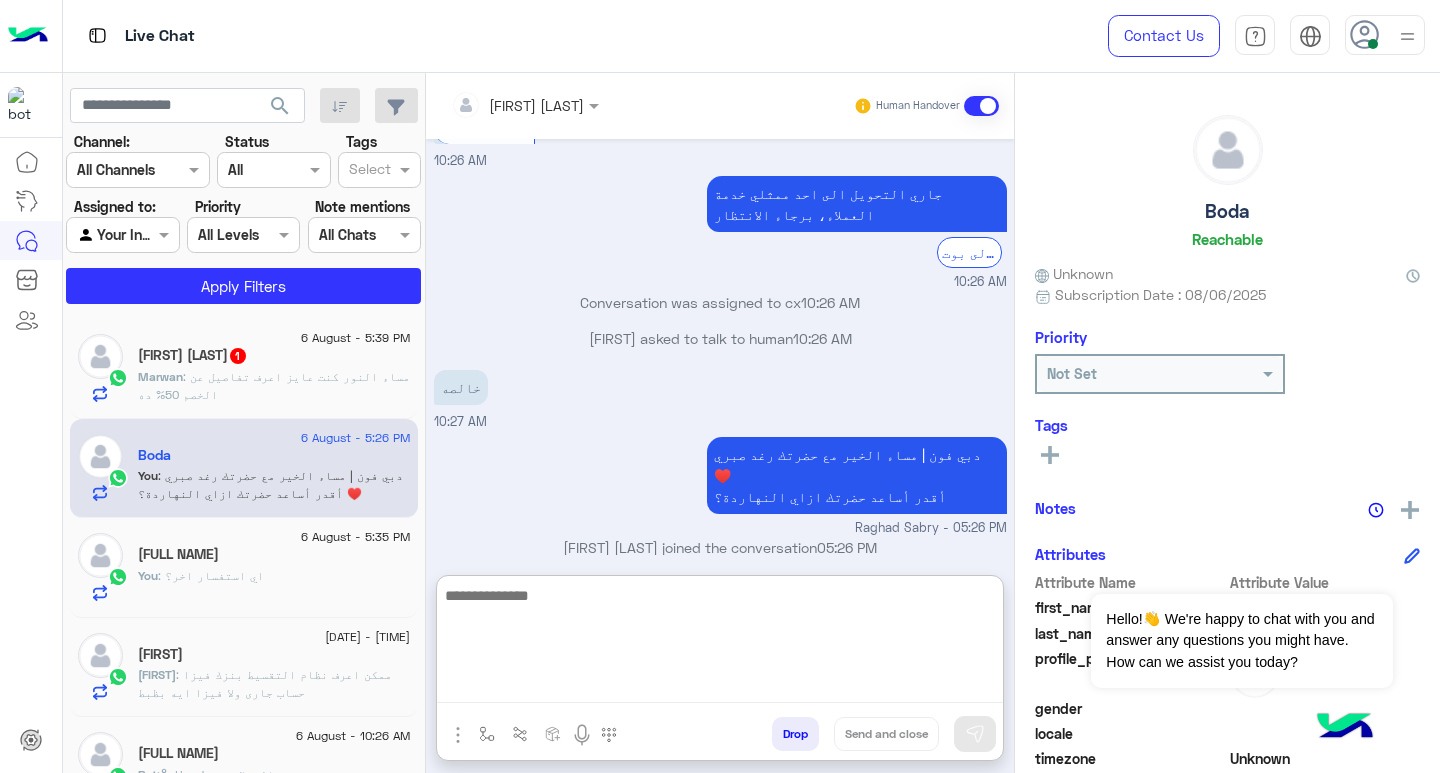 click at bounding box center (720, 643) 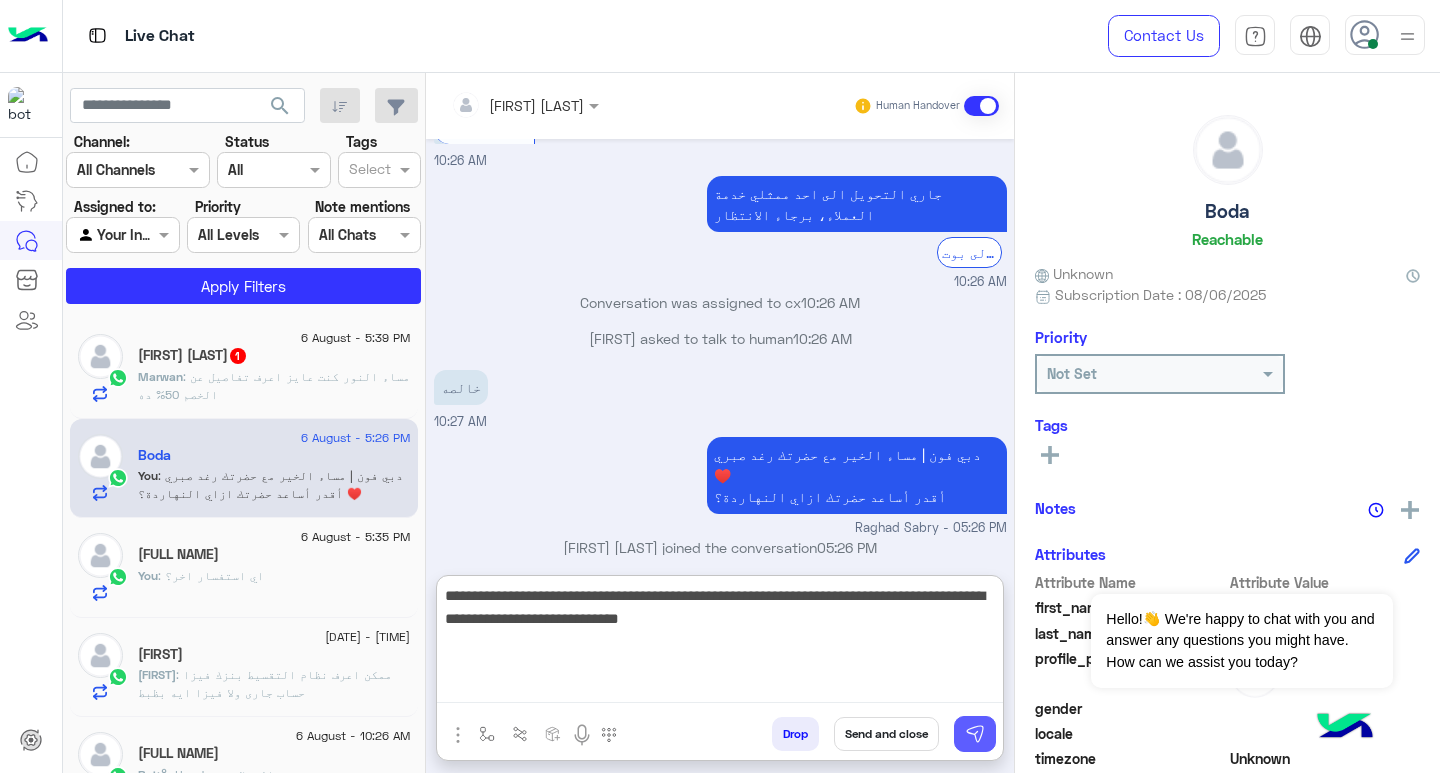type on "**********" 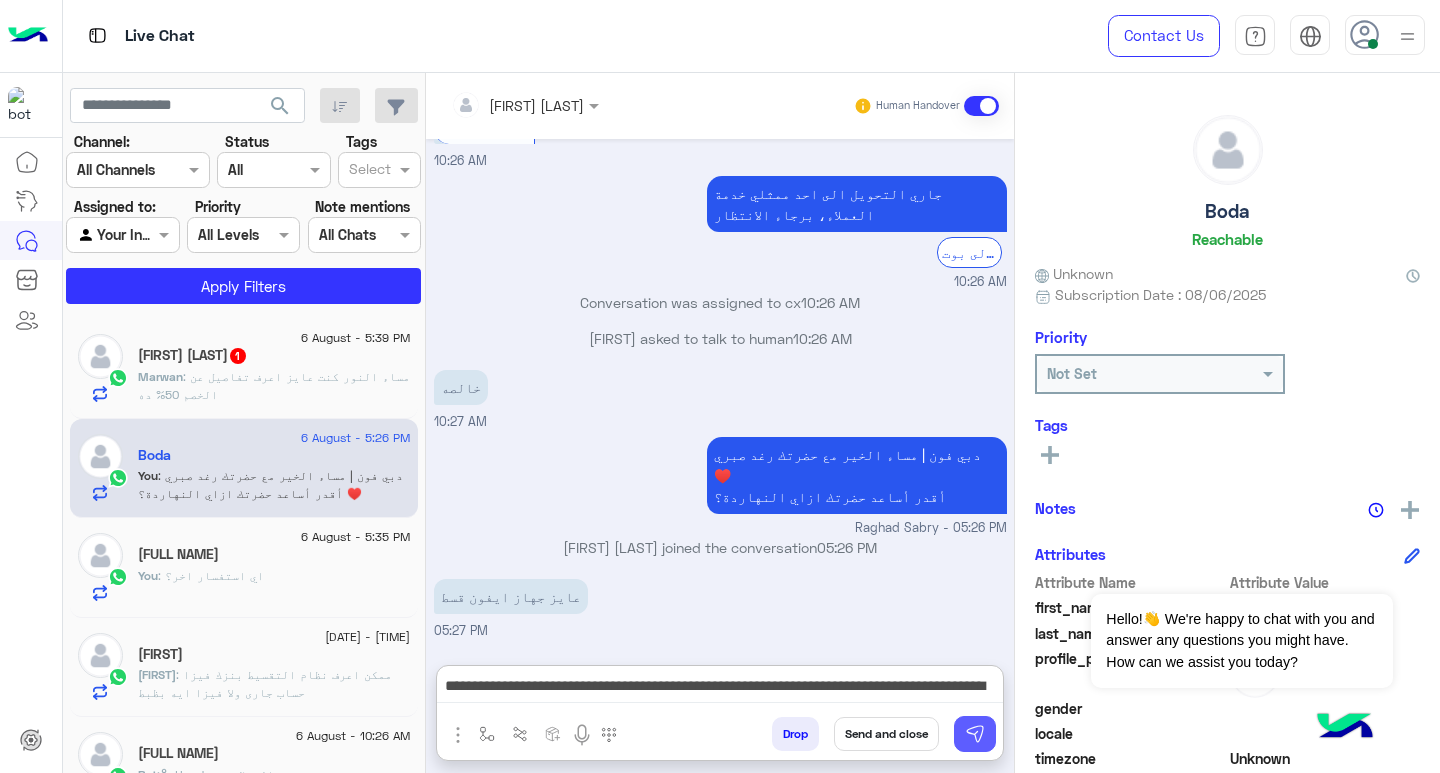 click at bounding box center (975, 734) 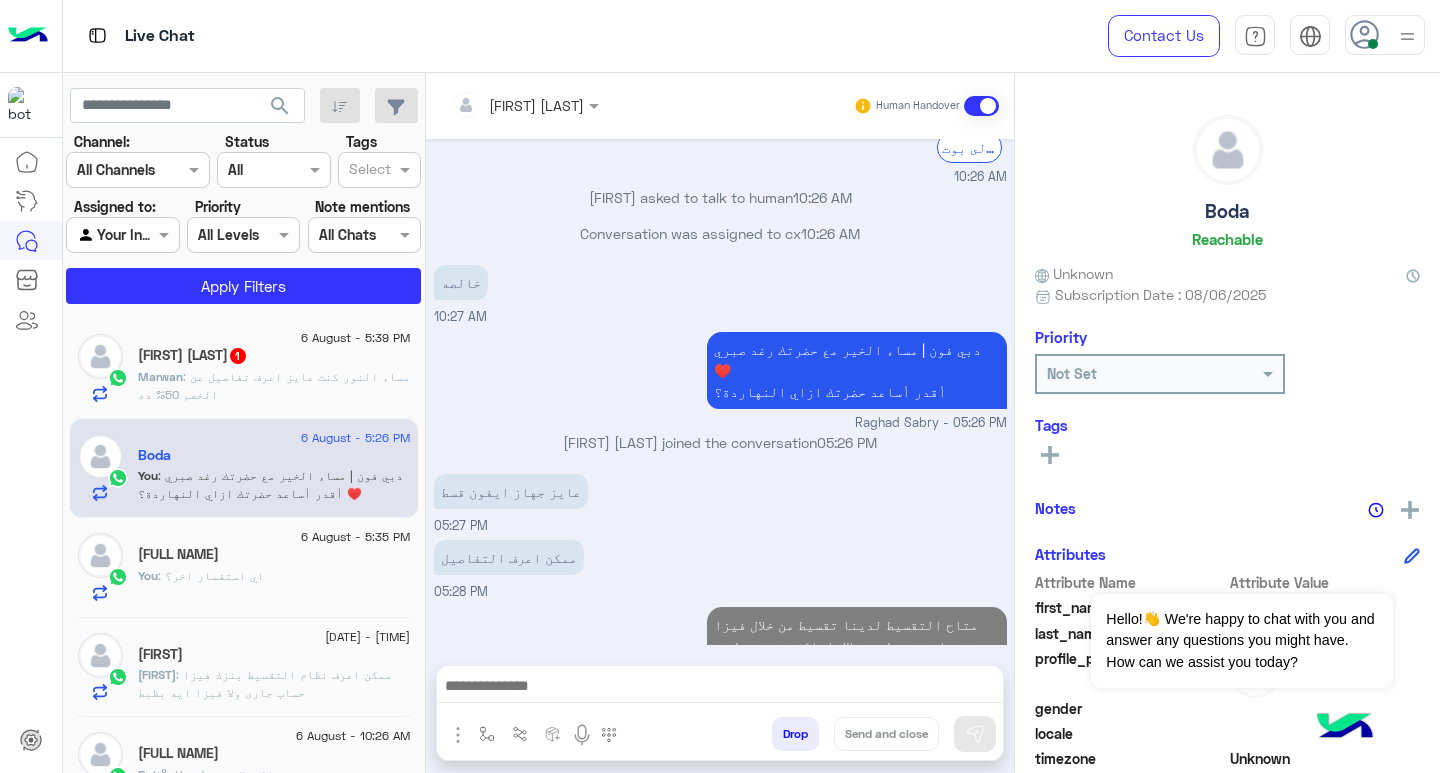scroll, scrollTop: 672, scrollLeft: 0, axis: vertical 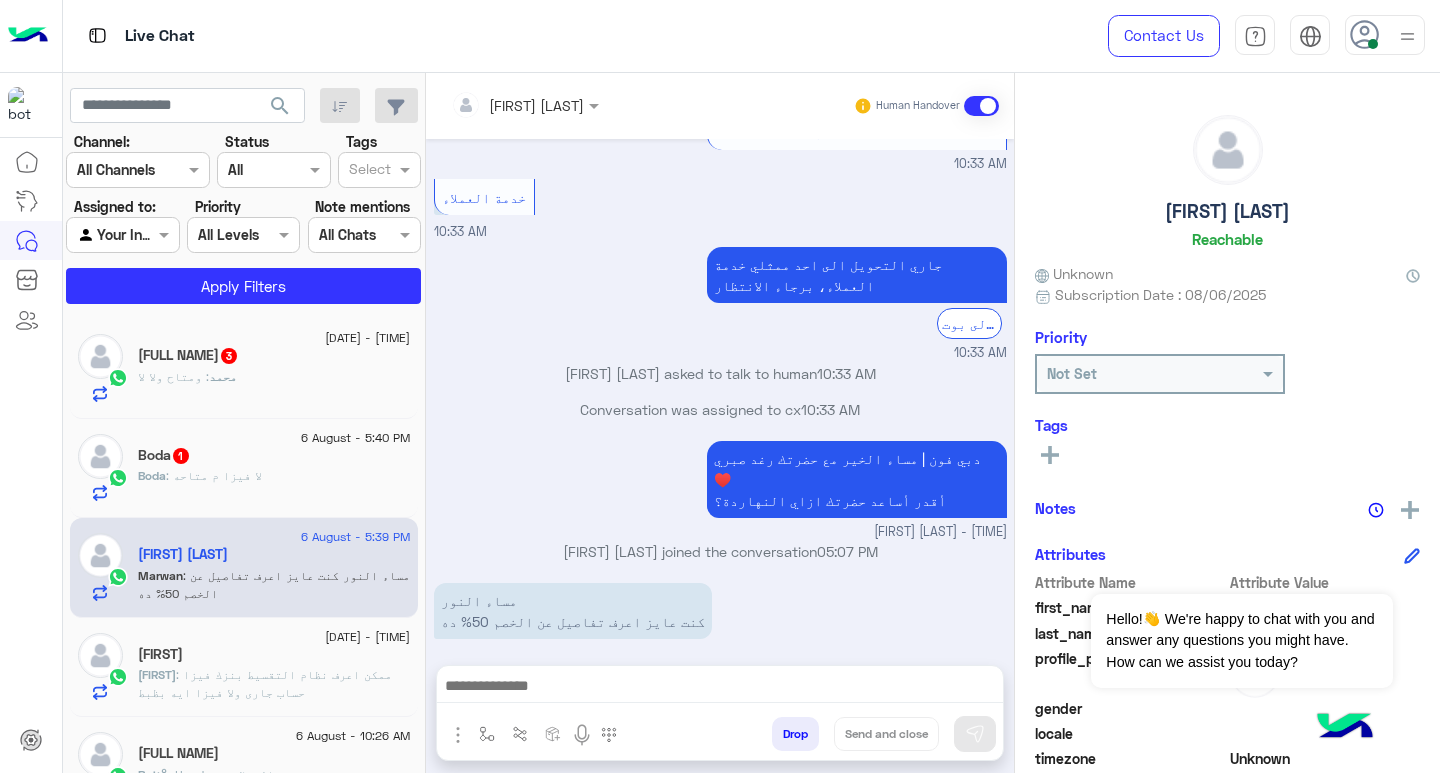 click on "محمد شعبان  3" 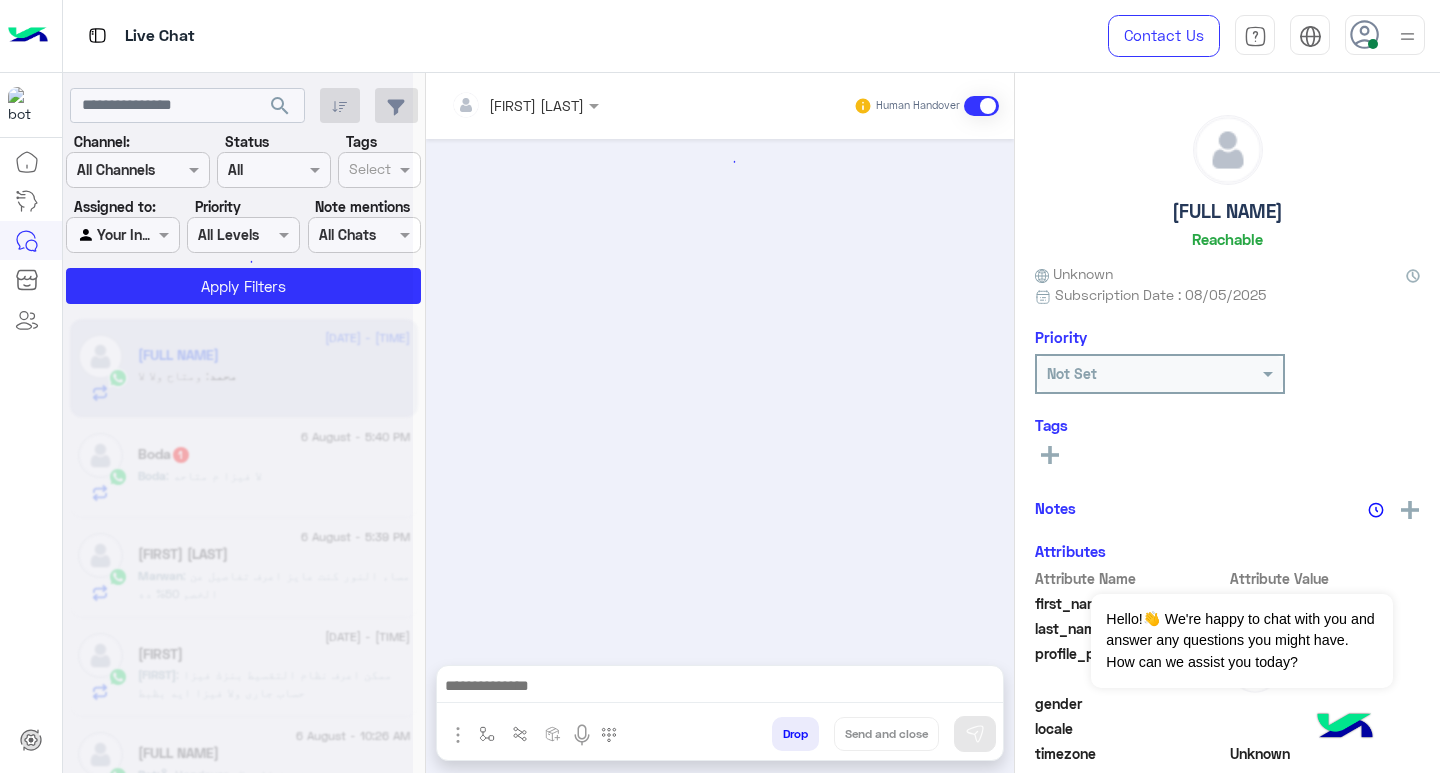 scroll, scrollTop: 1102, scrollLeft: 0, axis: vertical 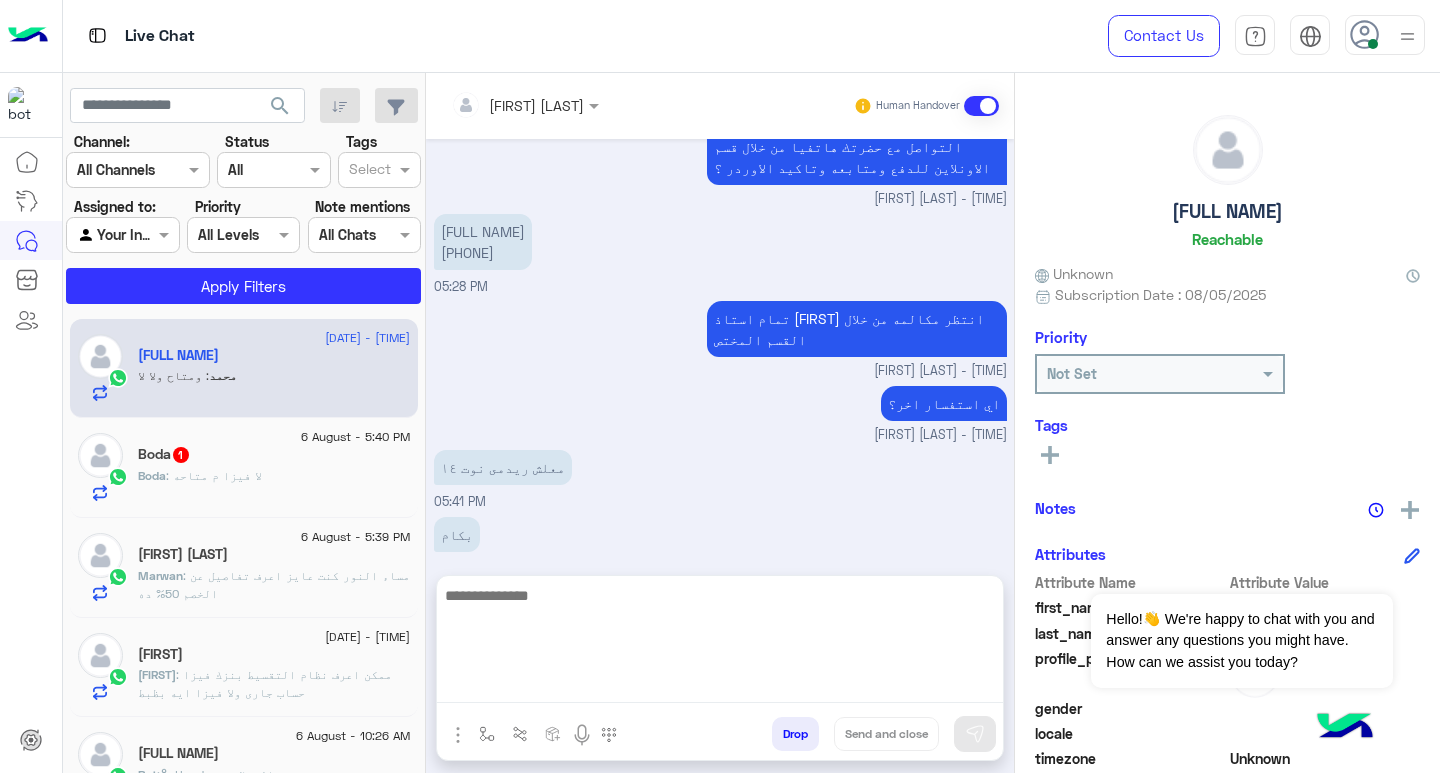 click at bounding box center [720, 643] 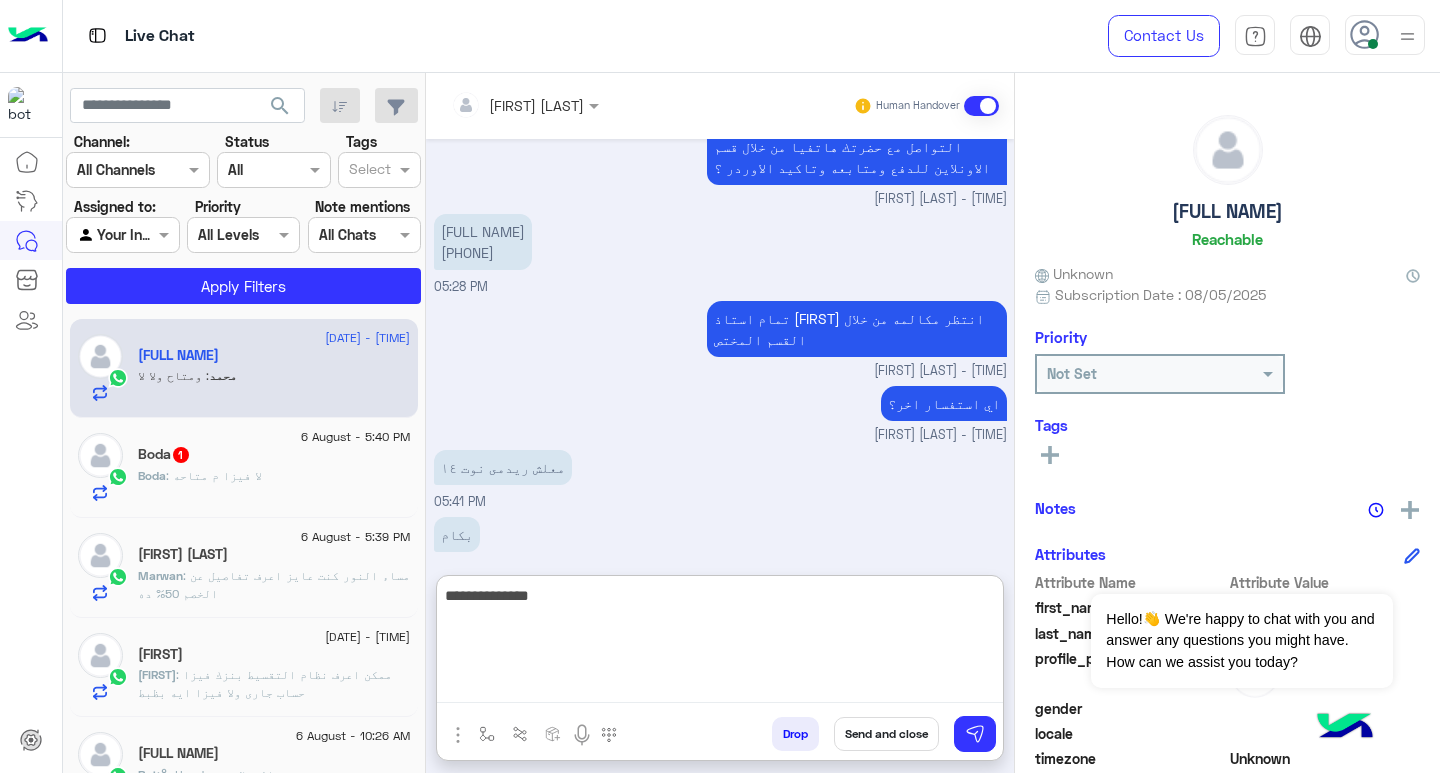 type on "**********" 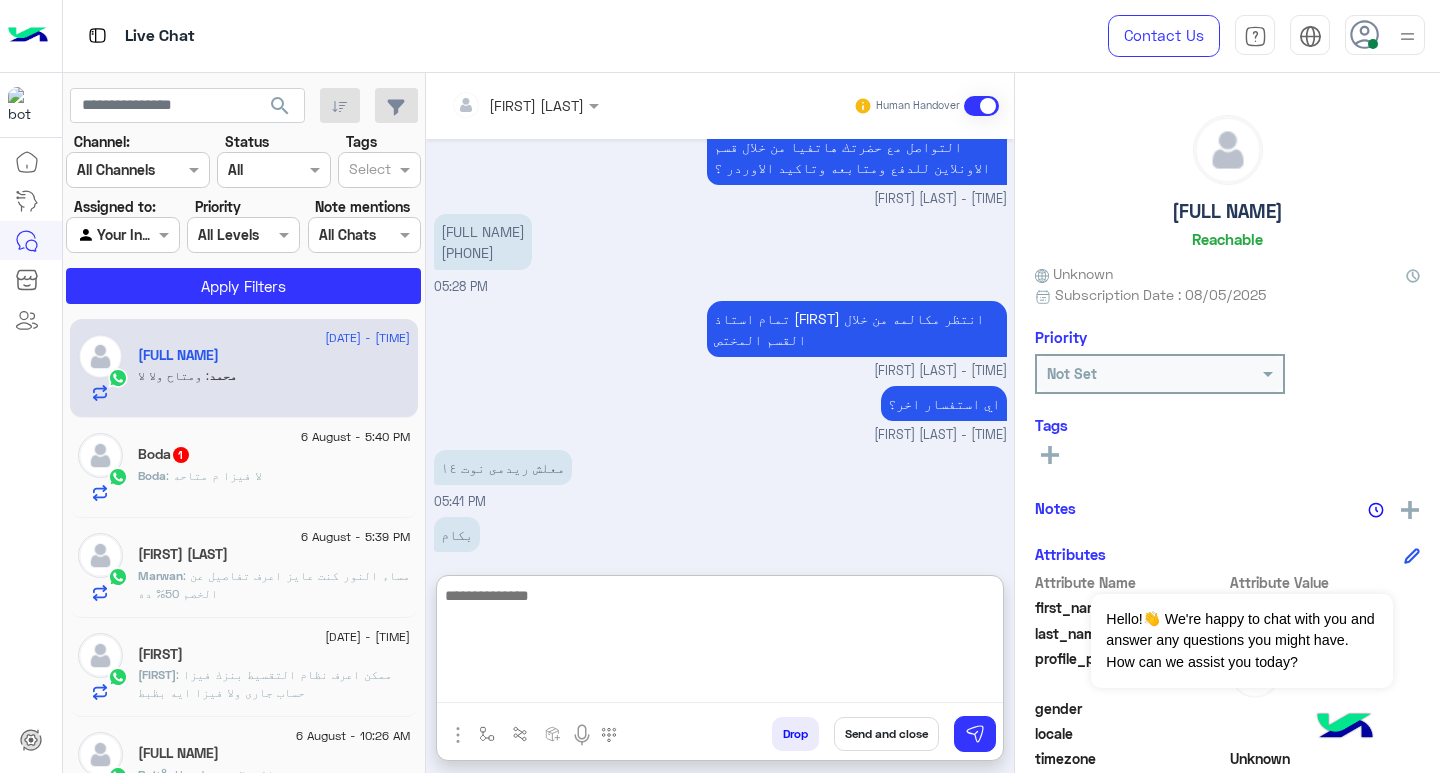 scroll, scrollTop: 1256, scrollLeft: 0, axis: vertical 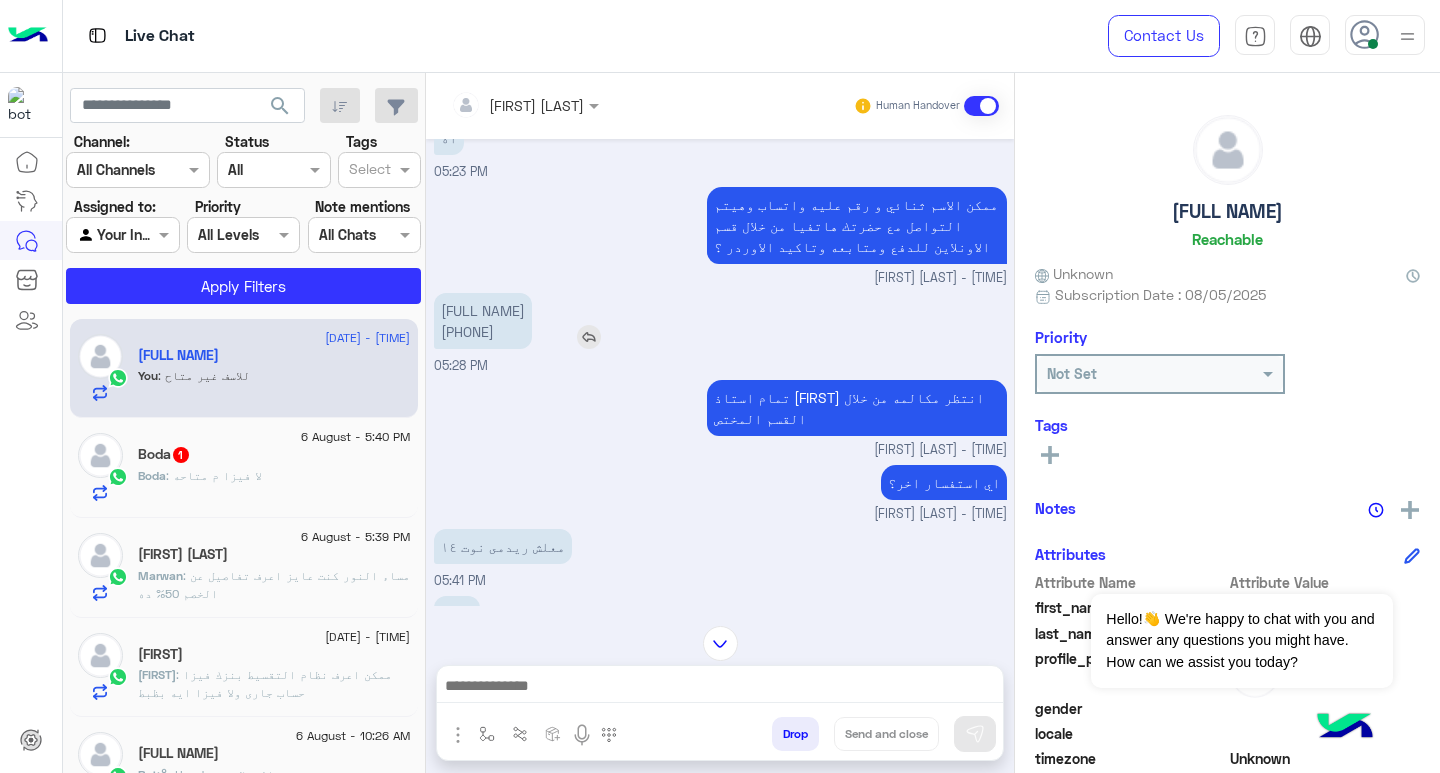 click on "محمد شعبان  01551571012" at bounding box center [483, 321] 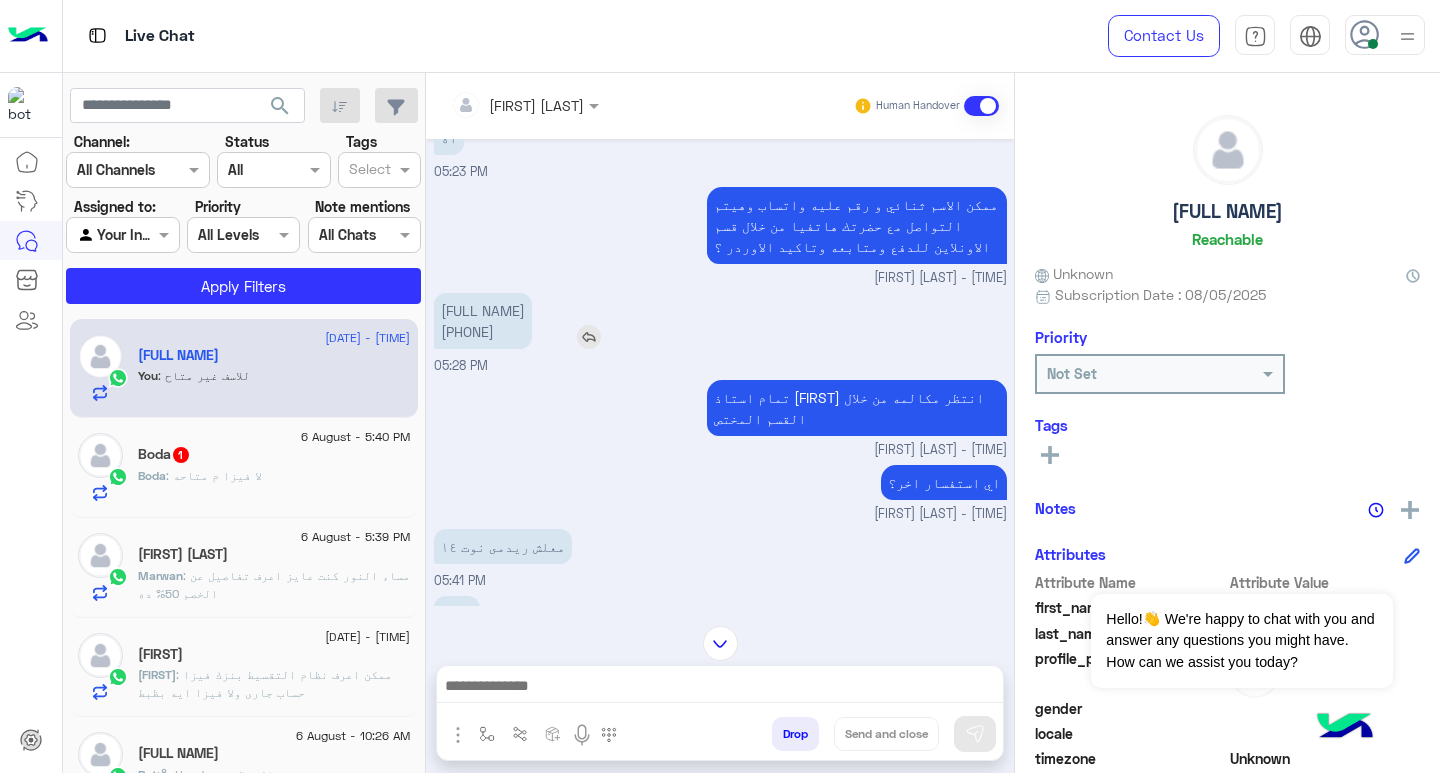 click on "محمد شعبان  01551571012" at bounding box center [483, 321] 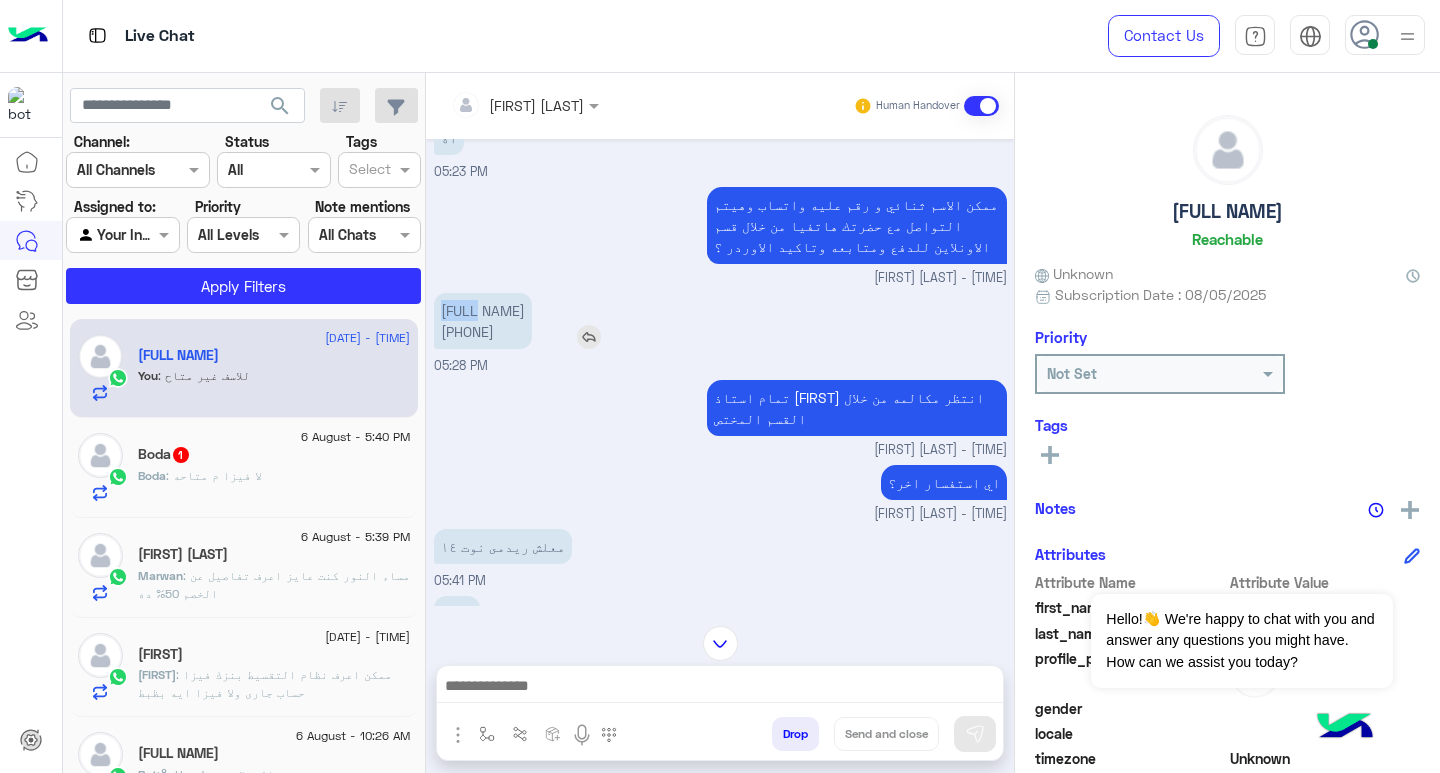 click on "محمد شعبان  01551571012" at bounding box center [483, 321] 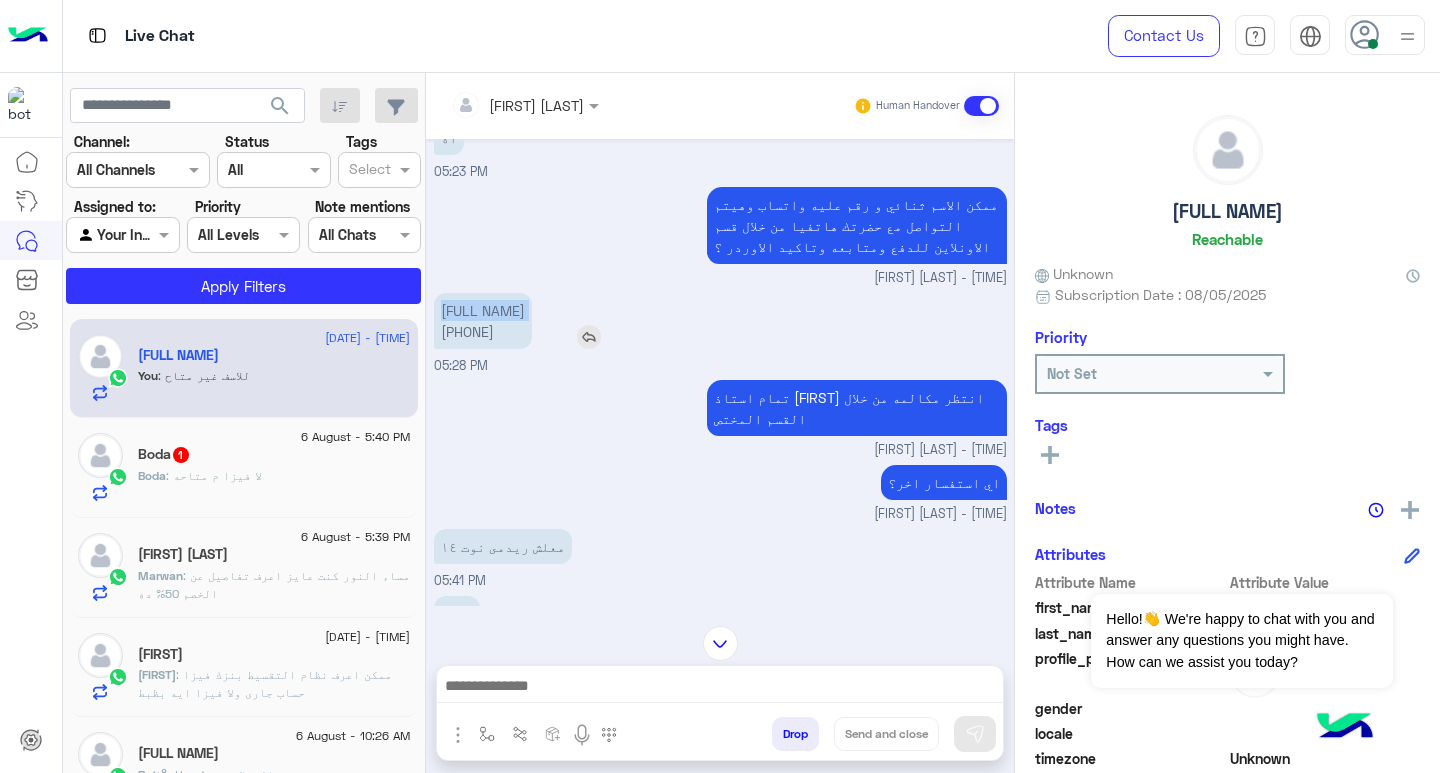 click on "محمد شعبان  01551571012" at bounding box center (483, 321) 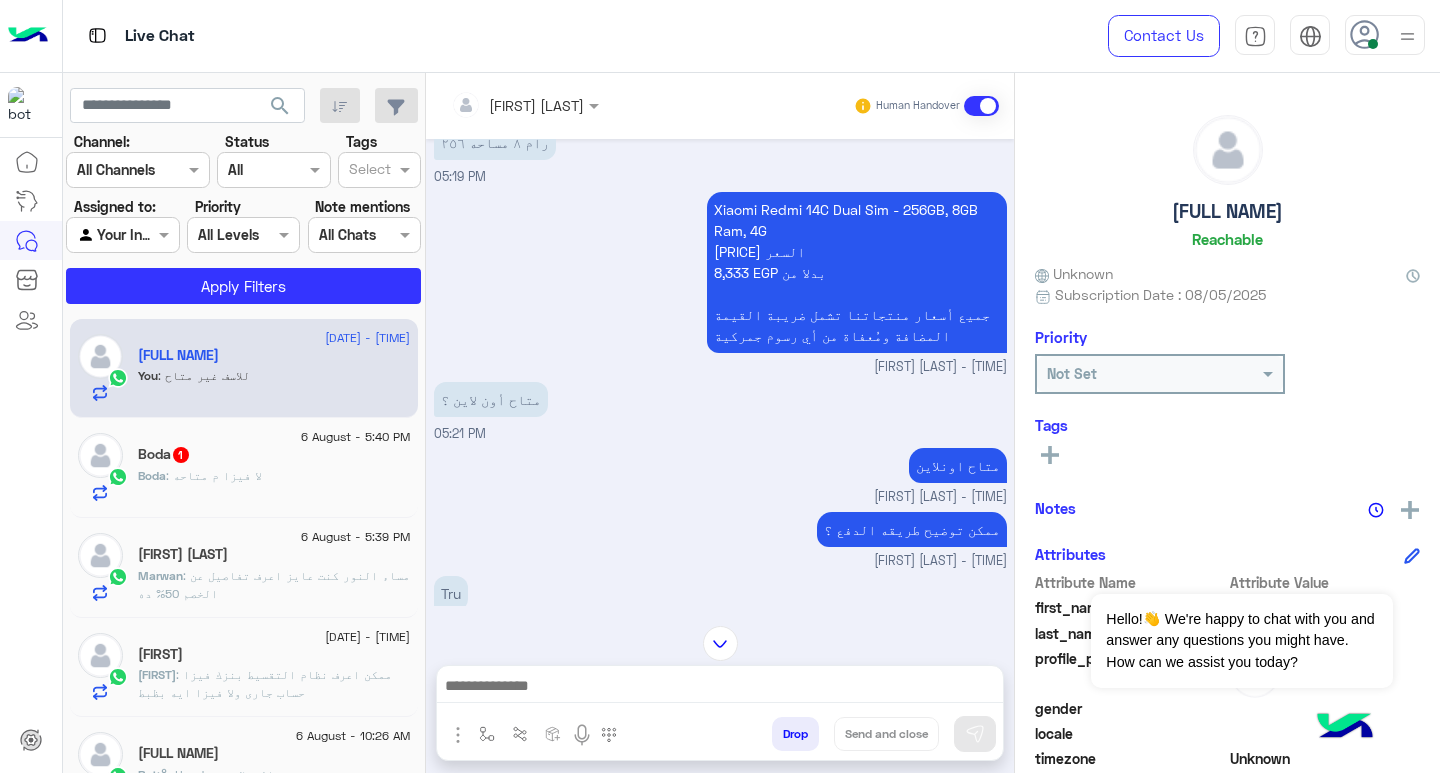 scroll, scrollTop: 2358, scrollLeft: 0, axis: vertical 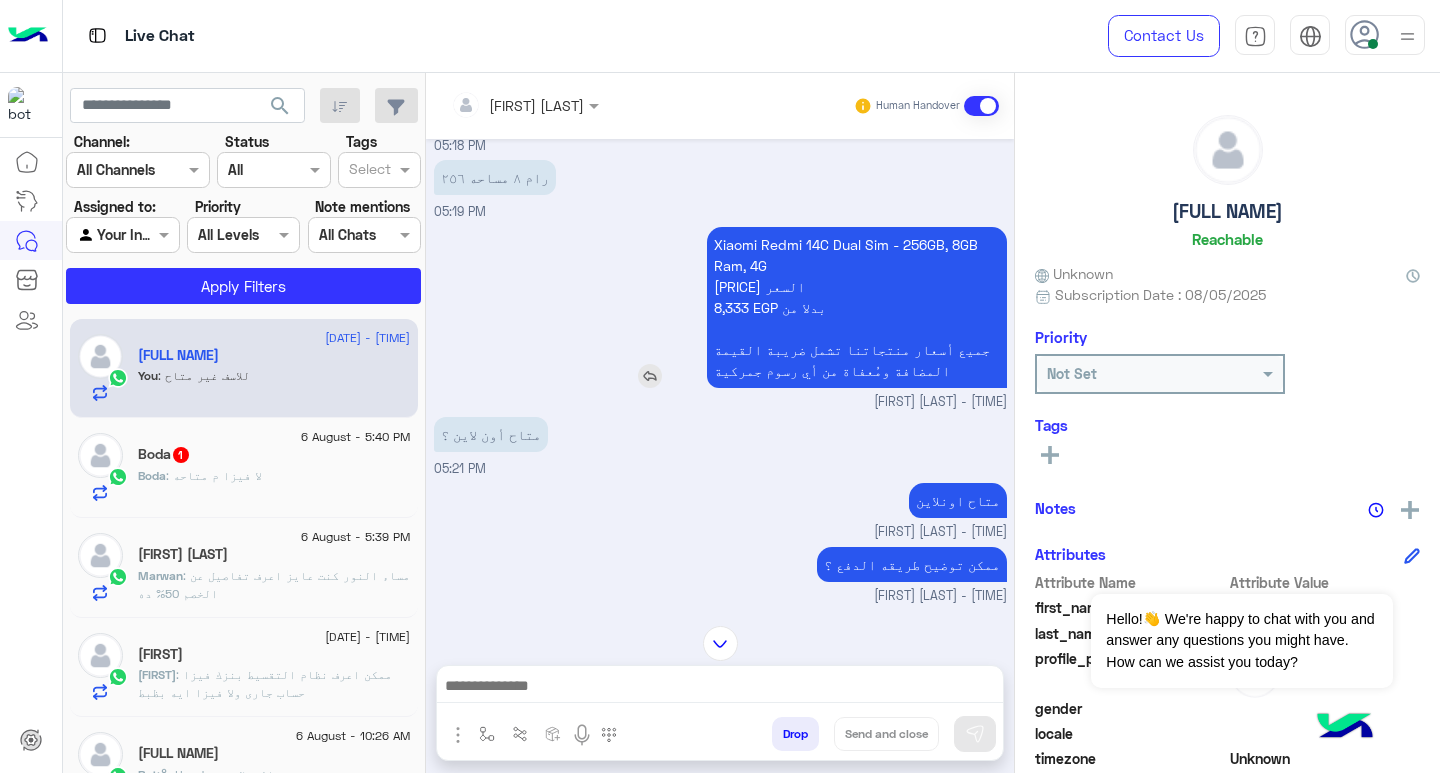 click on "Xiaomi Redmi 14C Dual Sim - 256GB, 8GB Ram, 4G 7,170 EGP   السعر  8,333 EGP بدلا من  جميع أسعار منتجاتنا تشمل ضريبة القيمة المضافة ومُعفاة من أي رسوم جمركية" at bounding box center [857, 307] 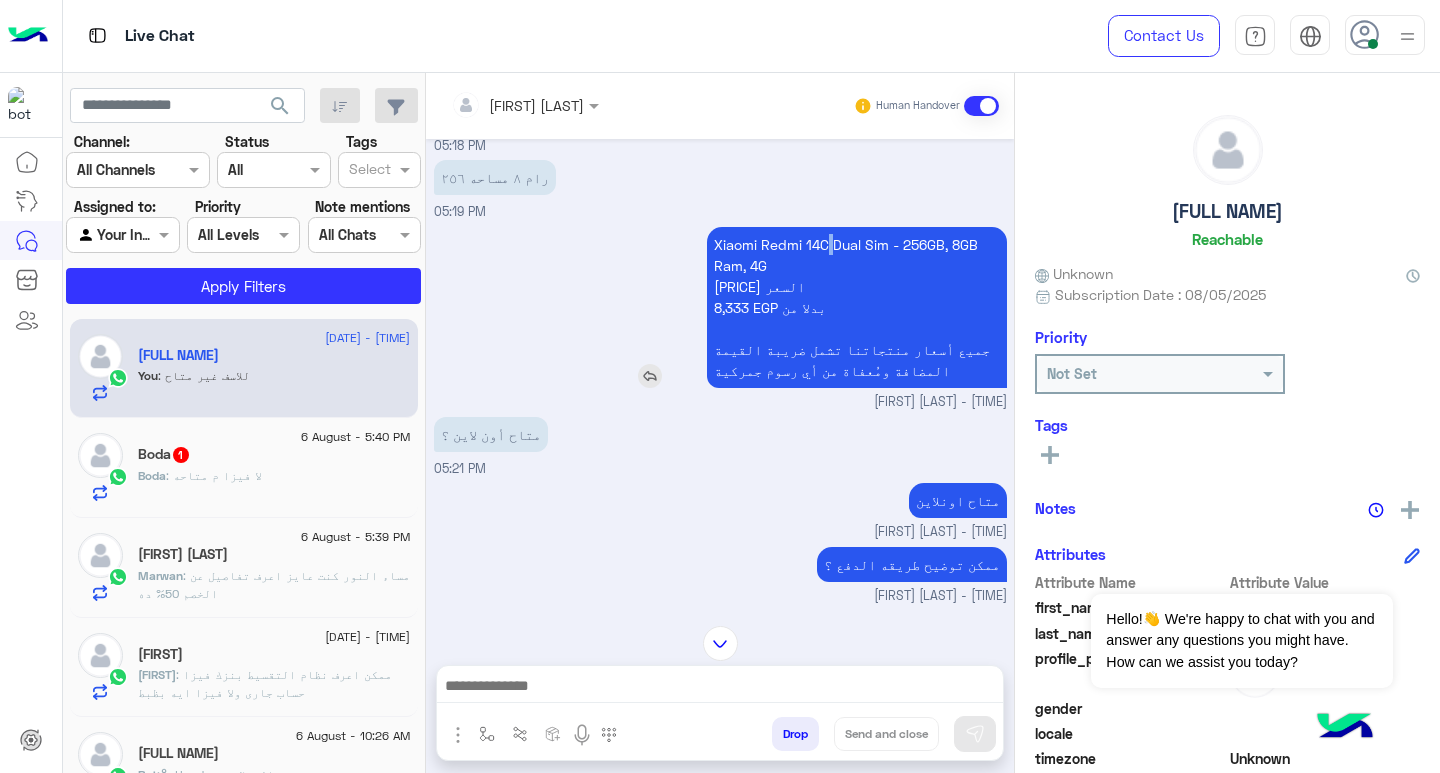 click on "Xiaomi Redmi 14C Dual Sim - 256GB, 8GB Ram, 4G 7,170 EGP   السعر  8,333 EGP بدلا من  جميع أسعار منتجاتنا تشمل ضريبة القيمة المضافة ومُعفاة من أي رسوم جمركية" at bounding box center (857, 307) 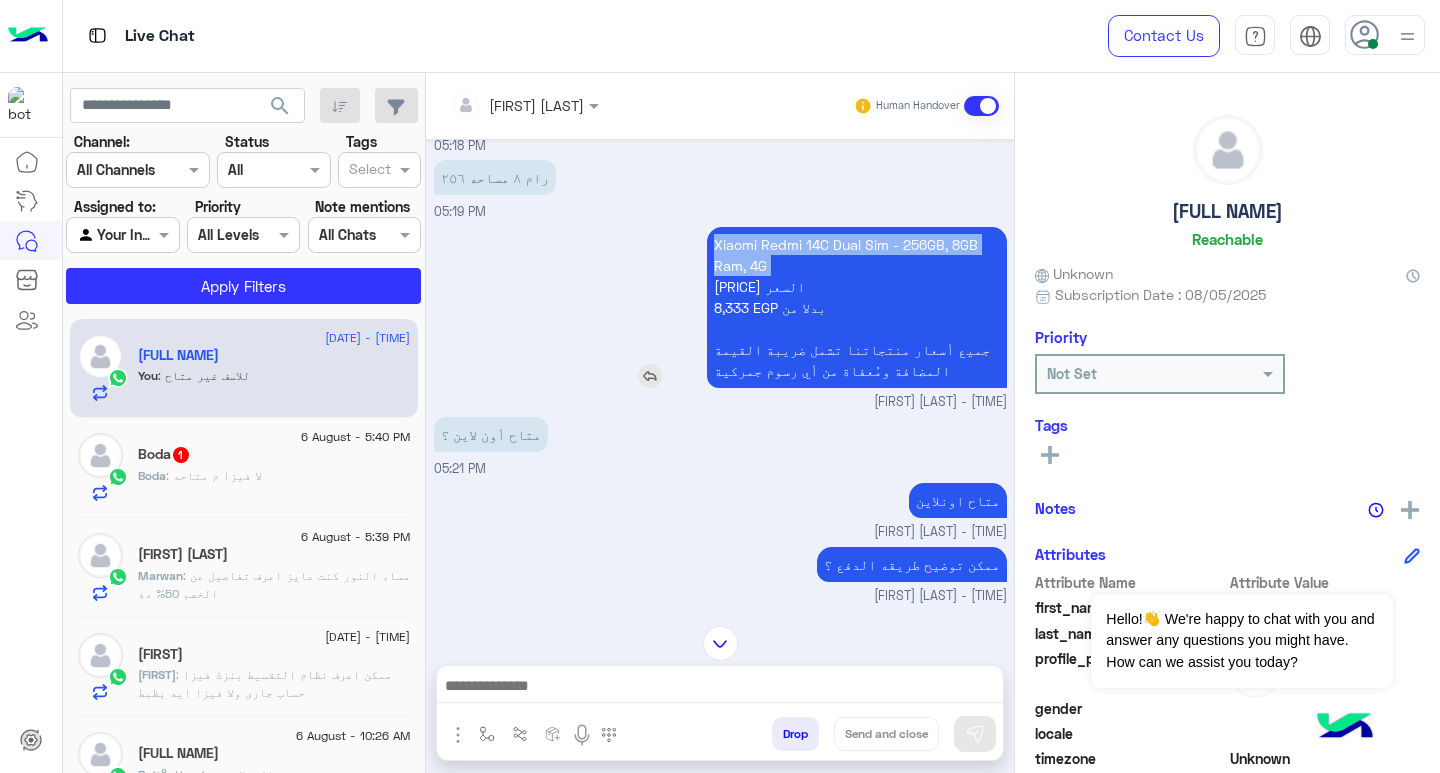 click on "Xiaomi Redmi 14C Dual Sim - 256GB, 8GB Ram, 4G 7,170 EGP   السعر  8,333 EGP بدلا من  جميع أسعار منتجاتنا تشمل ضريبة القيمة المضافة ومُعفاة من أي رسوم جمركية" at bounding box center [857, 307] 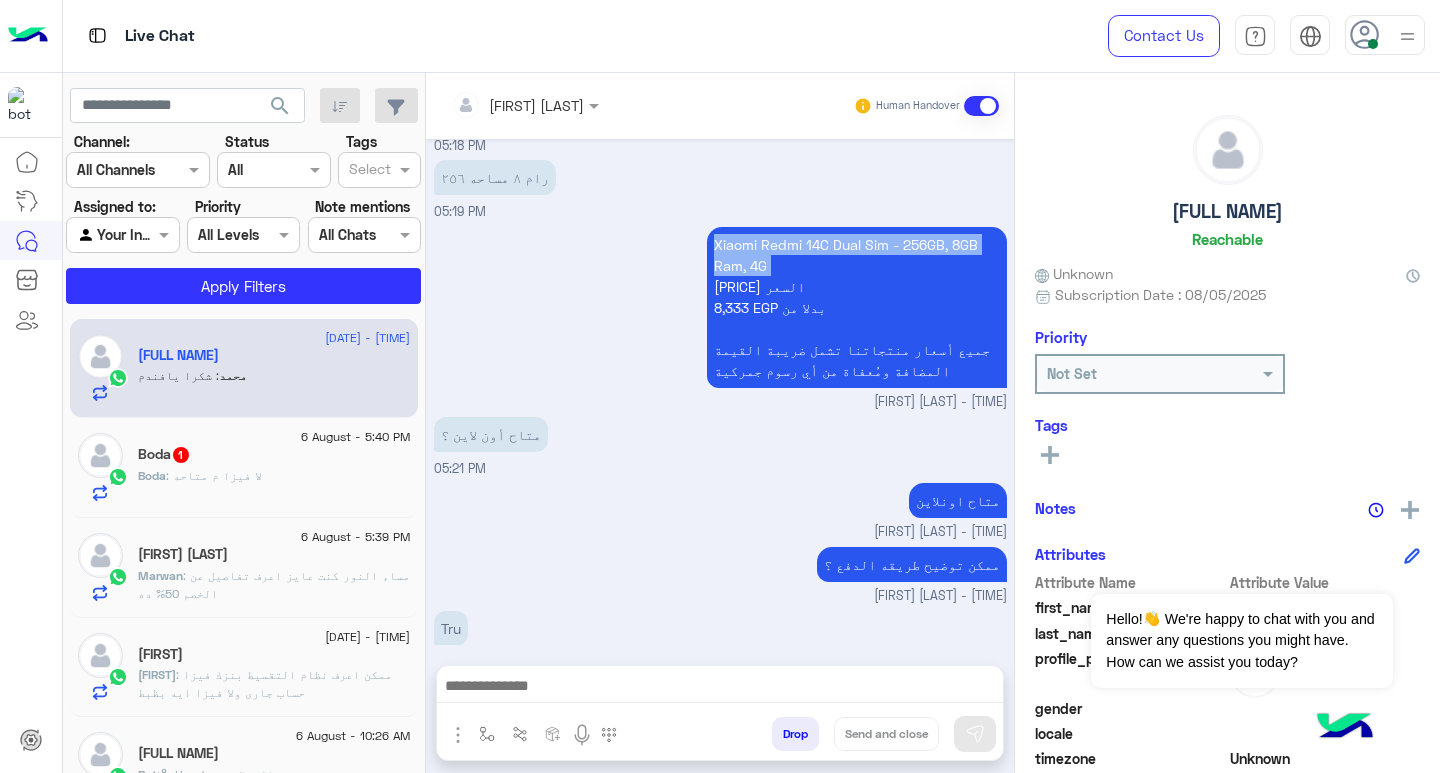 scroll, scrollTop: 3126, scrollLeft: 0, axis: vertical 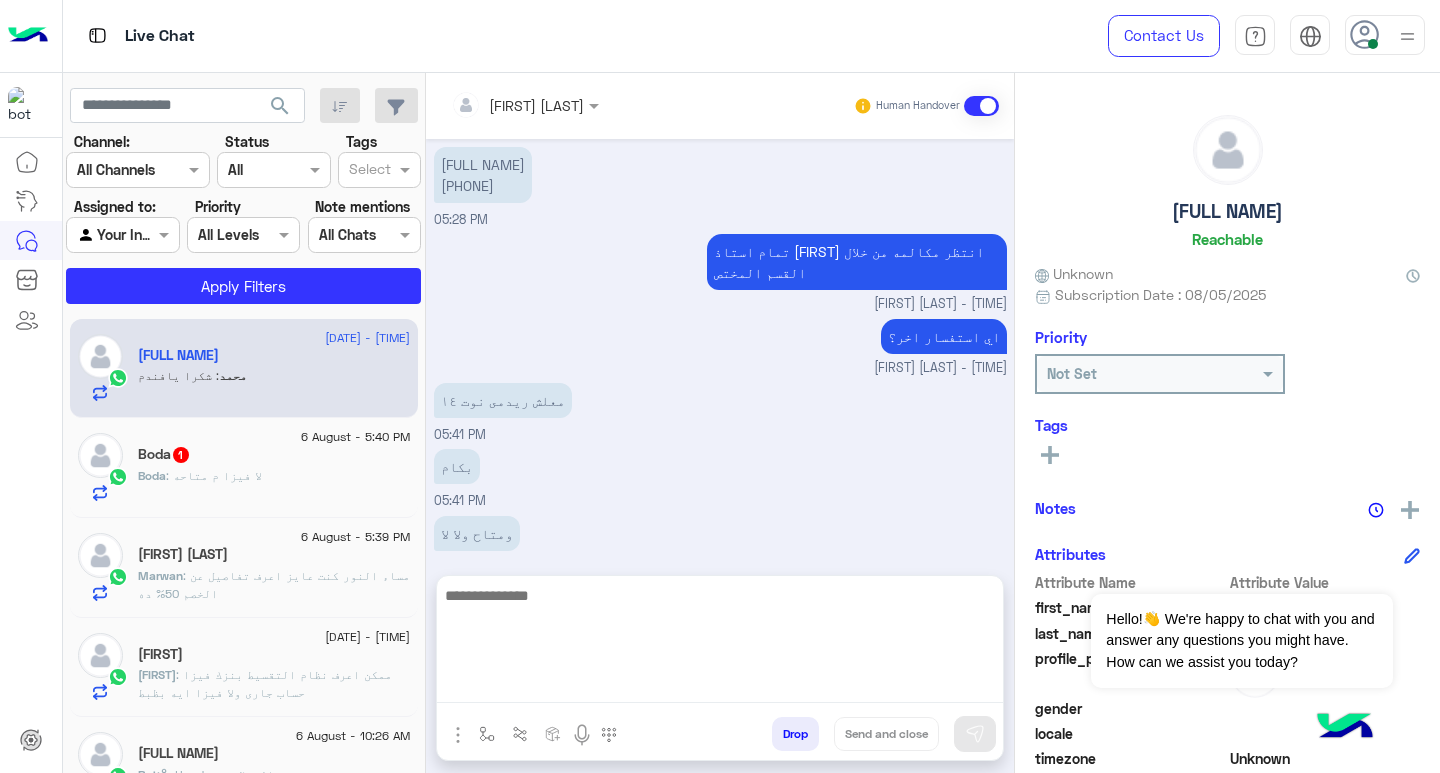 click at bounding box center (720, 643) 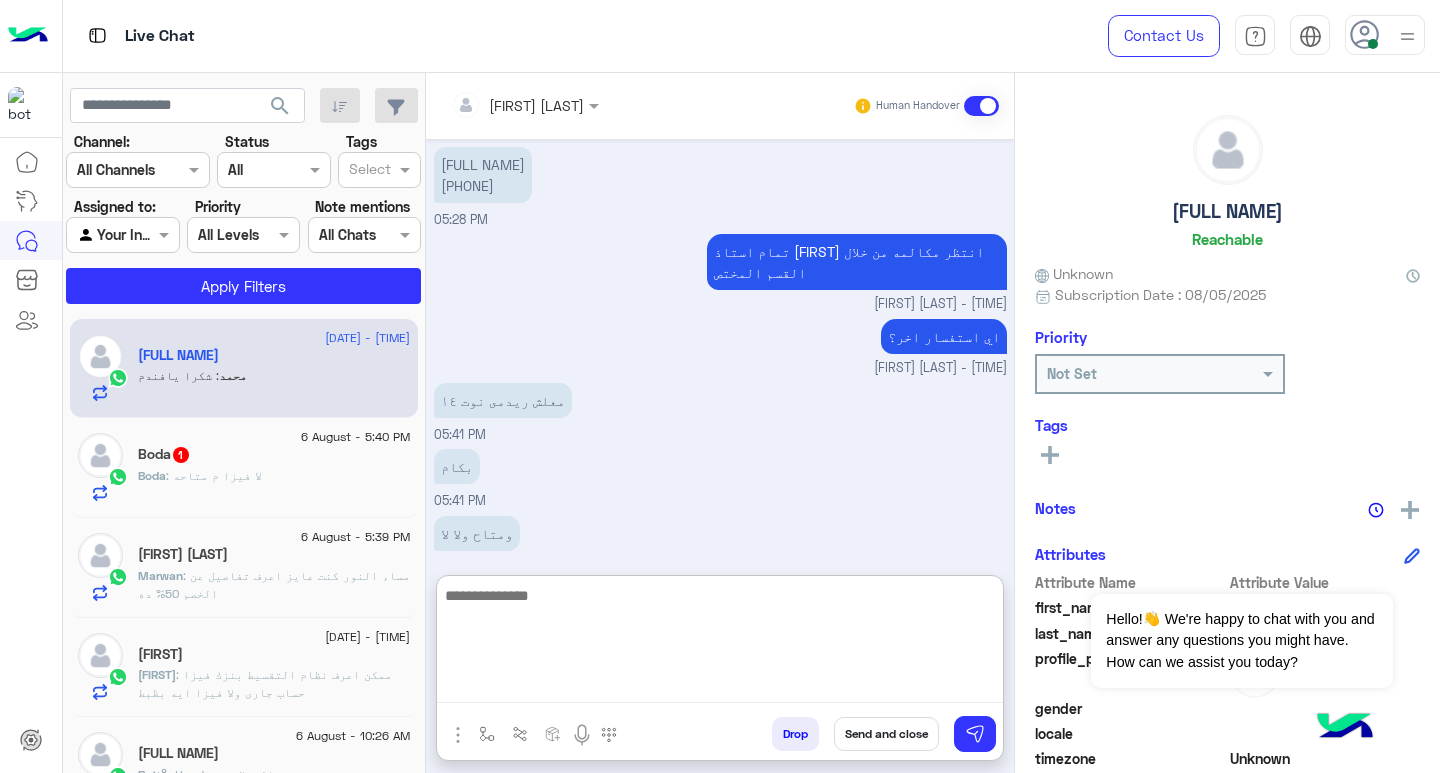 scroll, scrollTop: 0, scrollLeft: 0, axis: both 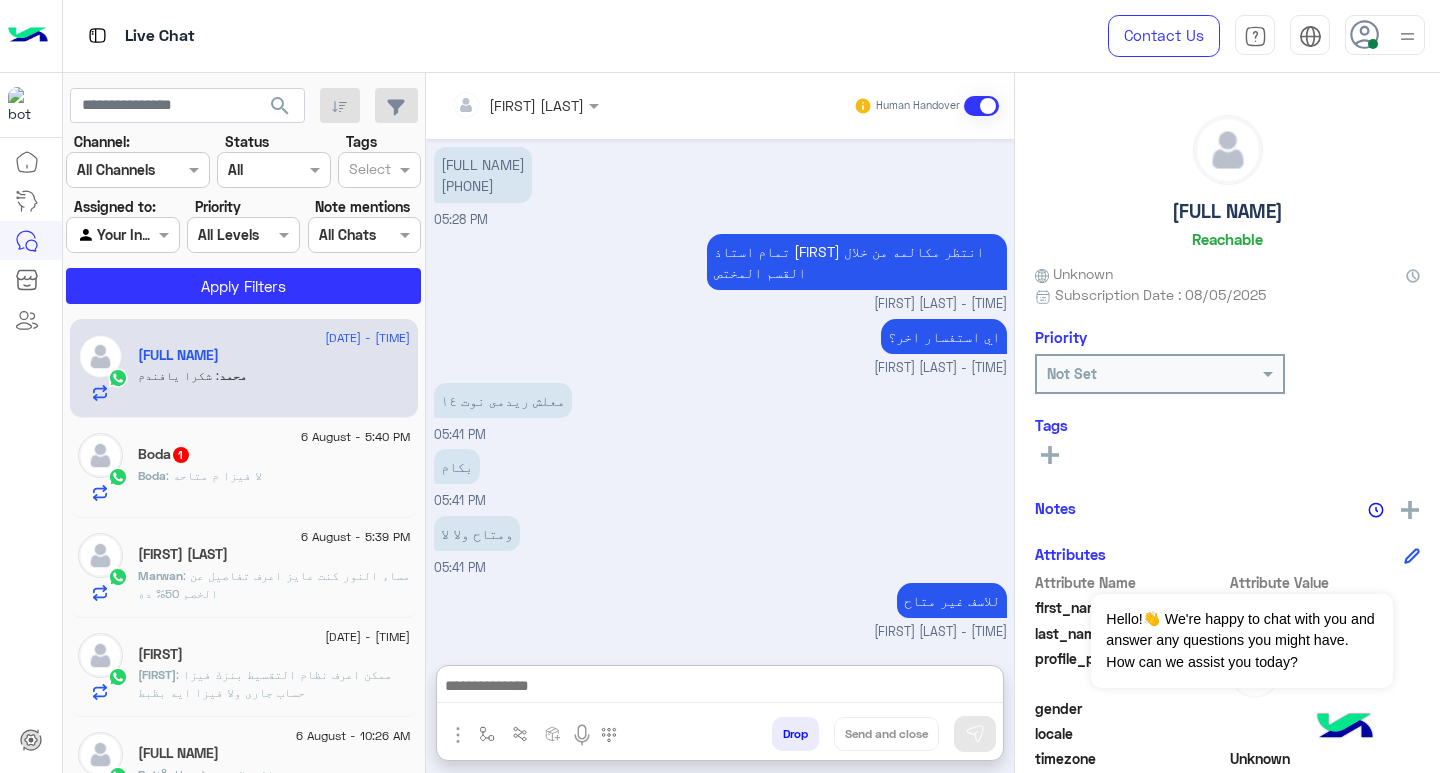 click at bounding box center (720, 688) 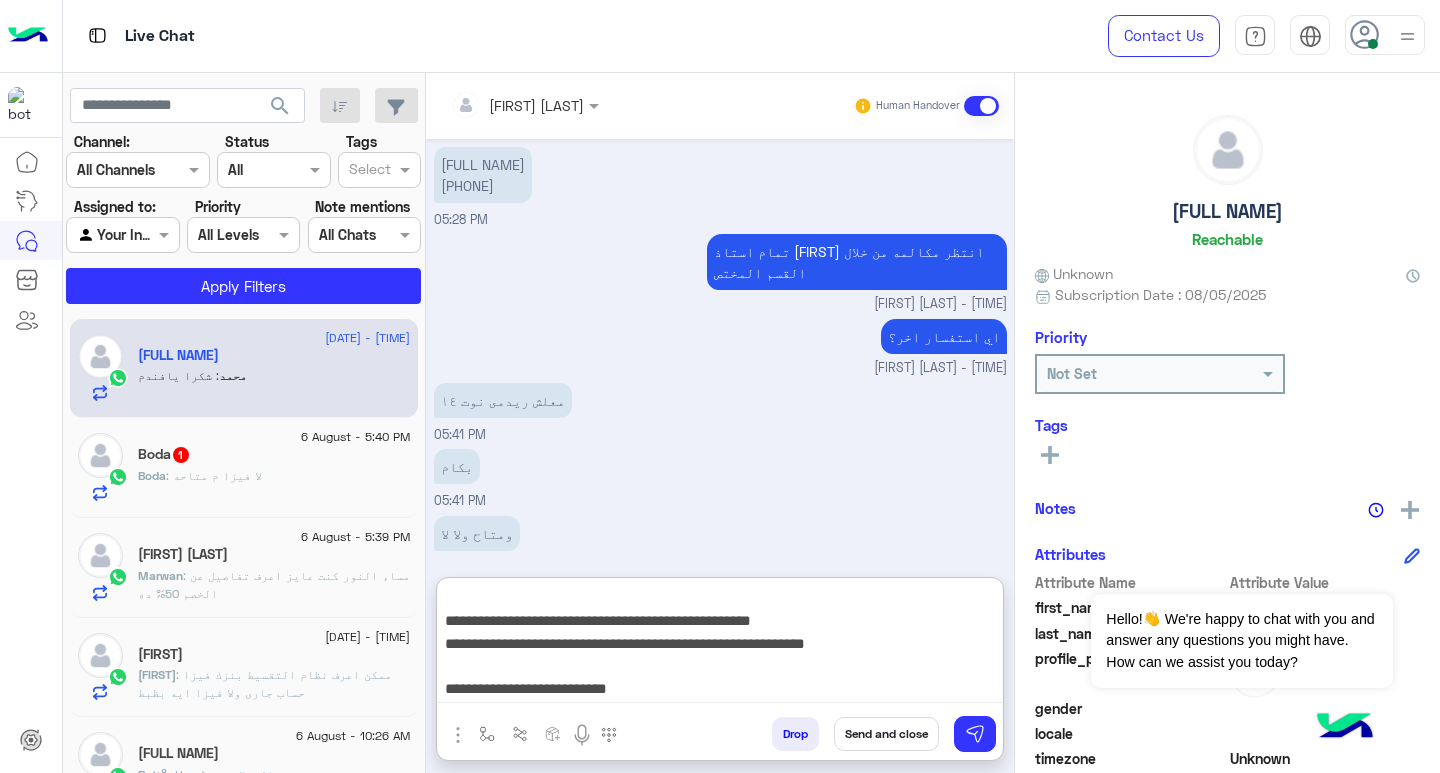 scroll, scrollTop: 133, scrollLeft: 0, axis: vertical 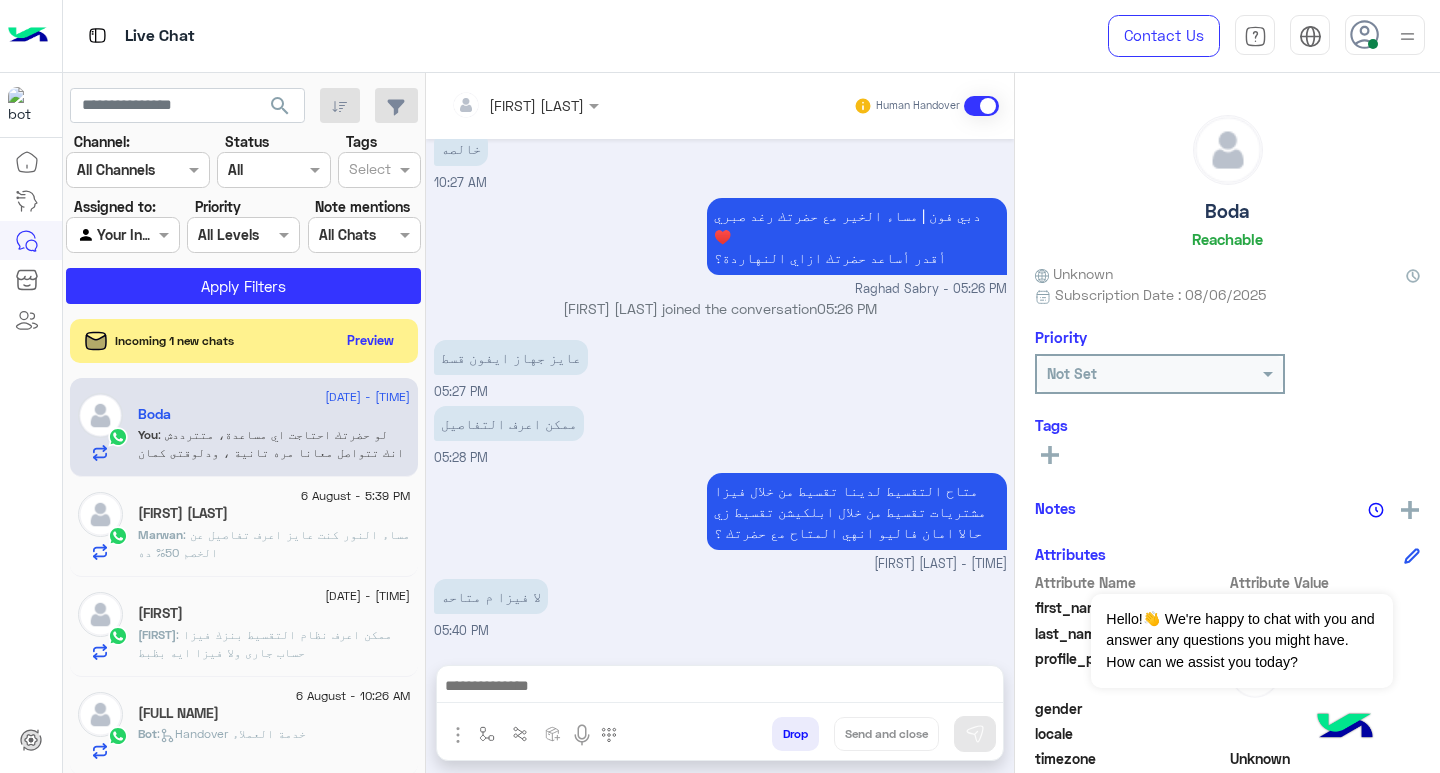 click at bounding box center (720, 688) 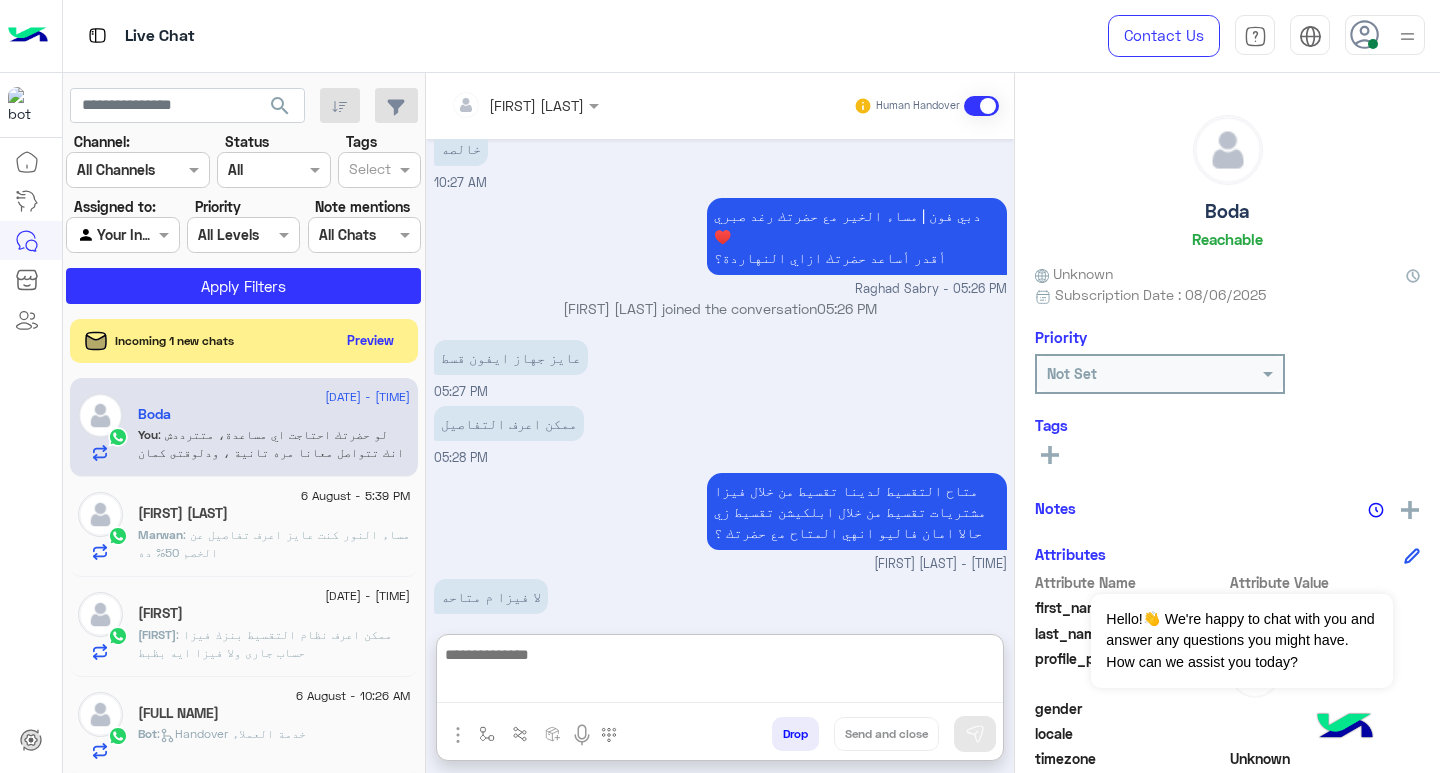 scroll, scrollTop: 810, scrollLeft: 0, axis: vertical 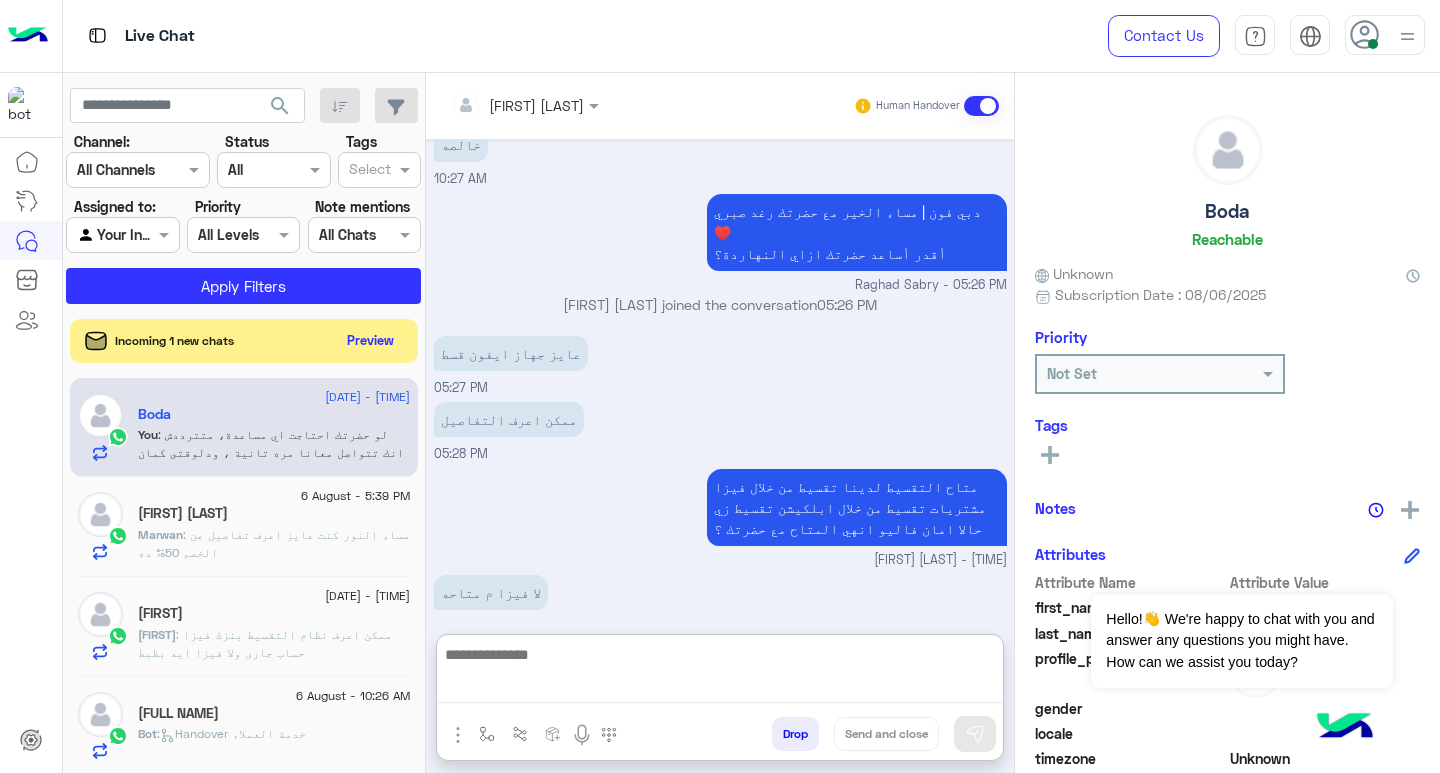 paste on "**********" 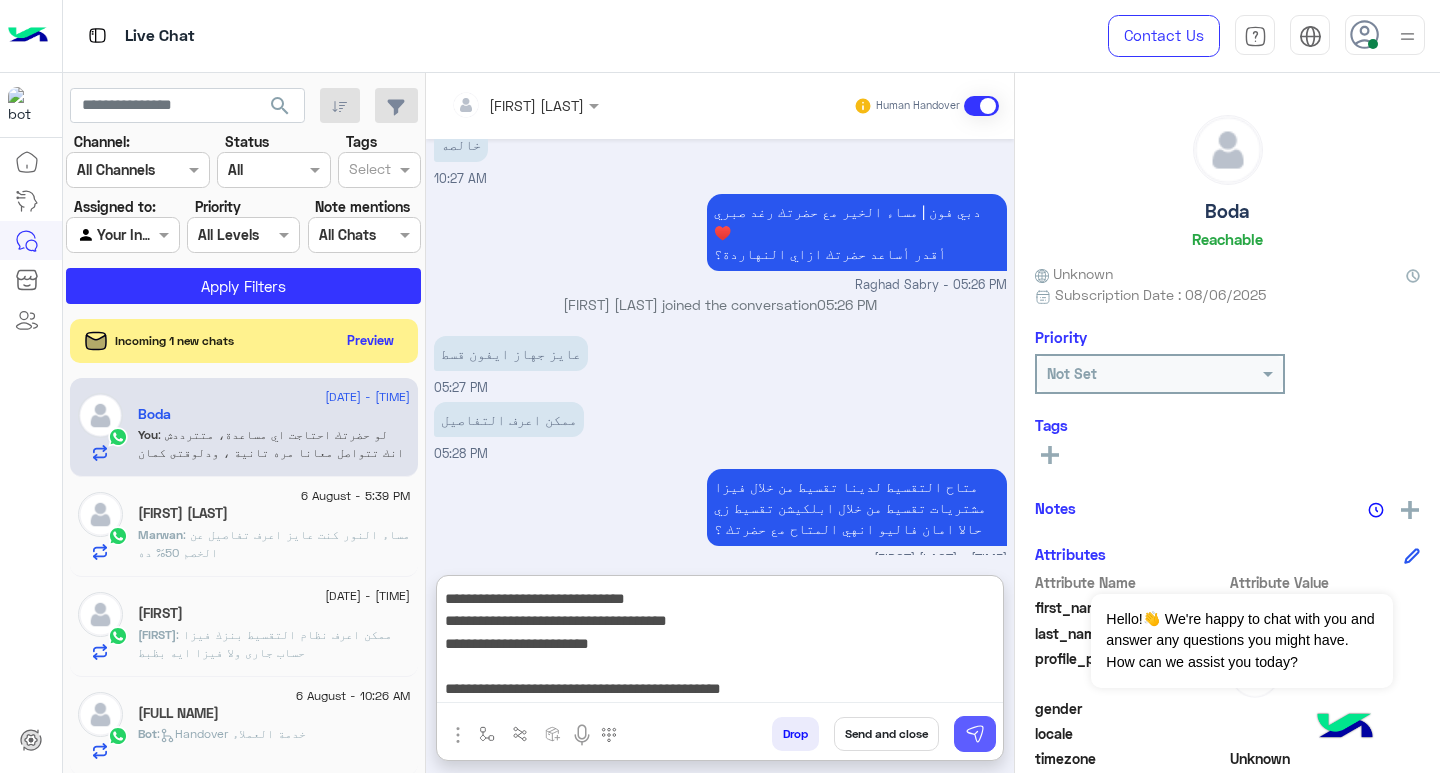 scroll, scrollTop: 268, scrollLeft: 0, axis: vertical 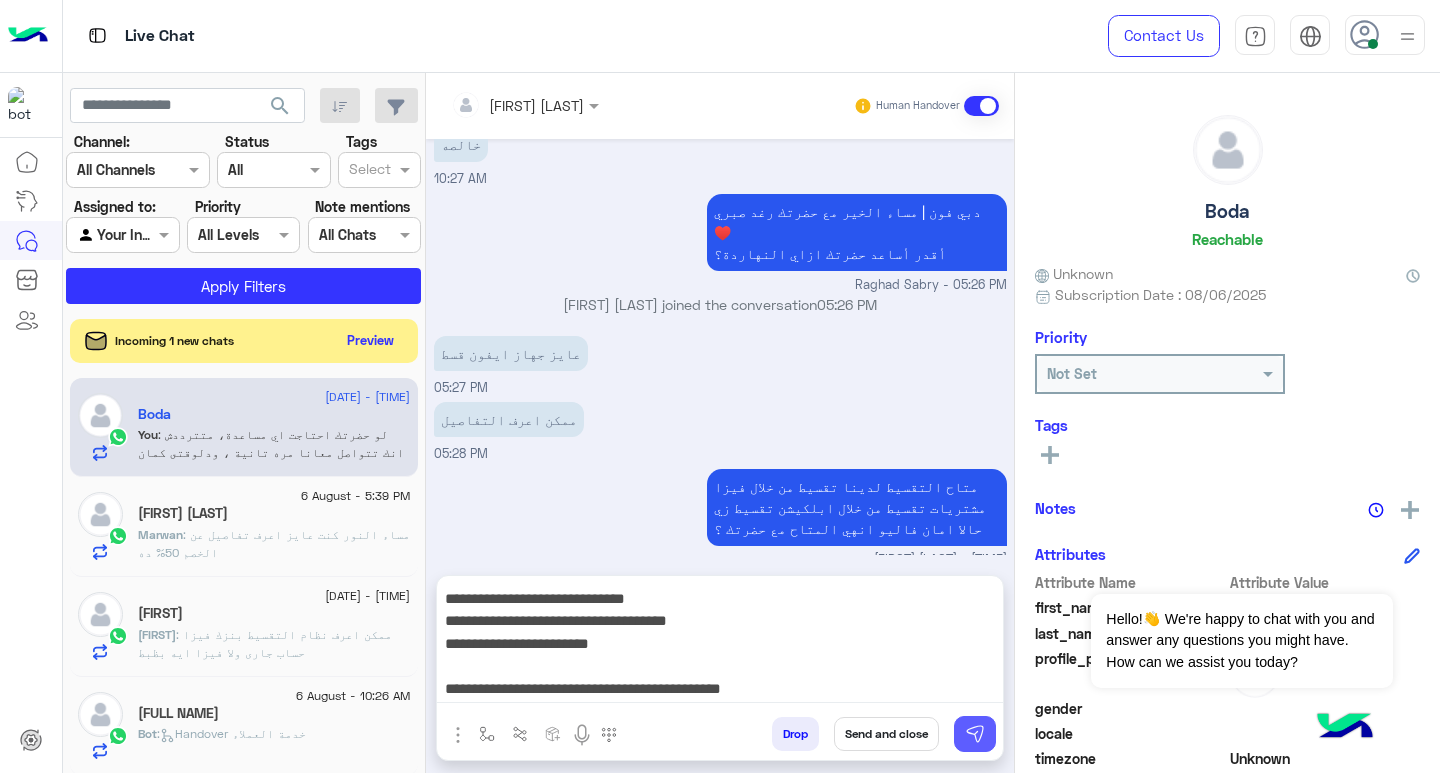 click at bounding box center (975, 734) 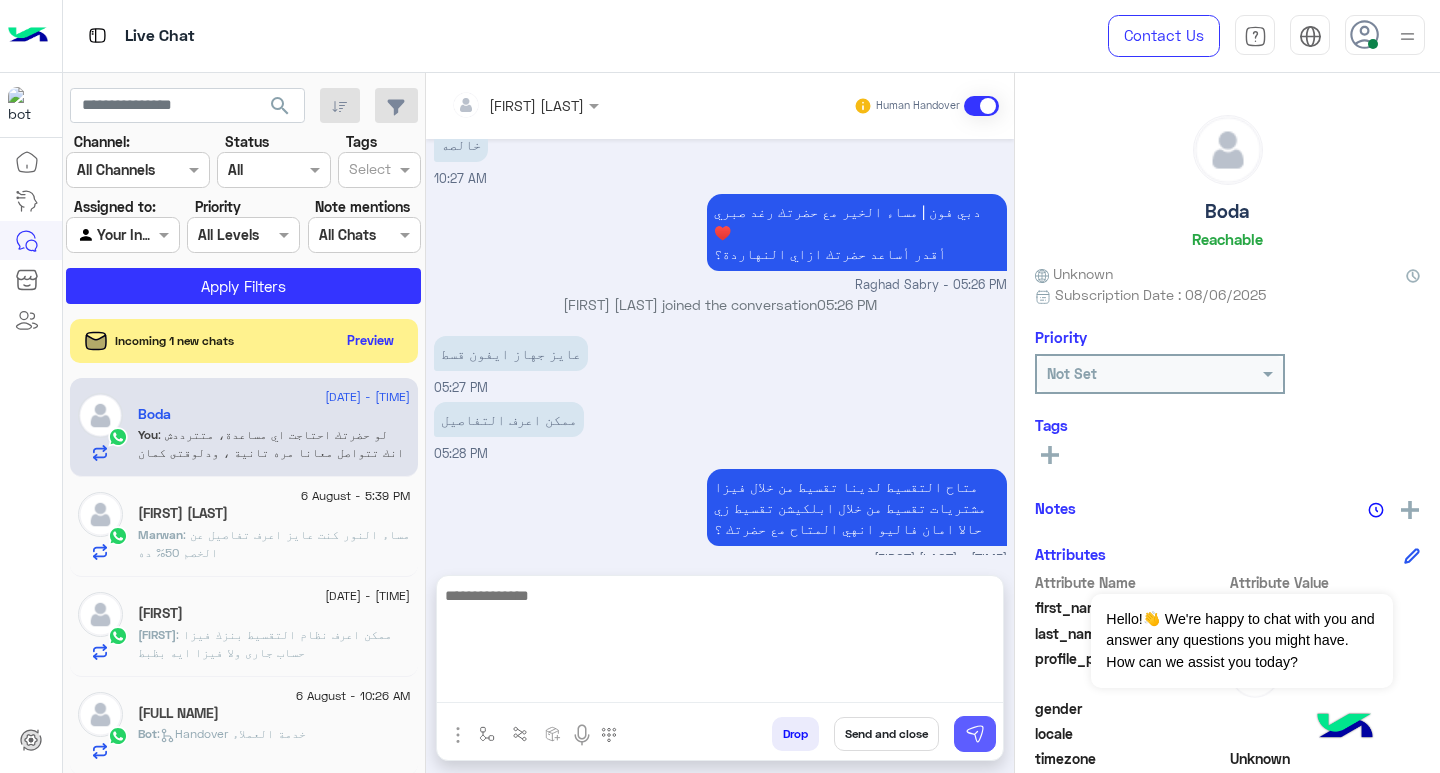 scroll, scrollTop: 0, scrollLeft: 0, axis: both 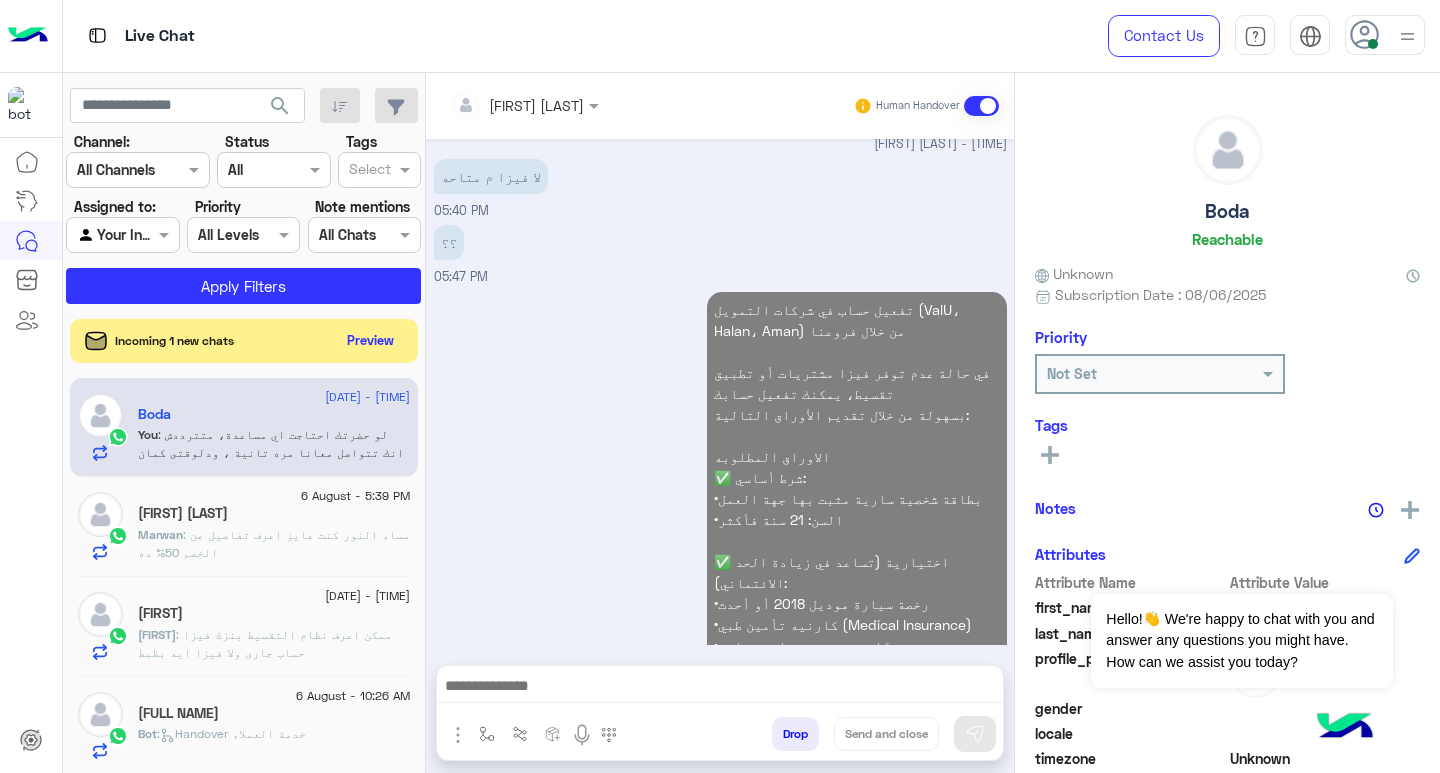 click on "Marwan El Masry" 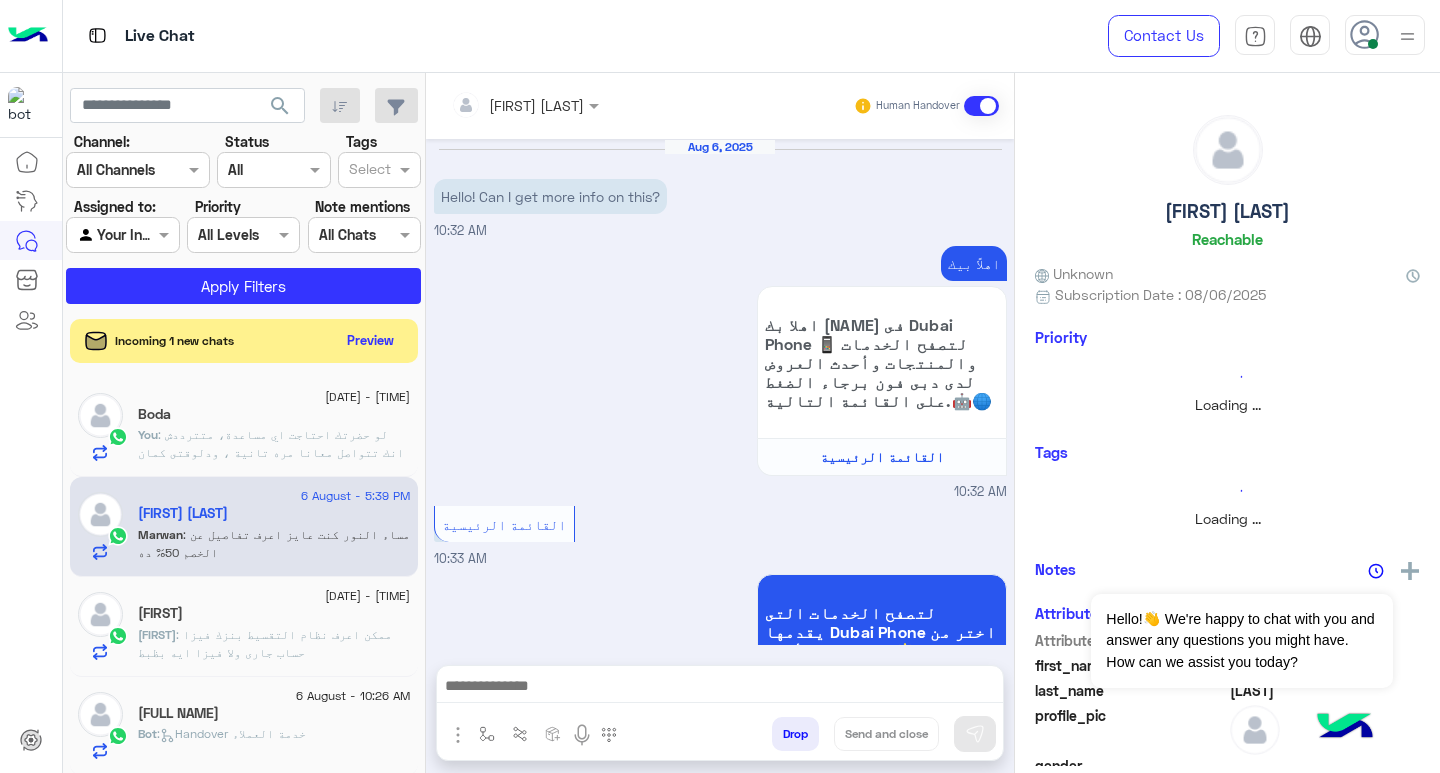 scroll, scrollTop: 813, scrollLeft: 0, axis: vertical 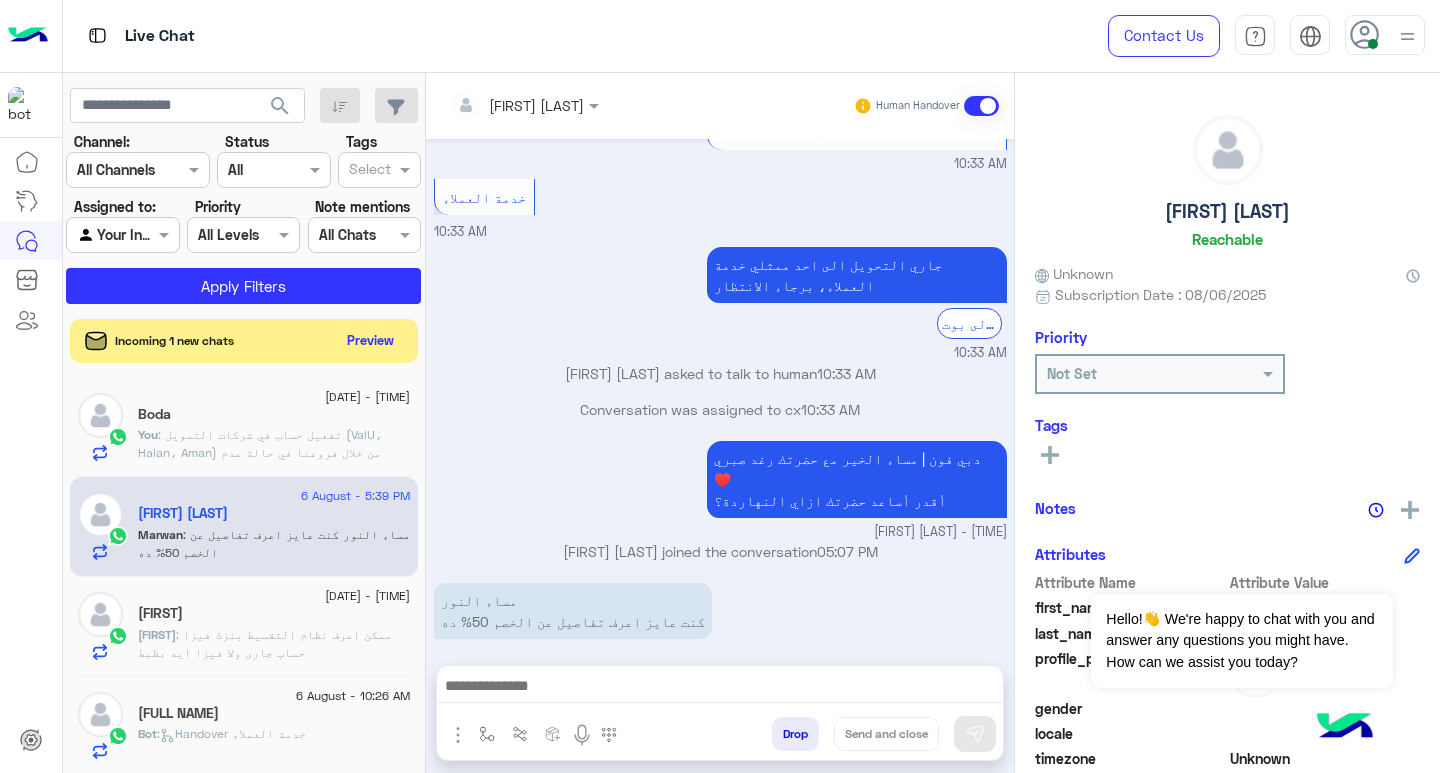 drag, startPoint x: 681, startPoint y: 685, endPoint x: 693, endPoint y: 683, distance: 12.165525 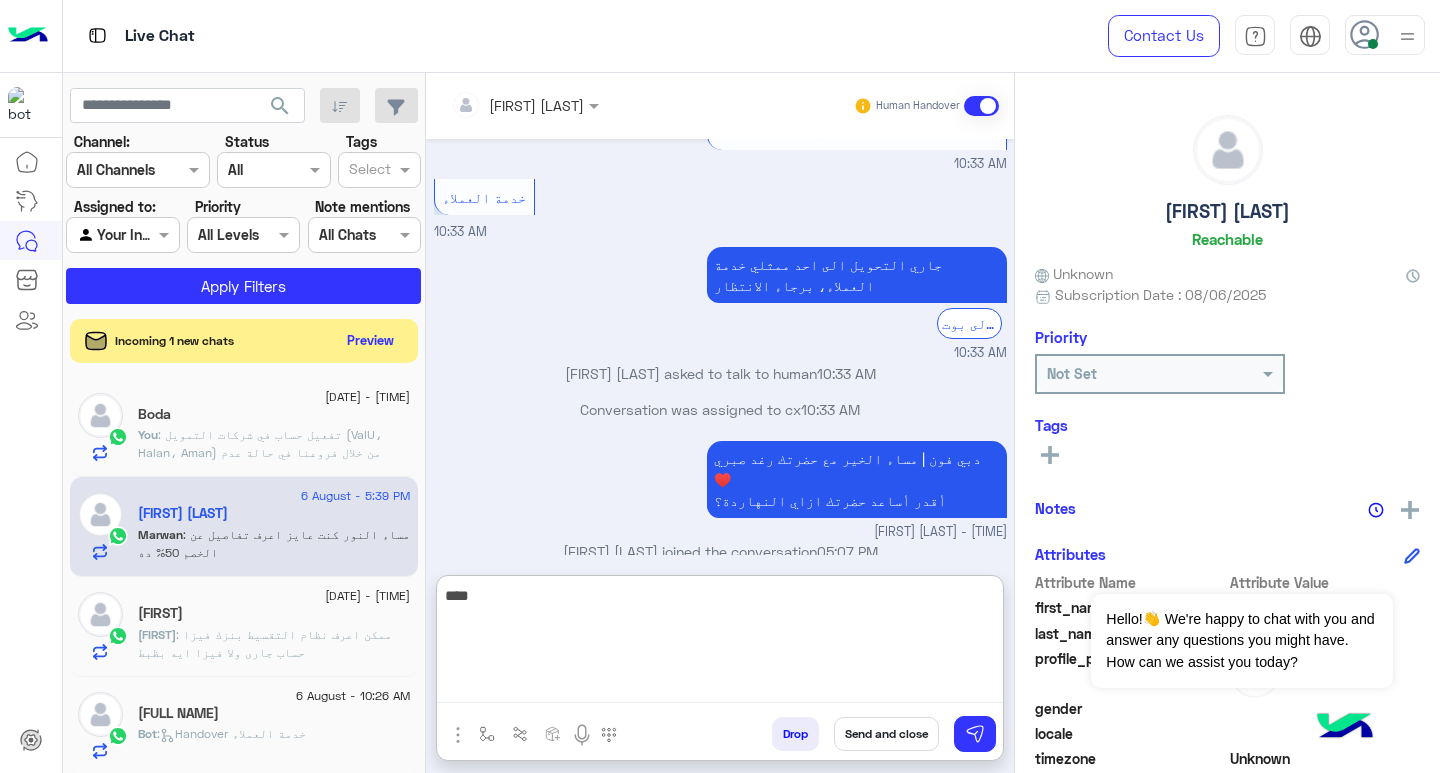 paste on "**********" 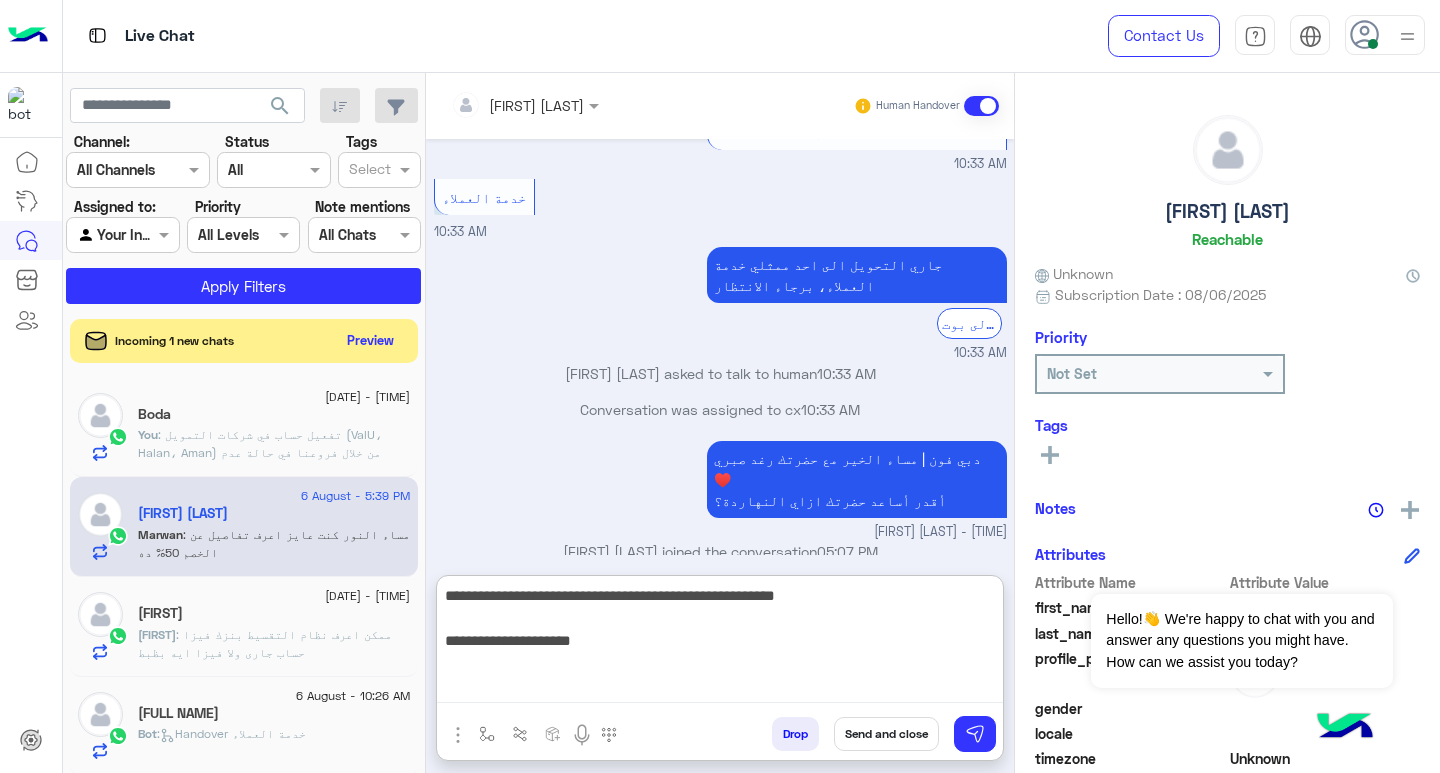 drag, startPoint x: 960, startPoint y: 593, endPoint x: 1053, endPoint y: 593, distance: 93 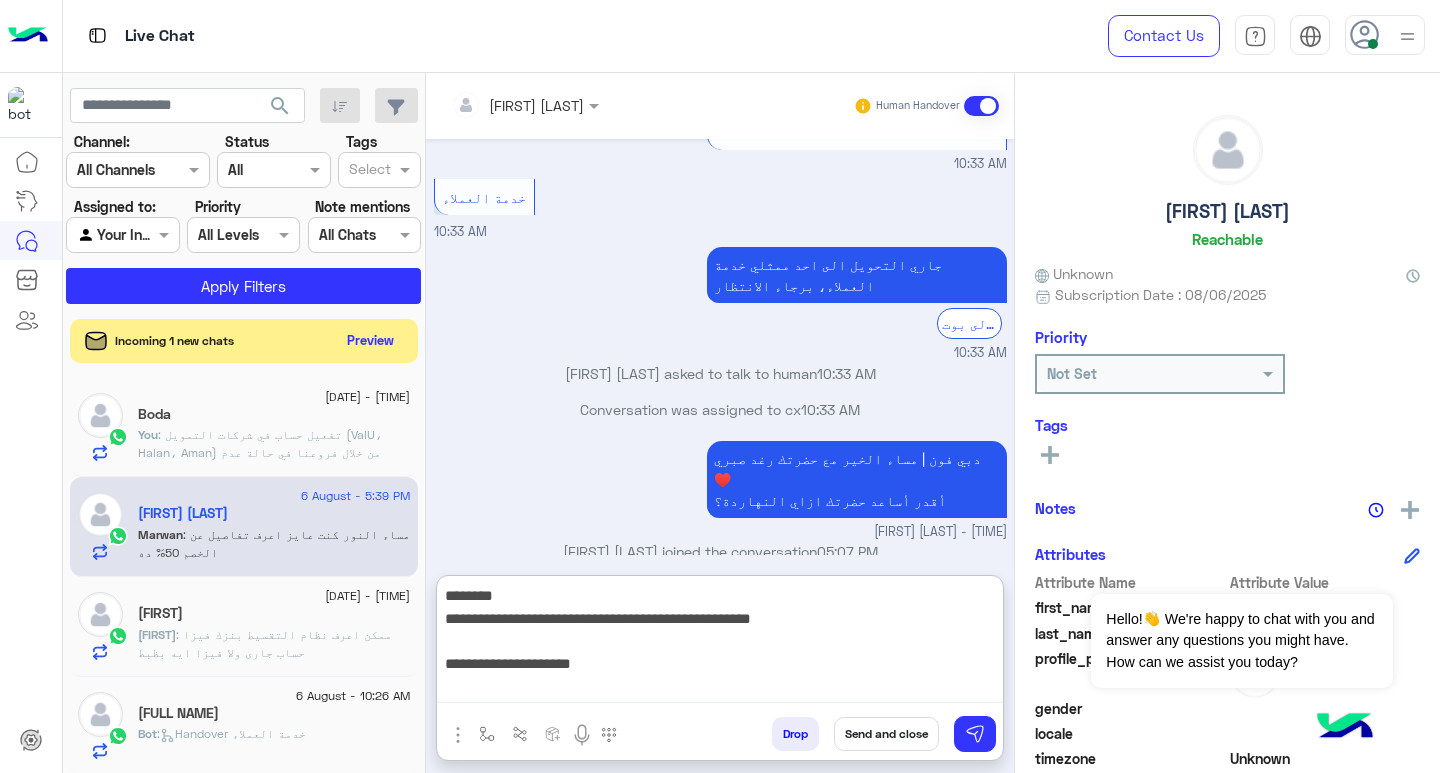 click on "**********" at bounding box center (720, 643) 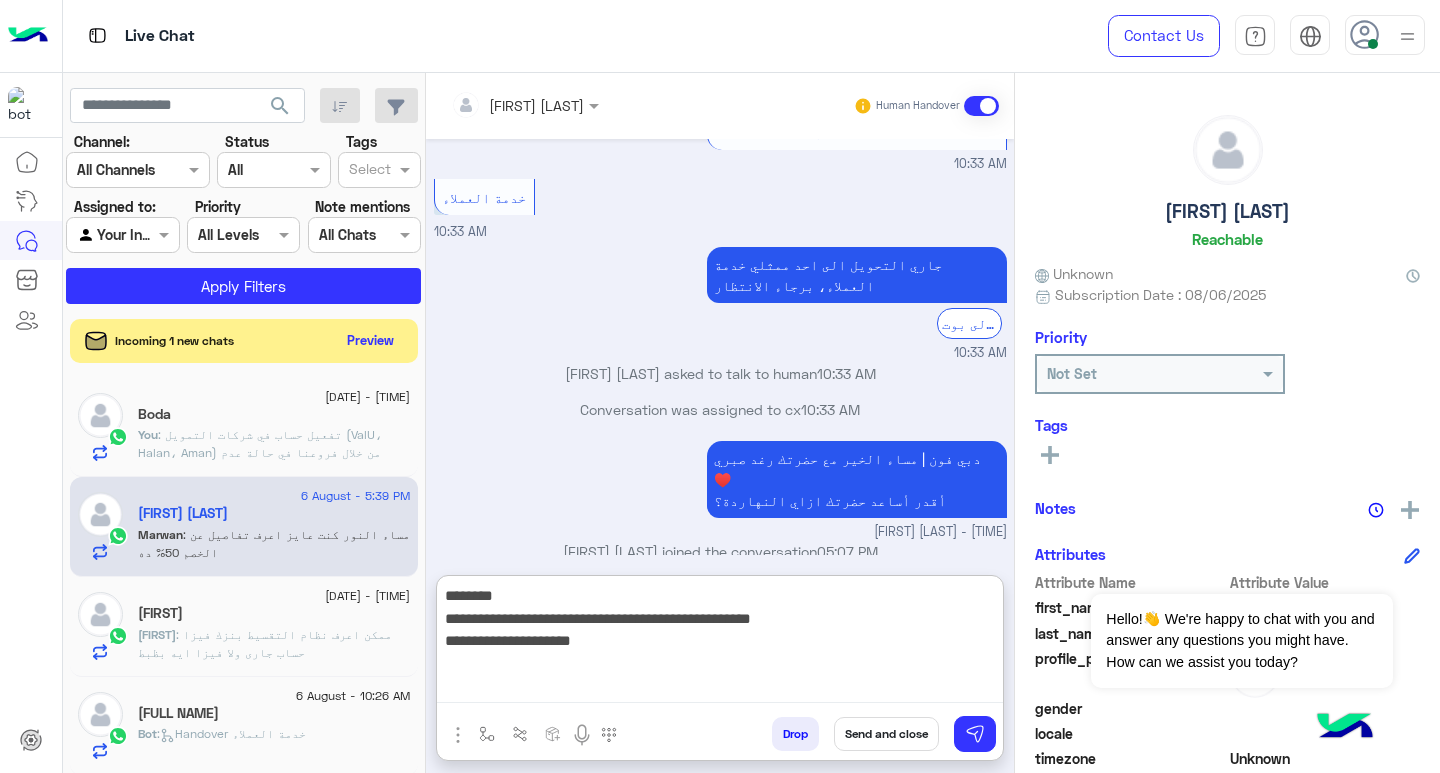 type on "**********" 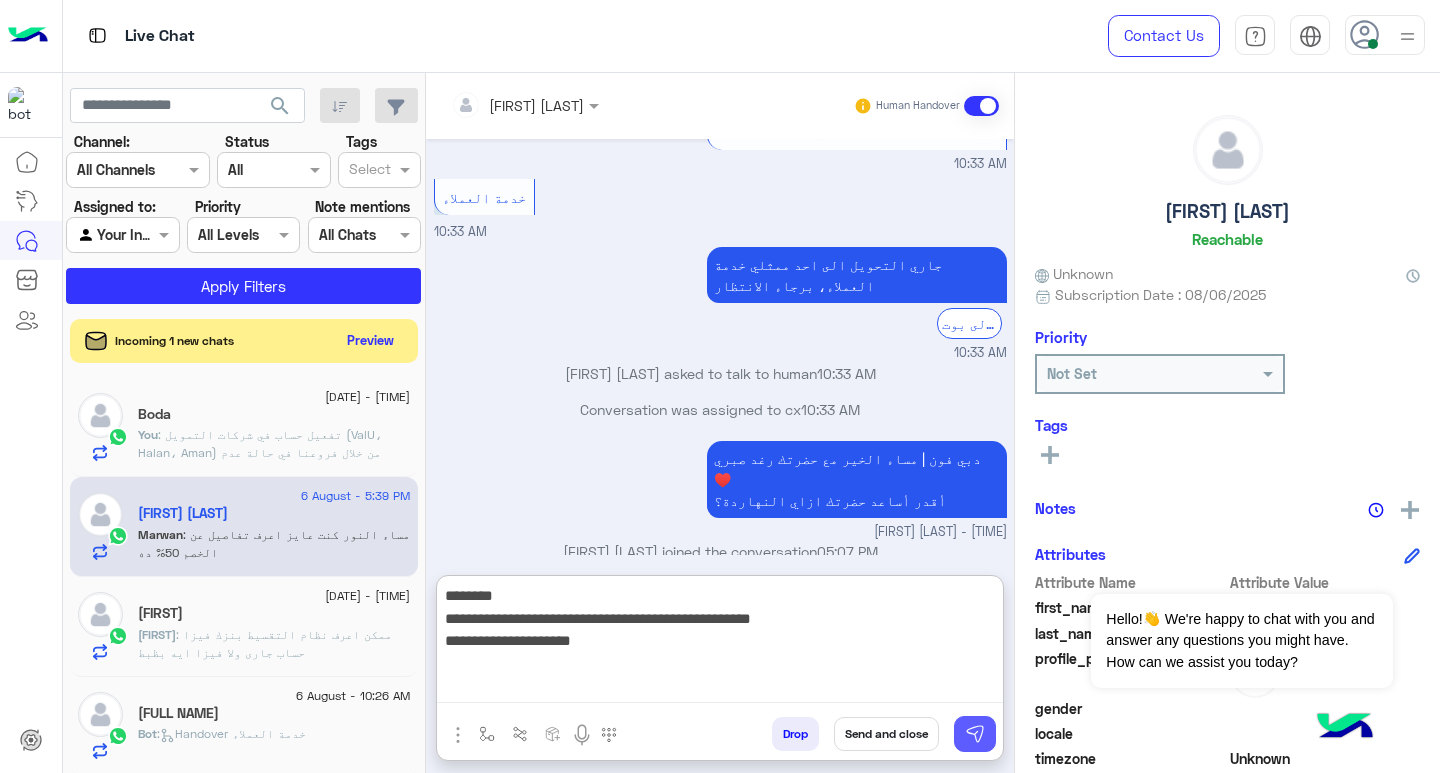 click at bounding box center (975, 734) 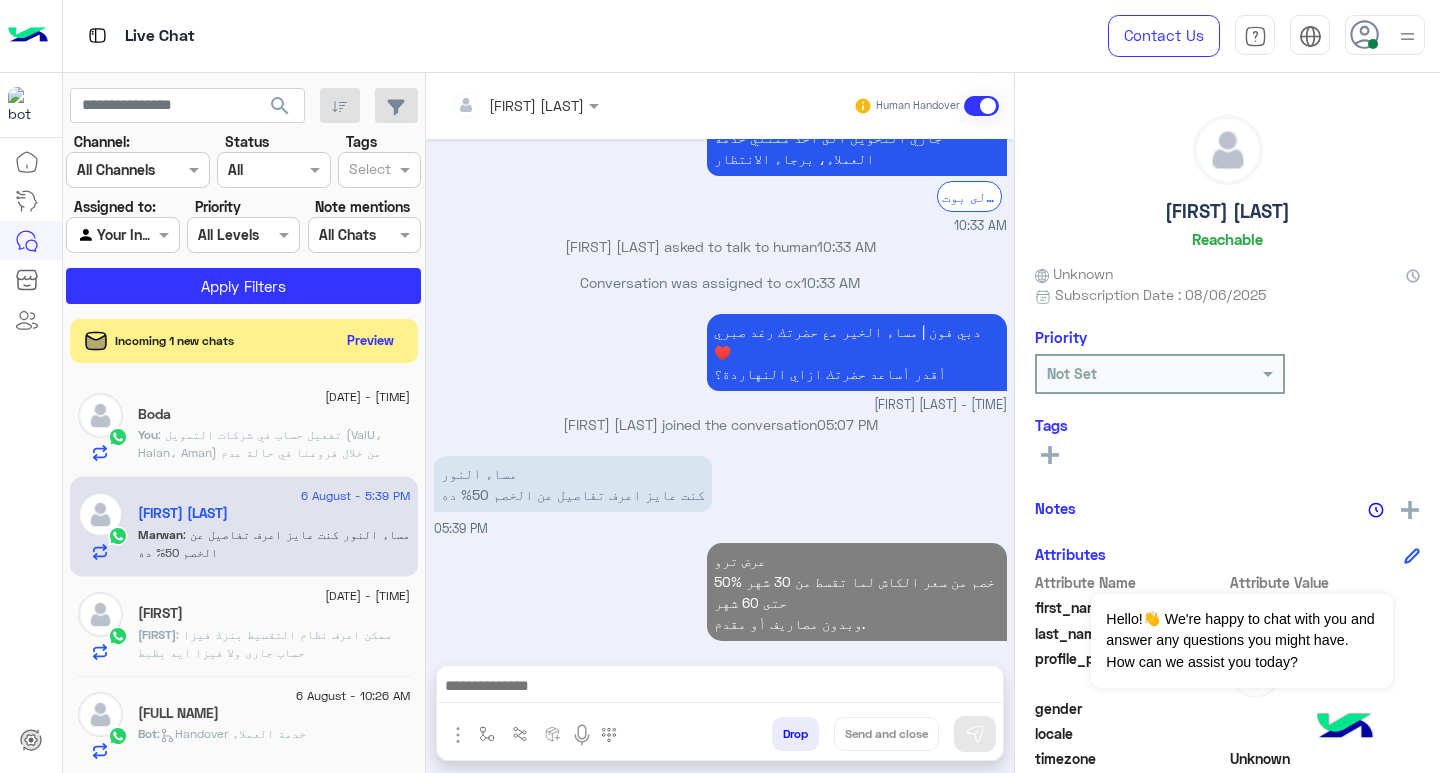 click at bounding box center (720, 688) 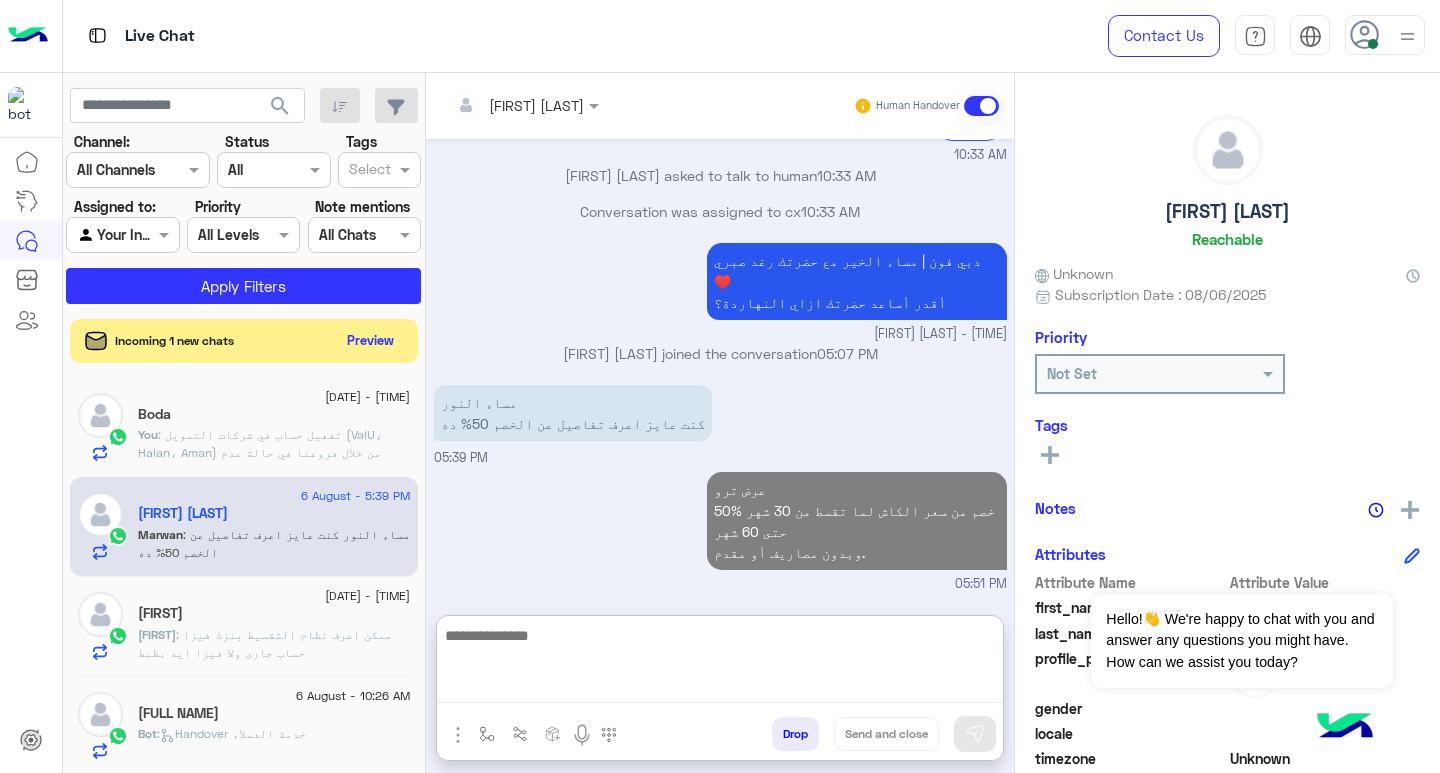 scroll, scrollTop: 1026, scrollLeft: 0, axis: vertical 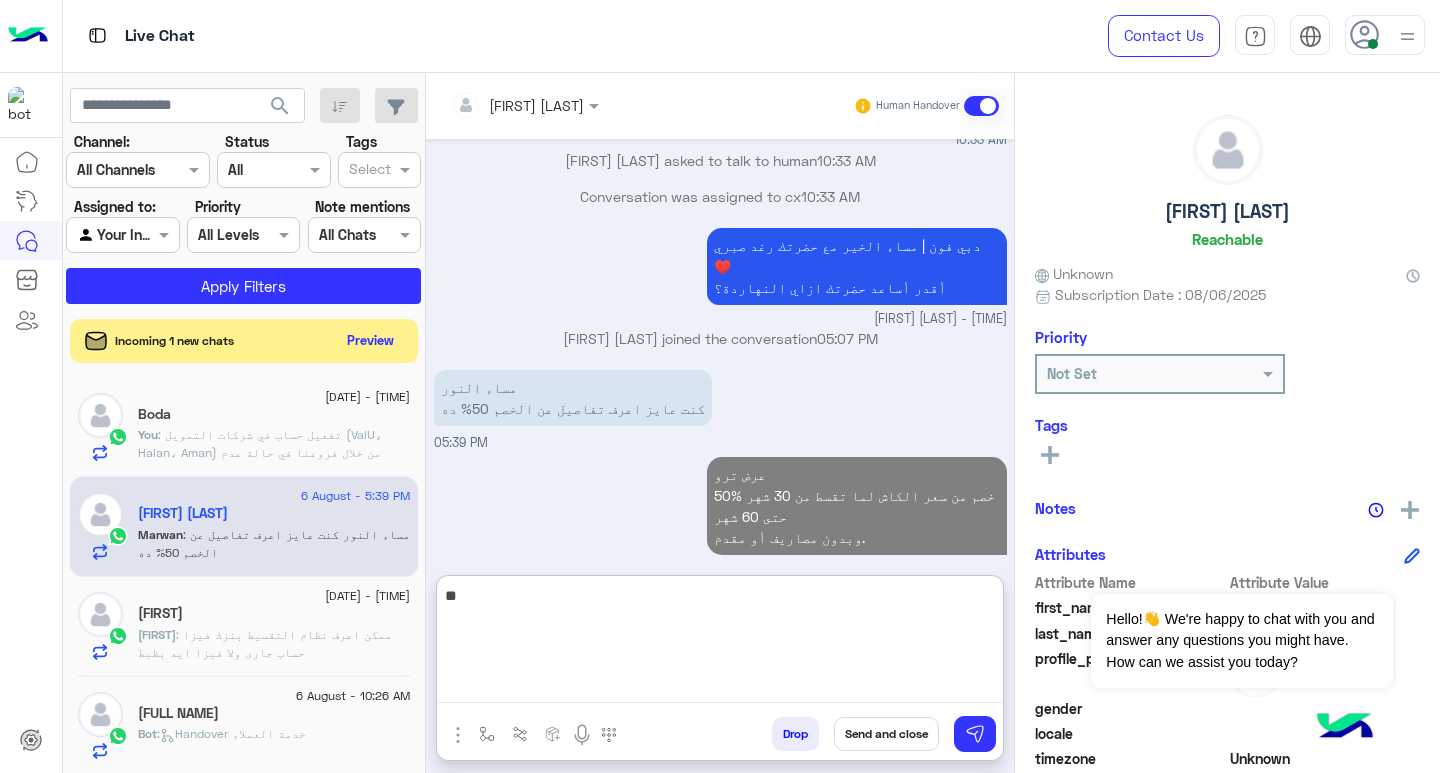 type on "*" 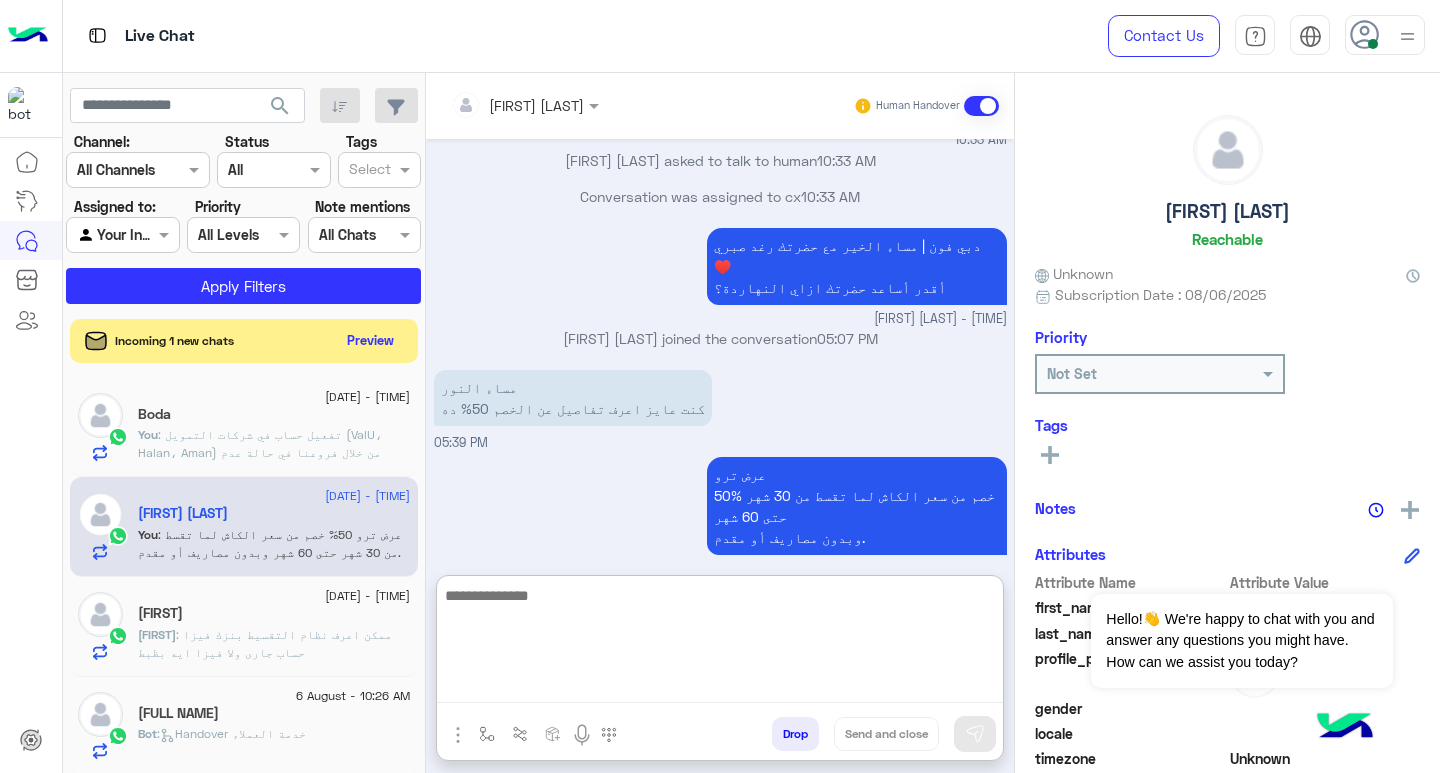 scroll, scrollTop: 1030, scrollLeft: 0, axis: vertical 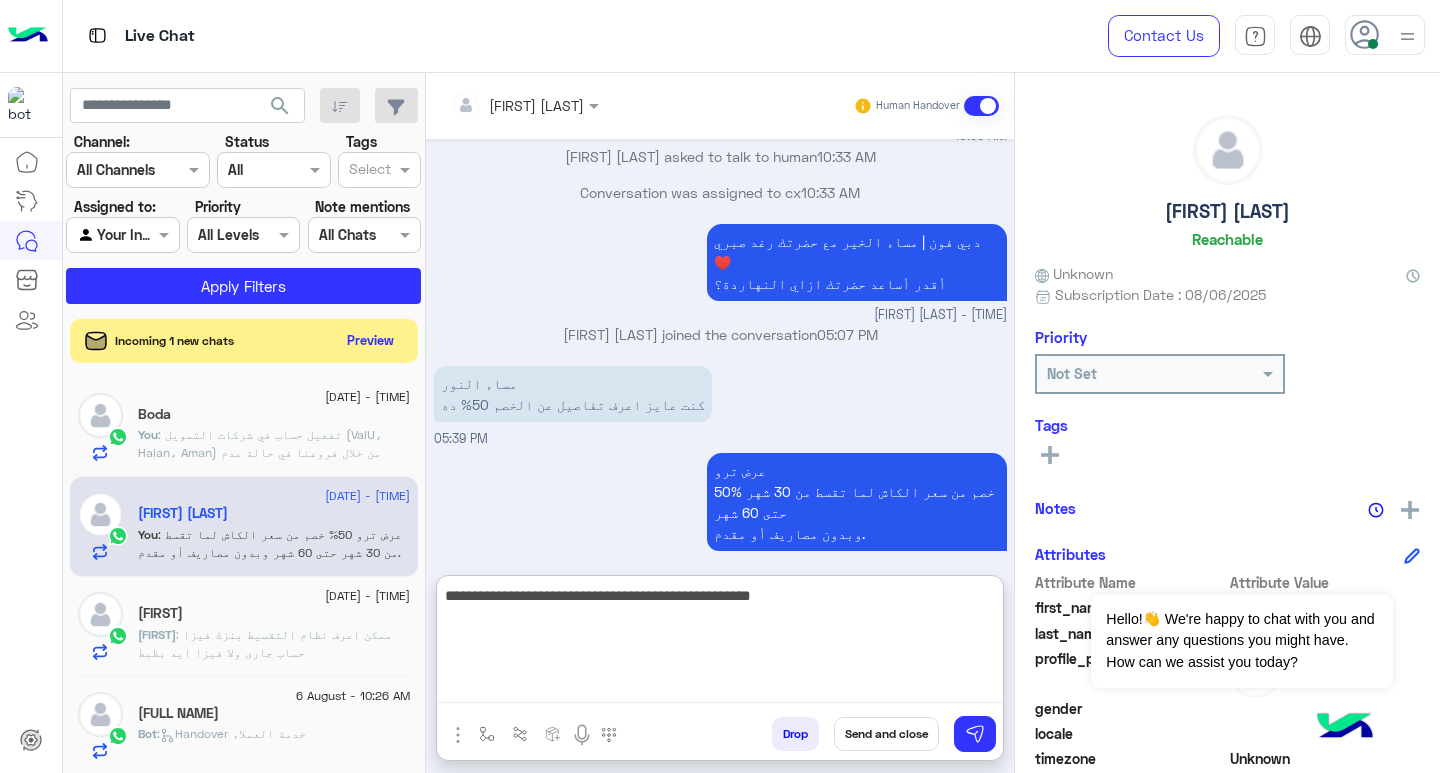 type on "**********" 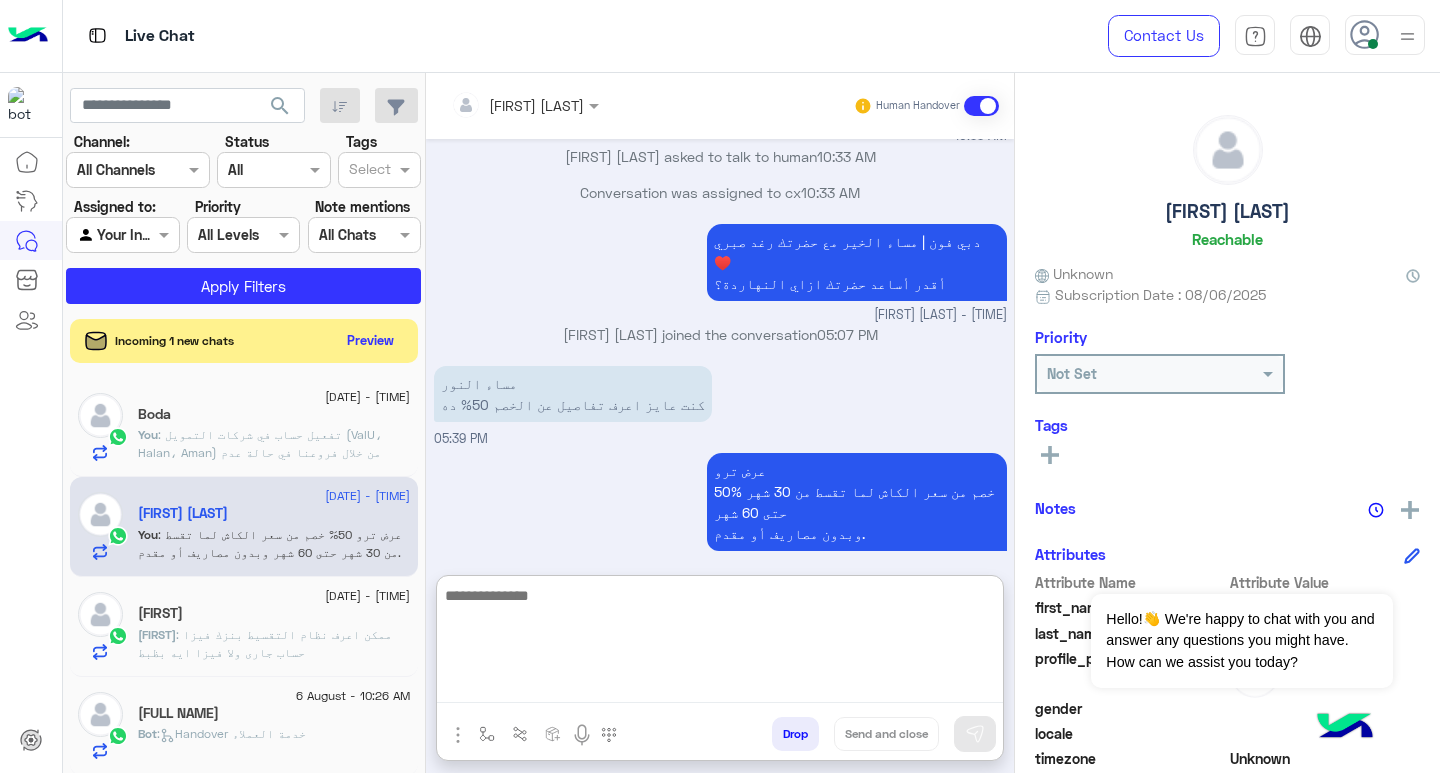 scroll, scrollTop: 1114, scrollLeft: 0, axis: vertical 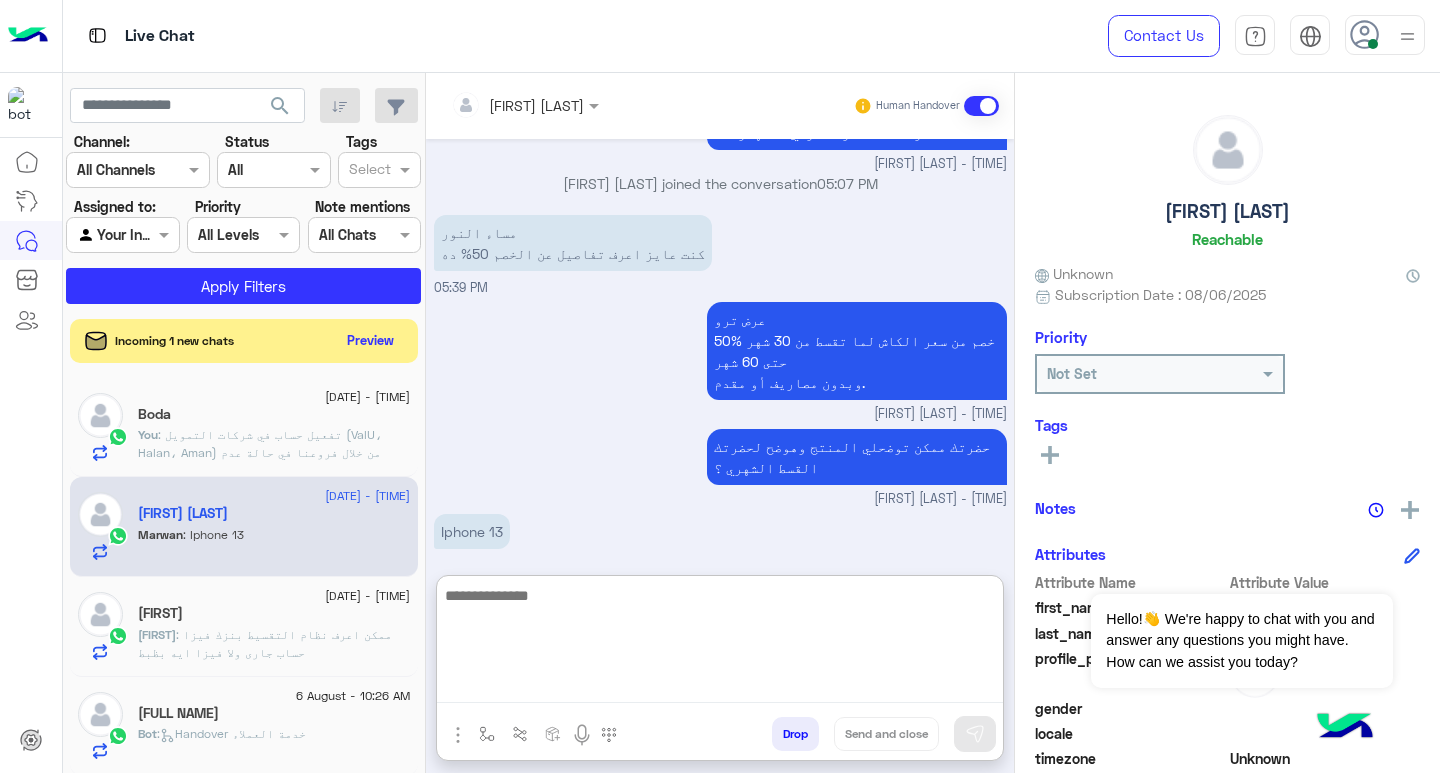 click at bounding box center [720, 643] 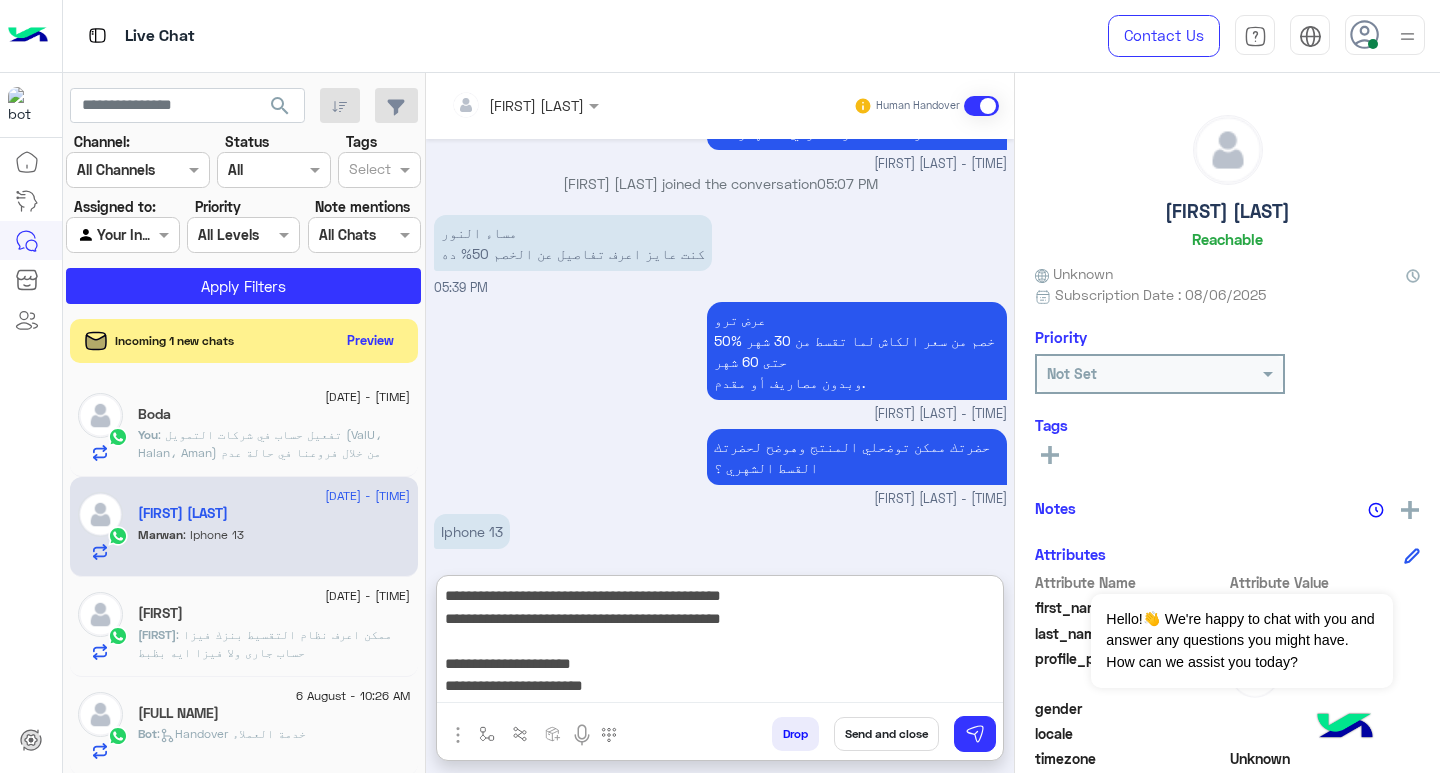 click on "**********" at bounding box center [720, 643] 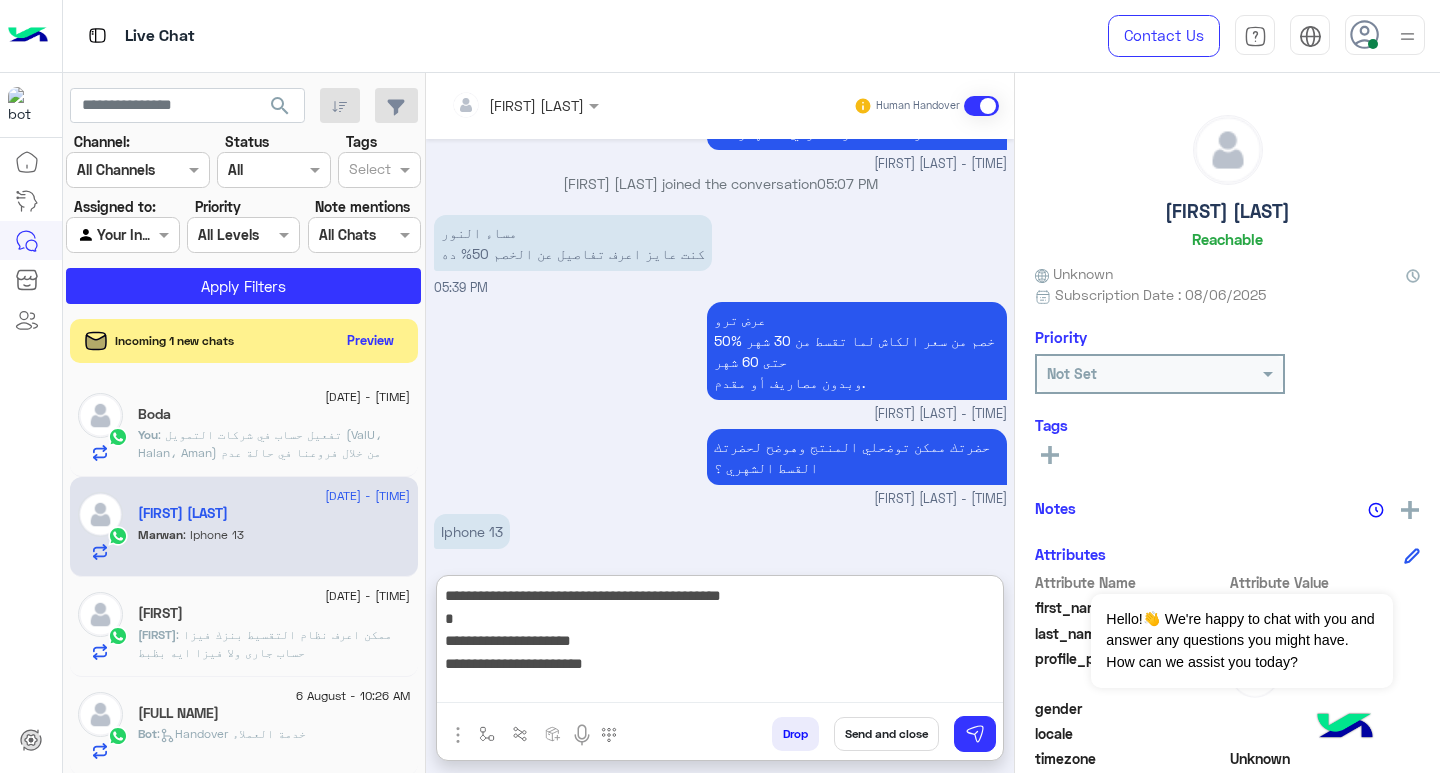 drag, startPoint x: 527, startPoint y: 645, endPoint x: 608, endPoint y: 645, distance: 81 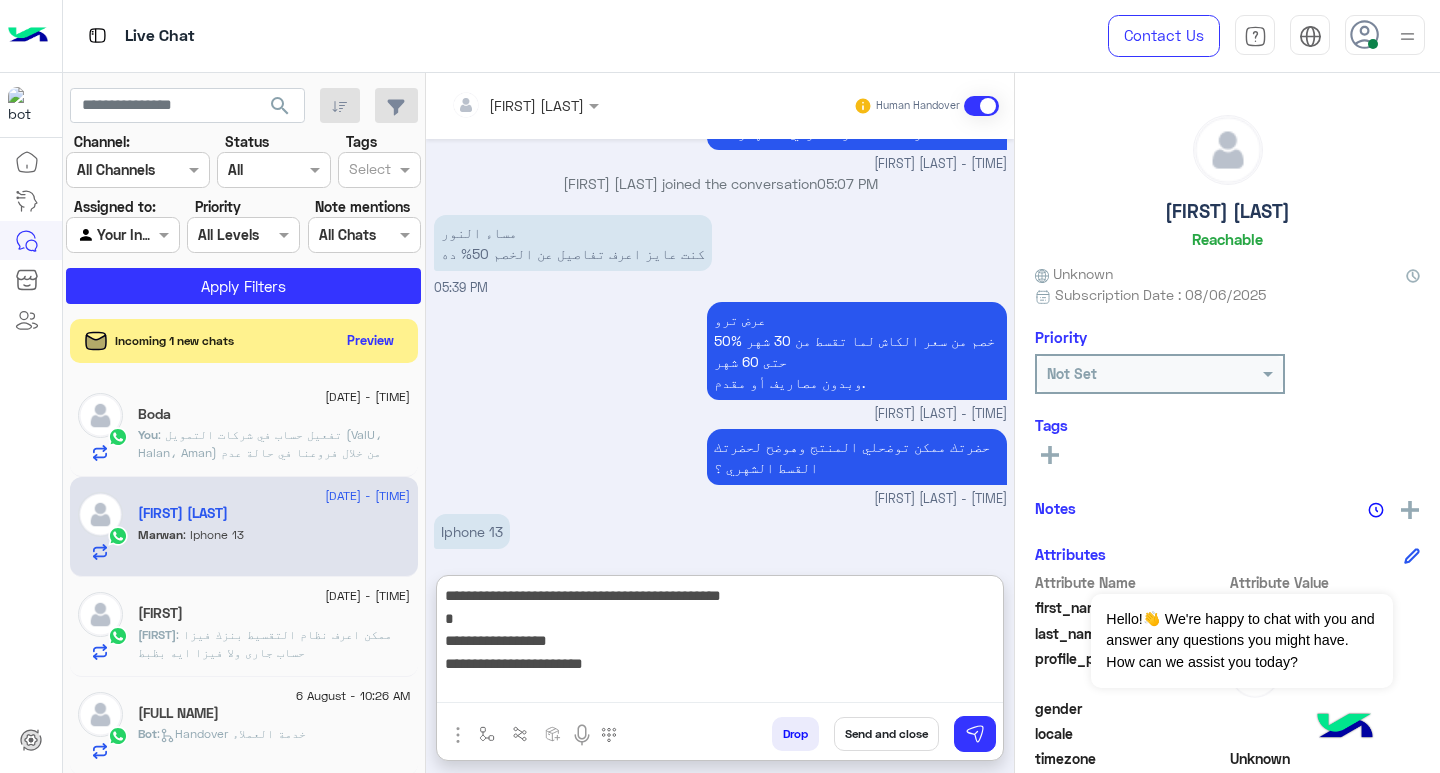 drag, startPoint x: 528, startPoint y: 662, endPoint x: 671, endPoint y: 662, distance: 143 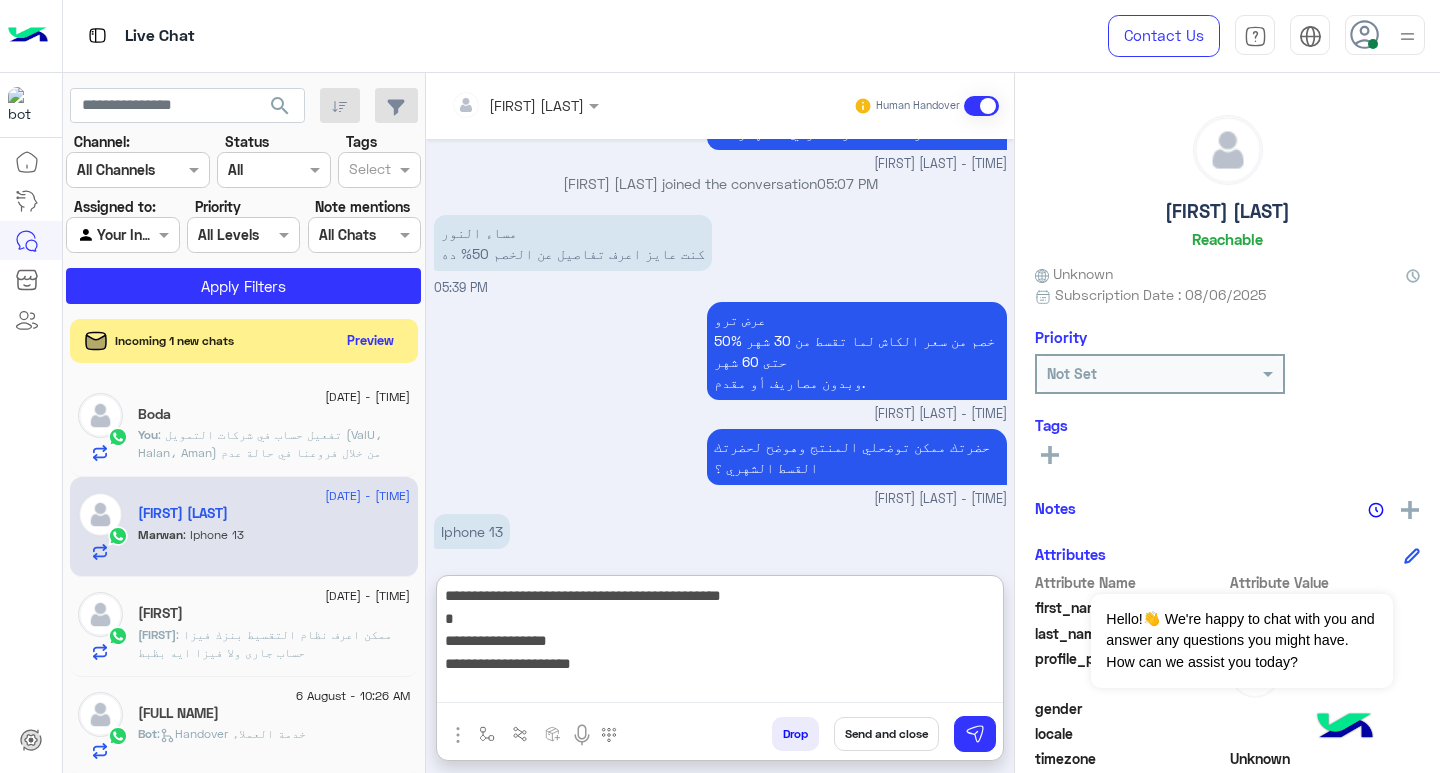 scroll, scrollTop: 16, scrollLeft: 0, axis: vertical 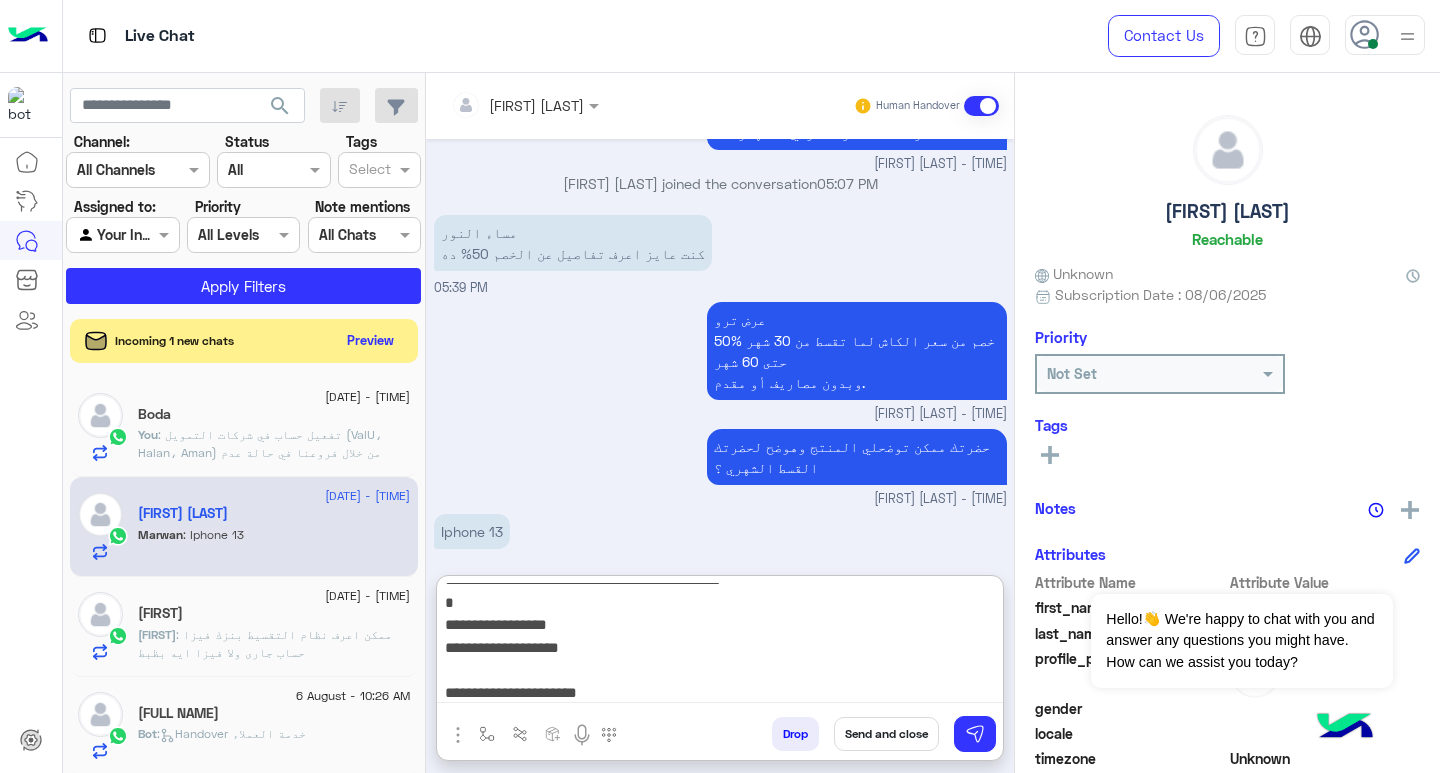 click on "**********" at bounding box center [720, 643] 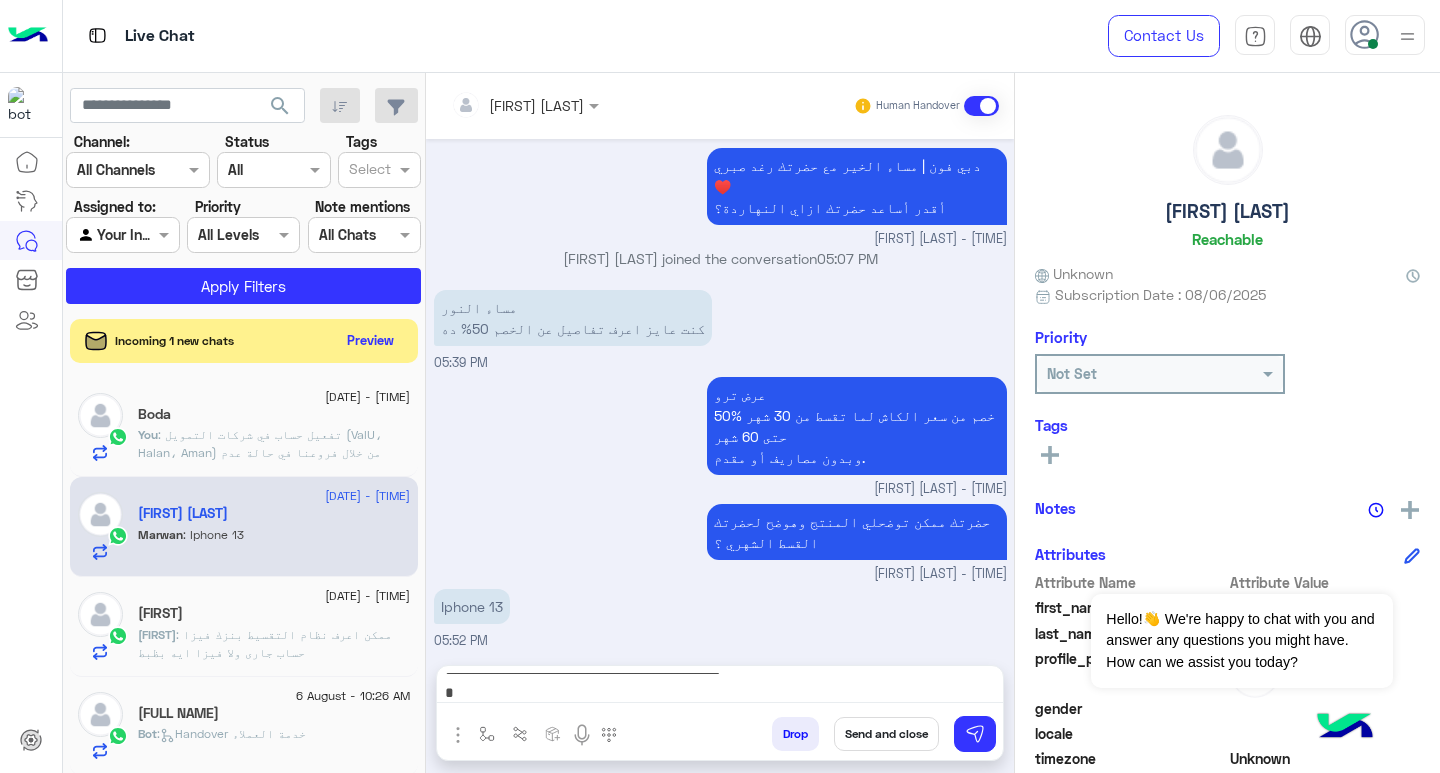 scroll, scrollTop: 1091, scrollLeft: 0, axis: vertical 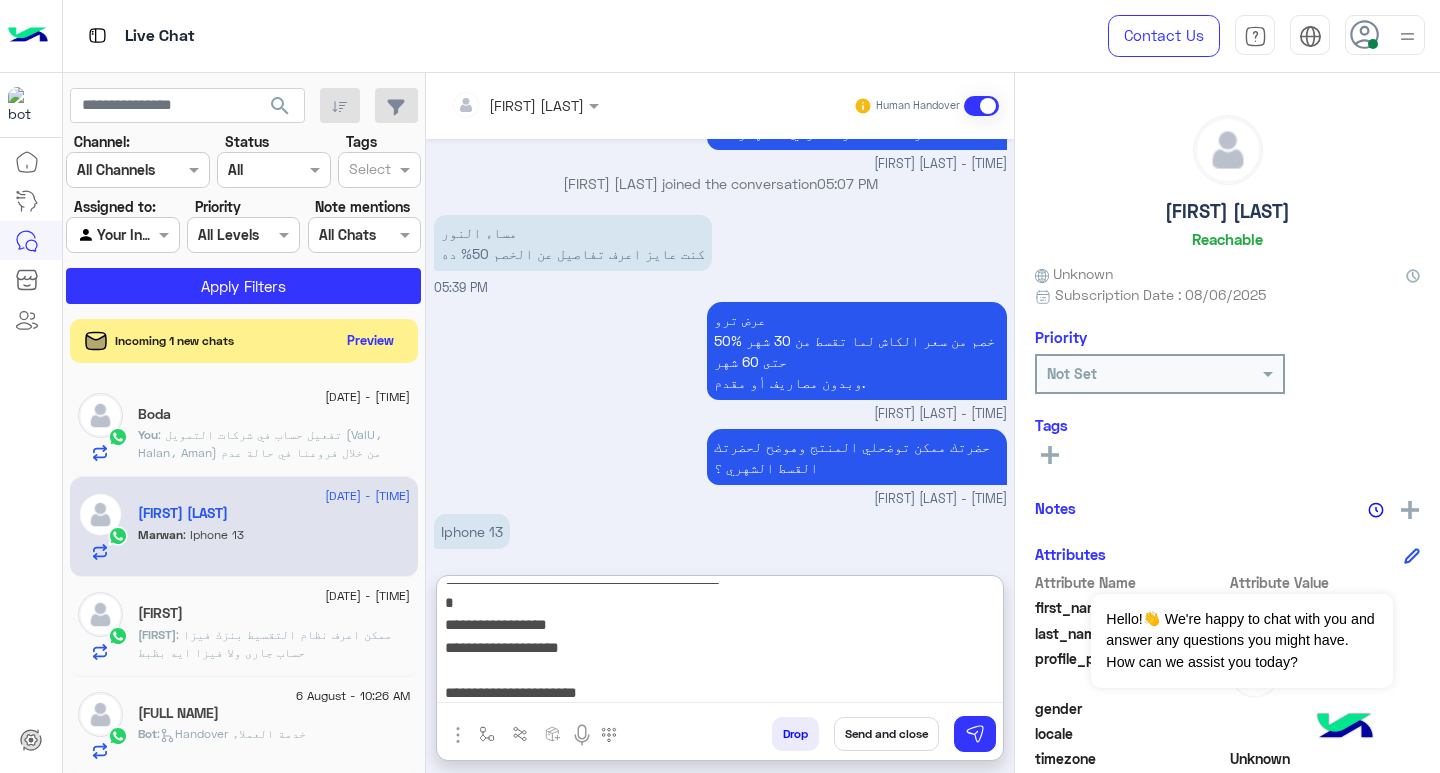 click on "**********" at bounding box center [720, 643] 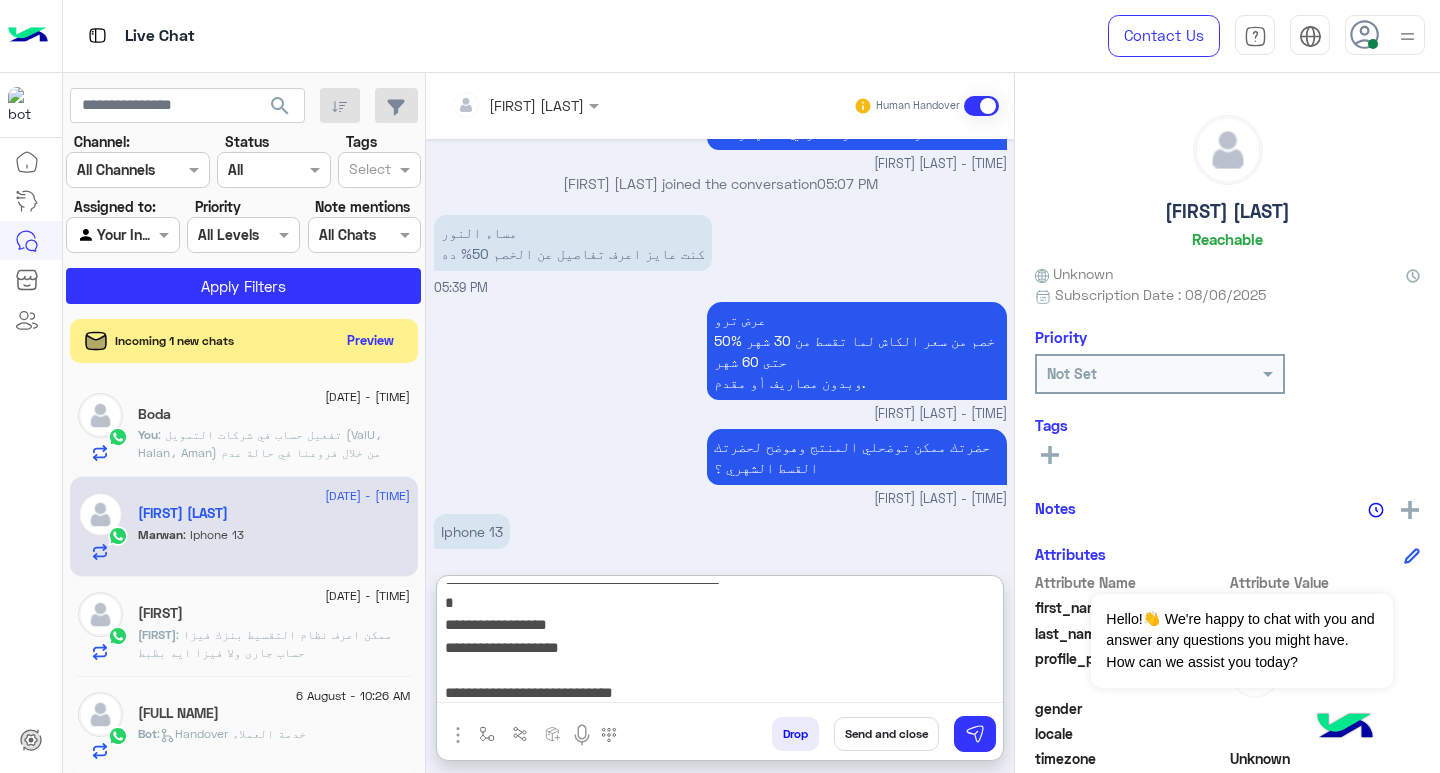 scroll, scrollTop: 39, scrollLeft: 0, axis: vertical 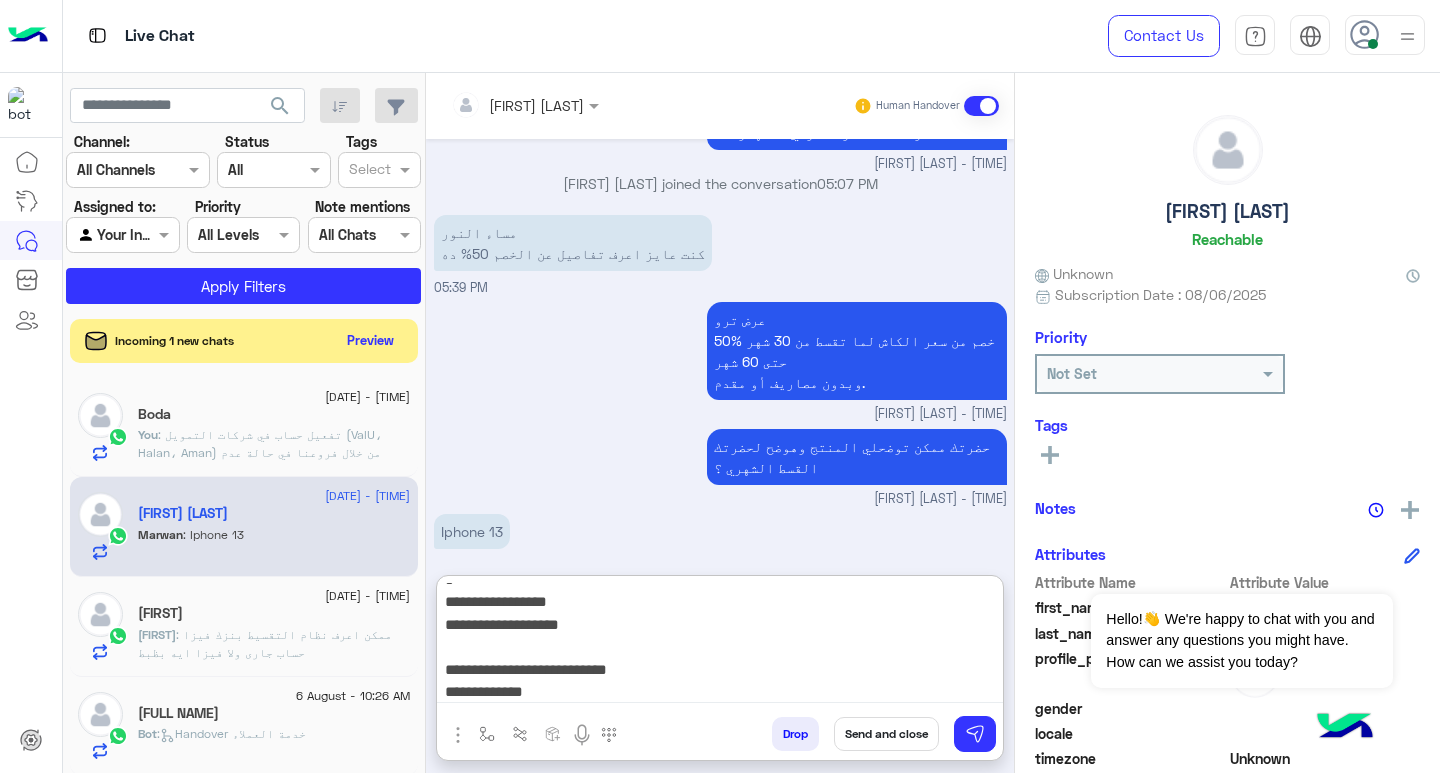 paste on "*******" 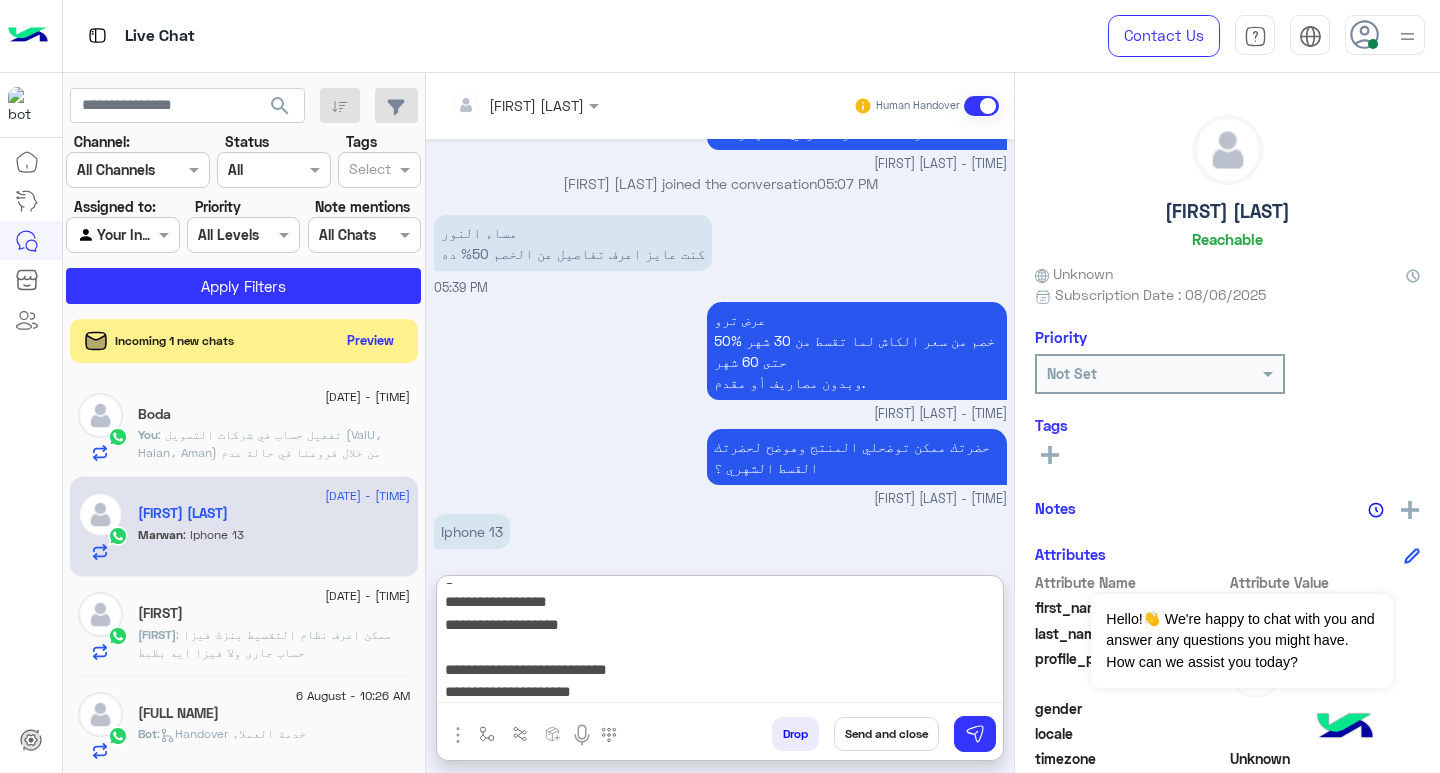 scroll, scrollTop: 61, scrollLeft: 0, axis: vertical 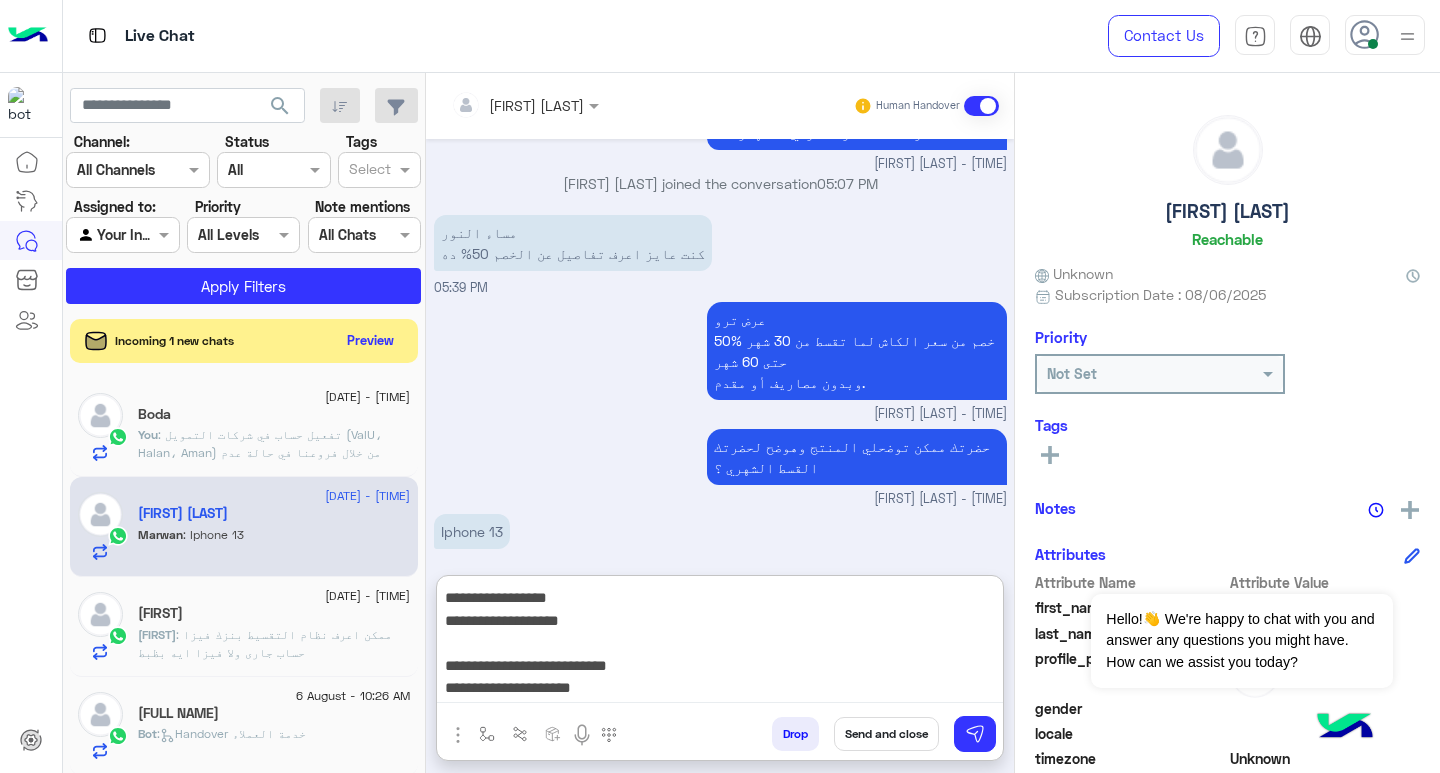 click on "**********" at bounding box center [720, 643] 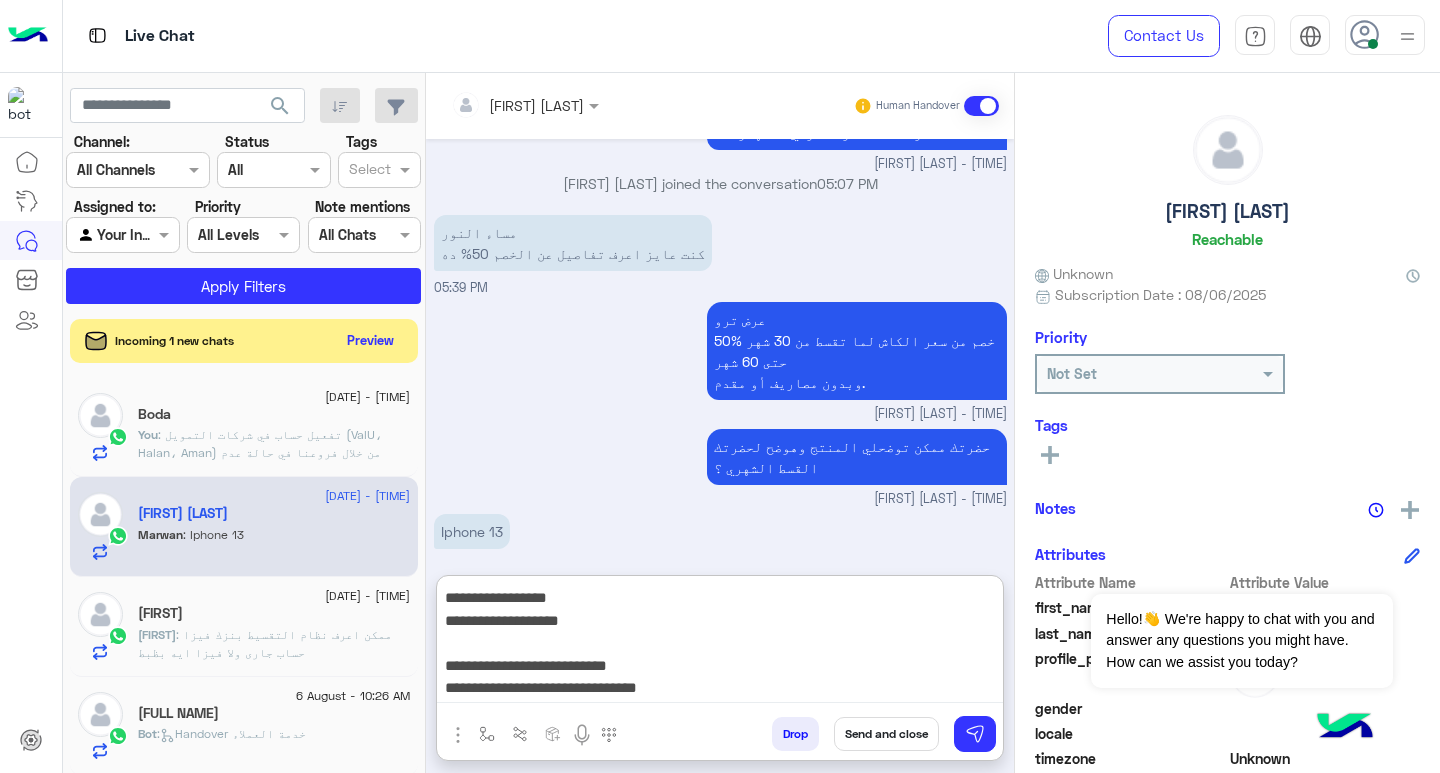 type on "**********" 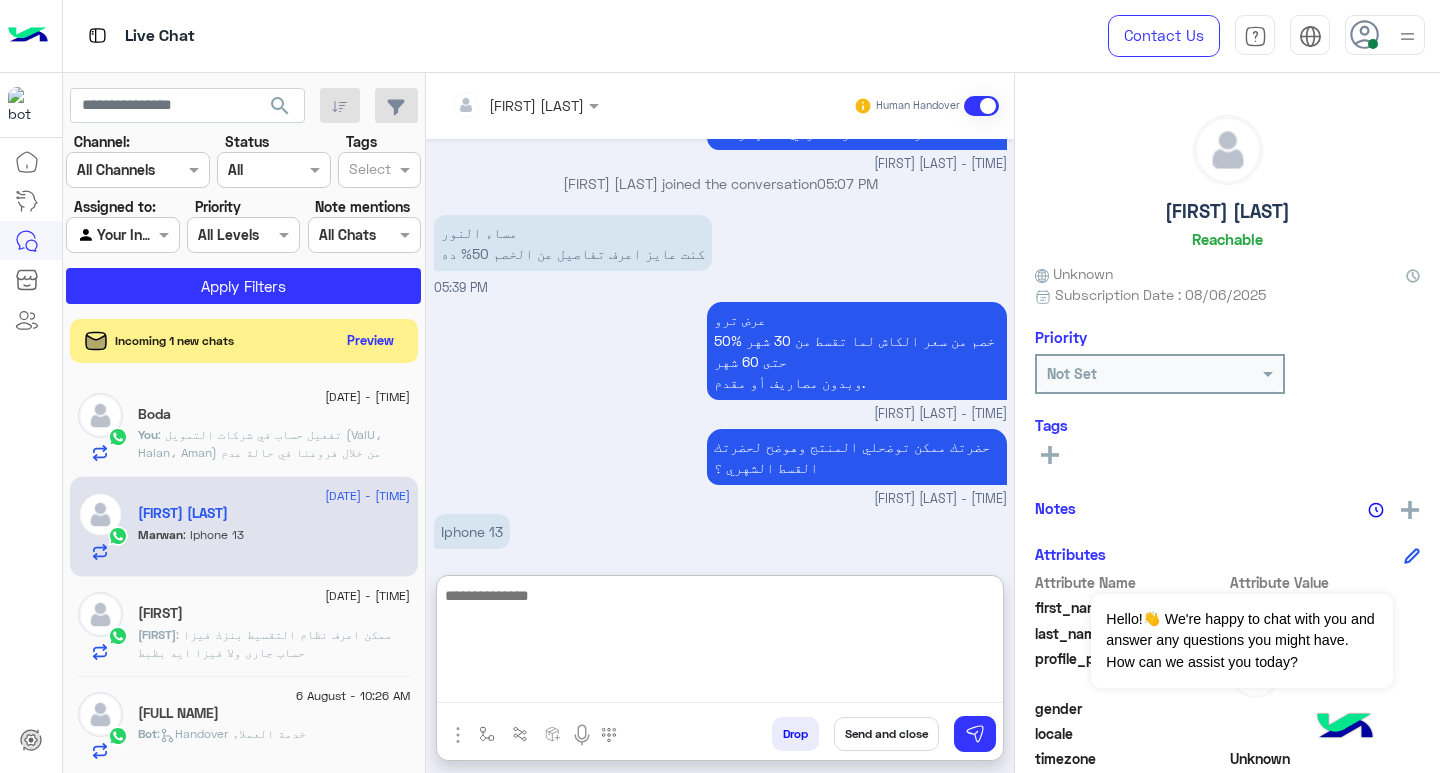 scroll, scrollTop: 0, scrollLeft: 0, axis: both 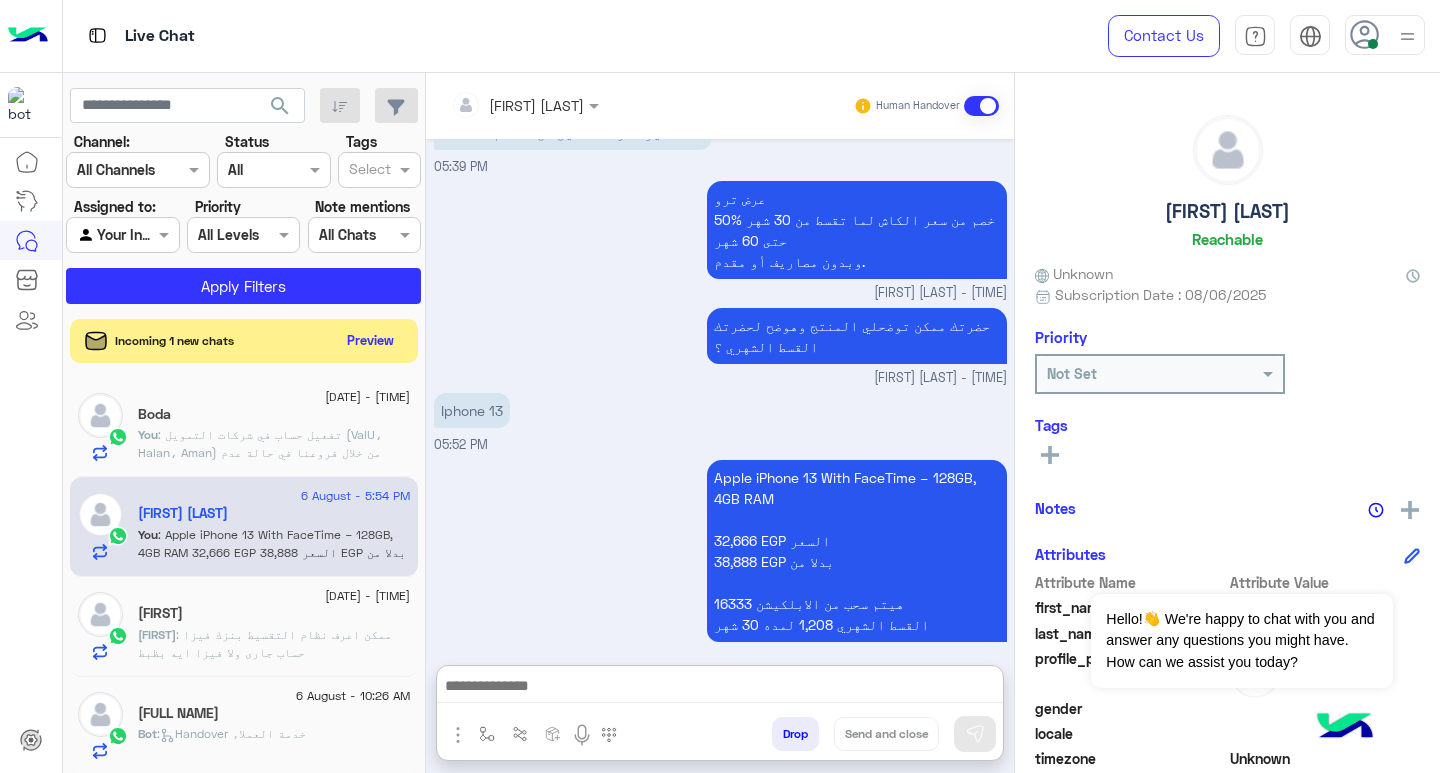 paste on "**********" 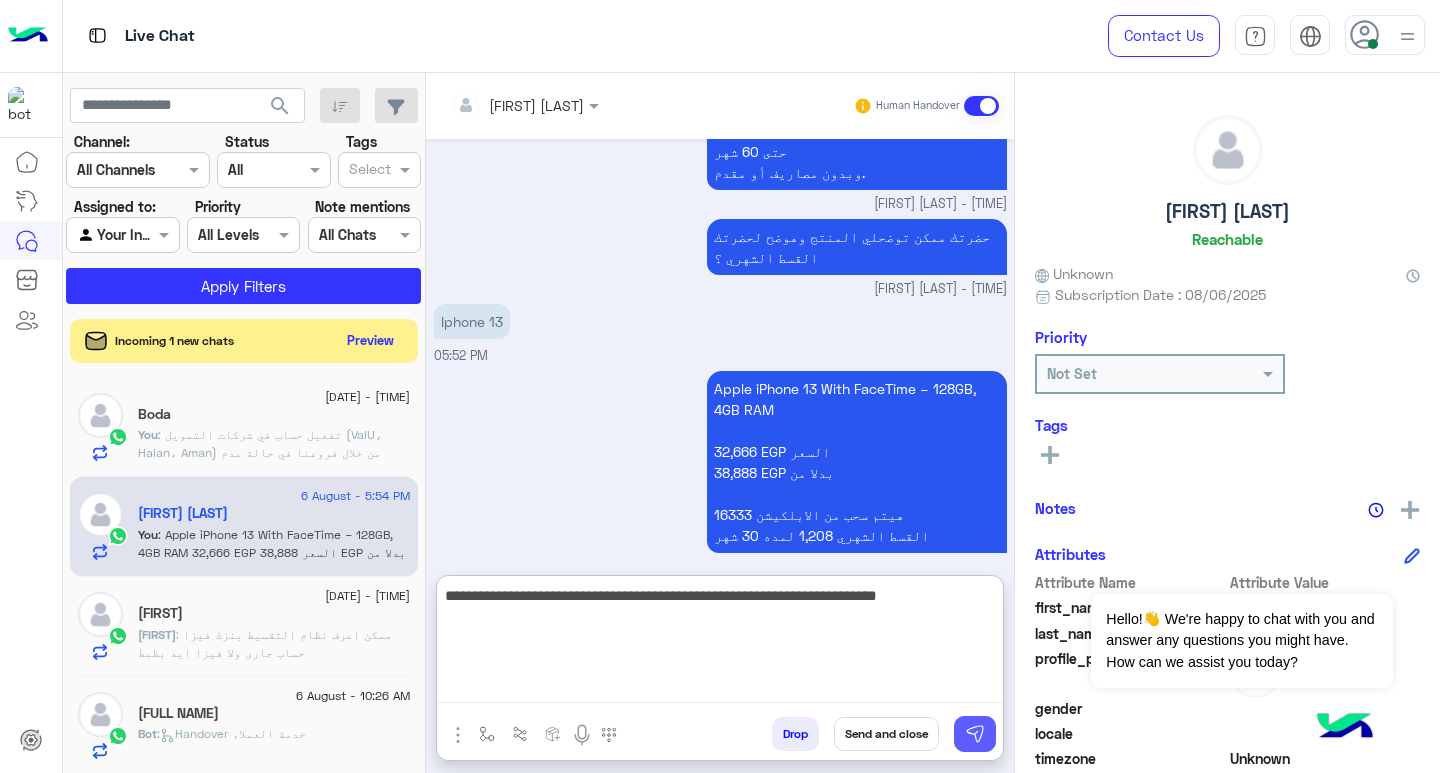 type on "**********" 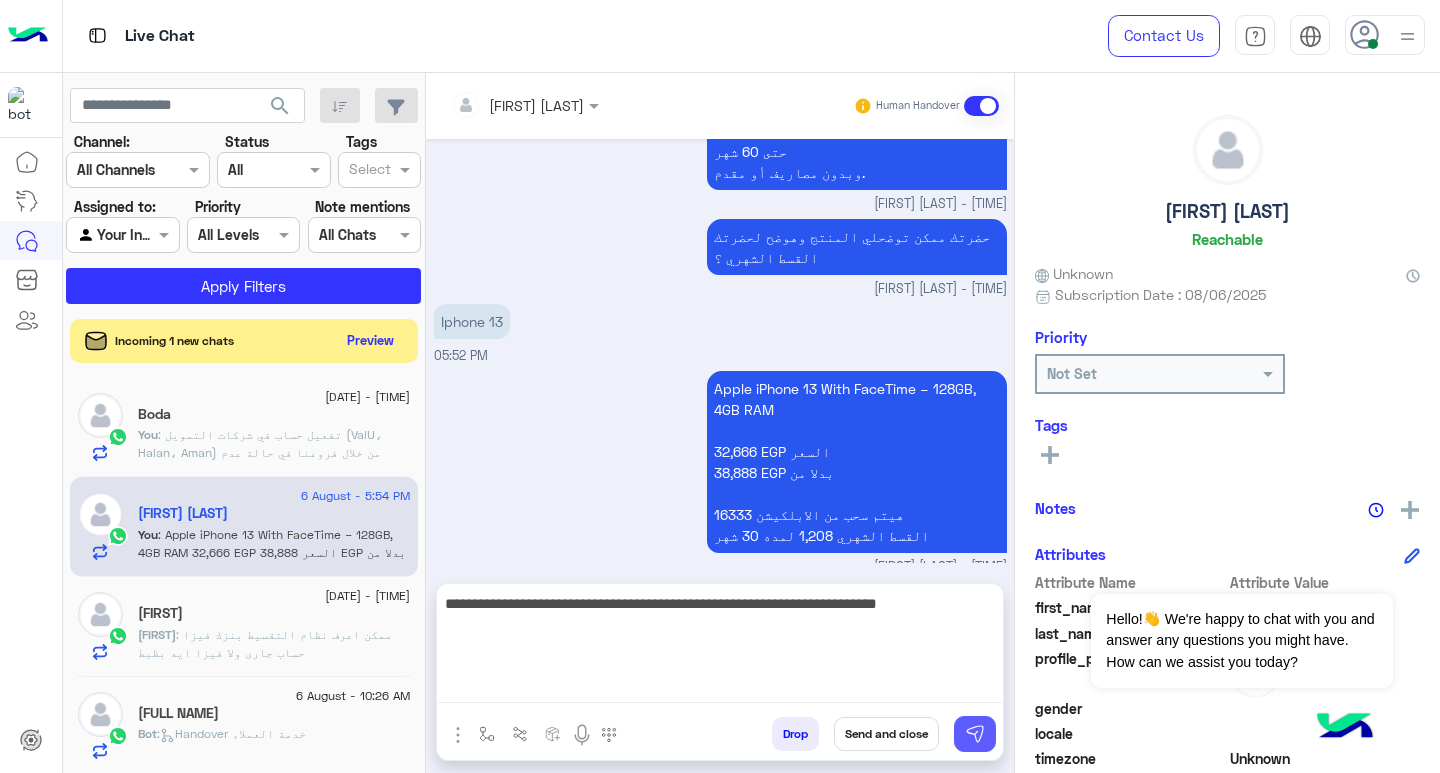 click at bounding box center (975, 734) 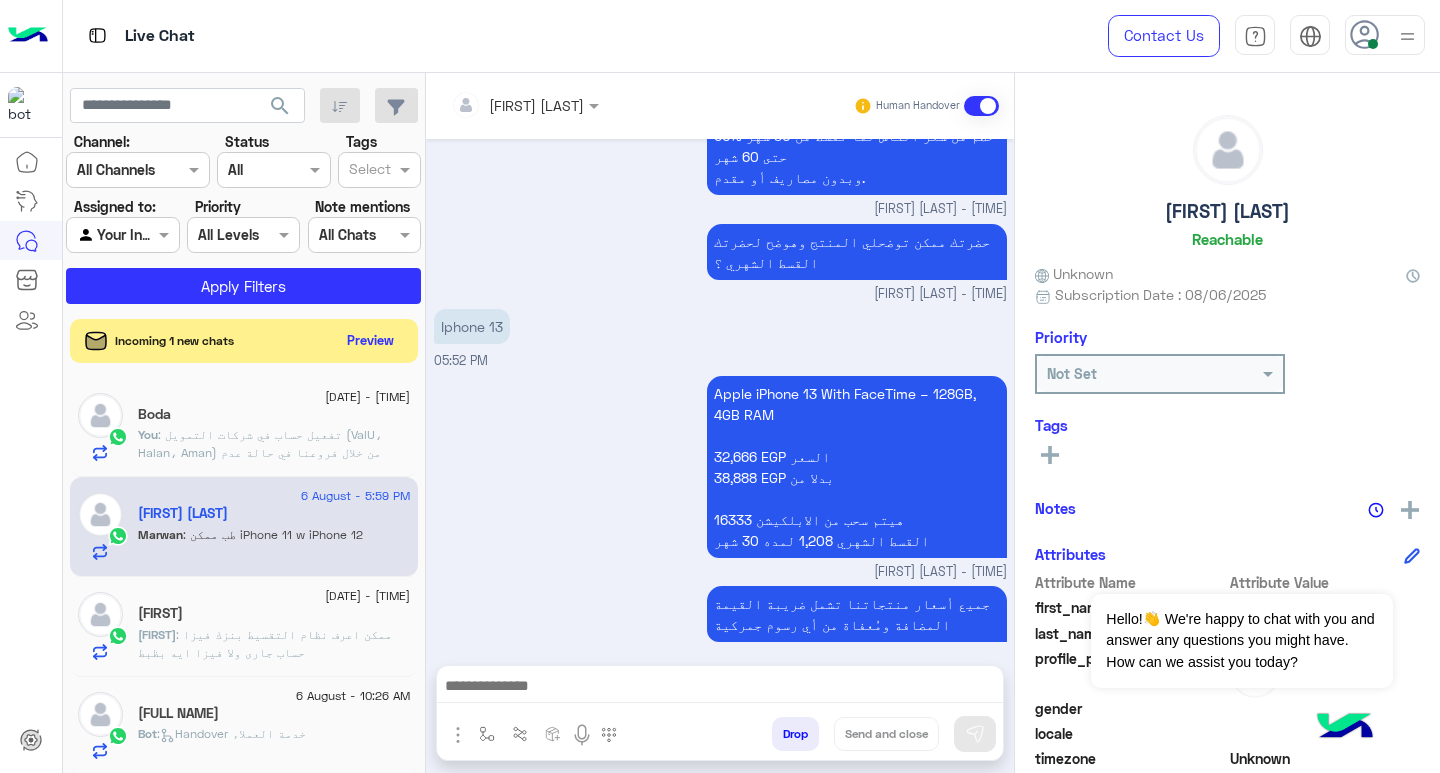 scroll, scrollTop: 1453, scrollLeft: 0, axis: vertical 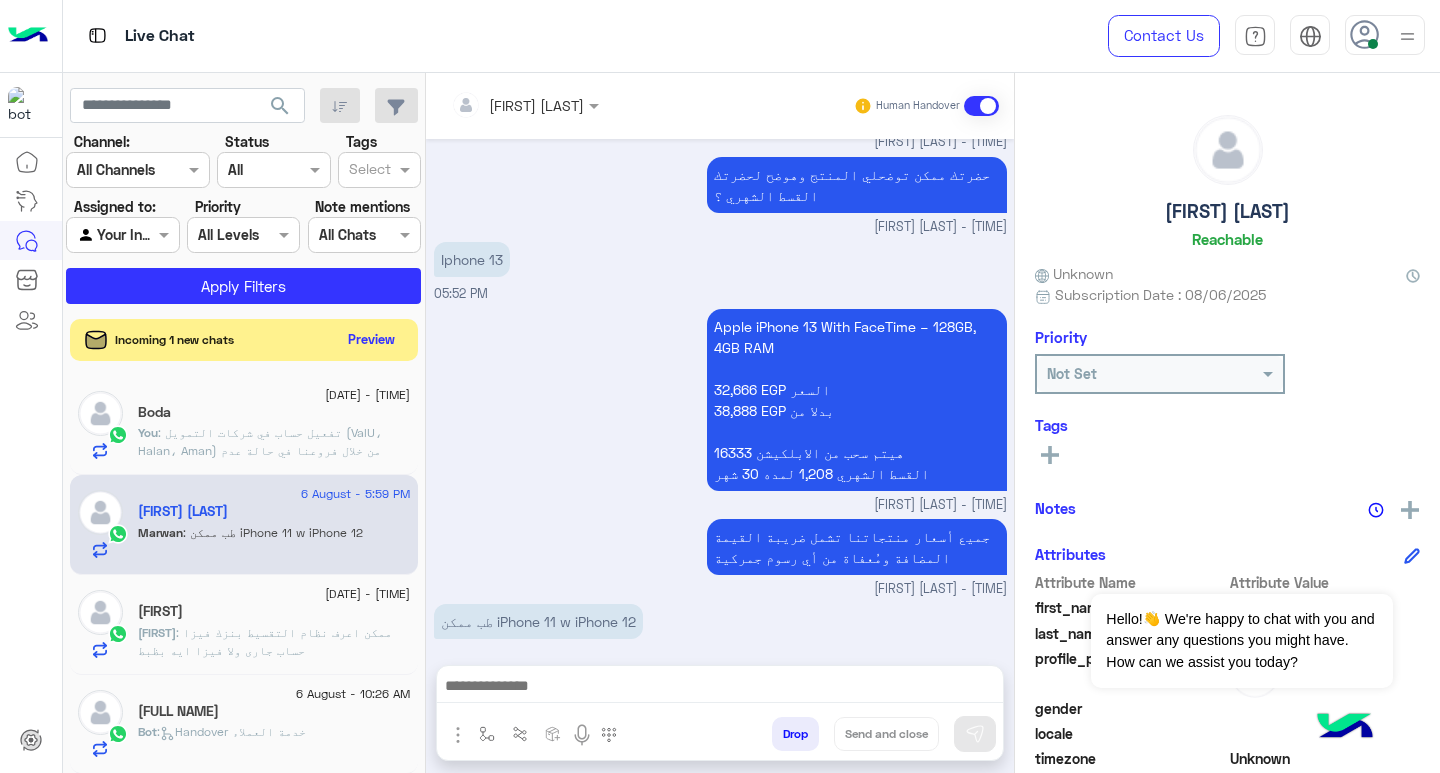 click on "Preview" 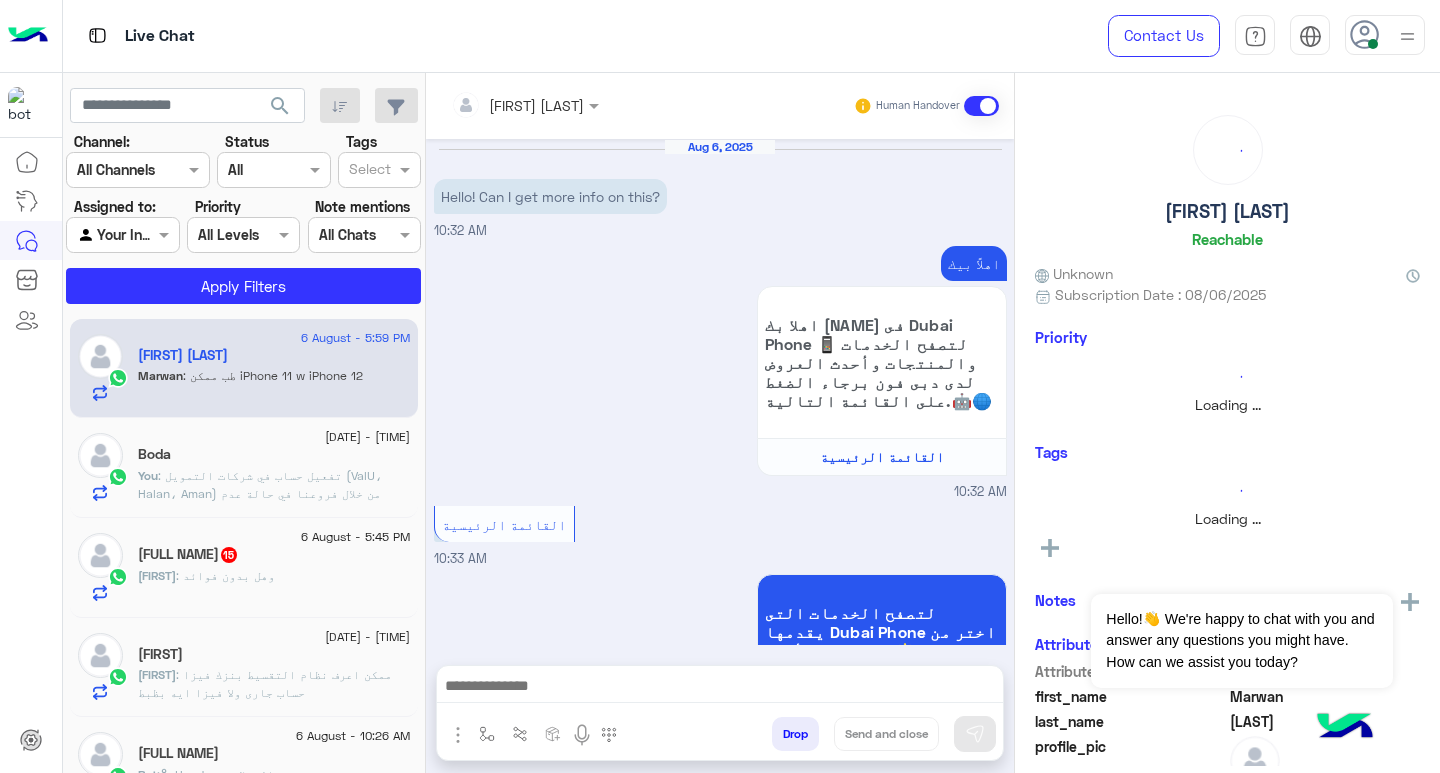 scroll, scrollTop: 1453, scrollLeft: 0, axis: vertical 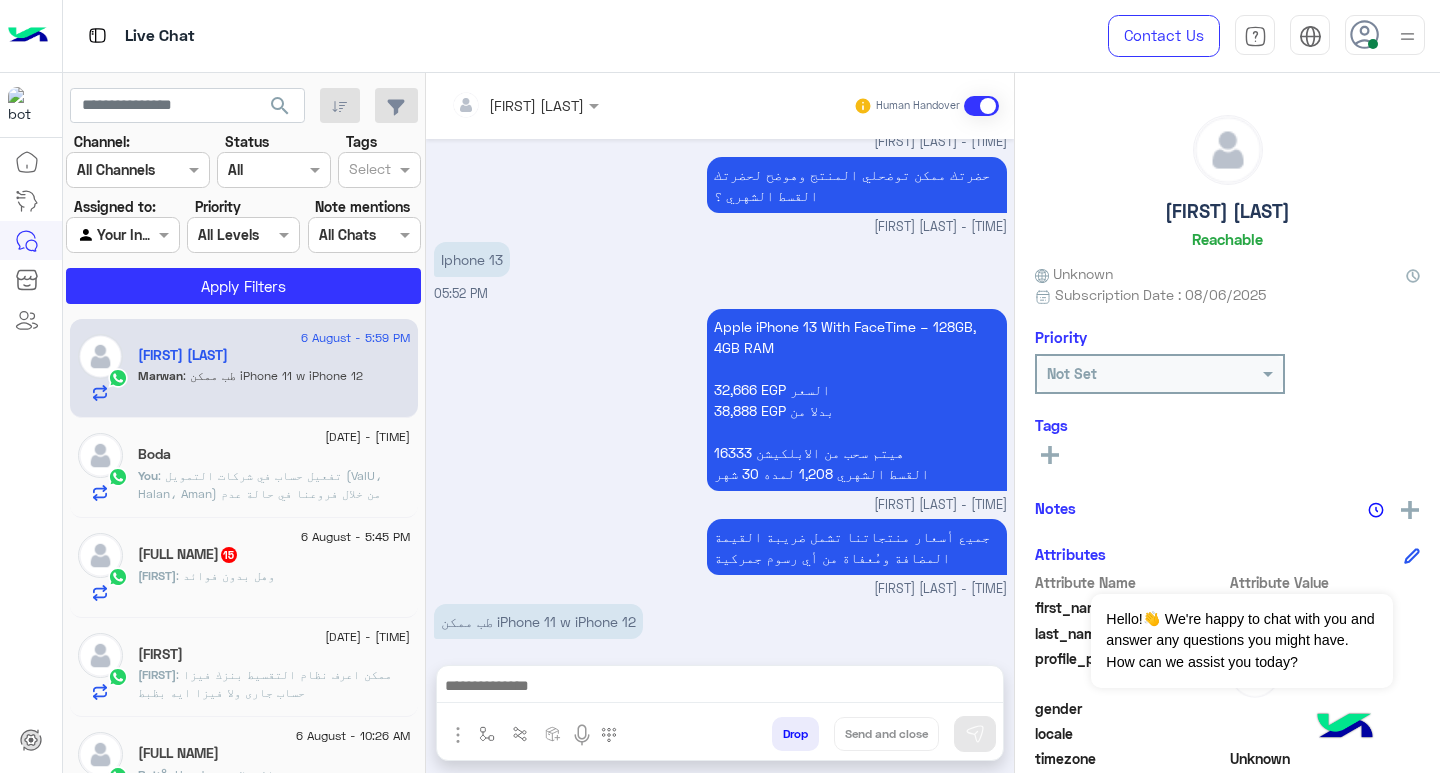 click at bounding box center (720, 688) 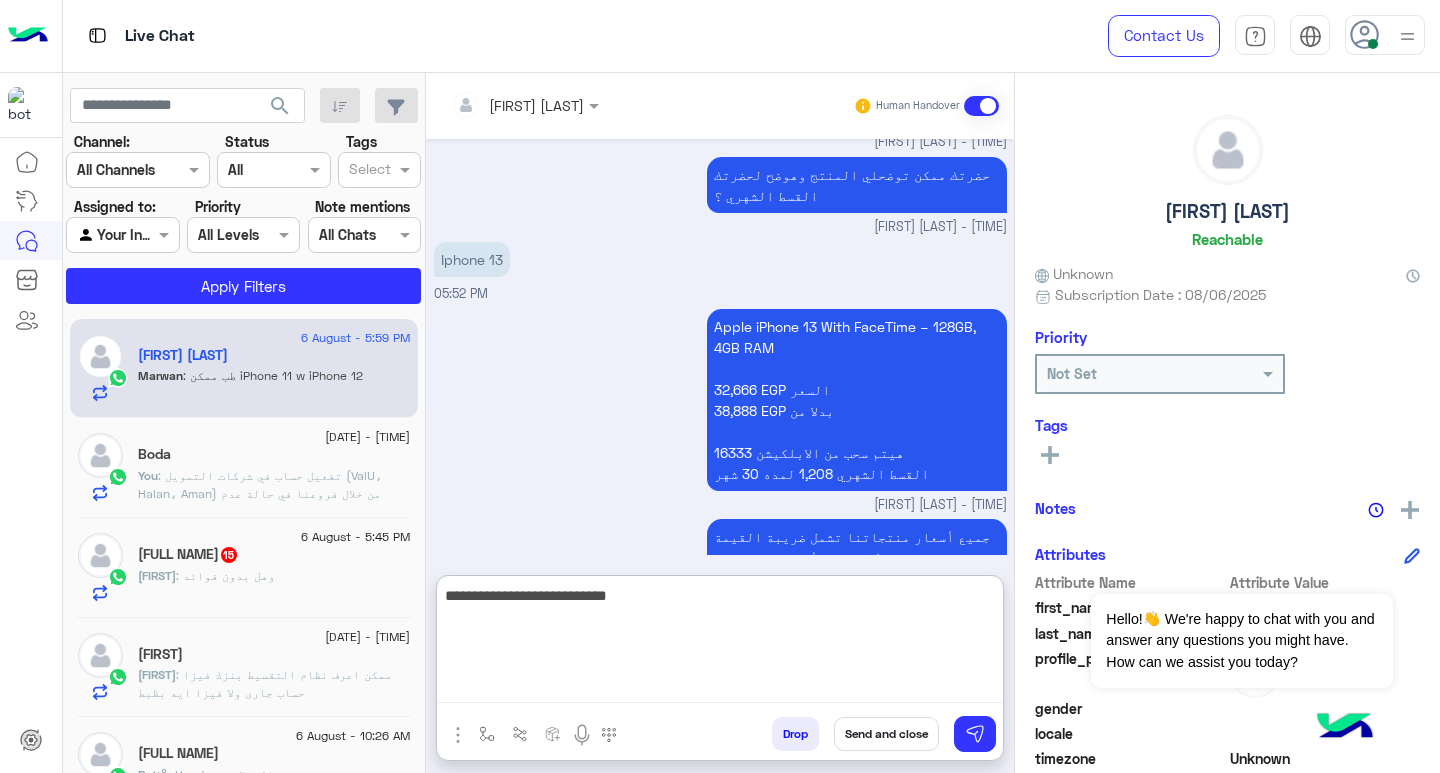 type on "**********" 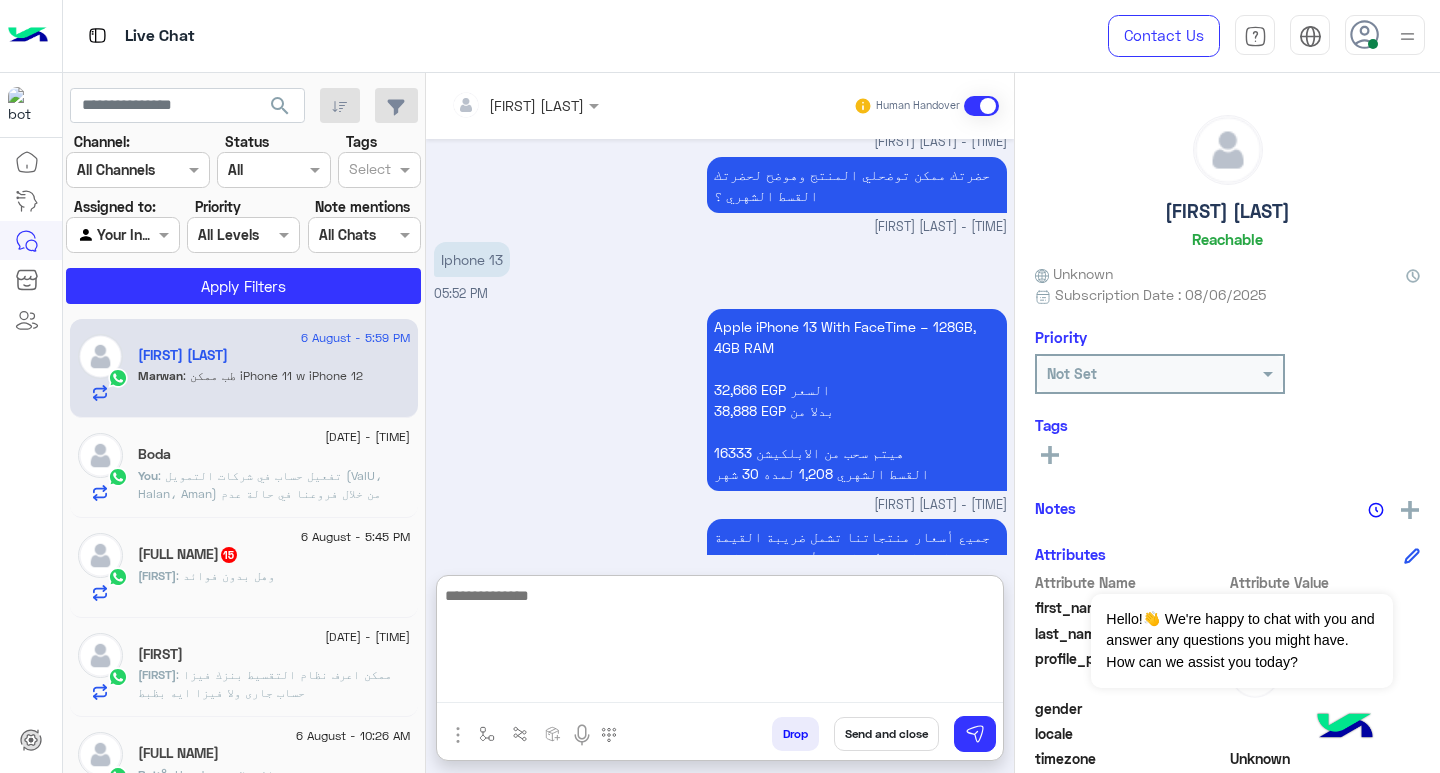 scroll, scrollTop: 1607, scrollLeft: 0, axis: vertical 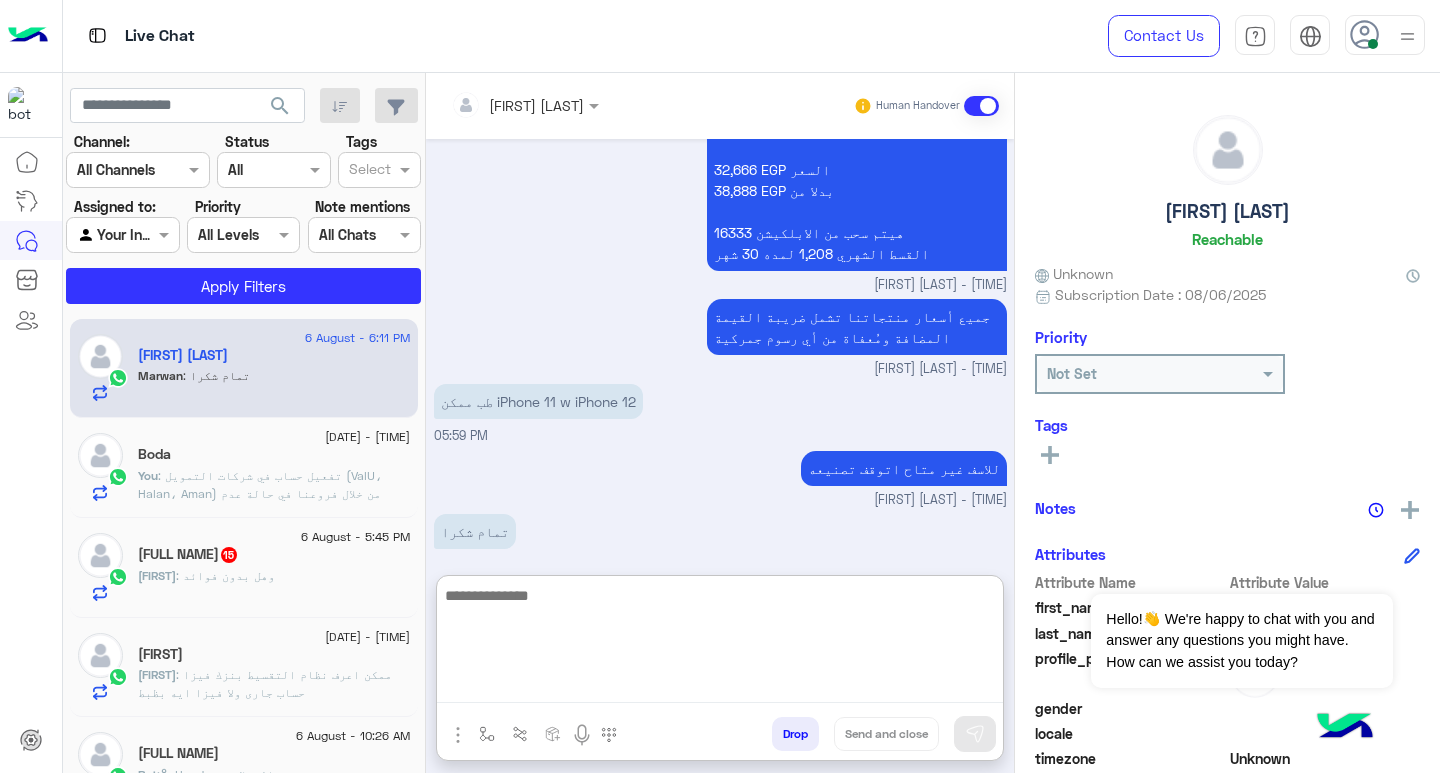 paste on "**********" 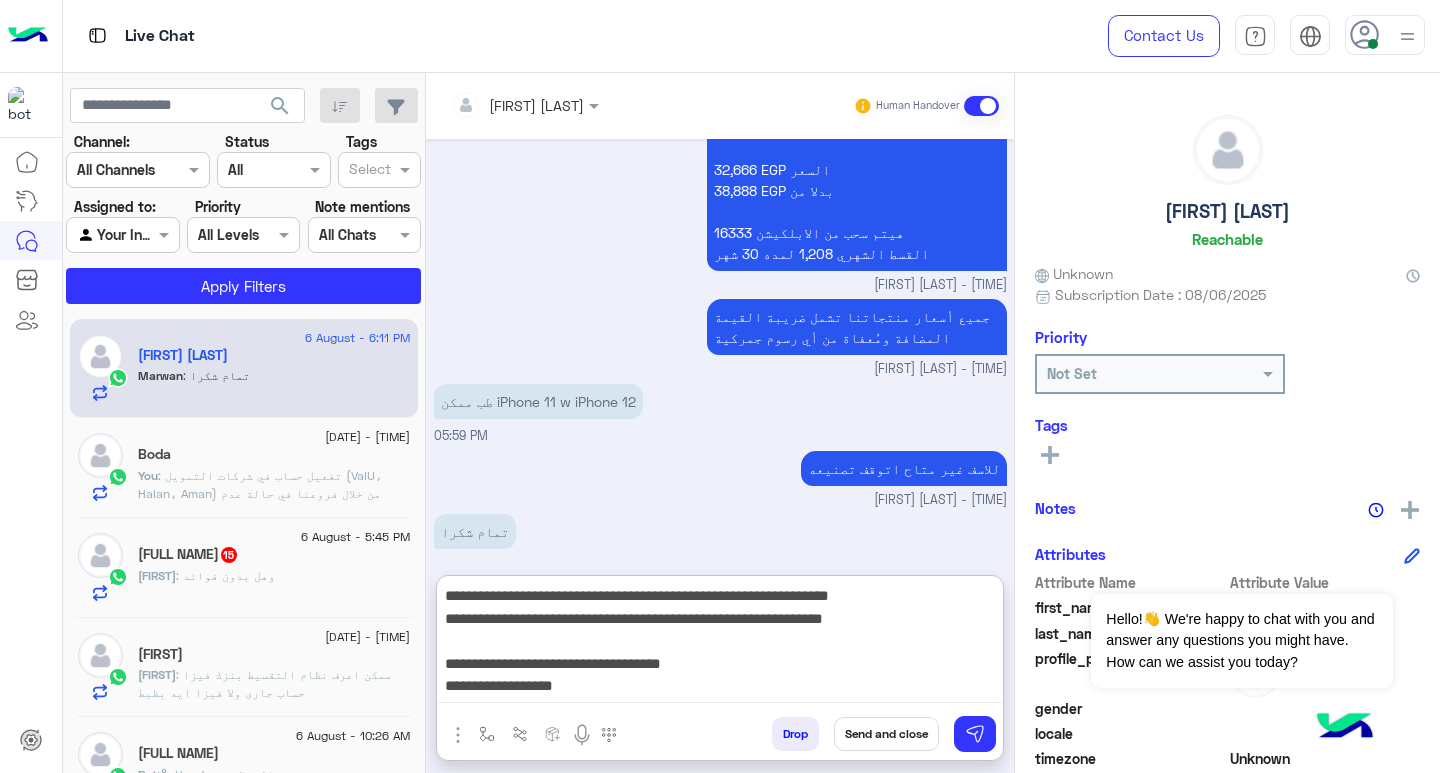 scroll, scrollTop: 129, scrollLeft: 0, axis: vertical 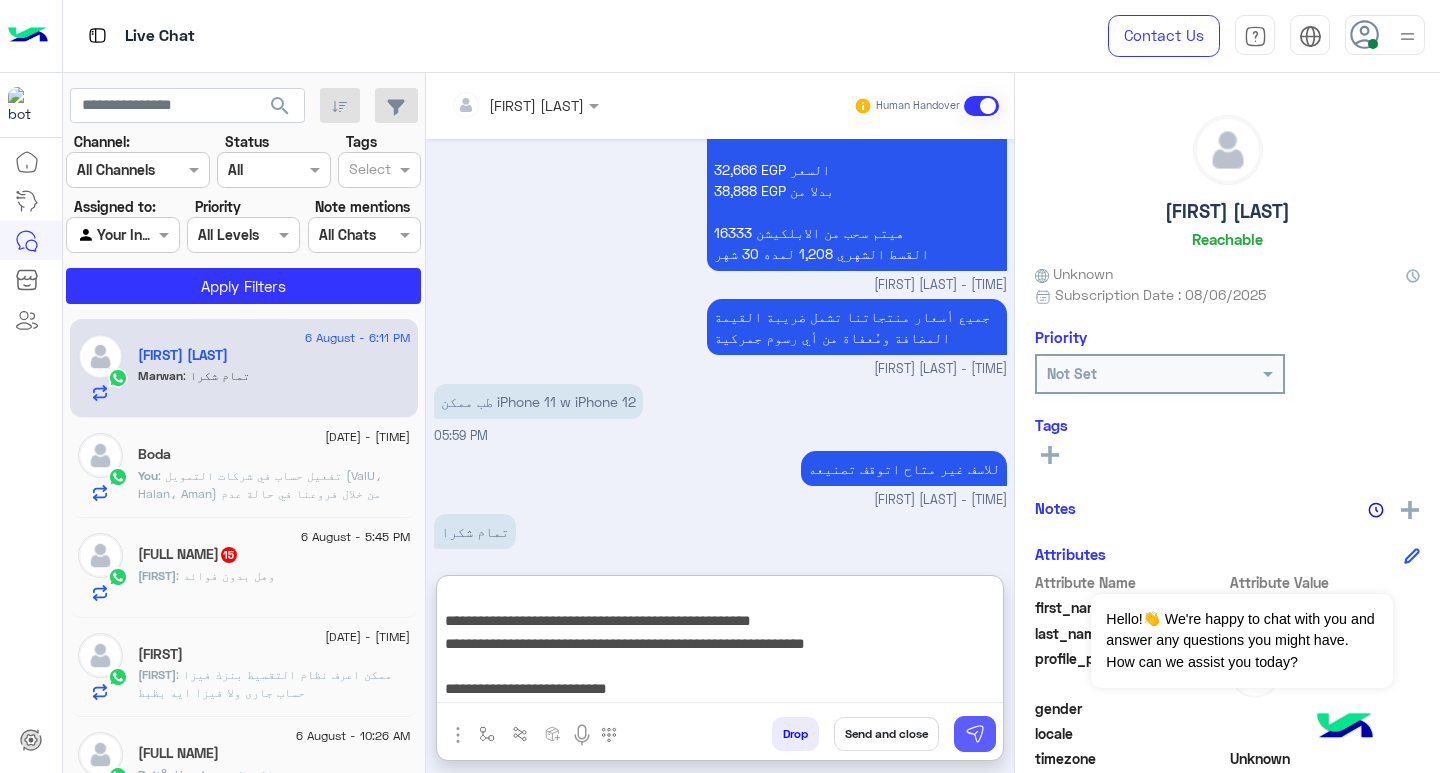 type on "**********" 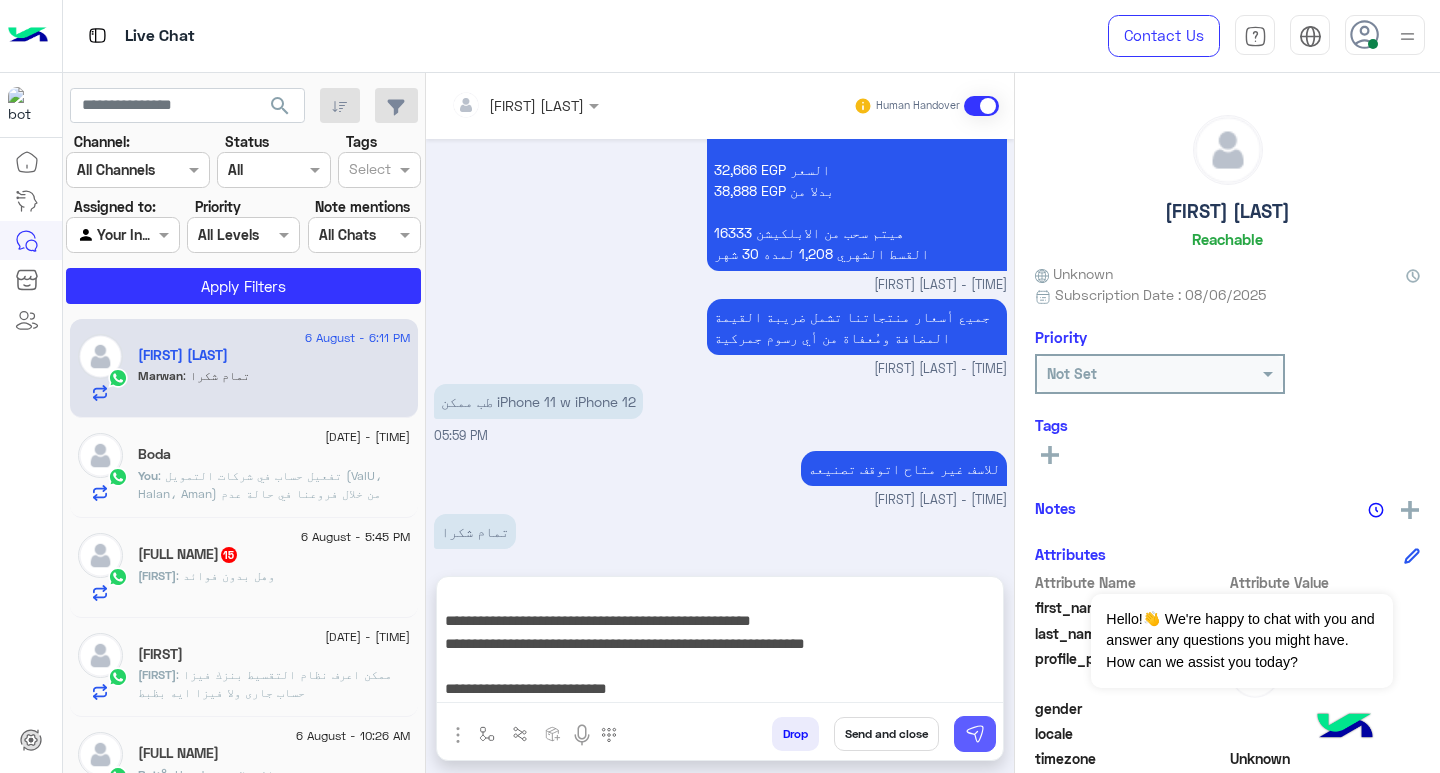 click at bounding box center [975, 734] 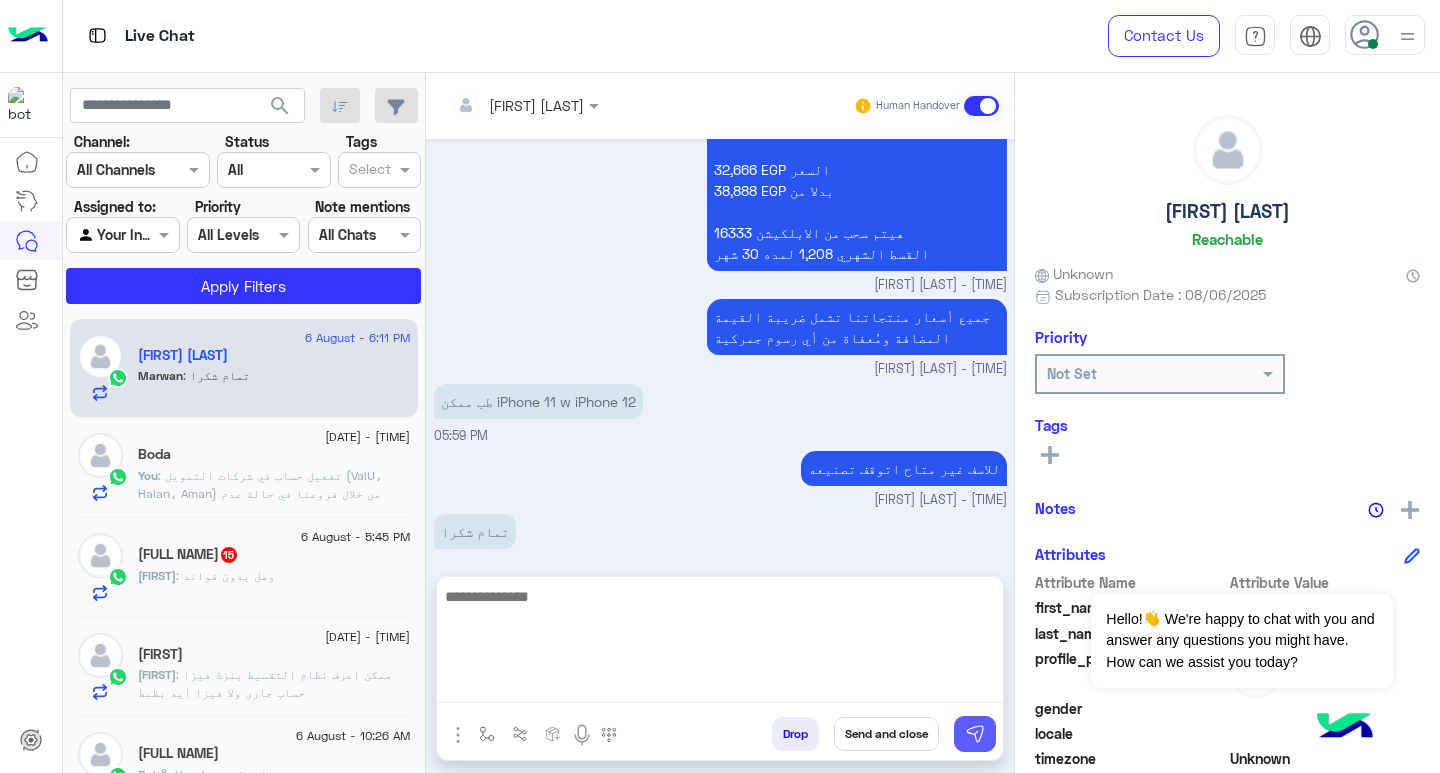 scroll, scrollTop: 1920, scrollLeft: 0, axis: vertical 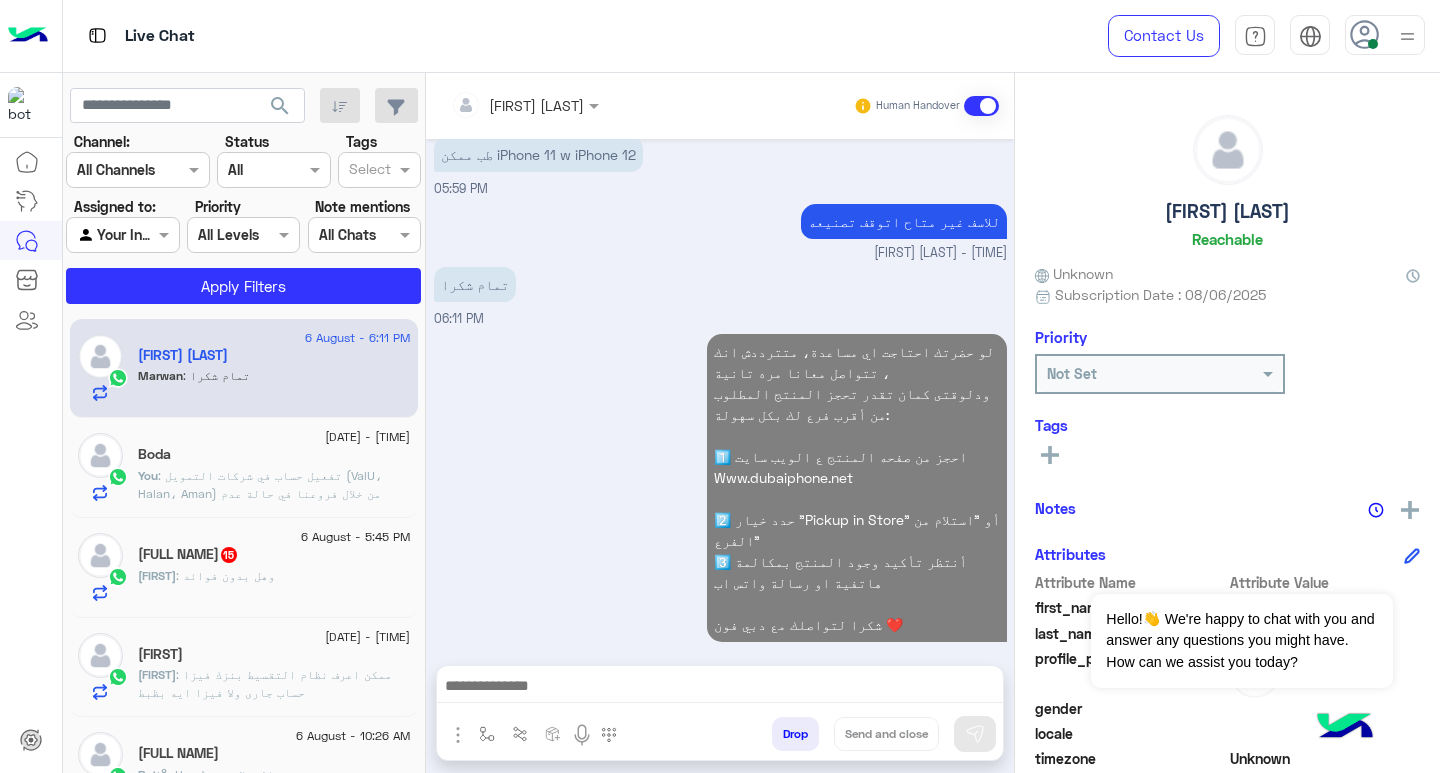 click at bounding box center [981, 106] 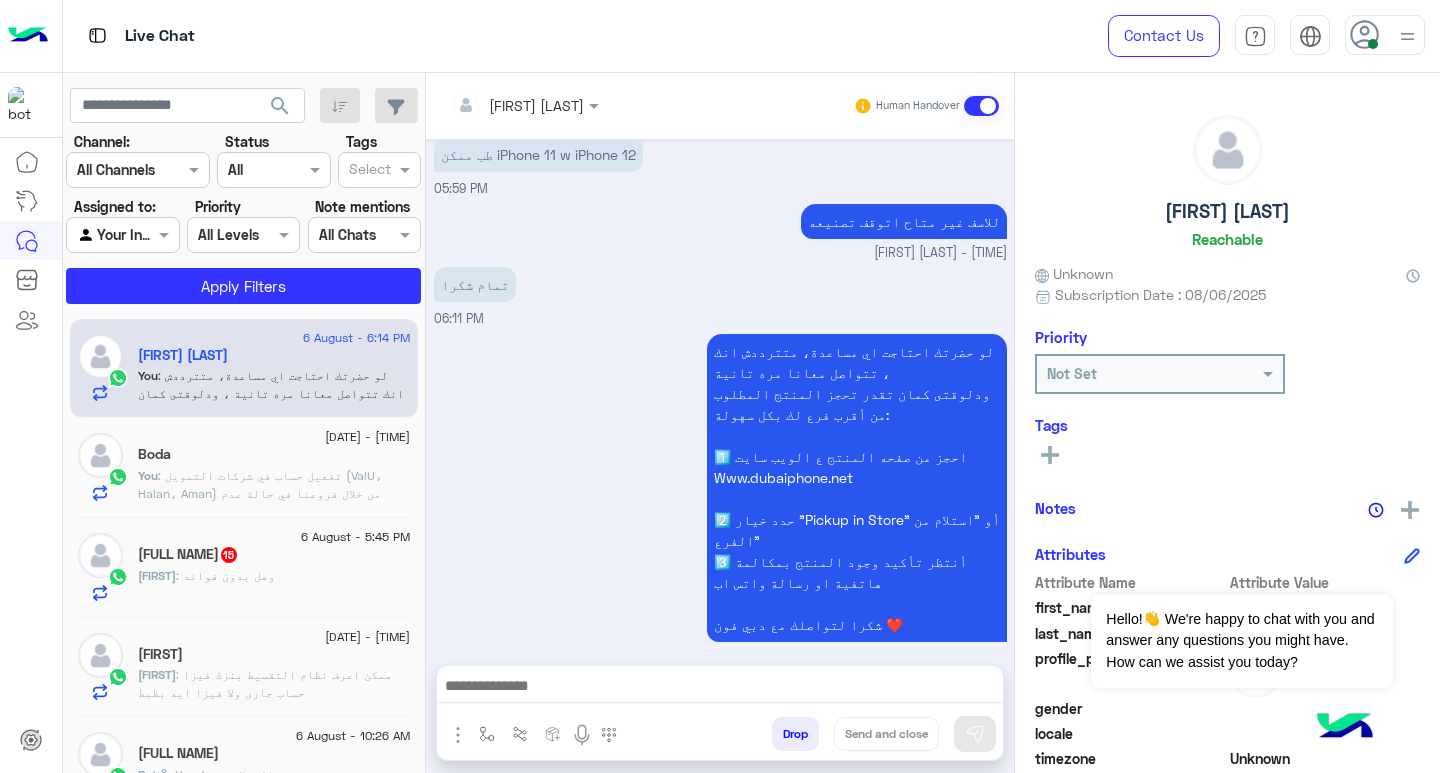 scroll, scrollTop: 1957, scrollLeft: 0, axis: vertical 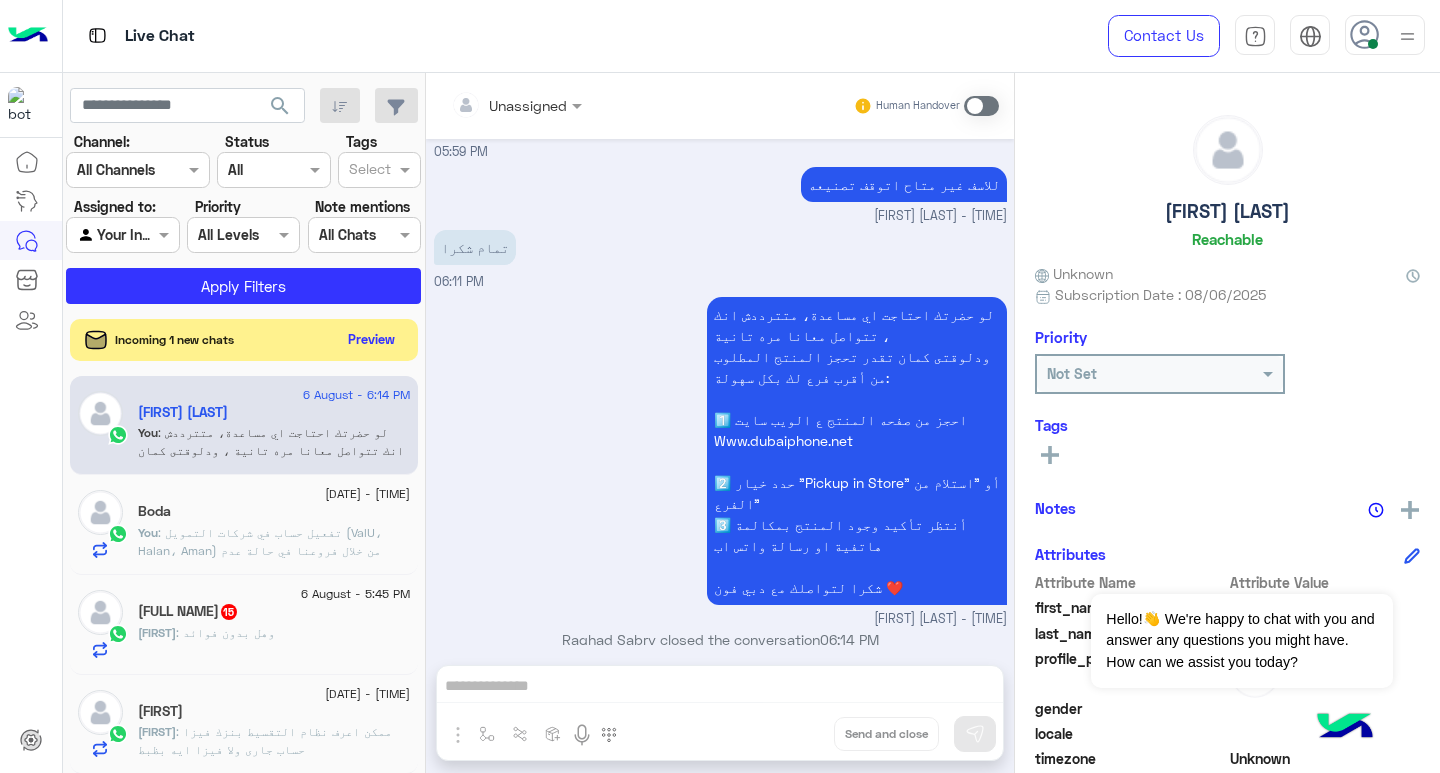 click on "Preview" 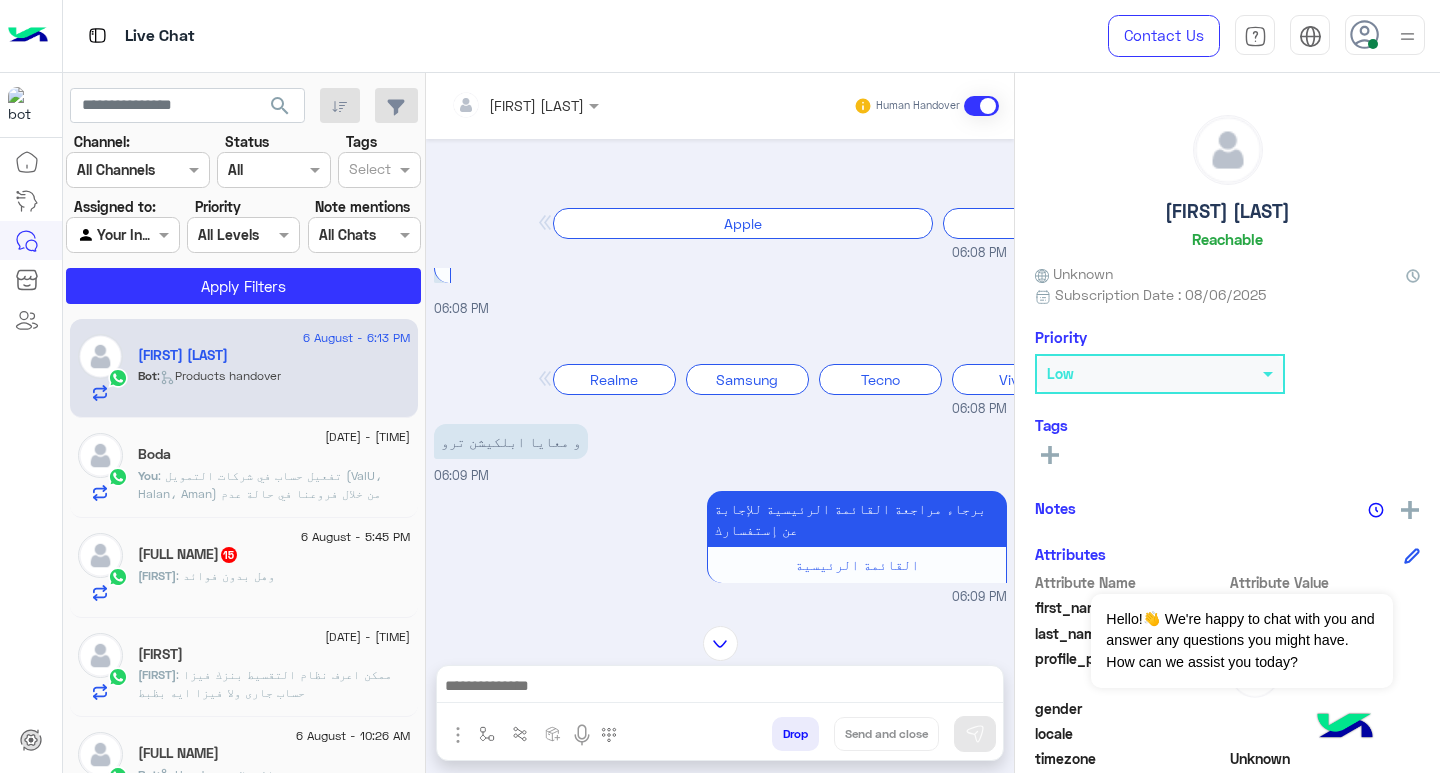 scroll, scrollTop: 0, scrollLeft: 0, axis: both 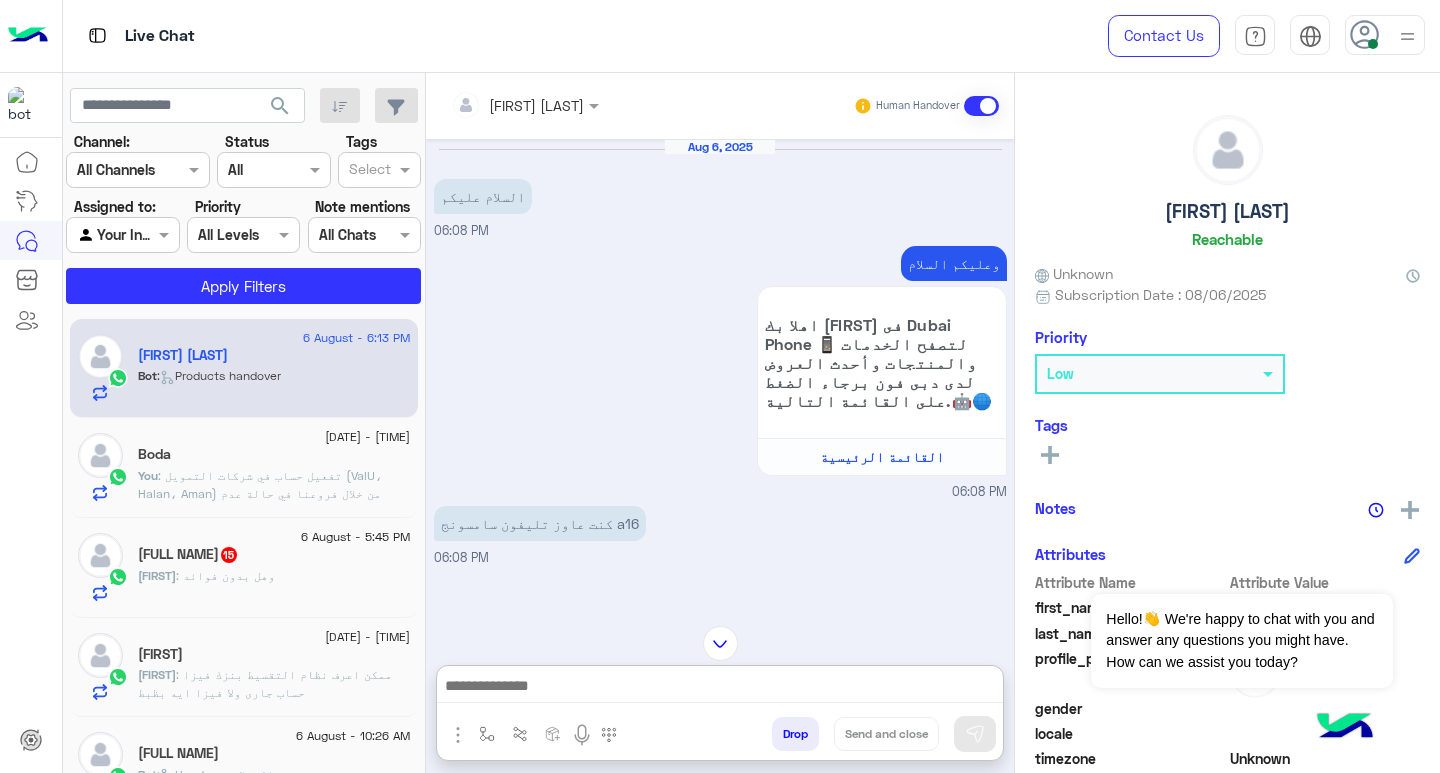 click at bounding box center [720, 688] 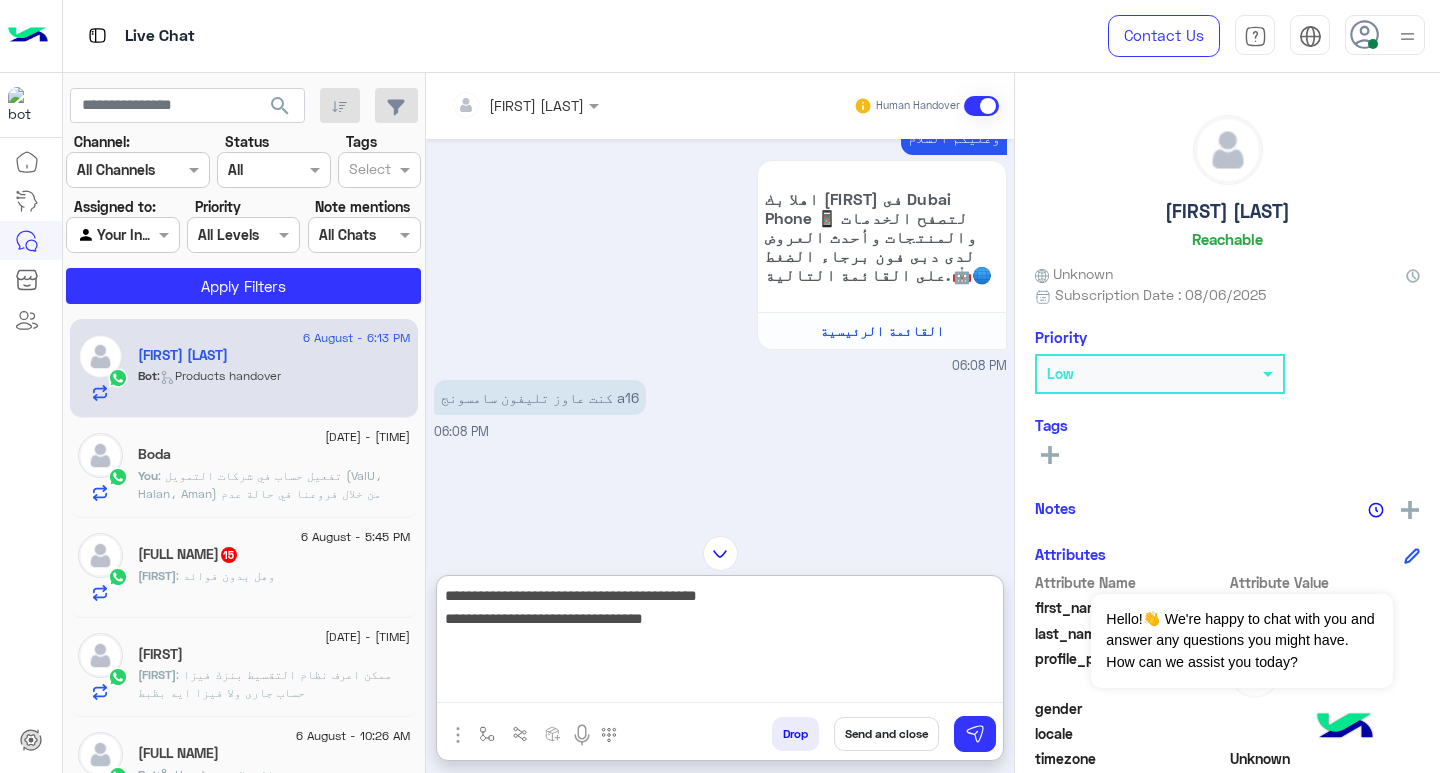 scroll, scrollTop: 233, scrollLeft: 0, axis: vertical 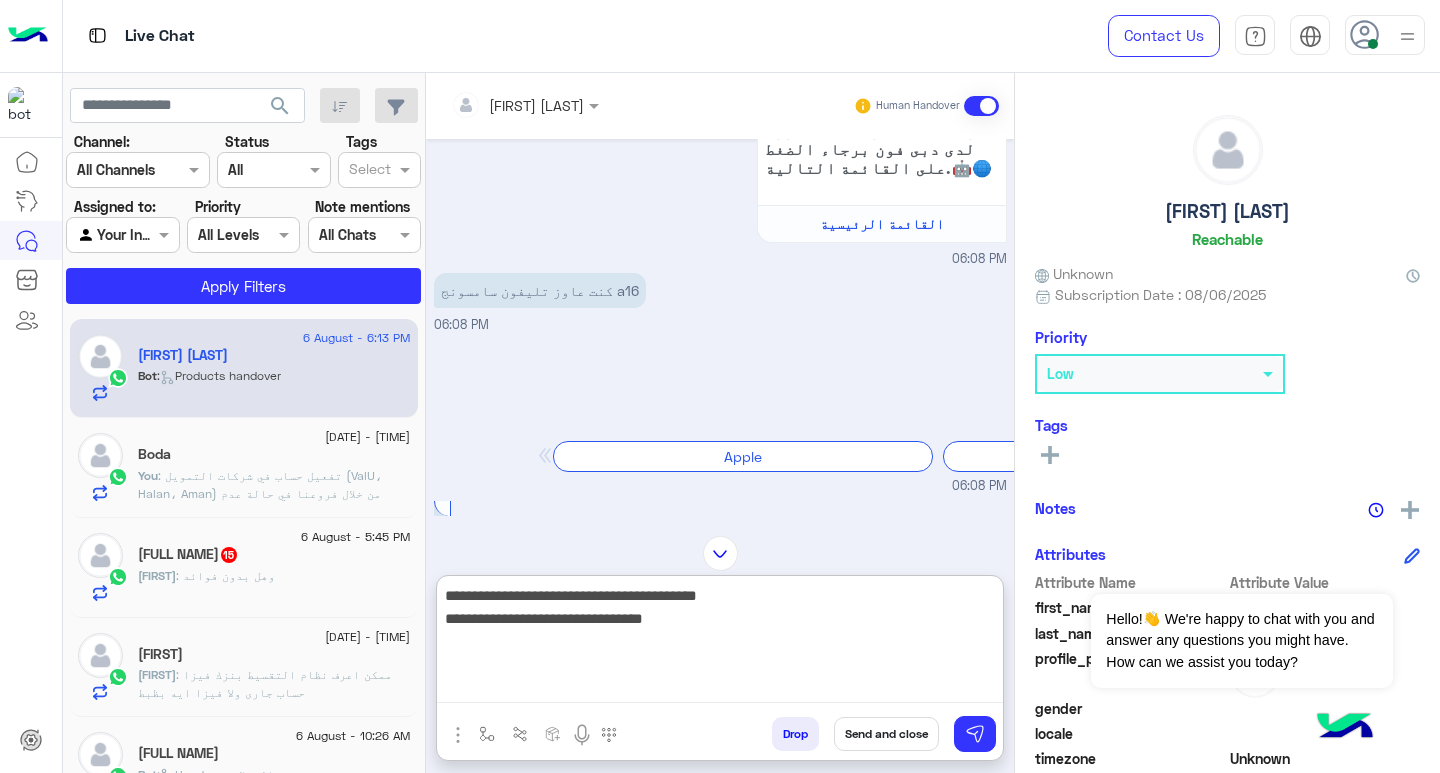 click on "**********" at bounding box center [720, 643] 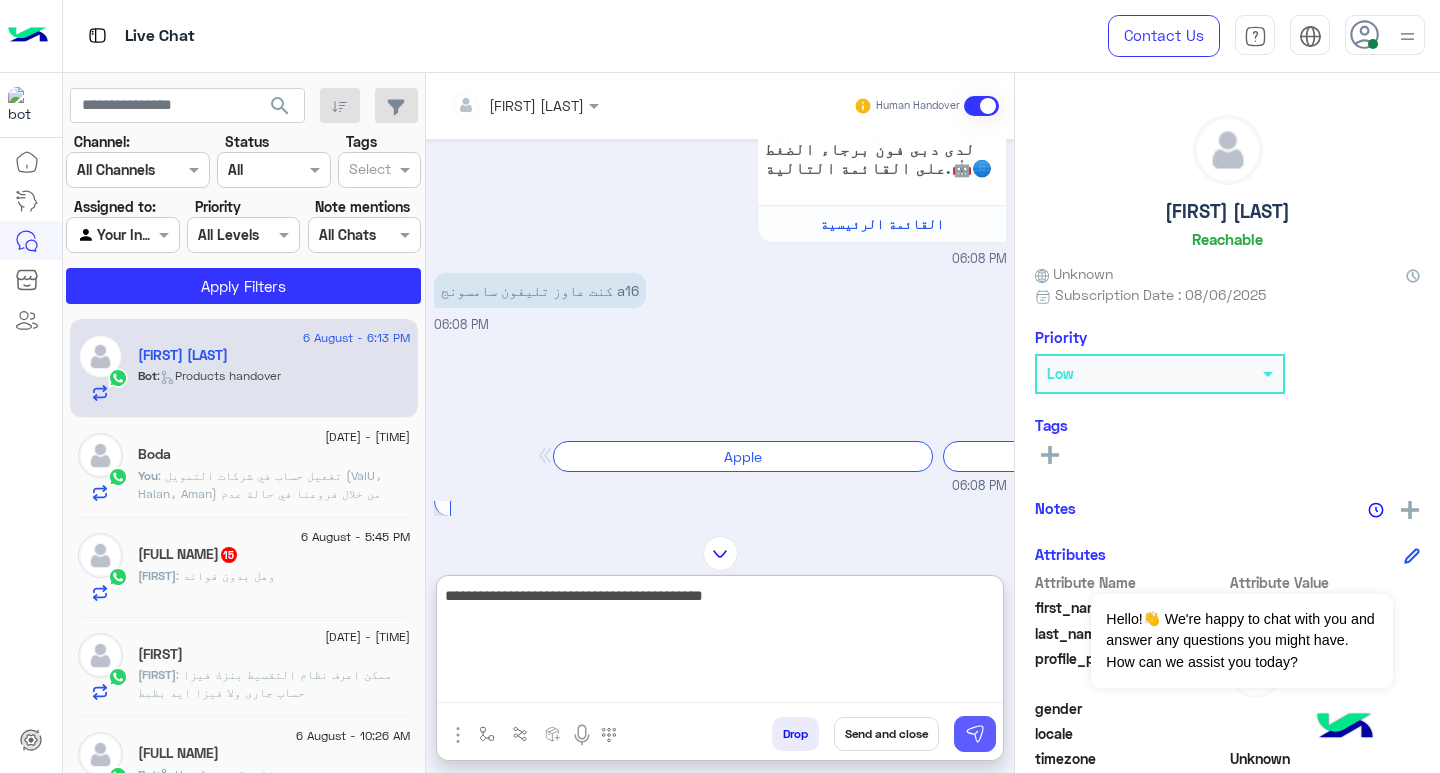 type on "**********" 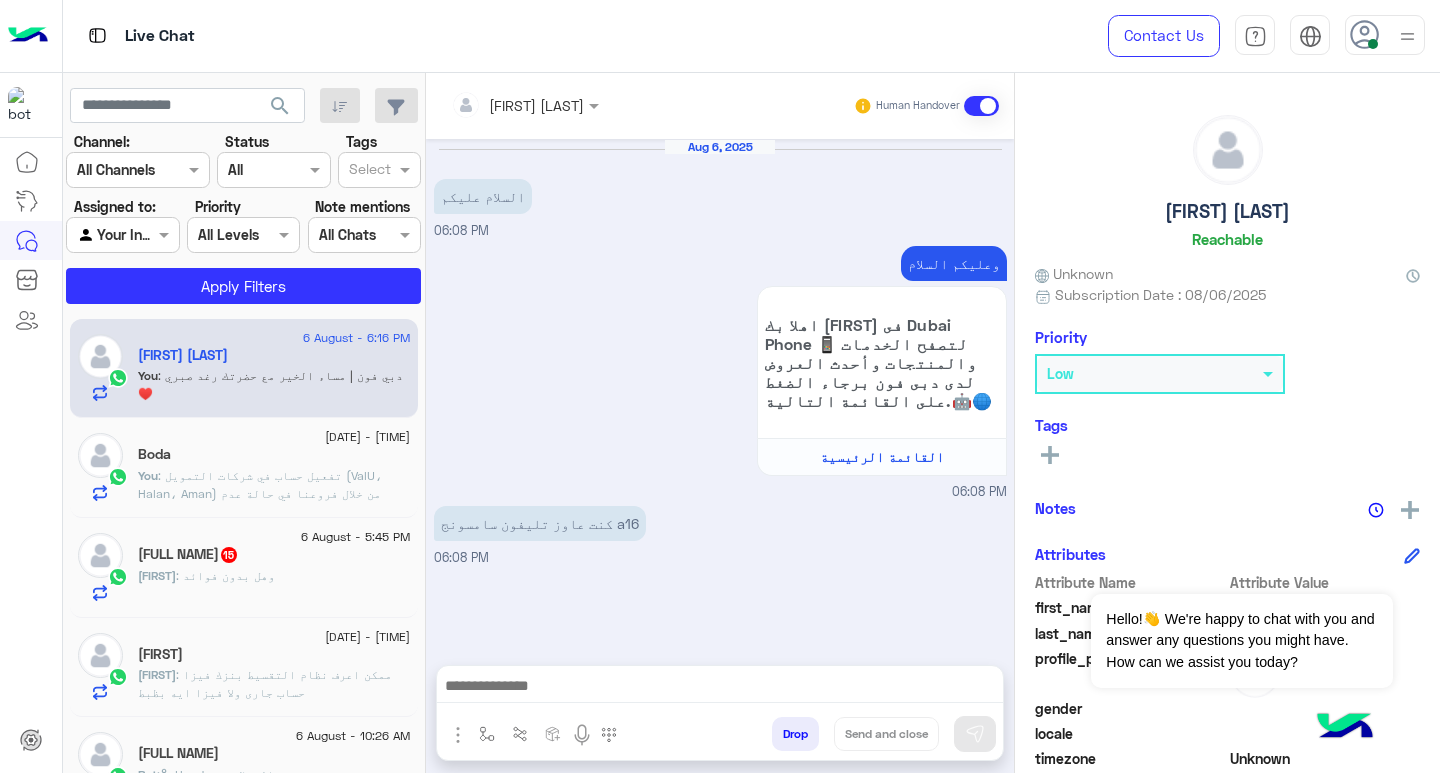 scroll, scrollTop: 3821, scrollLeft: 0, axis: vertical 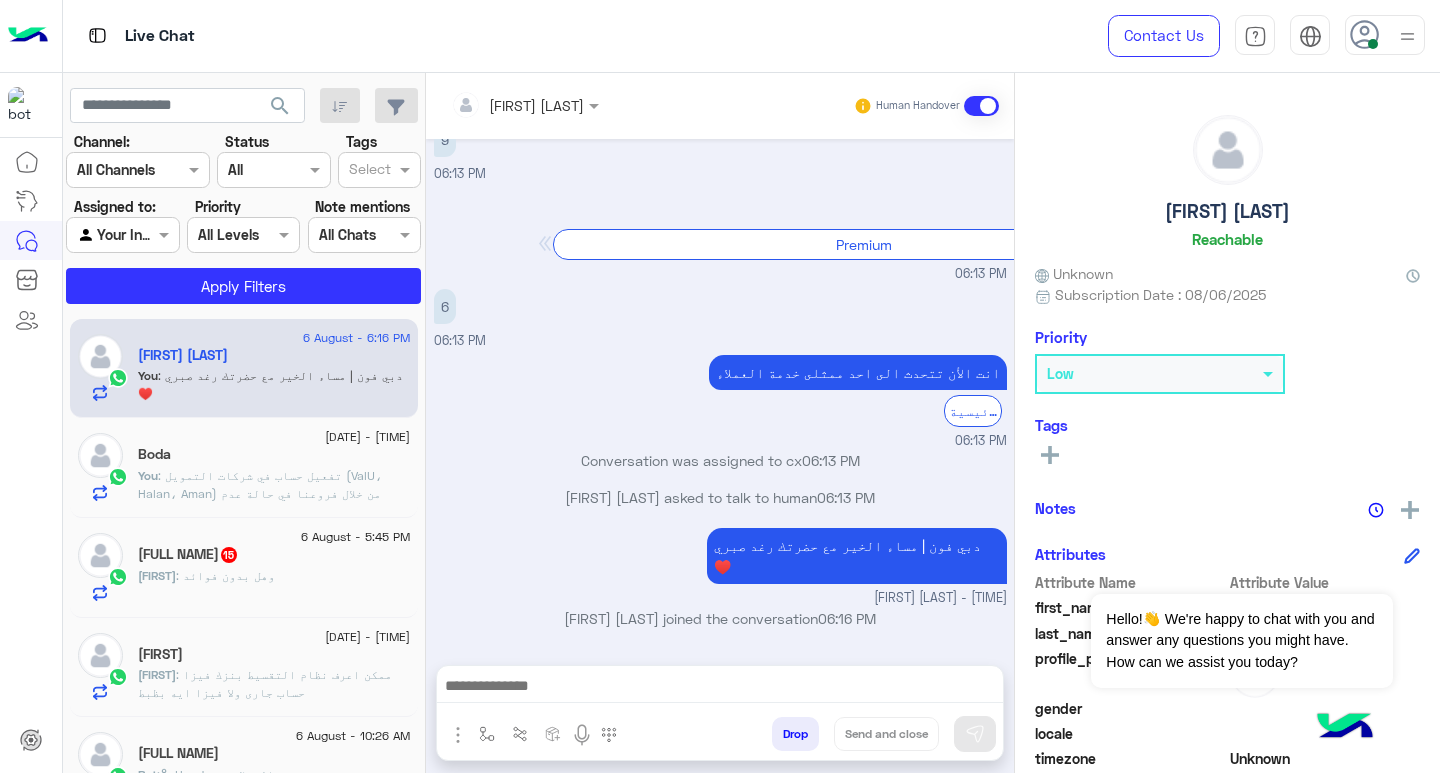 click at bounding box center [720, 691] 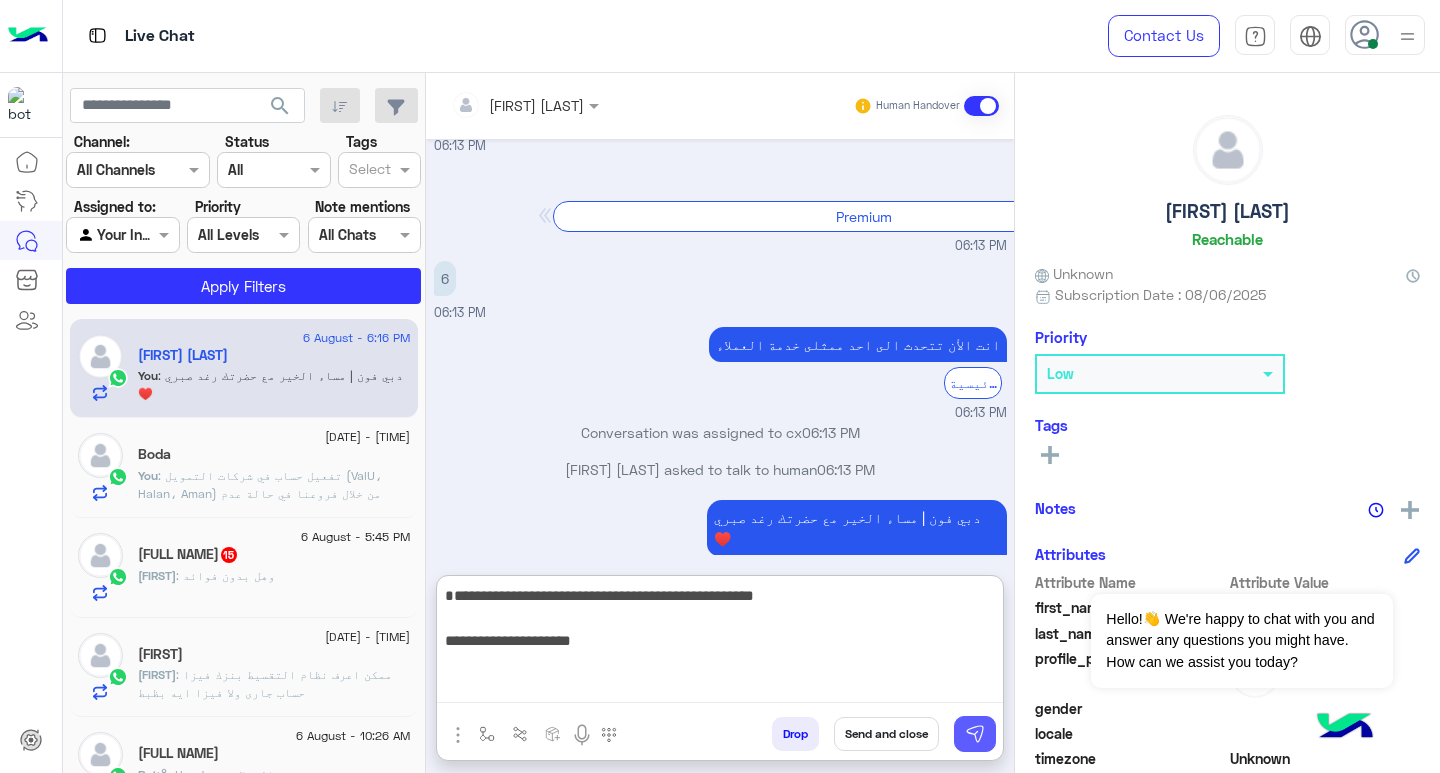 type on "**********" 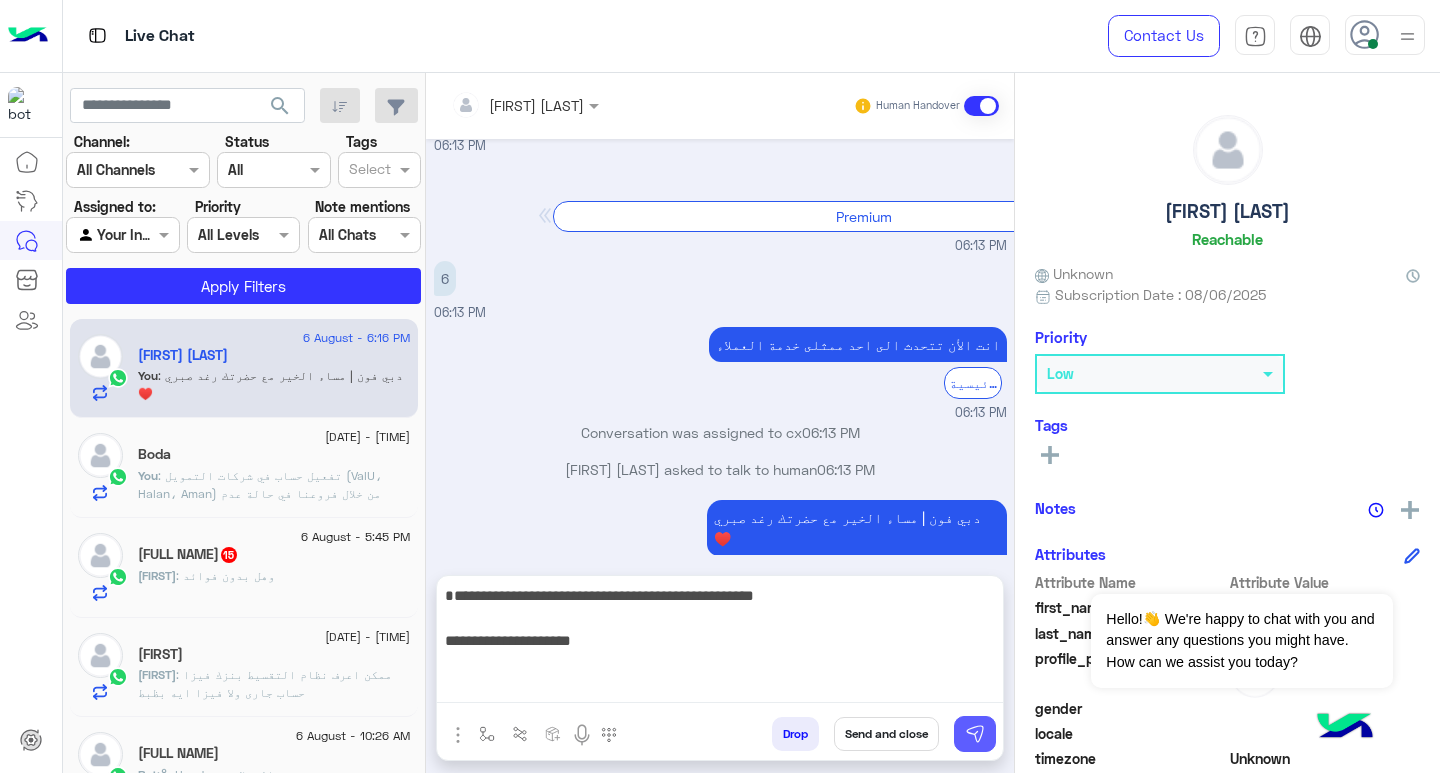 click at bounding box center [975, 734] 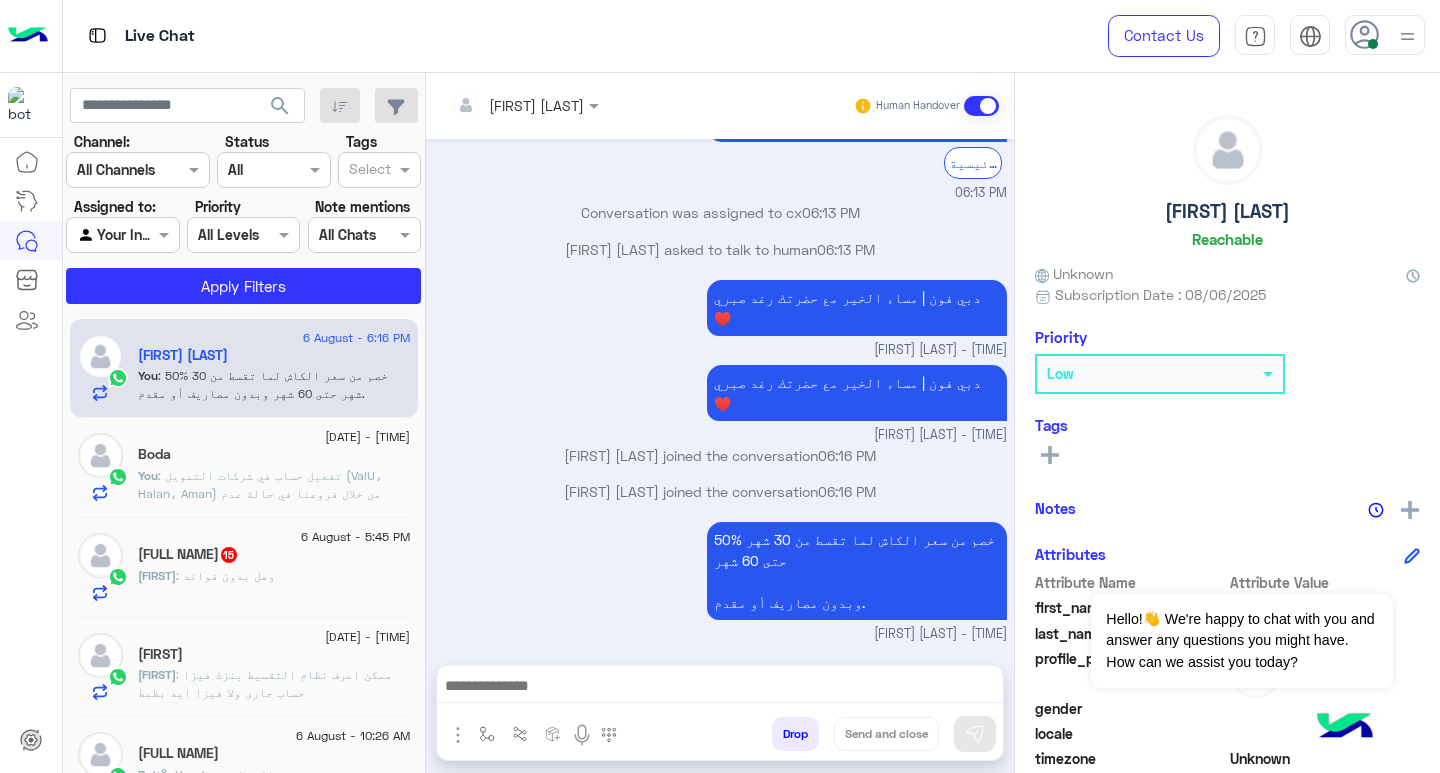 scroll, scrollTop: 4114, scrollLeft: 0, axis: vertical 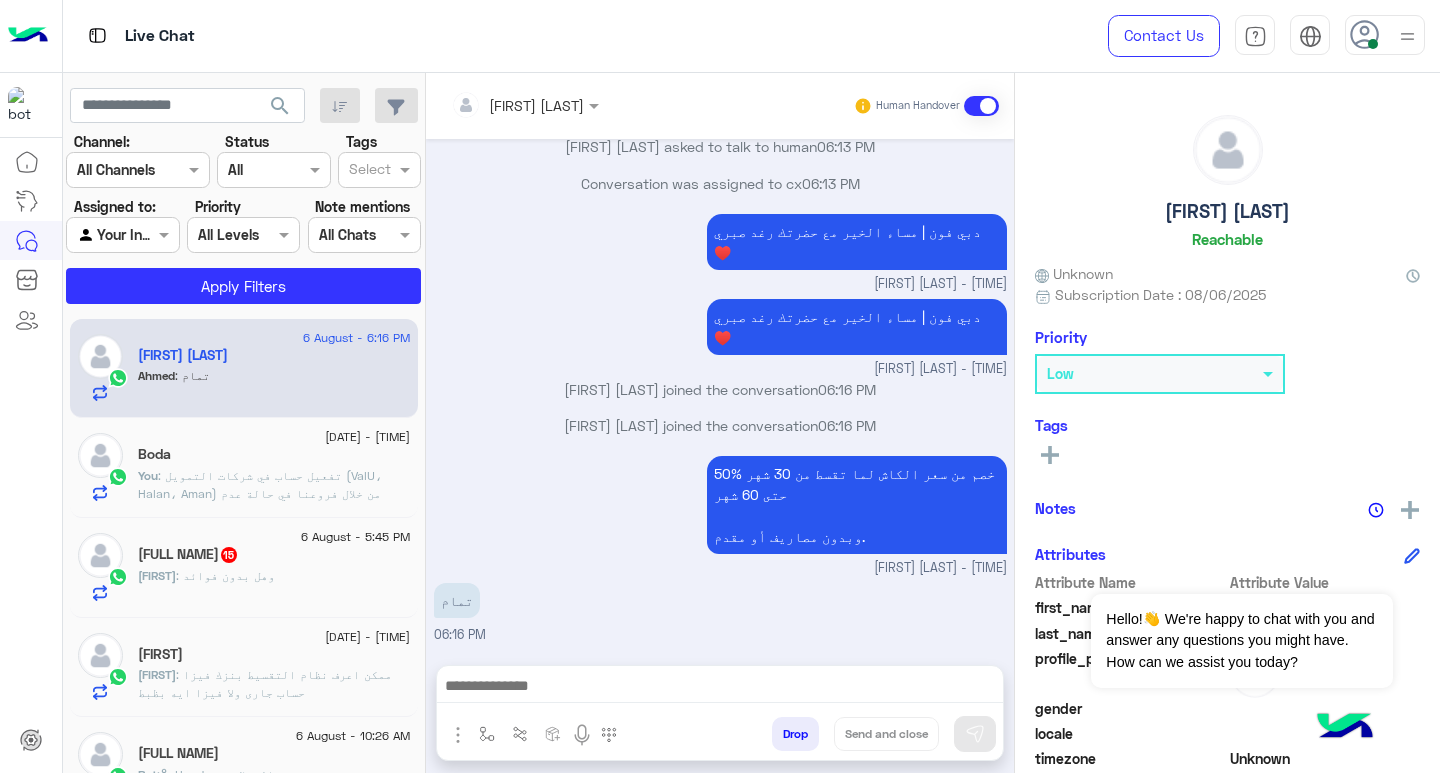 click at bounding box center (720, 688) 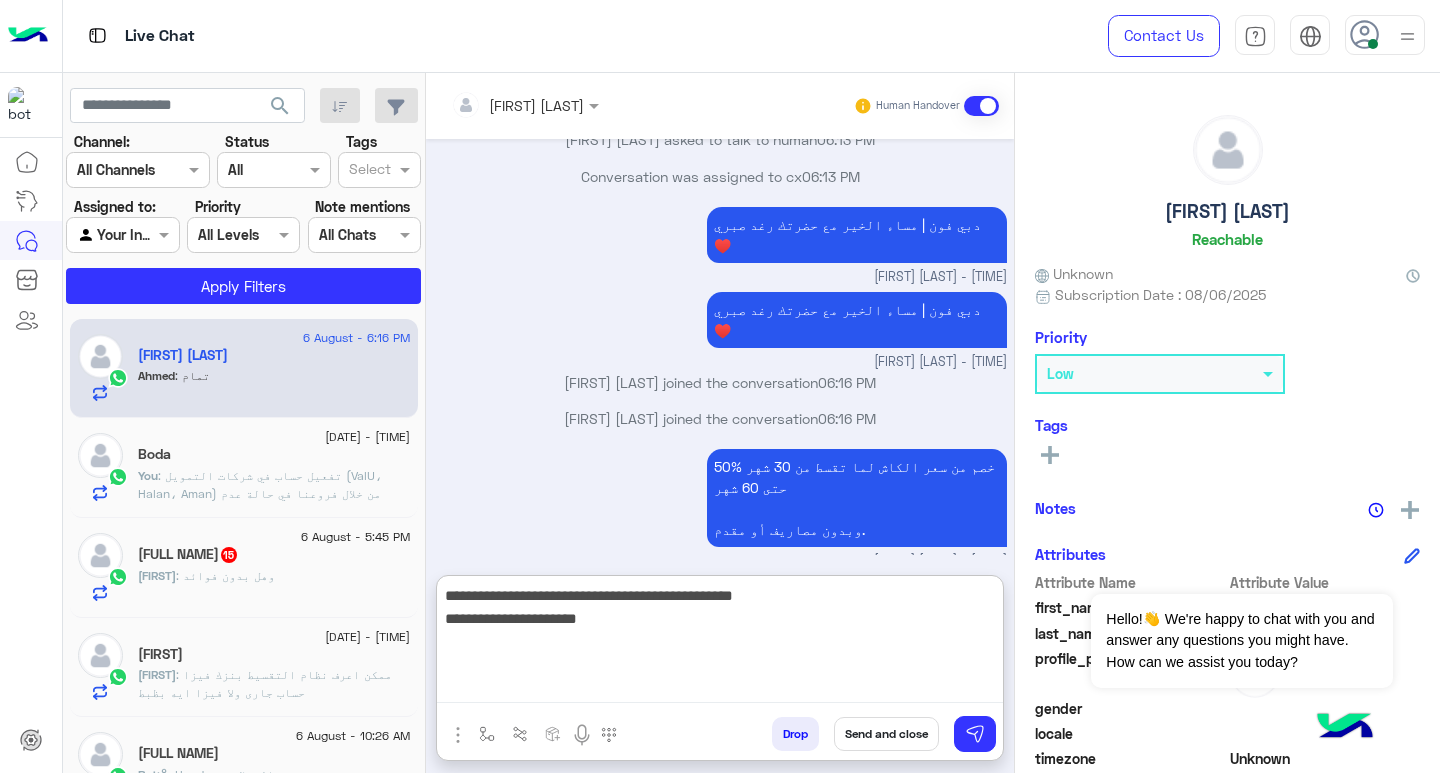 click on "**********" at bounding box center [720, 643] 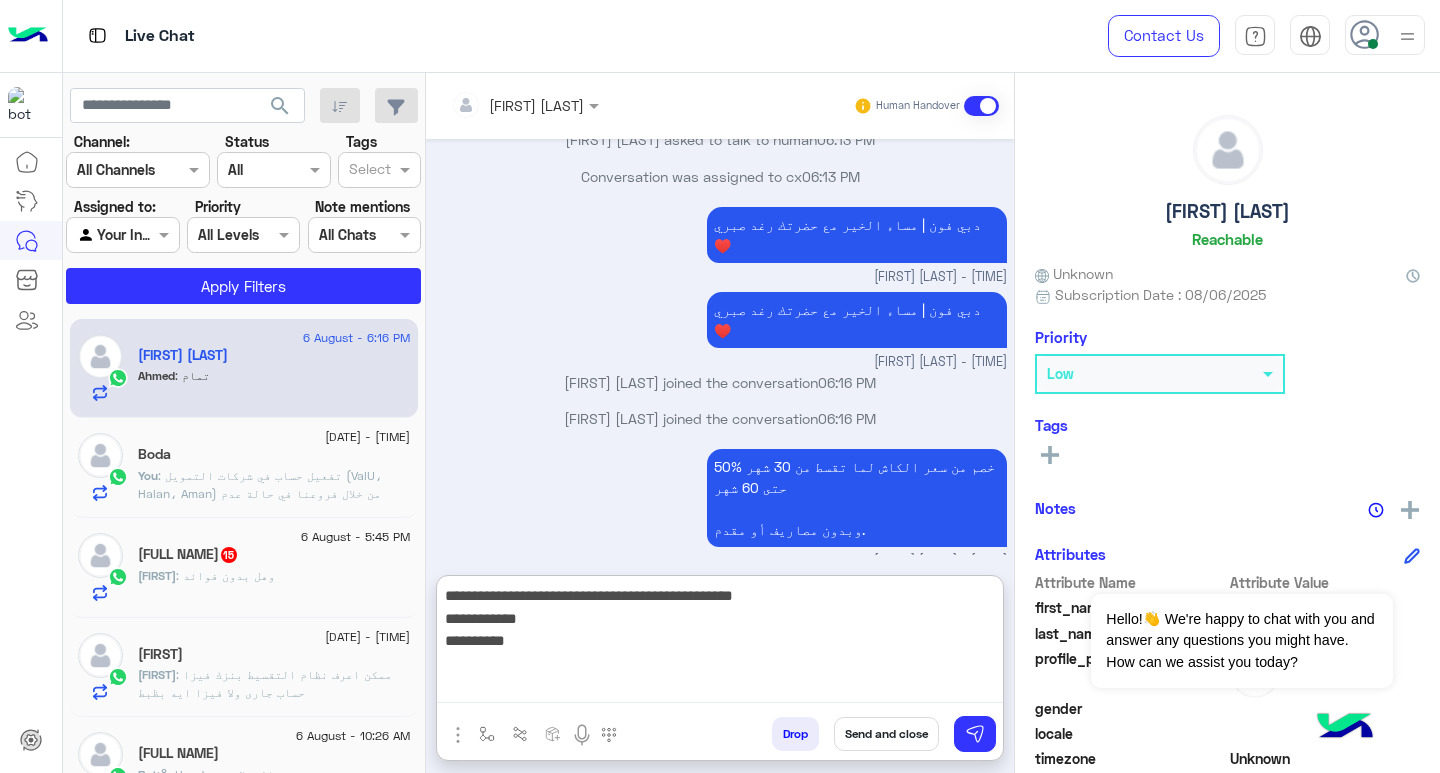 click on "**********" at bounding box center (720, 643) 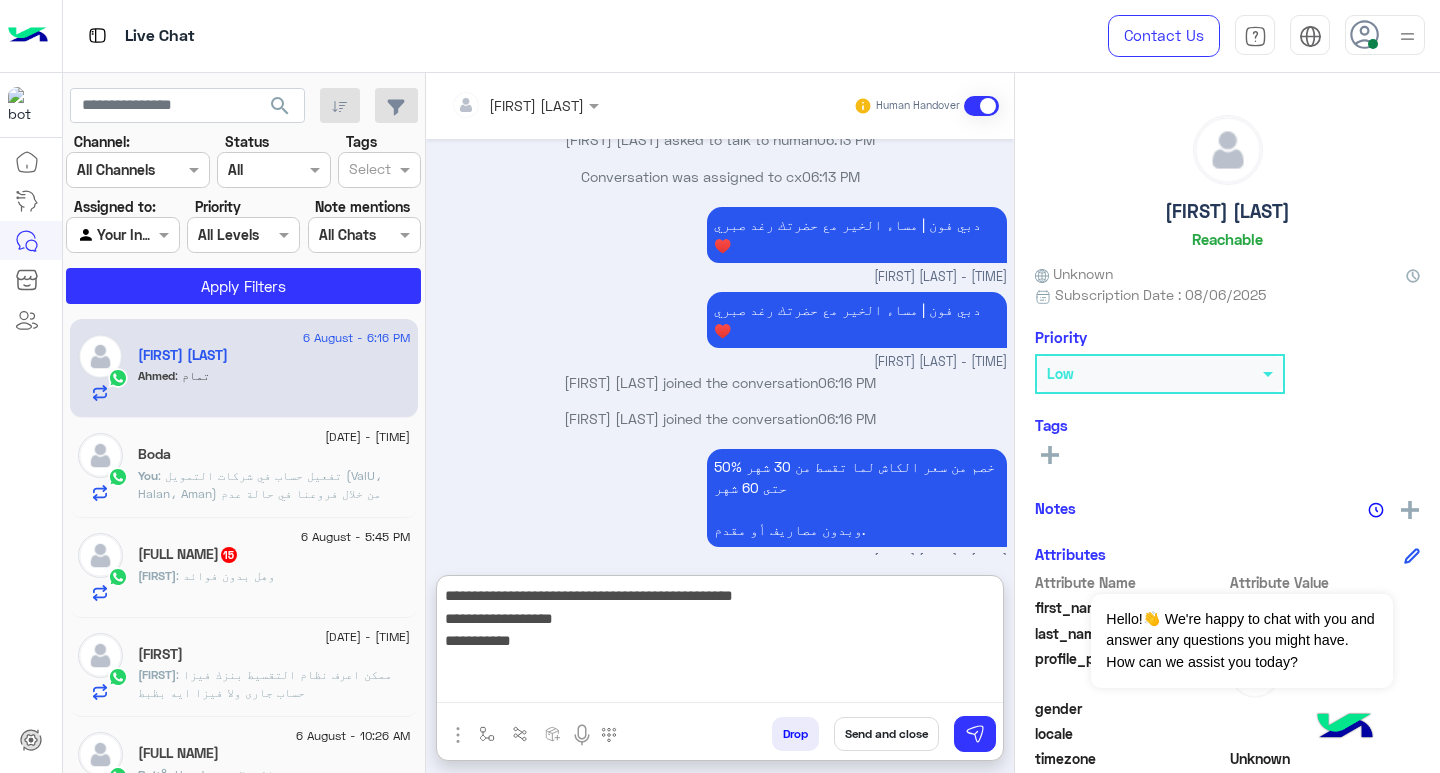 click on "**********" at bounding box center (720, 643) 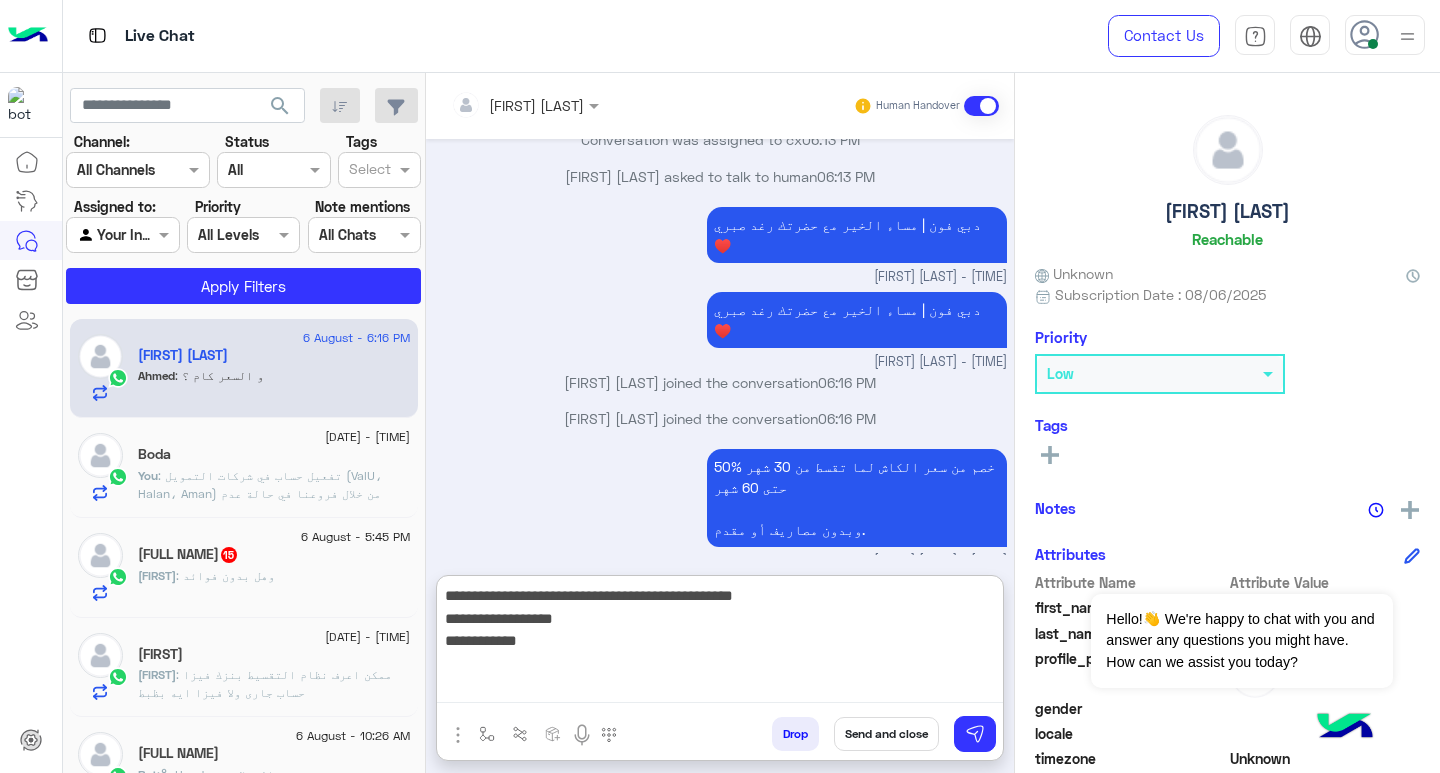 scroll, scrollTop: 4271, scrollLeft: 0, axis: vertical 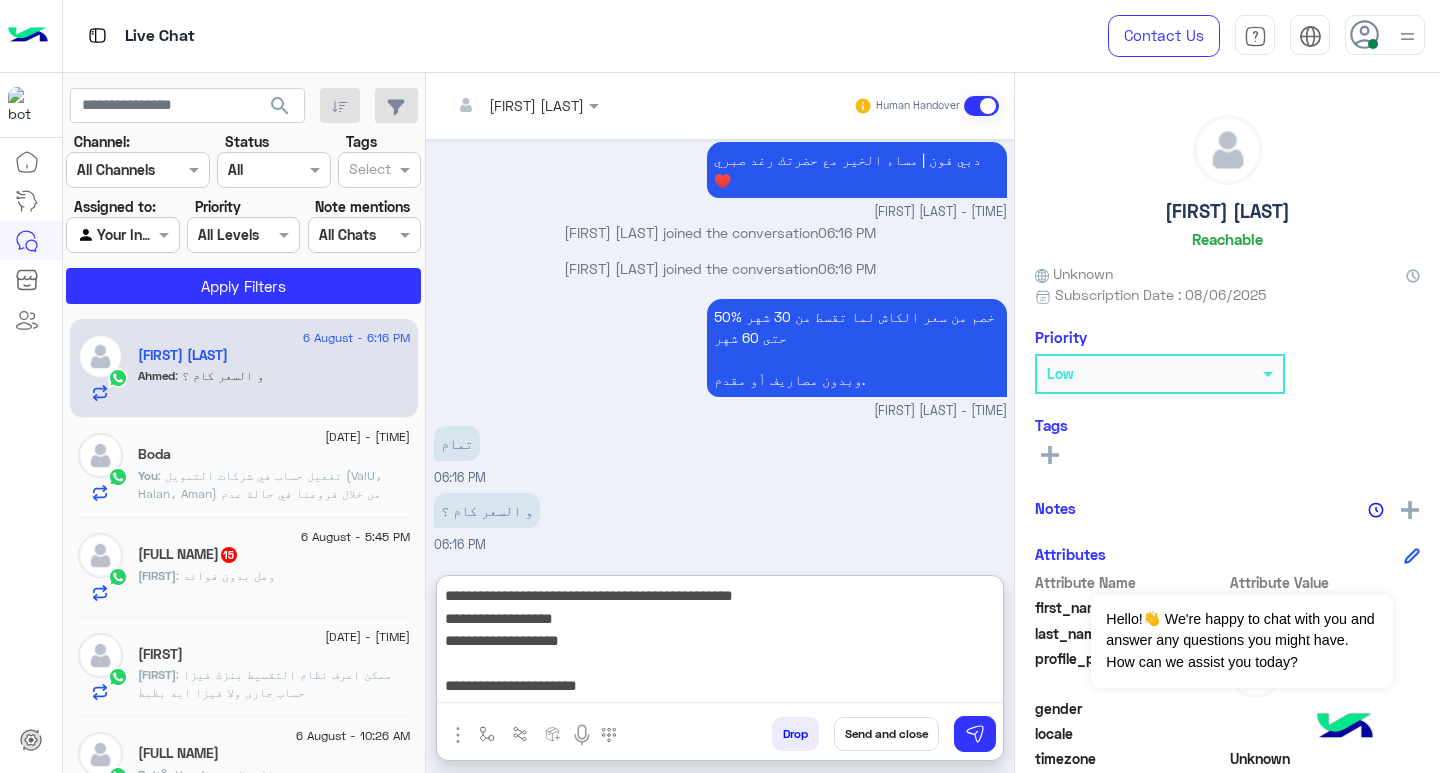 click on "**********" at bounding box center (720, 643) 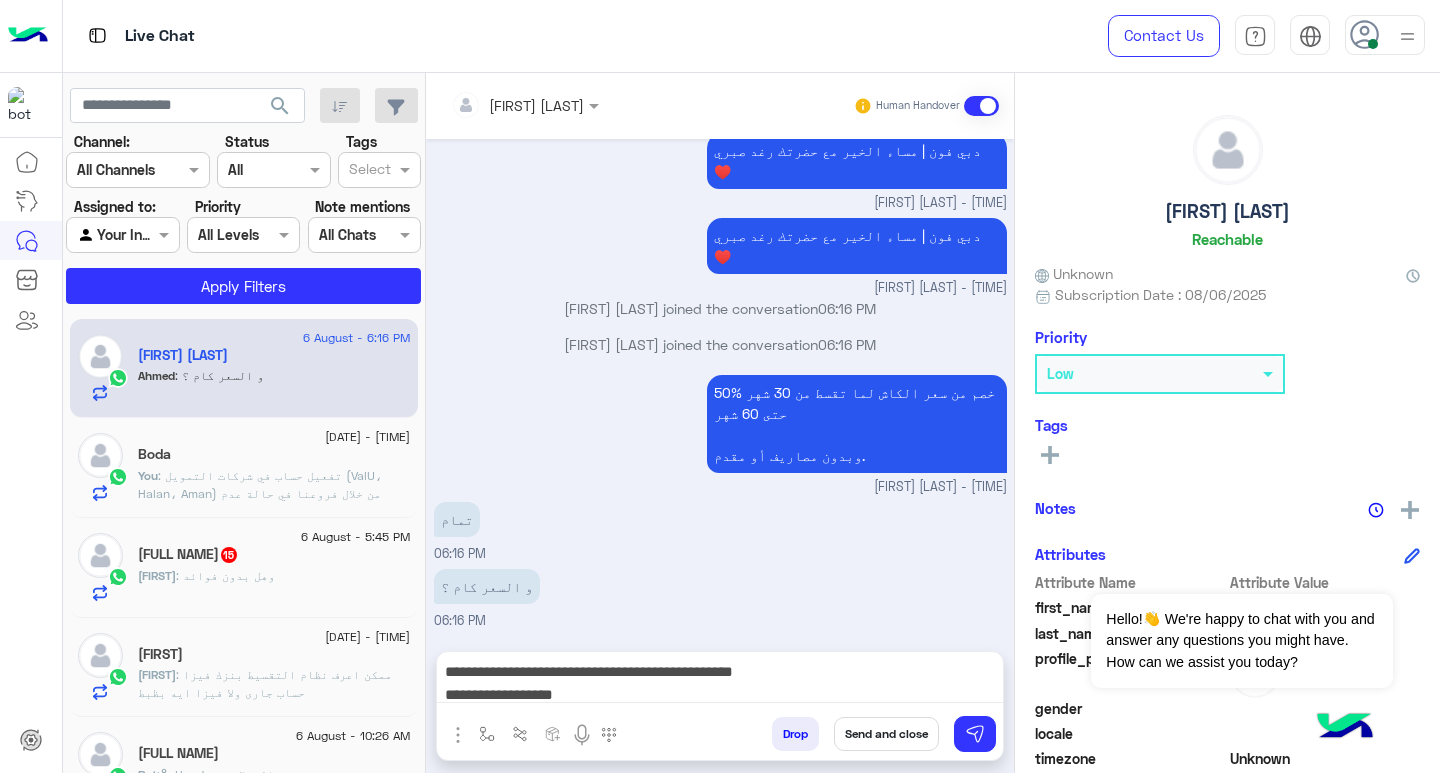 scroll, scrollTop: 4181, scrollLeft: 0, axis: vertical 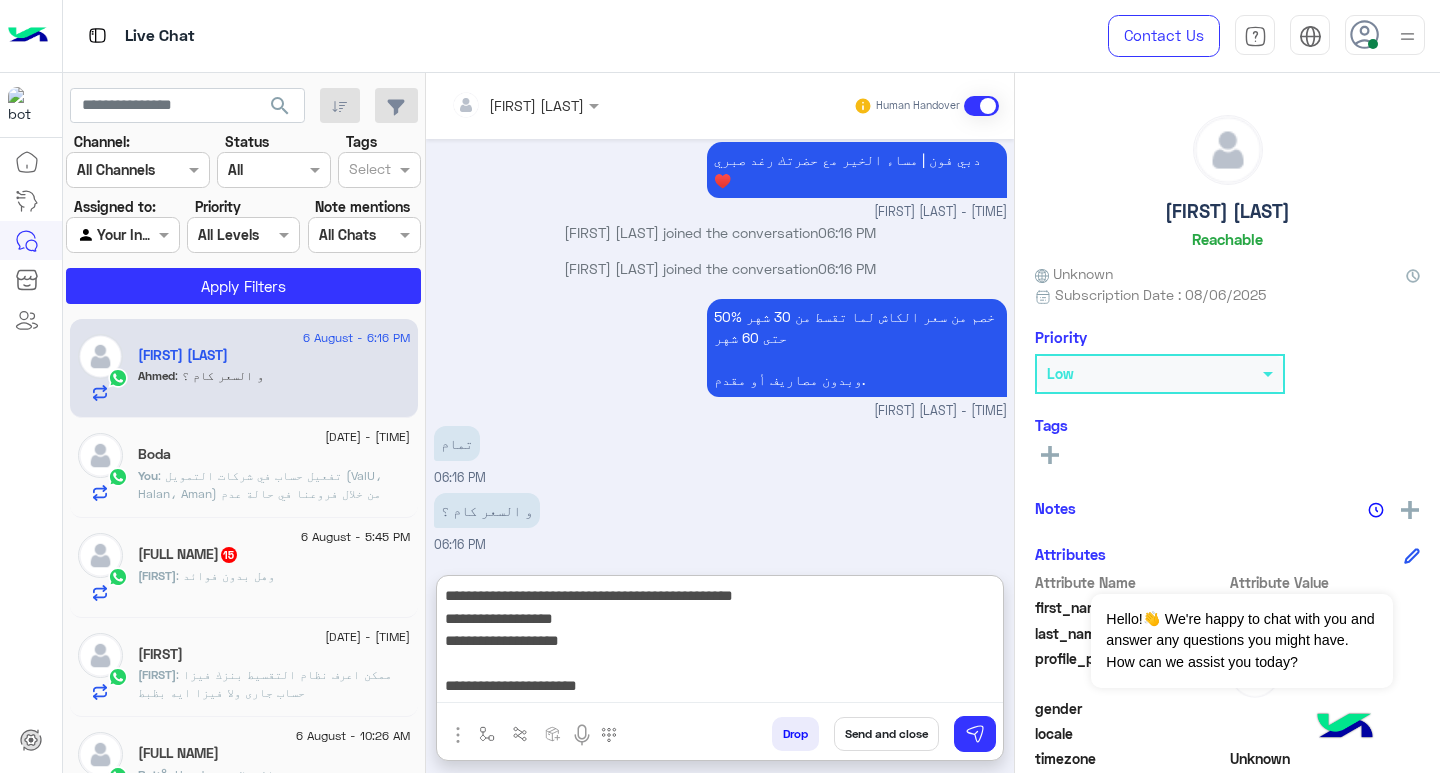 paste on "*******" 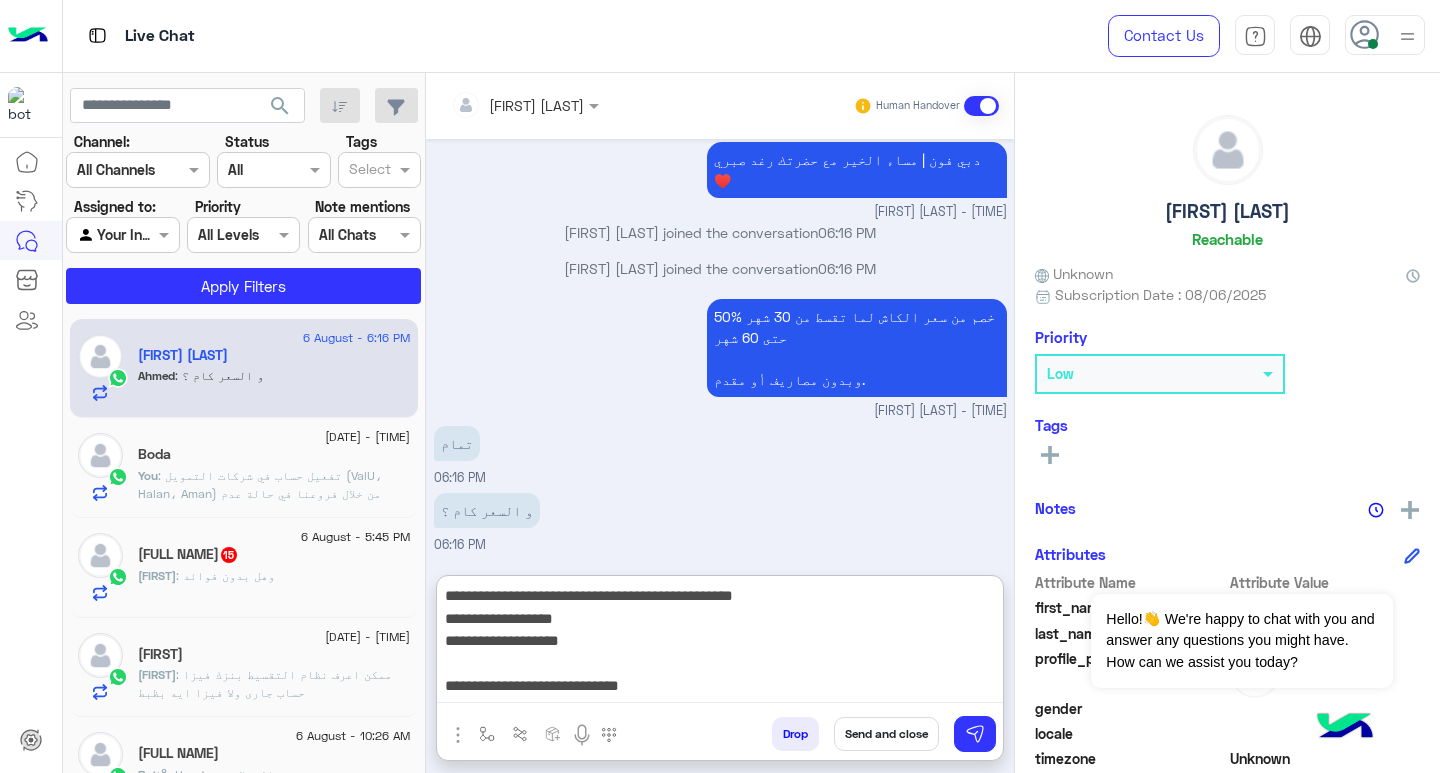 scroll, scrollTop: 16, scrollLeft: 0, axis: vertical 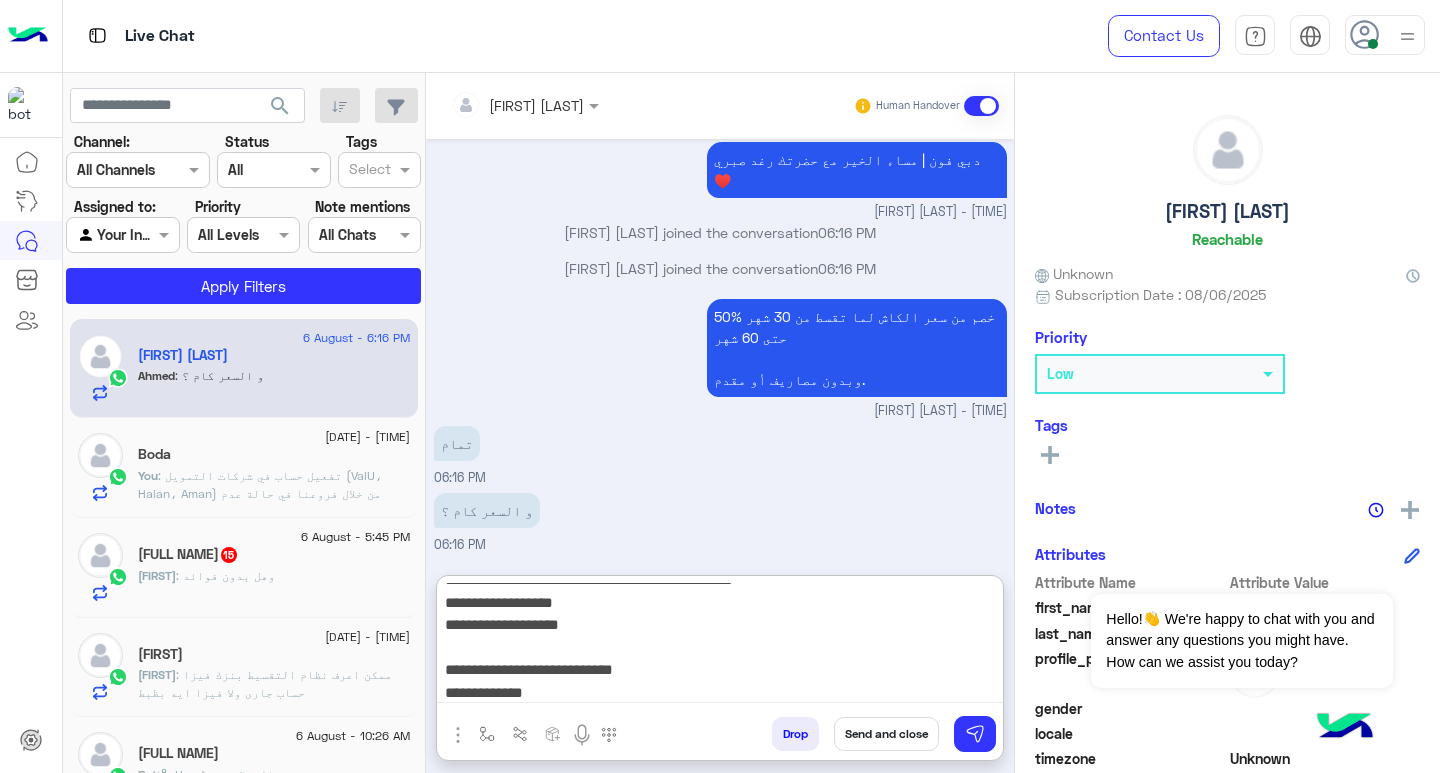 paste on "*****" 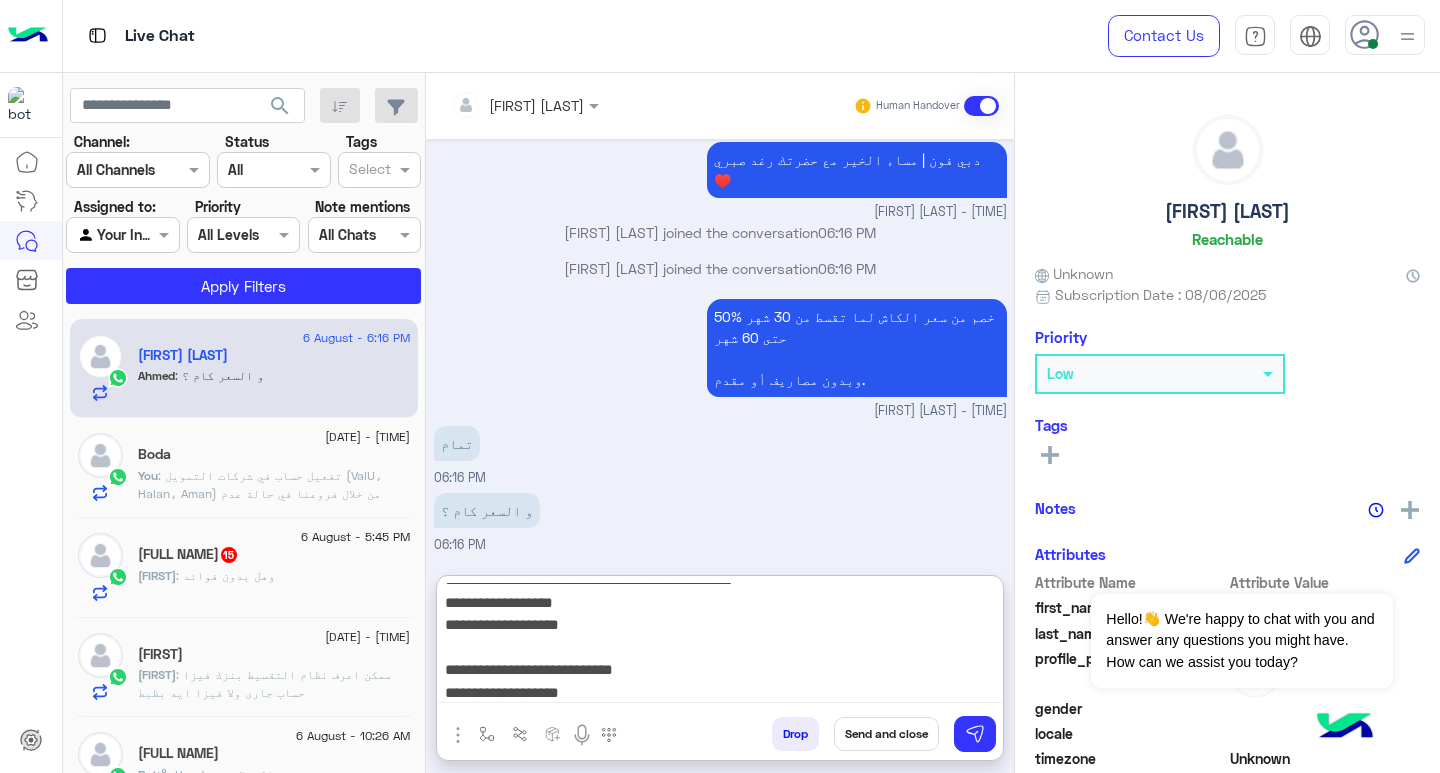 scroll, scrollTop: 39, scrollLeft: 0, axis: vertical 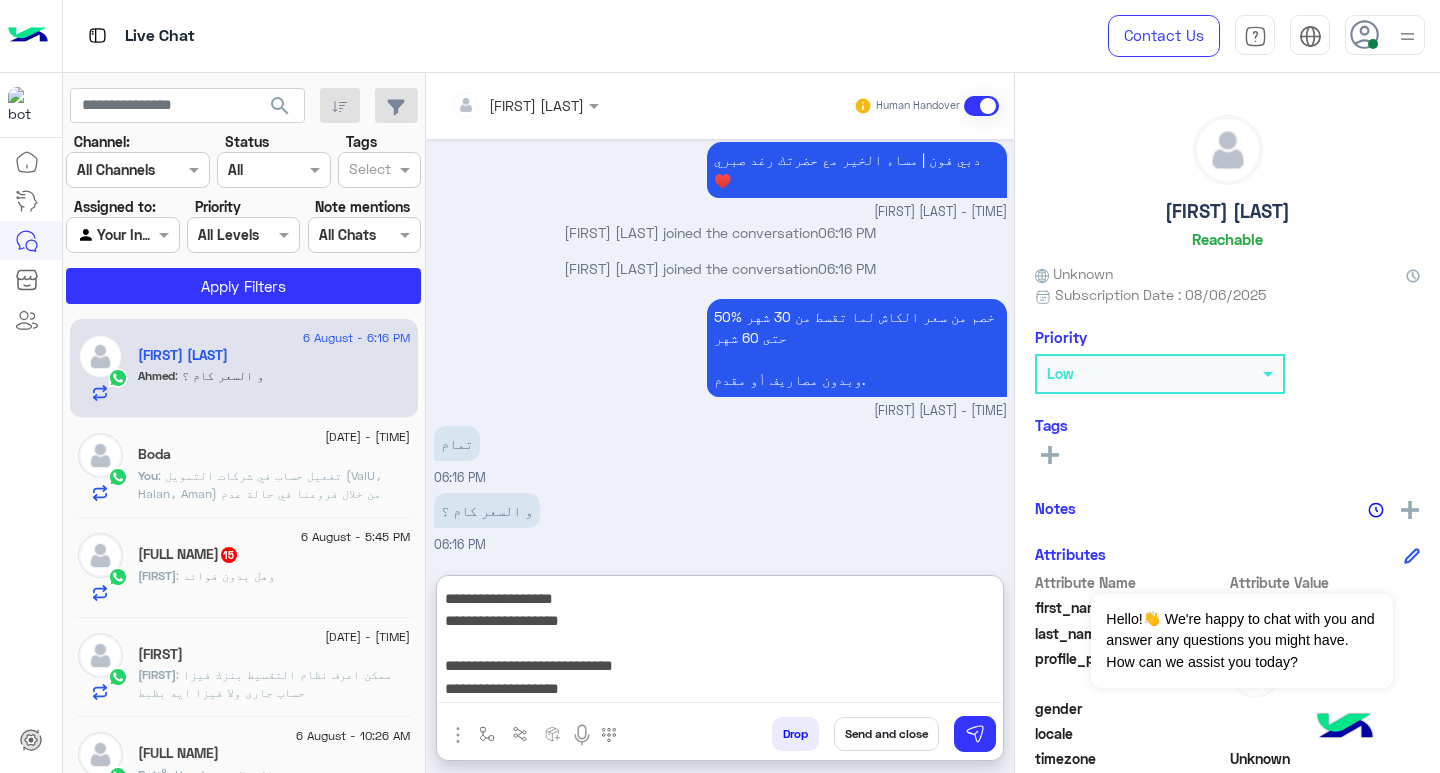 click on "**********" at bounding box center [720, 643] 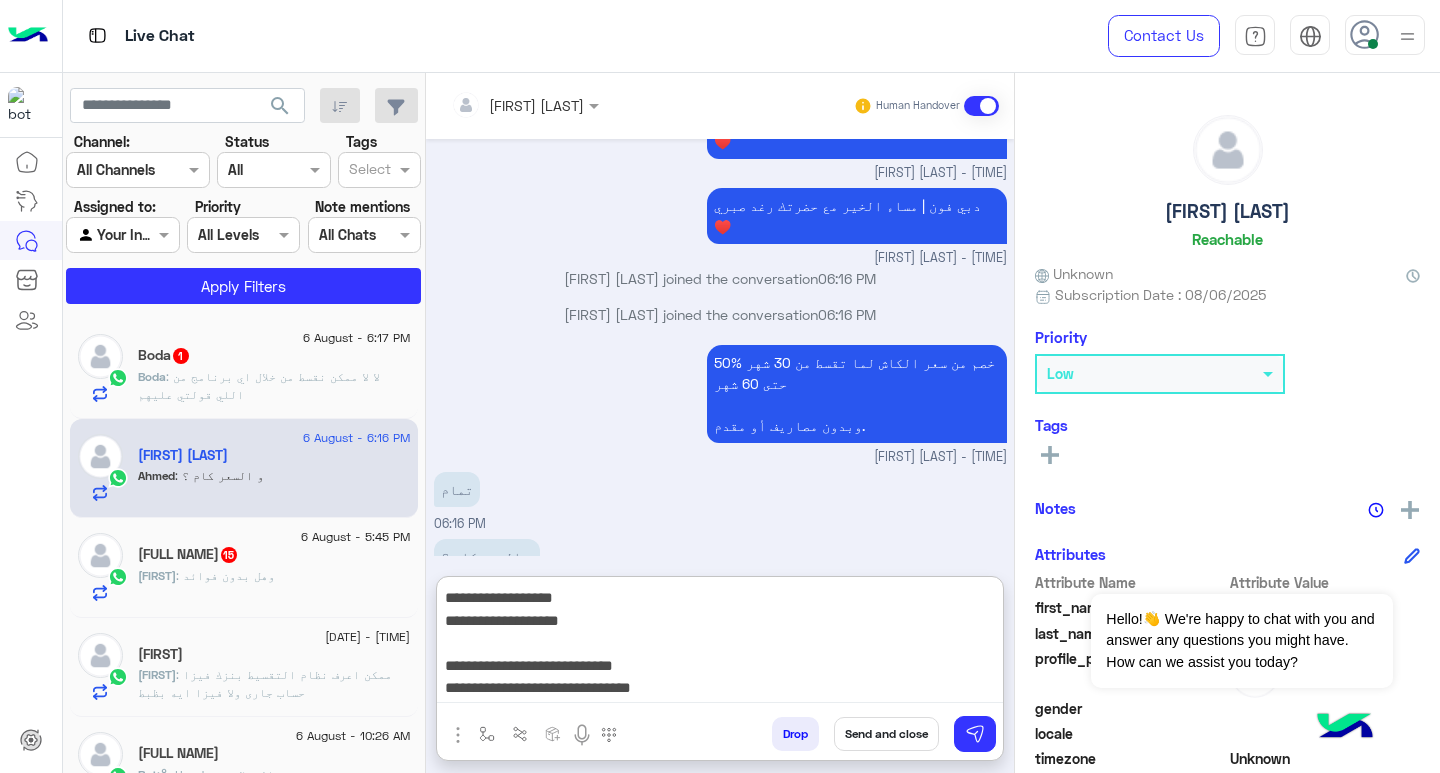 scroll, scrollTop: 4271, scrollLeft: 0, axis: vertical 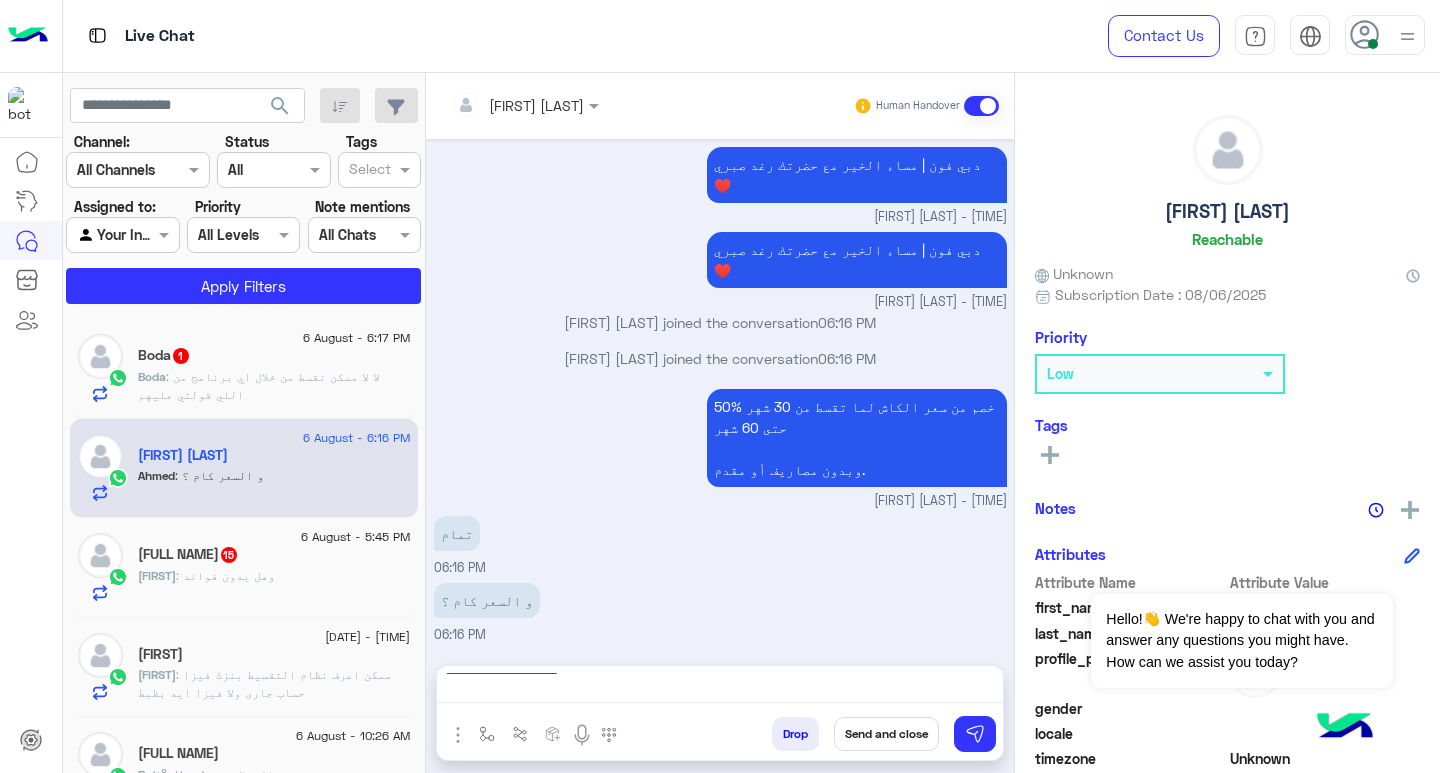 click on "**********" at bounding box center (720, 688) 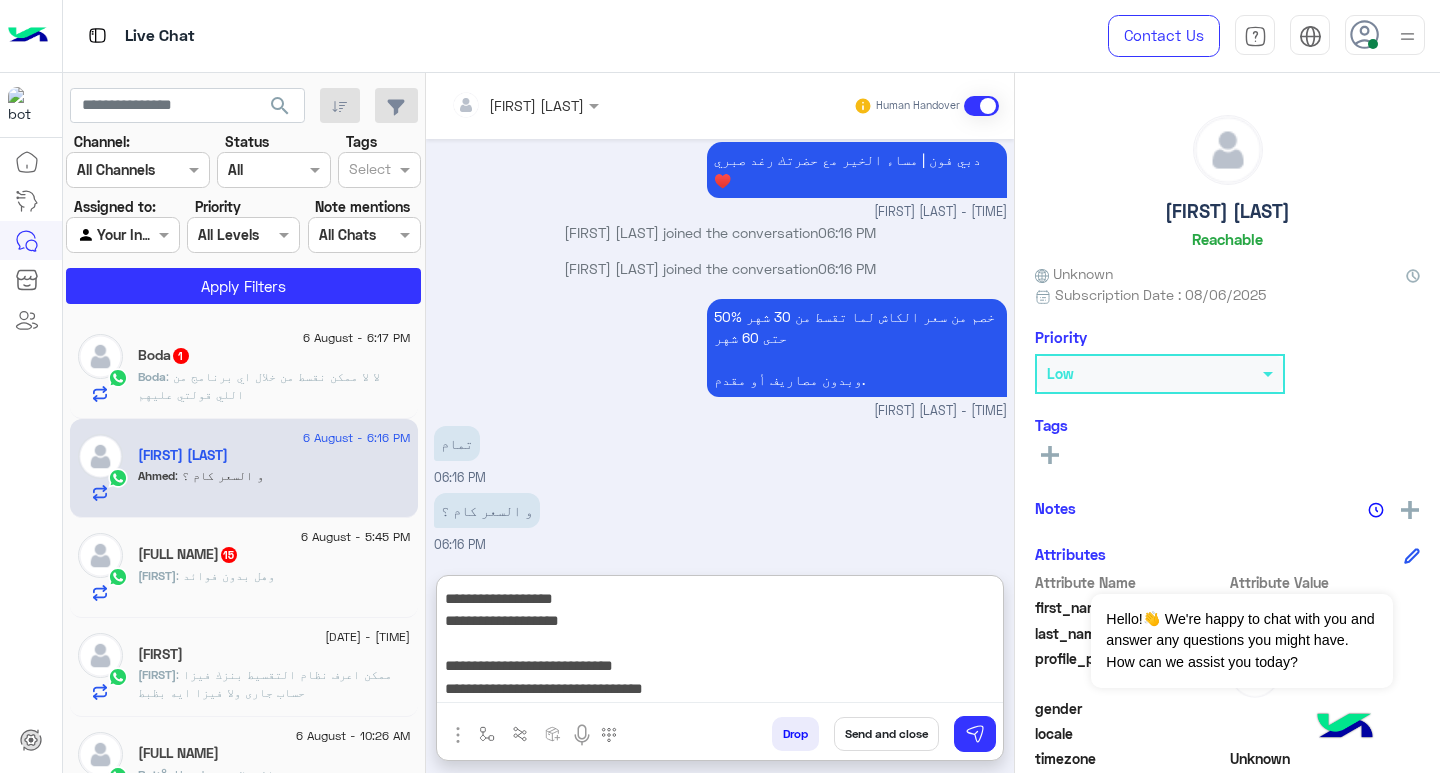 scroll, scrollTop: 4271, scrollLeft: 0, axis: vertical 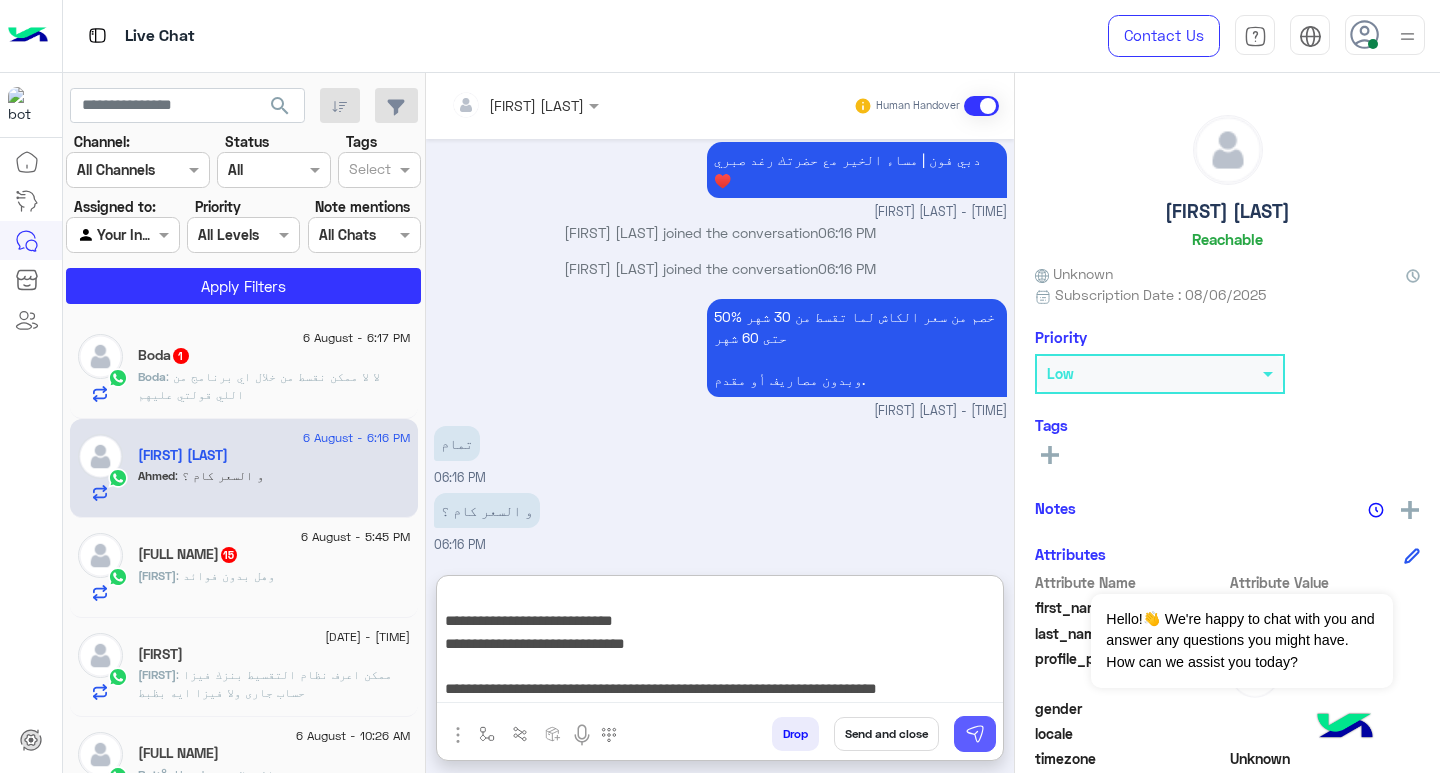 type on "**********" 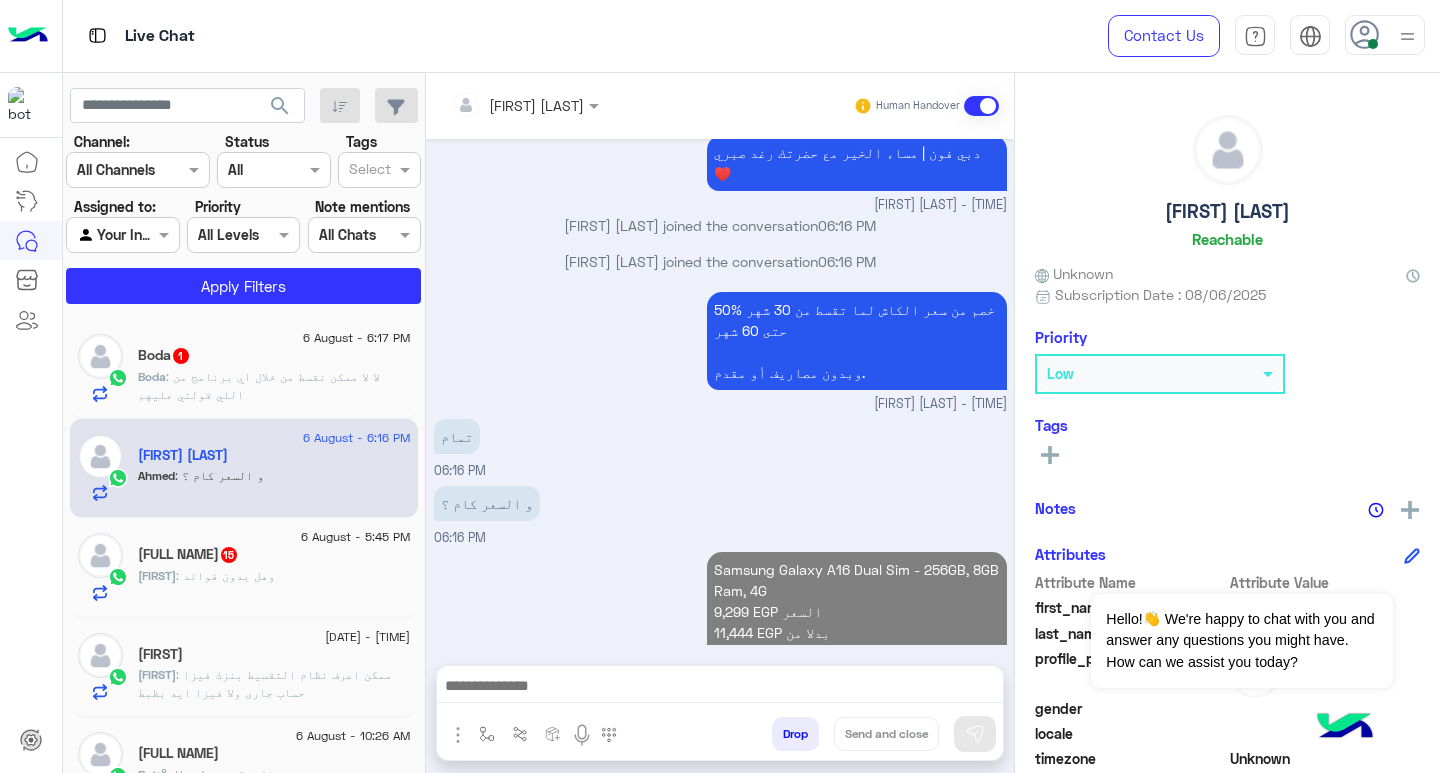 scroll, scrollTop: 4434, scrollLeft: 0, axis: vertical 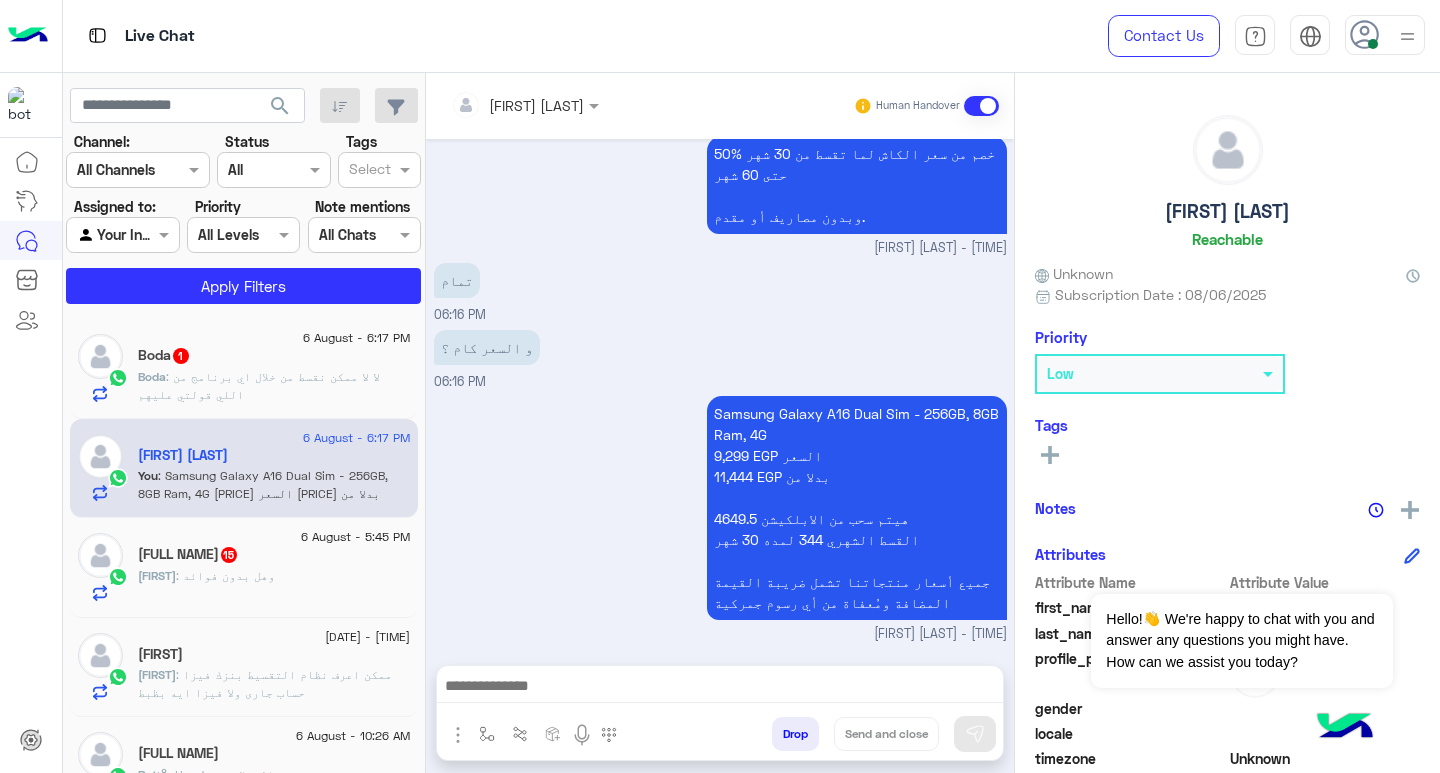 click on ": لا لا ممكن نقسط من خلال اي برنامج من اللي قولتي عليهم" 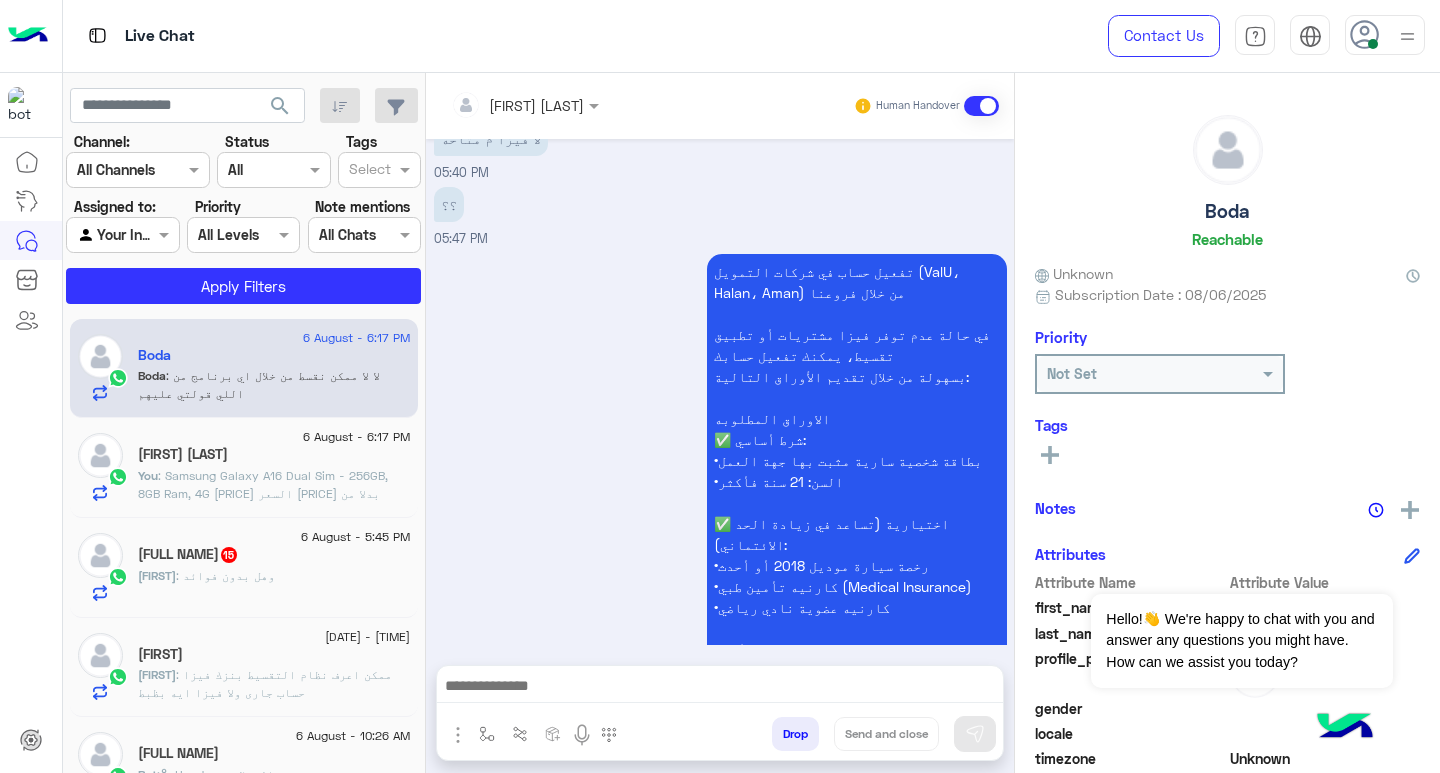 scroll, scrollTop: 1314, scrollLeft: 0, axis: vertical 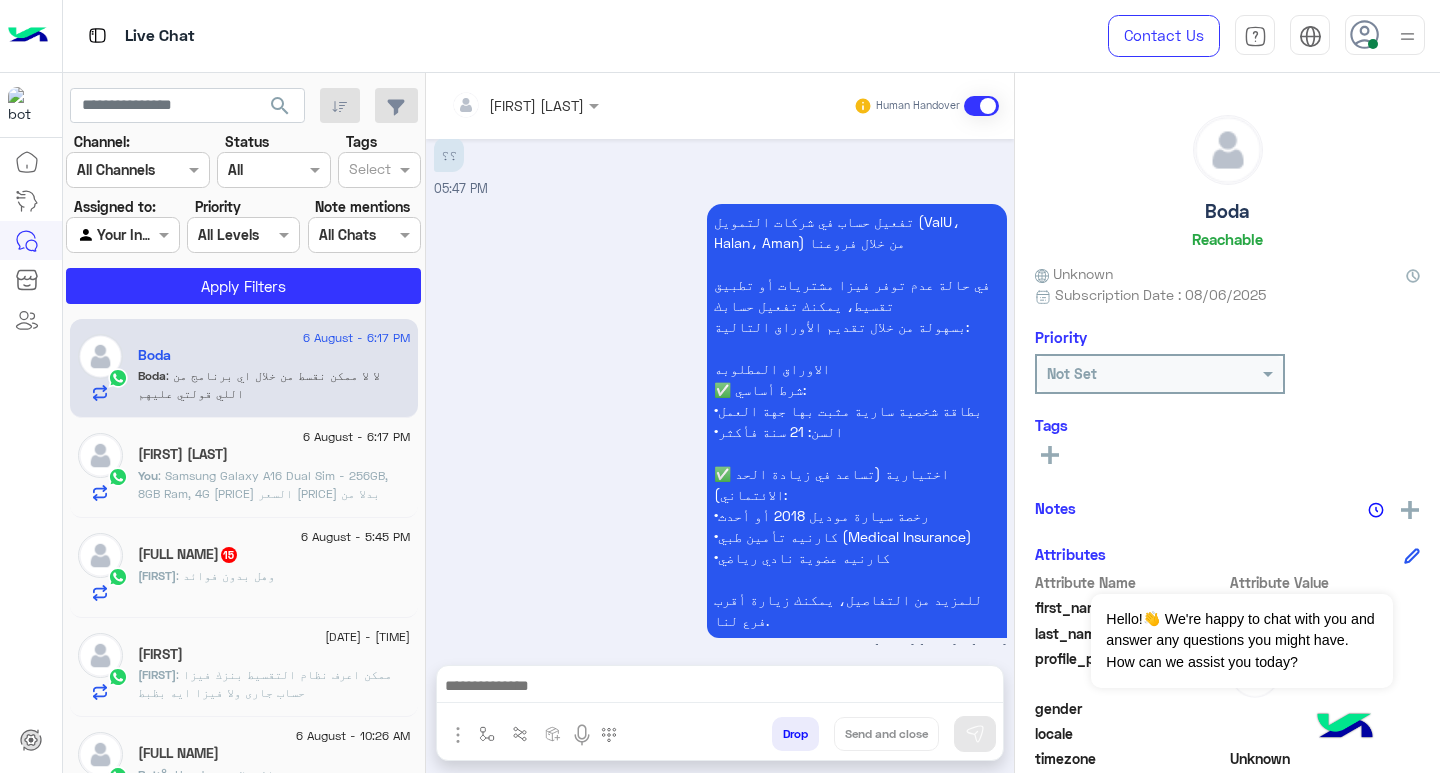 click at bounding box center (720, 688) 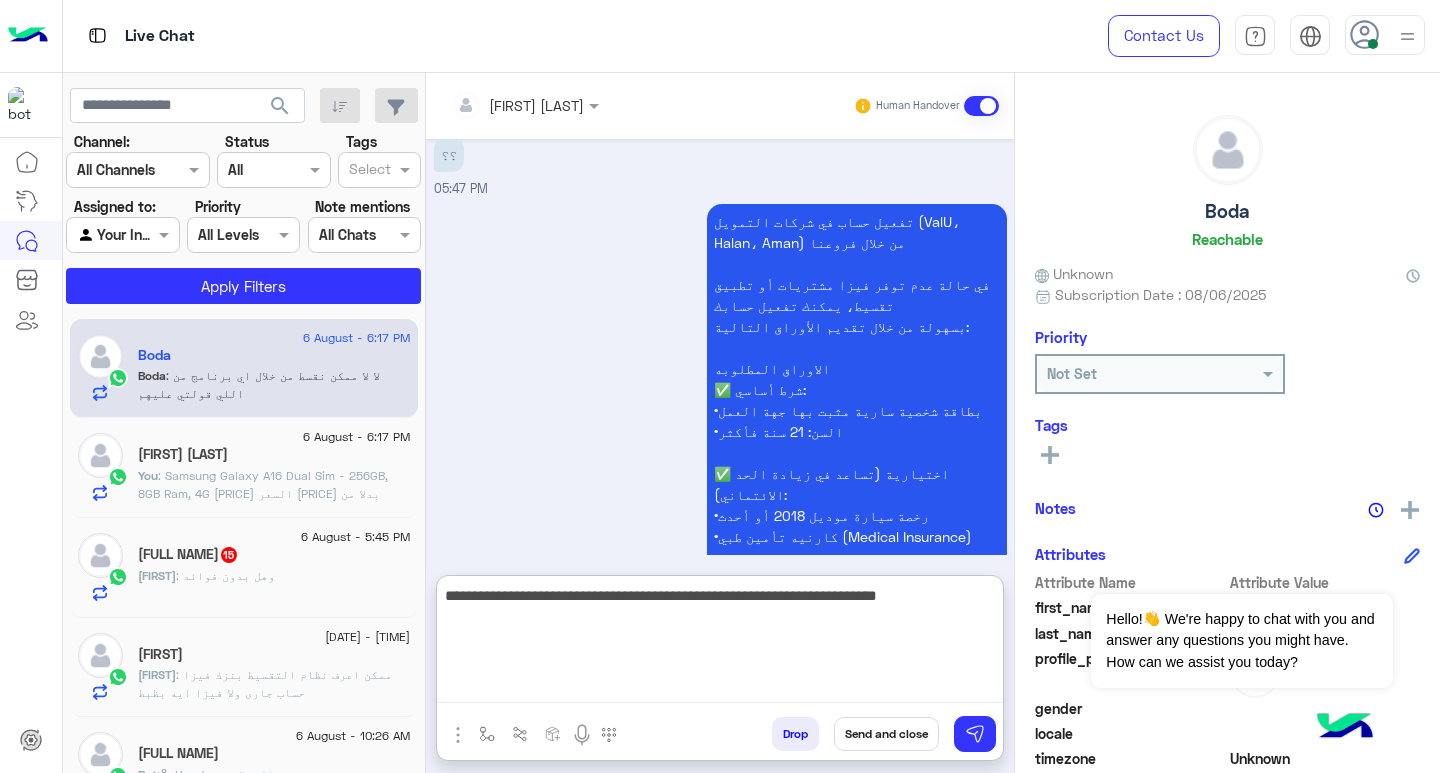 type on "**********" 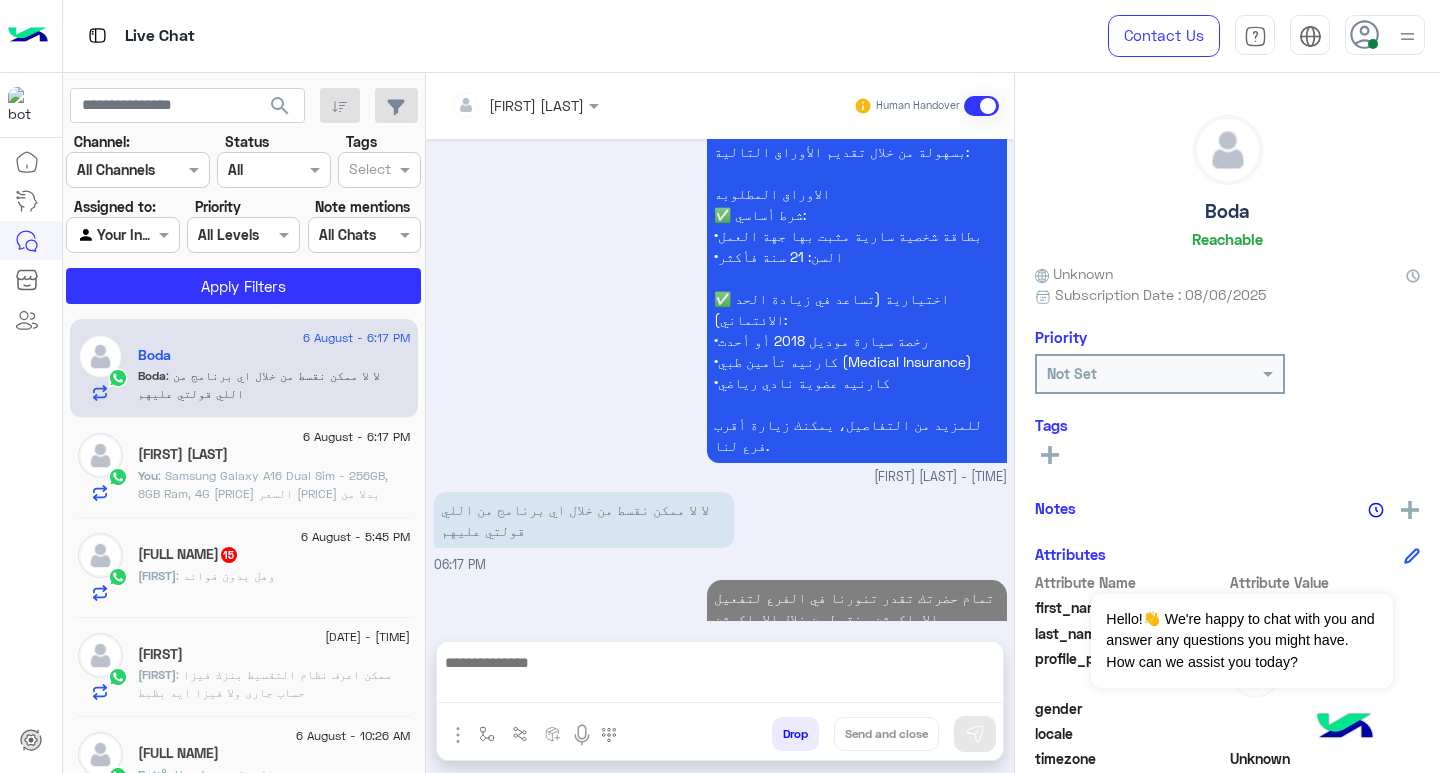 scroll, scrollTop: 1399, scrollLeft: 0, axis: vertical 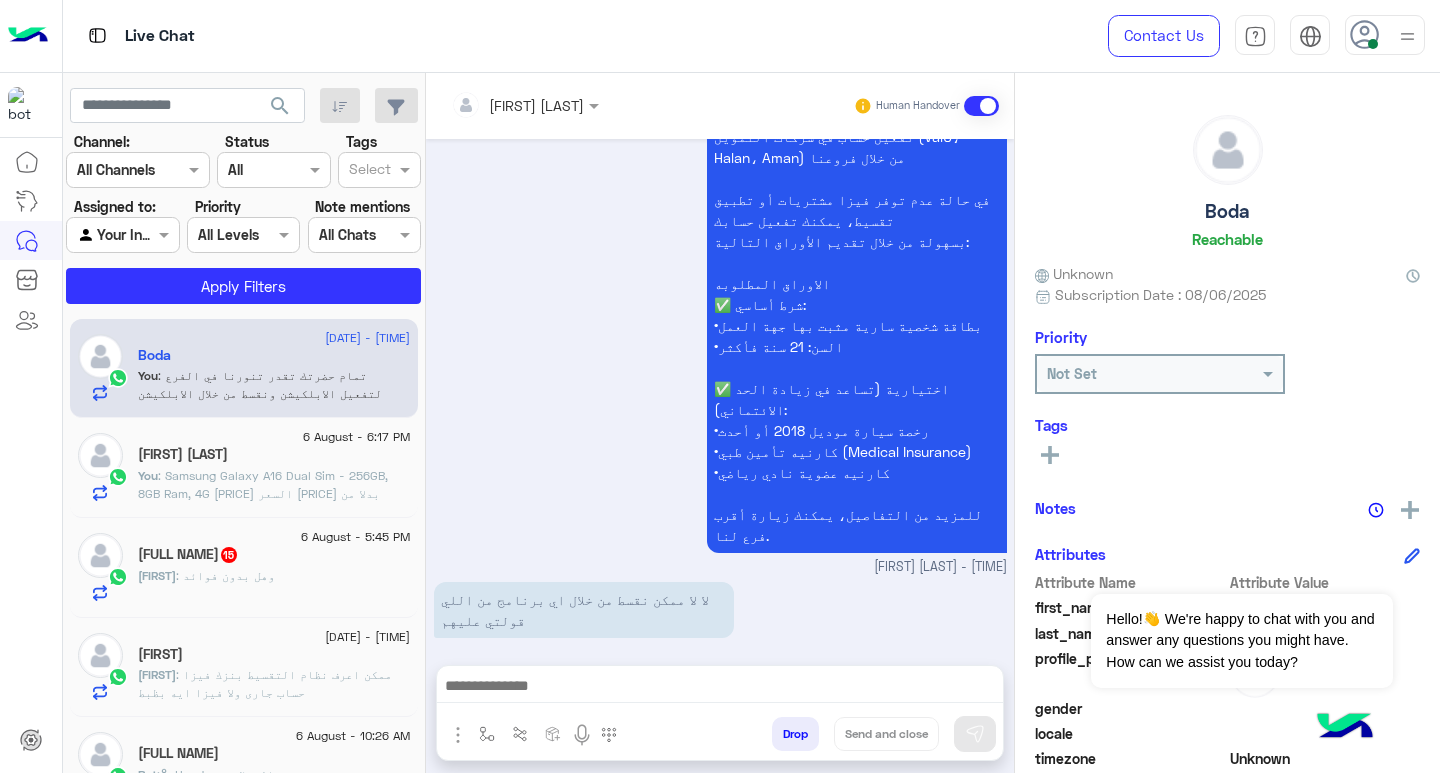 click at bounding box center [720, 688] 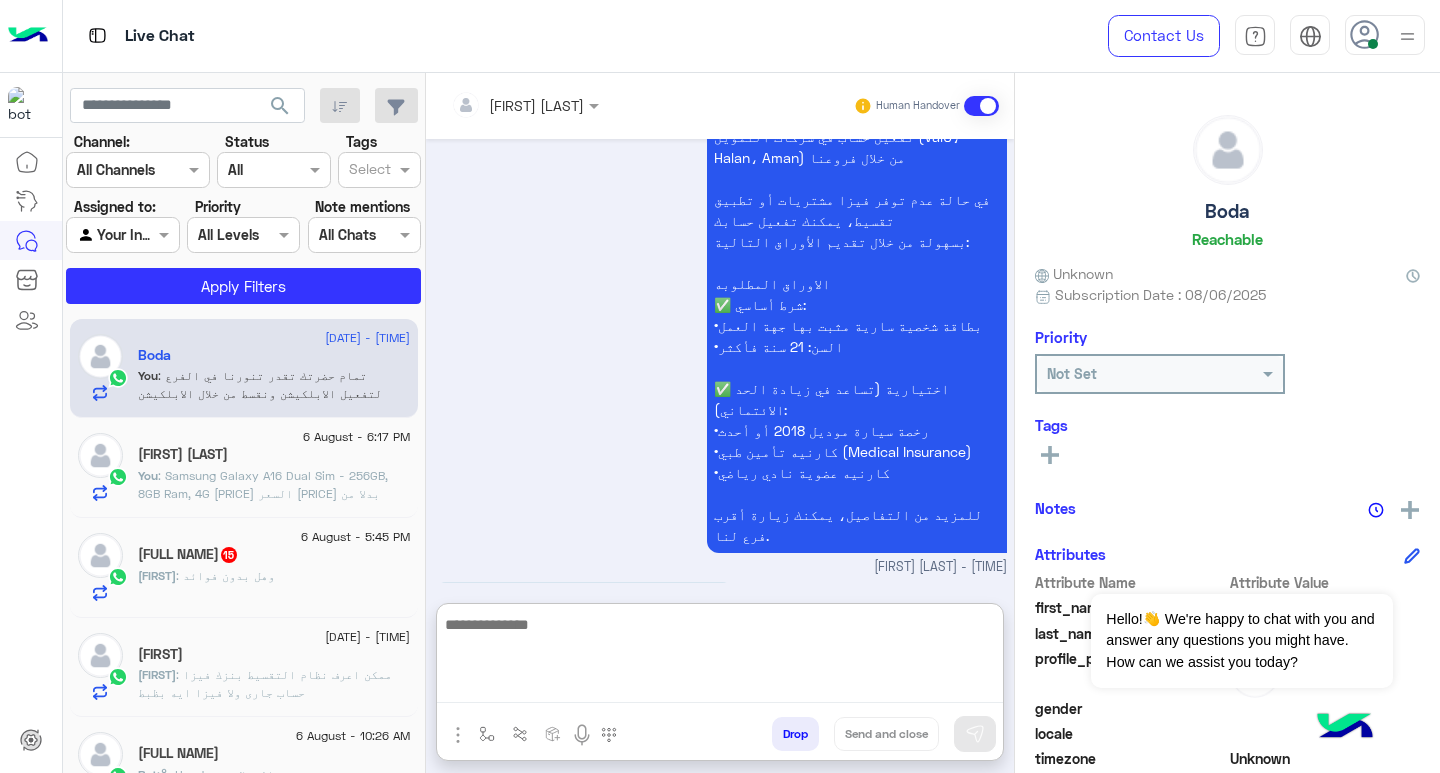 paste on "**********" 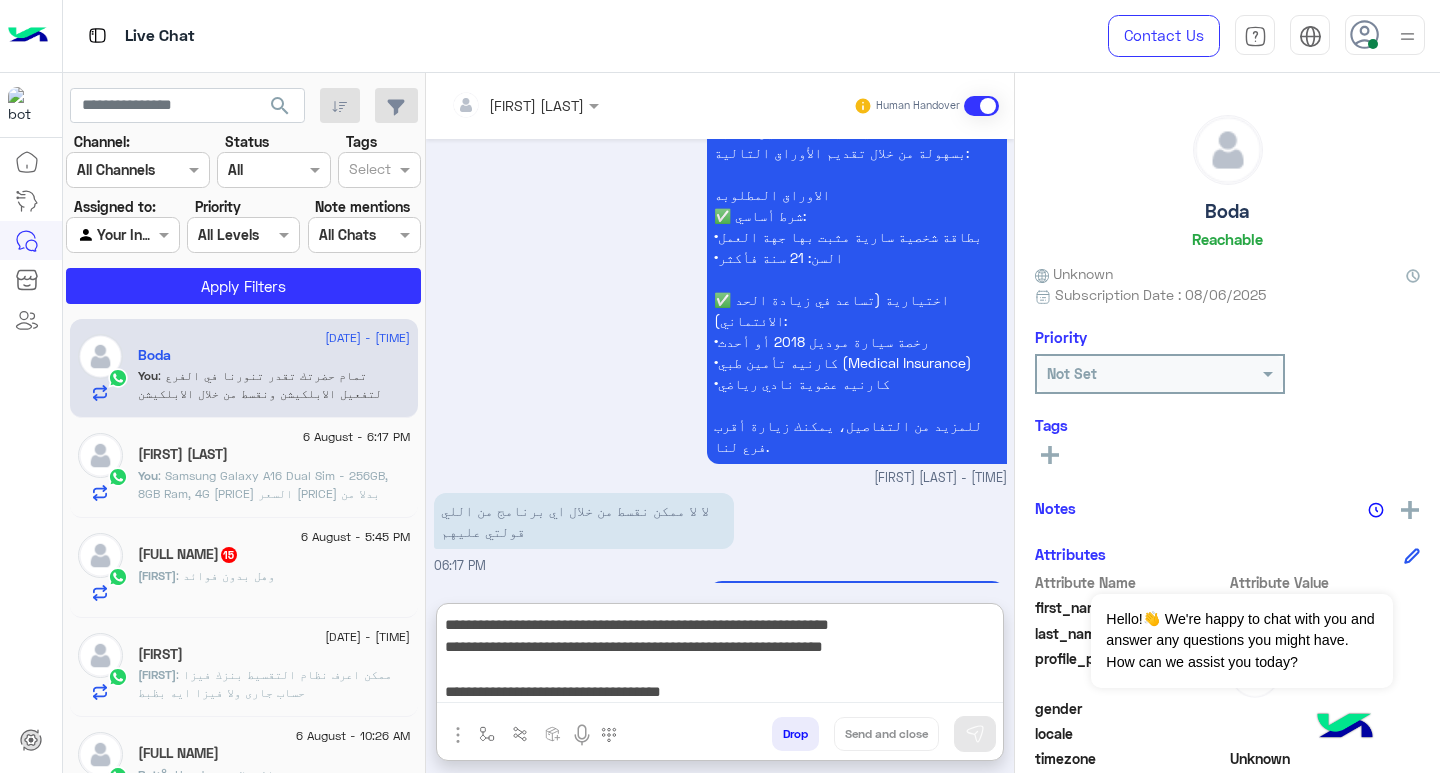 scroll, scrollTop: 133, scrollLeft: 0, axis: vertical 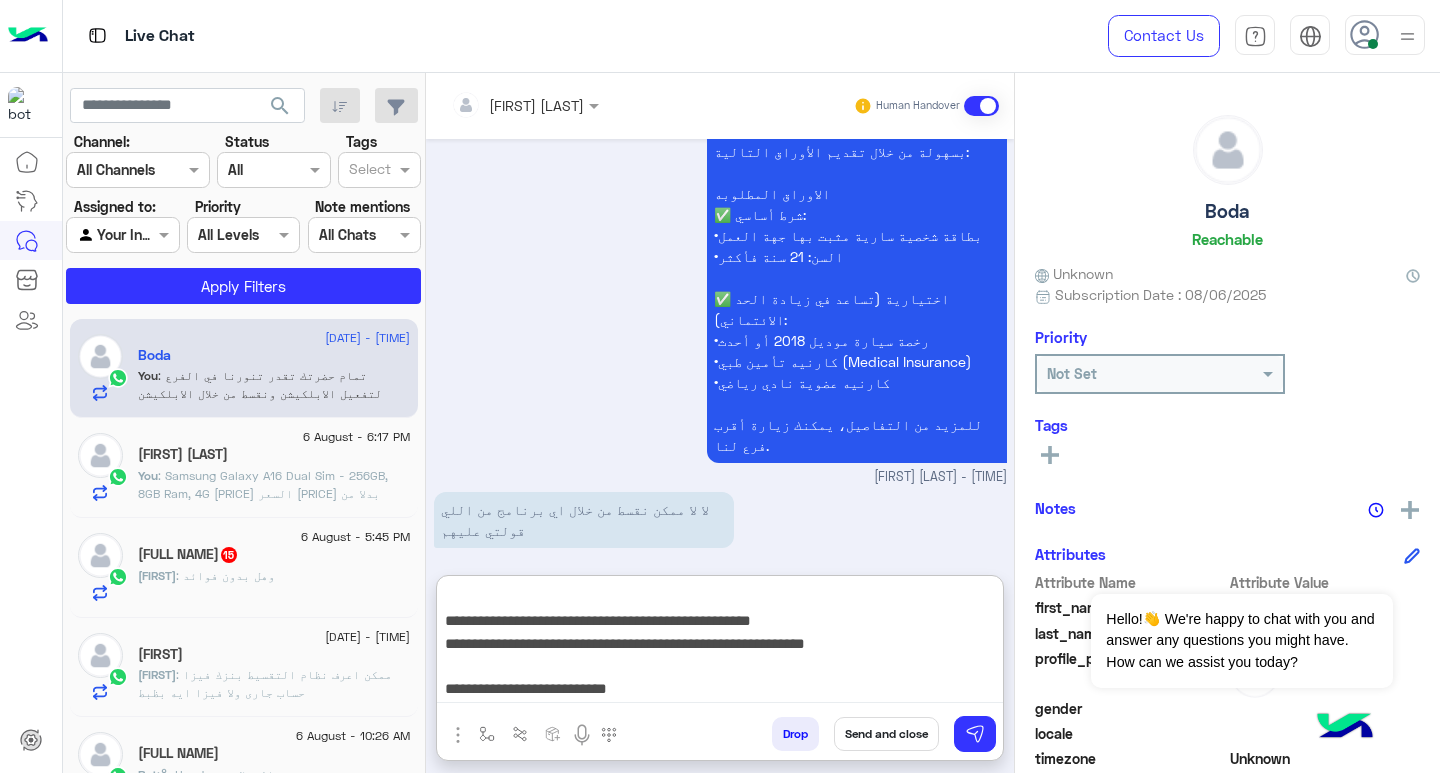 type on "**********" 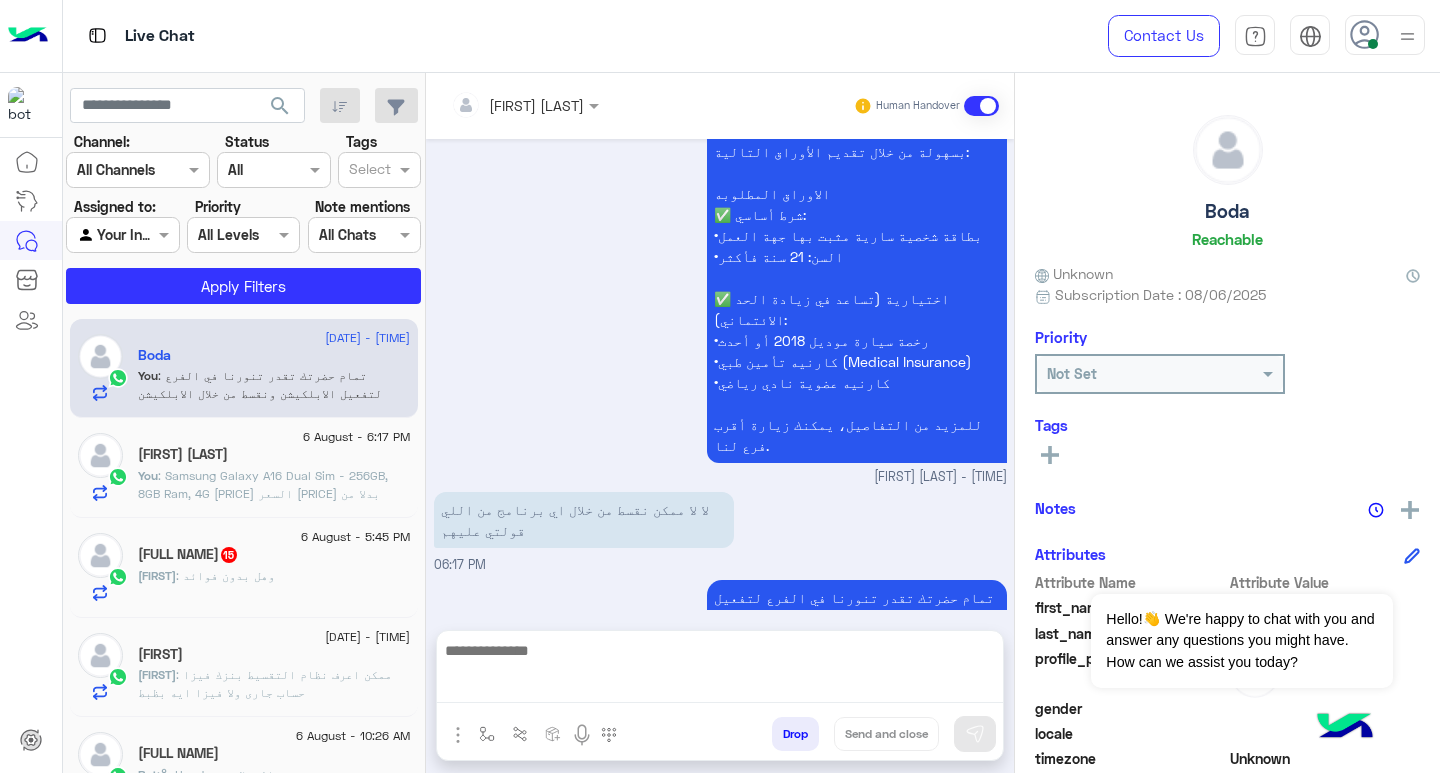 scroll, scrollTop: 1735, scrollLeft: 0, axis: vertical 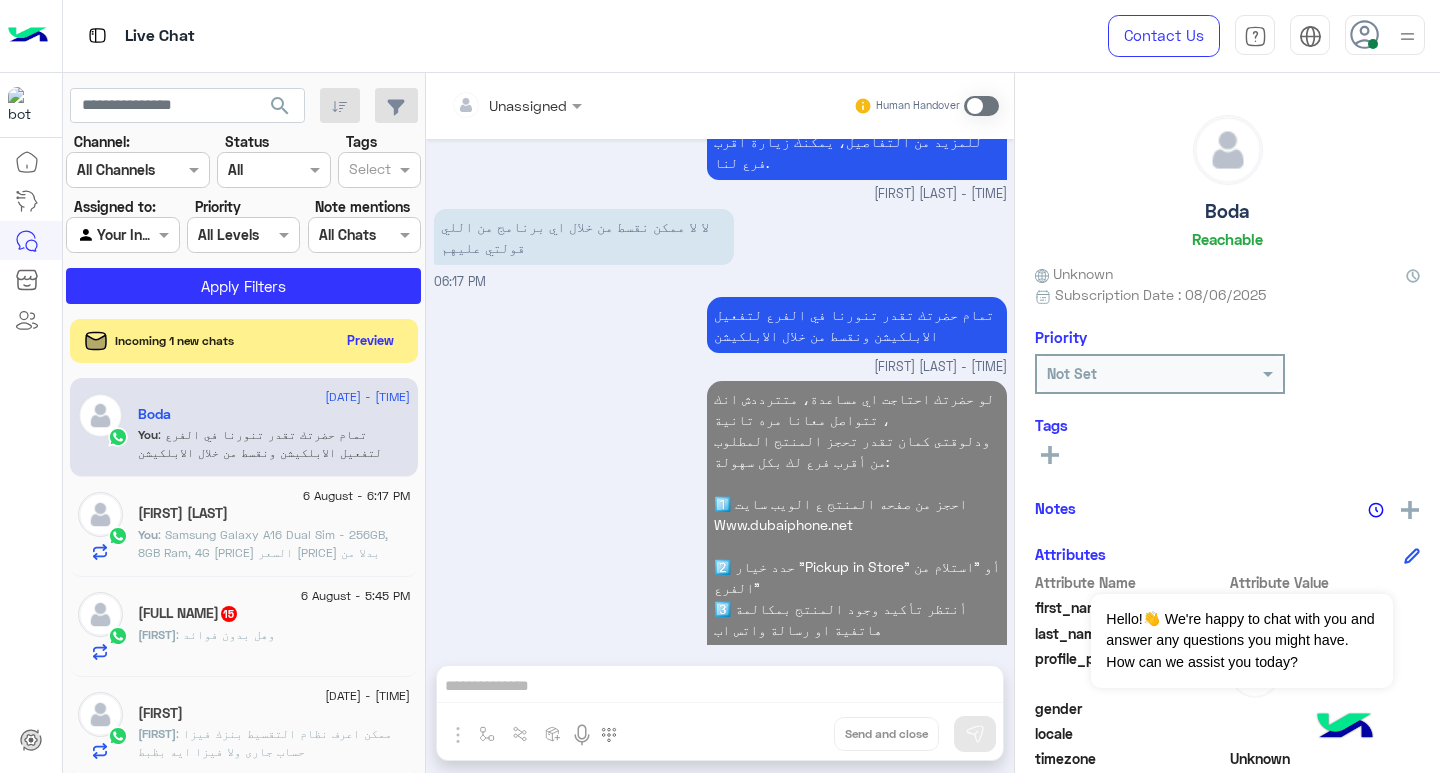 click on ": Samsung Galaxy A16 Dual Sim - 256GB, 8GB Ram, 4G
9,299 EGP   السعر
11,444 EGP بدلا من
هيتم سحب من الابلكيشن 4649.5
القسط الشهري  344 لمده 30 شهر
جميع أسعار منتجاتنا تشمل ضريبة القيمة المضافة ومُعفاة من أي رسوم جمركية" 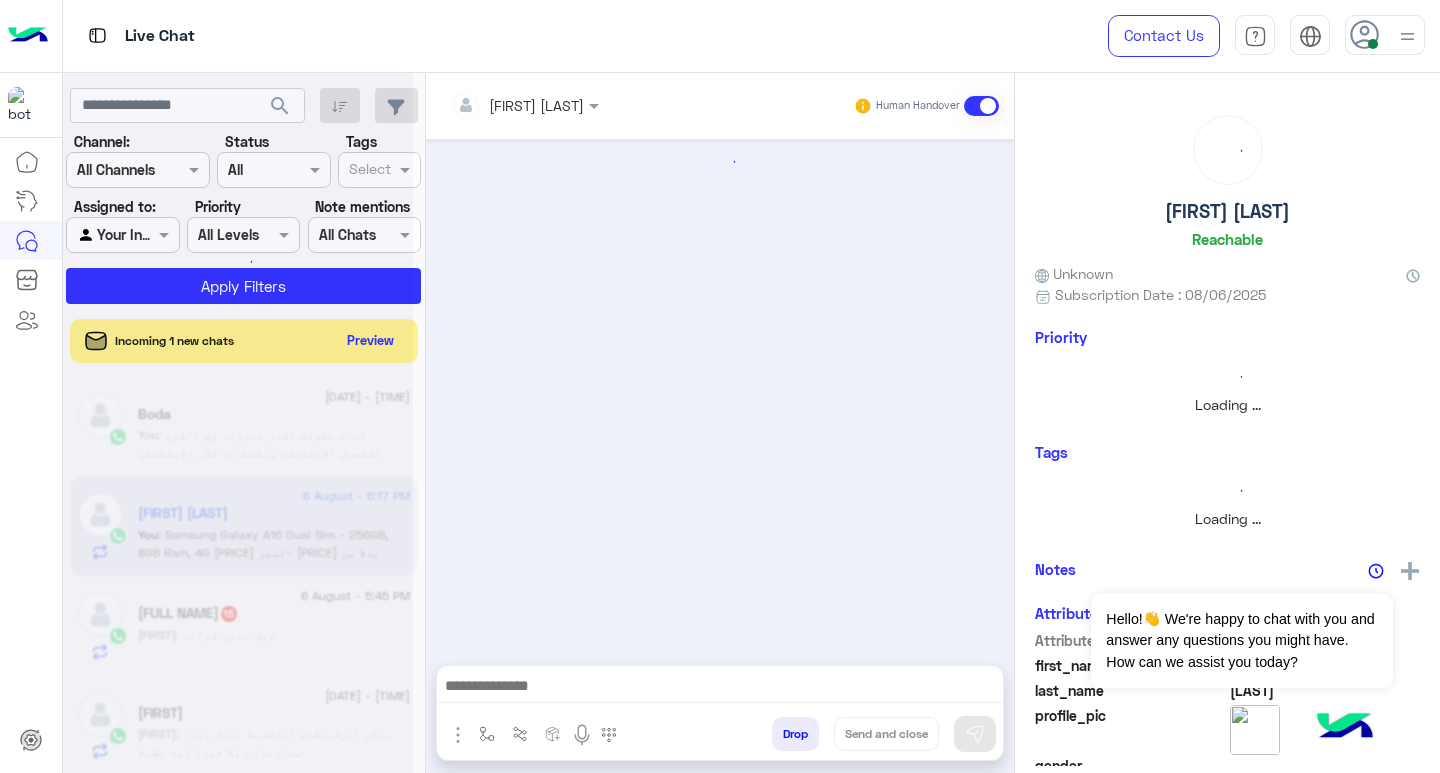 scroll, scrollTop: 0, scrollLeft: 0, axis: both 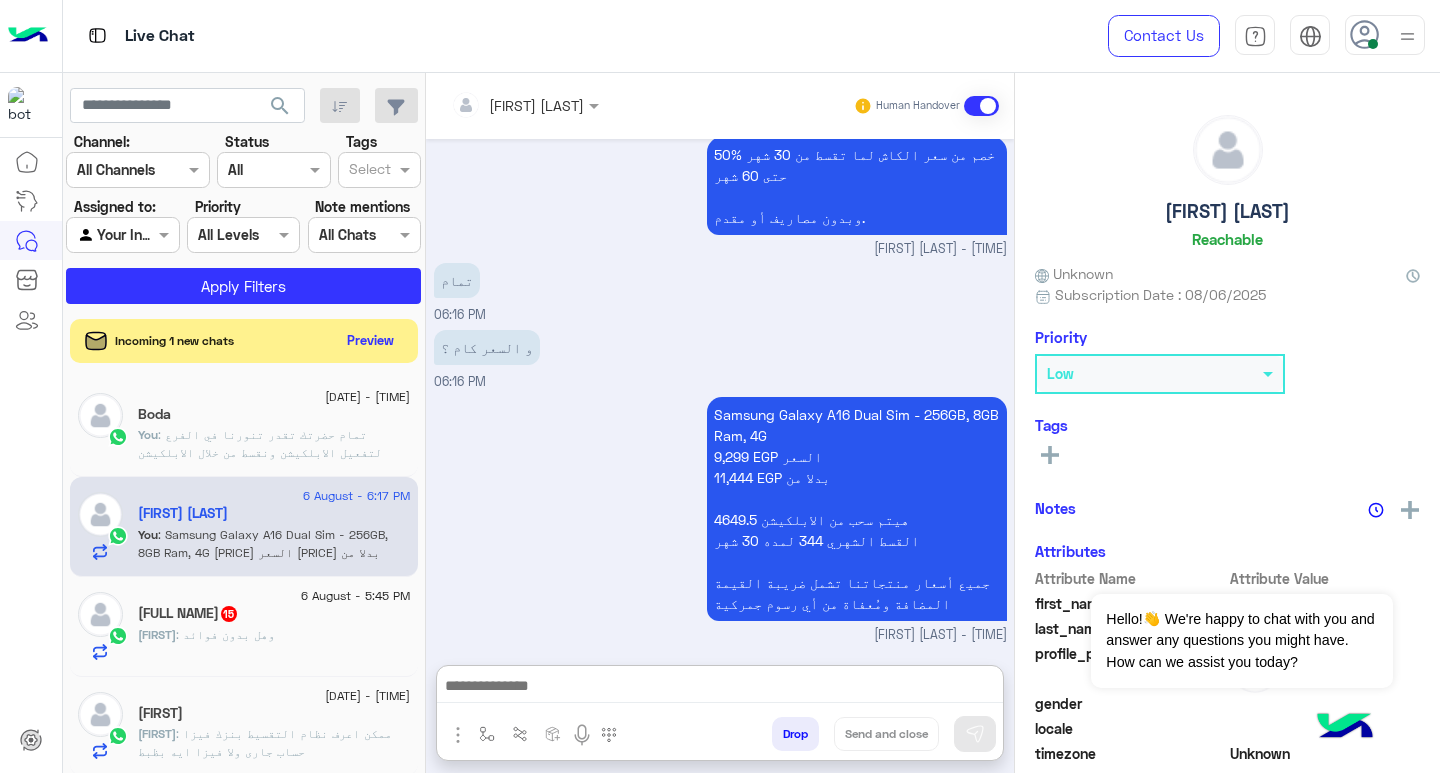 click at bounding box center [720, 688] 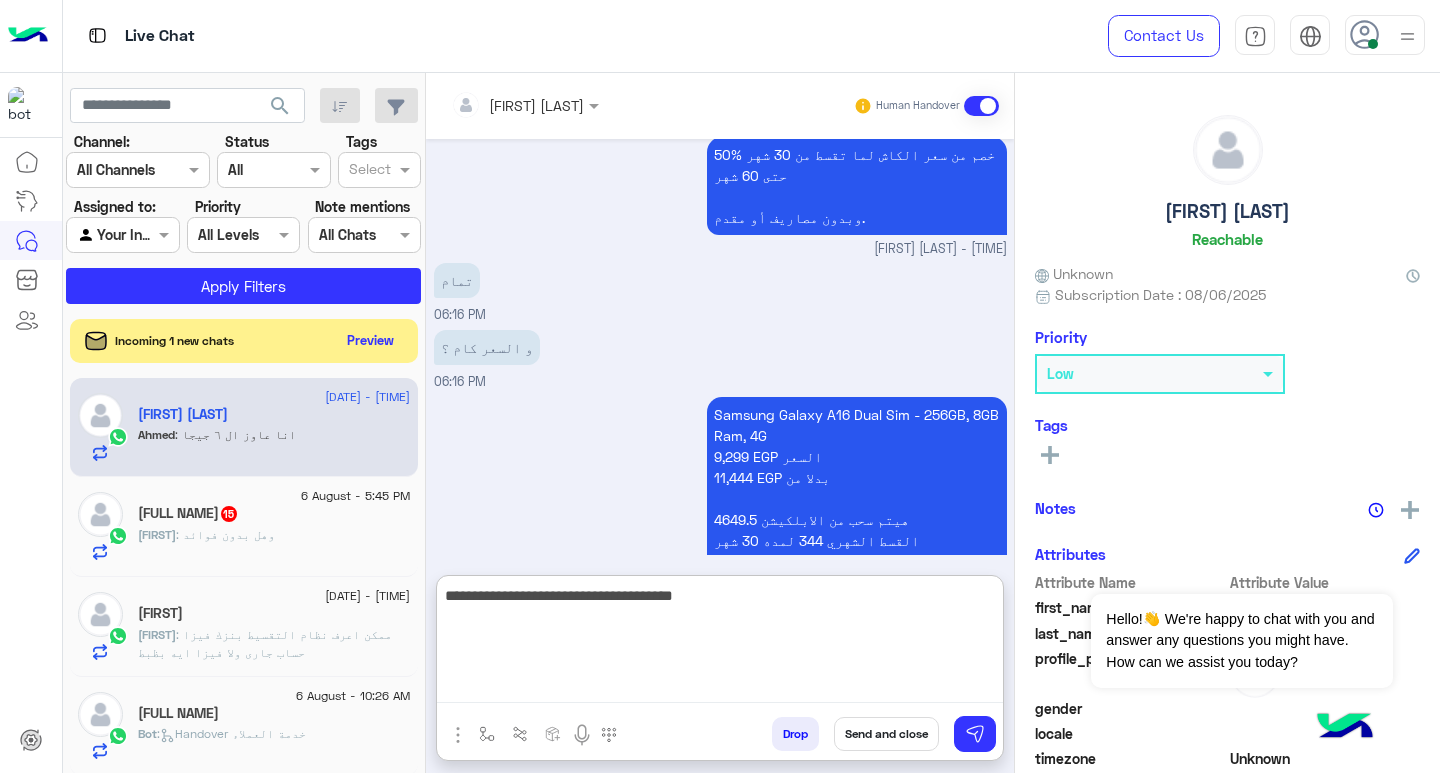 scroll, scrollTop: 1612, scrollLeft: 0, axis: vertical 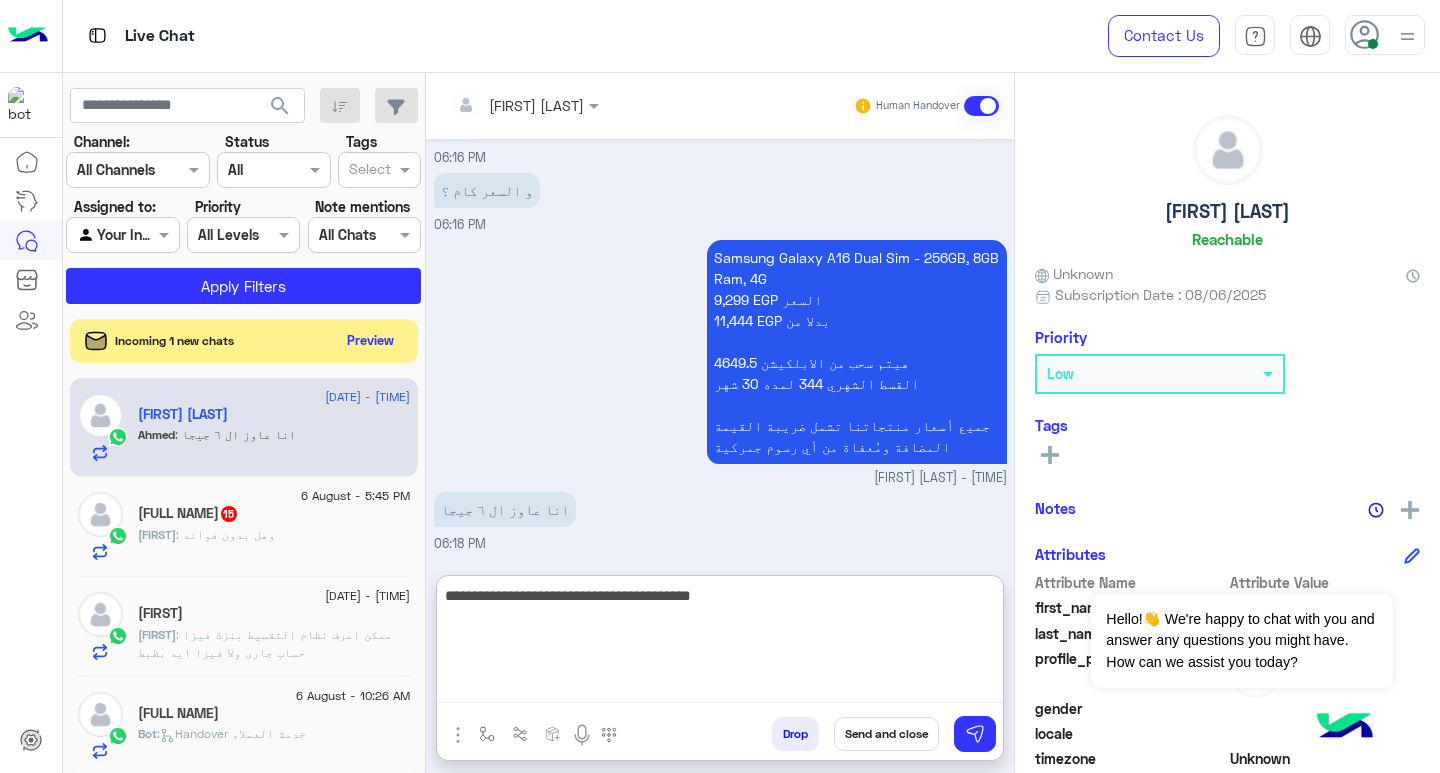 type on "**********" 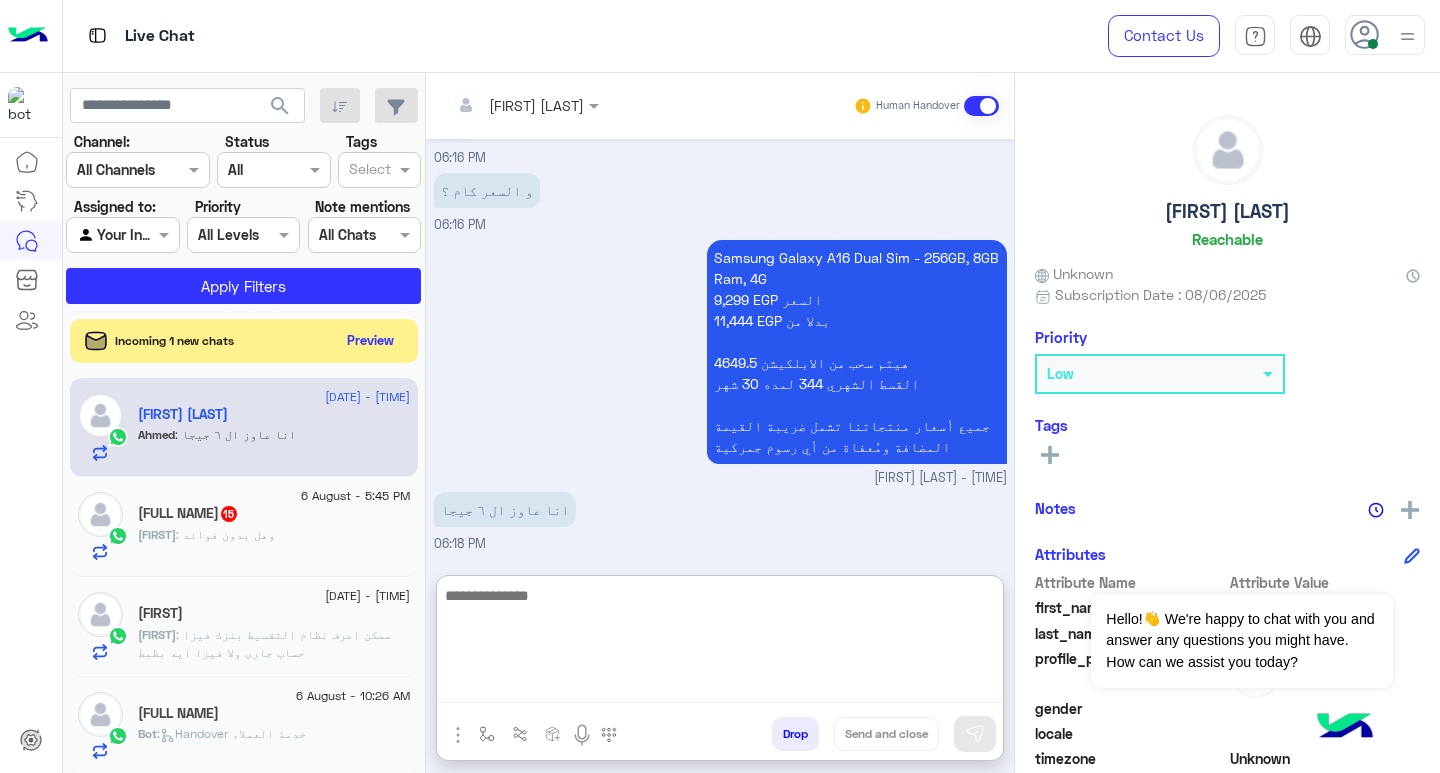 scroll, scrollTop: 1675, scrollLeft: 0, axis: vertical 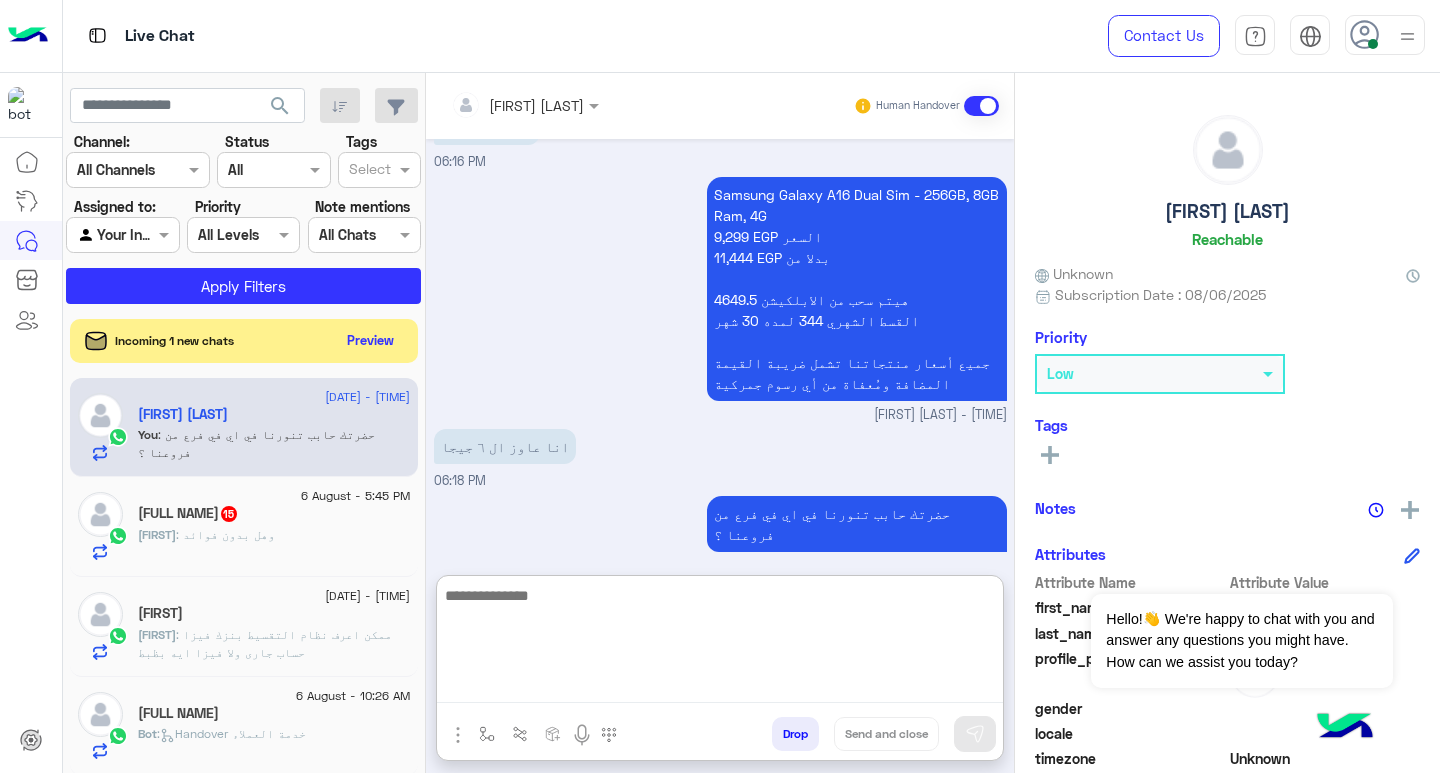 click at bounding box center (720, 643) 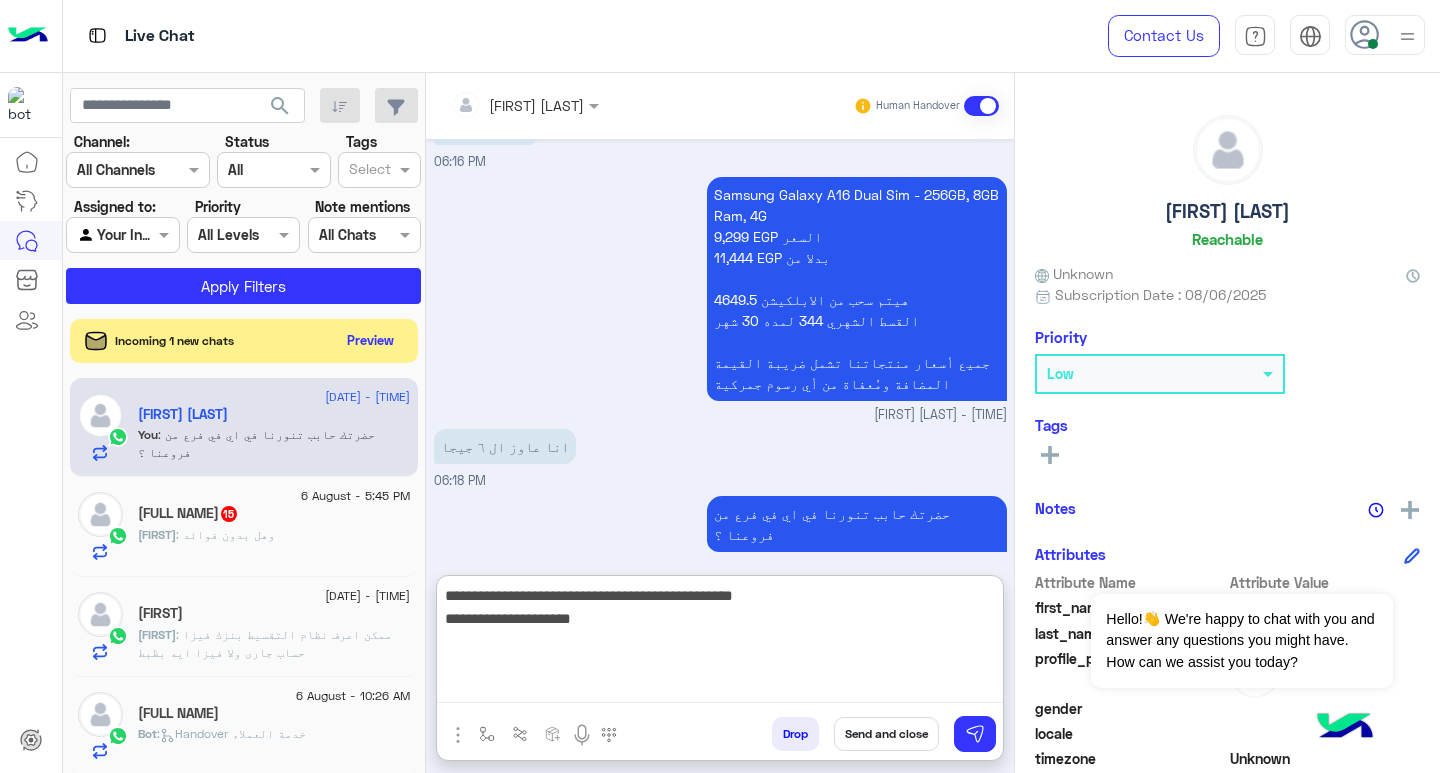 click on "**********" at bounding box center [720, 643] 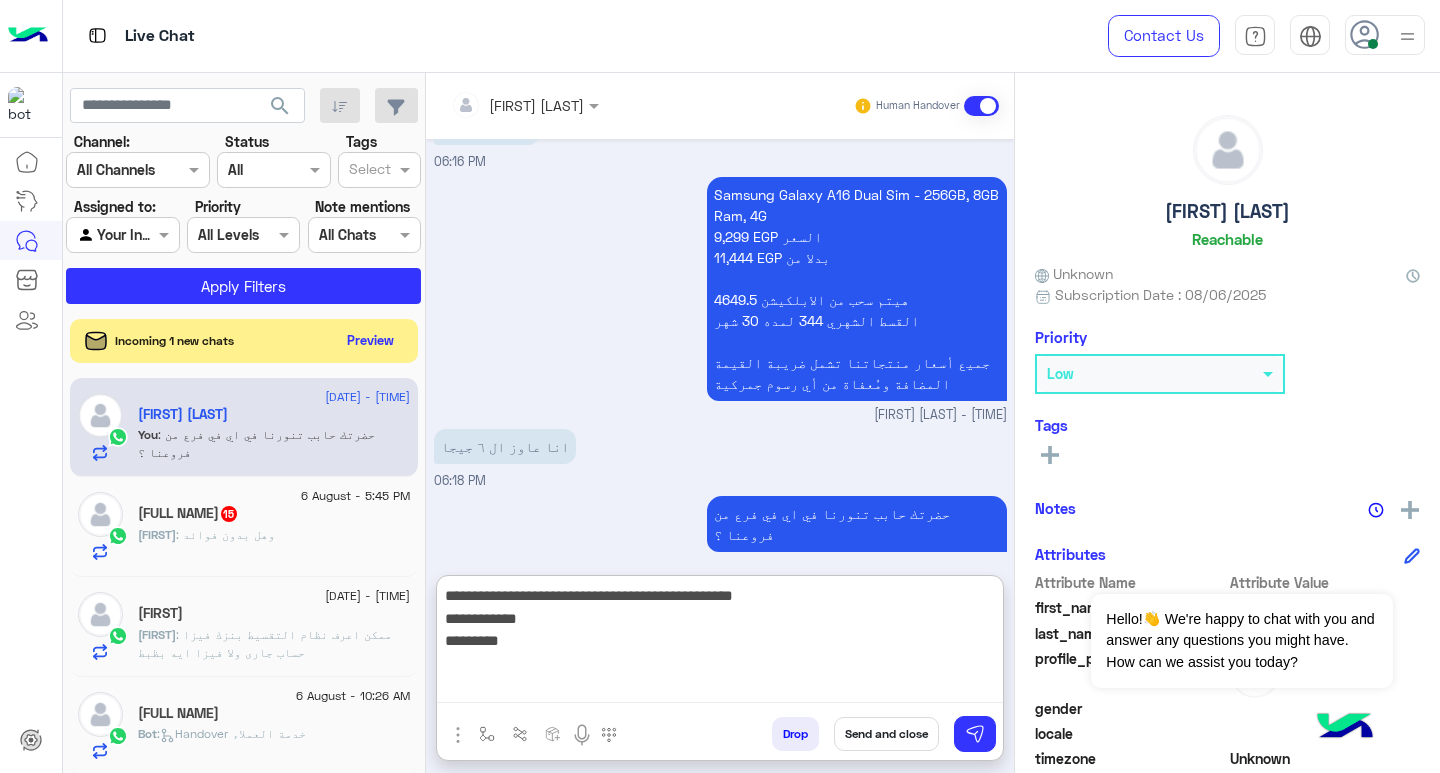 drag, startPoint x: 532, startPoint y: 603, endPoint x: 538, endPoint y: 618, distance: 16.155495 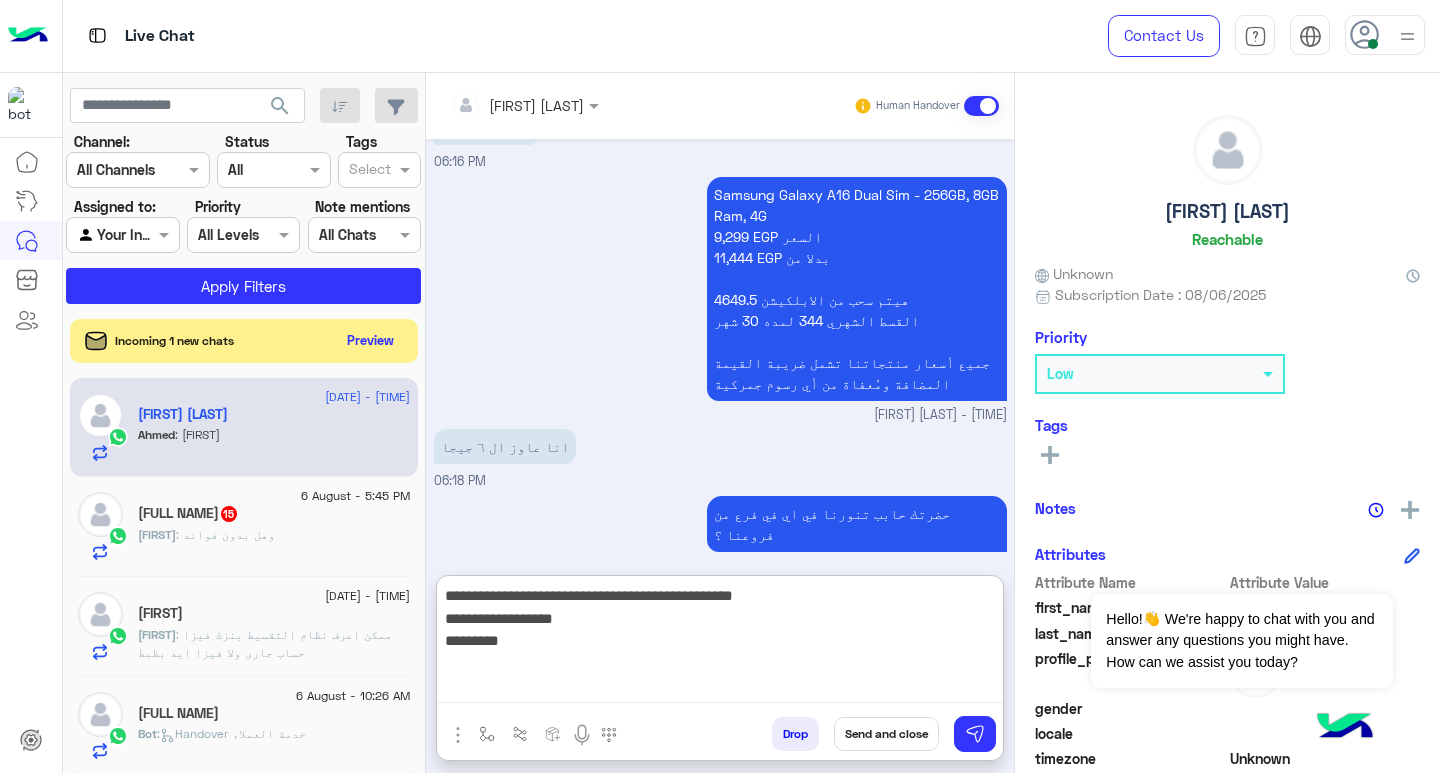 scroll, scrollTop: 1742, scrollLeft: 0, axis: vertical 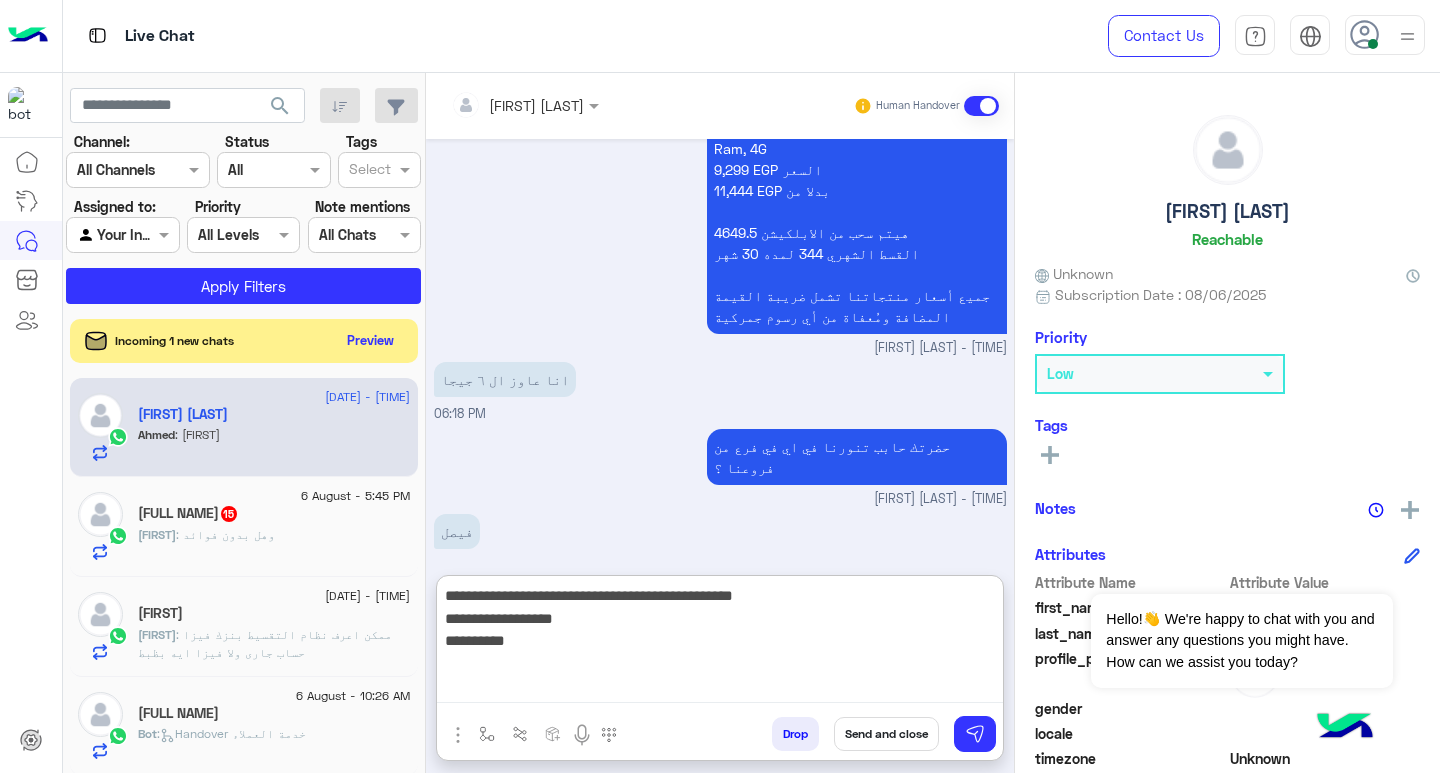 click on "**********" at bounding box center (720, 643) 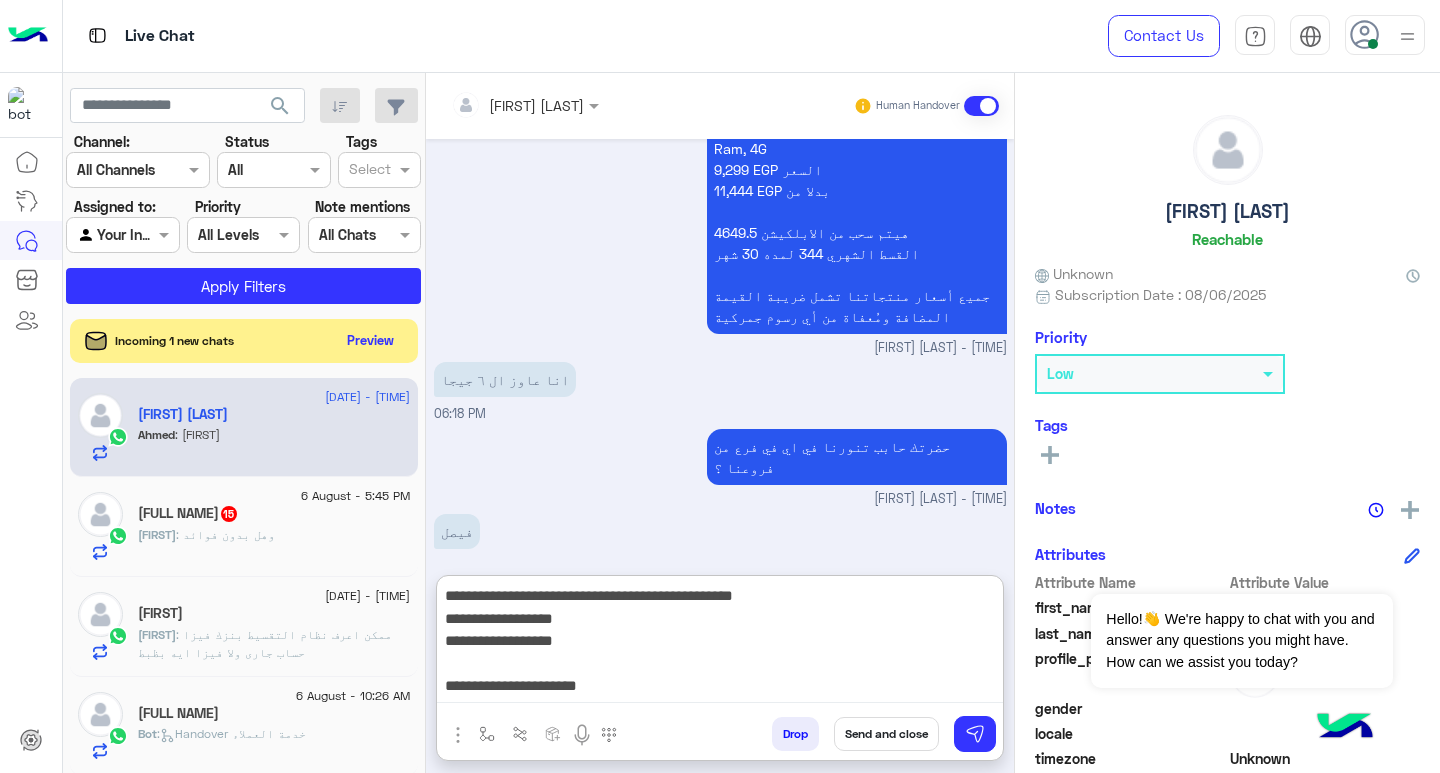 click on "**********" at bounding box center (720, 643) 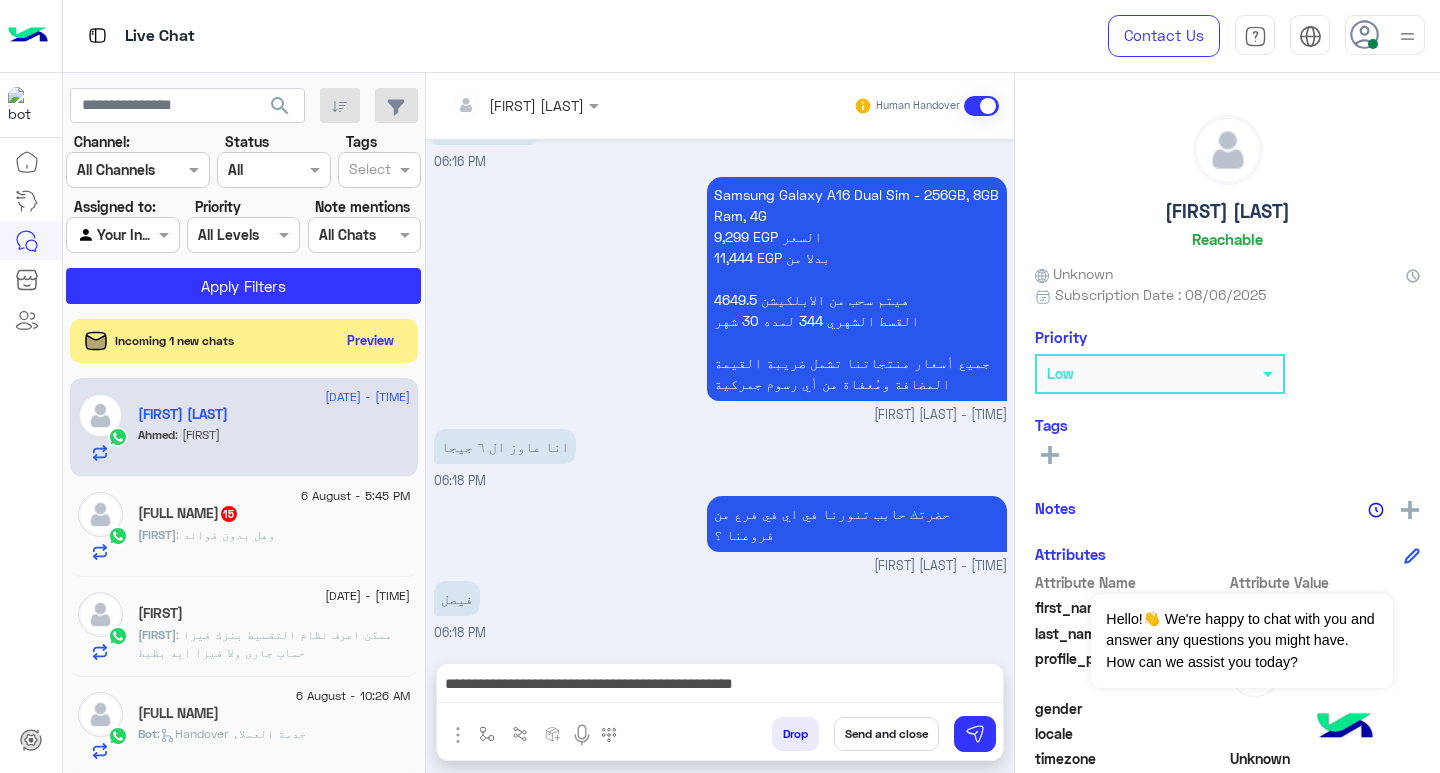 scroll, scrollTop: 1652, scrollLeft: 0, axis: vertical 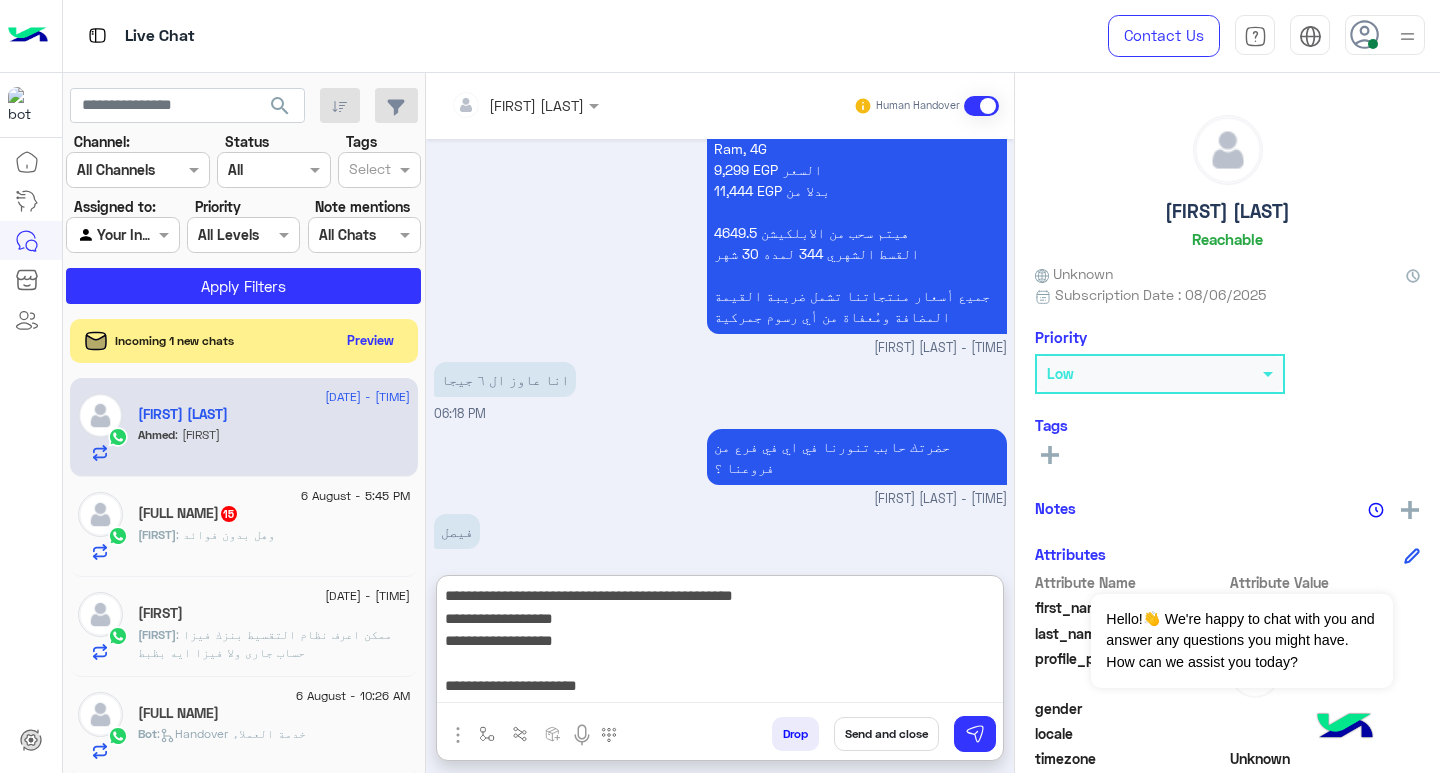 paste on "*******" 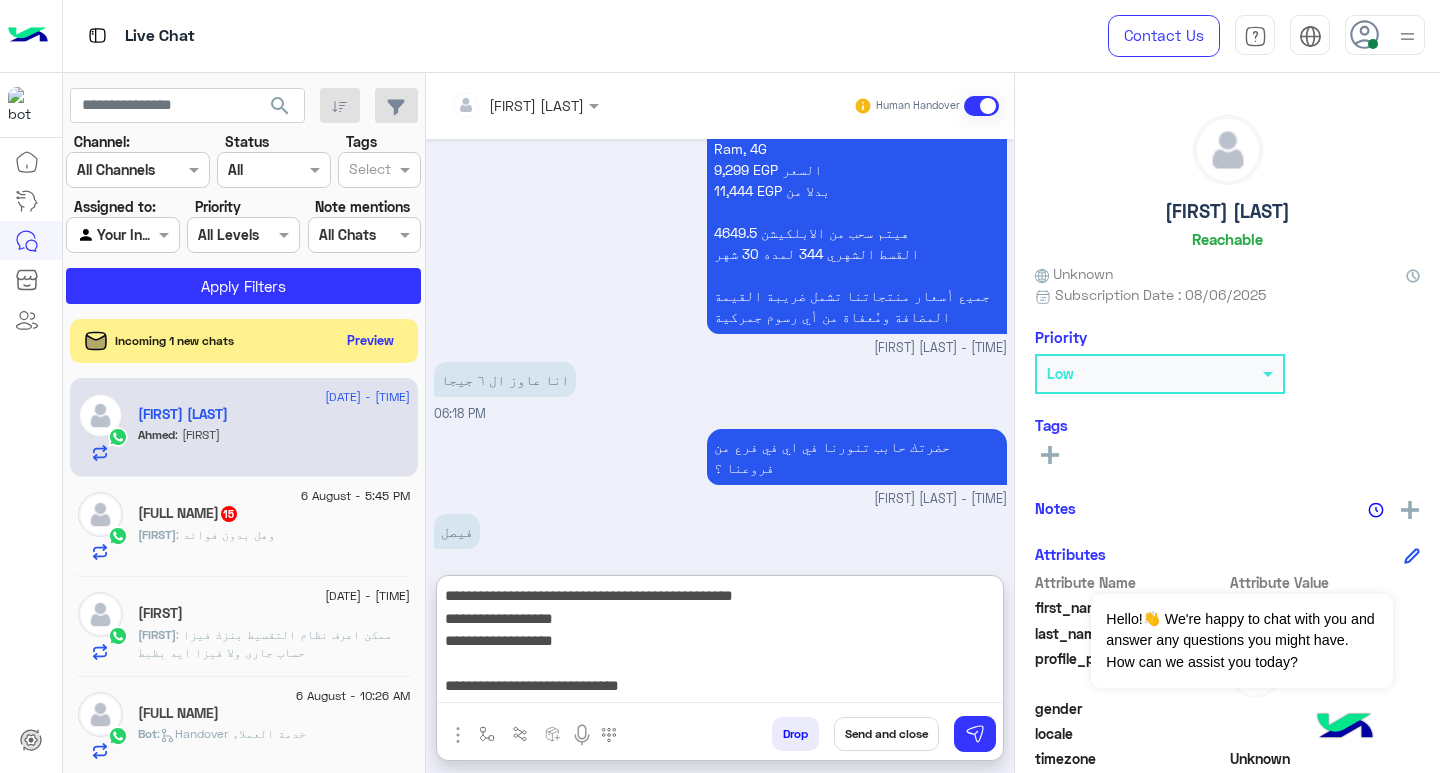 scroll, scrollTop: 16, scrollLeft: 0, axis: vertical 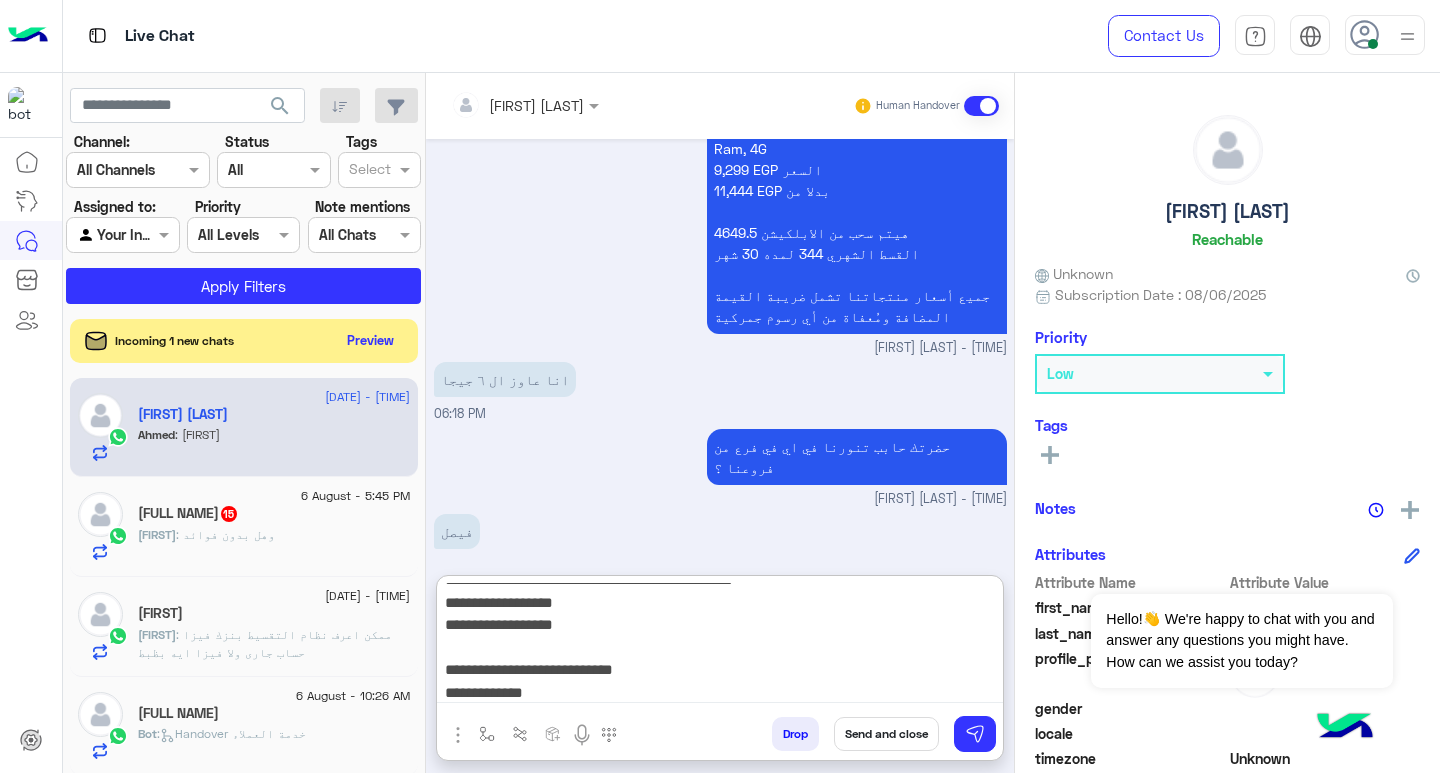 paste on "*****" 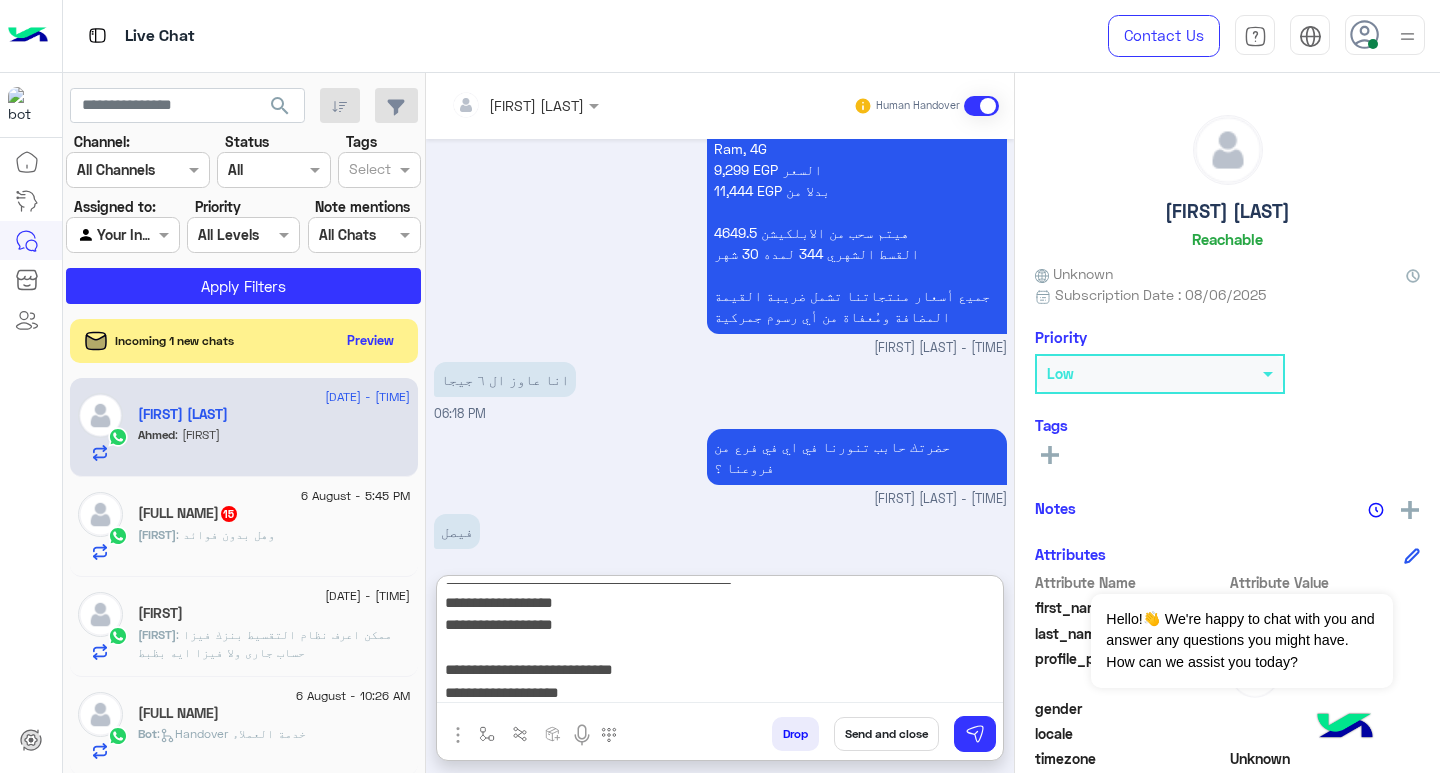 scroll, scrollTop: 39, scrollLeft: 0, axis: vertical 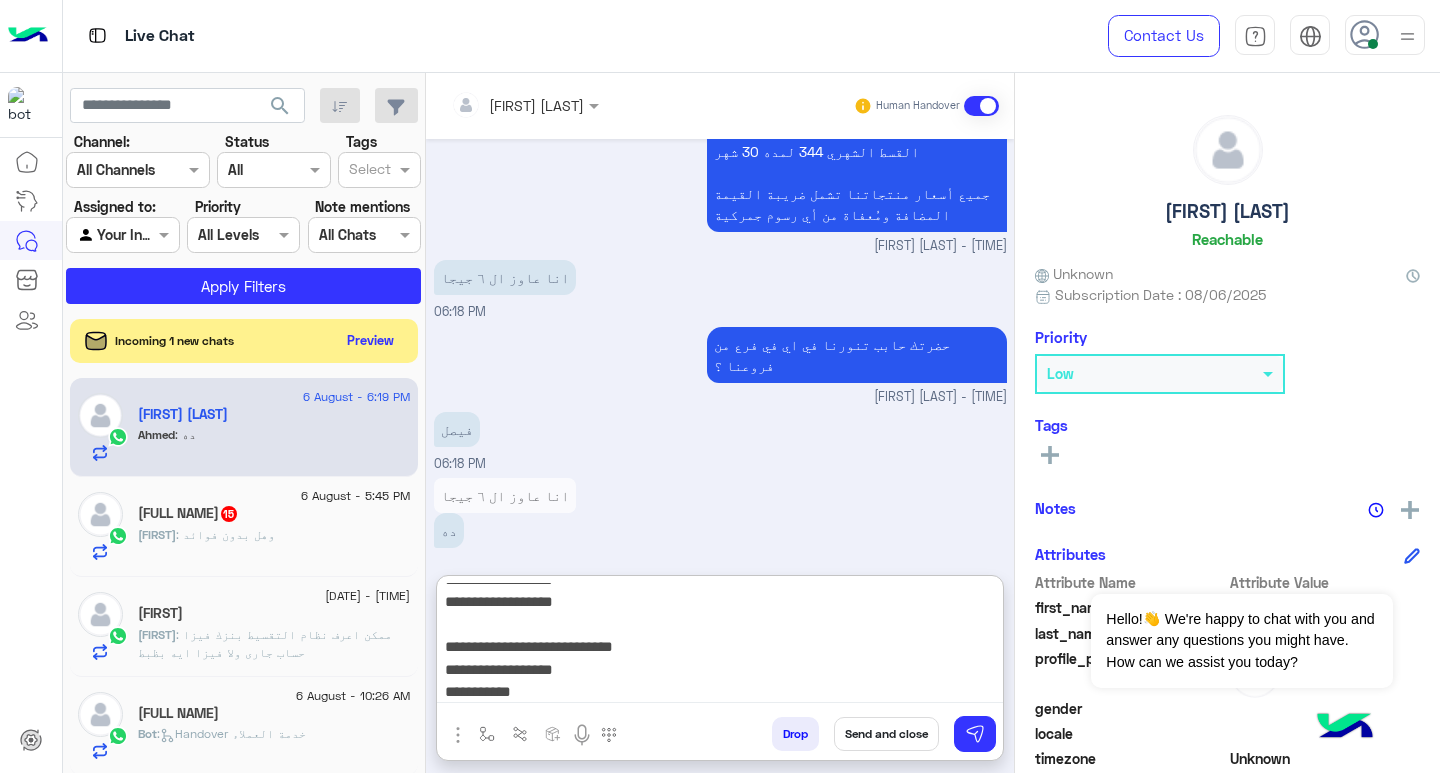 type on "**********" 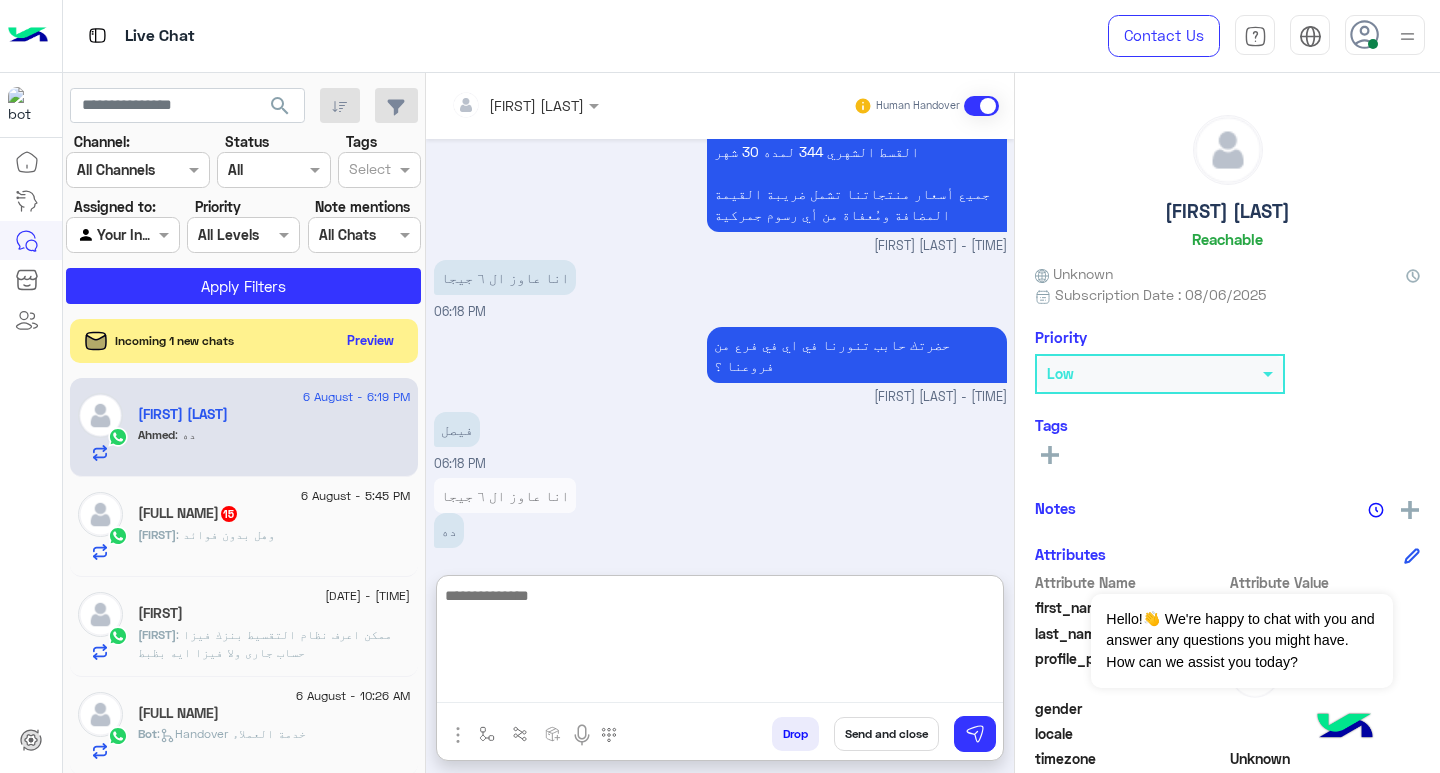 scroll, scrollTop: 0, scrollLeft: 0, axis: both 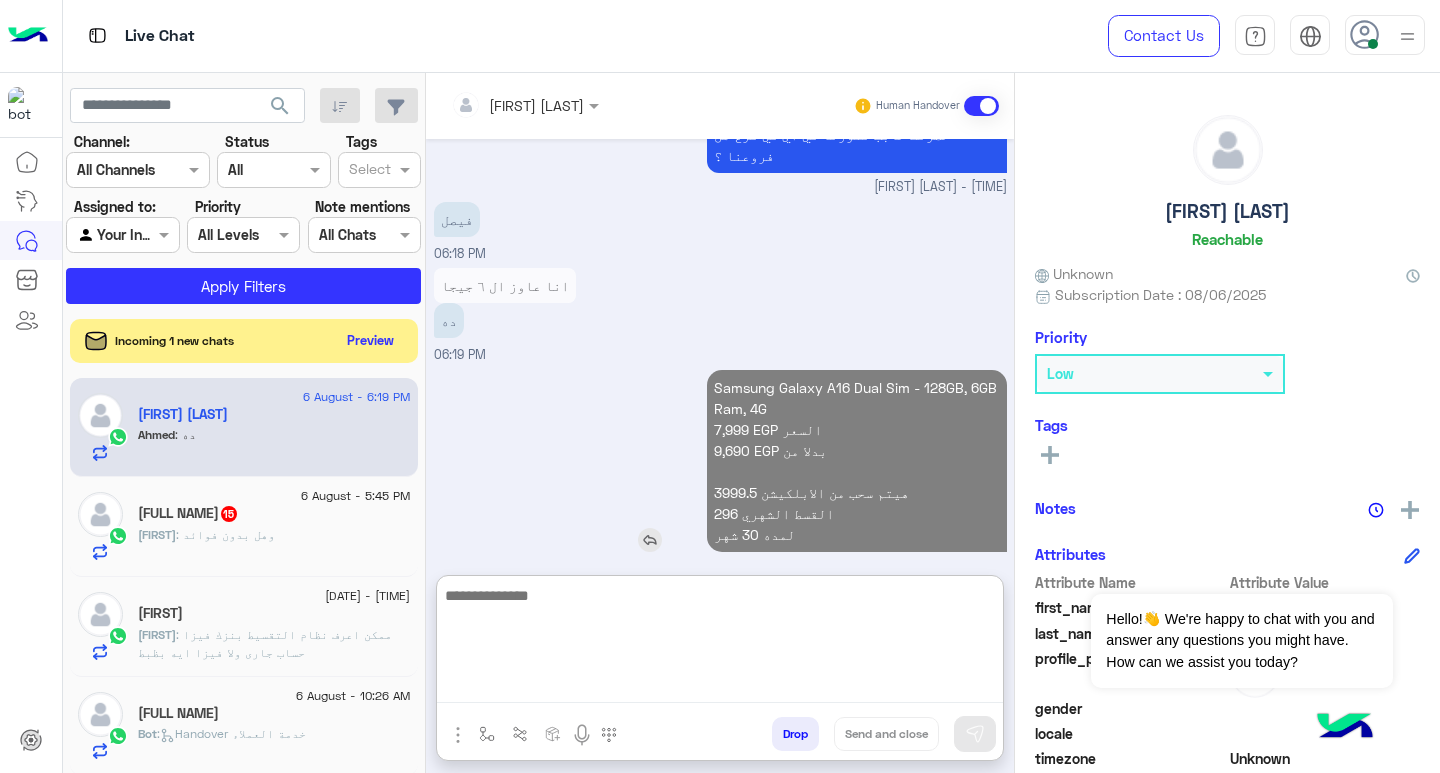 click on "Samsung Galaxy A16 Dual Sim - 128GB, 6GB Ram, 4G 7,999 EGP   السعر  9,690 EGP بدلا من  هيتم سحب من الابلكيشن 3999.5 القسط الشهري  296  لمده 30 شهر" at bounding box center [857, 461] 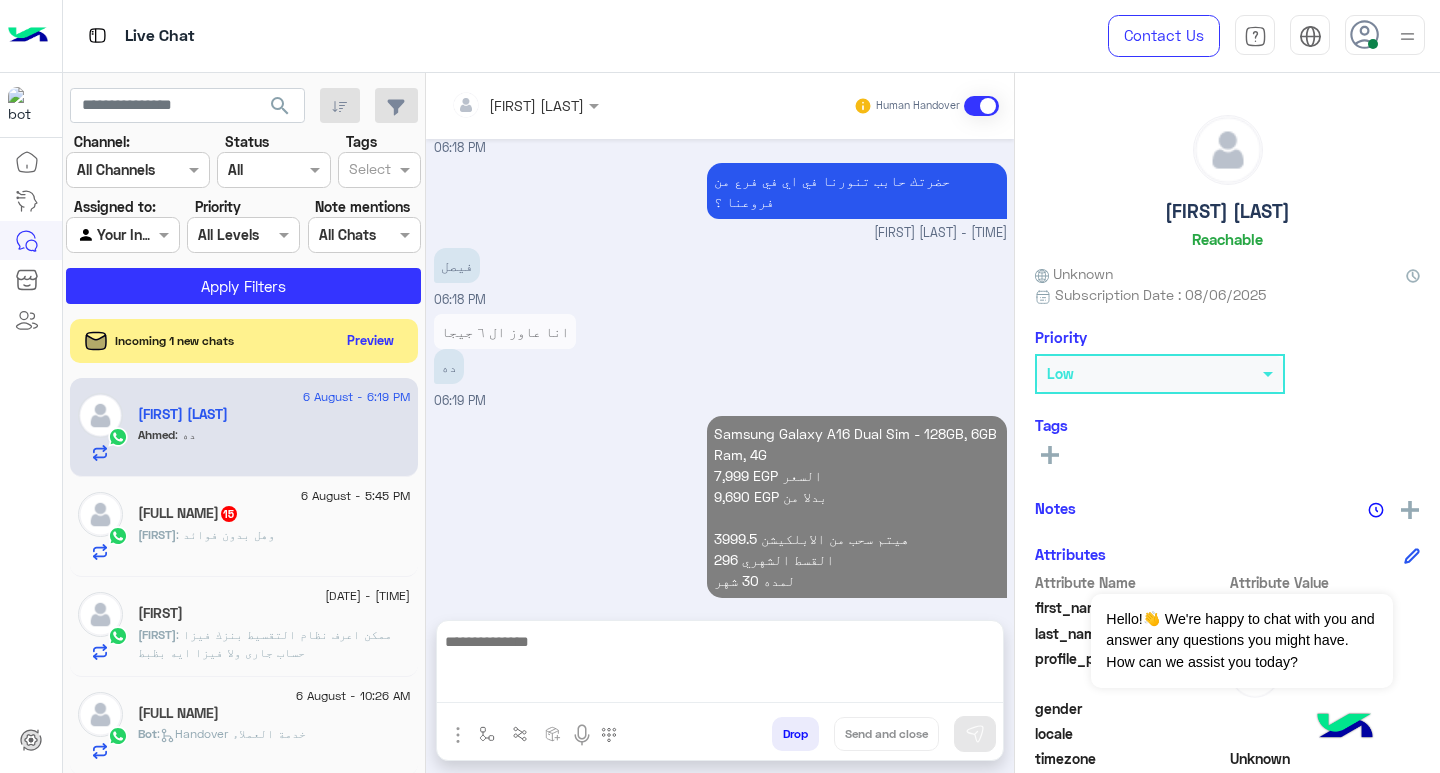 scroll, scrollTop: 1964, scrollLeft: 0, axis: vertical 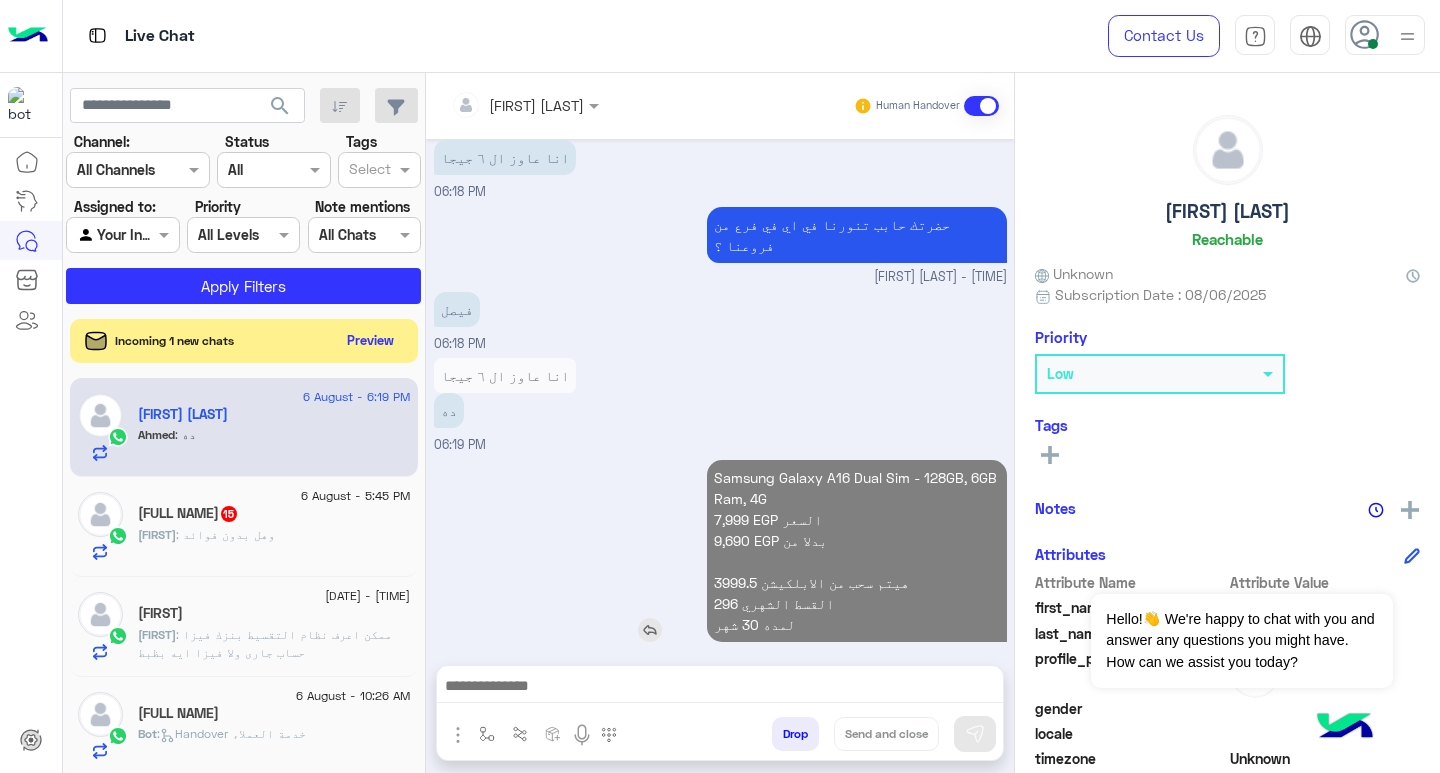click on "Samsung Galaxy A16 Dual Sim - 128GB, 6GB Ram, 4G 7,999 EGP   السعر  9,690 EGP بدلا من  هيتم سحب من الابلكيشن 3999.5 القسط الشهري  296  لمده 30 شهر" at bounding box center [857, 551] 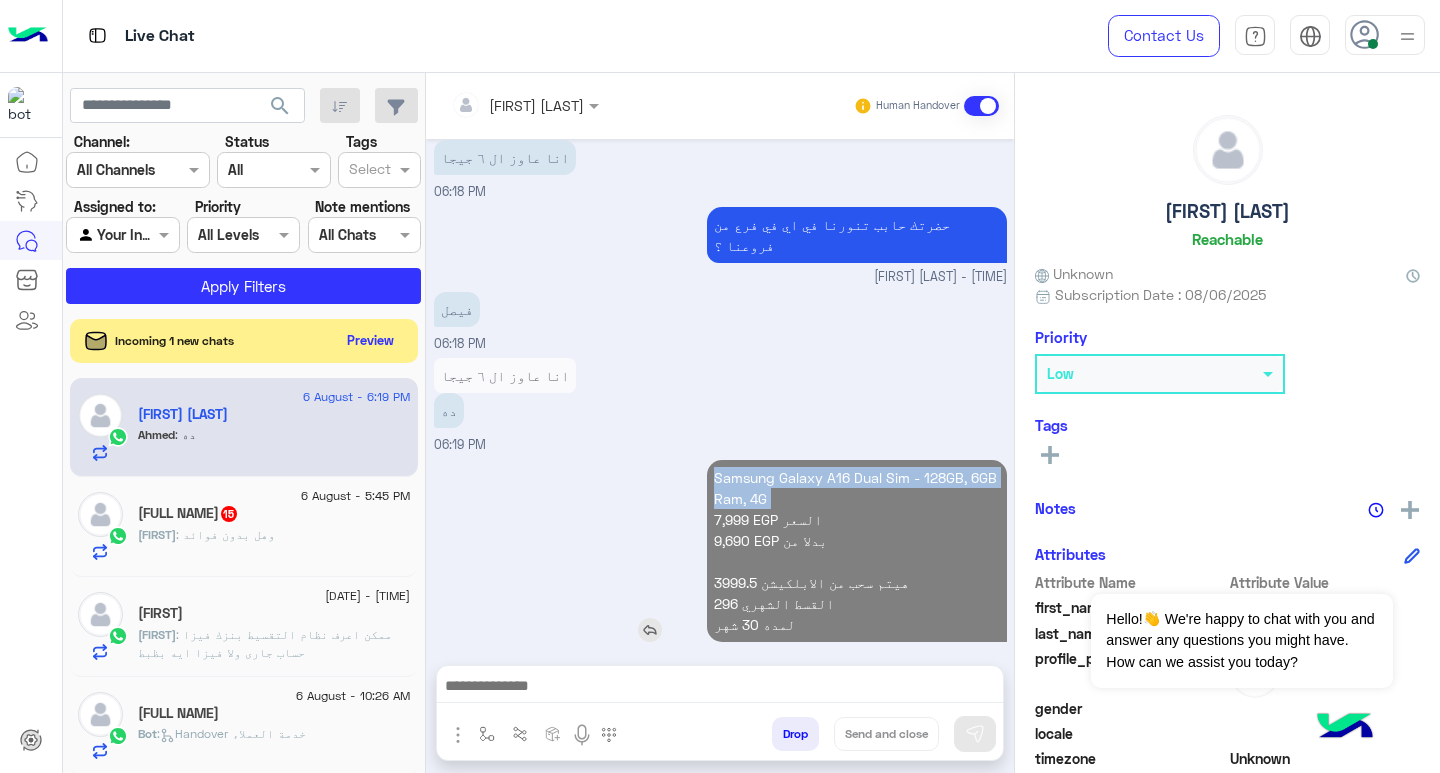 click on "Samsung Galaxy A16 Dual Sim - 128GB, 6GB Ram, 4G 7,999 EGP   السعر  9,690 EGP بدلا من  هيتم سحب من الابلكيشن 3999.5 القسط الشهري  296  لمده 30 شهر" at bounding box center [857, 551] 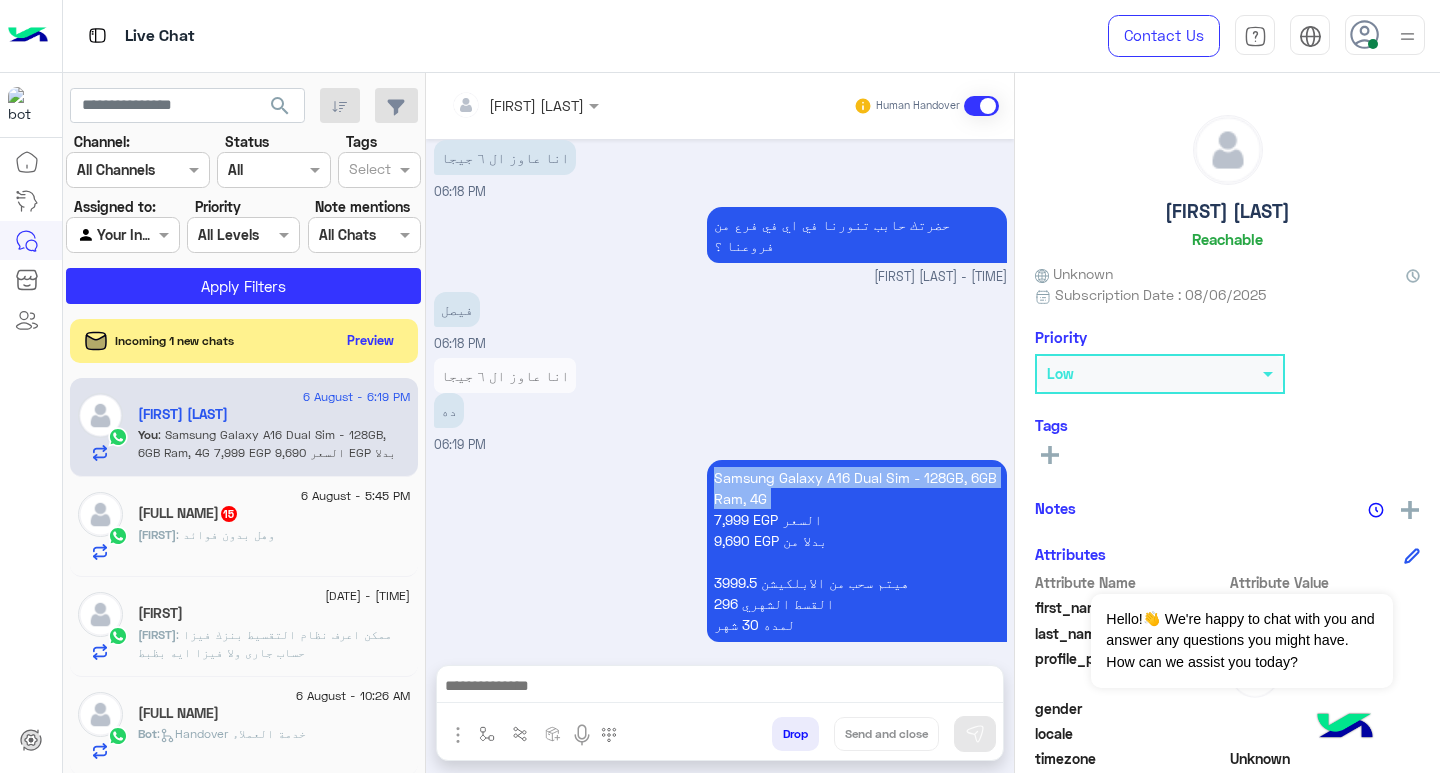 copy on "Samsung Galaxy A16 Dual Sim - 128GB, 6GB Ram, 4G" 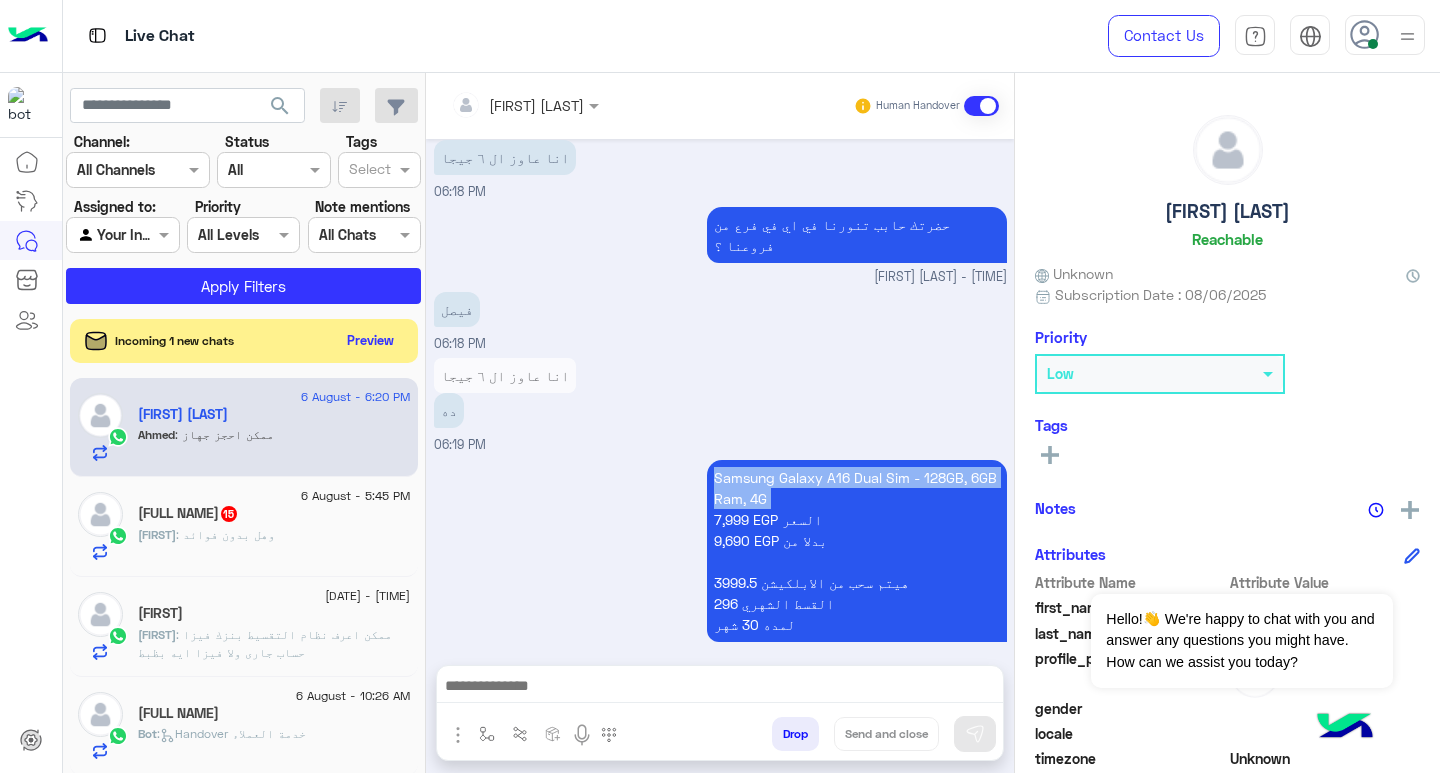 scroll, scrollTop: 2098, scrollLeft: 0, axis: vertical 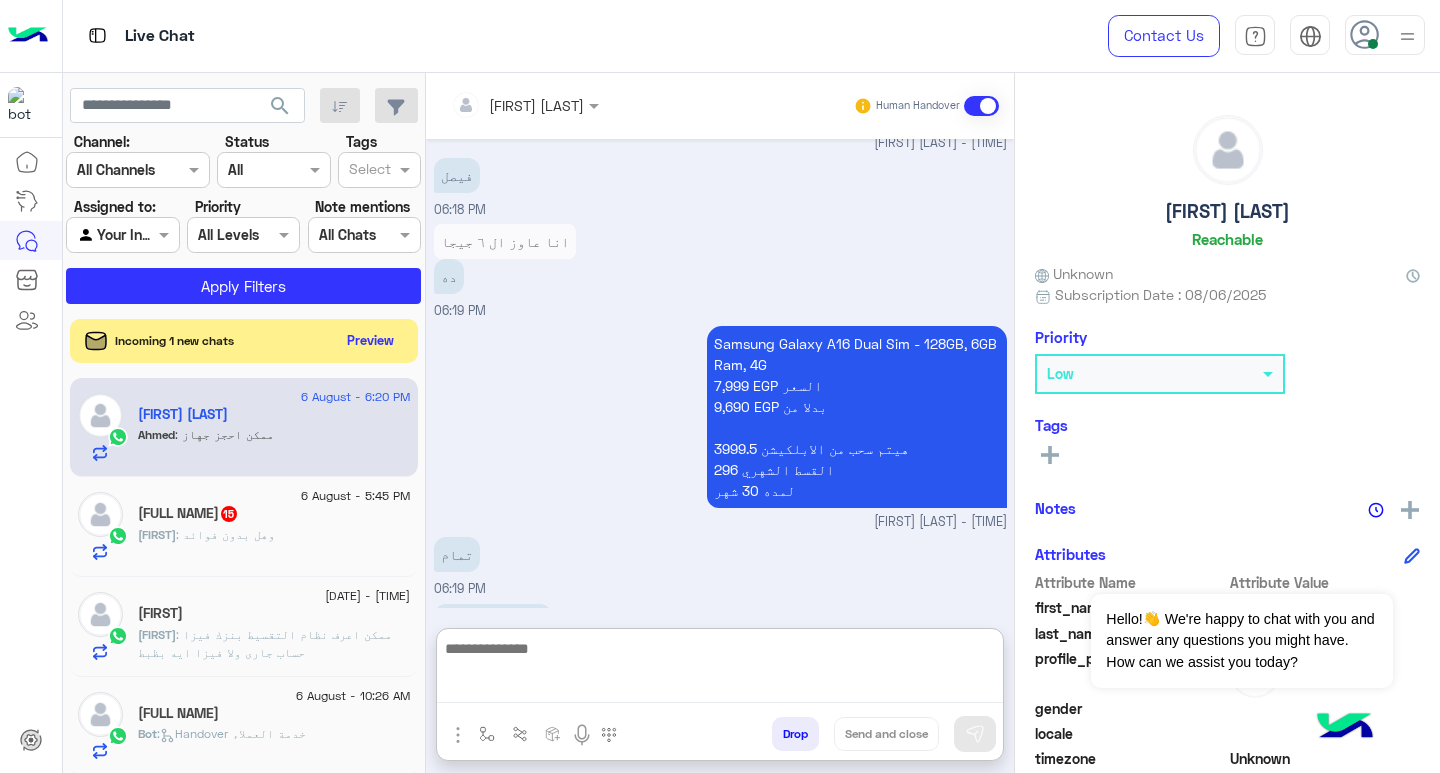 click at bounding box center [720, 669] 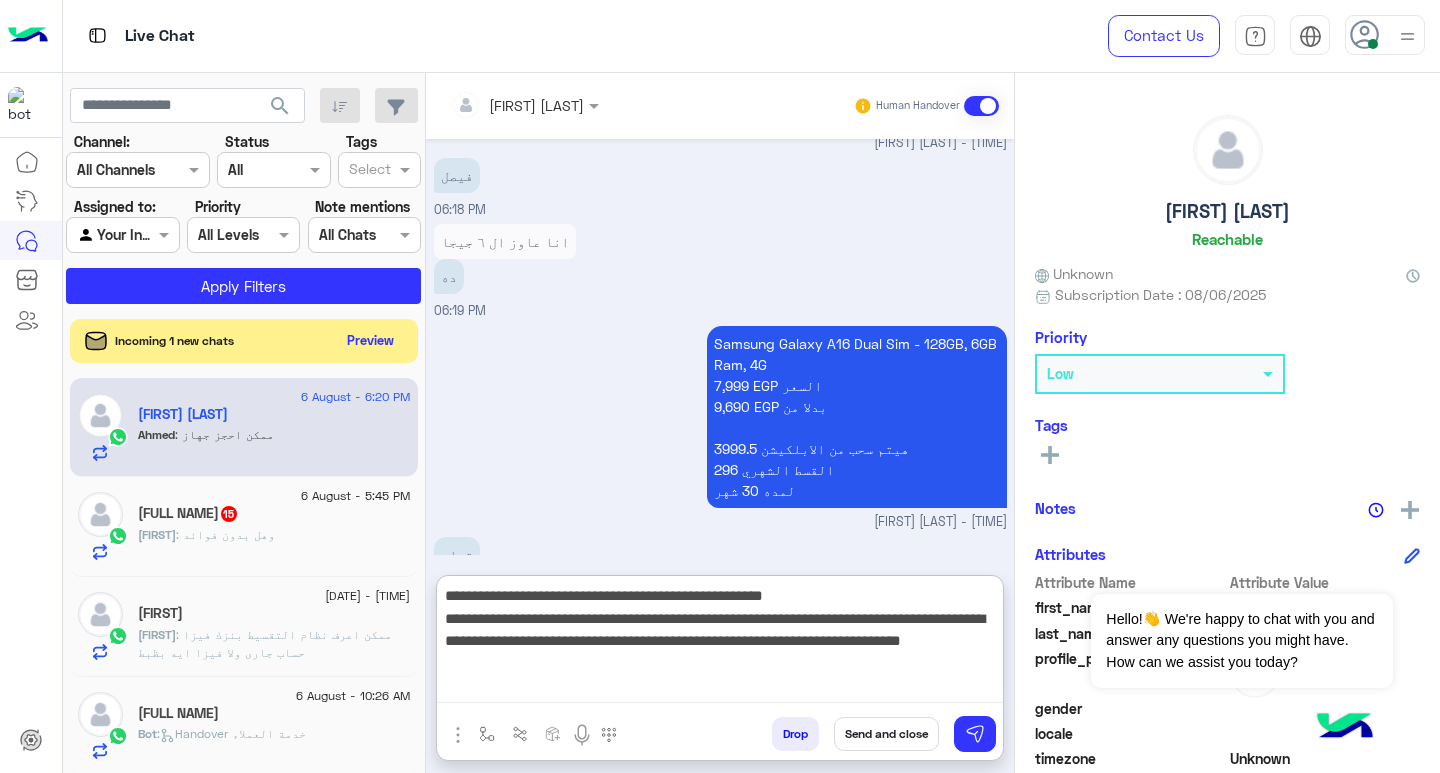 click on "**********" at bounding box center (720, 643) 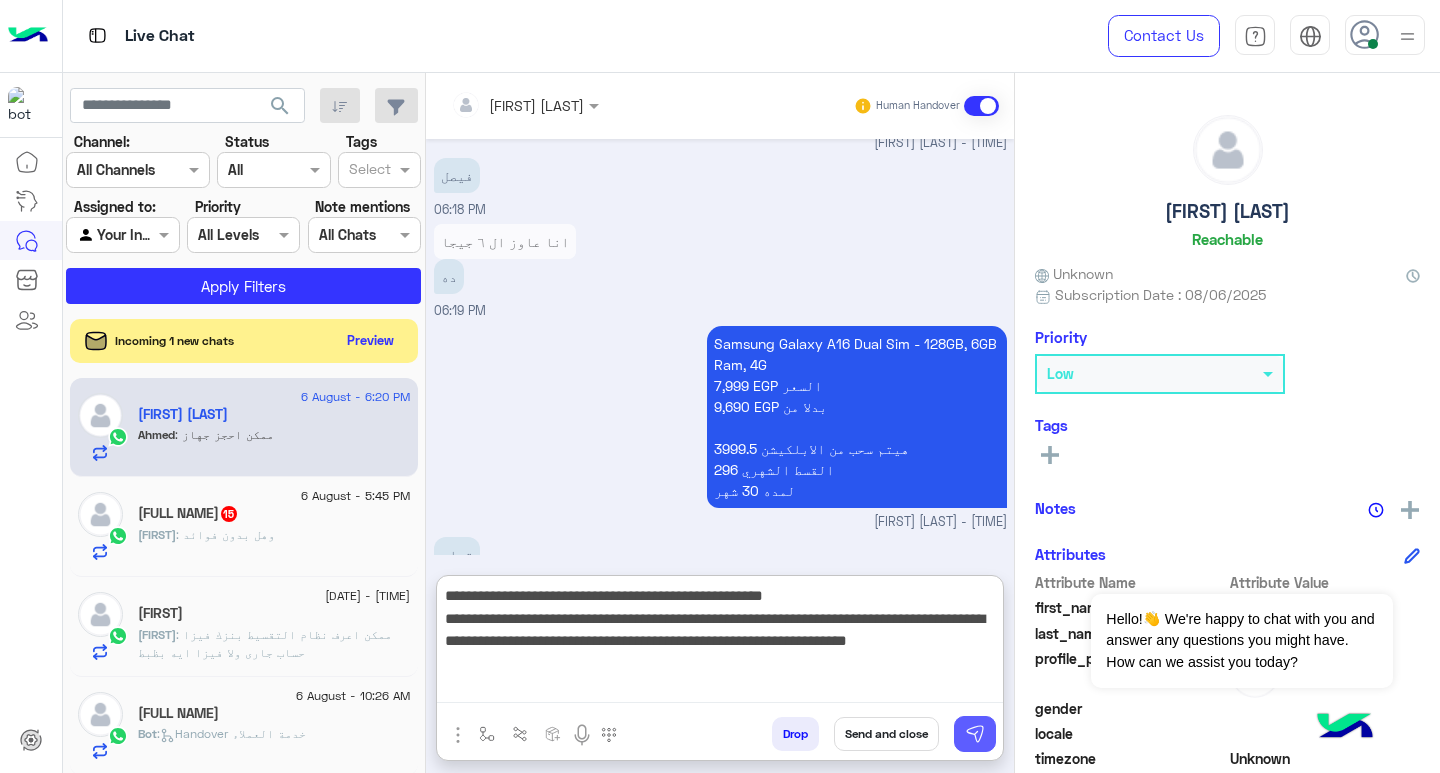 type on "**********" 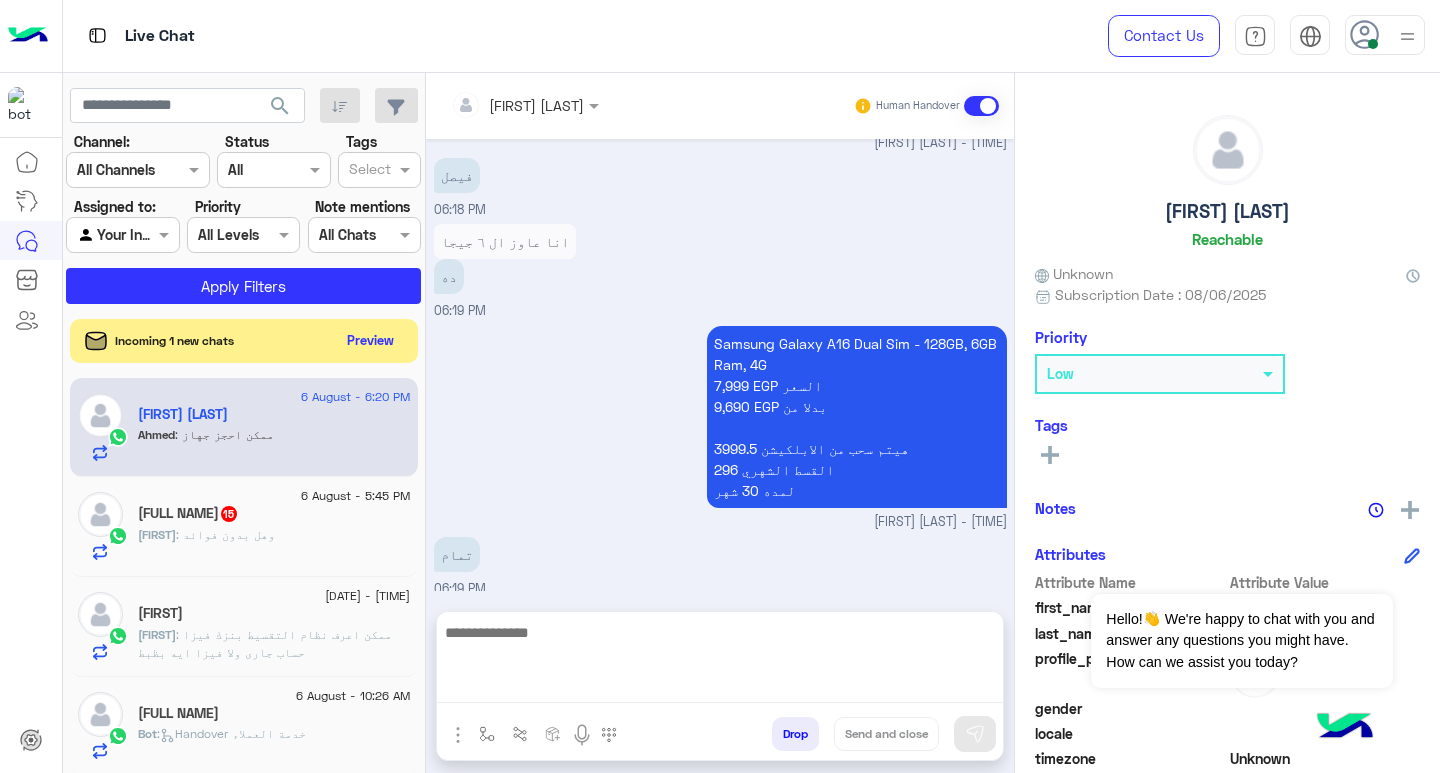 scroll, scrollTop: 2266, scrollLeft: 0, axis: vertical 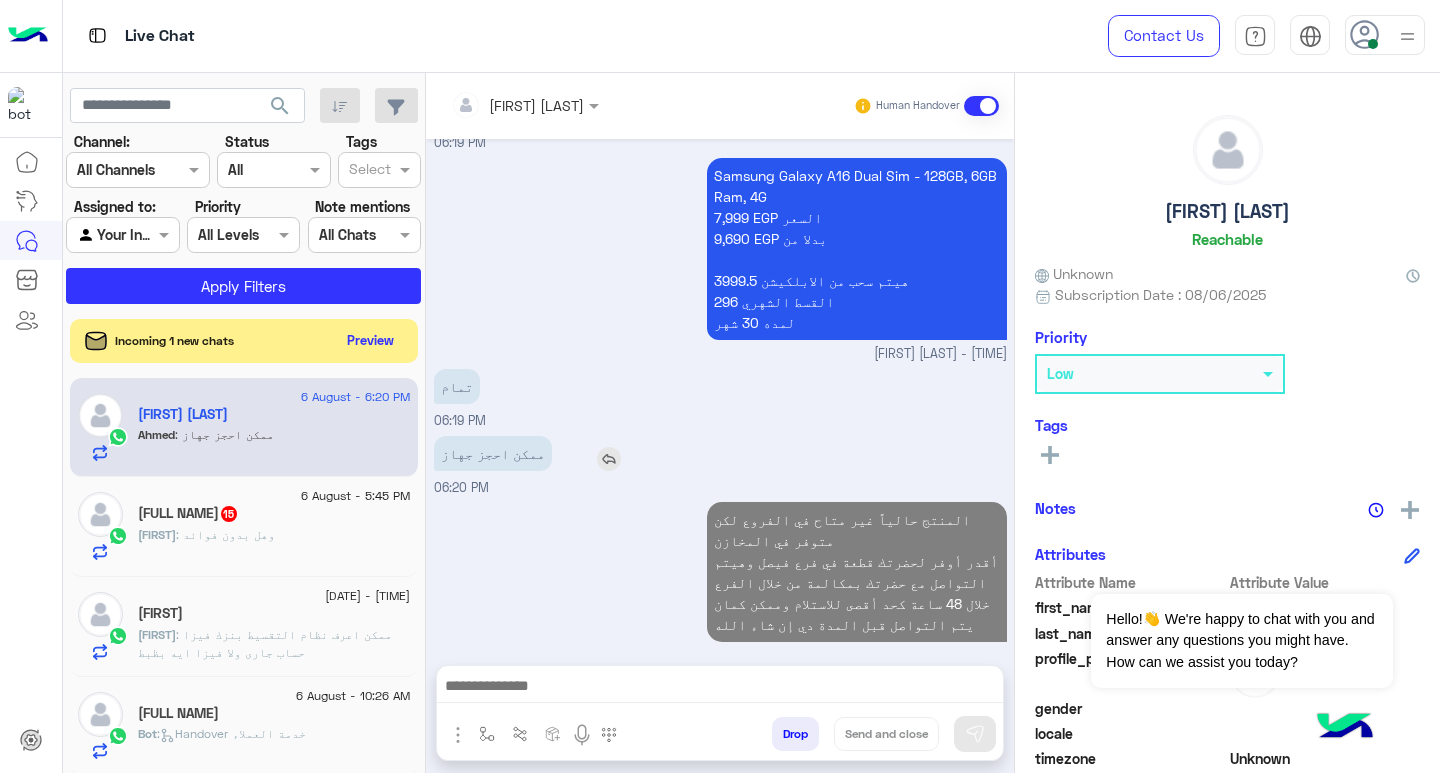 click at bounding box center [609, 459] 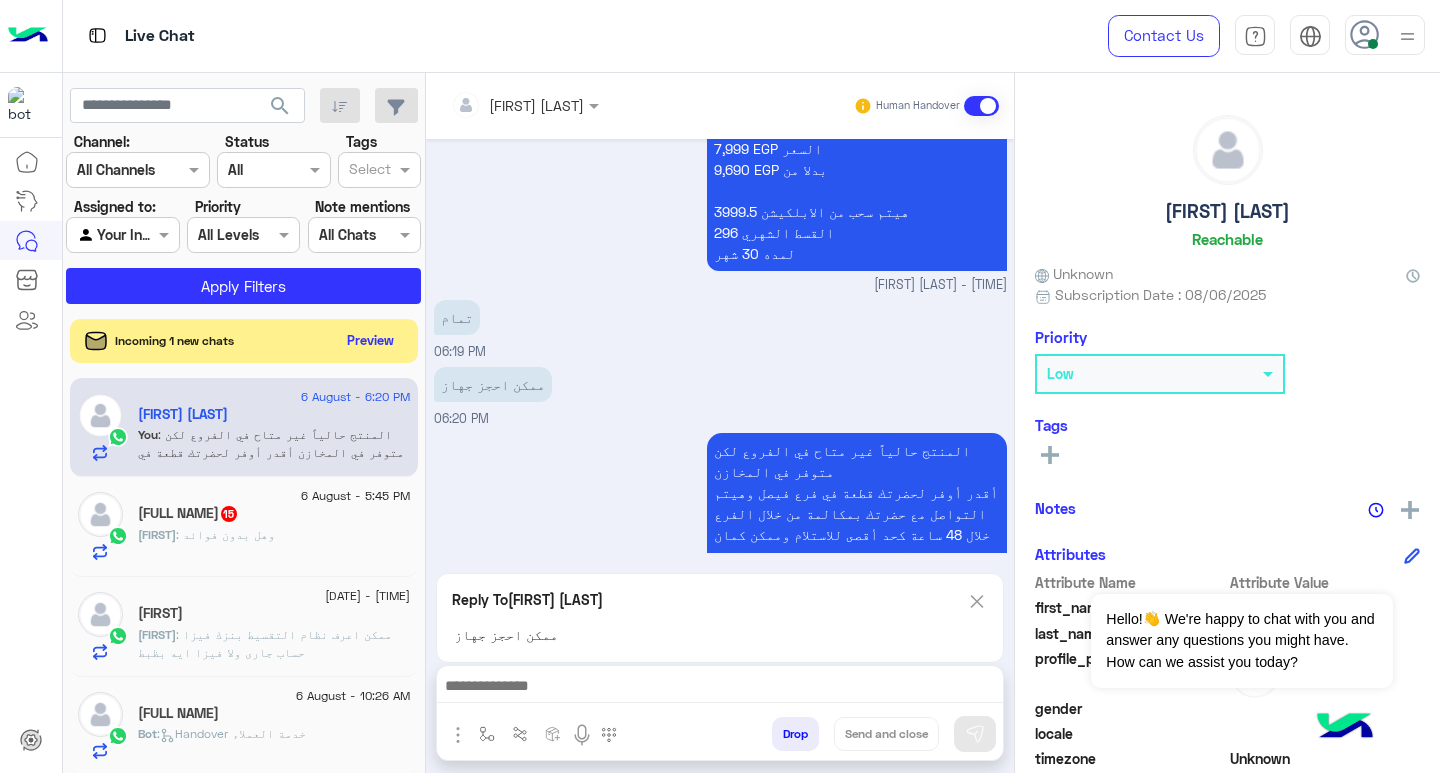 scroll, scrollTop: 2358, scrollLeft: 0, axis: vertical 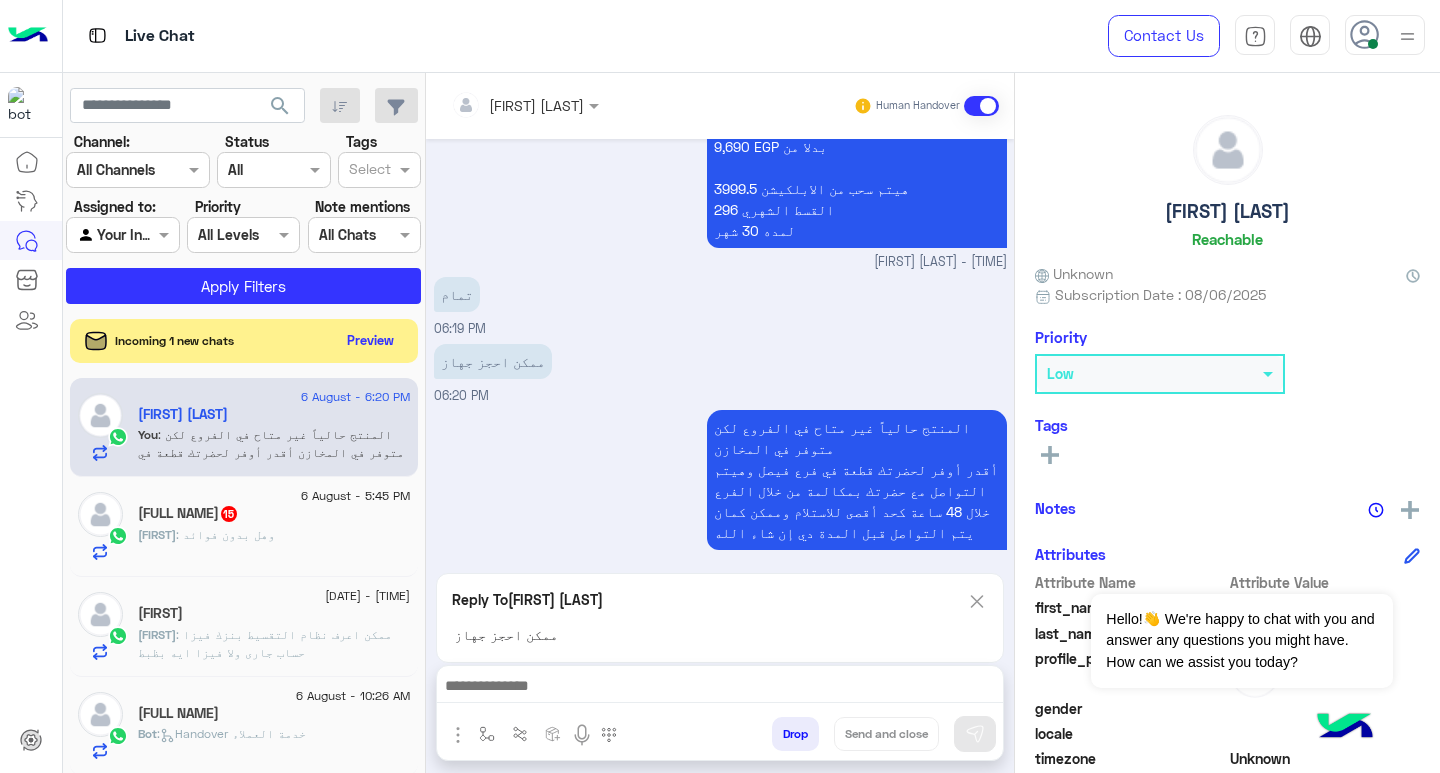 click at bounding box center (720, 688) 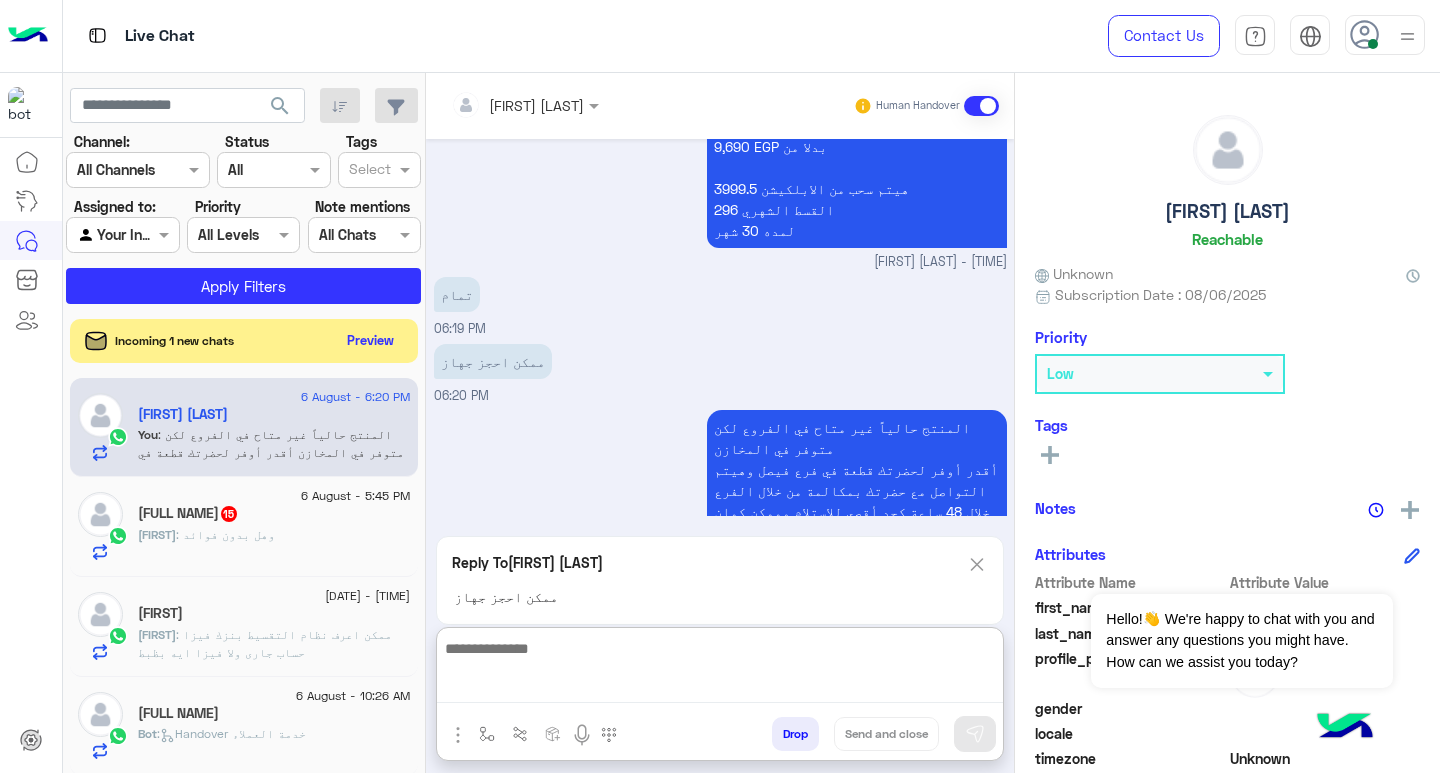 paste on "**********" 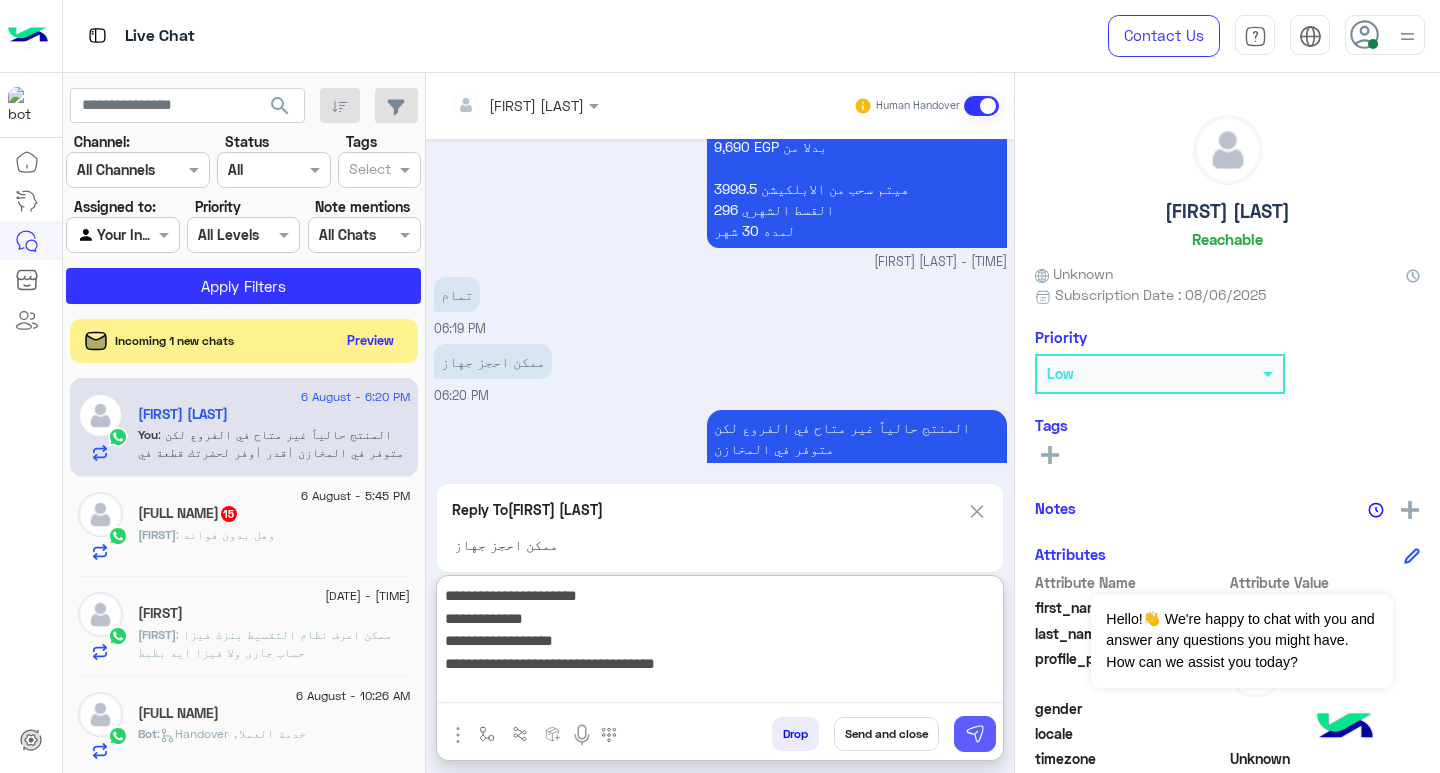 type on "**********" 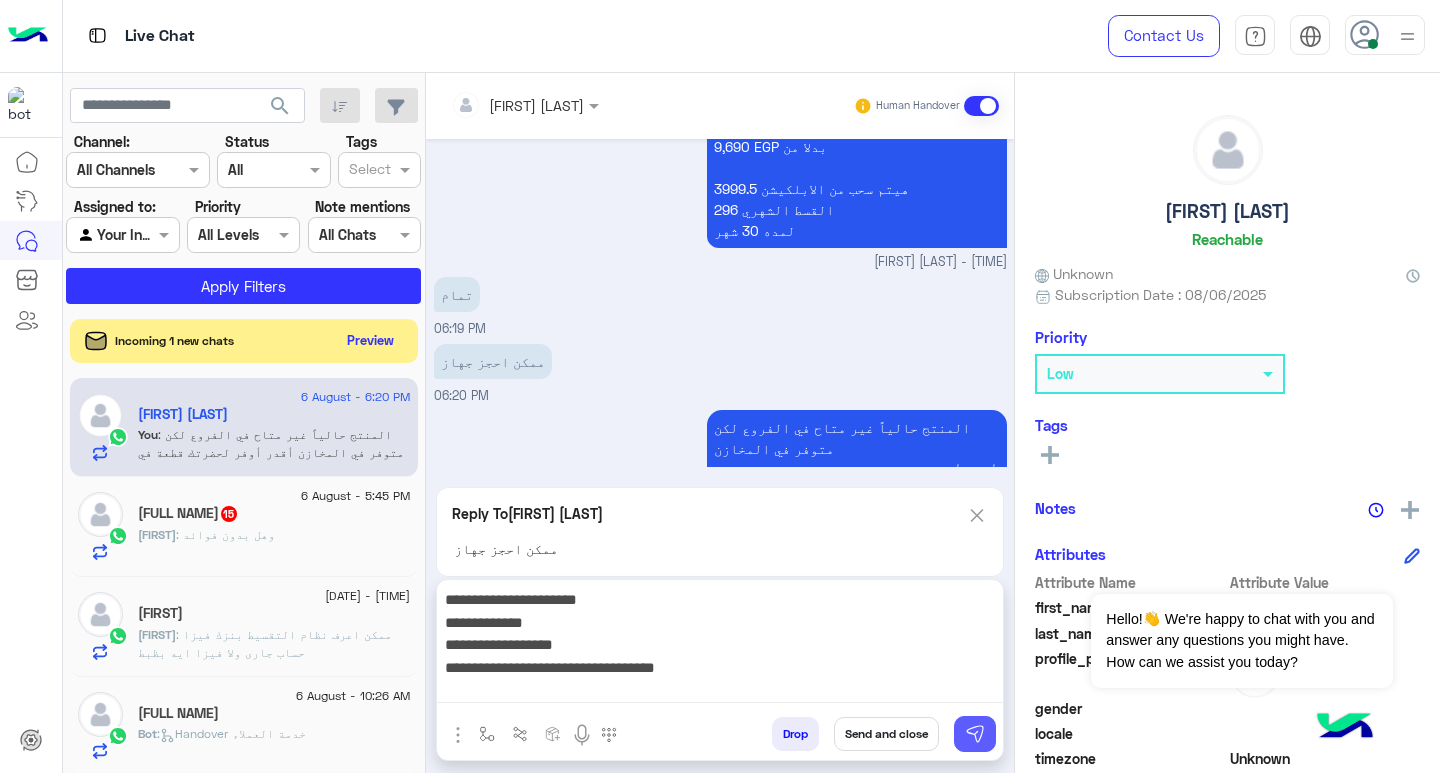 click at bounding box center [975, 734] 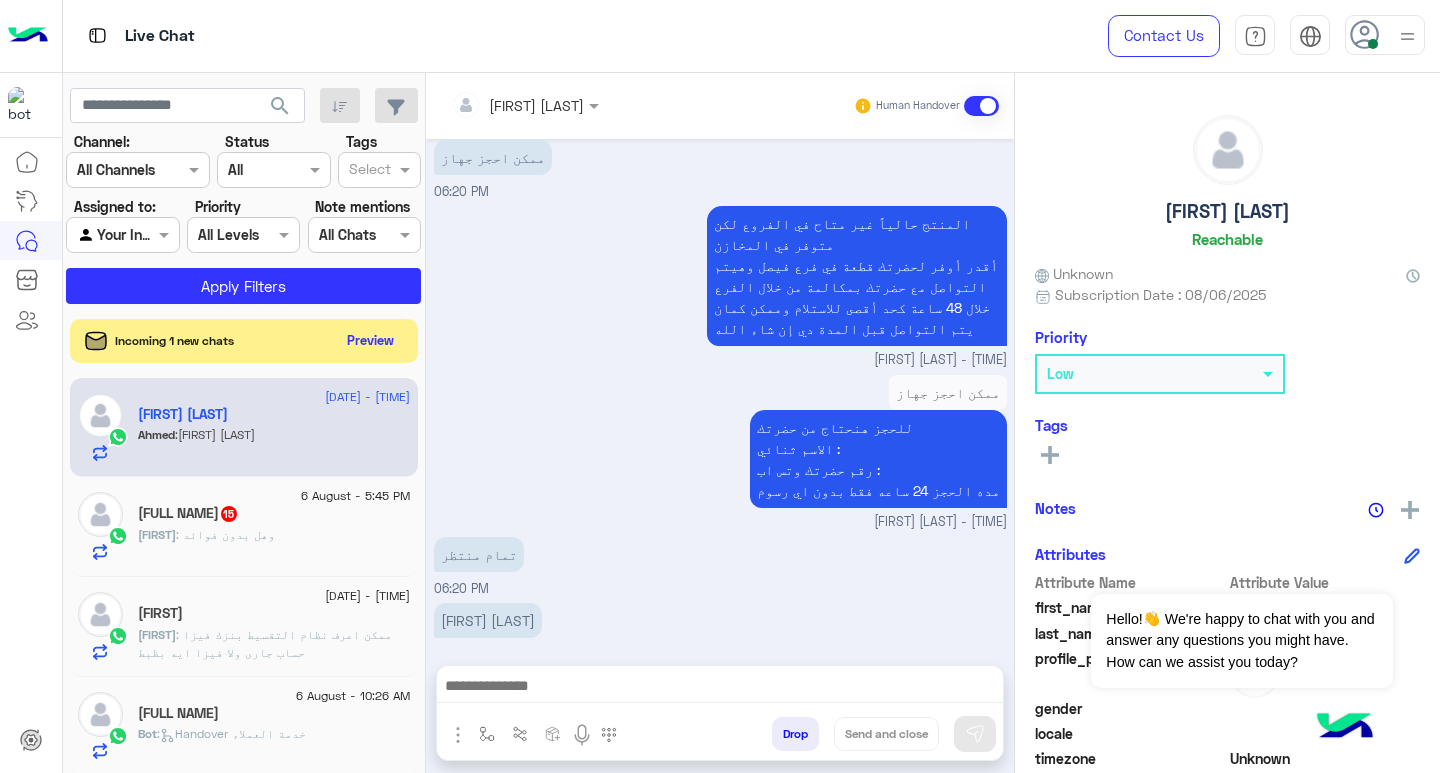 scroll, scrollTop: 2628, scrollLeft: 0, axis: vertical 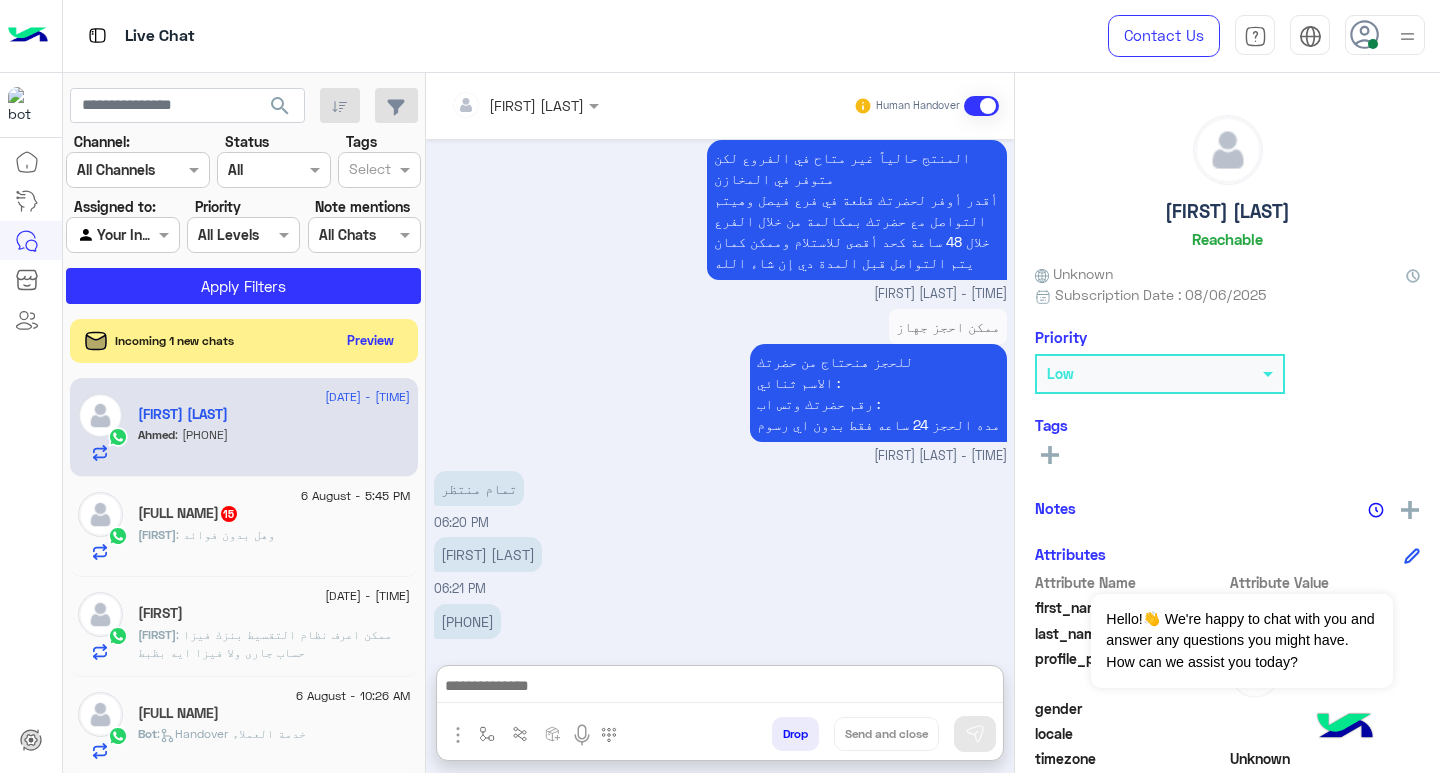 click at bounding box center [720, 688] 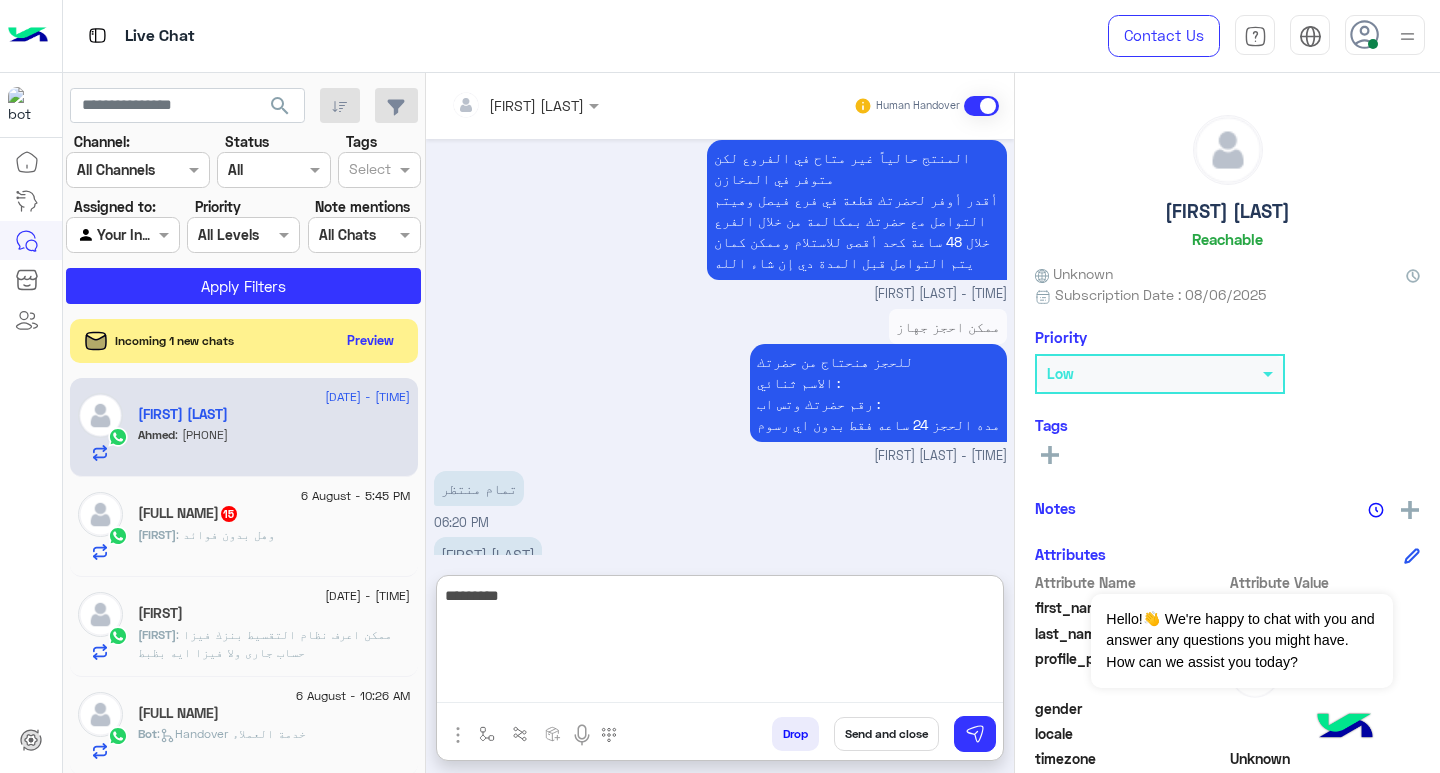 type on "*********" 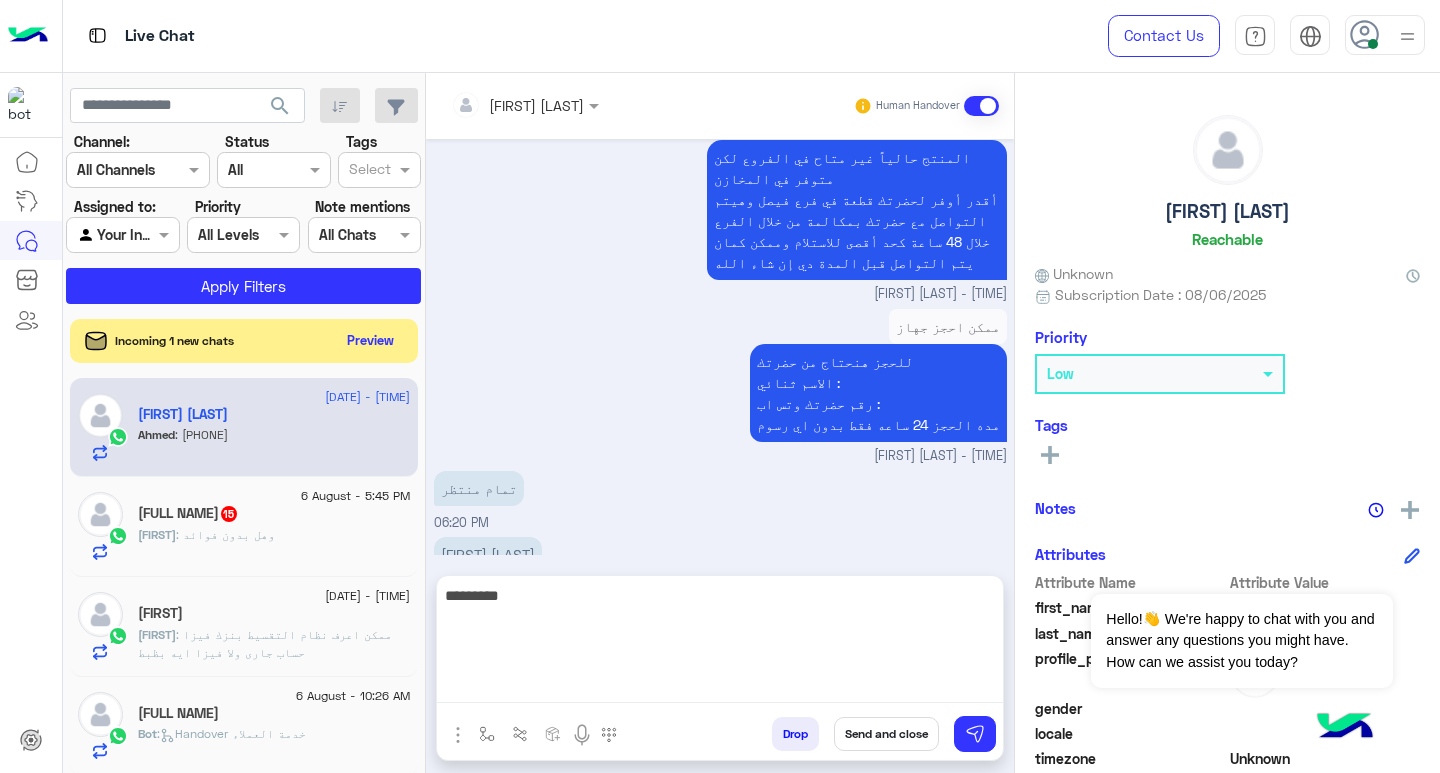 type 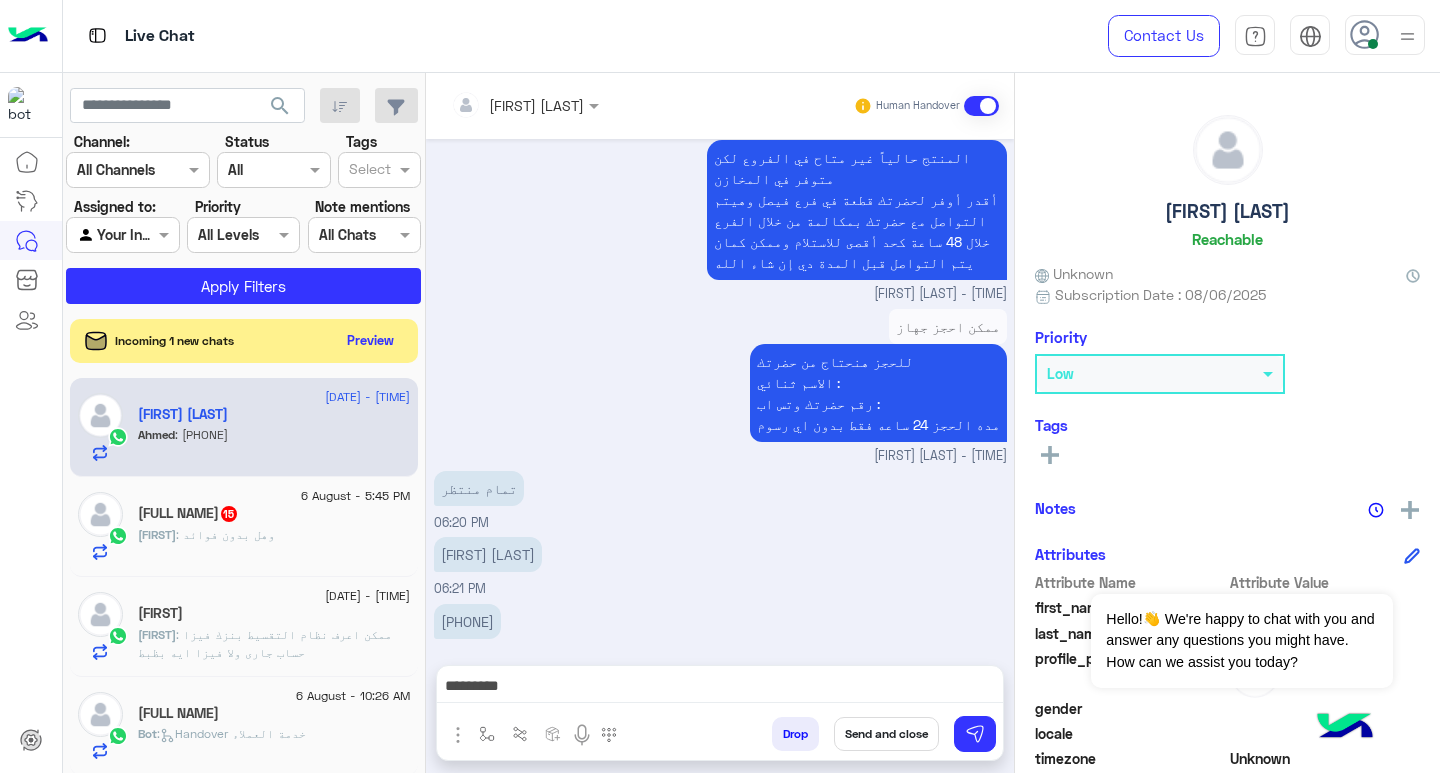 click on "*********" at bounding box center (720, 688) 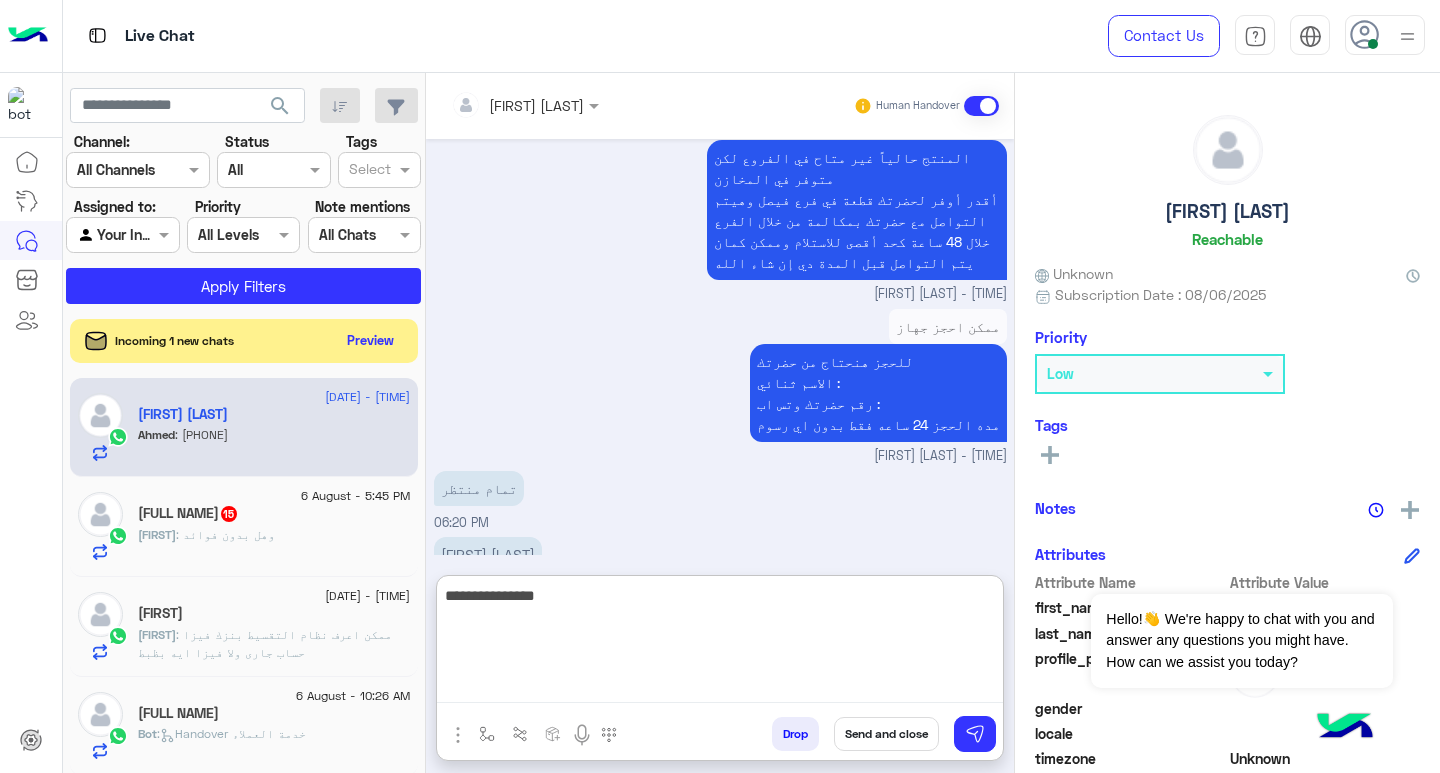 type on "**********" 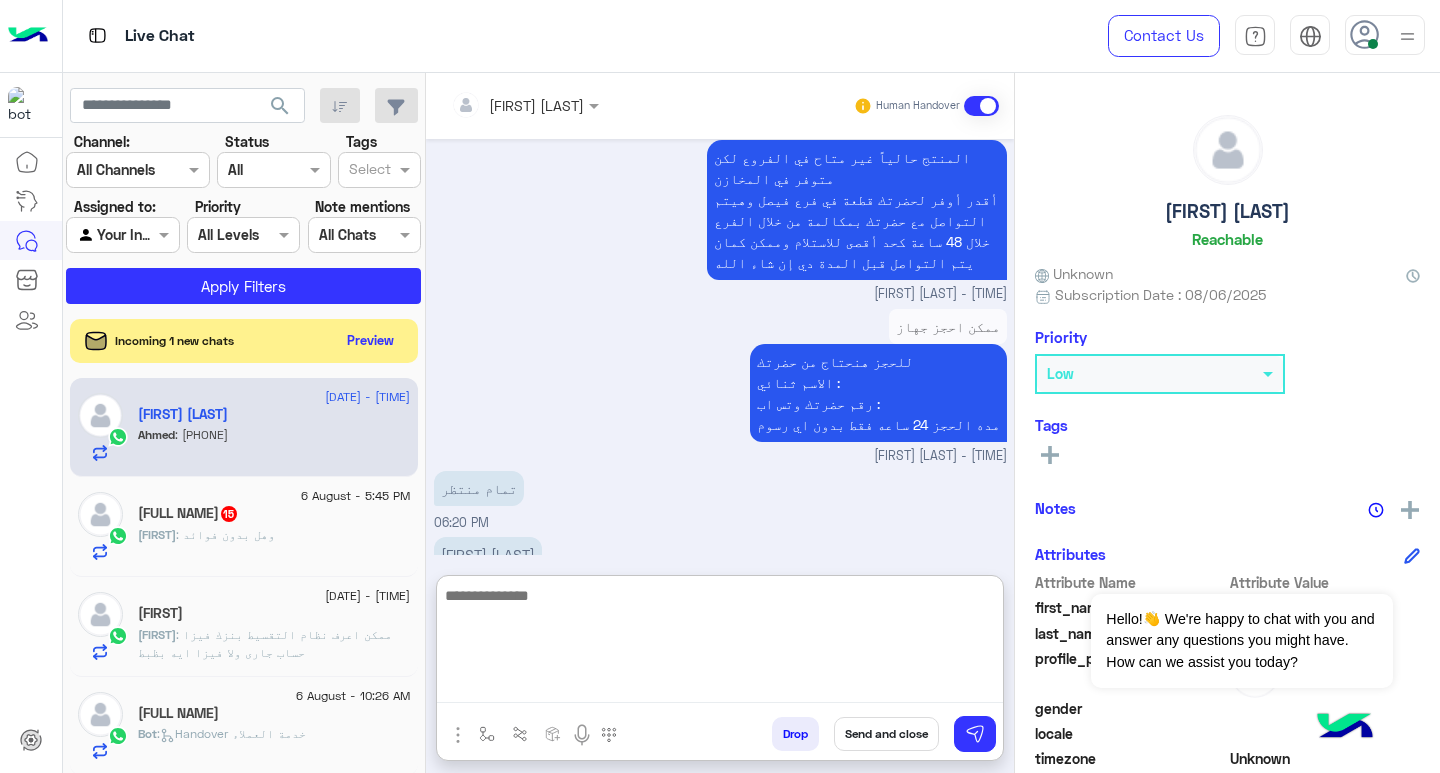 scroll, scrollTop: 2782, scrollLeft: 0, axis: vertical 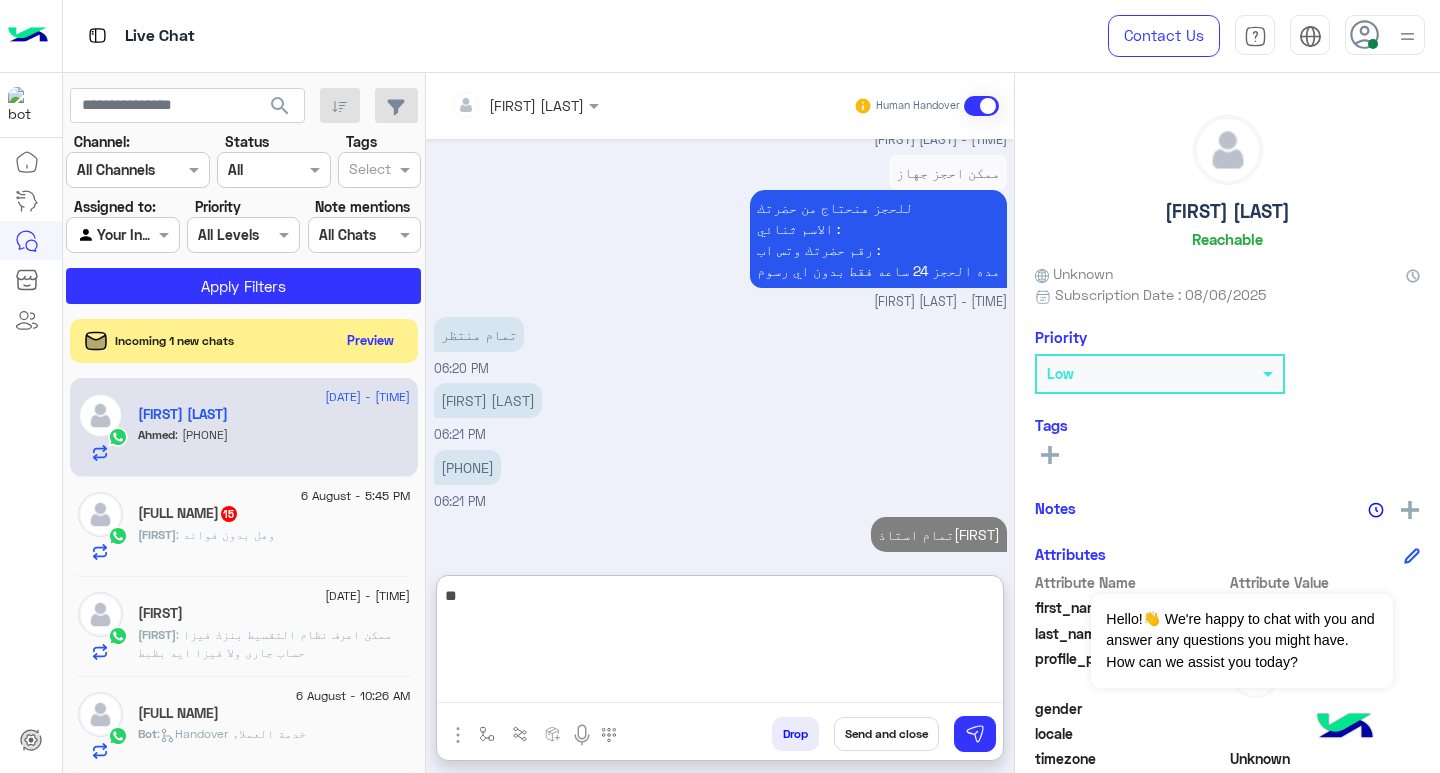 type on "*" 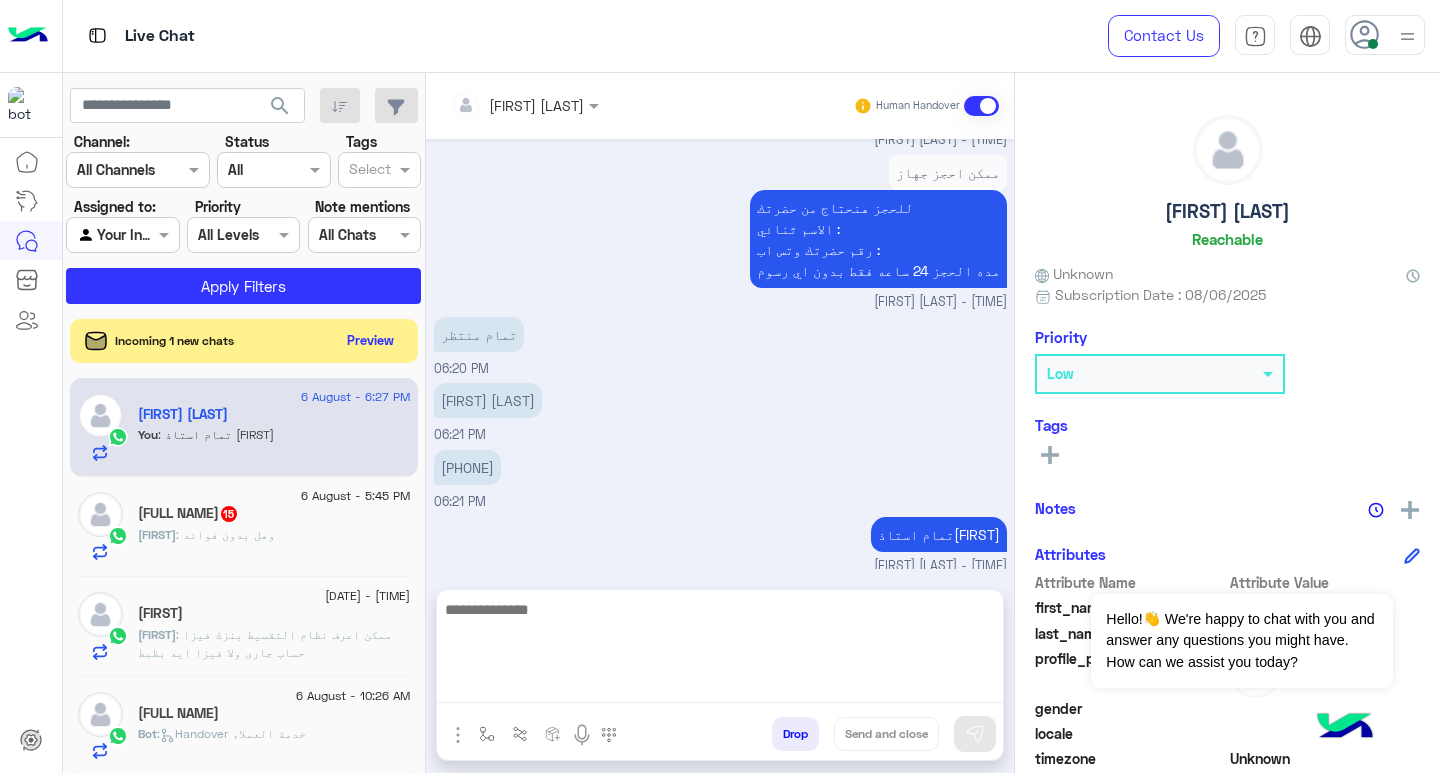 scroll, scrollTop: 2692, scrollLeft: 0, axis: vertical 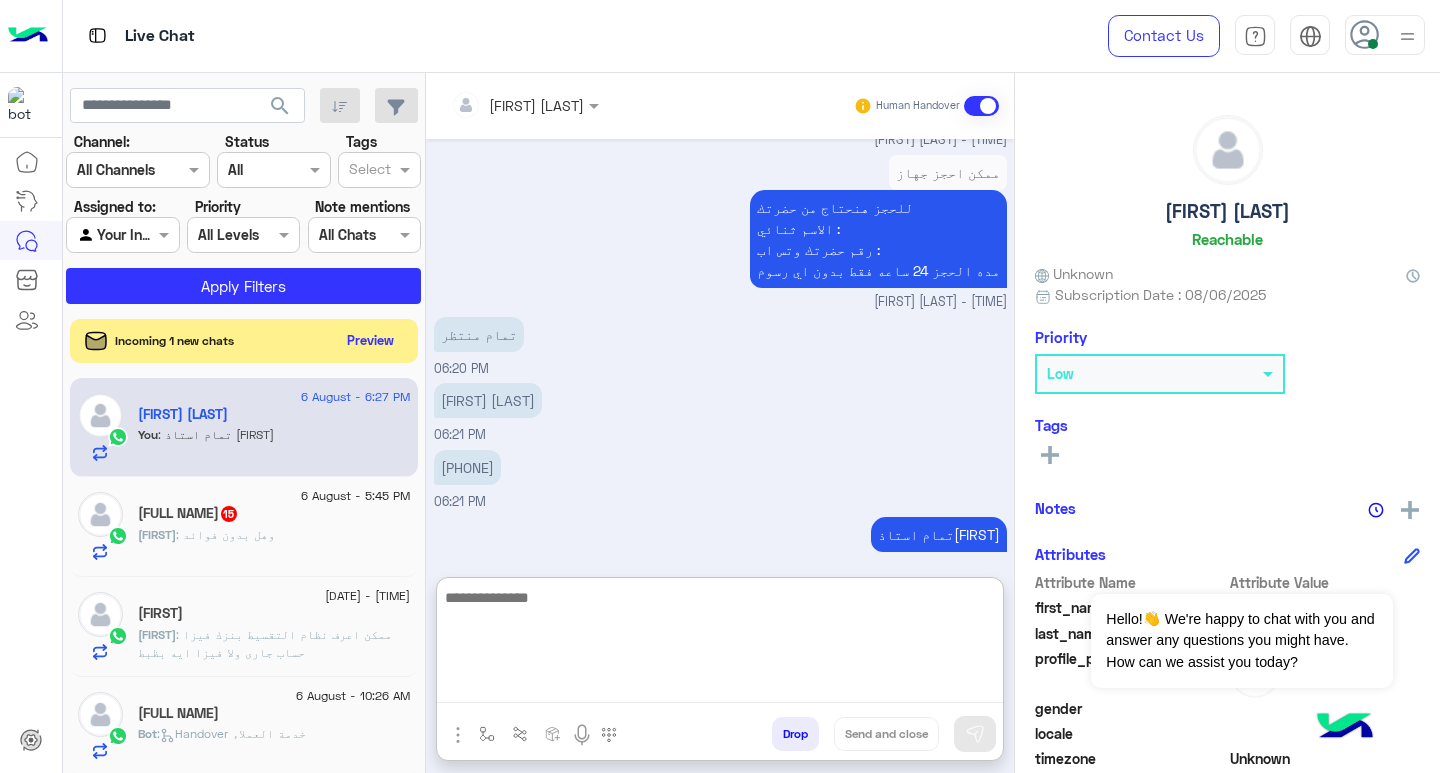 click at bounding box center [720, 644] 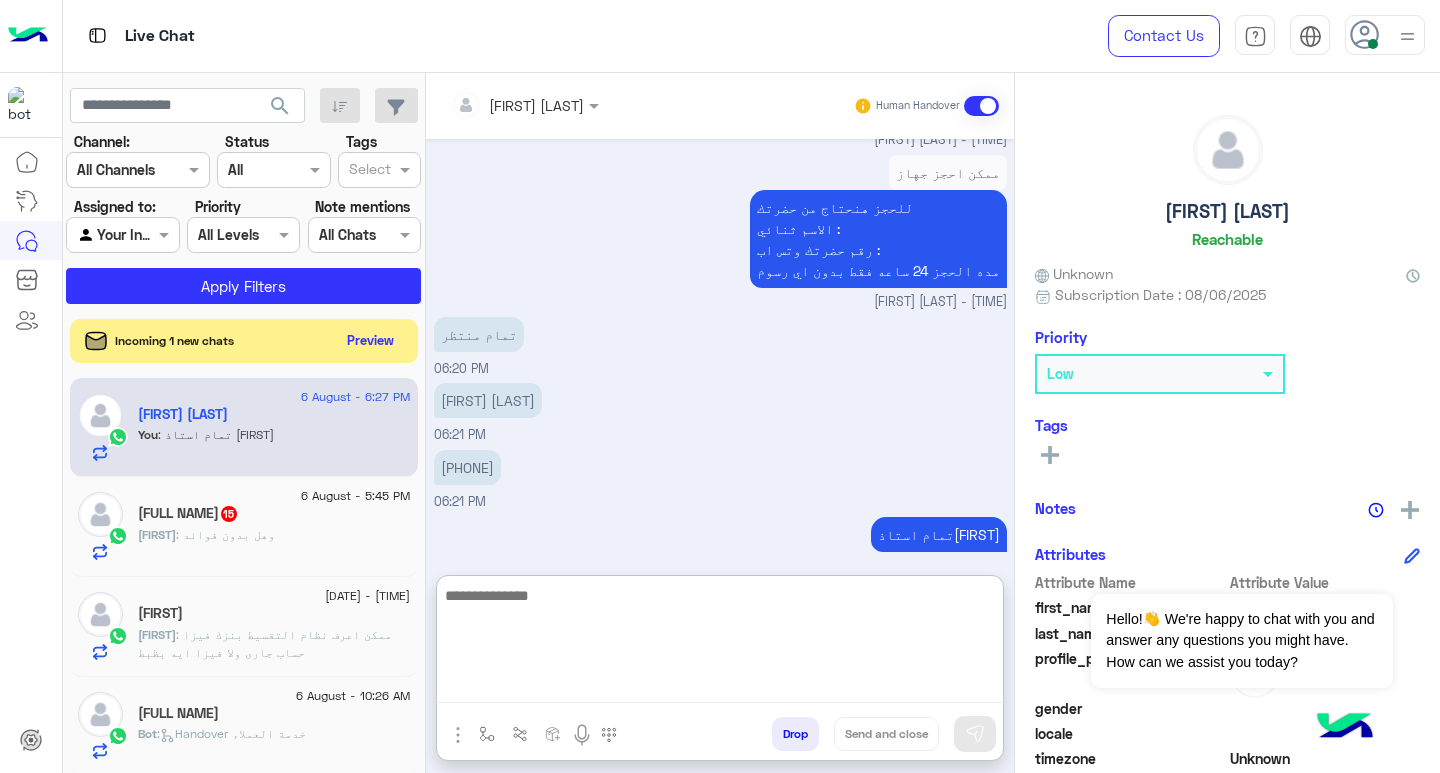 paste on "**********" 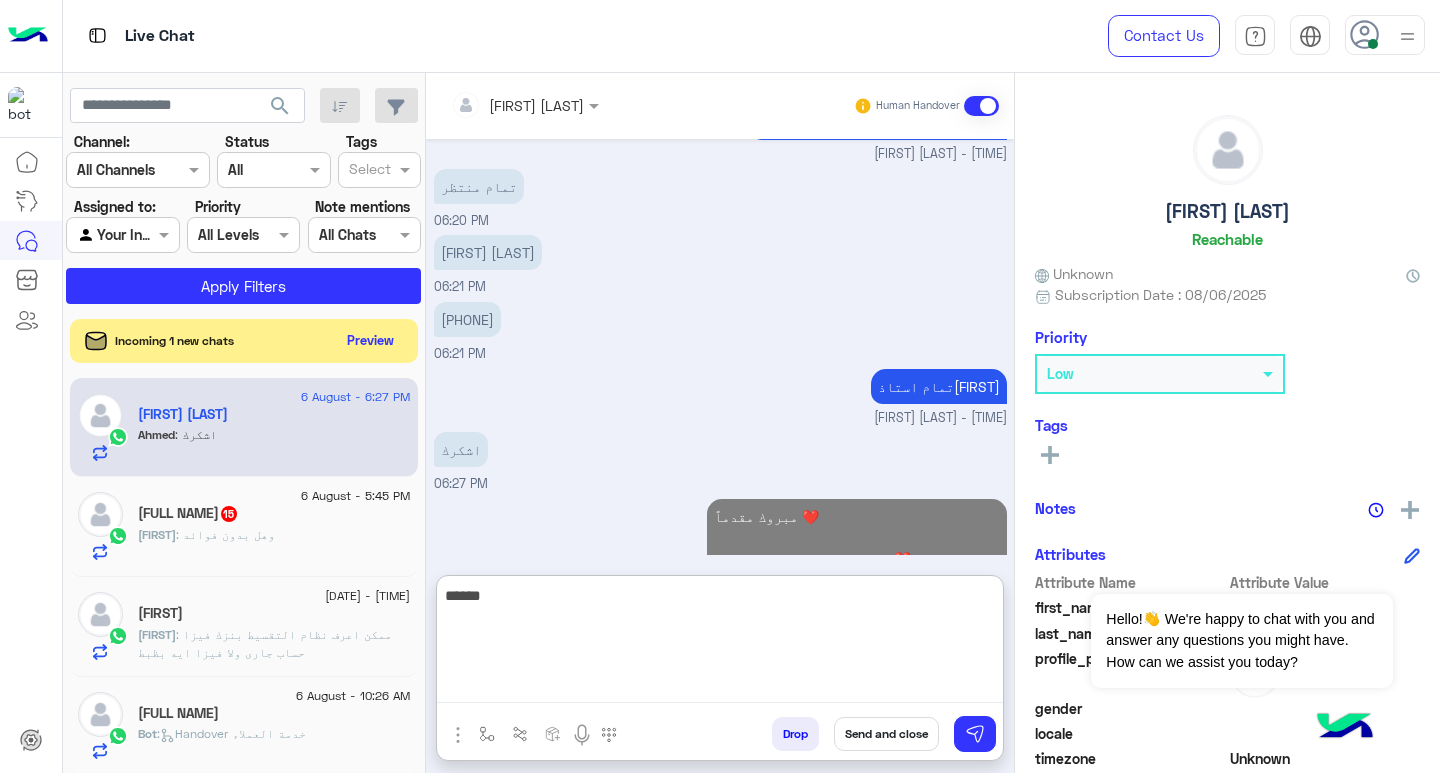scroll, scrollTop: 2996, scrollLeft: 0, axis: vertical 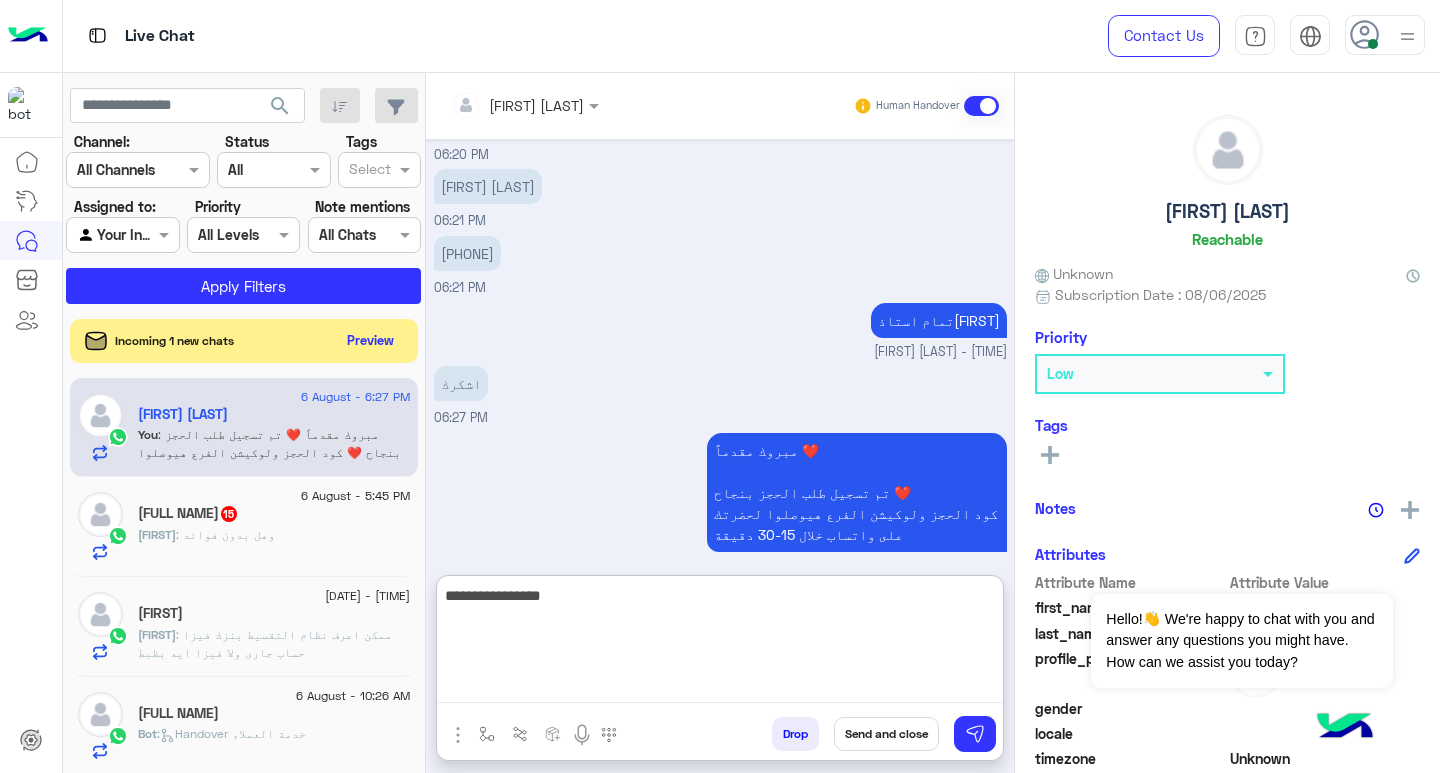 type on "**********" 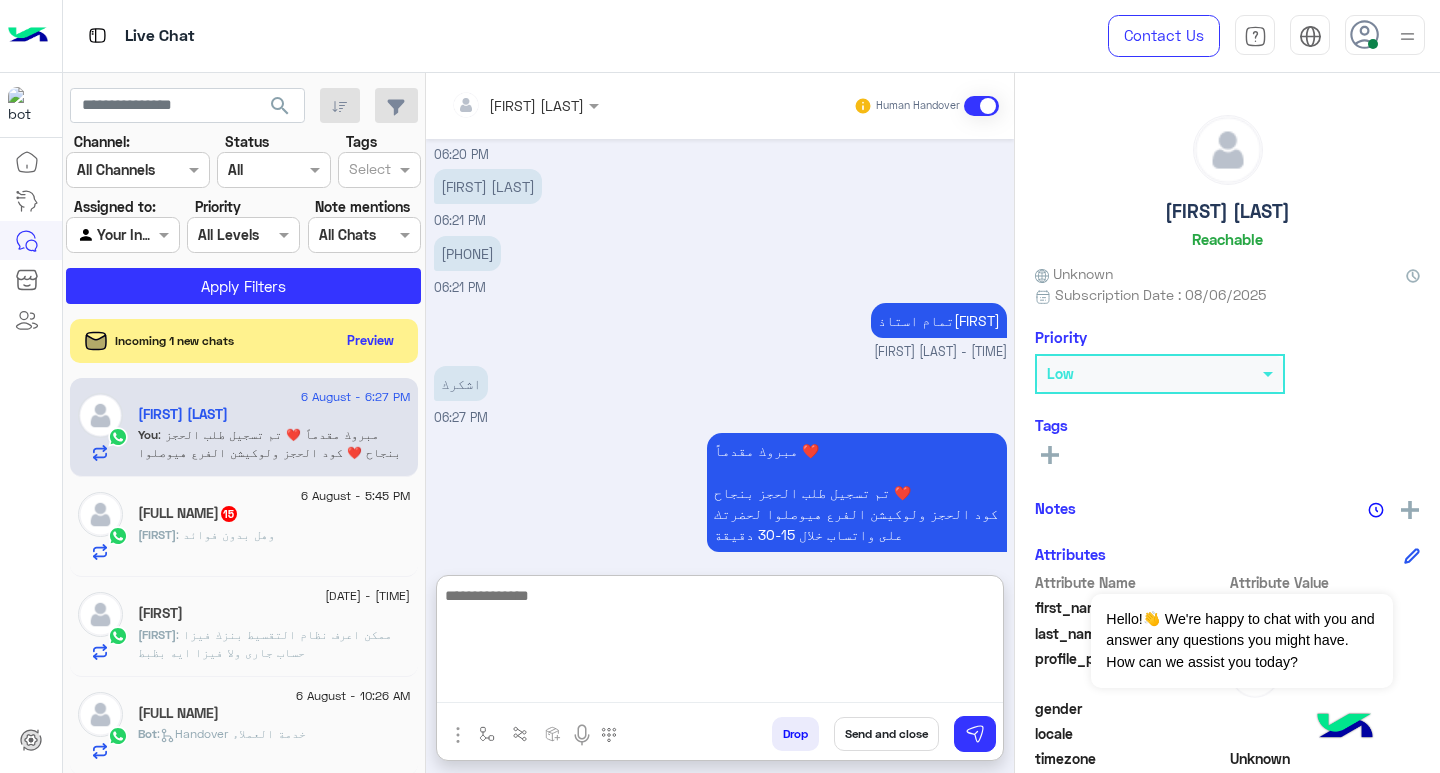 scroll, scrollTop: 3060, scrollLeft: 0, axis: vertical 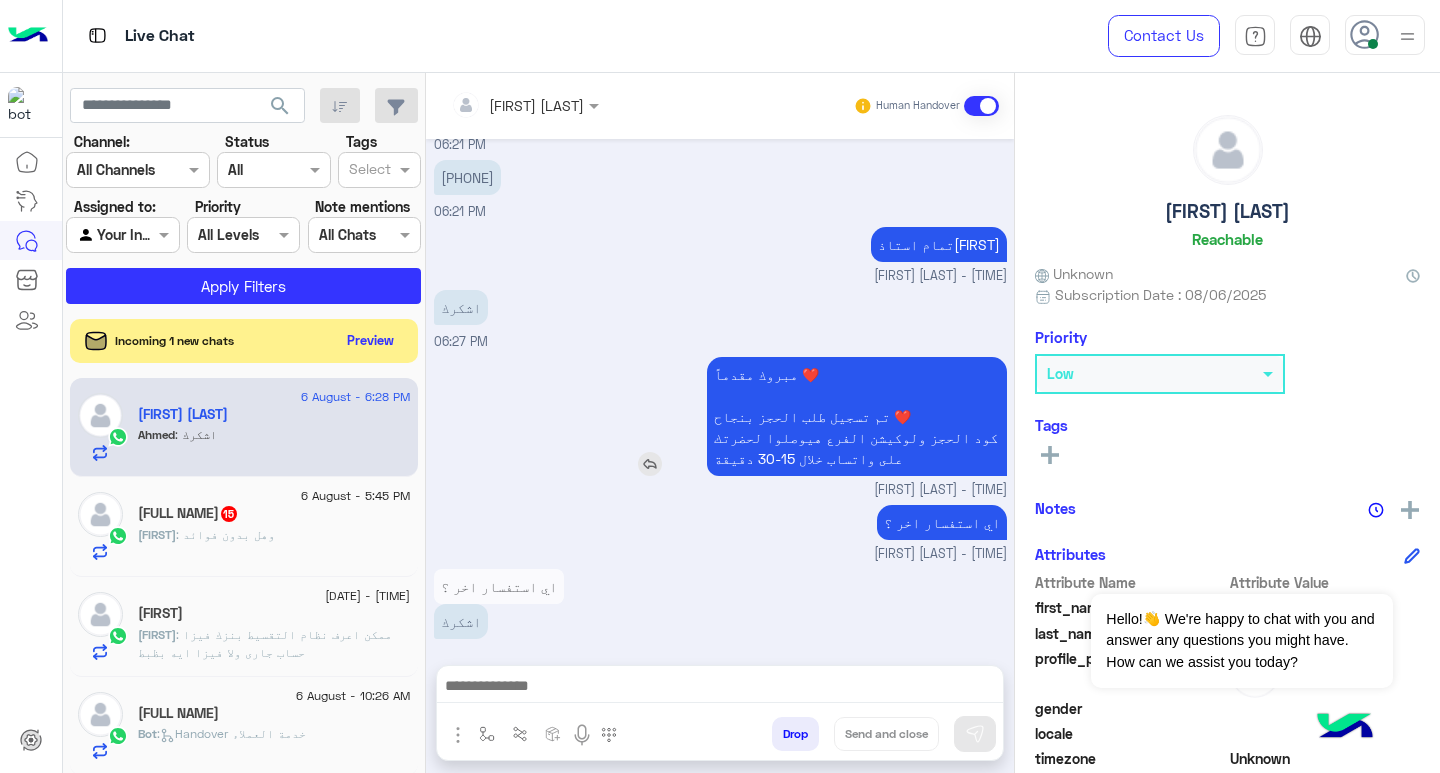 click on "مبروك مقدماً ❤️  تم تسجيل طلب الحجز بنجاح ❤️ كود الحجز ولوكيشن الفرع هيوصلوا لحضرتك على واتساب خلال 15-30 دقيقة" at bounding box center [800, 416] 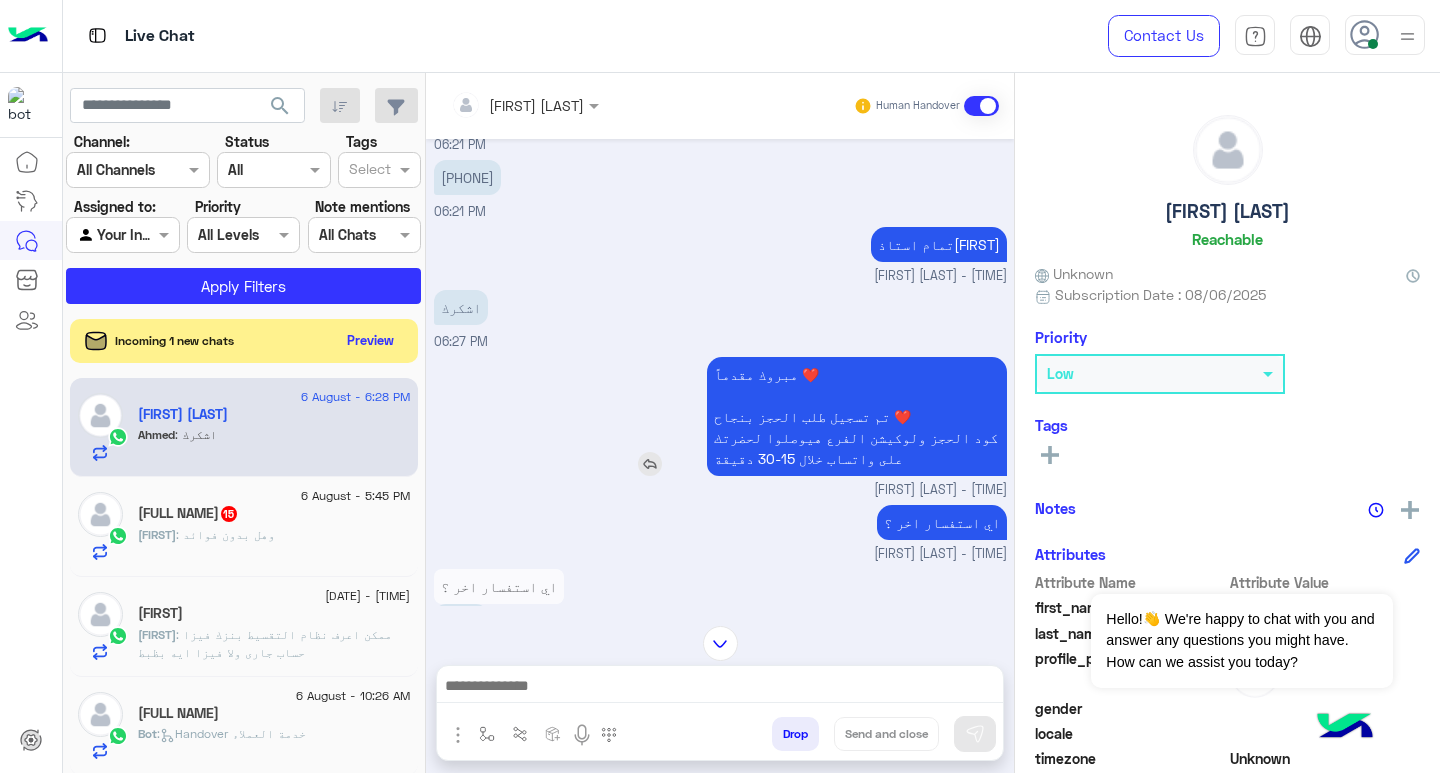 scroll, scrollTop: 2839, scrollLeft: 0, axis: vertical 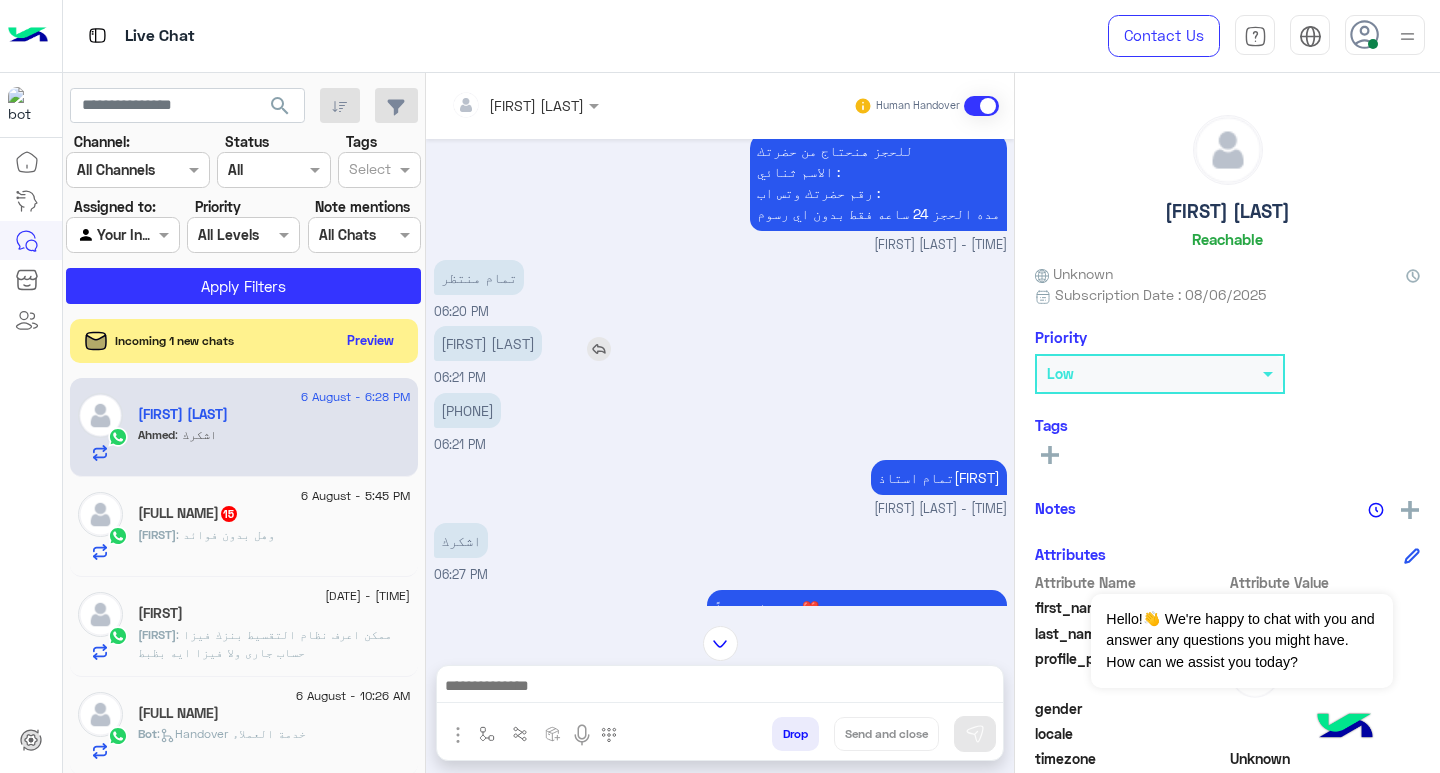 click on "احمد عويس" at bounding box center [488, 343] 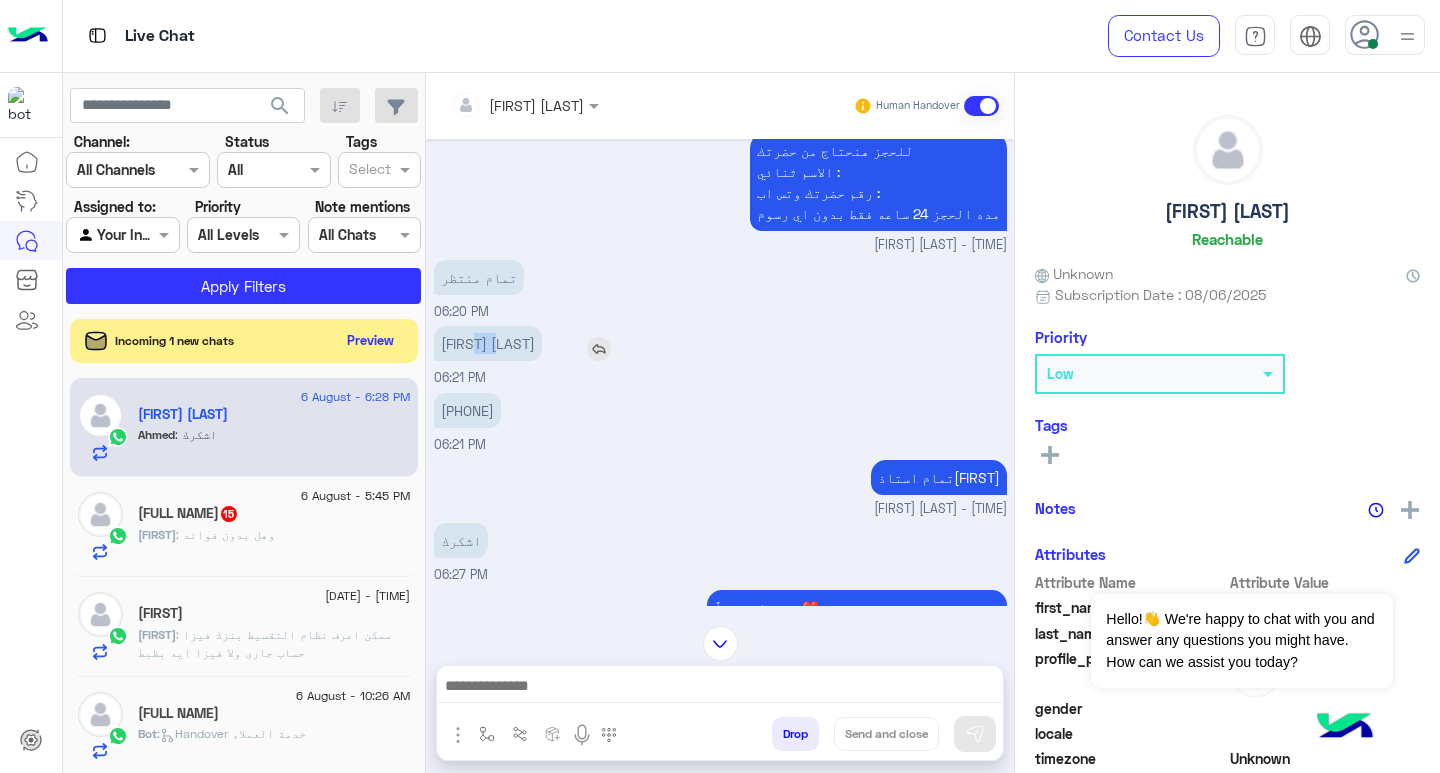 click on "احمد عويس" at bounding box center [488, 343] 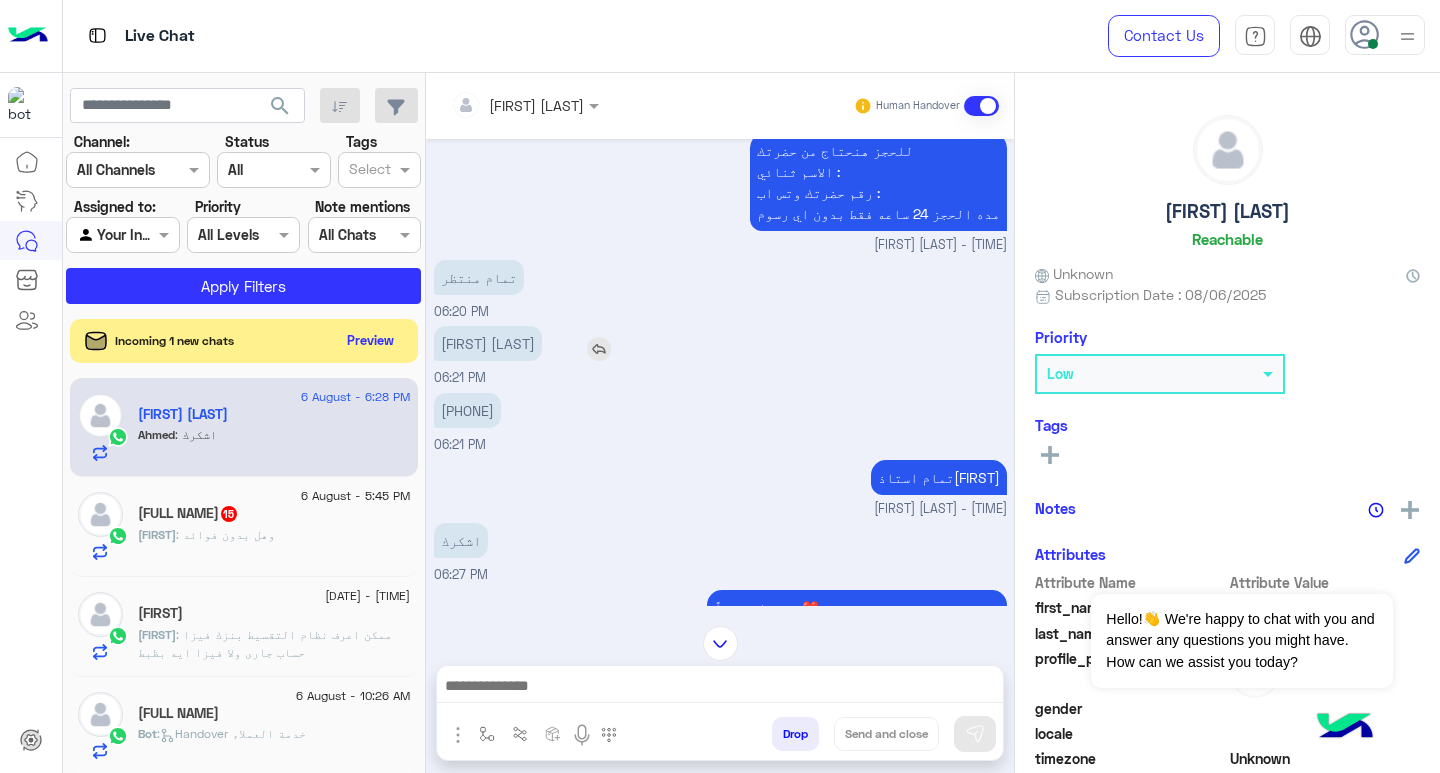 click on "احمد عويس" at bounding box center [488, 343] 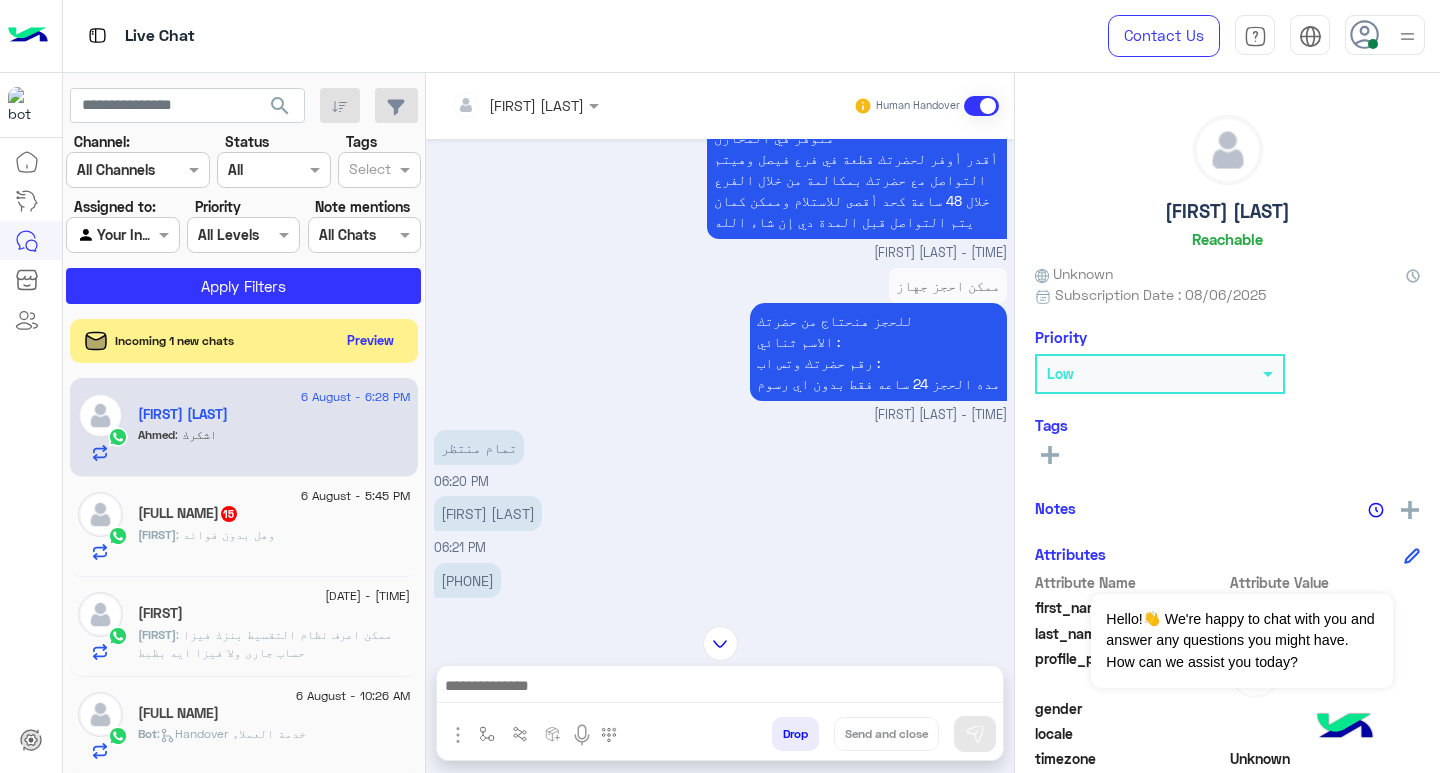 scroll, scrollTop: 2604, scrollLeft: 0, axis: vertical 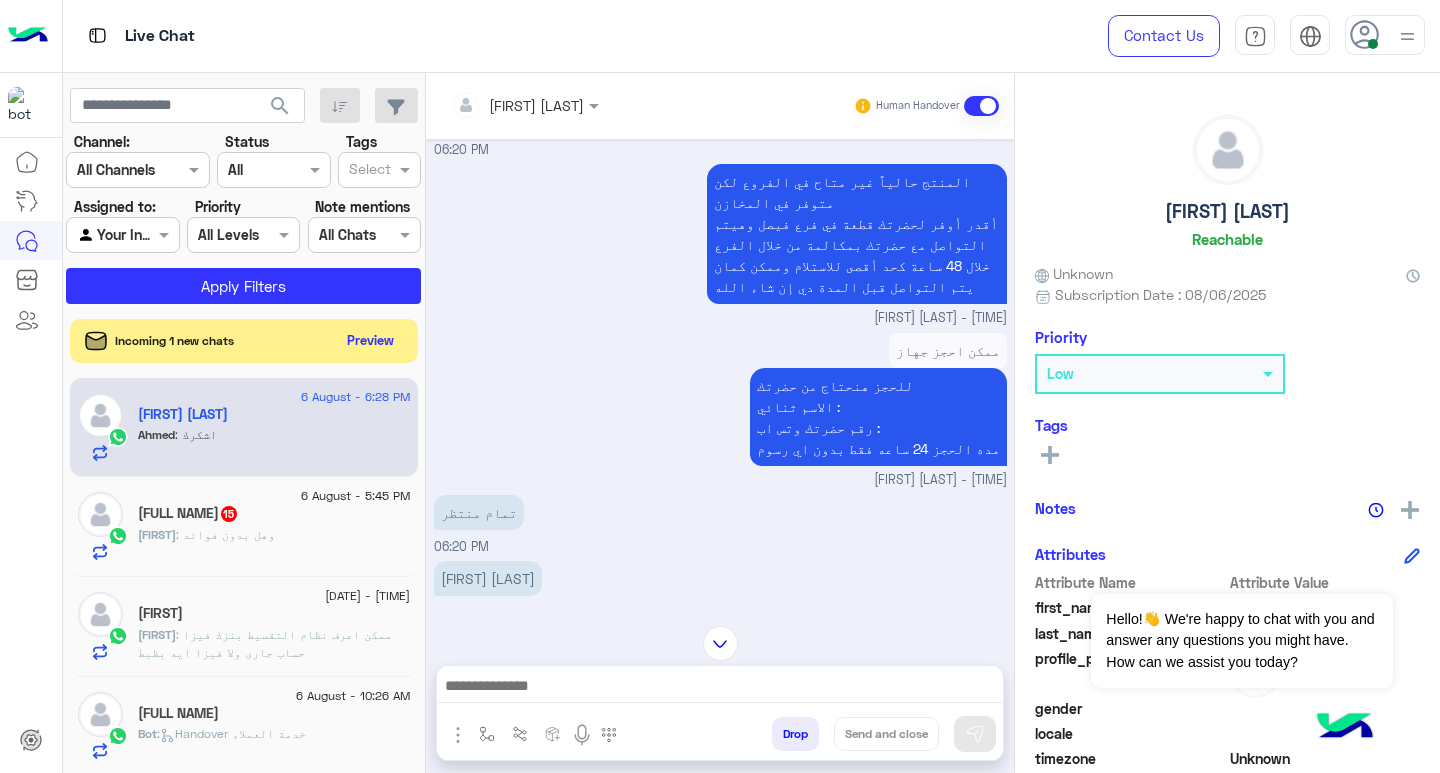 copy 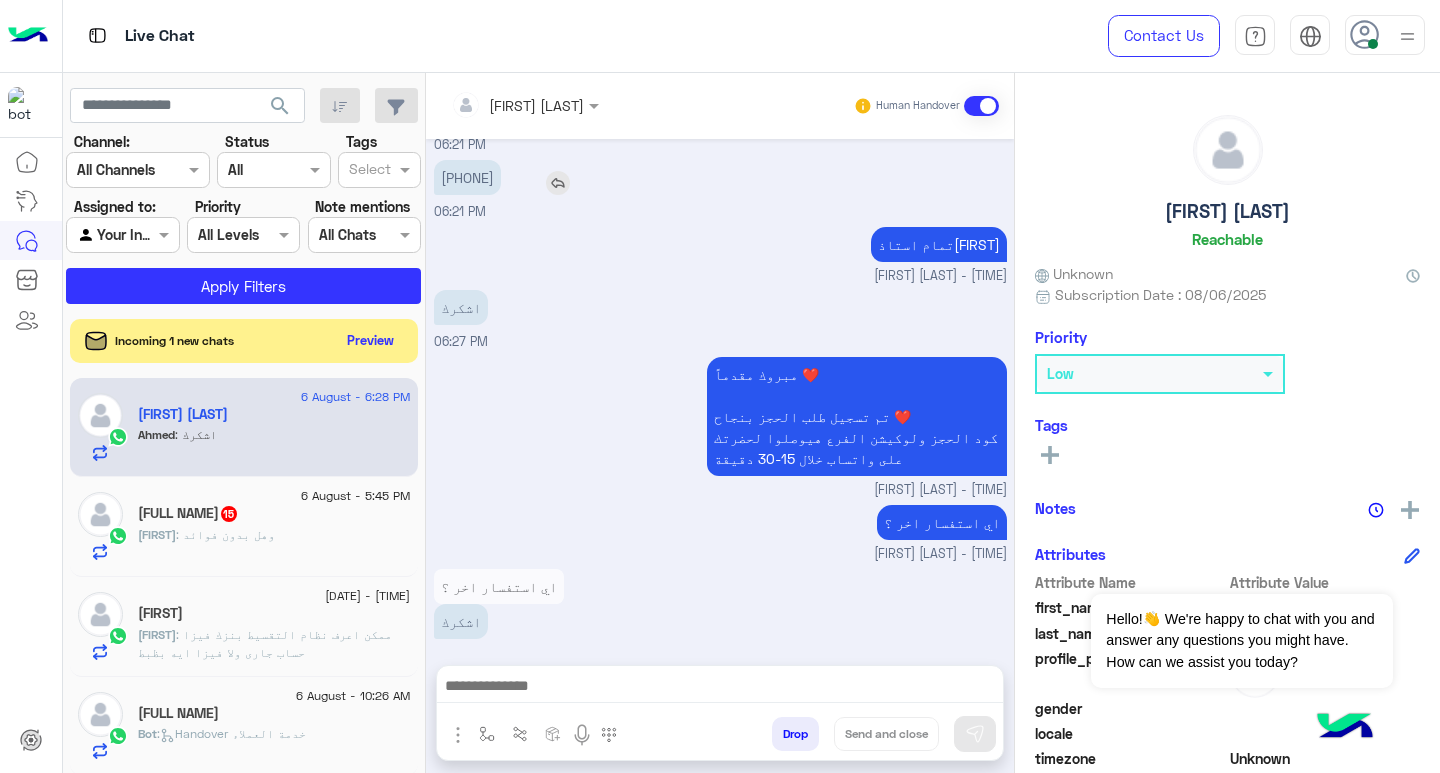 click on "01009358923" at bounding box center (467, 177) 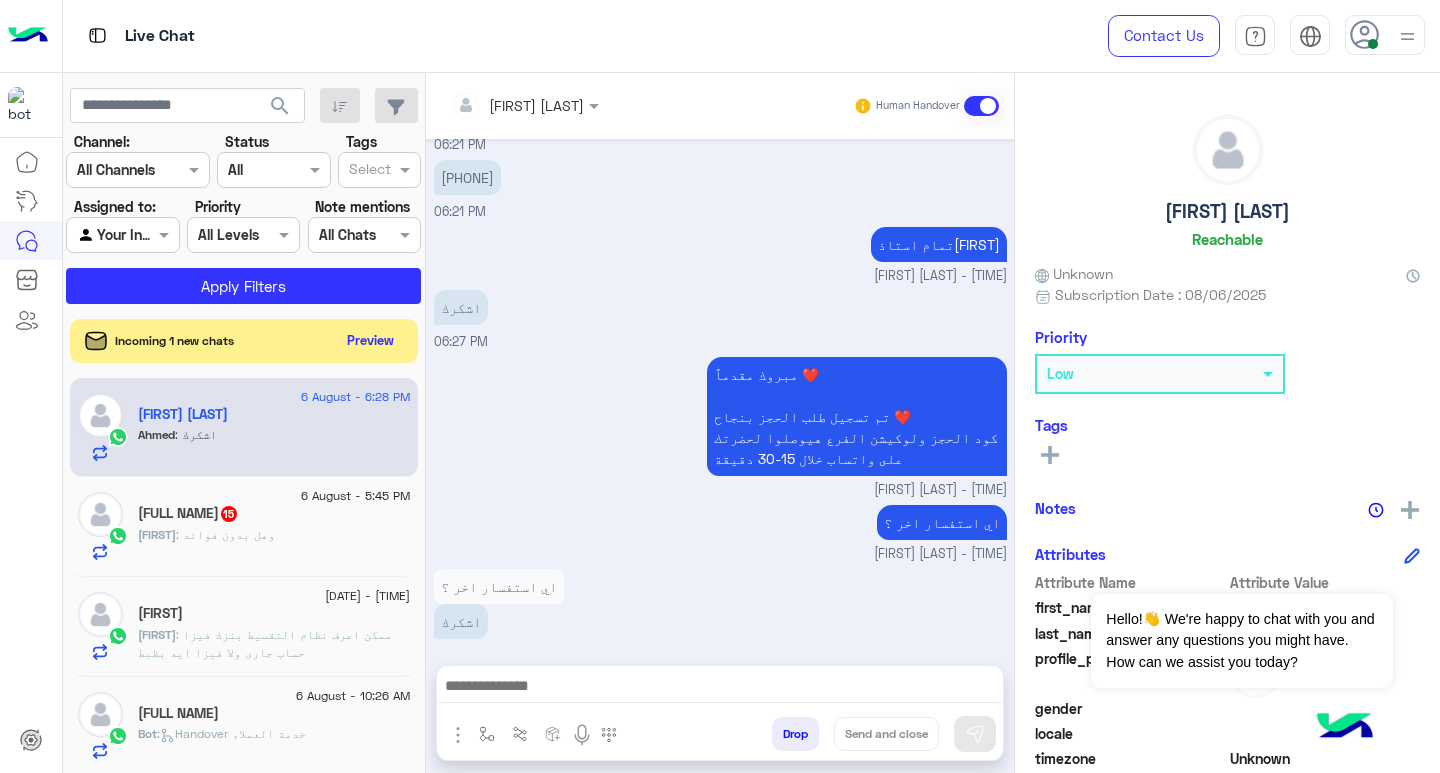 copy on "01009358923" 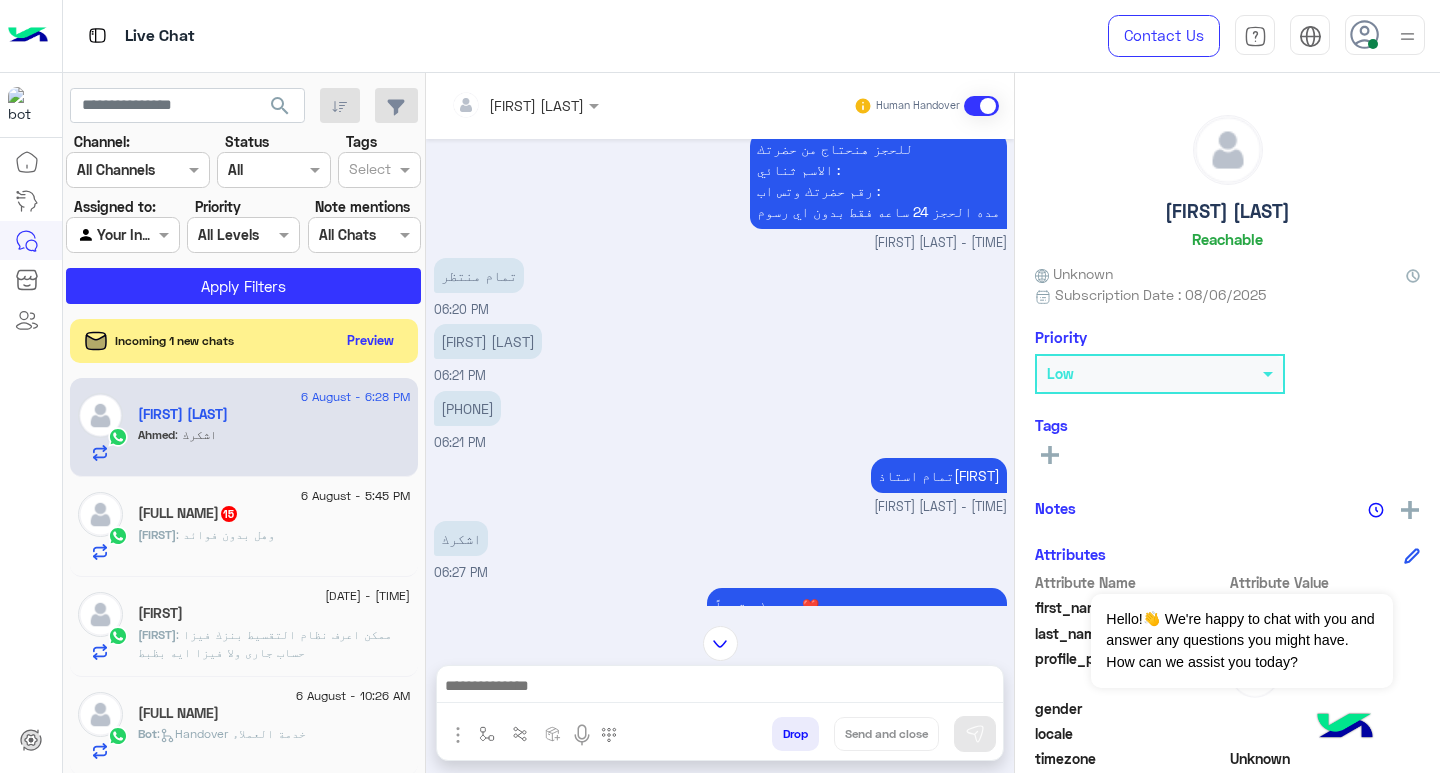 scroll, scrollTop: 2839, scrollLeft: 0, axis: vertical 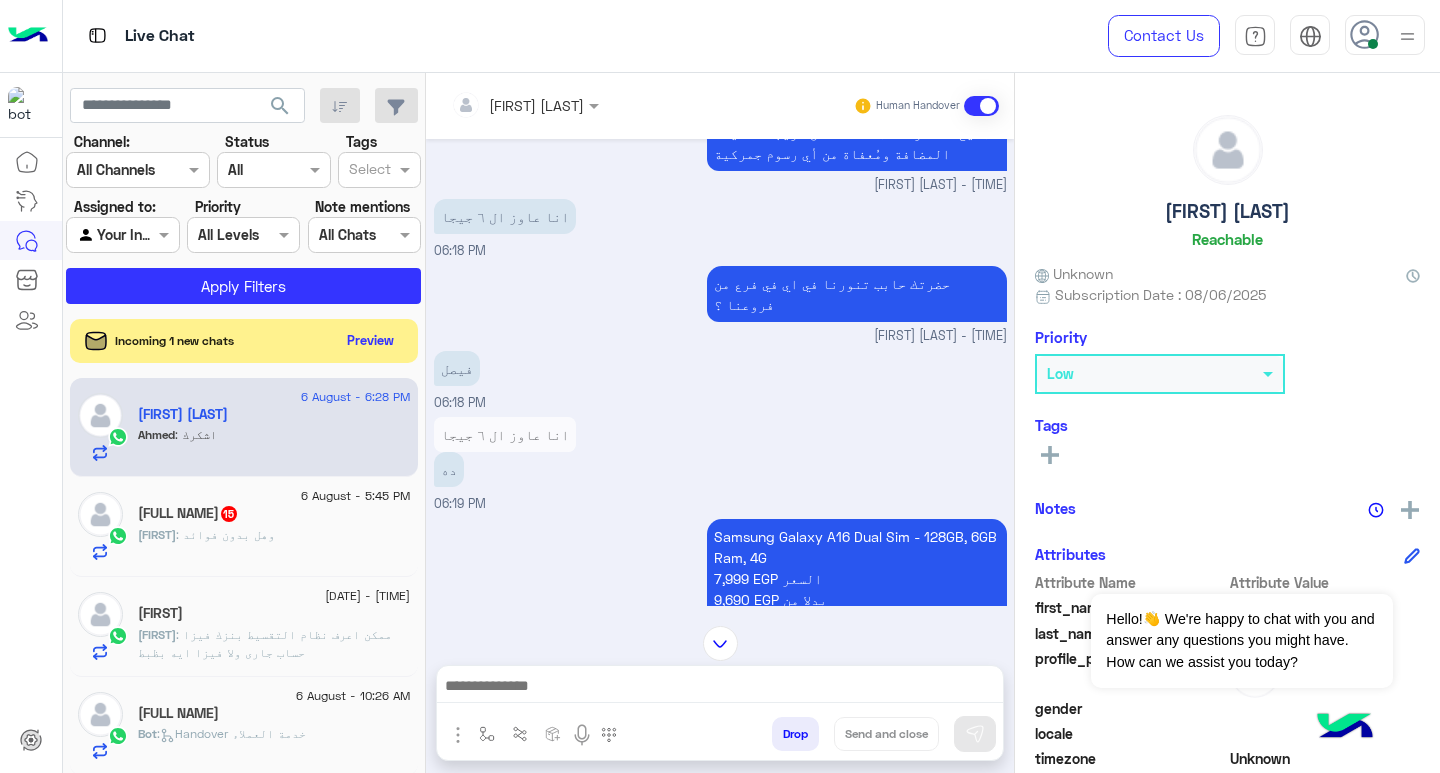click on "Samsung Galaxy A16 Dual Sim - 128GB, 6GB Ram, 4G 7,999 EGP   السعر  9,690 EGP بدلا من  هيتم سحب من الابلكيشن 3999.5 القسط الشهري  296  لمده 30 شهر" at bounding box center (857, 610) 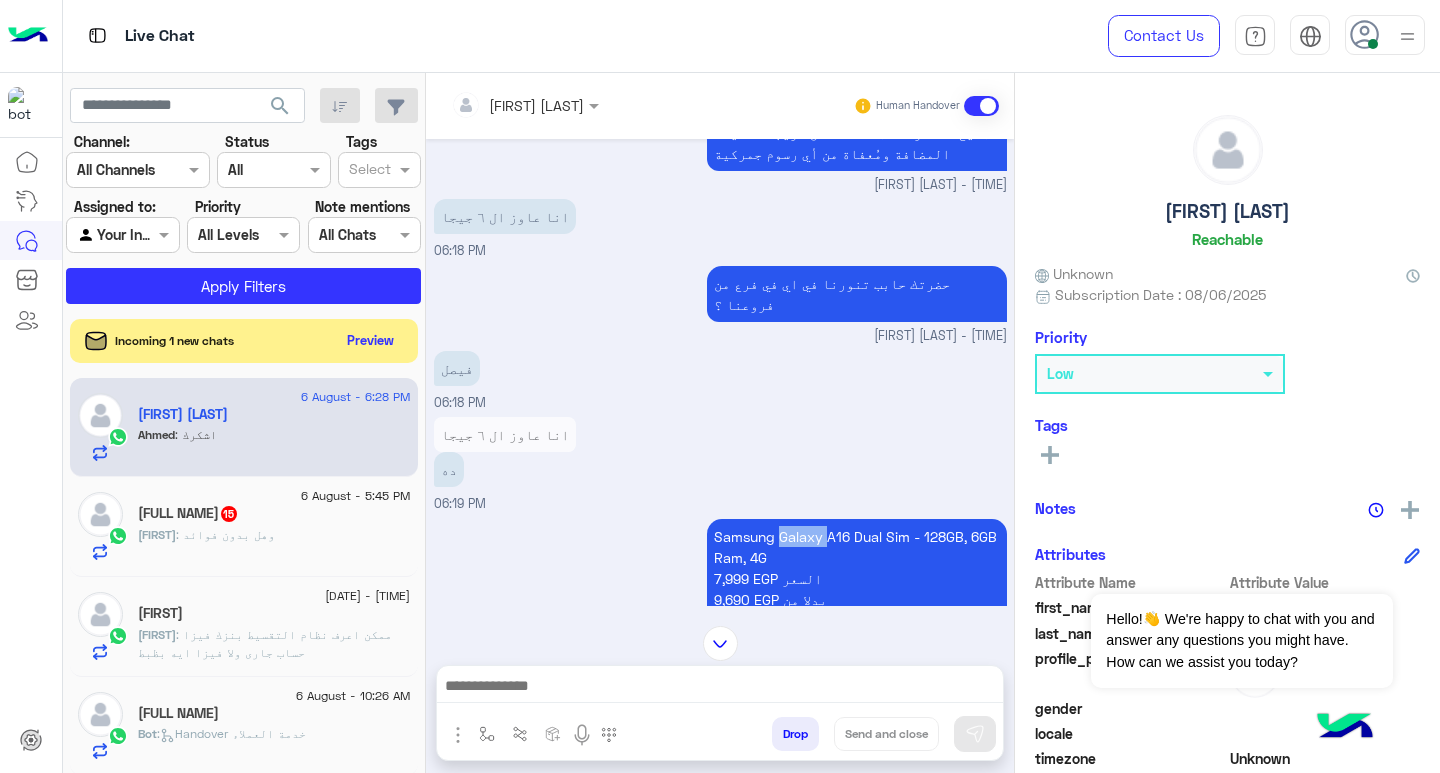 click on "Samsung Galaxy A16 Dual Sim - 128GB, 6GB Ram, 4G 7,999 EGP   السعر  9,690 EGP بدلا من  هيتم سحب من الابلكيشن 3999.5 القسط الشهري  296  لمده 30 شهر" at bounding box center [857, 610] 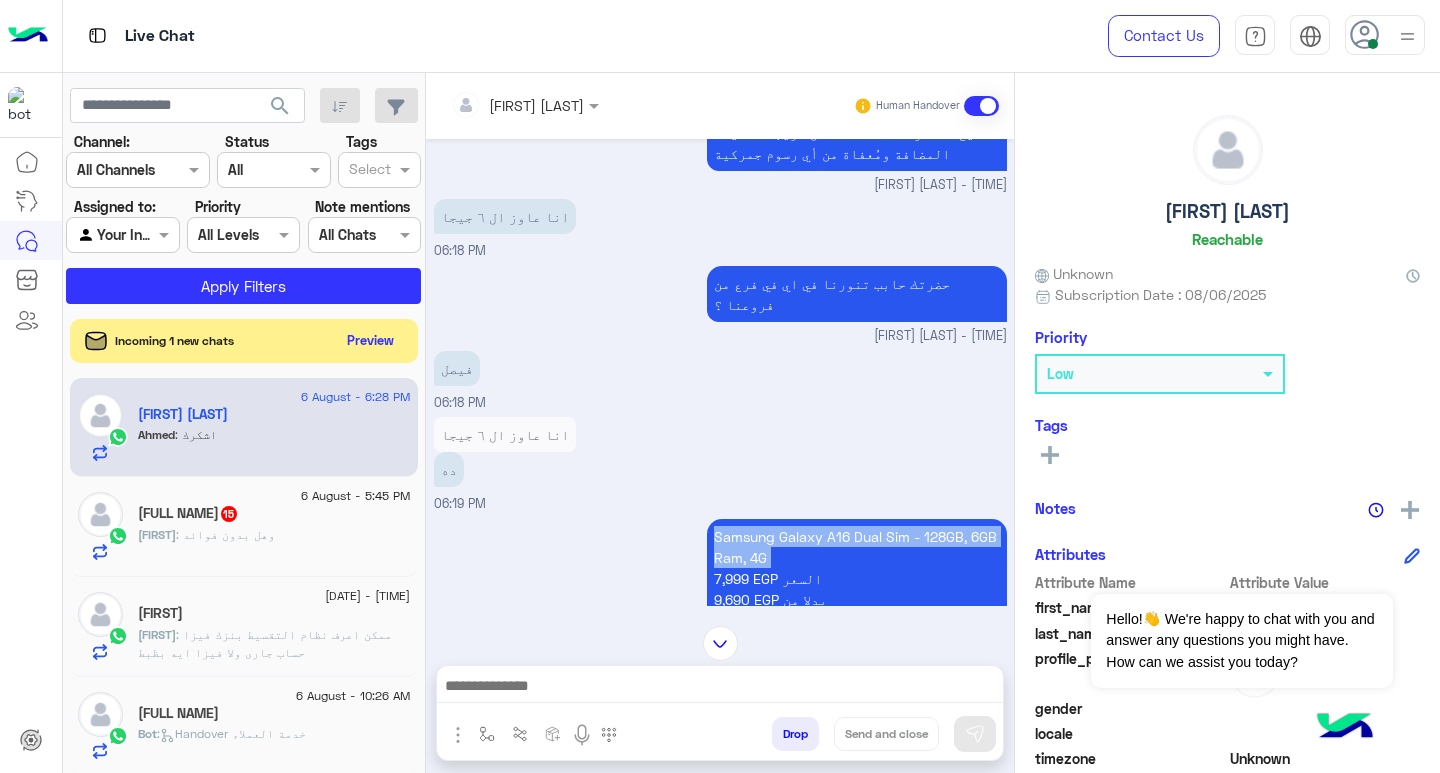 click on "Samsung Galaxy A16 Dual Sim - 128GB, 6GB Ram, 4G 7,999 EGP   السعر  9,690 EGP بدلا من  هيتم سحب من الابلكيشن 3999.5 القسط الشهري  296  لمده 30 شهر" at bounding box center [857, 610] 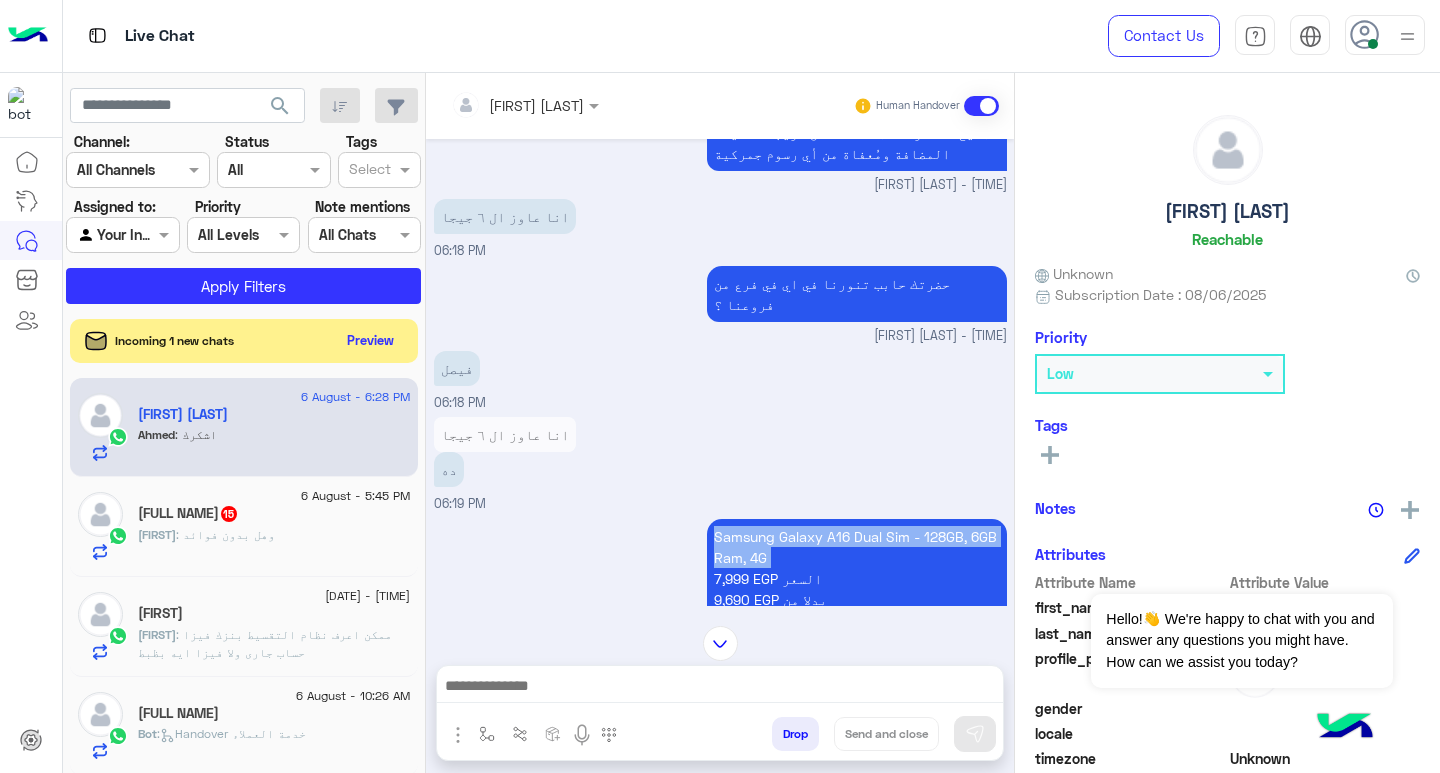 scroll, scrollTop: 3033, scrollLeft: 0, axis: vertical 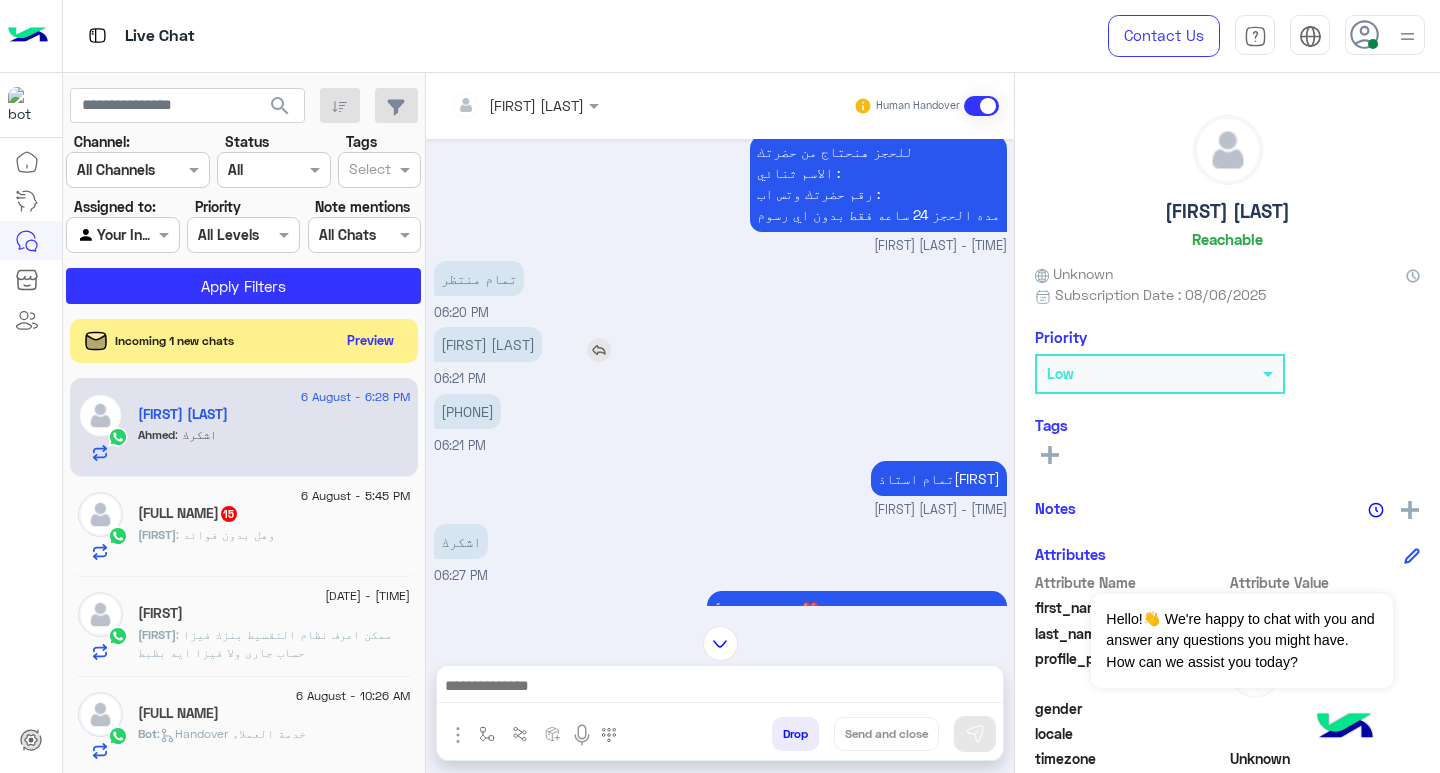 click on "احمد عويس" at bounding box center (488, 344) 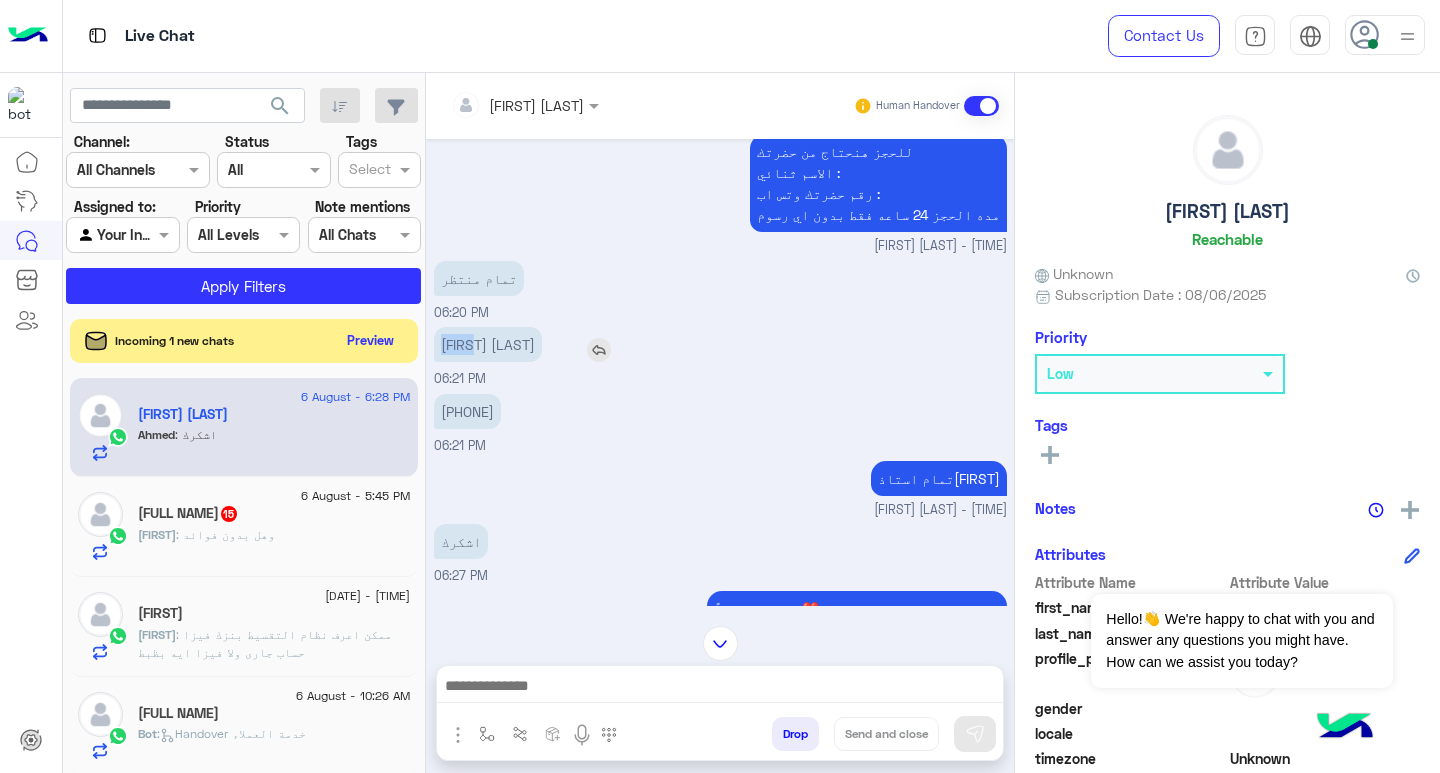 click on "احمد عويس" at bounding box center [488, 344] 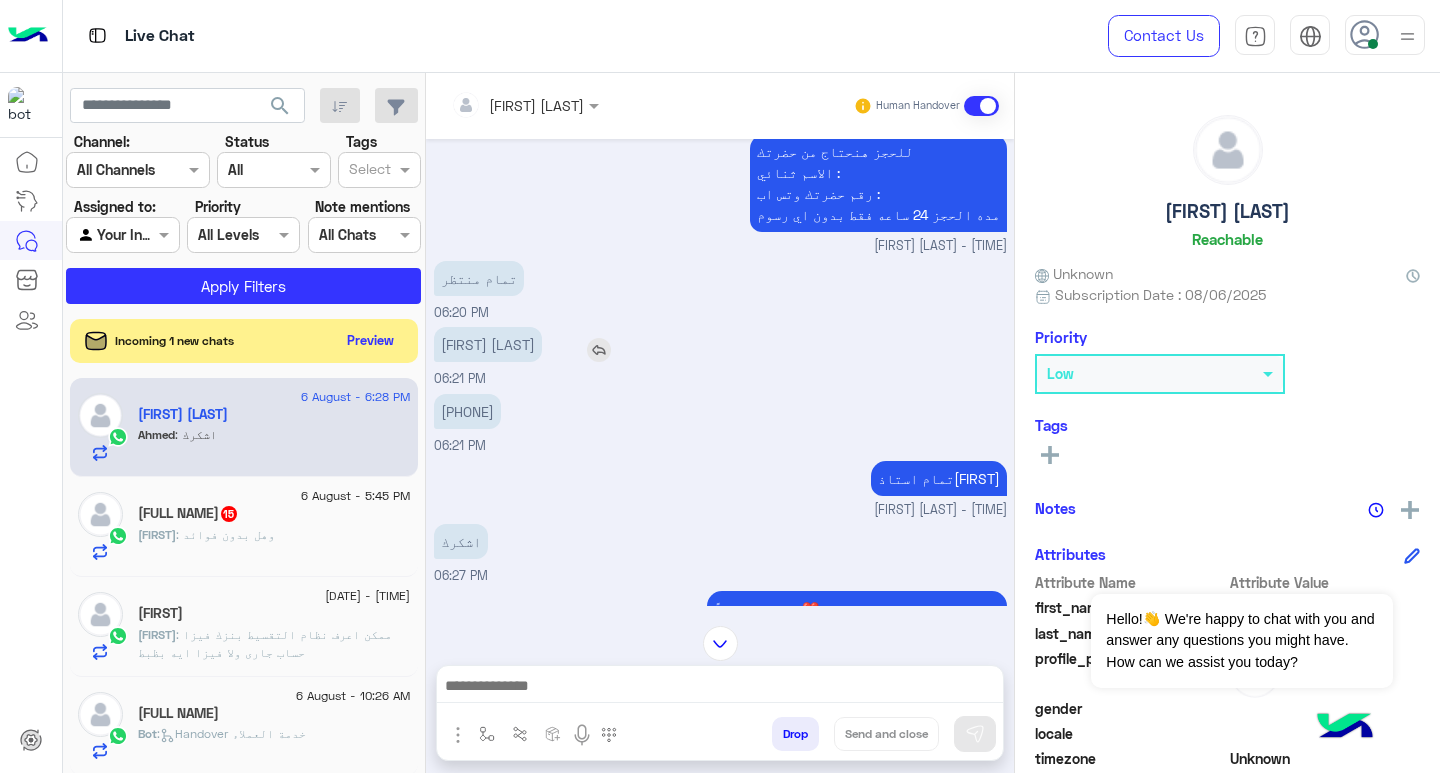 click on "احمد عويس" at bounding box center [488, 344] 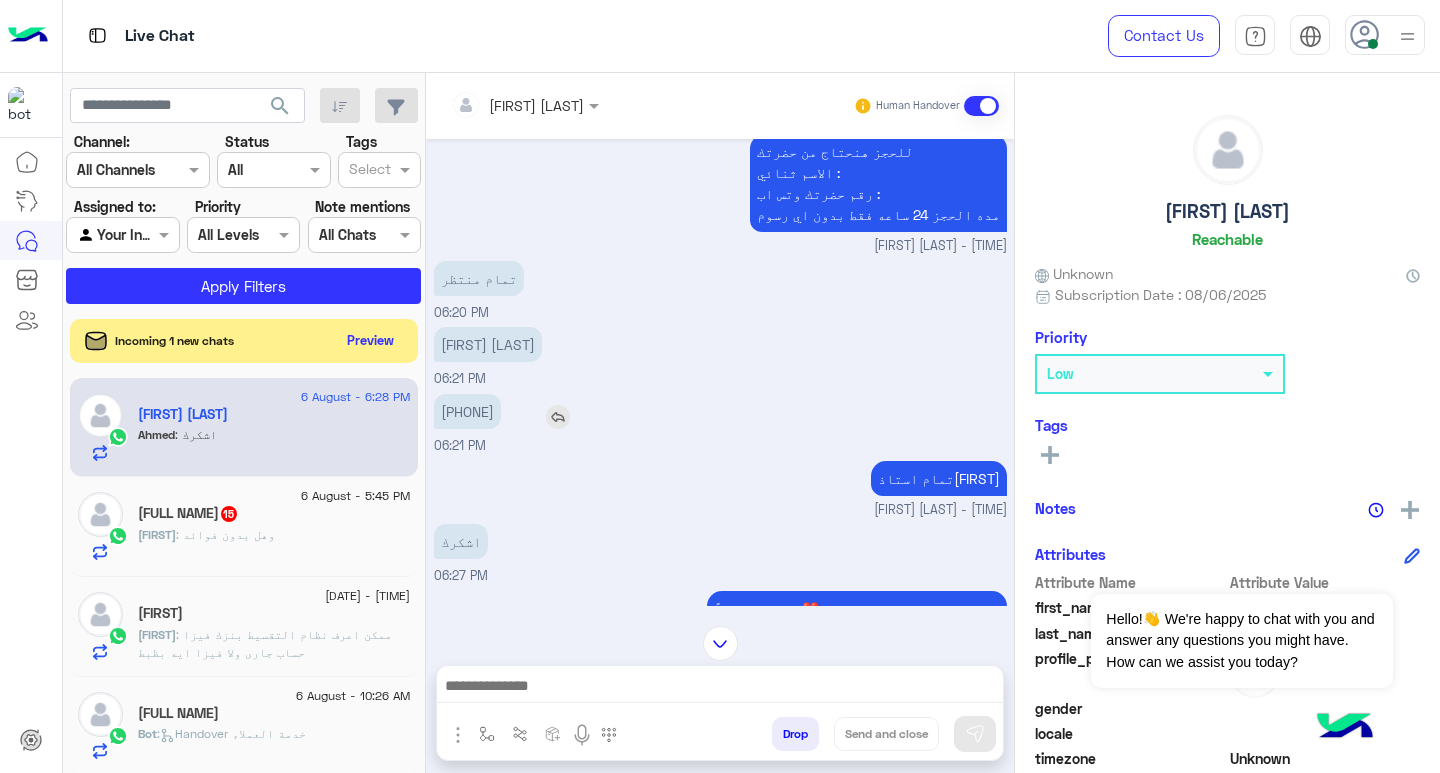 click on "01009358923" at bounding box center [467, 411] 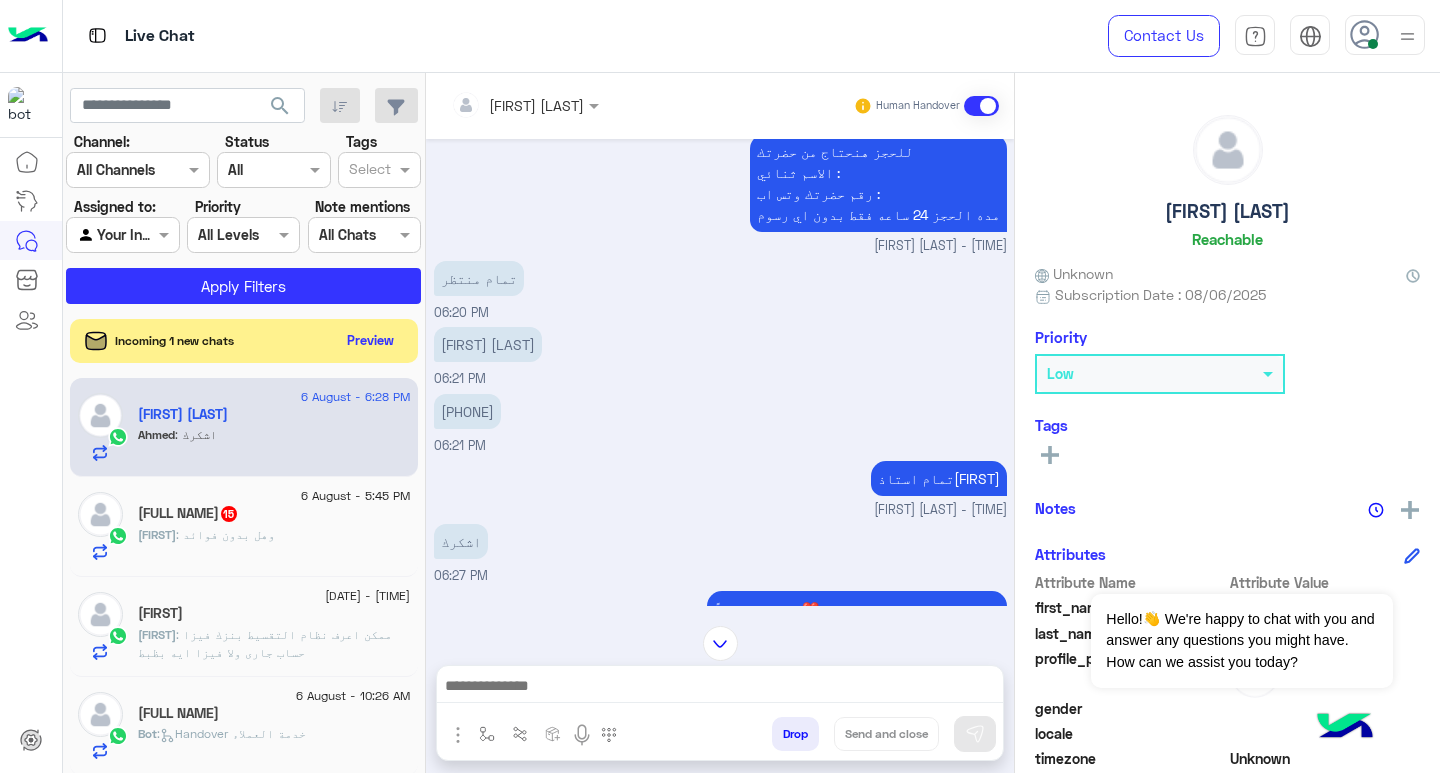 scroll, scrollTop: 3071, scrollLeft: 0, axis: vertical 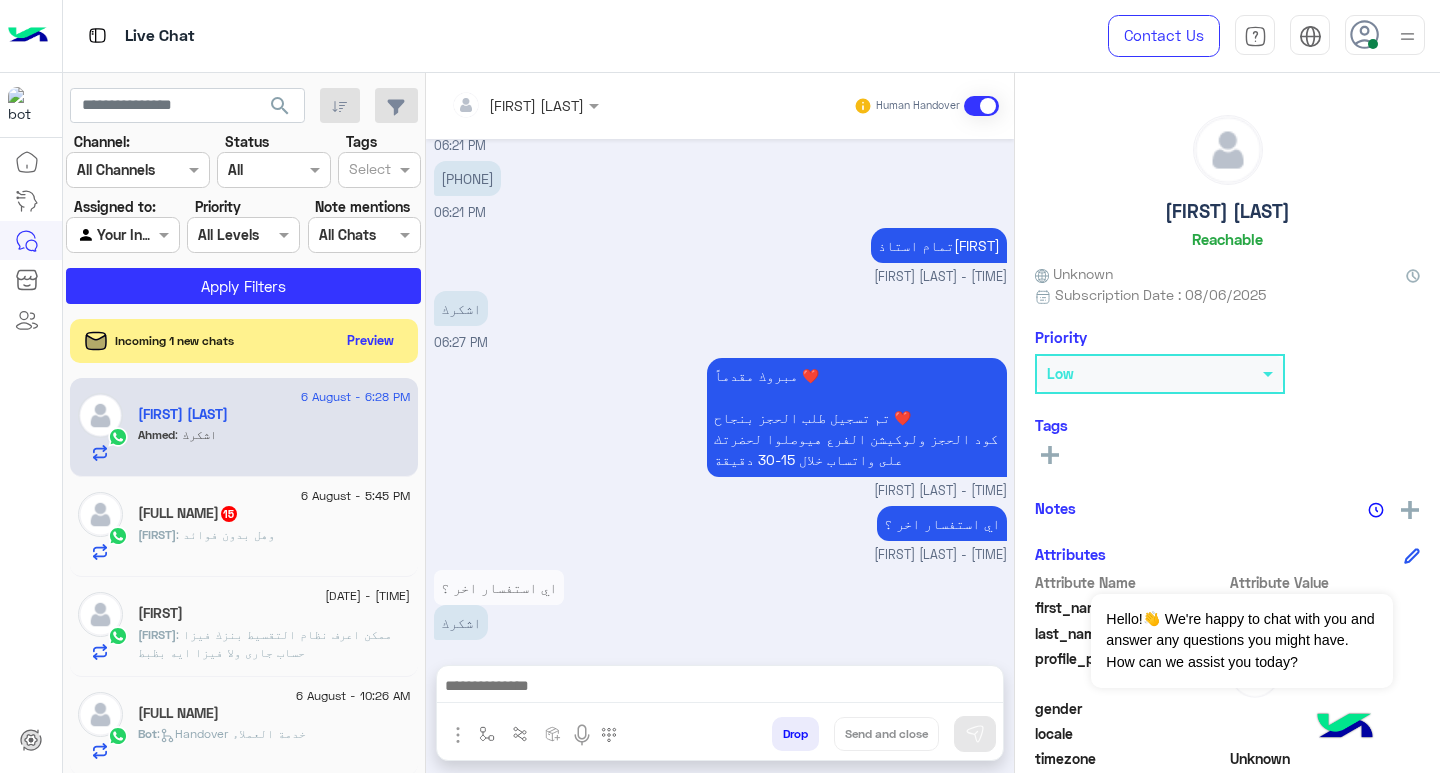 click at bounding box center [720, 688] 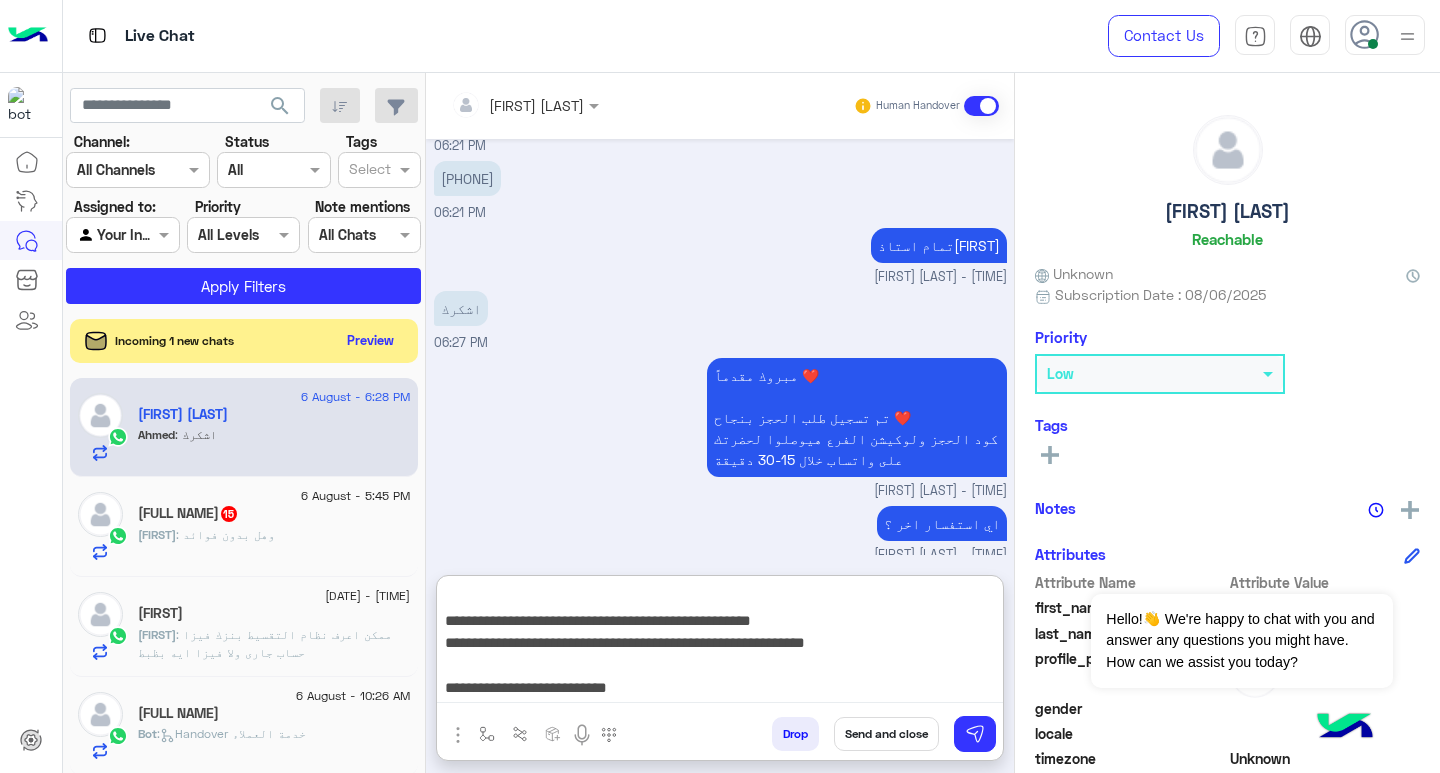 scroll, scrollTop: 133, scrollLeft: 0, axis: vertical 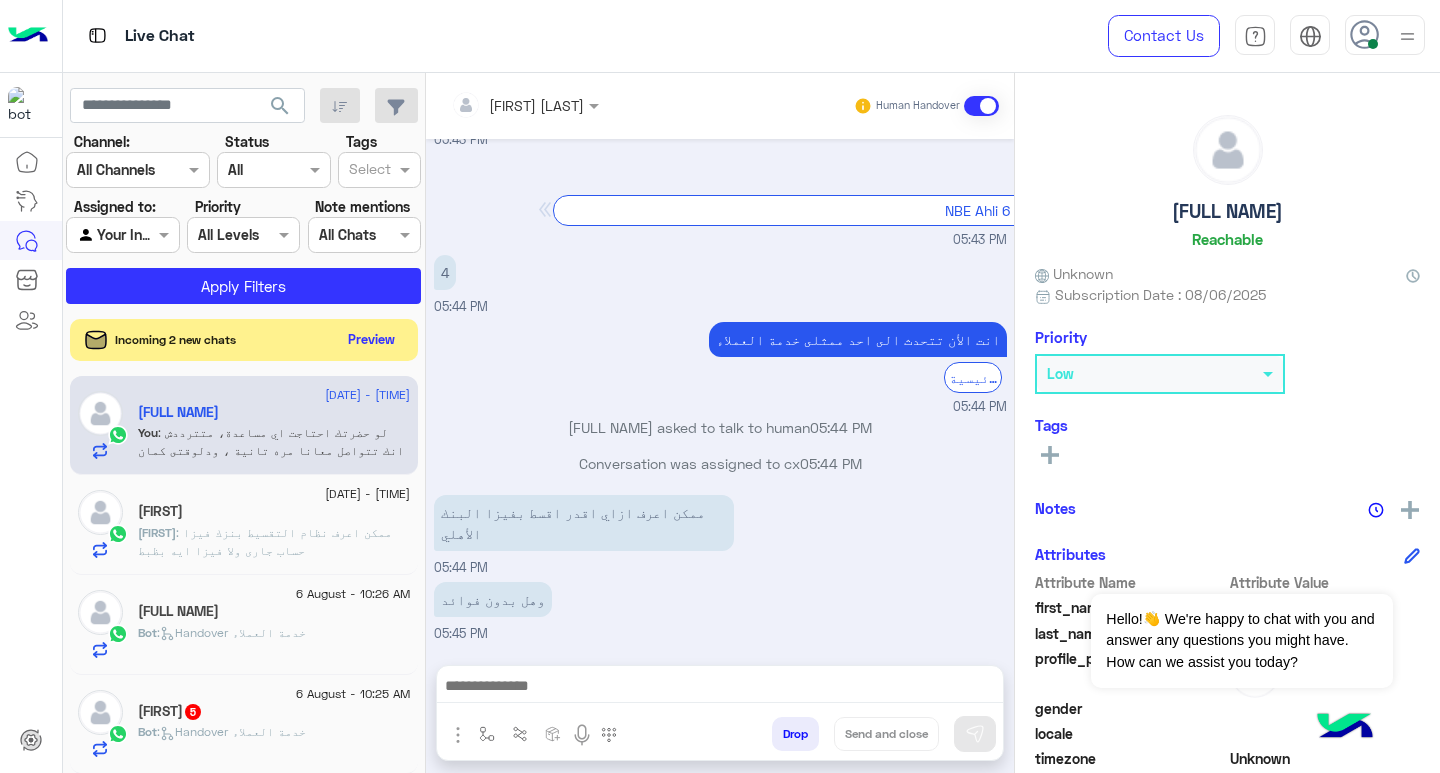 click on "Preview" 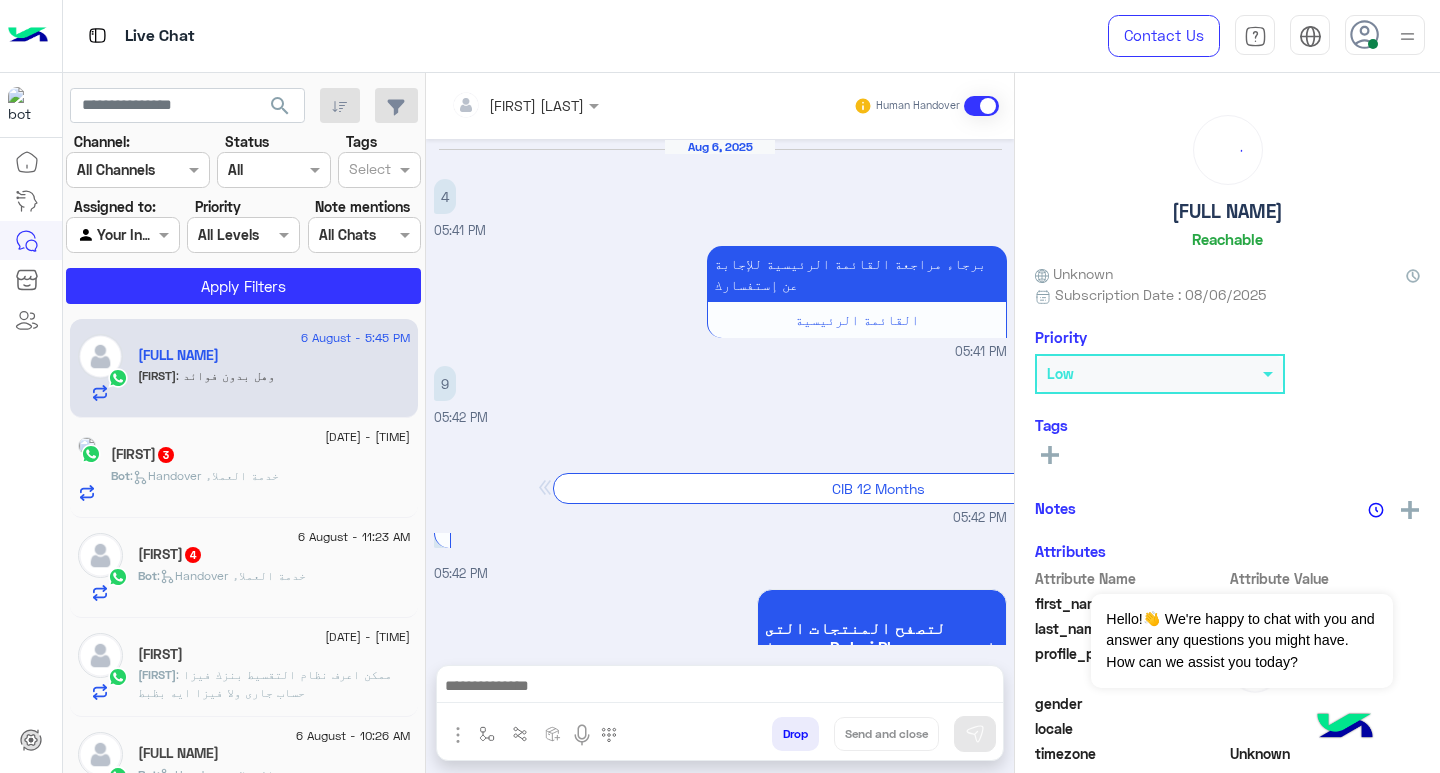 scroll, scrollTop: 1364, scrollLeft: 0, axis: vertical 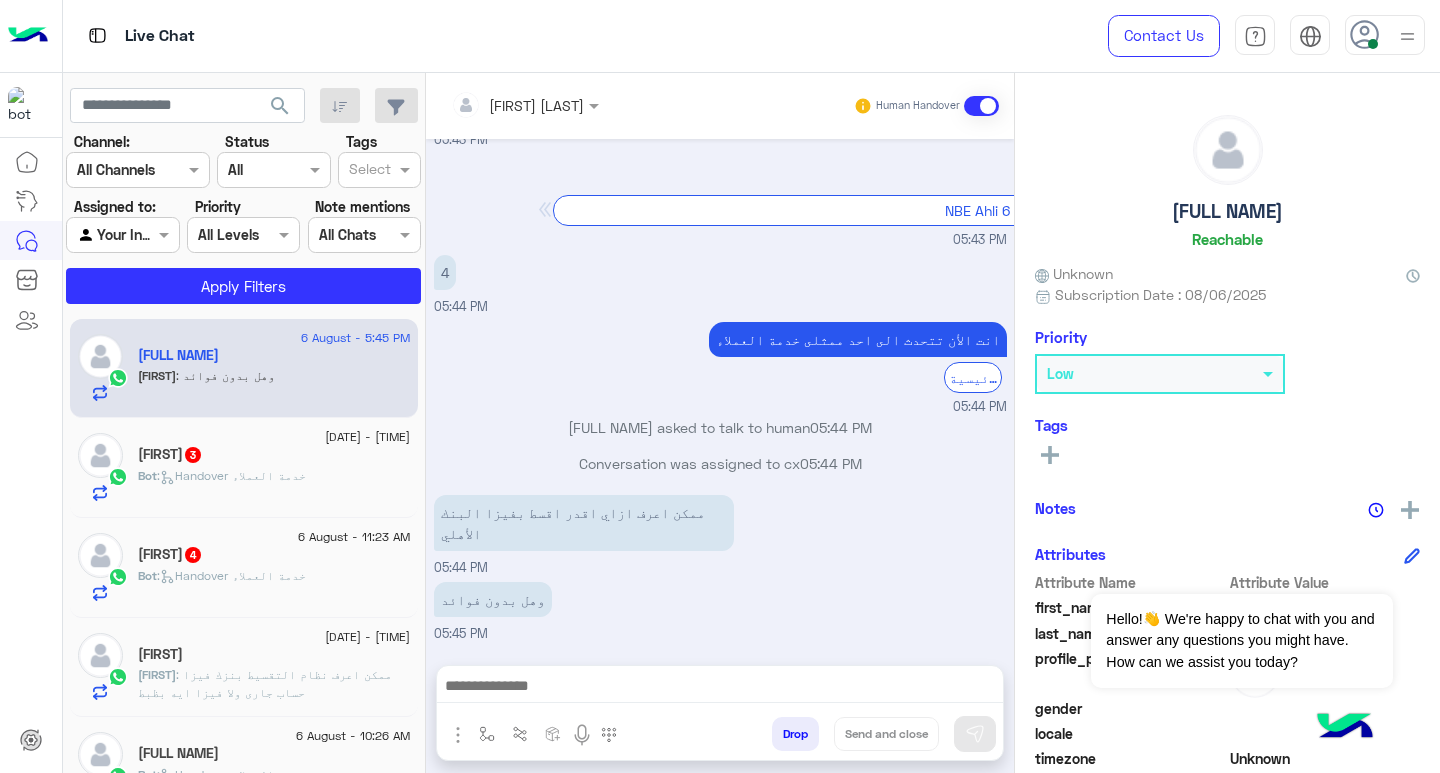 click at bounding box center (720, 688) 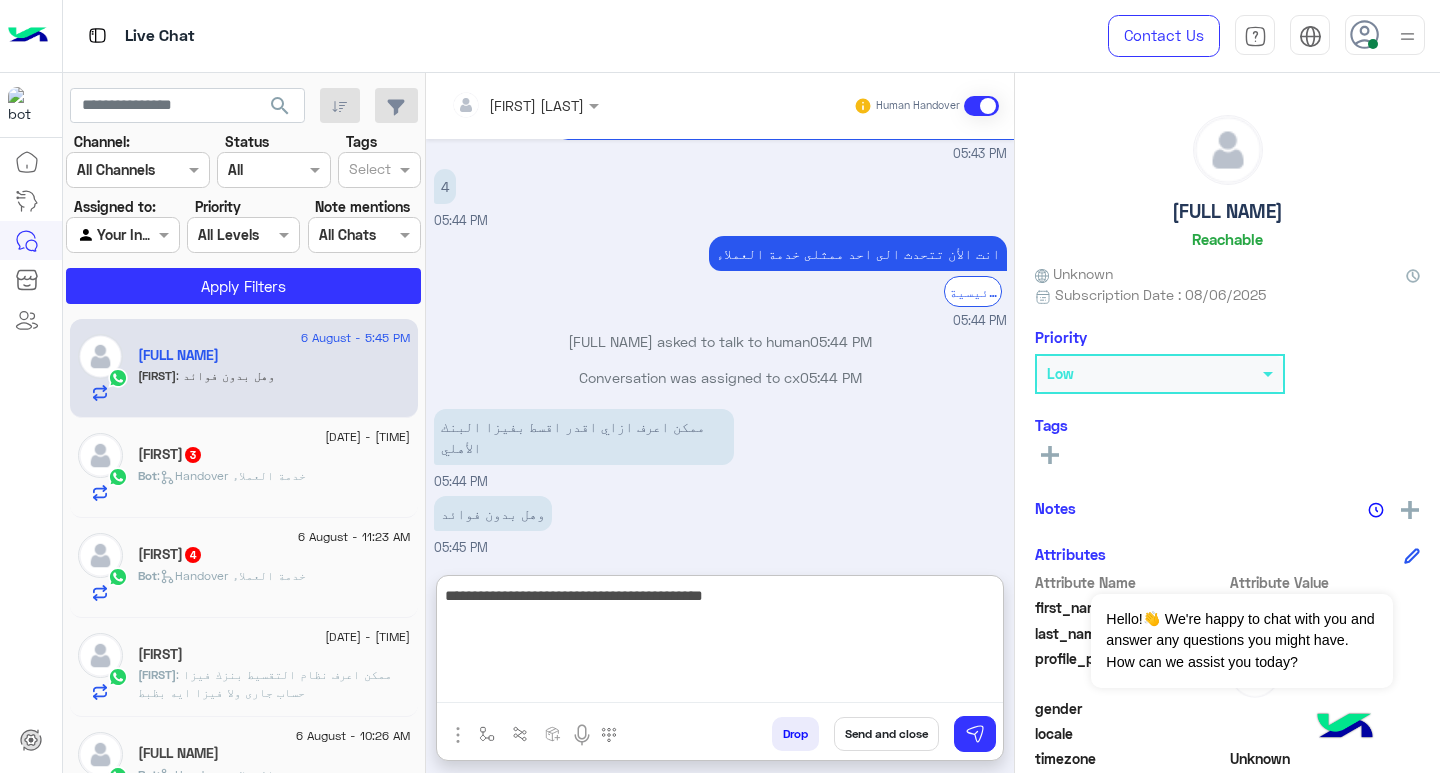 scroll, scrollTop: 1453, scrollLeft: 0, axis: vertical 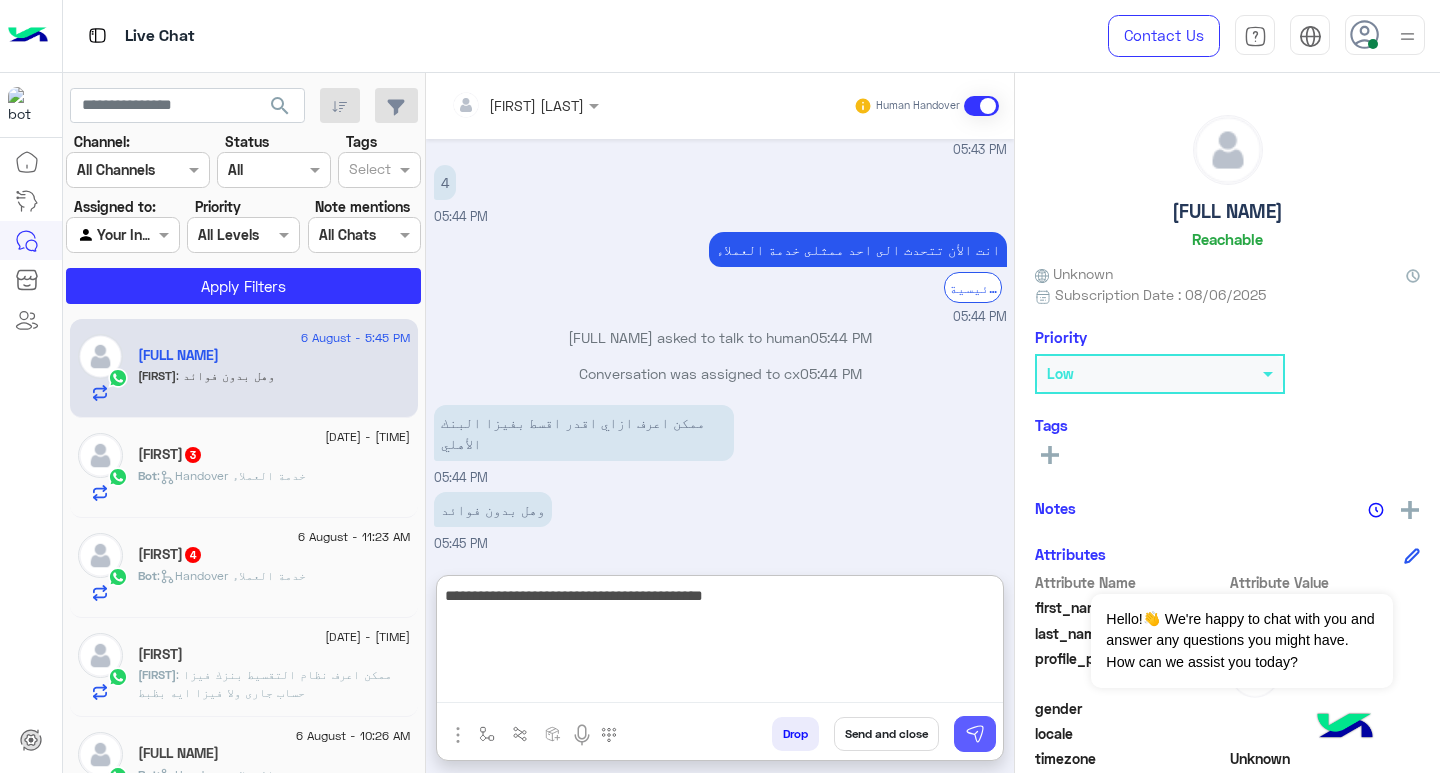 type on "**********" 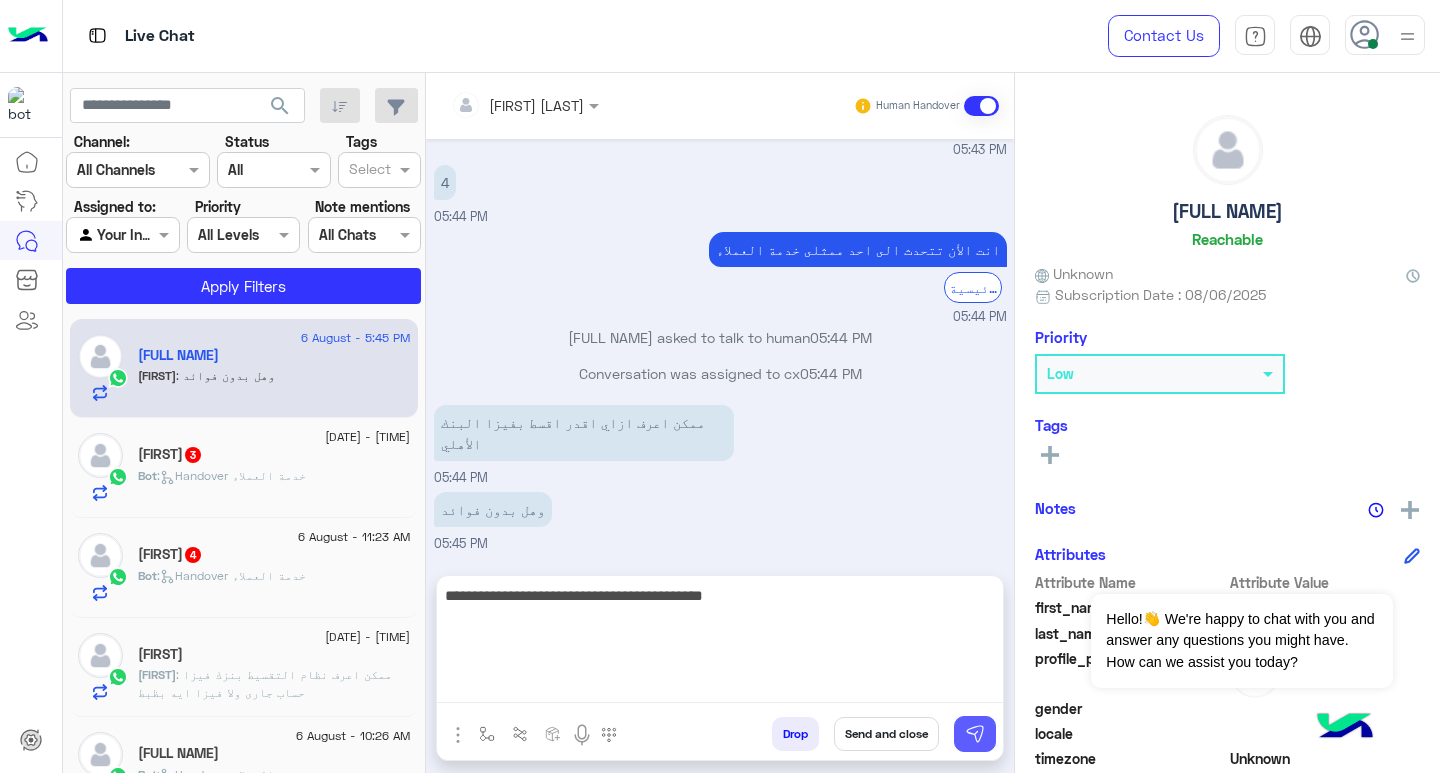 drag, startPoint x: 972, startPoint y: 751, endPoint x: 958, endPoint y: 752, distance: 14.035668 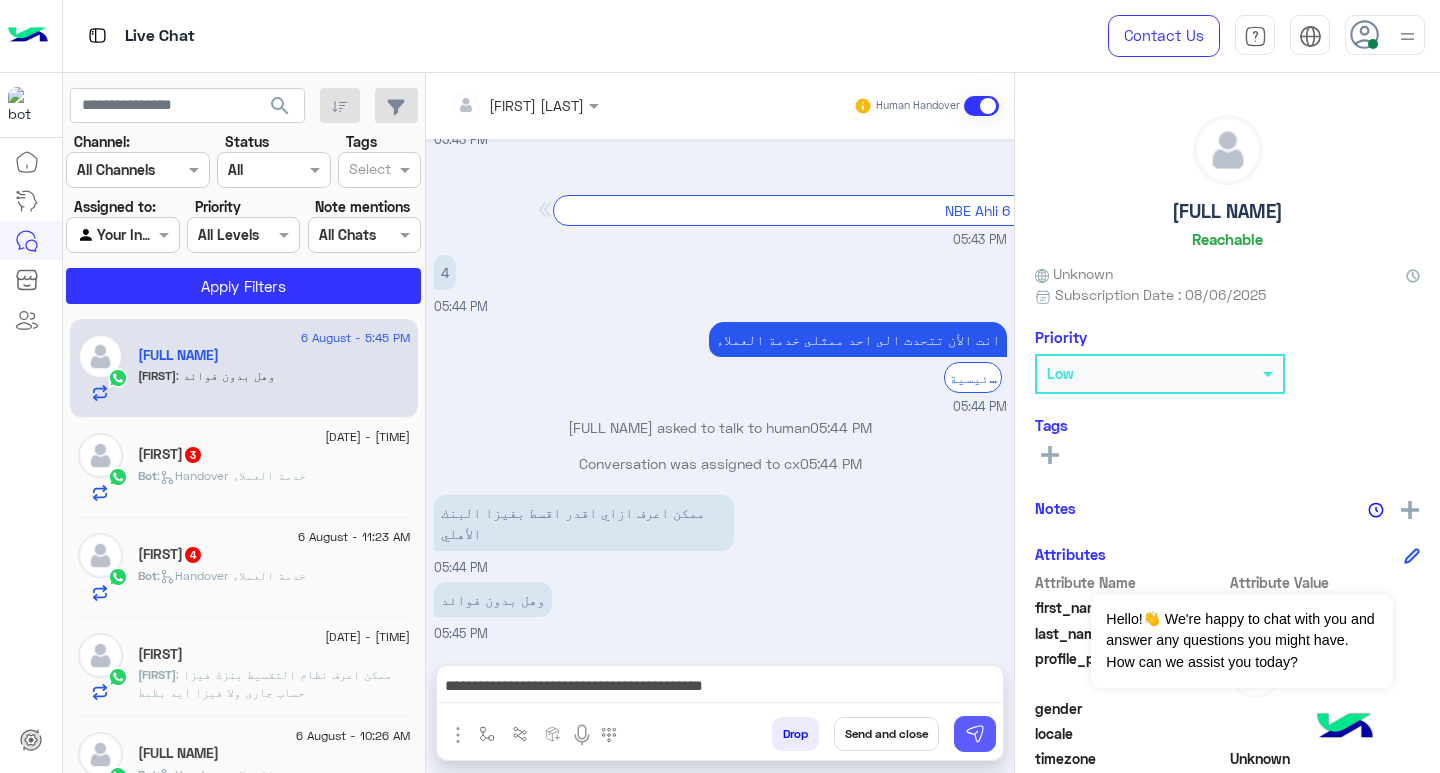 click at bounding box center (975, 734) 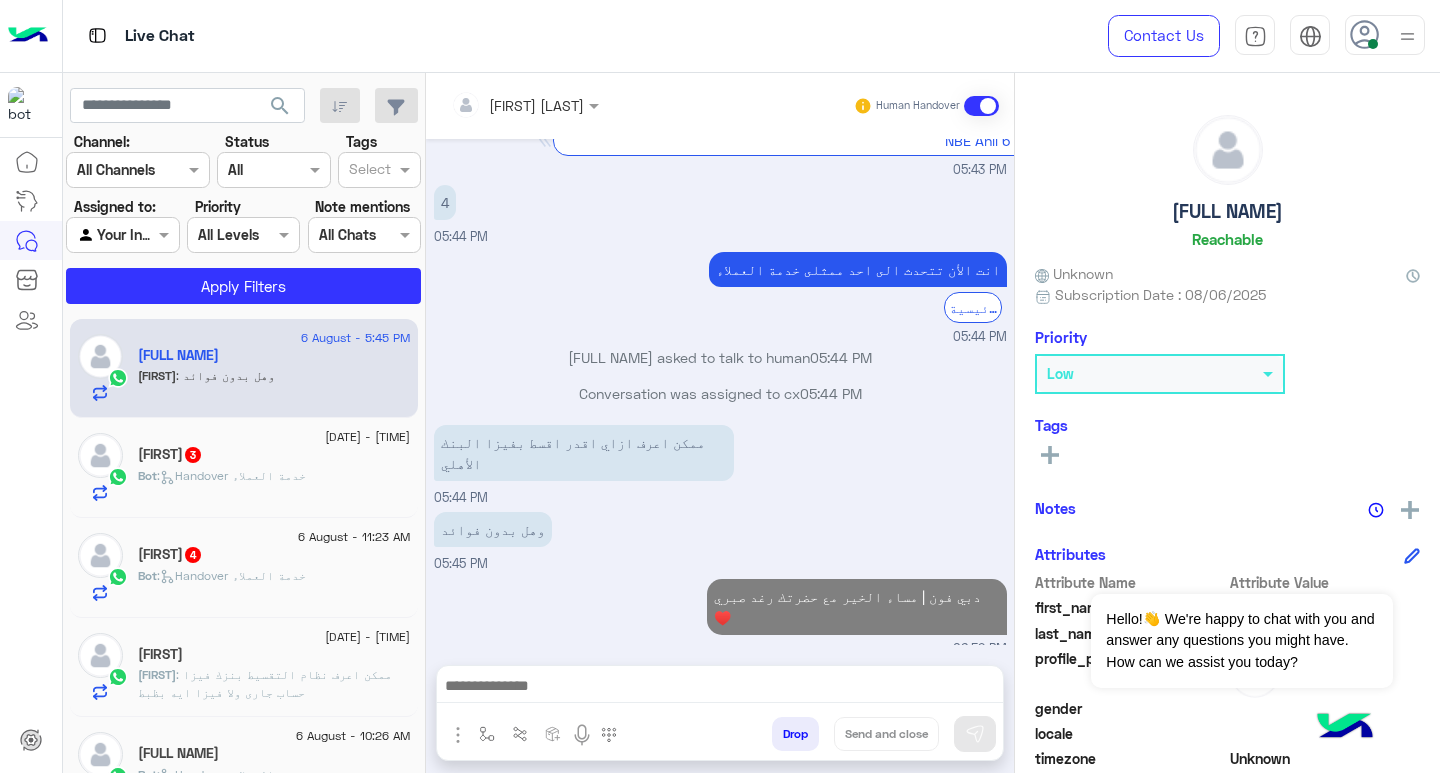 scroll, scrollTop: 1464, scrollLeft: 0, axis: vertical 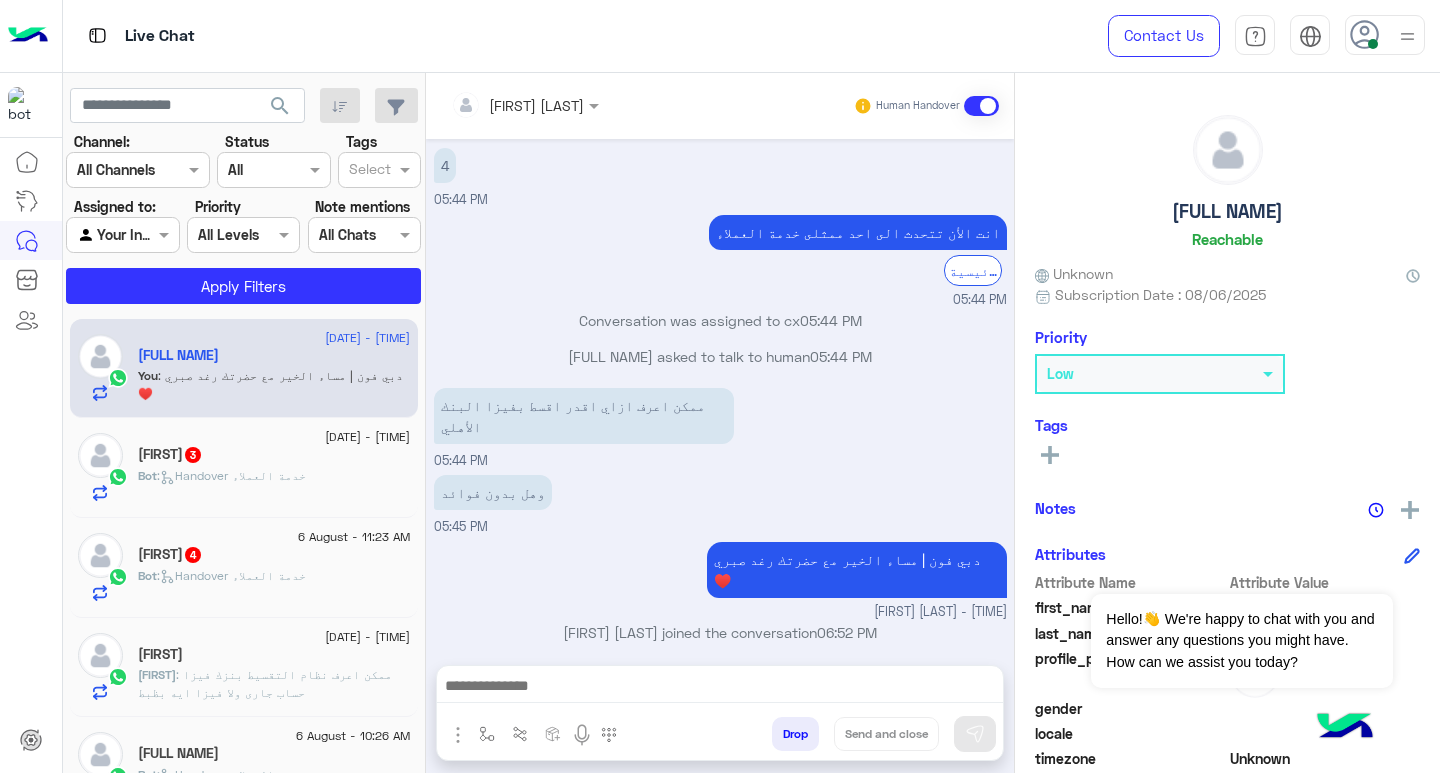 click at bounding box center (720, 688) 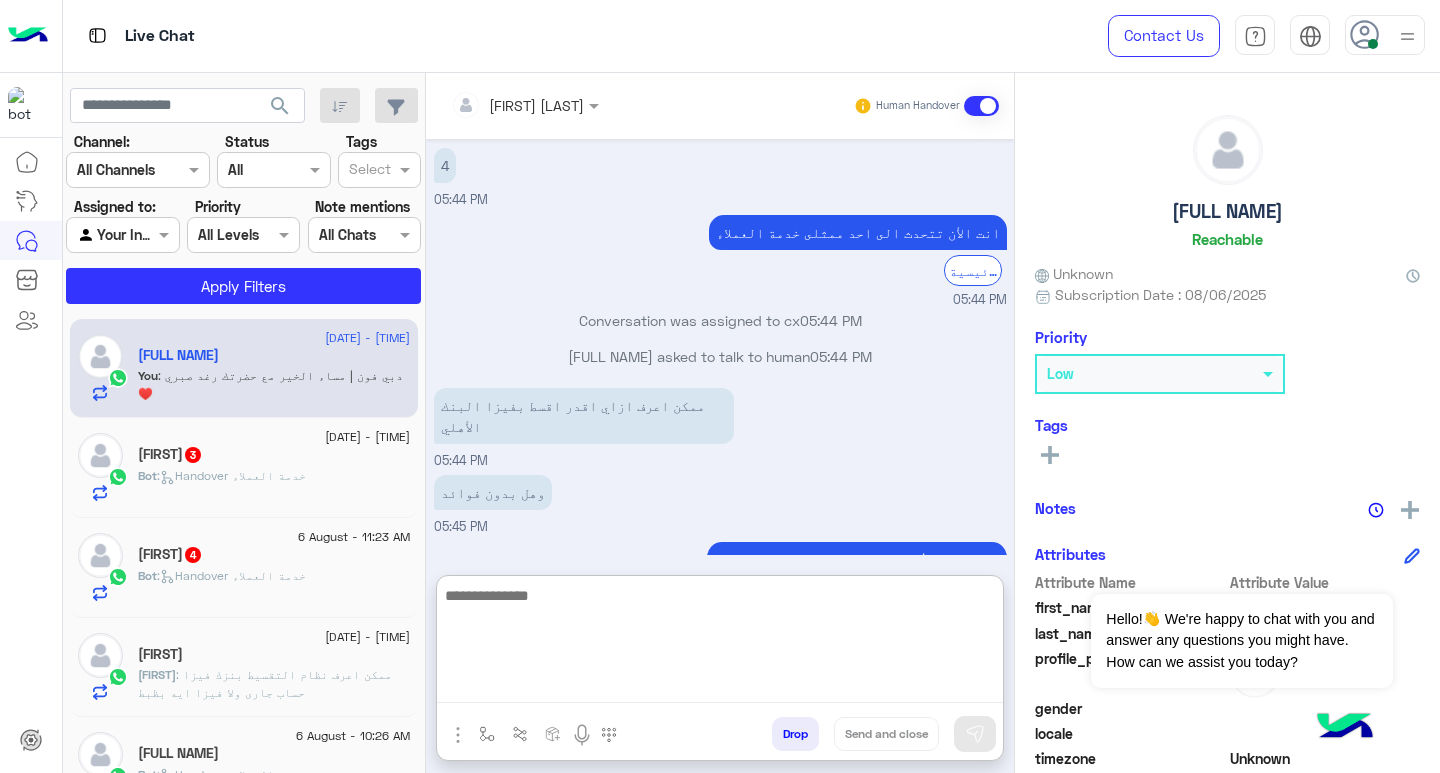 paste on "**********" 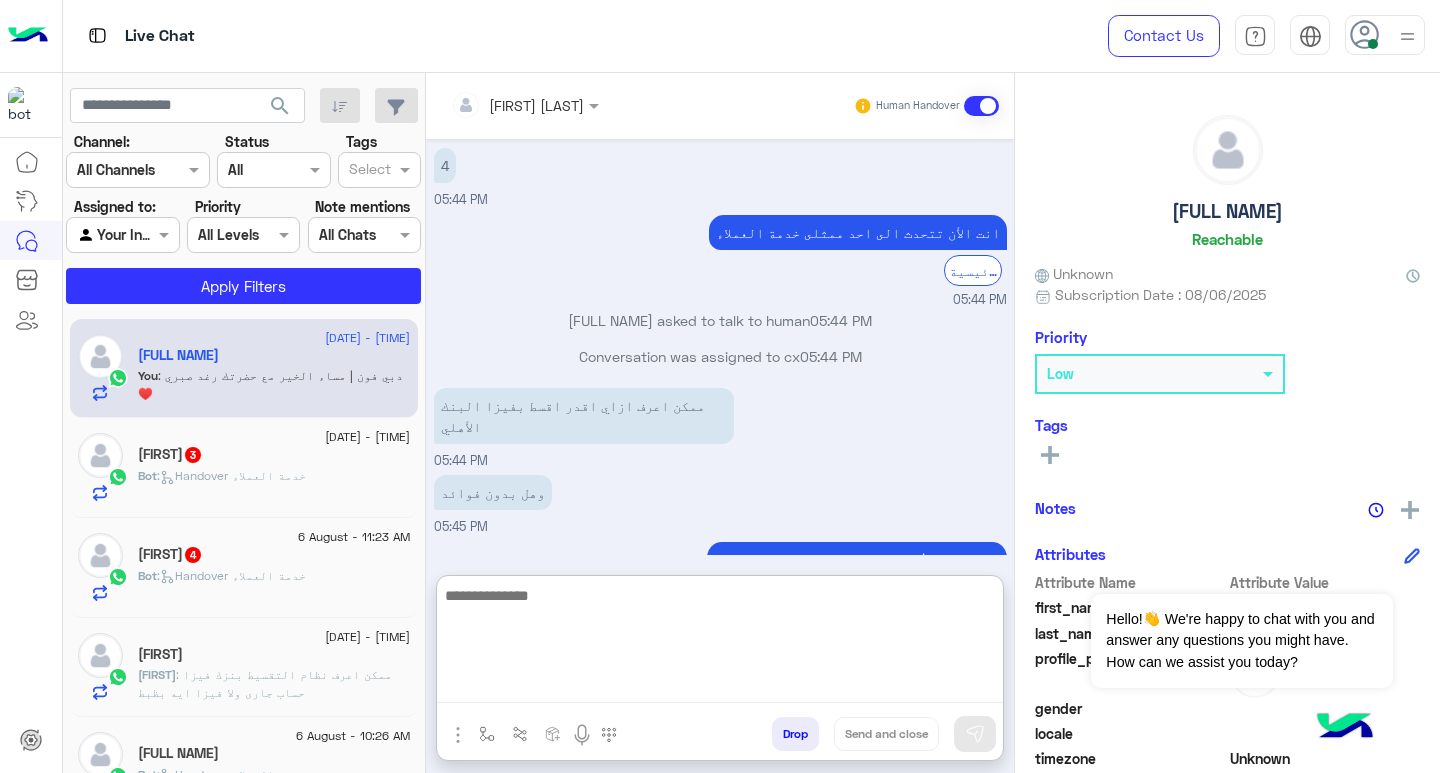 scroll, scrollTop: 1722, scrollLeft: 0, axis: vertical 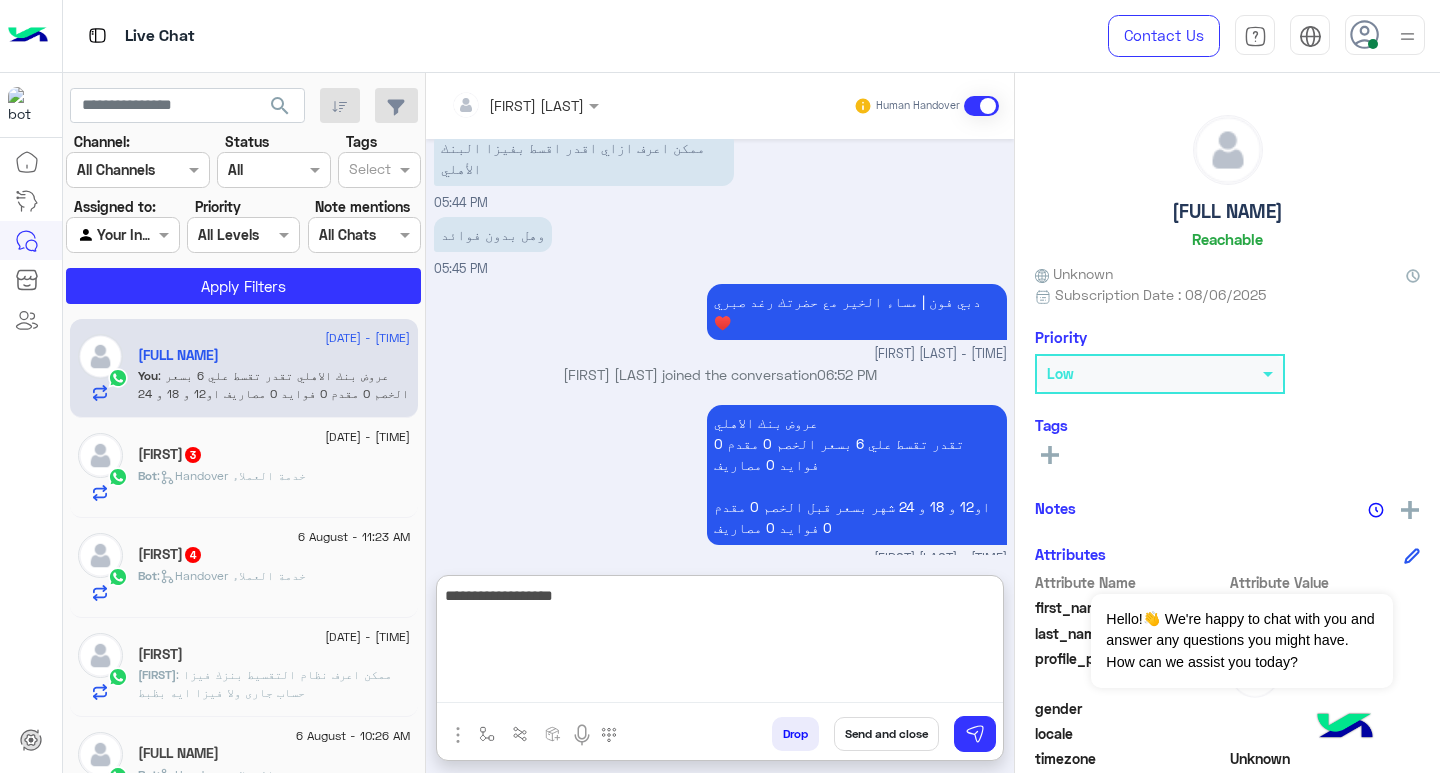 type on "**********" 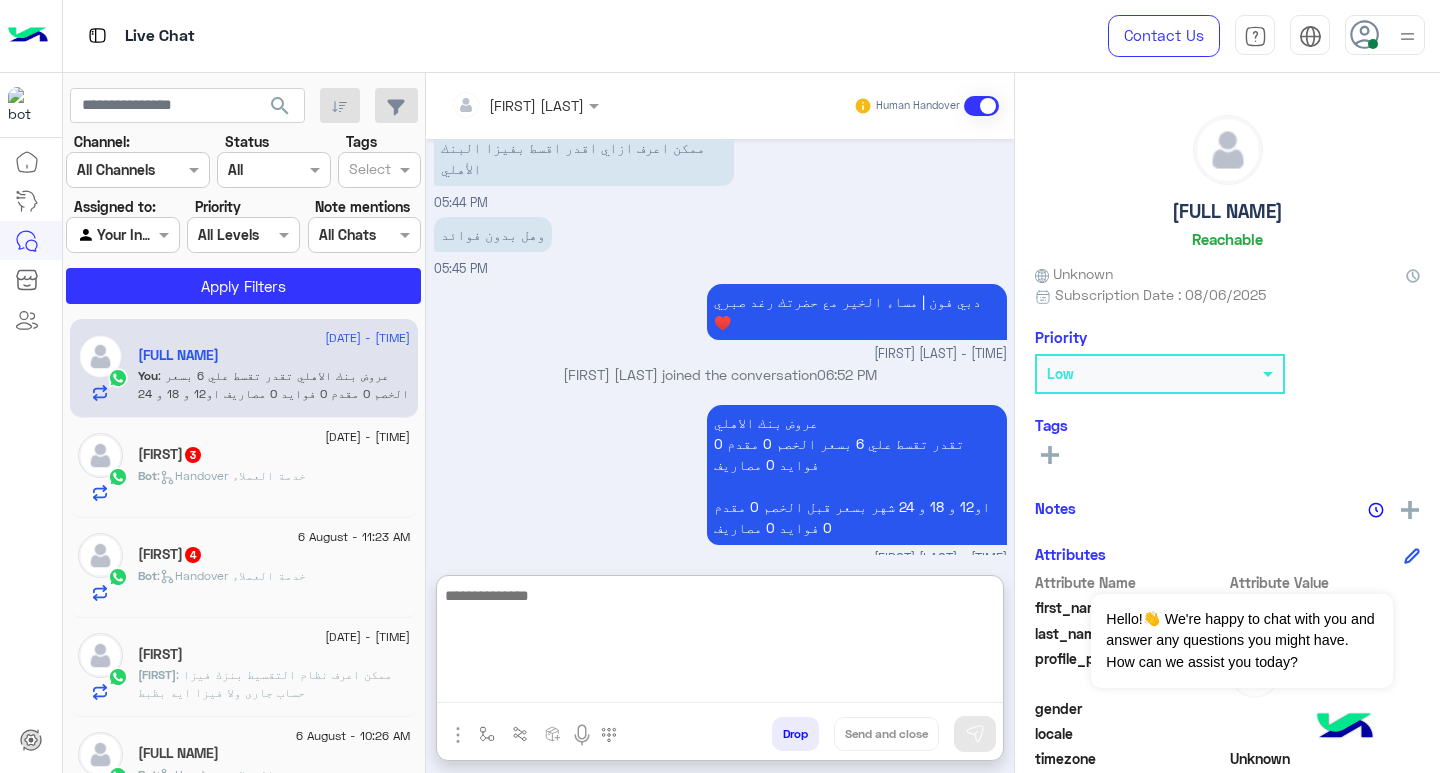 scroll, scrollTop: 1786, scrollLeft: 0, axis: vertical 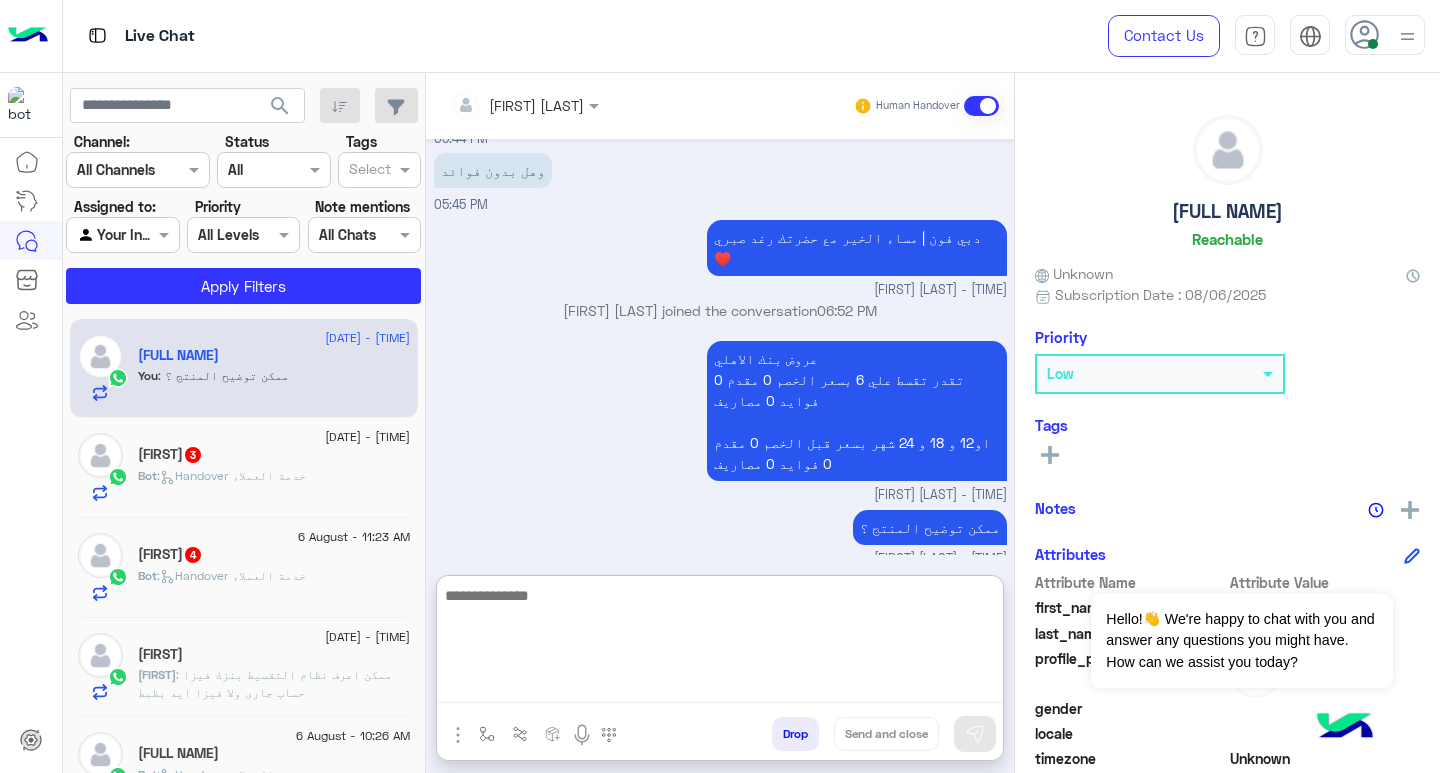 click on "6 August - 11:31 AM" 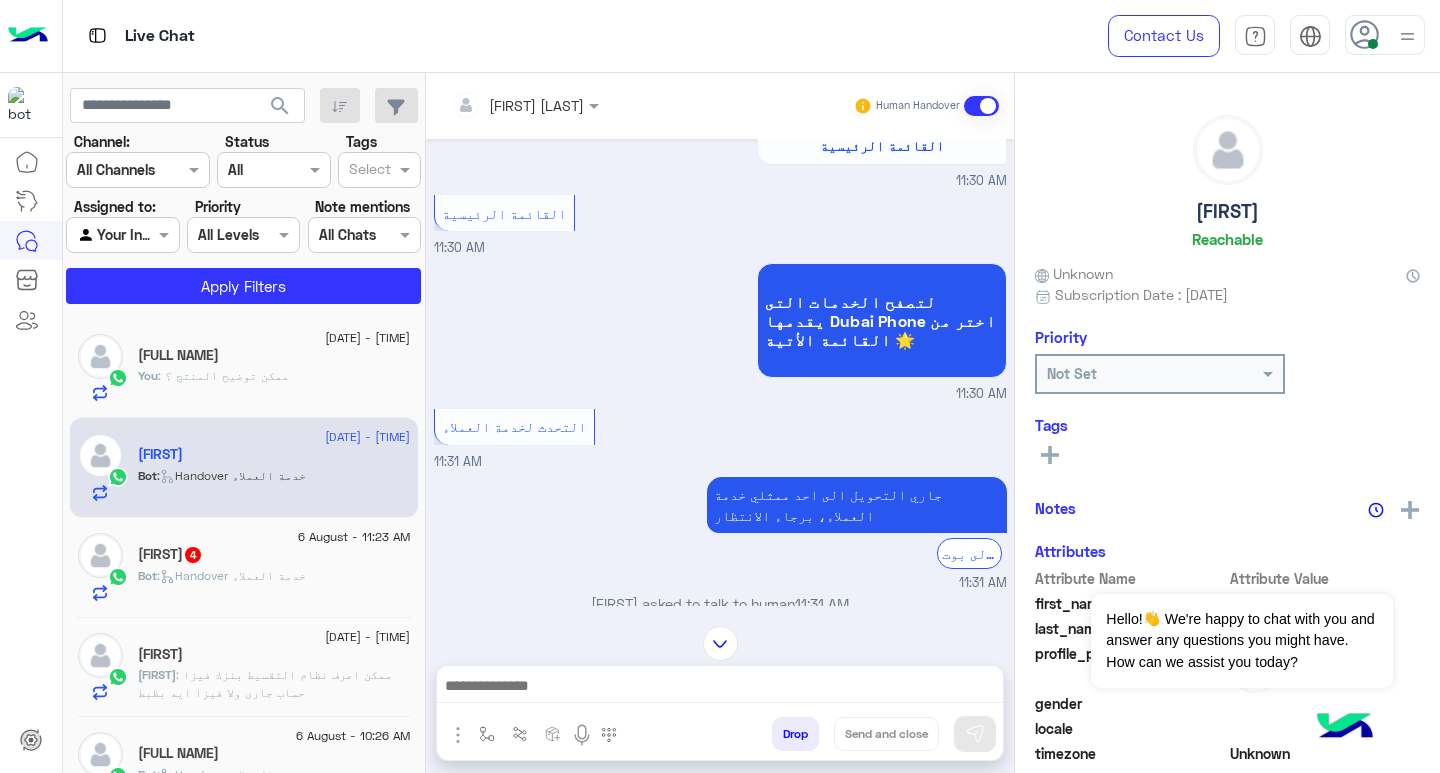 scroll, scrollTop: 922, scrollLeft: 0, axis: vertical 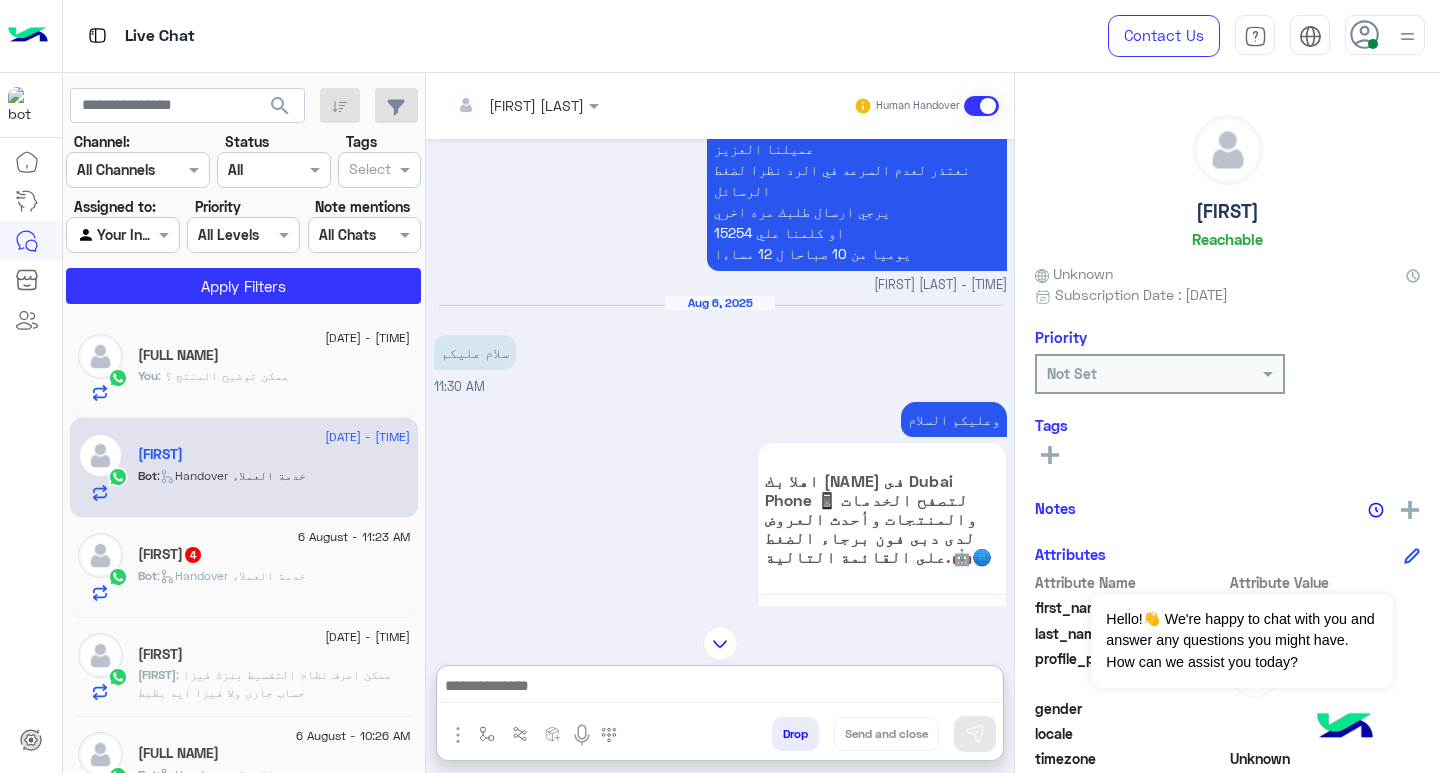 click at bounding box center [720, 688] 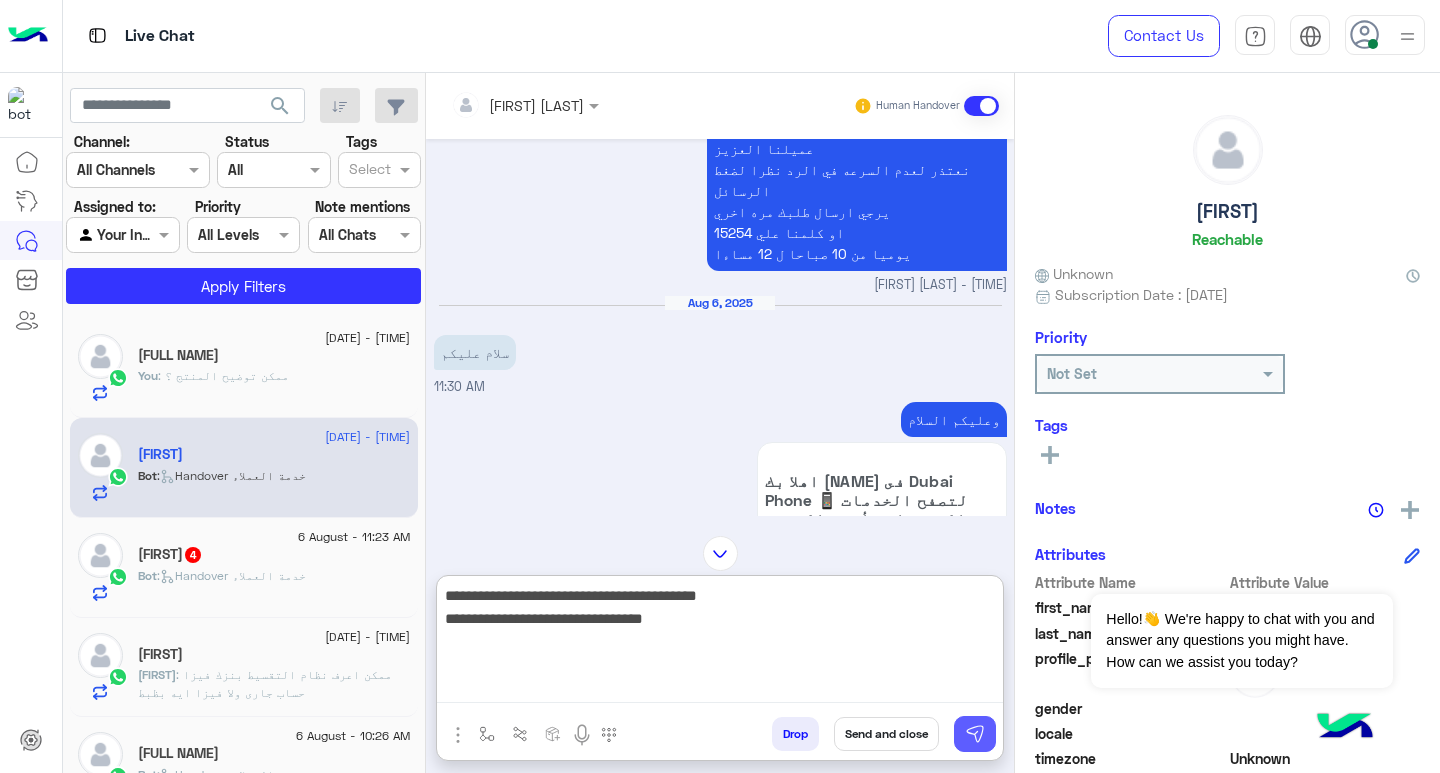 type on "**********" 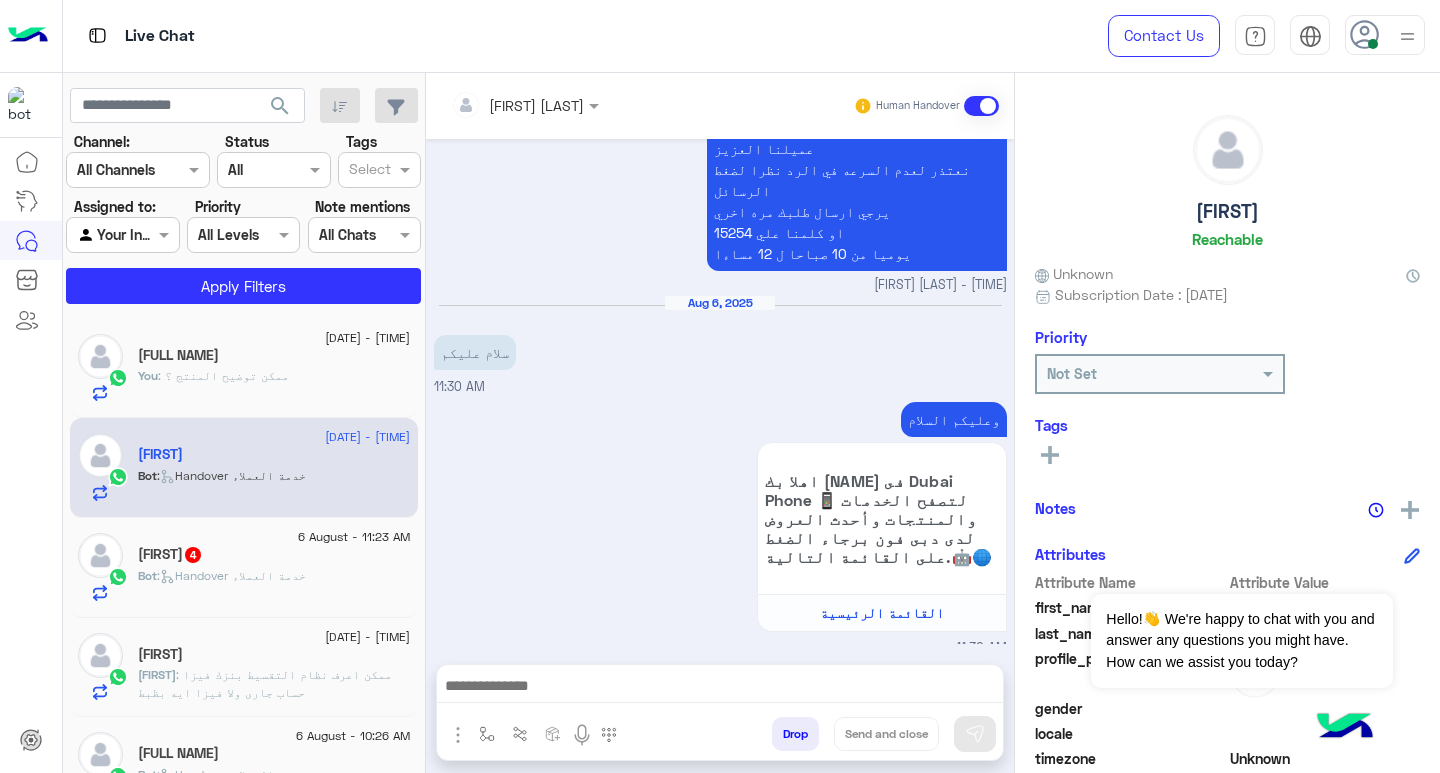 scroll, scrollTop: 1474, scrollLeft: 0, axis: vertical 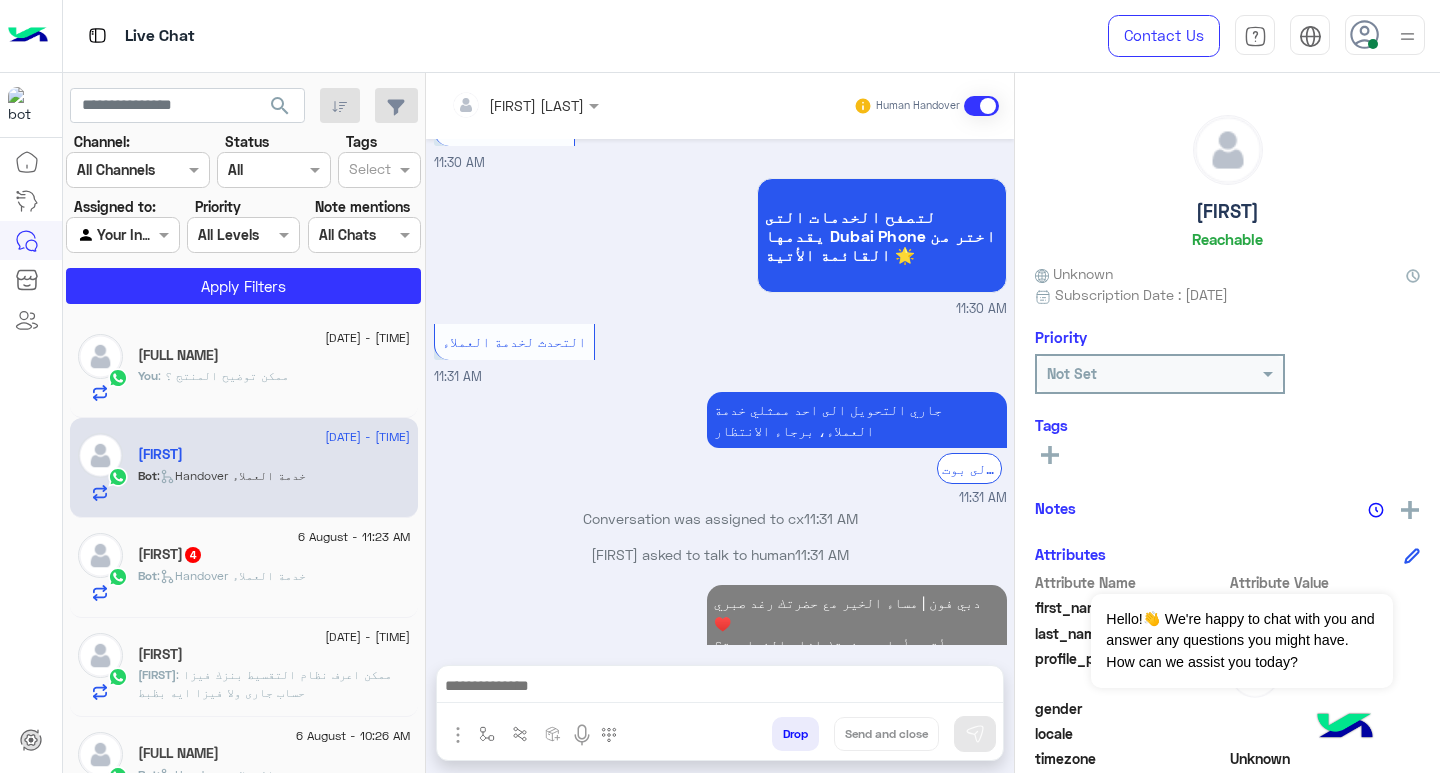 click on ":   Handover خدمة العملاء" 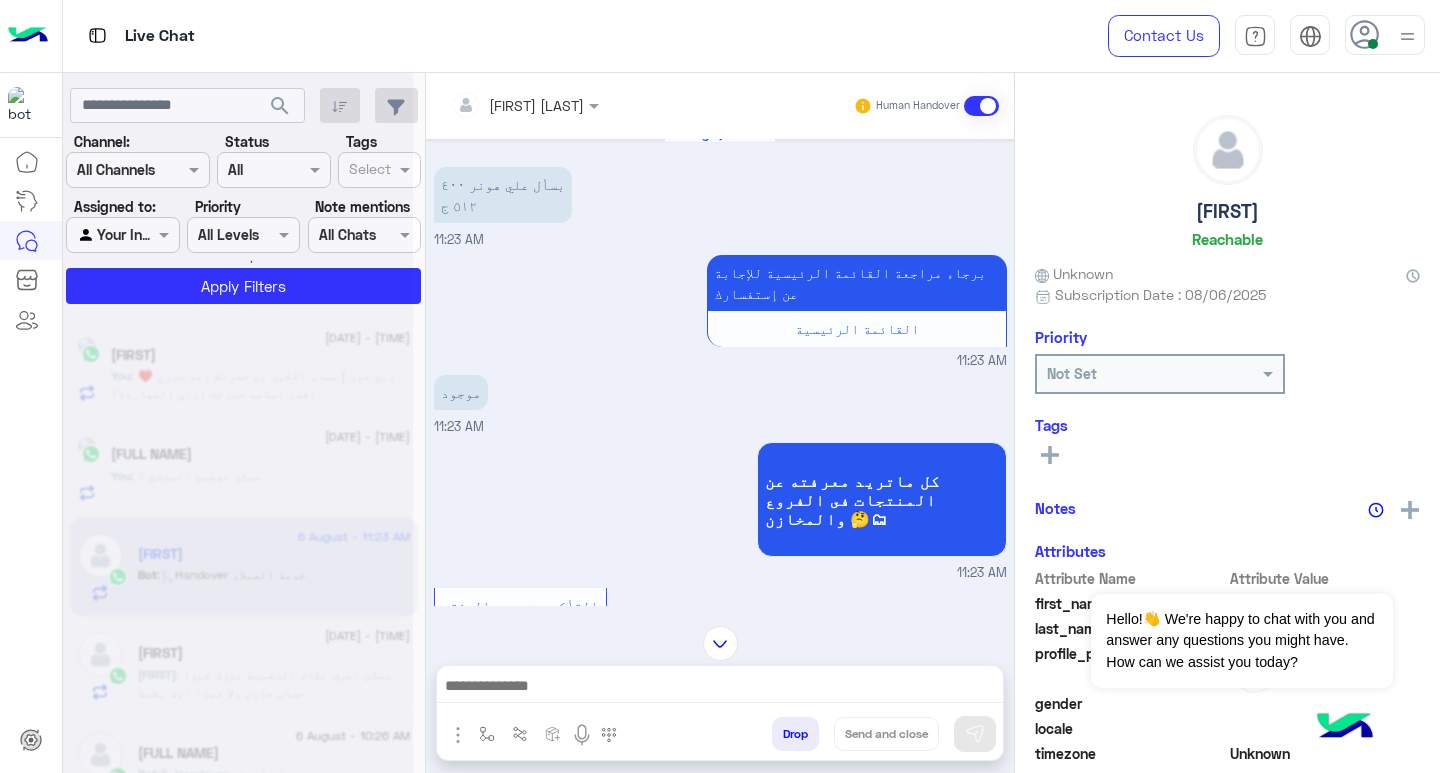 scroll, scrollTop: 0, scrollLeft: 0, axis: both 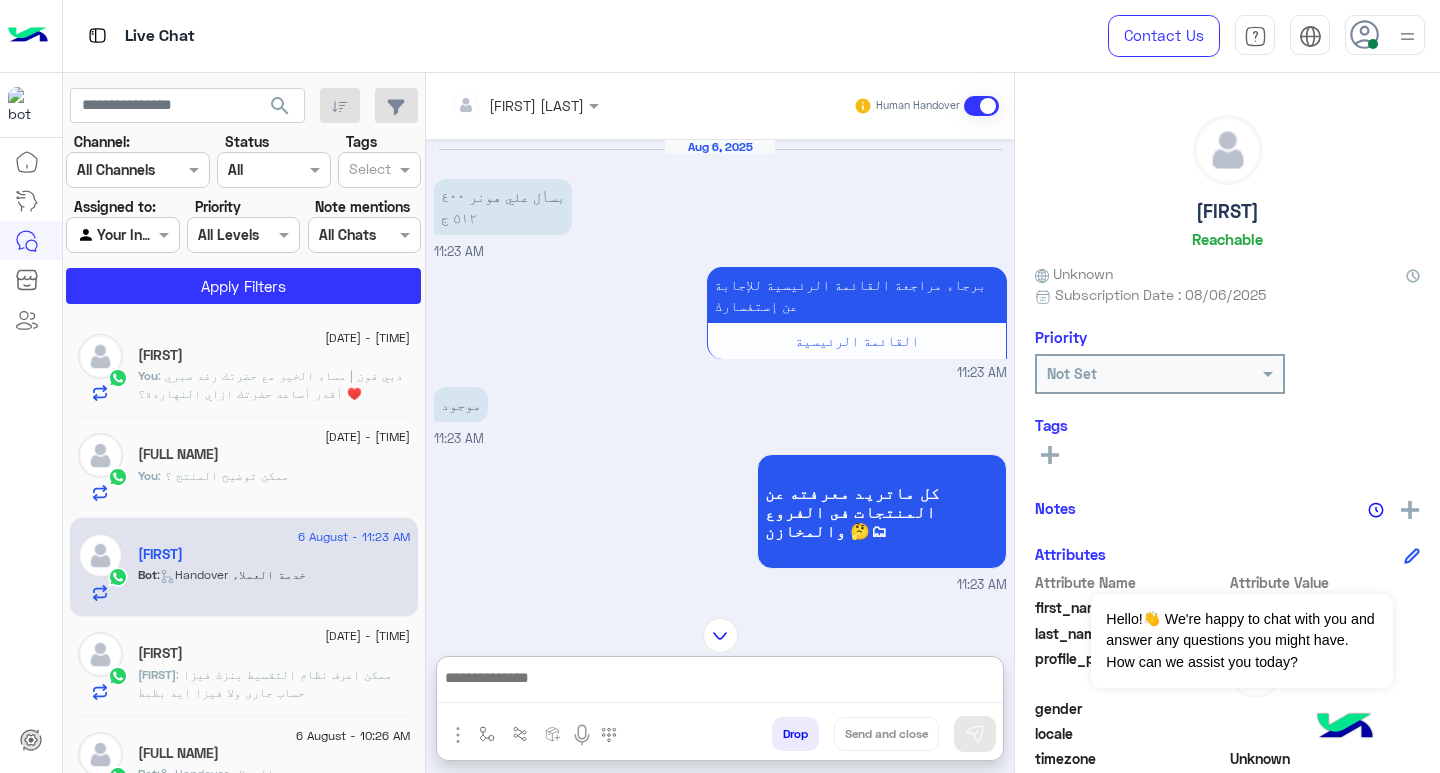 paste on "**********" 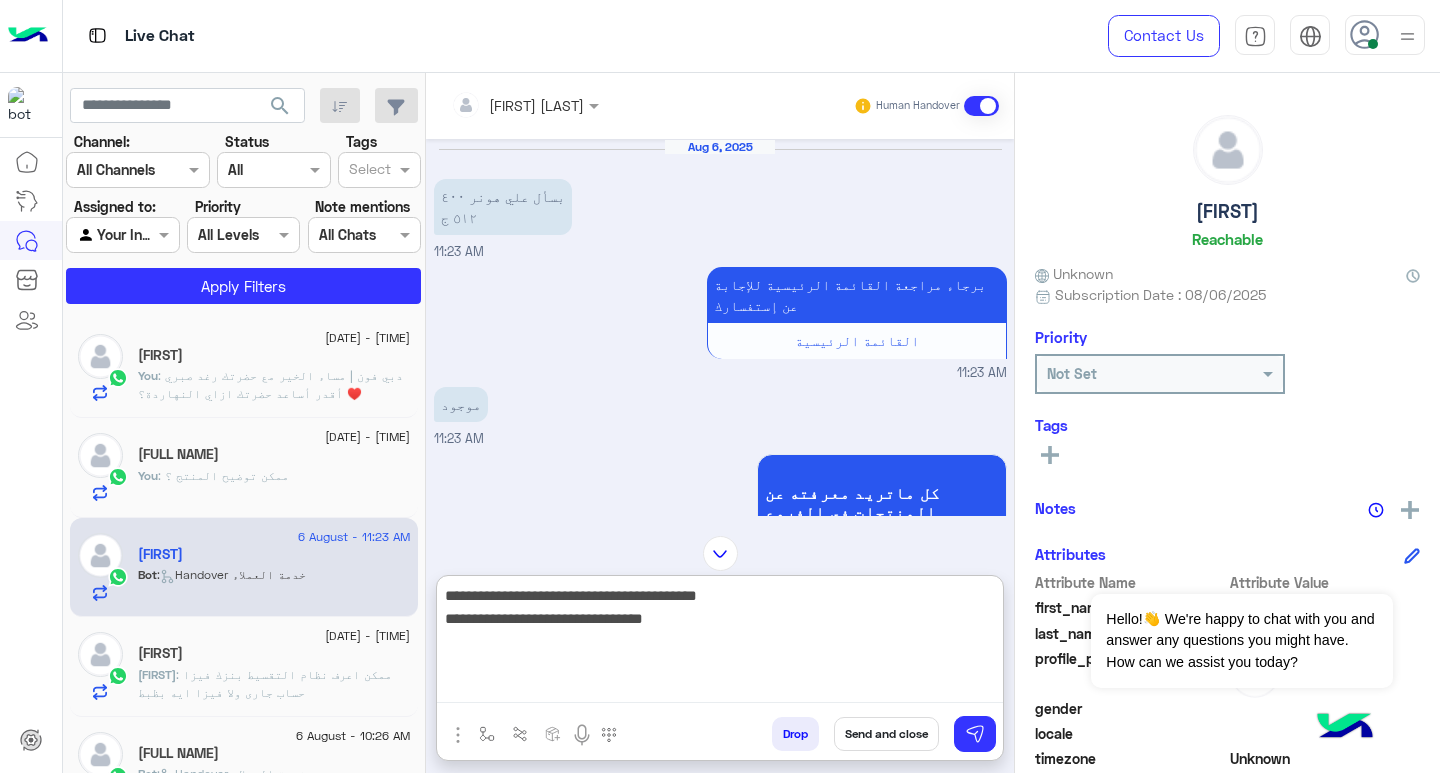 click on "**********" at bounding box center (720, 643) 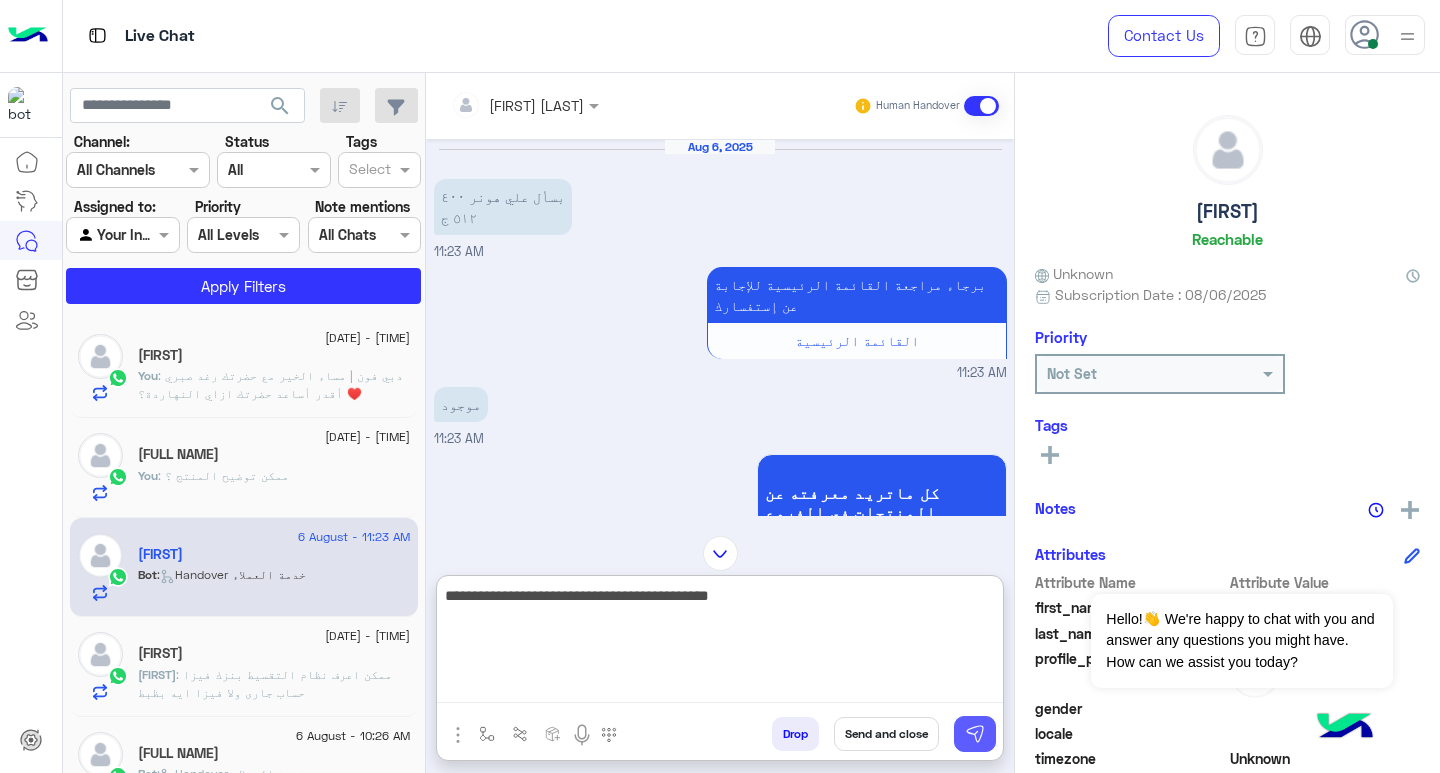 type on "**********" 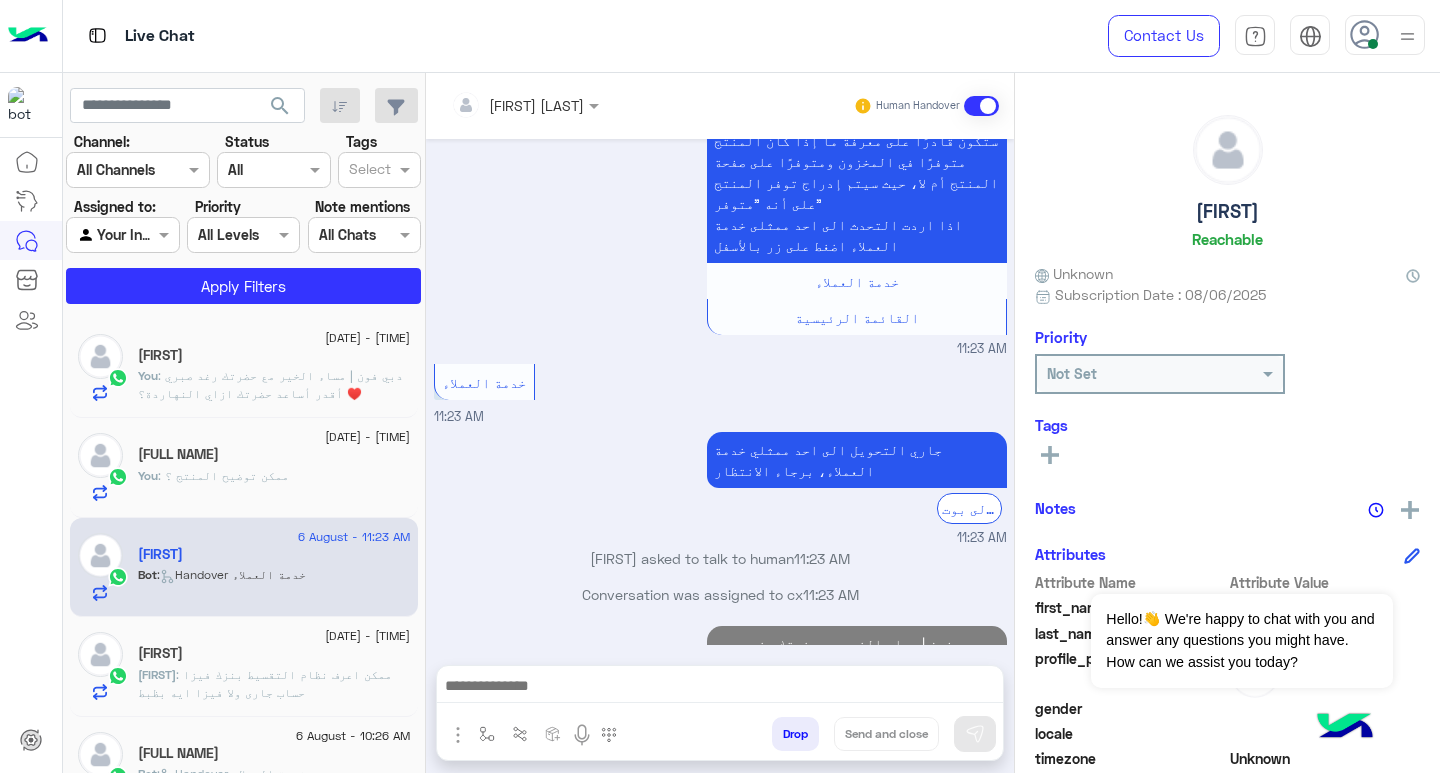 scroll, scrollTop: 580, scrollLeft: 0, axis: vertical 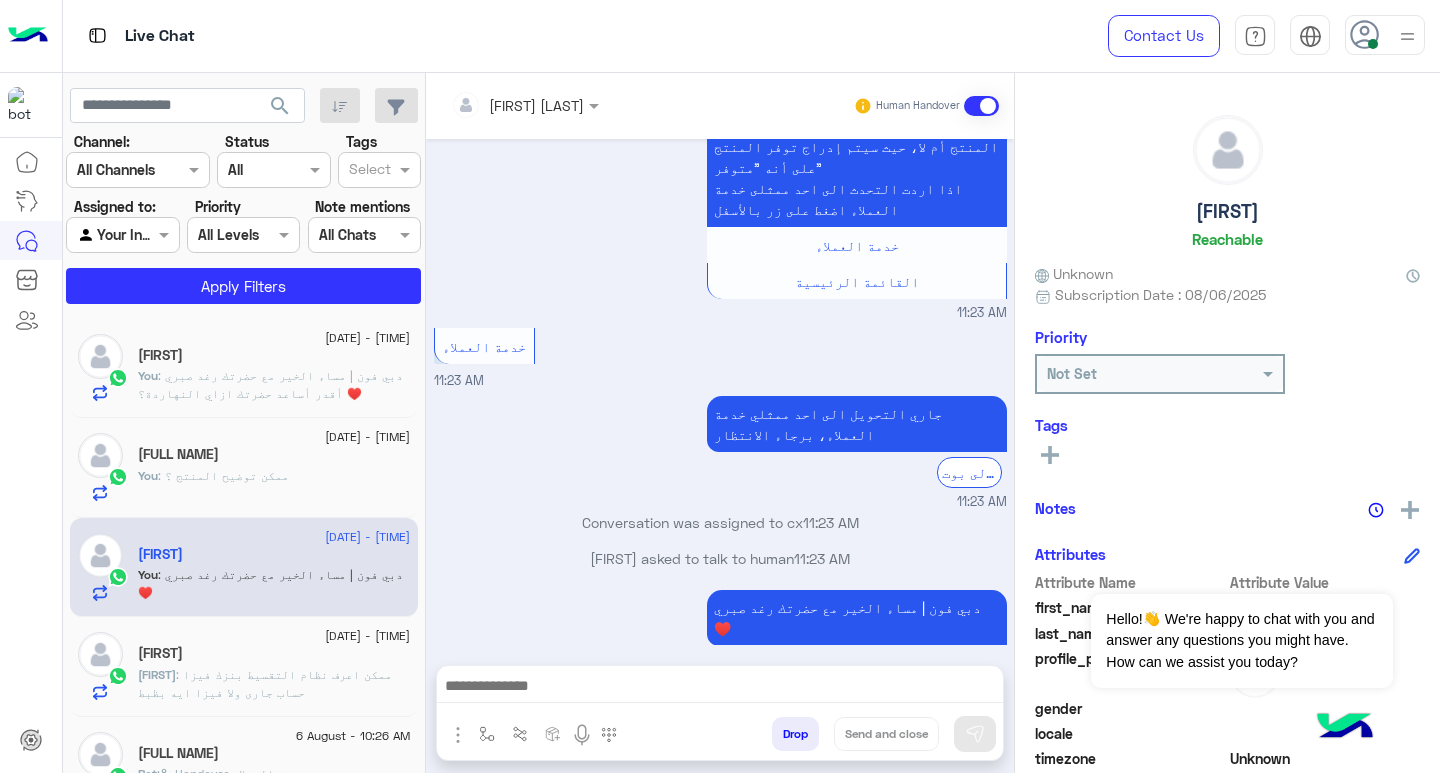 click at bounding box center (720, 688) 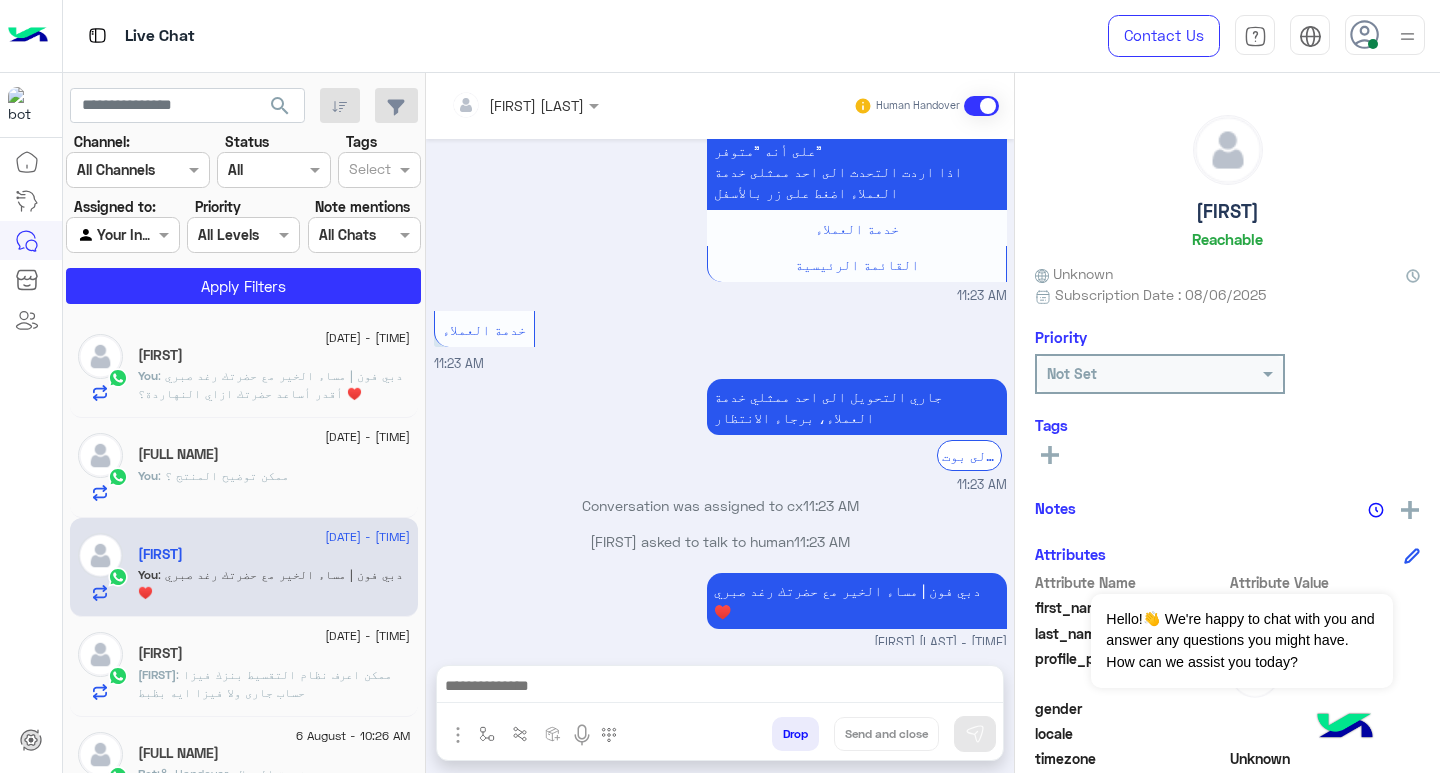 paste on "**********" 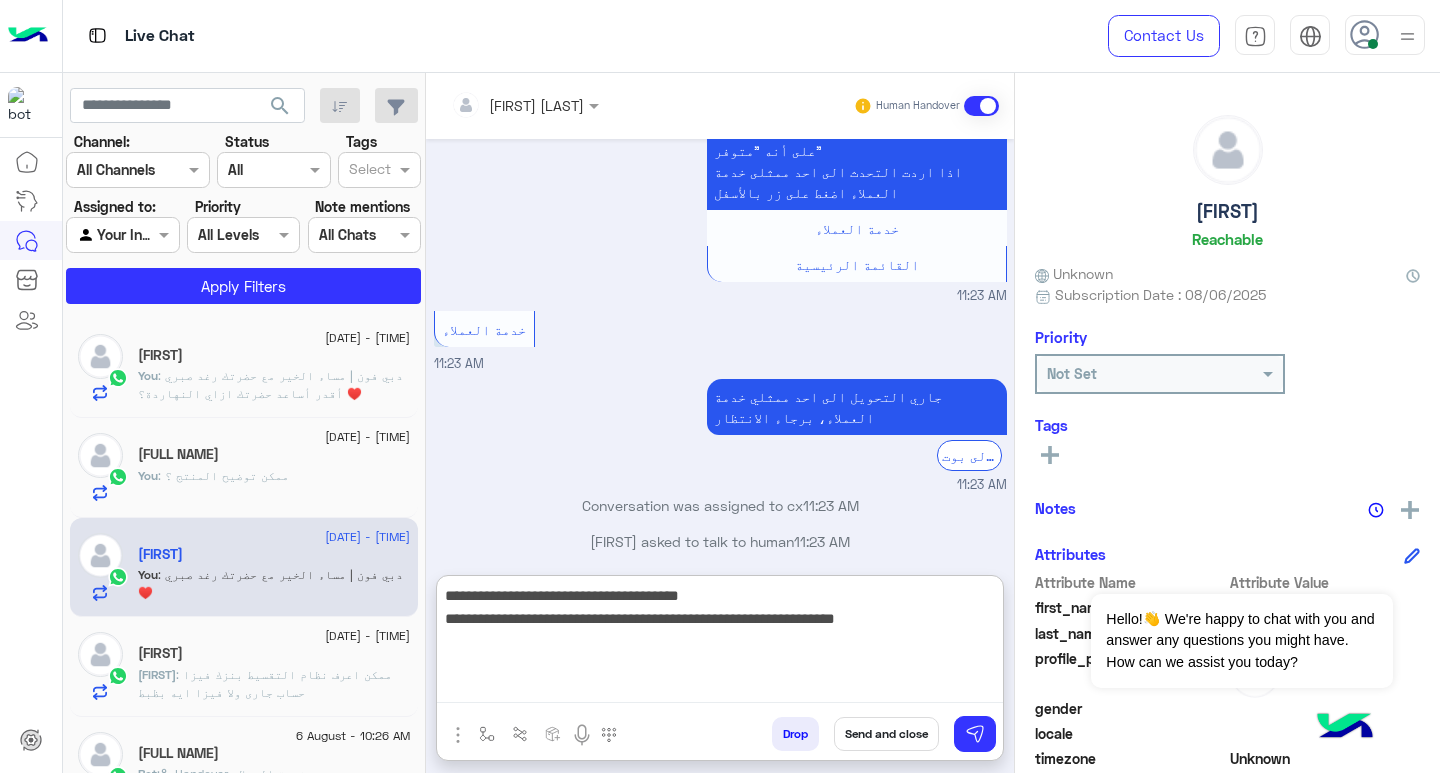 click on "**********" at bounding box center [720, 643] 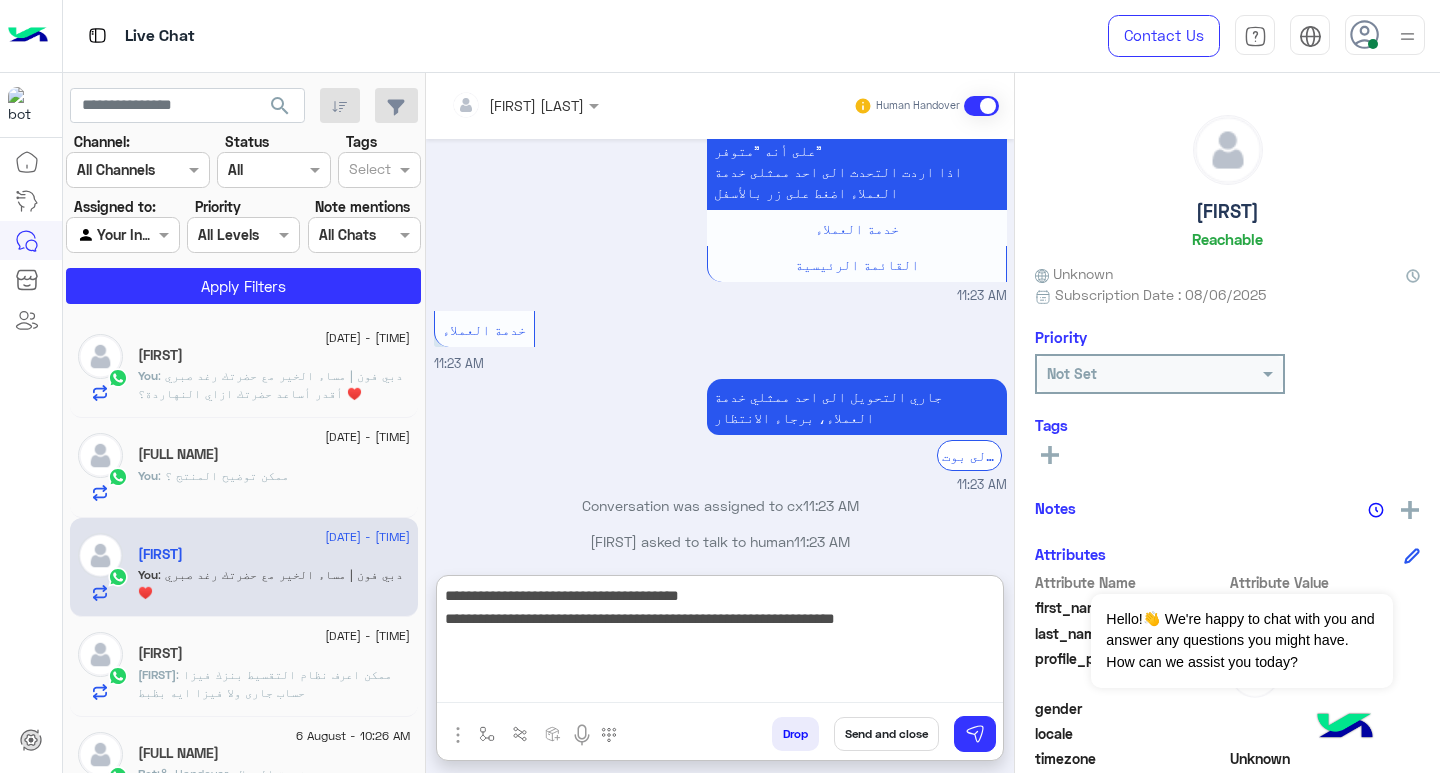 click on "**********" at bounding box center [720, 643] 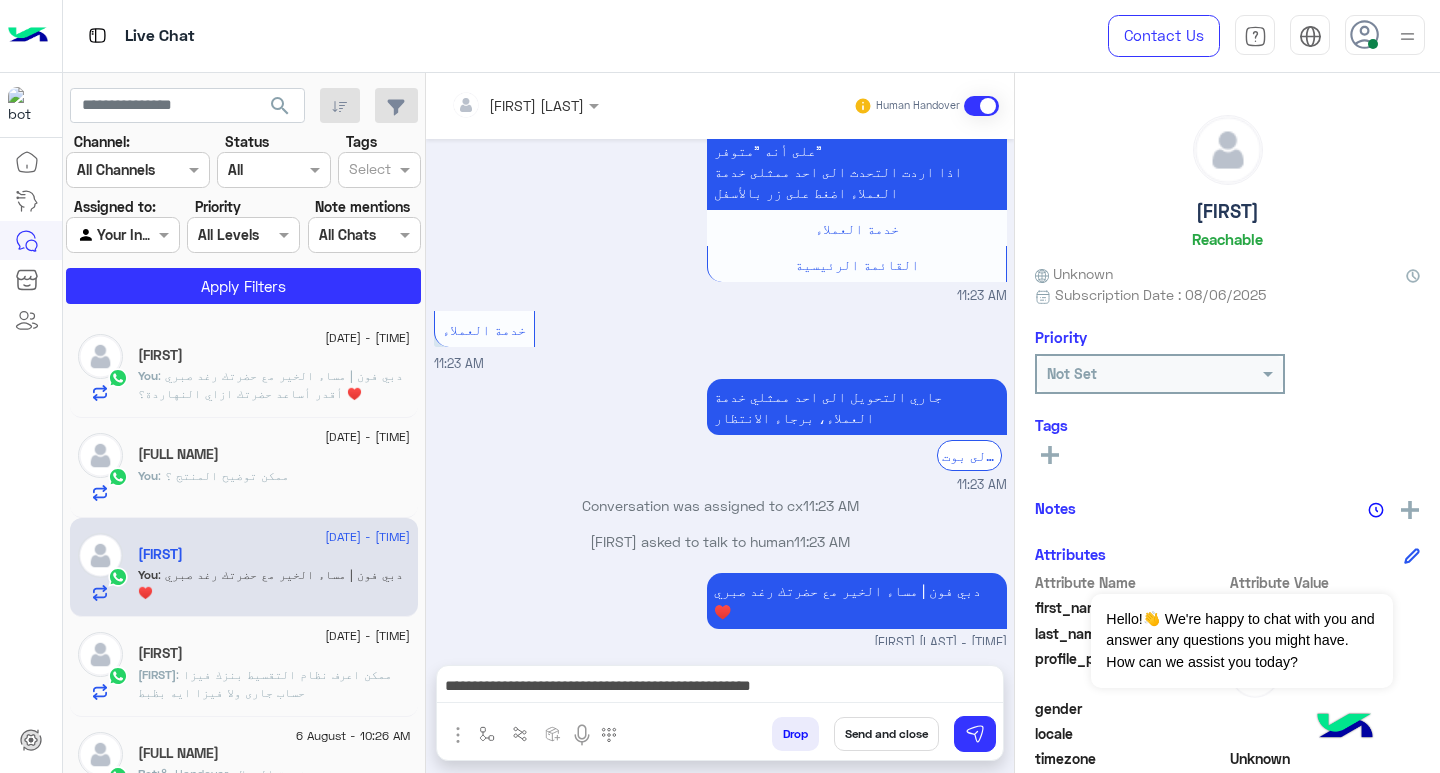 scroll, scrollTop: 580, scrollLeft: 0, axis: vertical 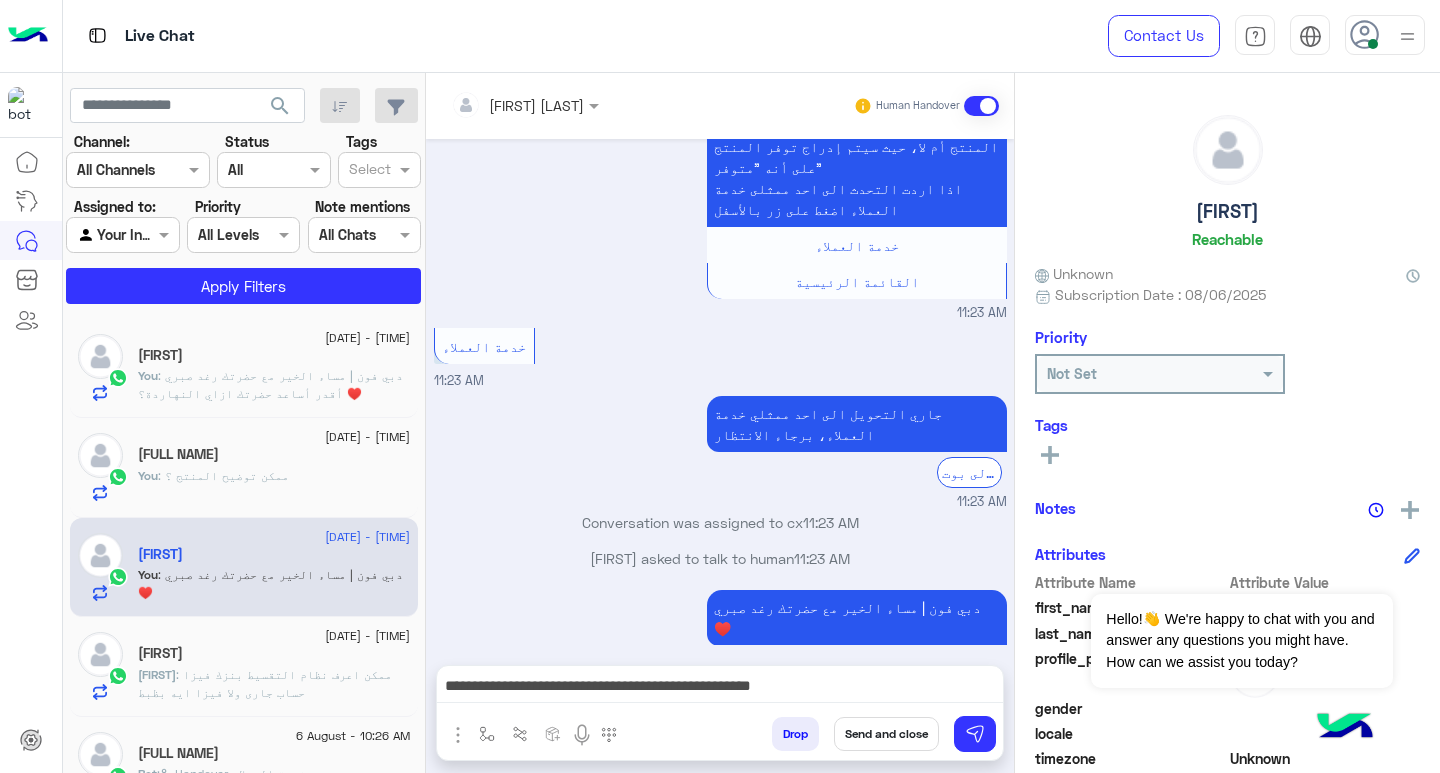 click on "**********" at bounding box center (720, 688) 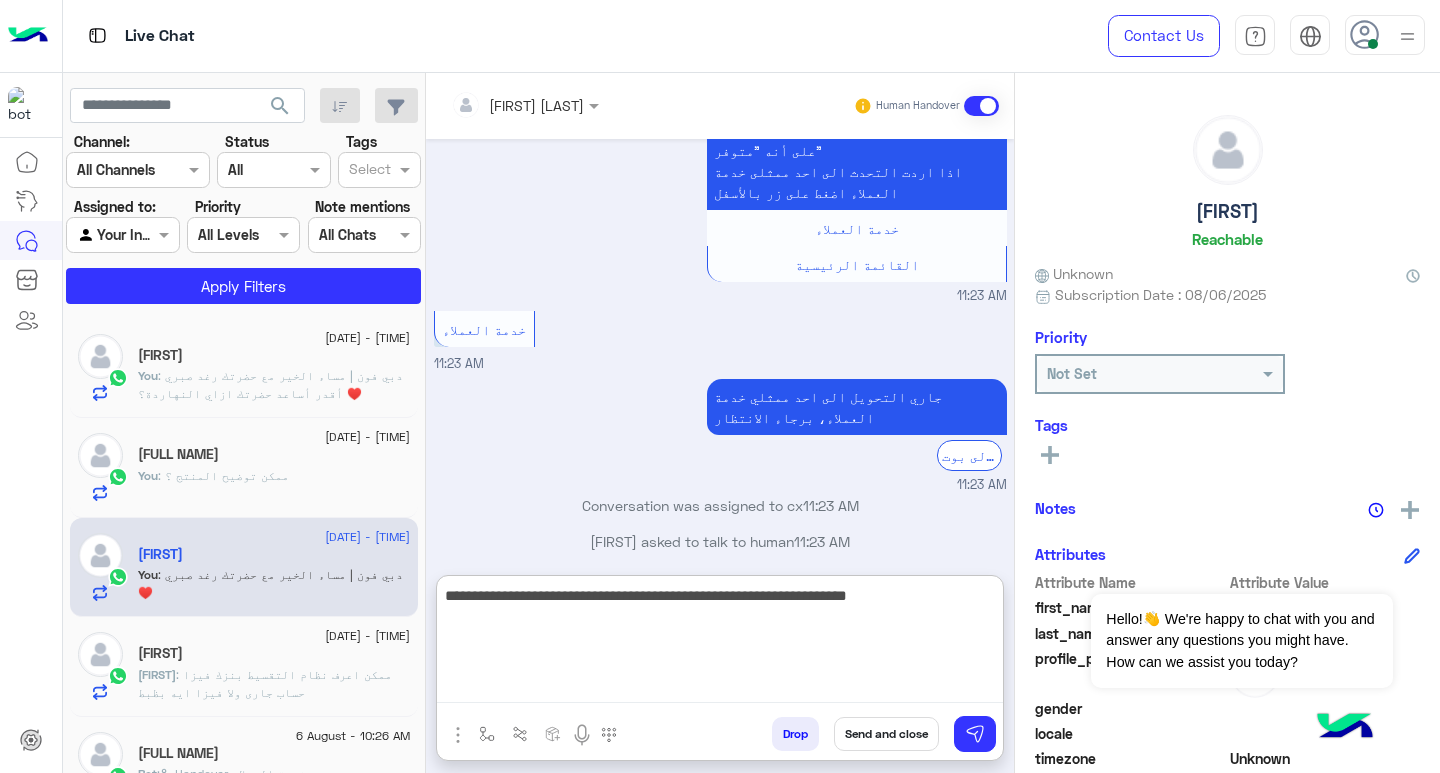 type on "**********" 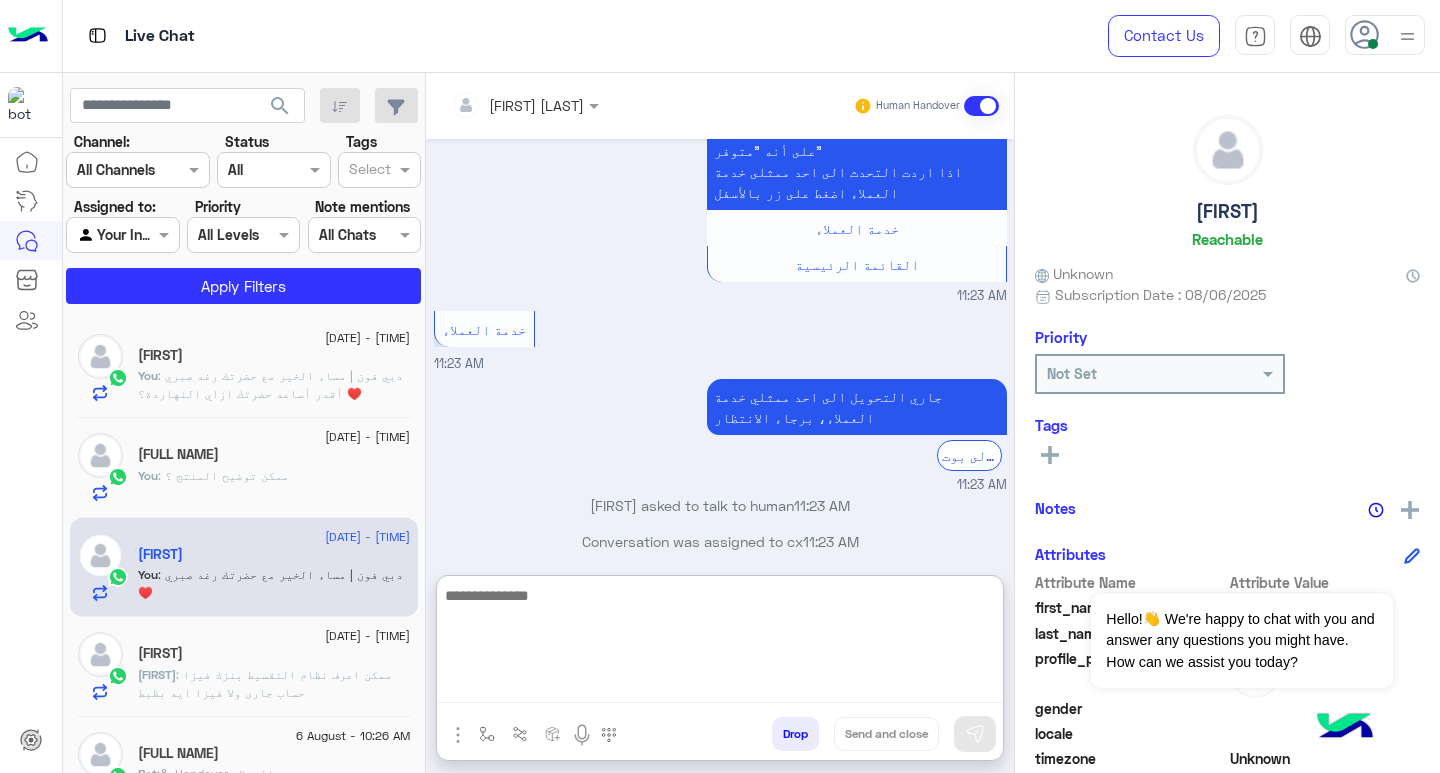 scroll, scrollTop: 755, scrollLeft: 0, axis: vertical 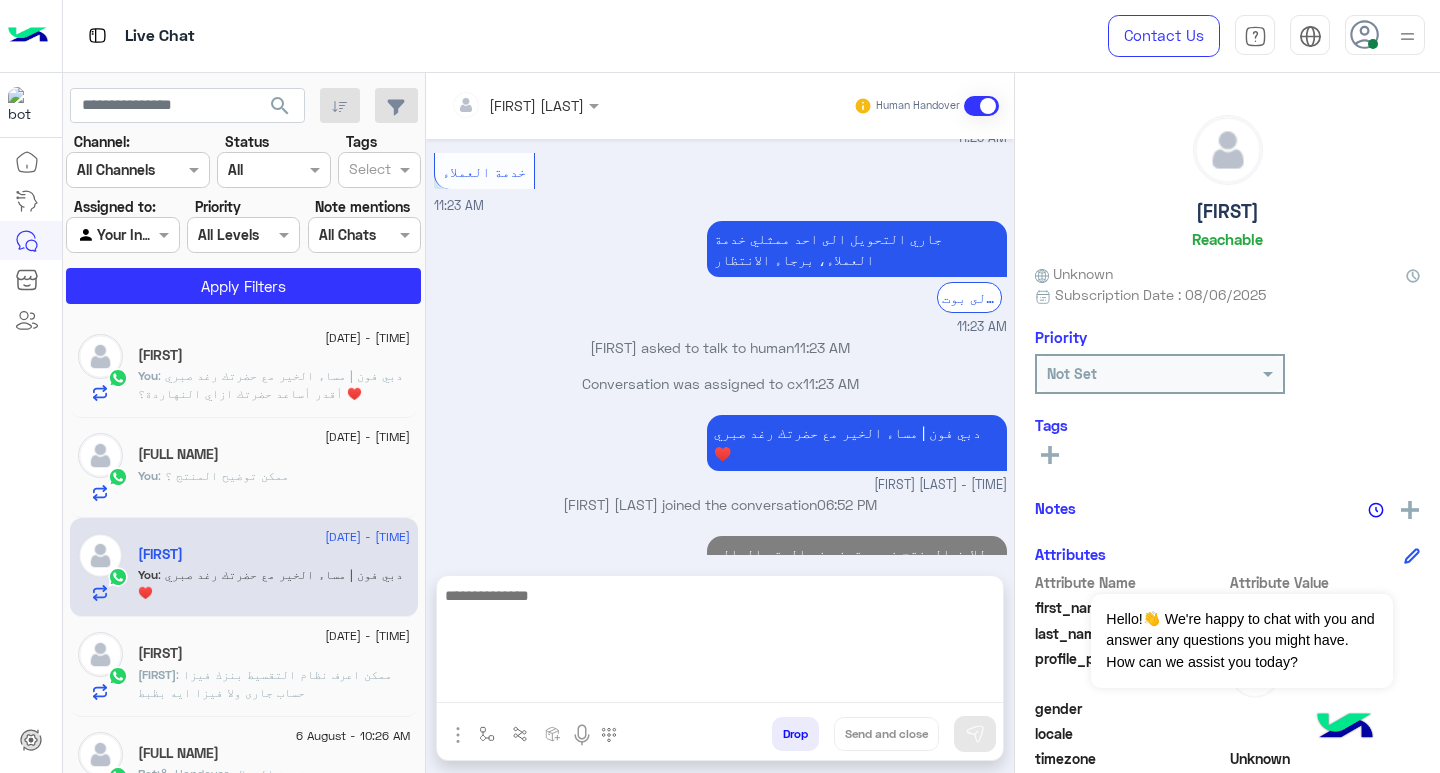 click on ": ممكن اعرف نظام التقسيط  بنزك
فيزا حساب جارى ولا فيزا ايه بظبط" 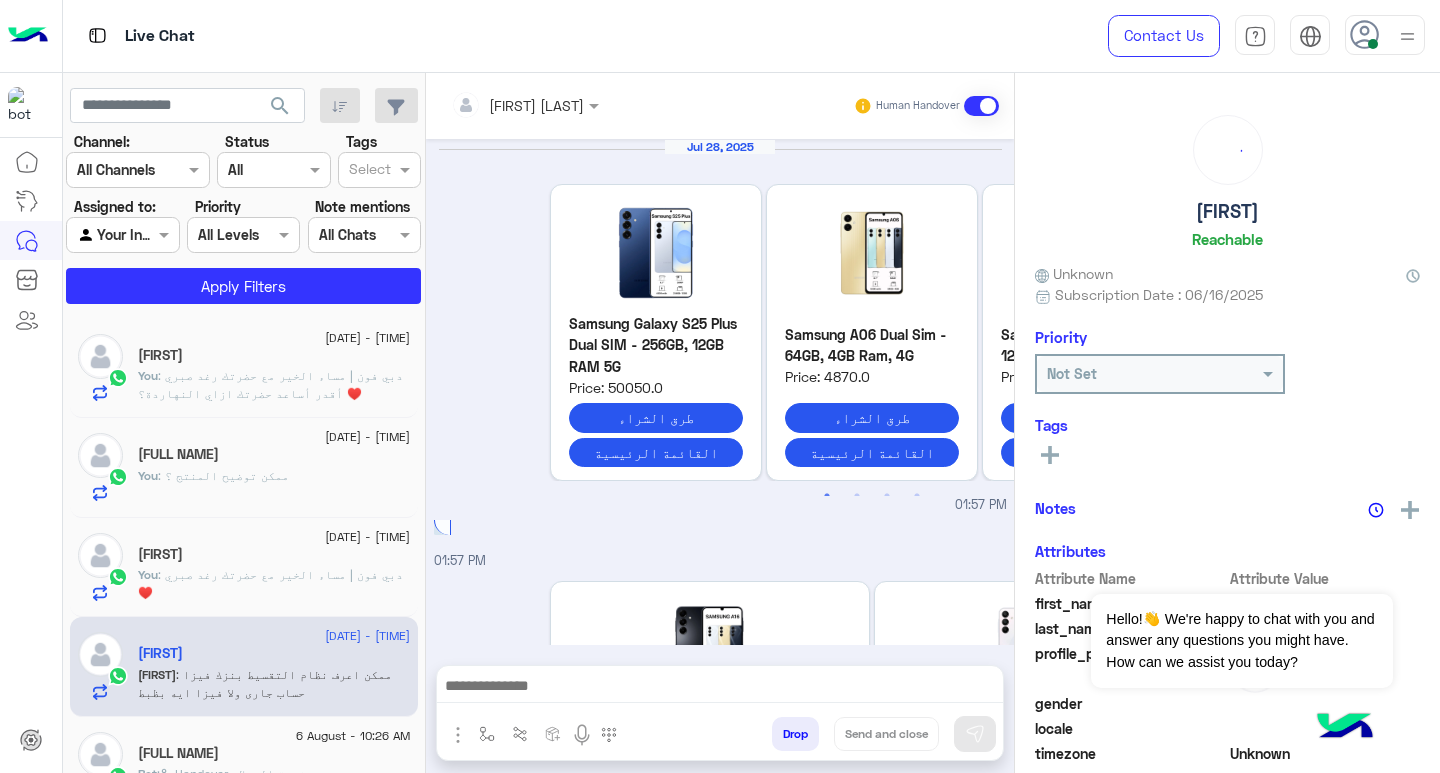 scroll, scrollTop: 2203, scrollLeft: 0, axis: vertical 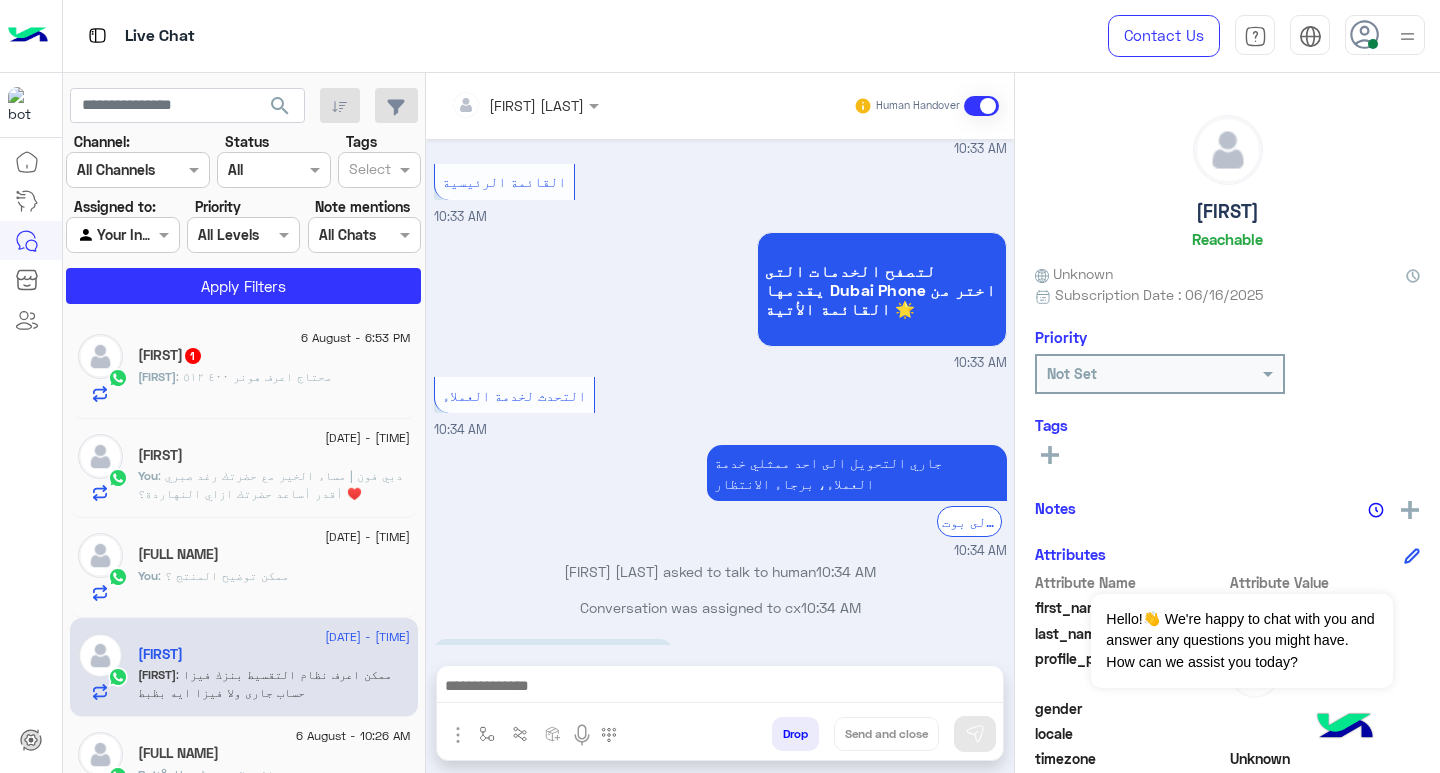 click on "Michael🤓 : محتاج اعرف هونر ٤٠٠
٥١٢" 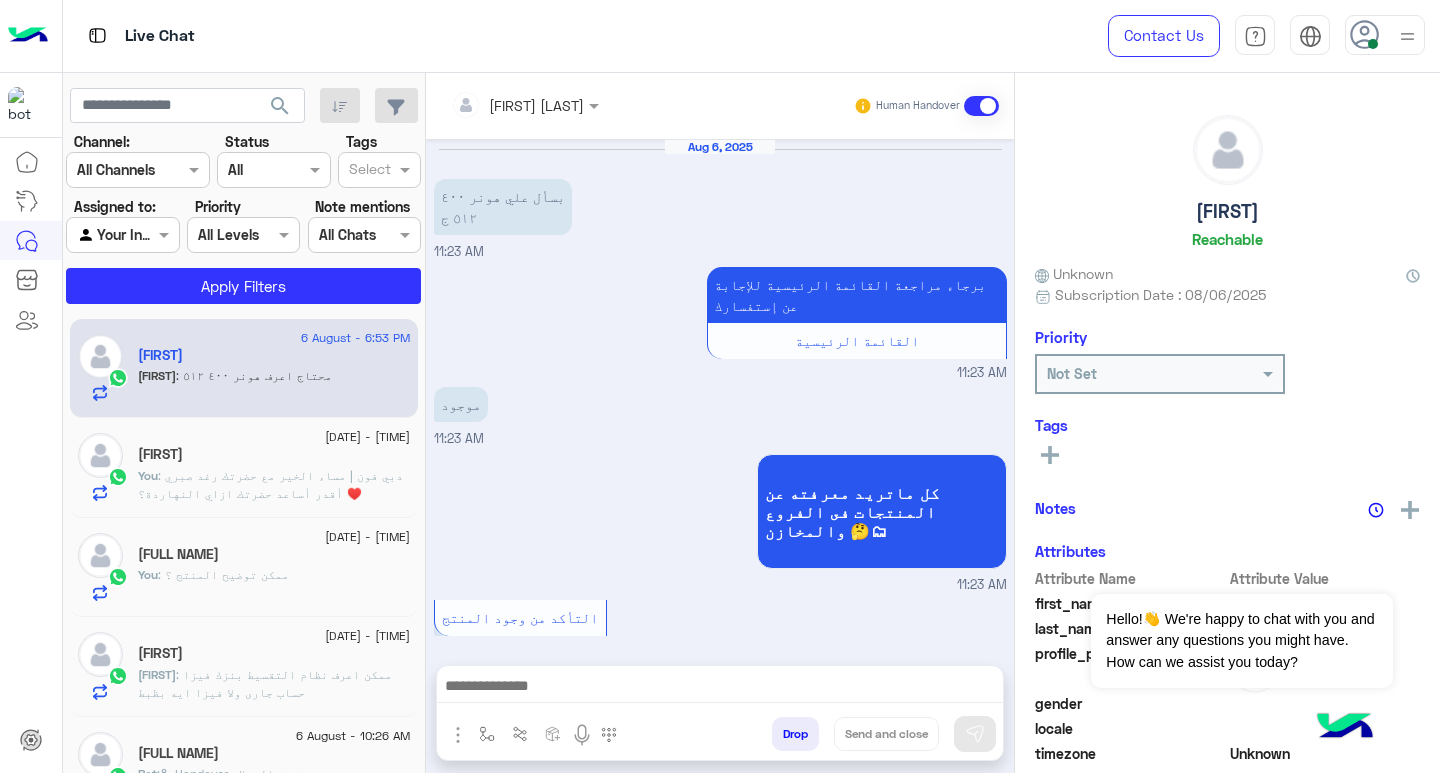 scroll, scrollTop: 668, scrollLeft: 0, axis: vertical 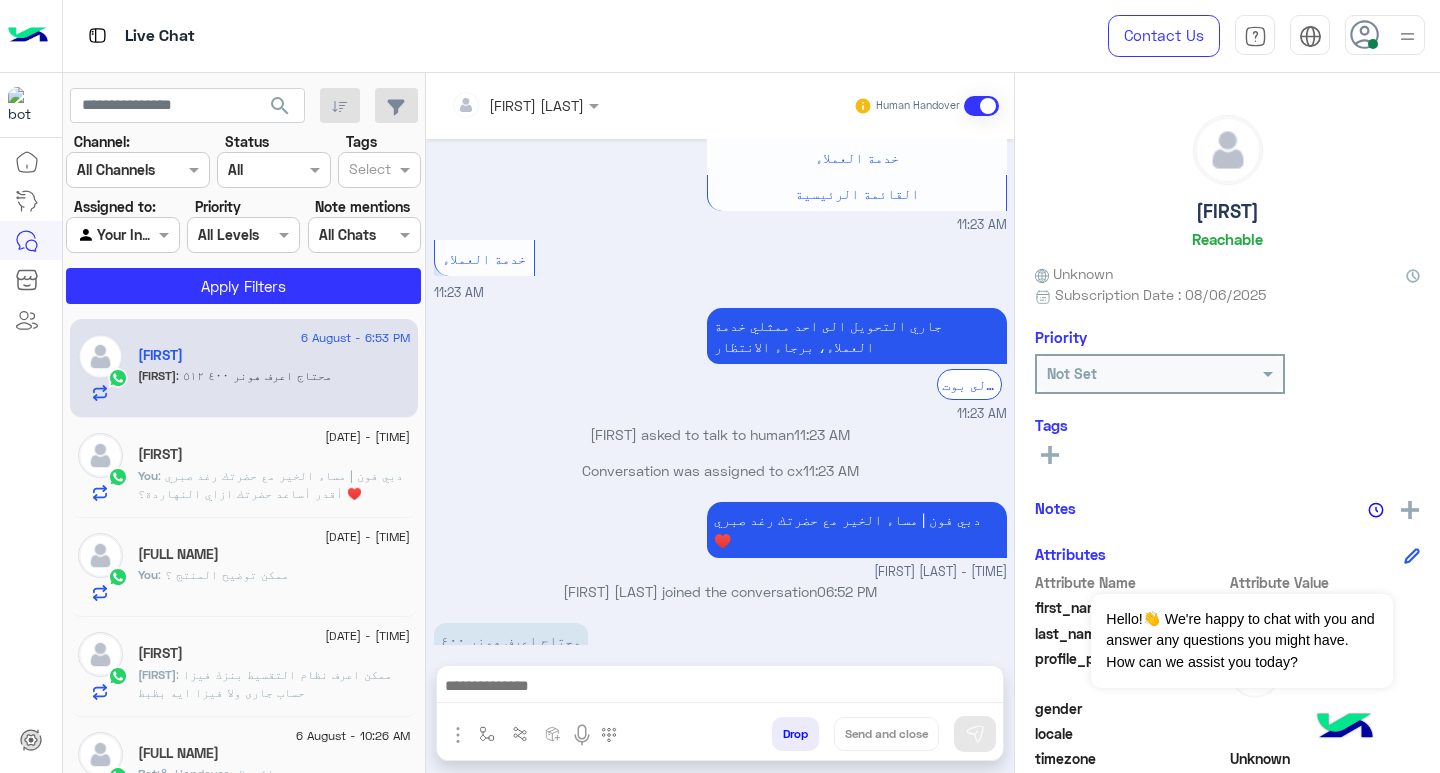 click on ": دبي فون | مساء  الخير مع حضرتك رغد صبري ♥️
أقدر أساعد حضرتك ازاي النهاردة؟" 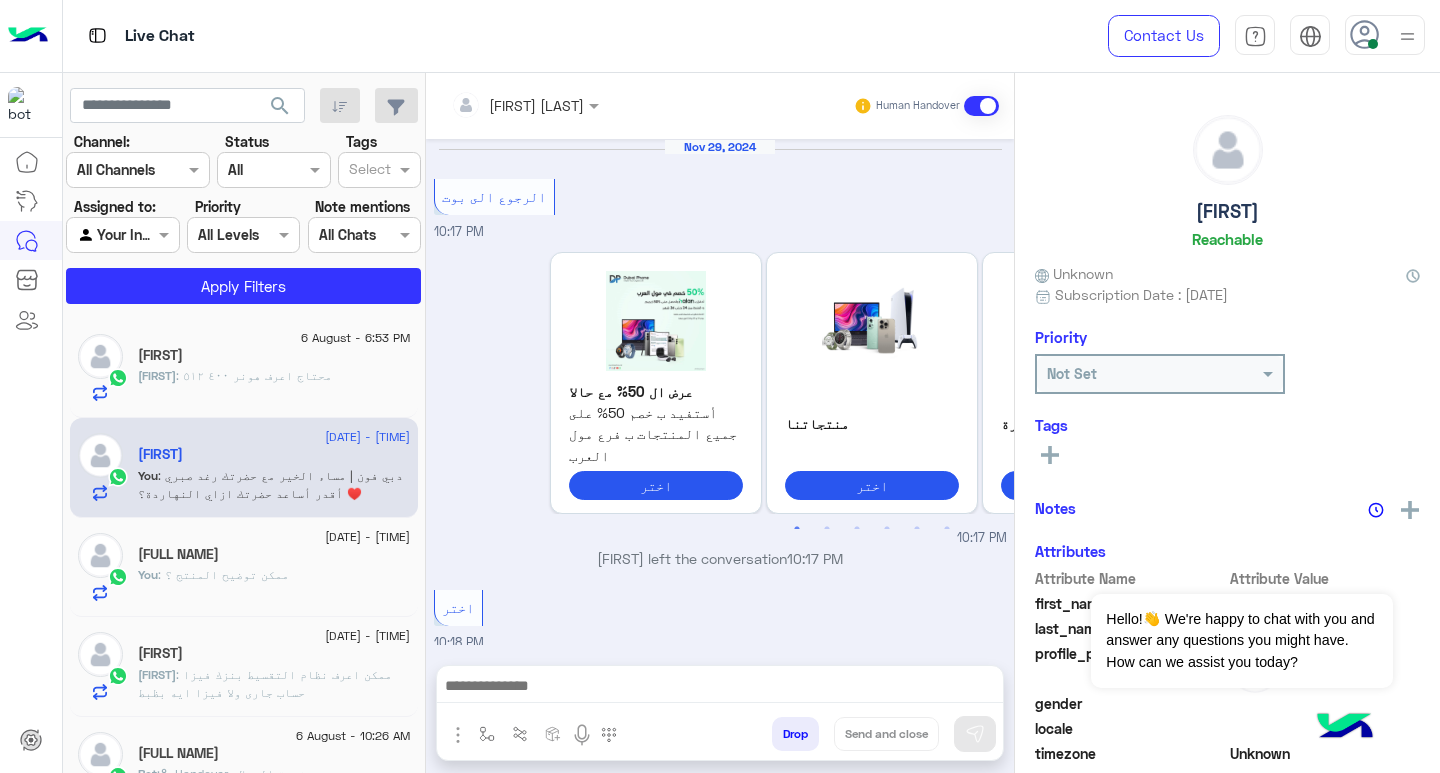 scroll, scrollTop: 1437, scrollLeft: 0, axis: vertical 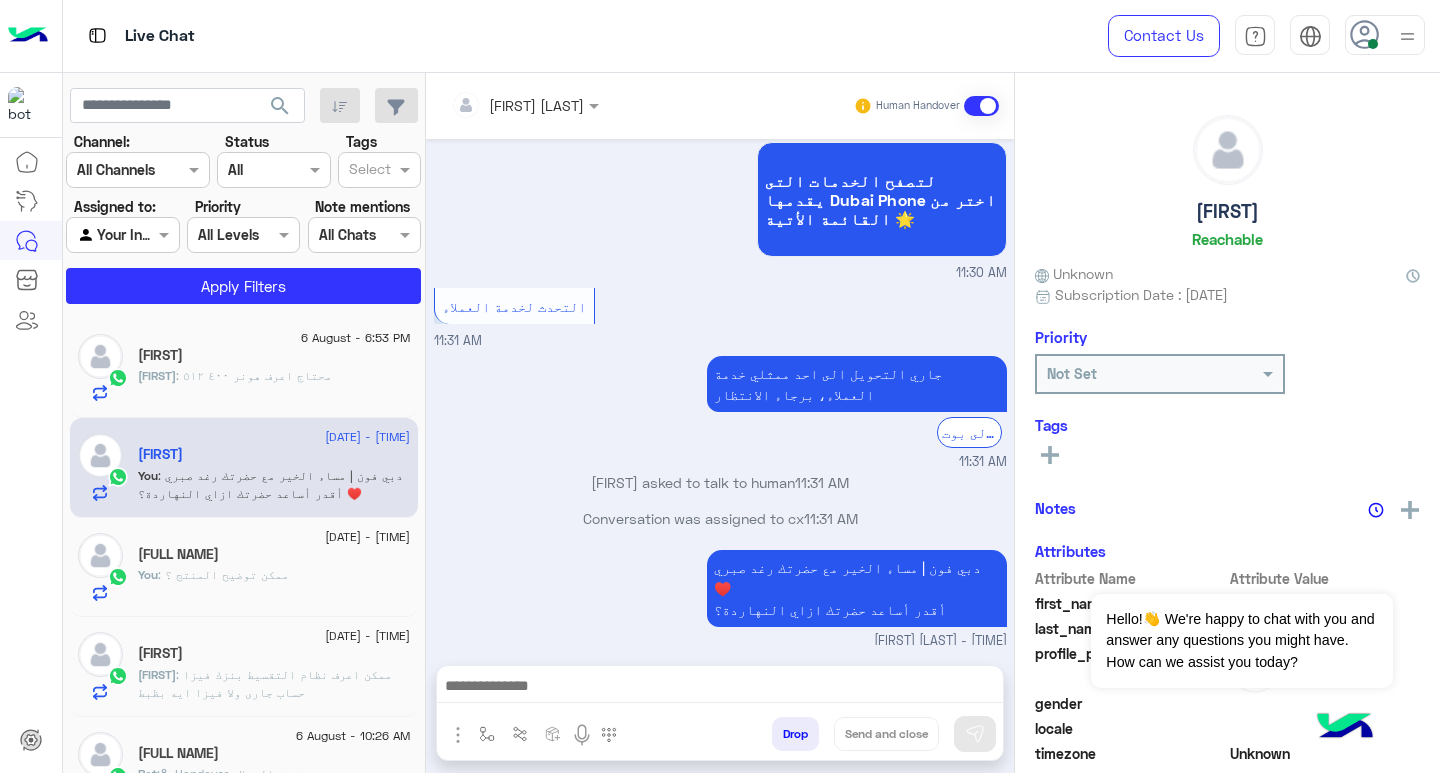 click on ": محتاج اعرف هونر ٤٠٠
٥١٢" 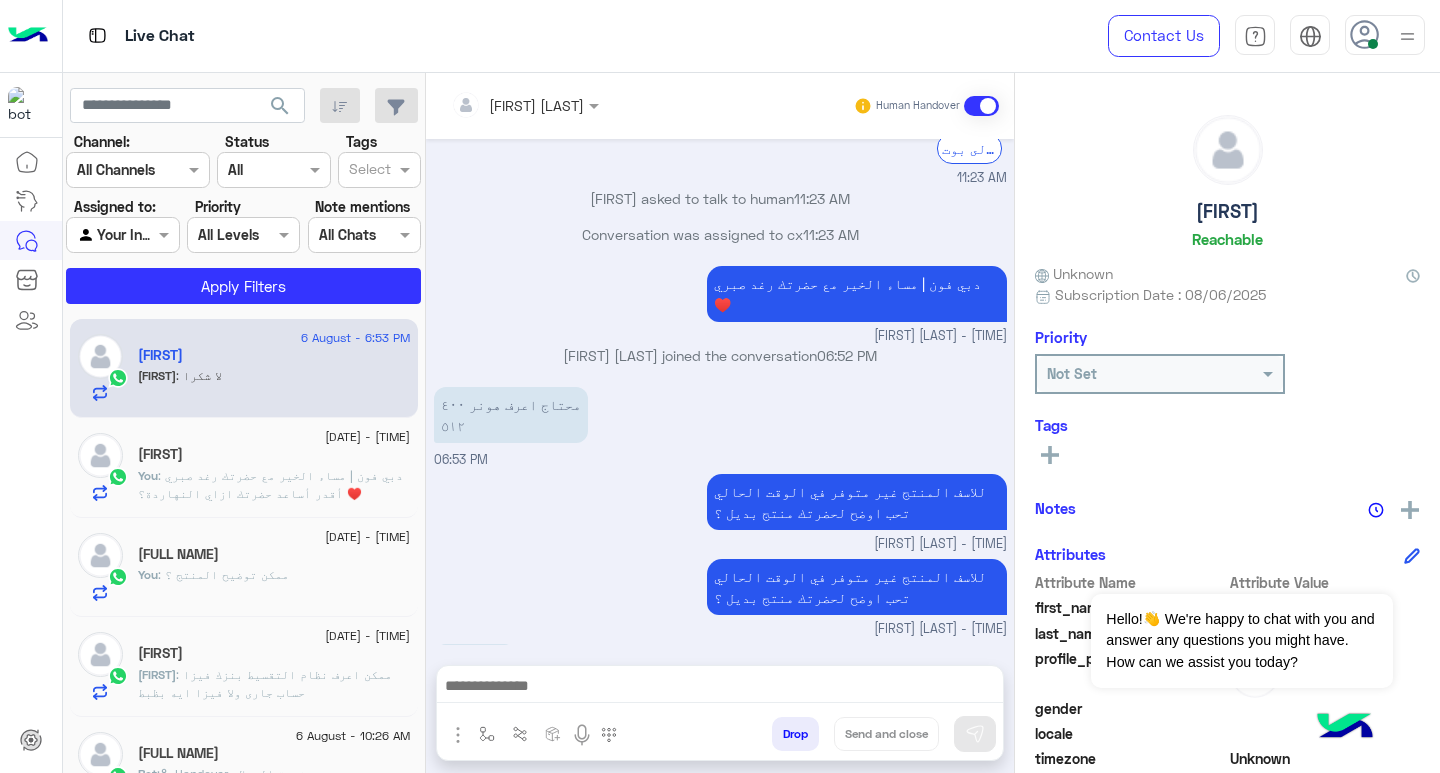 scroll, scrollTop: 1027, scrollLeft: 0, axis: vertical 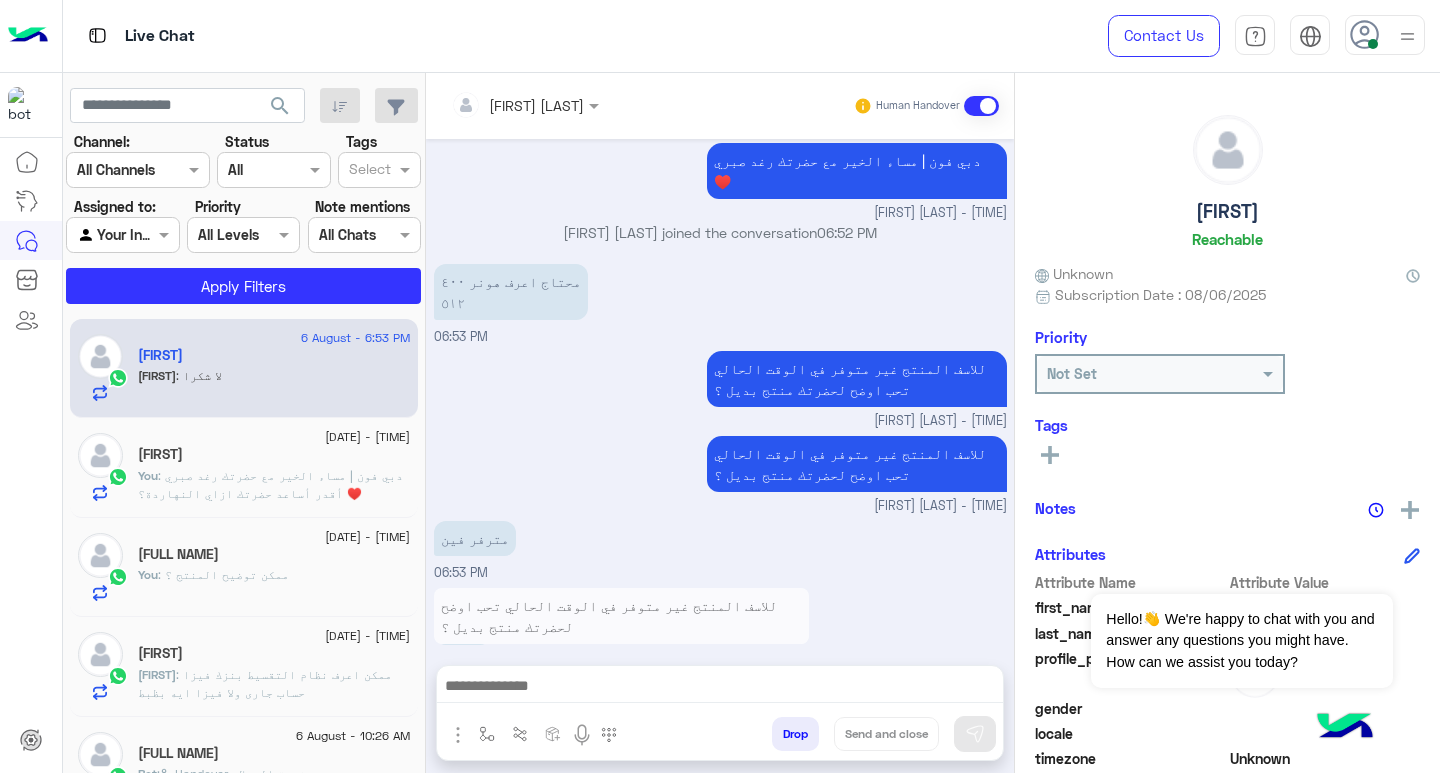 paste on "**********" 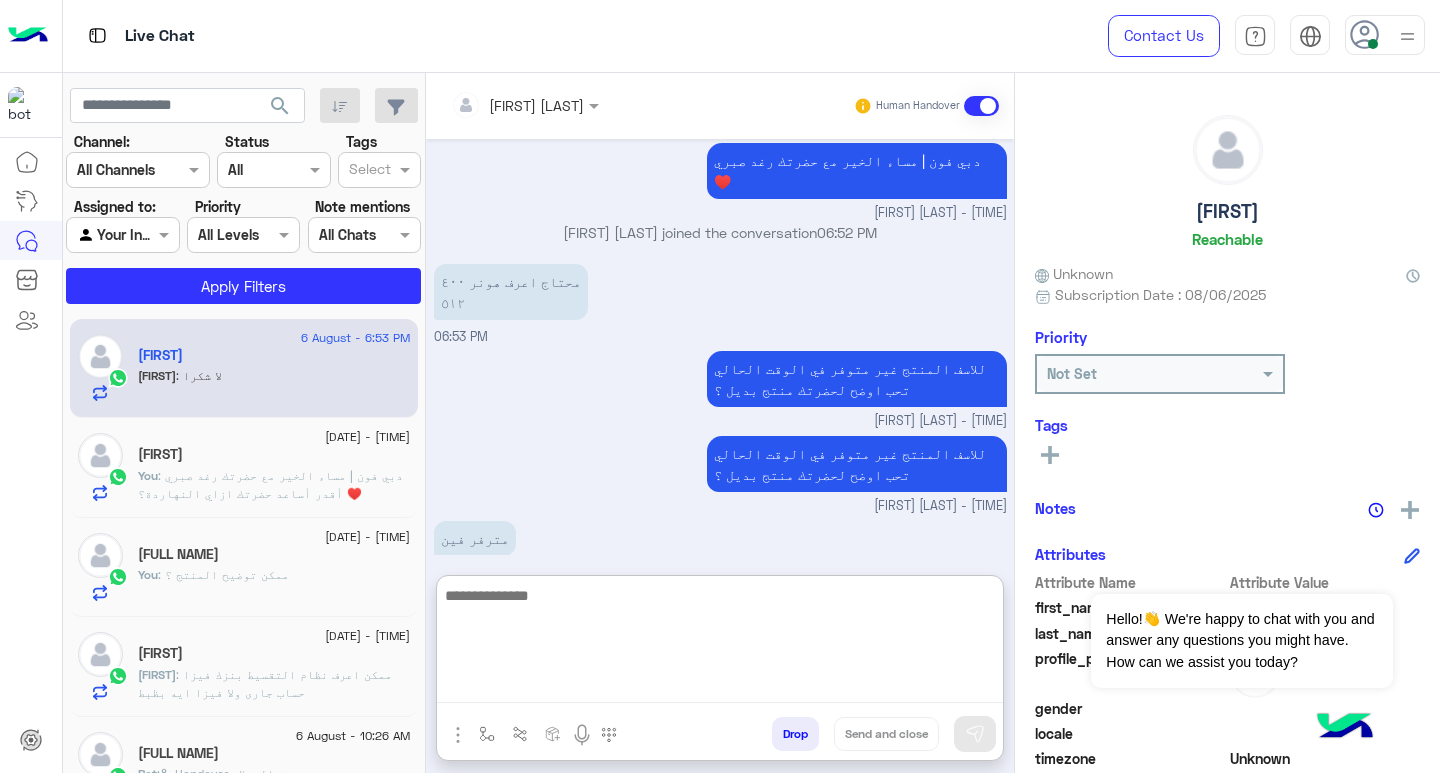 scroll, scrollTop: 1201, scrollLeft: 0, axis: vertical 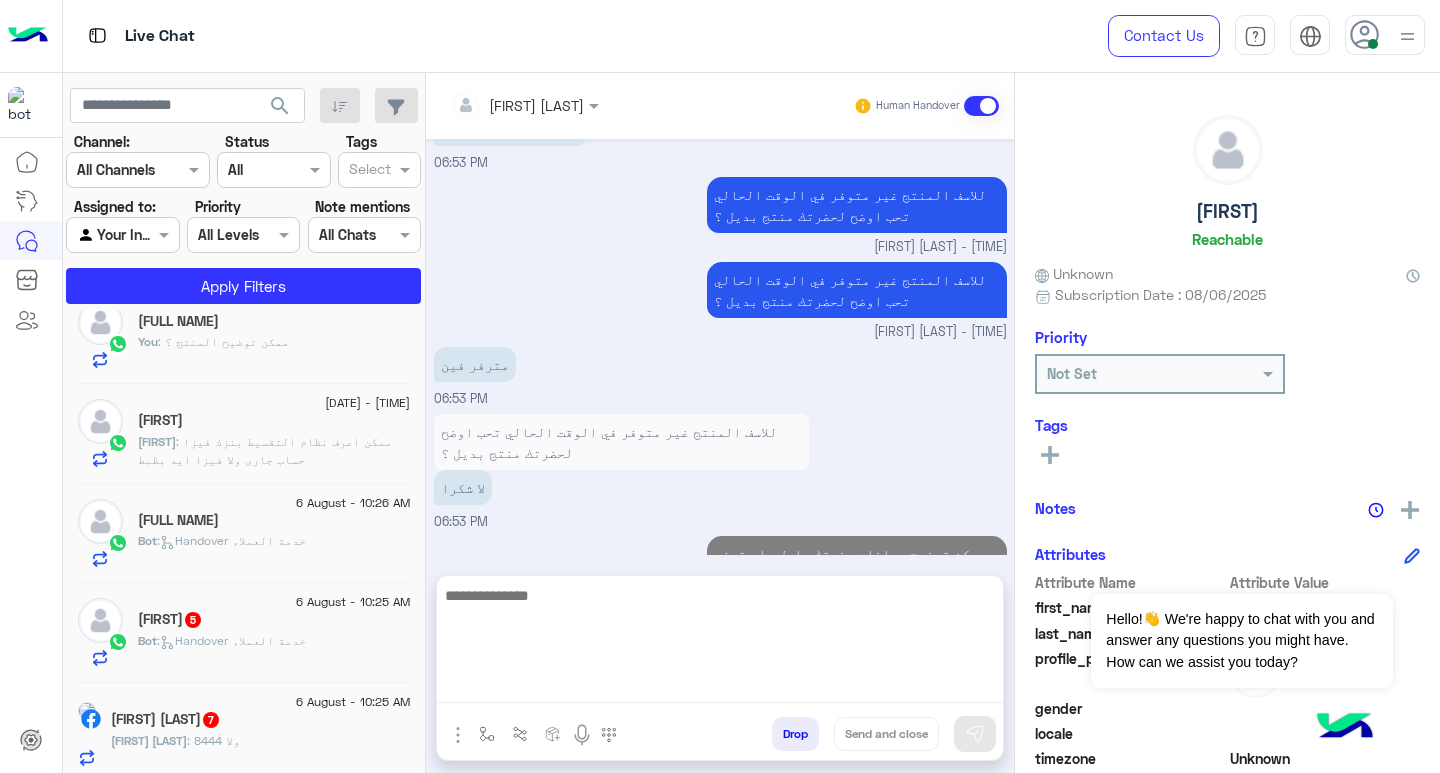 click on "Bot :   Handover خدمة العملاء" 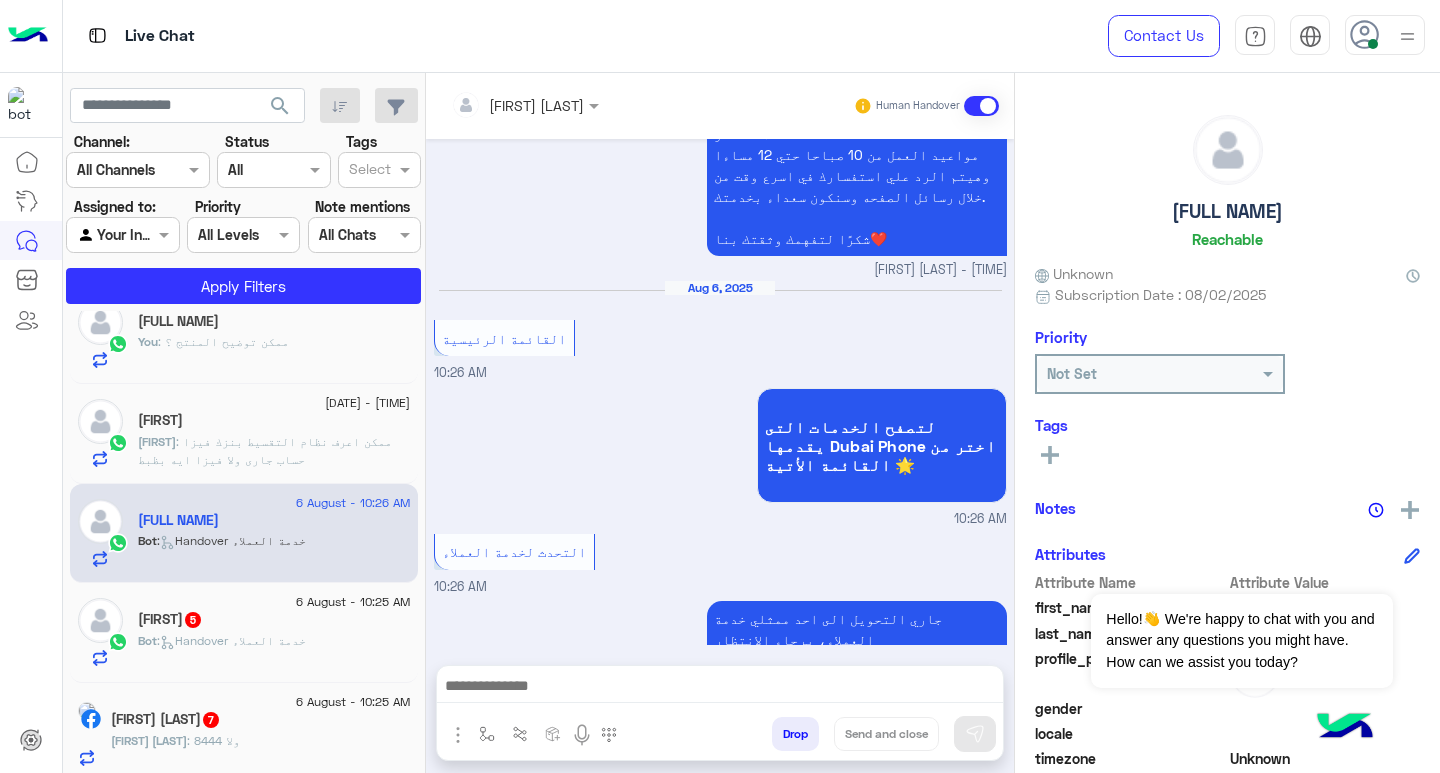scroll, scrollTop: 1440, scrollLeft: 0, axis: vertical 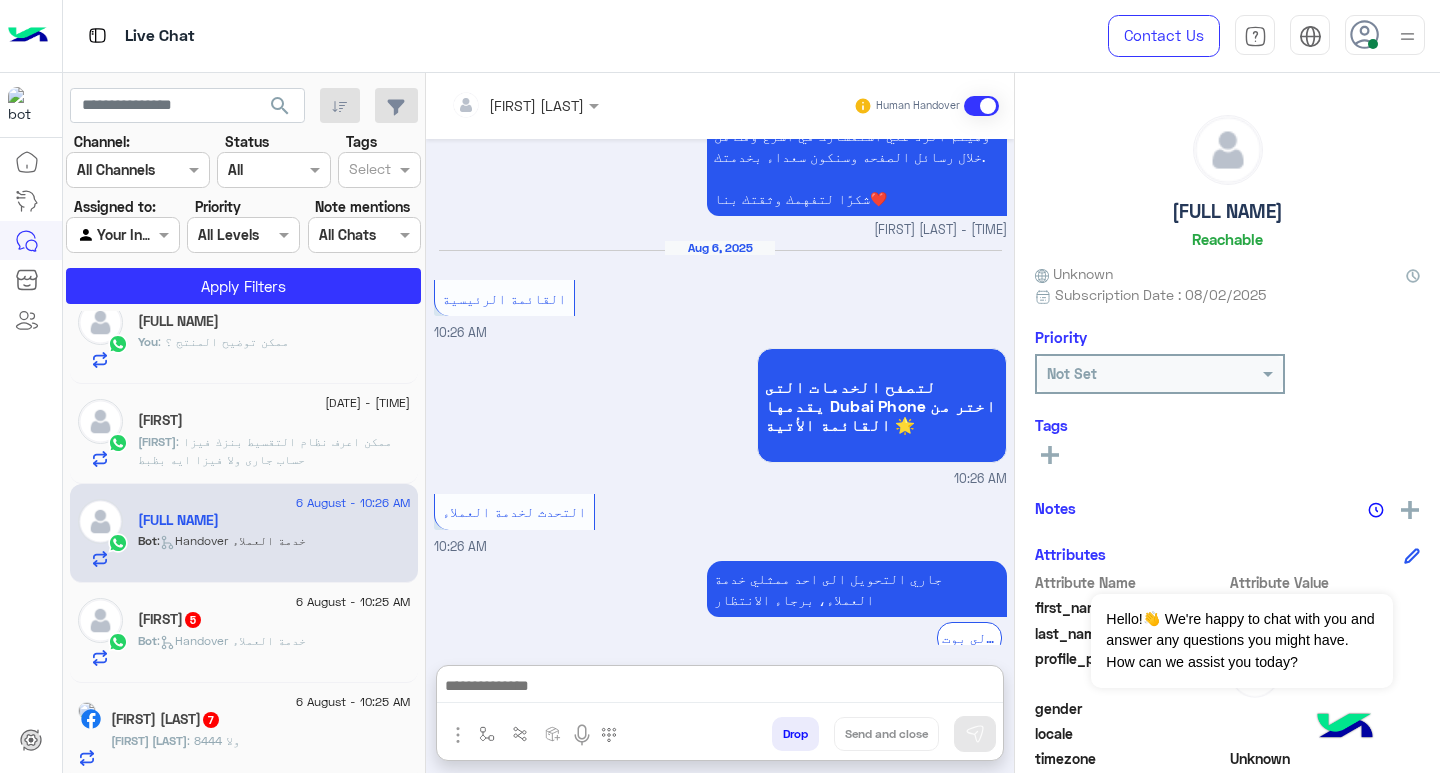 paste on "**********" 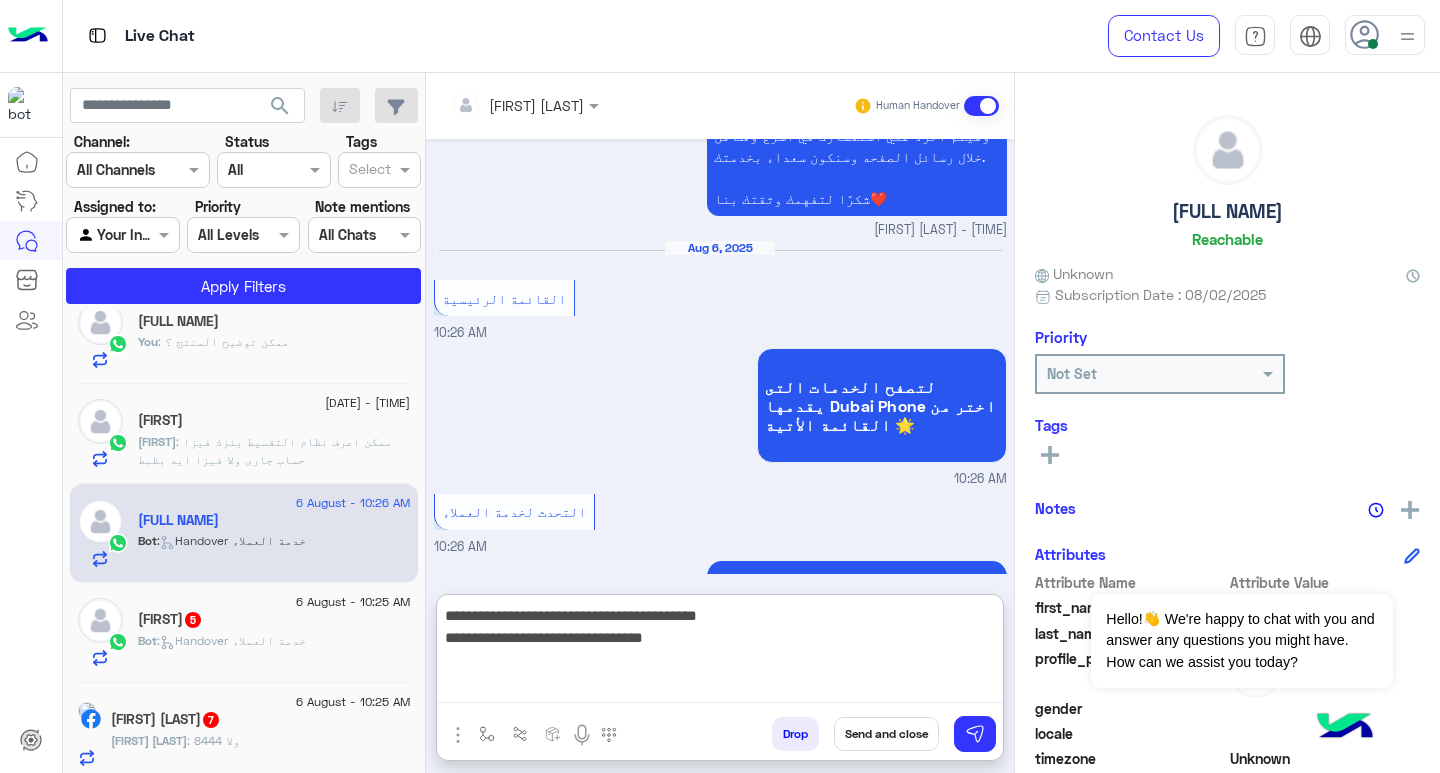 scroll, scrollTop: 0, scrollLeft: 0, axis: both 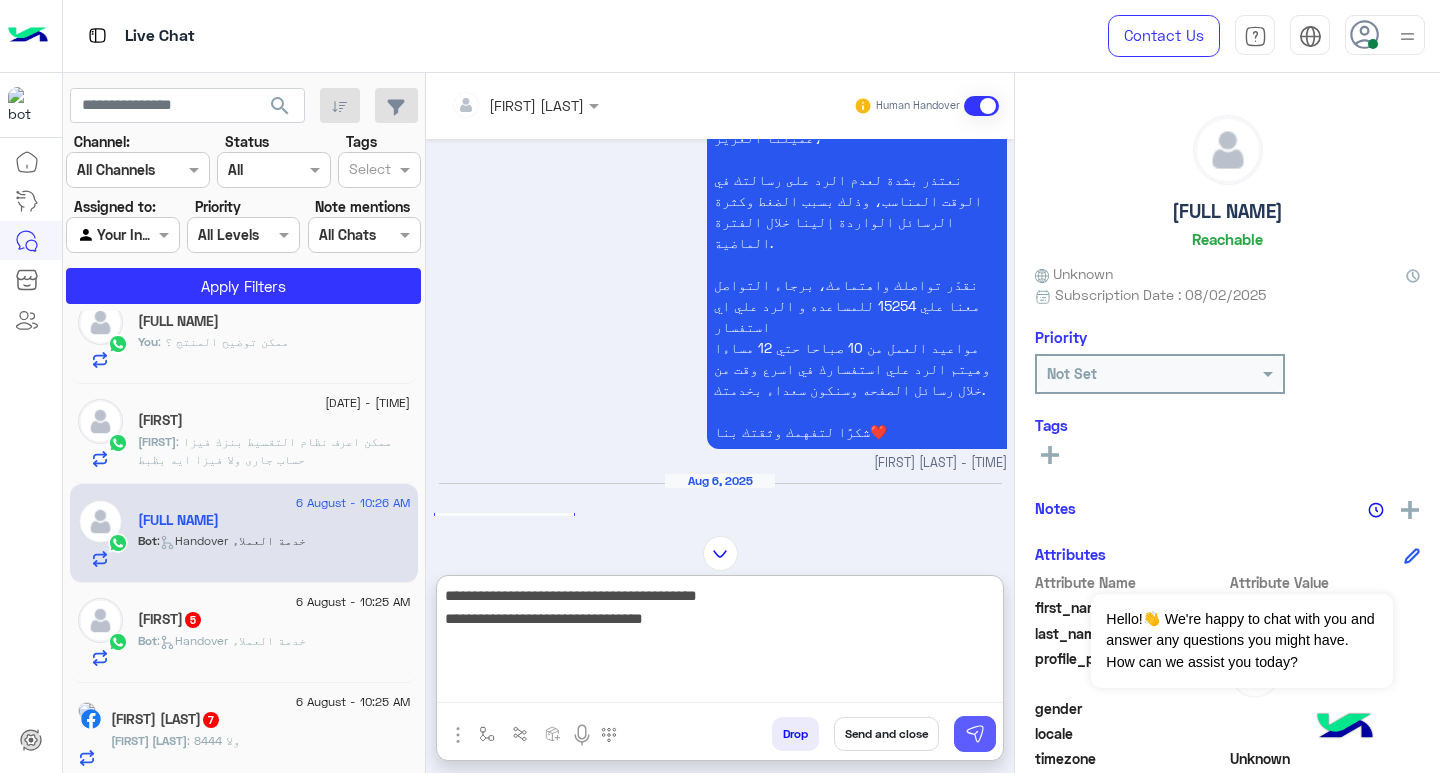 type on "**********" 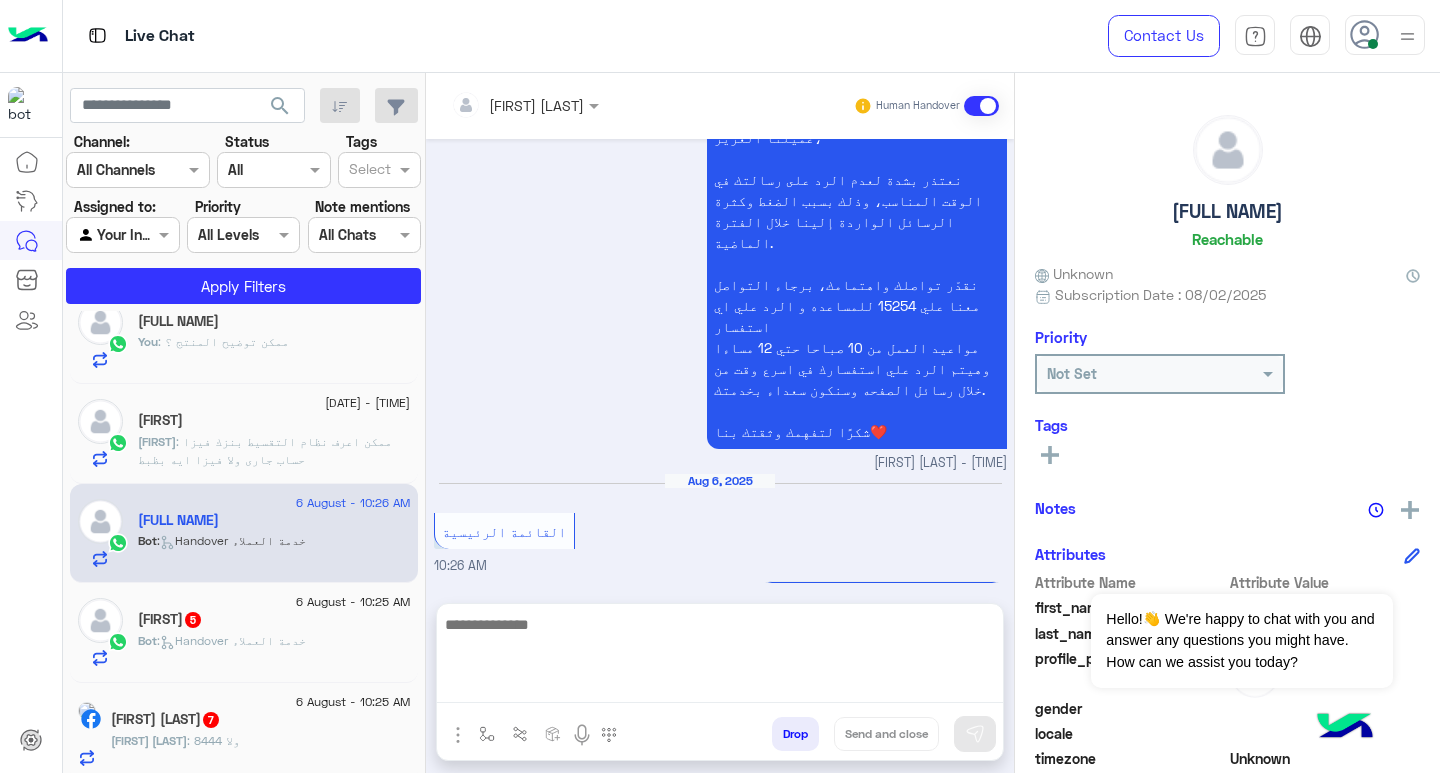 scroll, scrollTop: 1525, scrollLeft: 0, axis: vertical 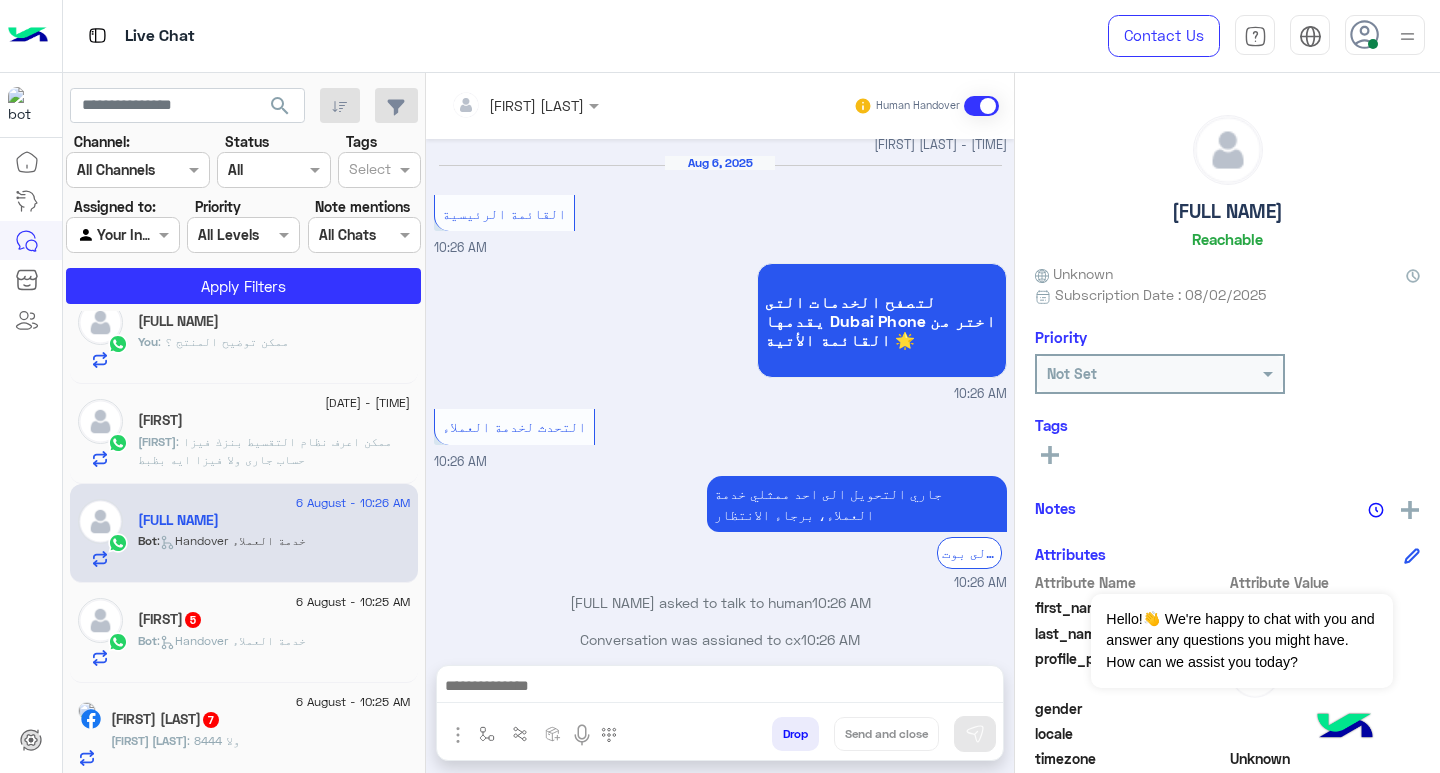 click on "Bot :   Handover خدمة العملاء" 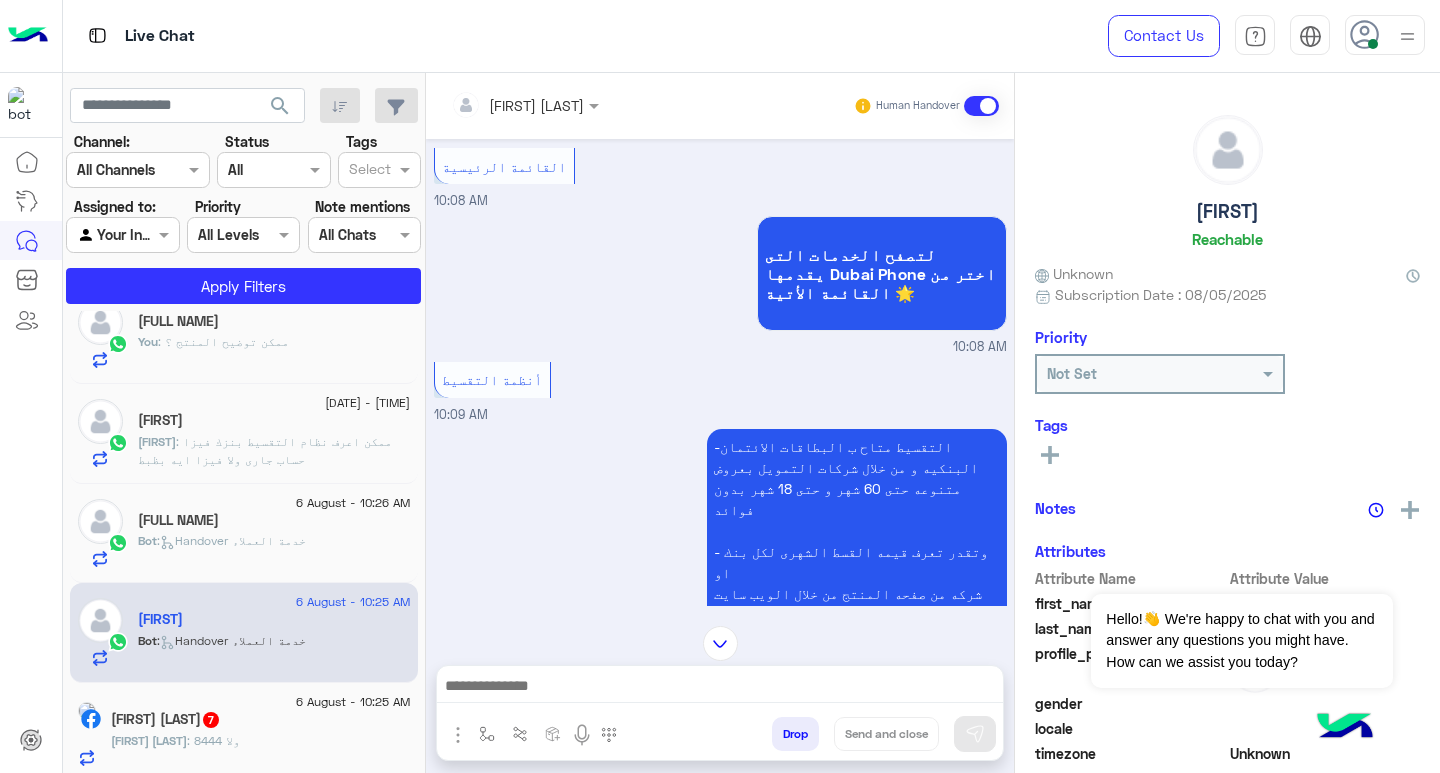 scroll, scrollTop: 997, scrollLeft: 0, axis: vertical 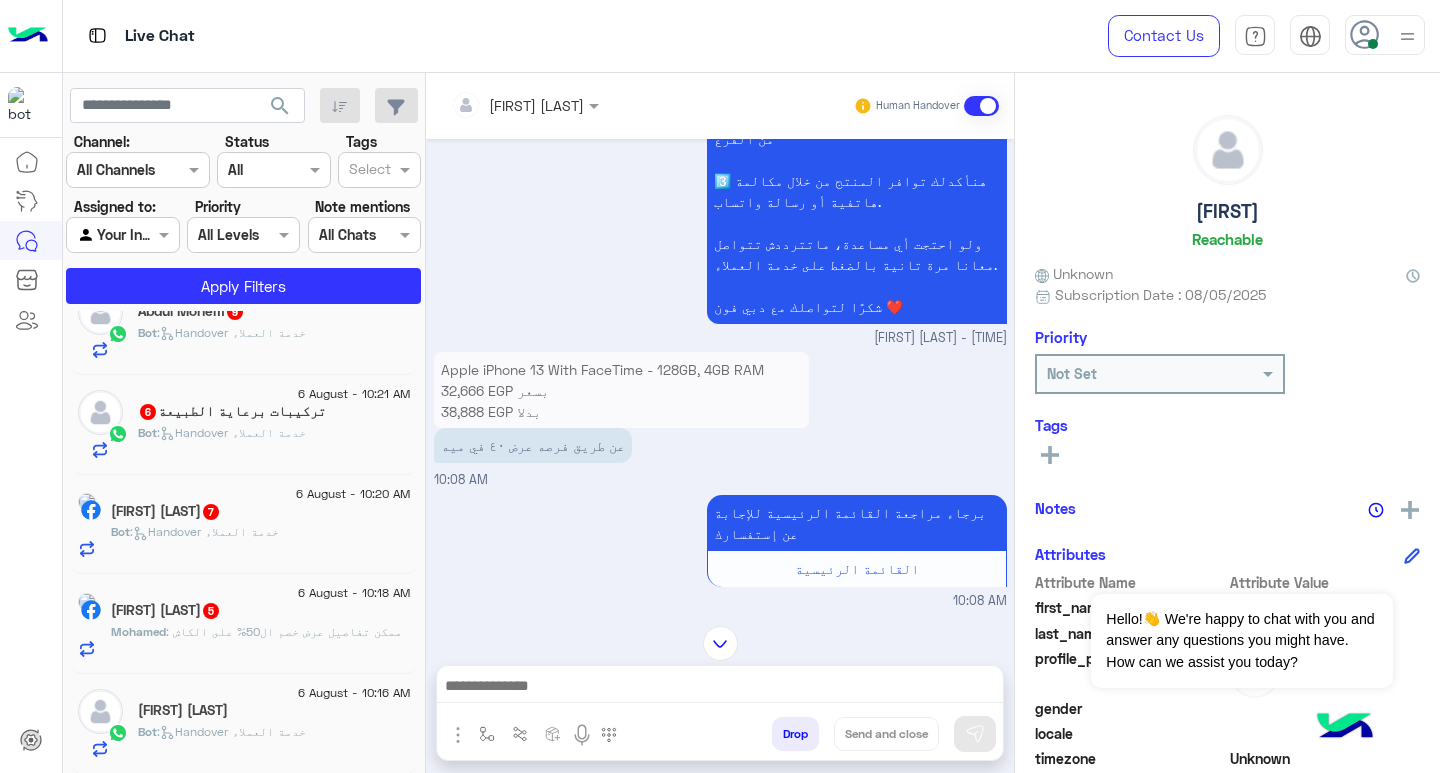 click on "[FIRST] [LAST]" 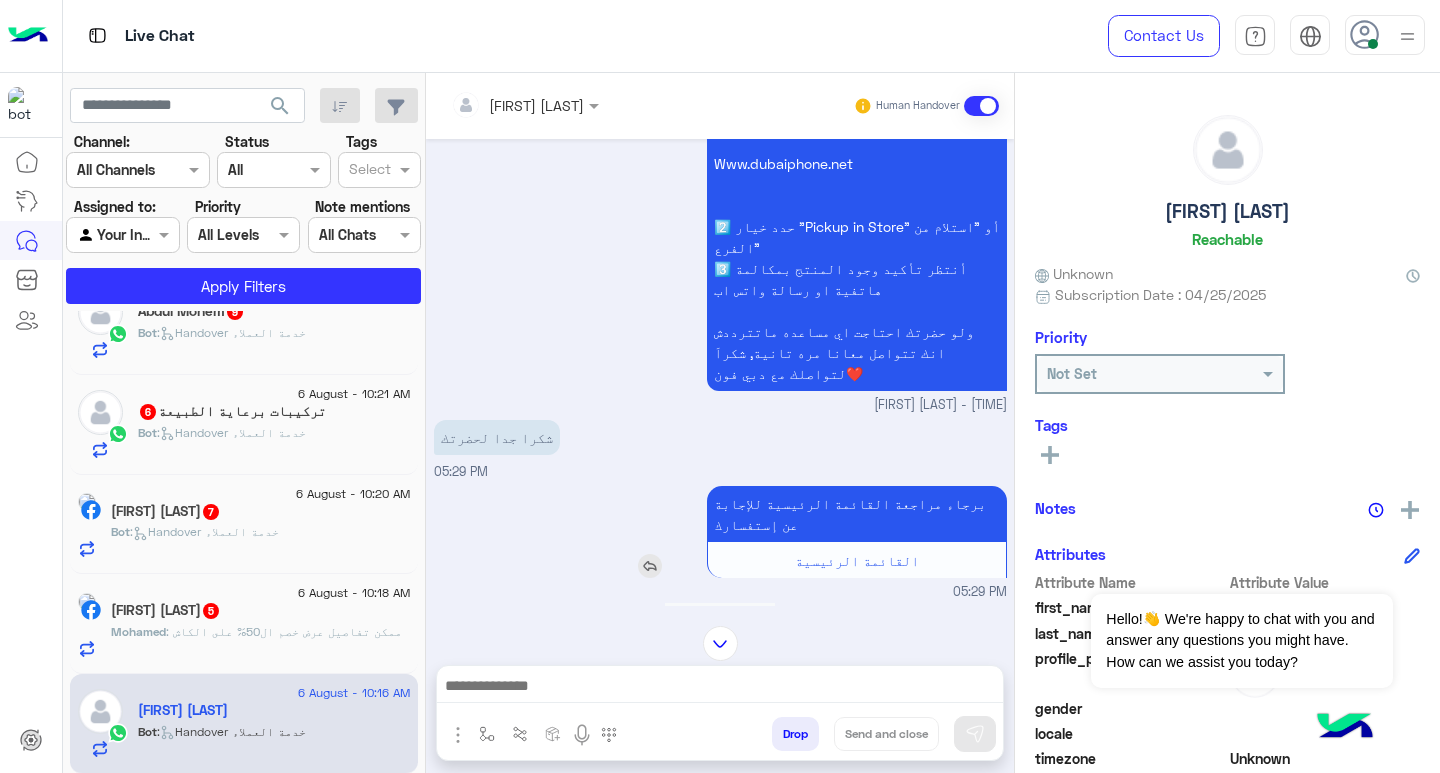 scroll, scrollTop: 455, scrollLeft: 0, axis: vertical 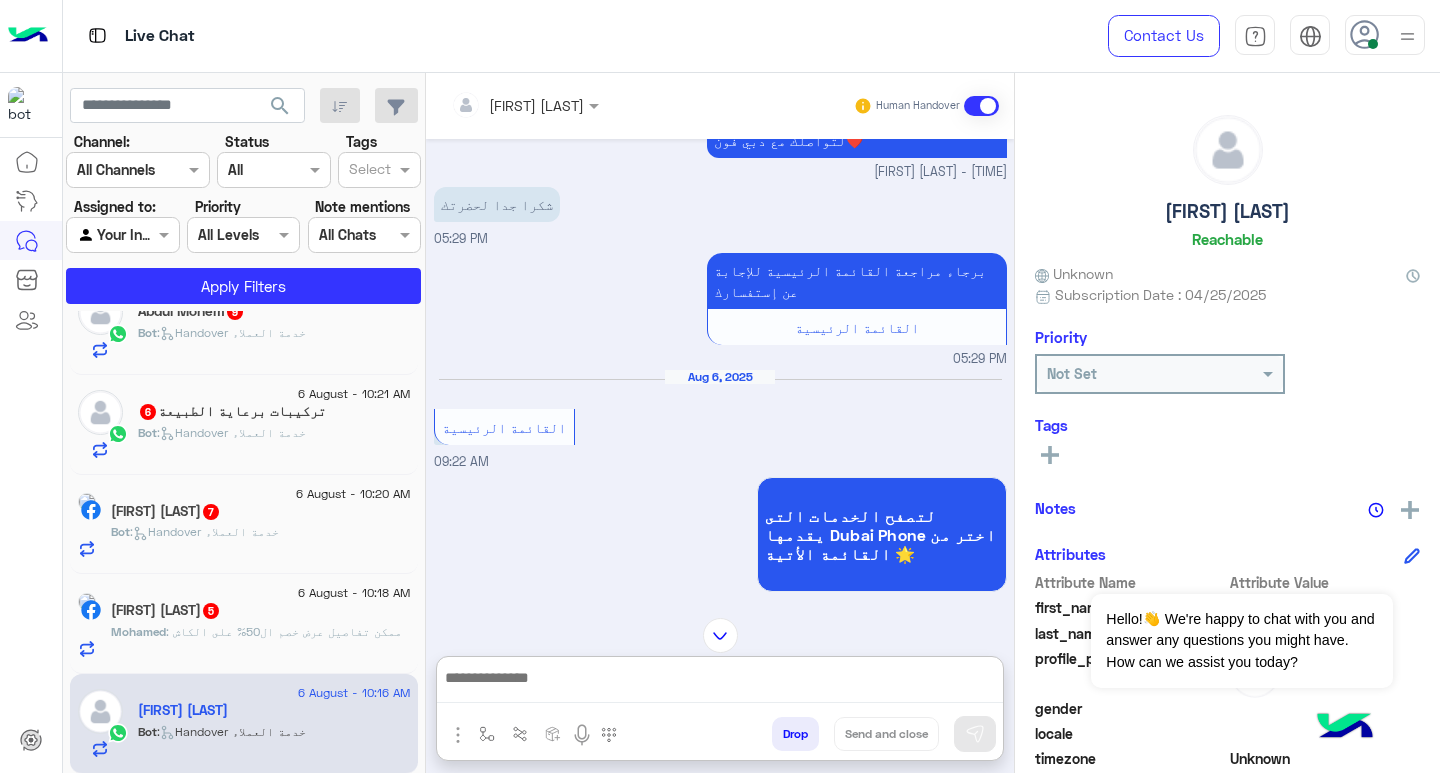 click at bounding box center (720, 684) 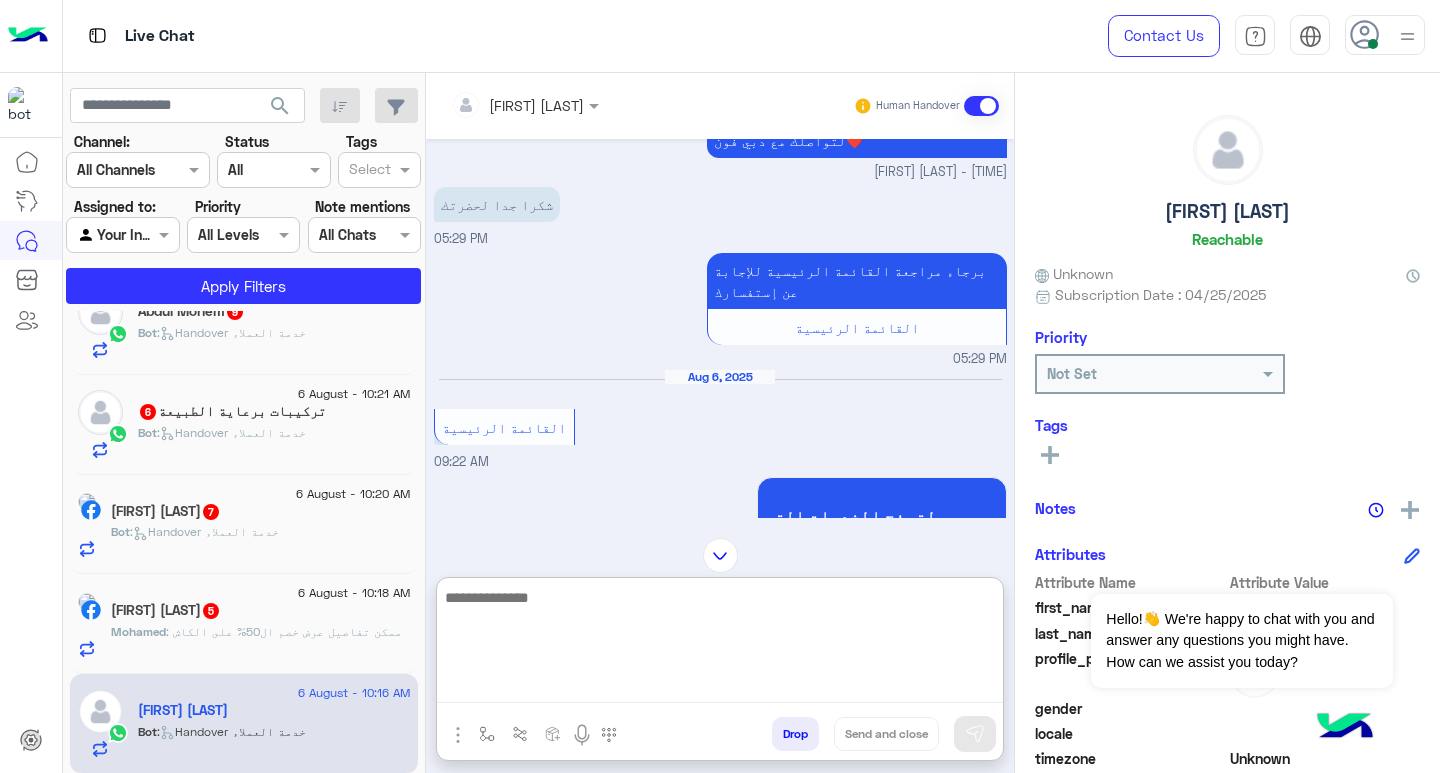 paste on "**********" 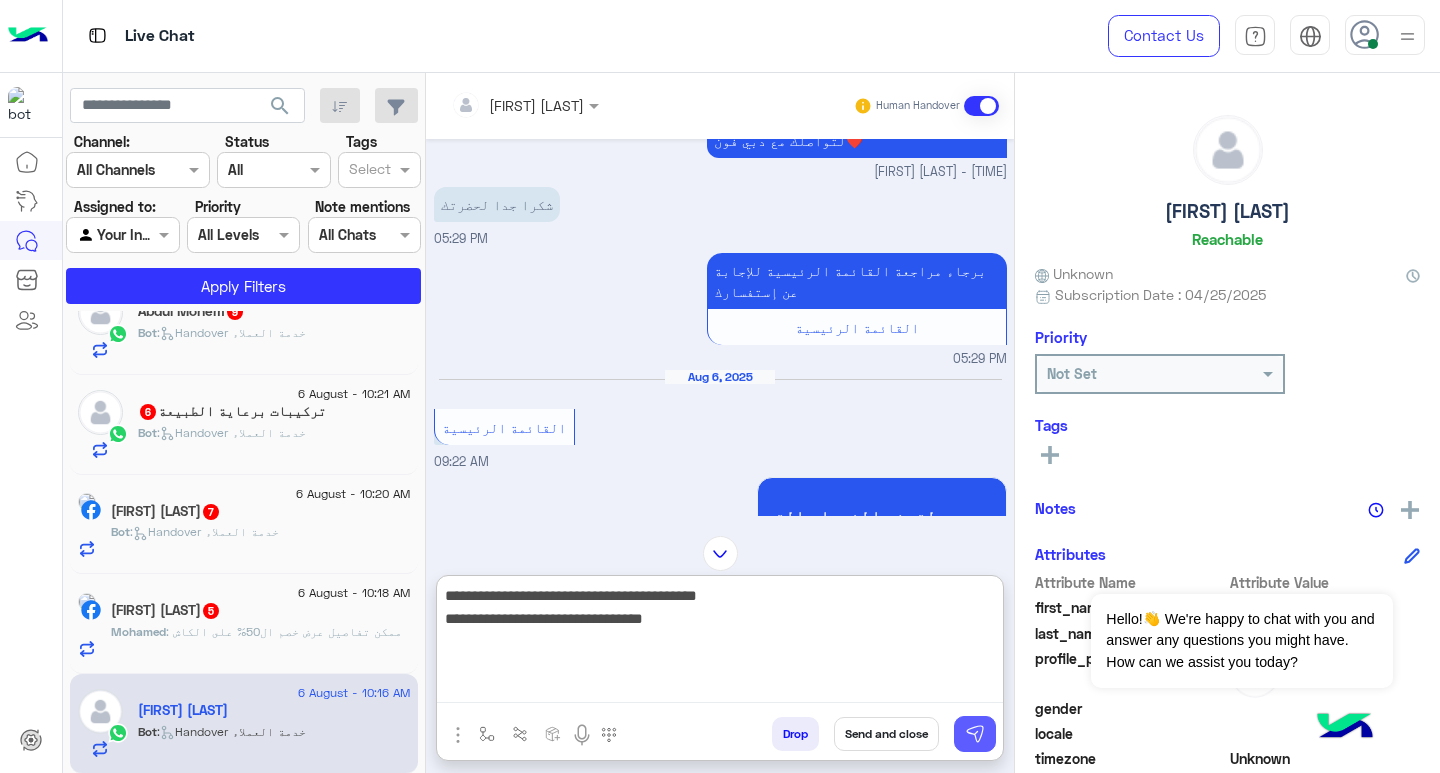 type on "**********" 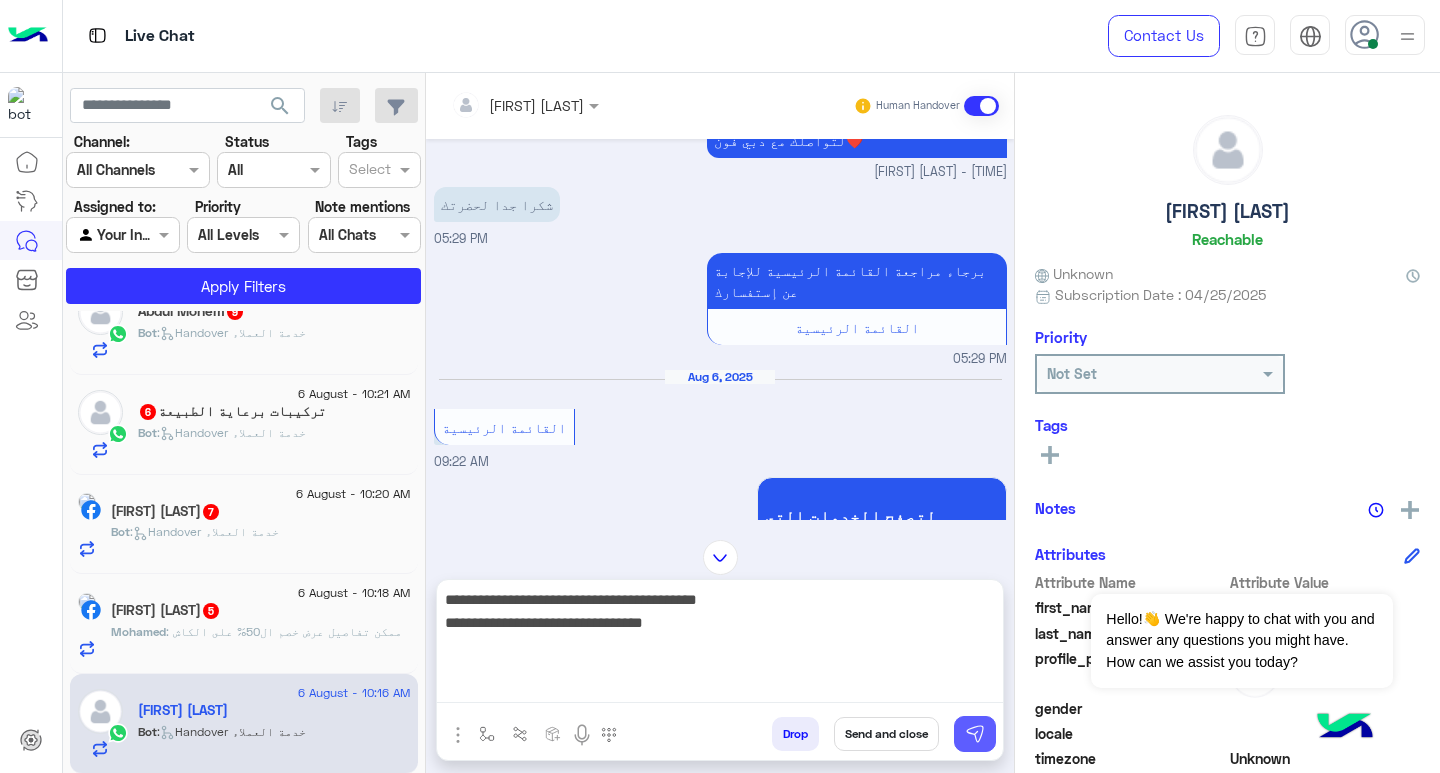 click at bounding box center (975, 734) 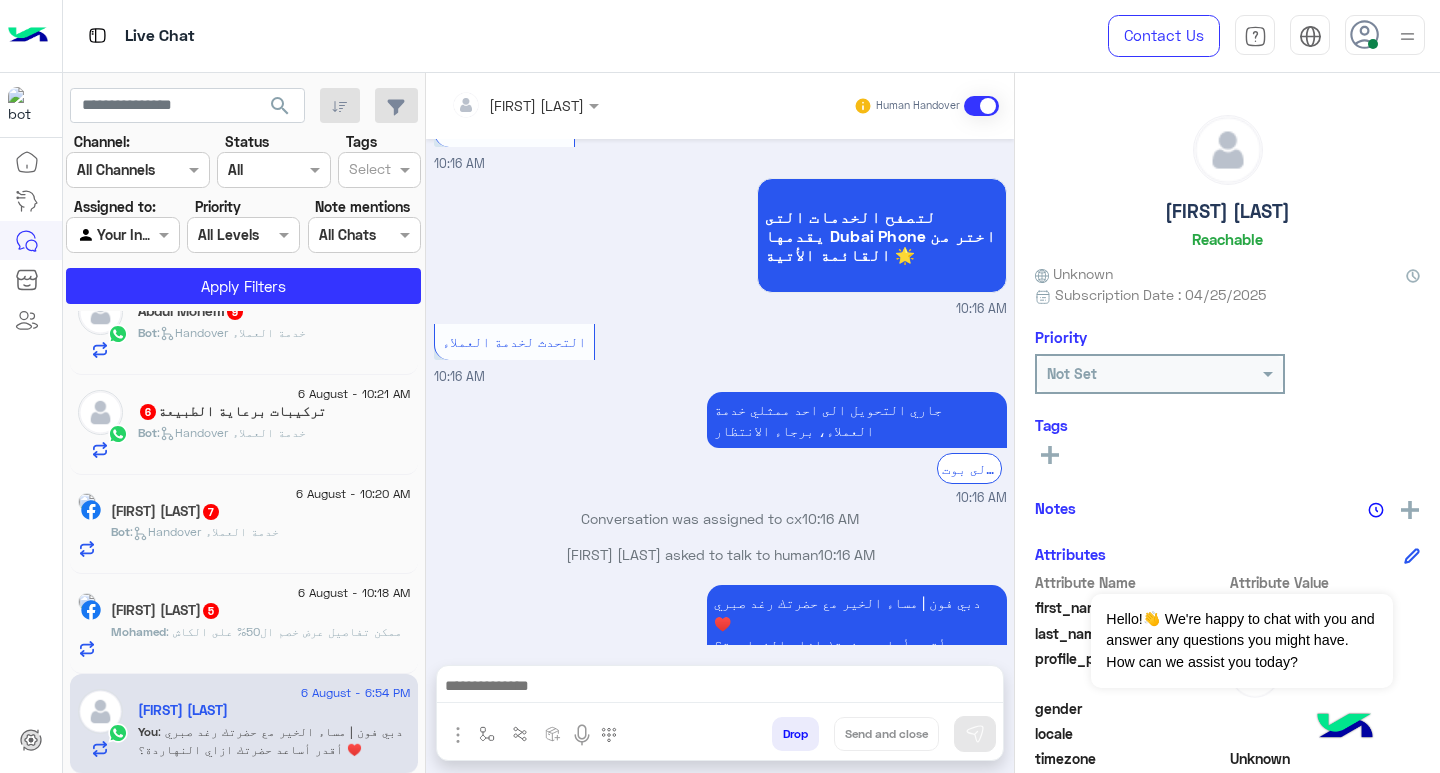 scroll, scrollTop: 1976, scrollLeft: 0, axis: vertical 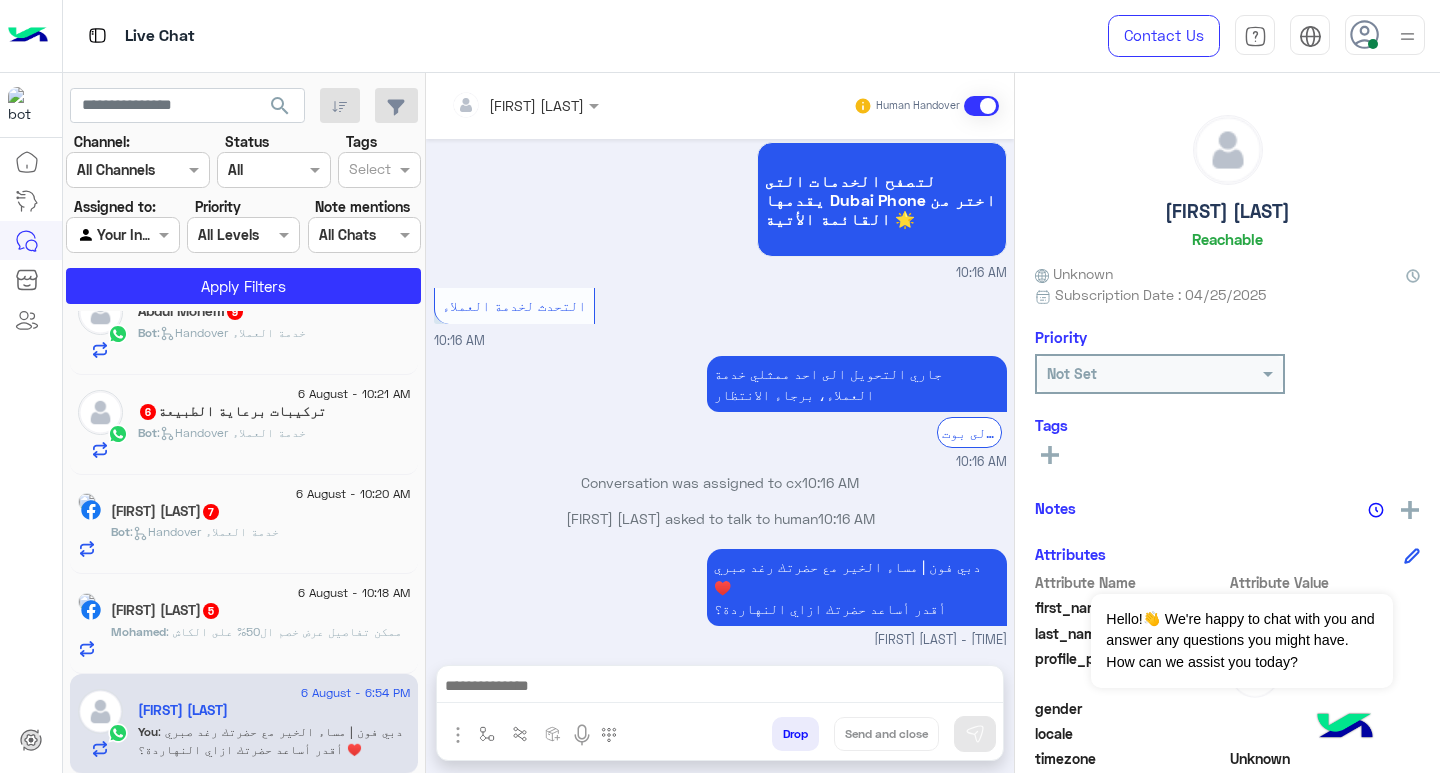 click on "Mohamed Hussin  5" 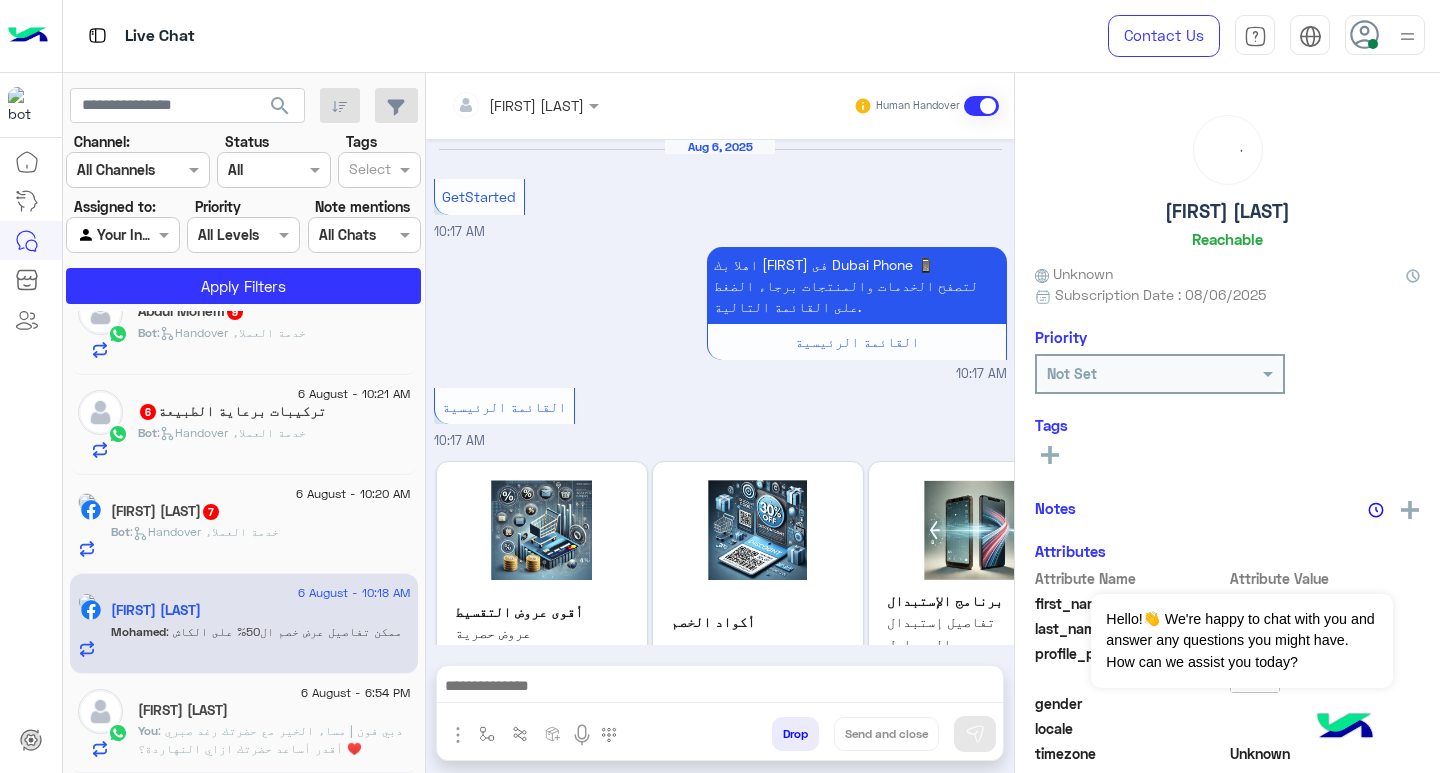 scroll, scrollTop: 1320, scrollLeft: 0, axis: vertical 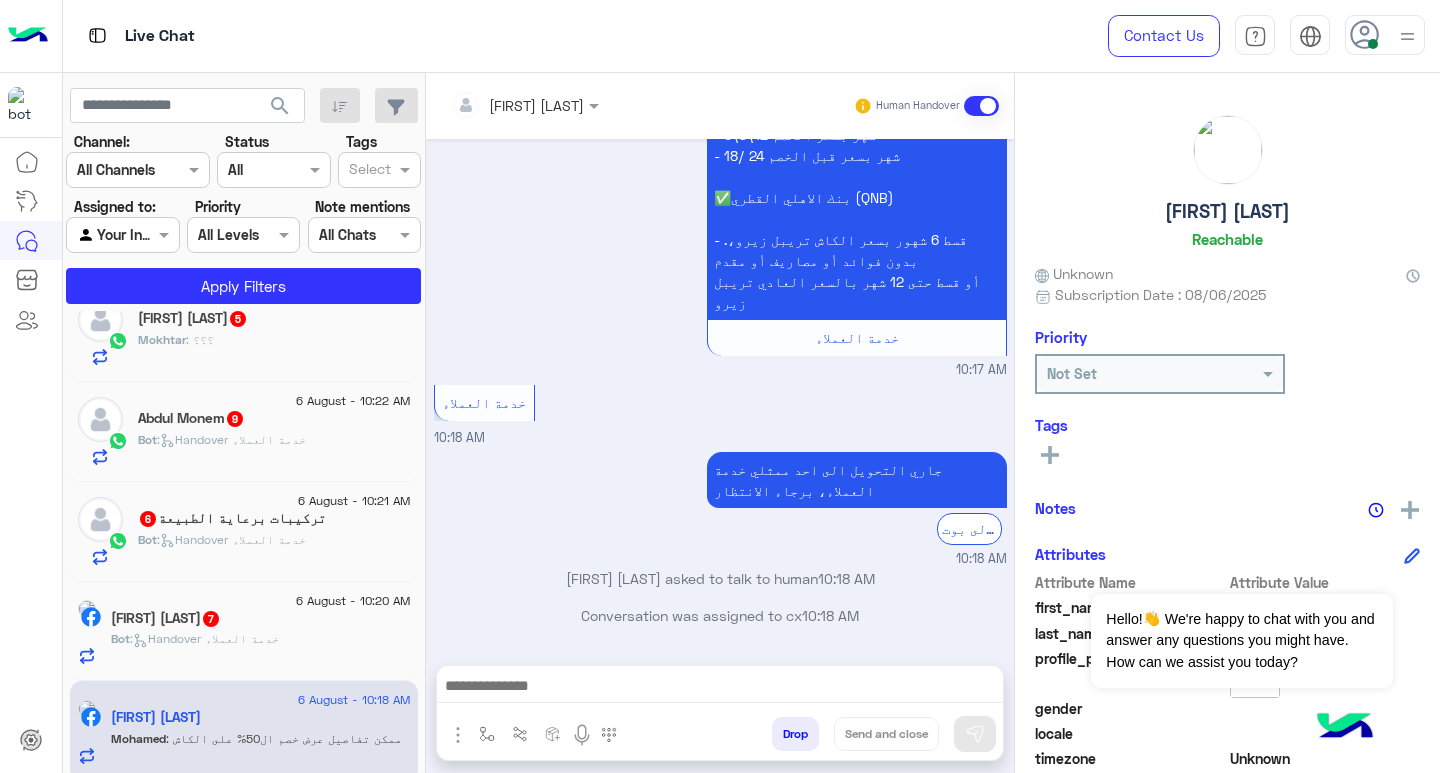 click on "Mhmd M Riyati  7" 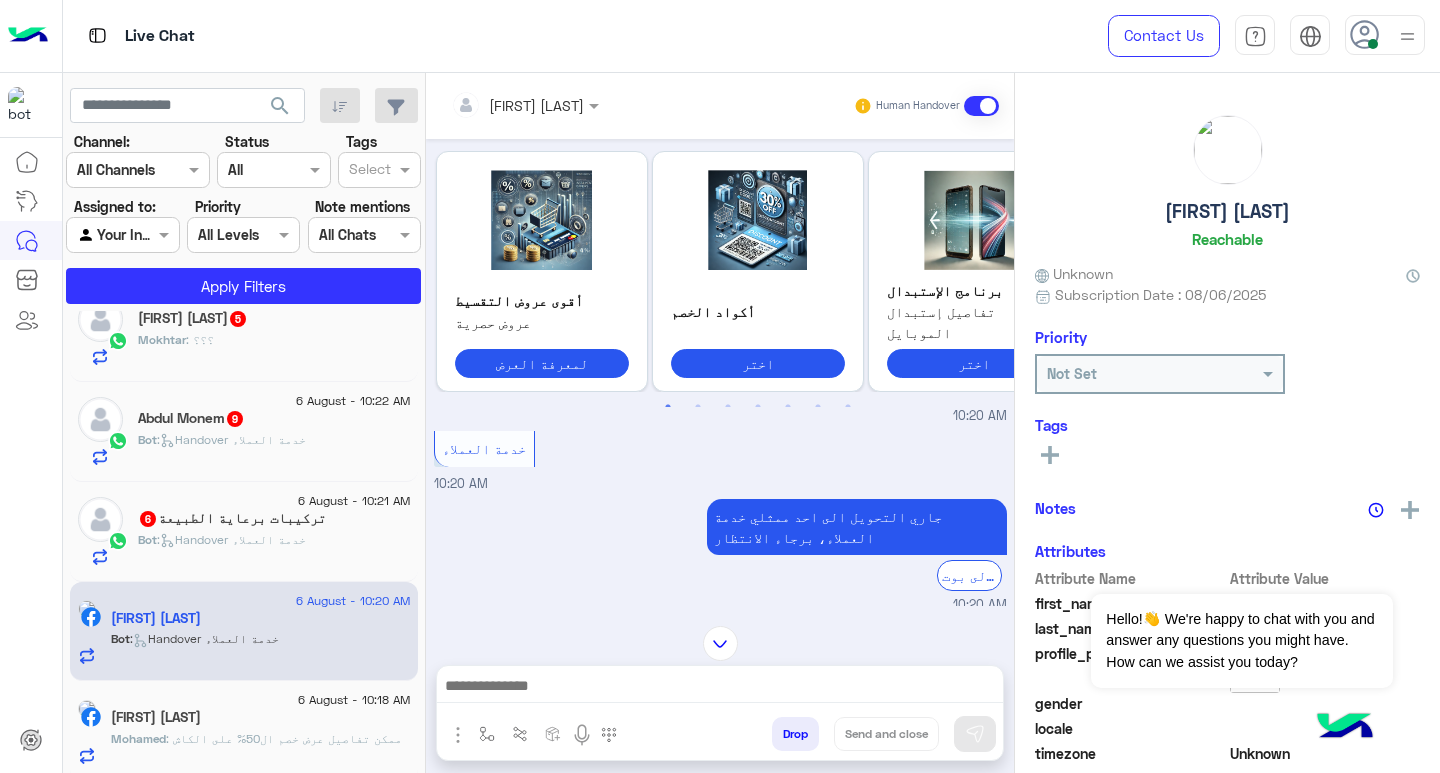 scroll, scrollTop: 1181, scrollLeft: 0, axis: vertical 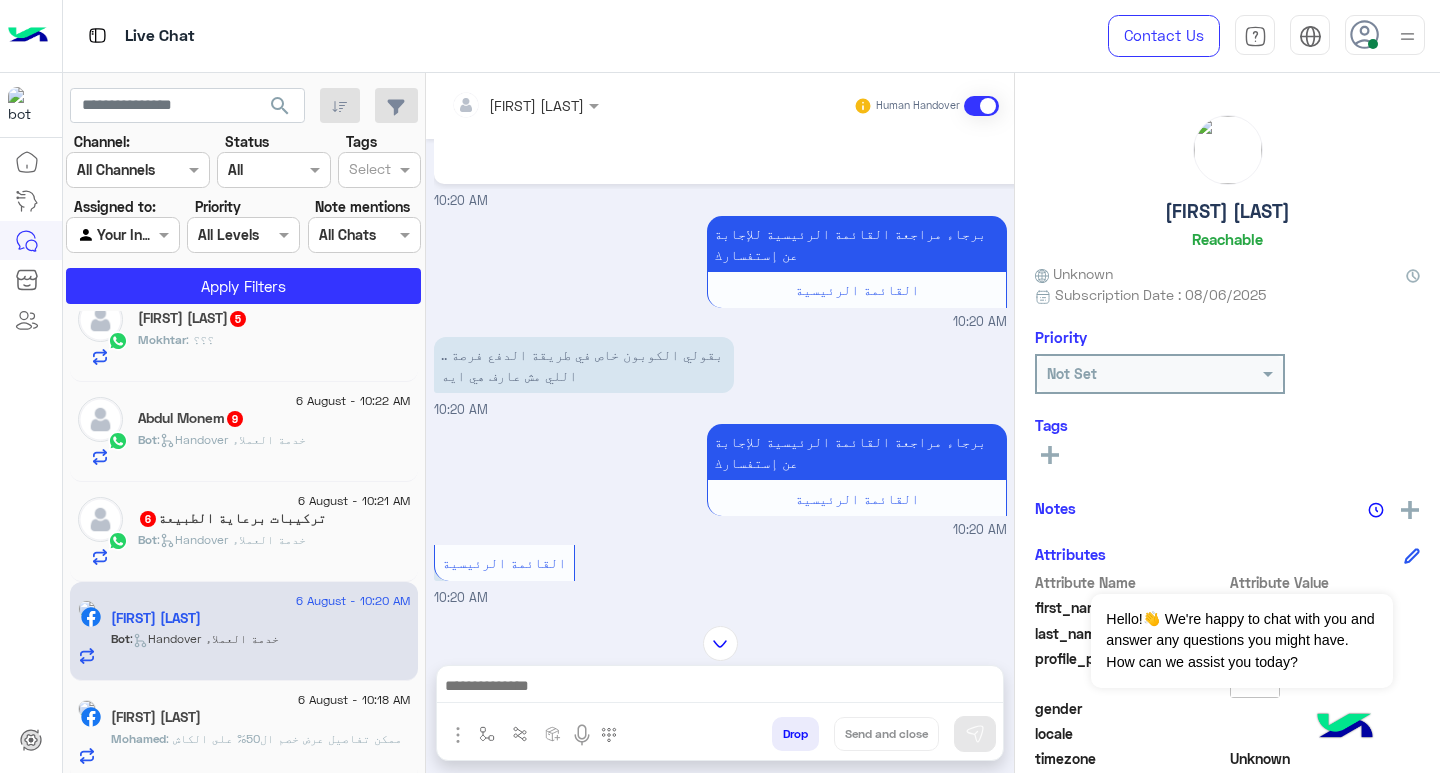 click on "Bot :   Handover خدمة العملاء" 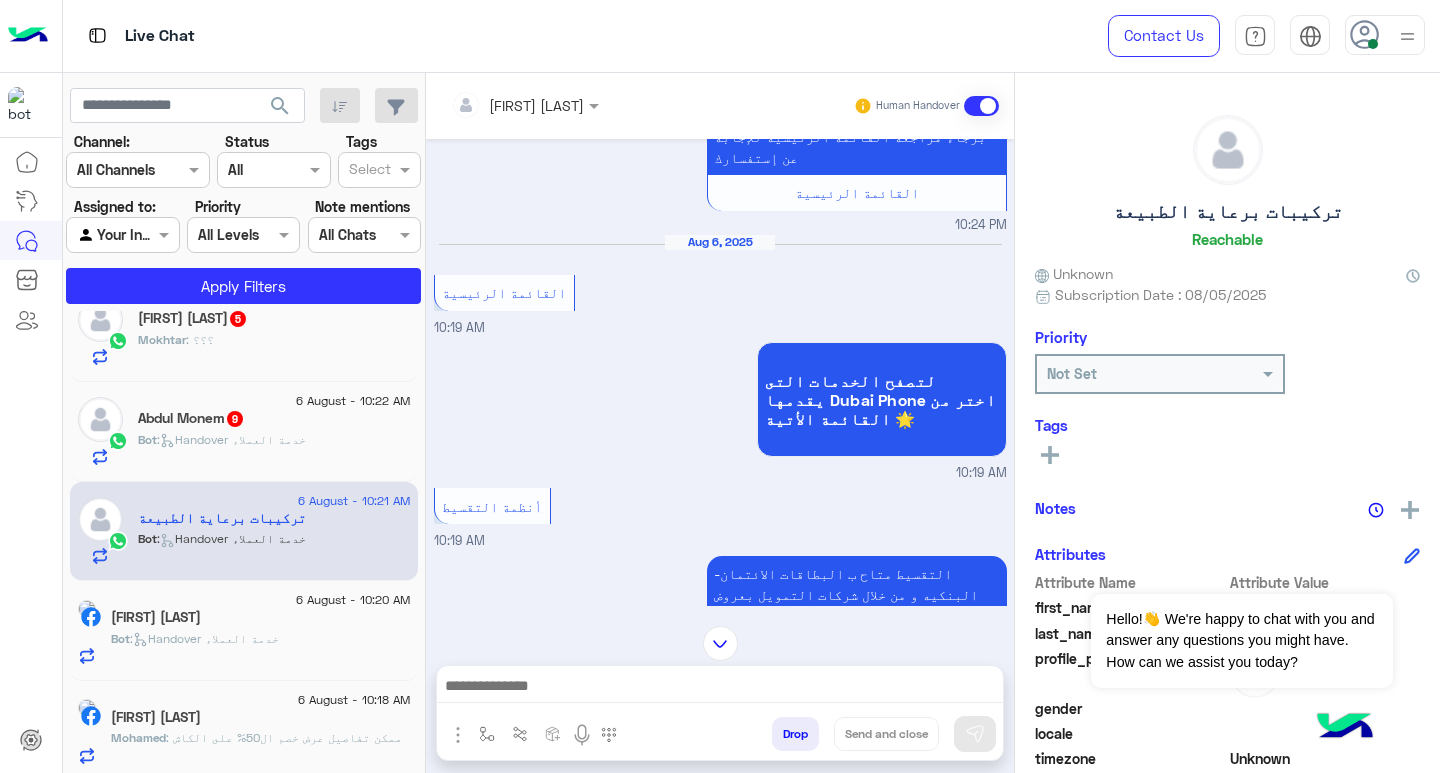 scroll, scrollTop: 0, scrollLeft: 0, axis: both 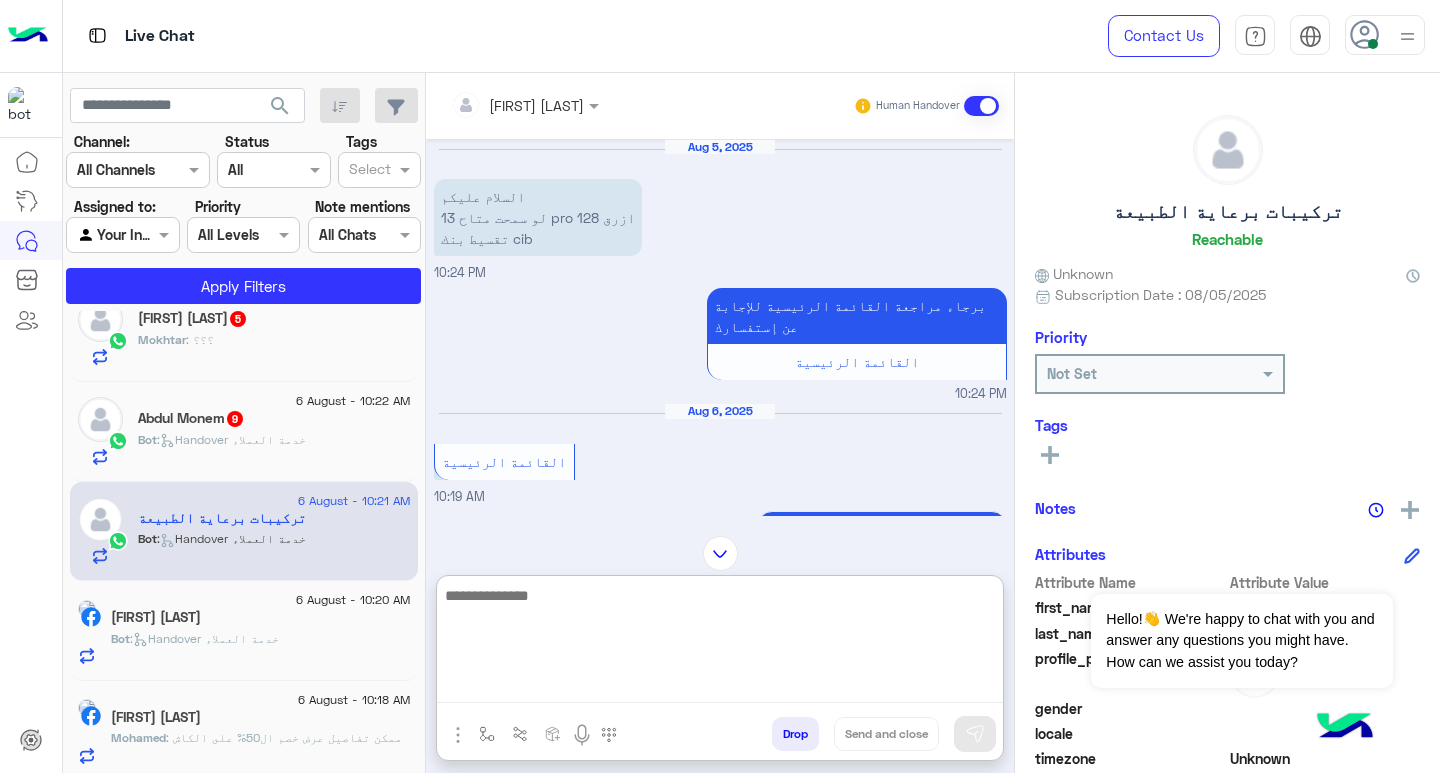 paste on "**********" 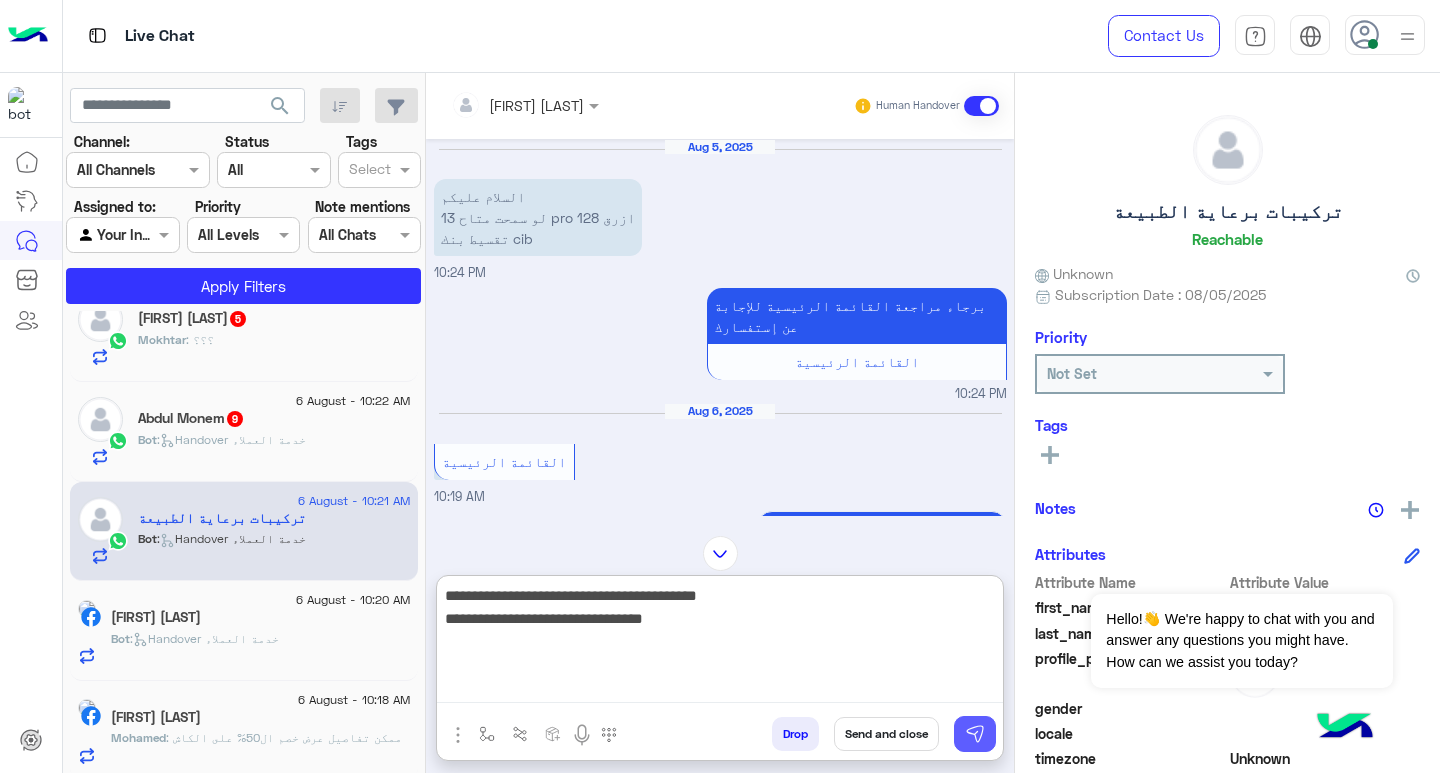 type on "**********" 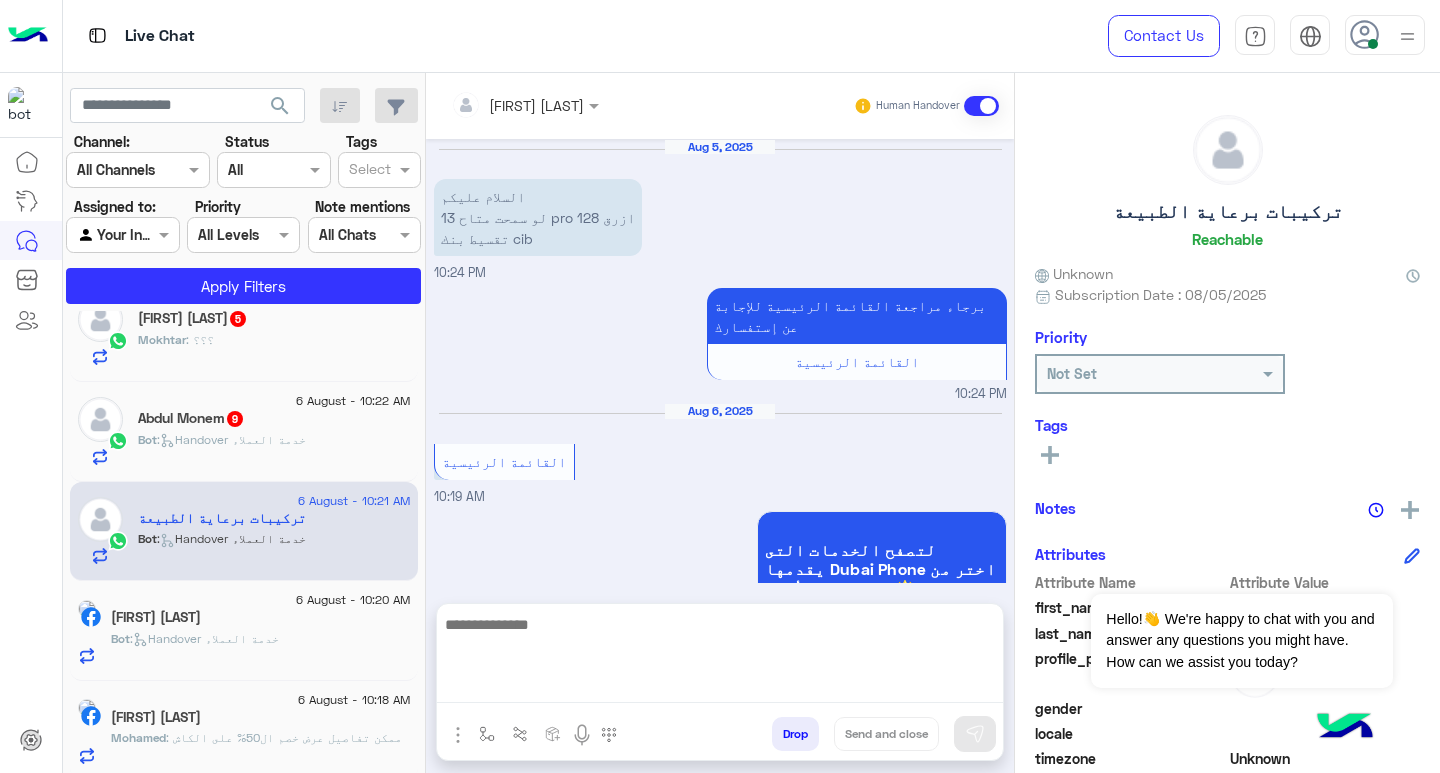 scroll, scrollTop: 1887, scrollLeft: 0, axis: vertical 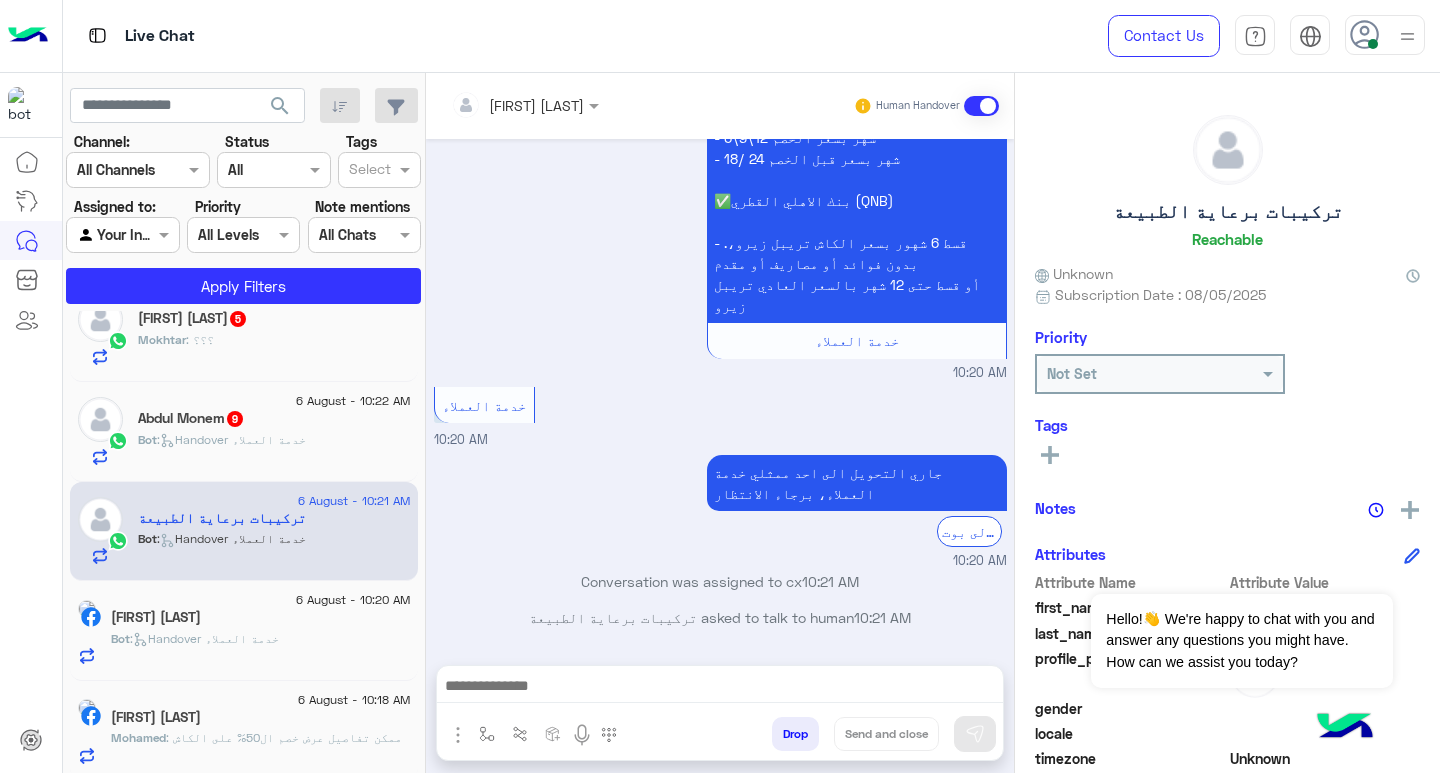 click on "Bot :   Handover خدمة العملاء" 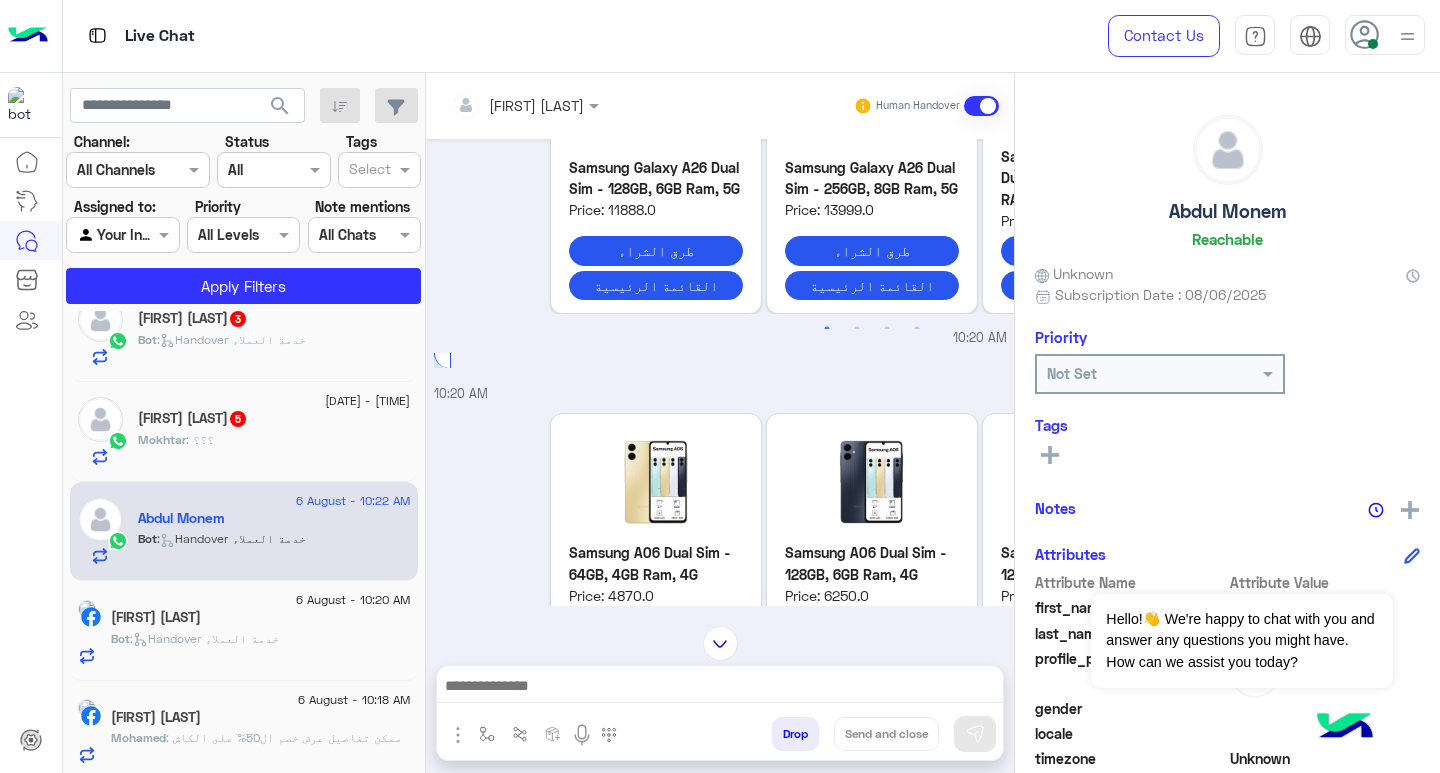 scroll, scrollTop: 978, scrollLeft: 0, axis: vertical 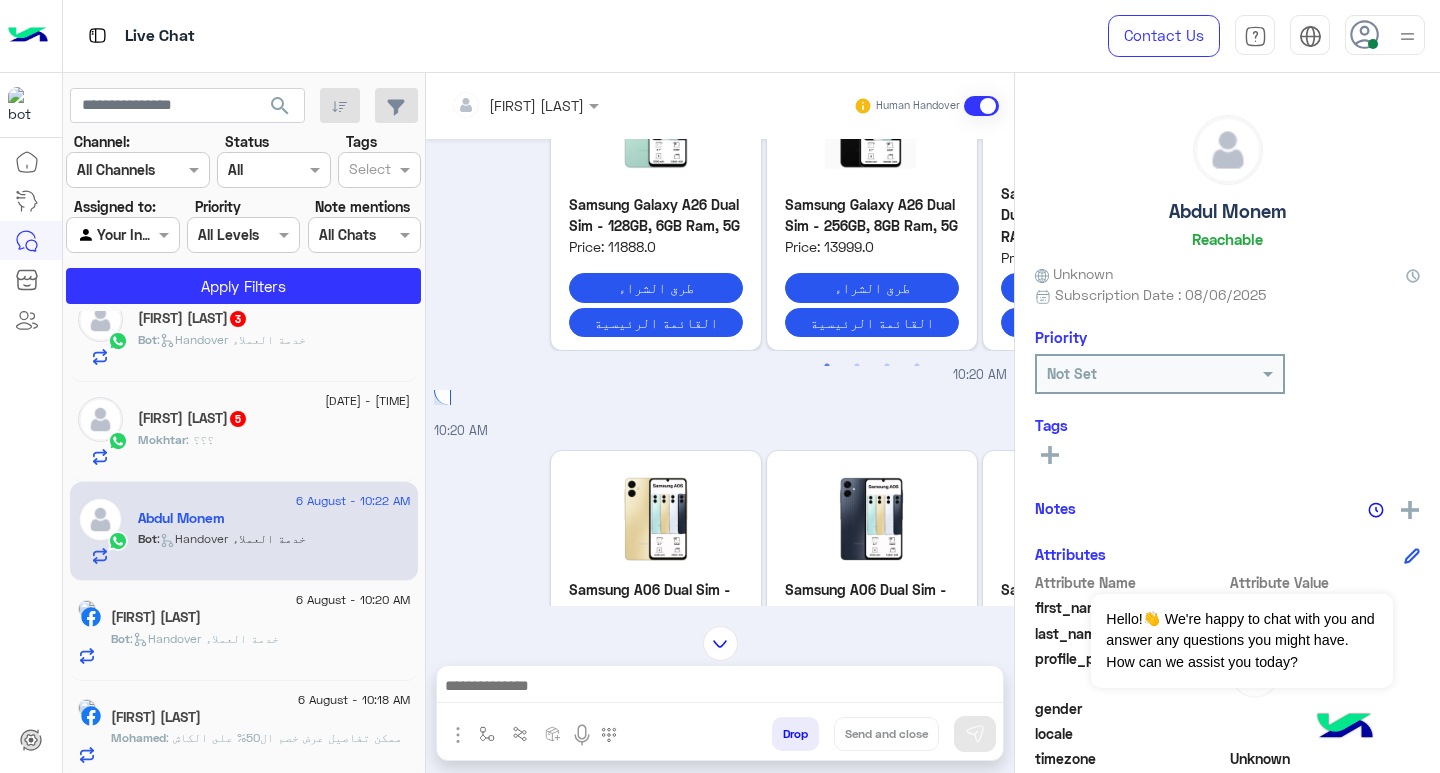 click on "Mokhtar : ؟؟؟" 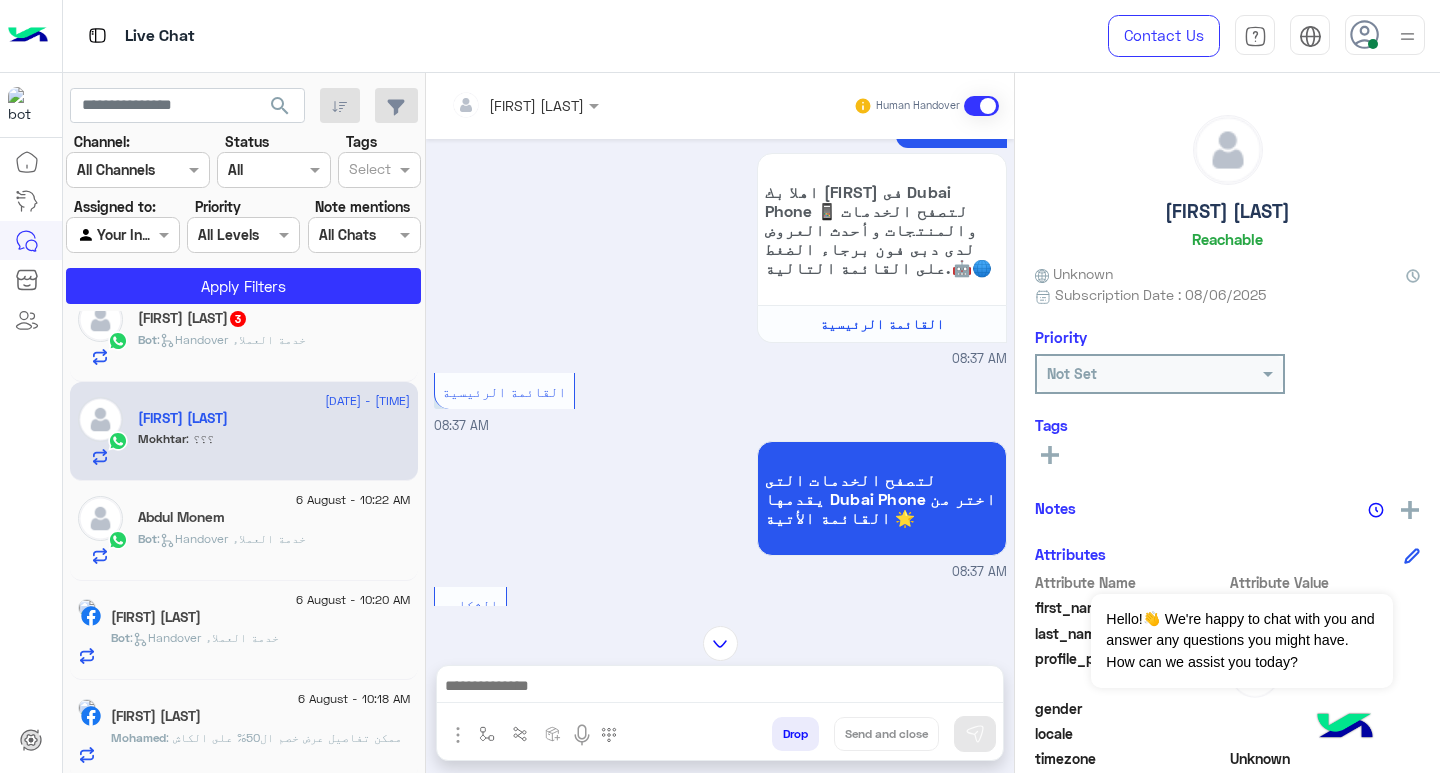 scroll, scrollTop: 0, scrollLeft: 0, axis: both 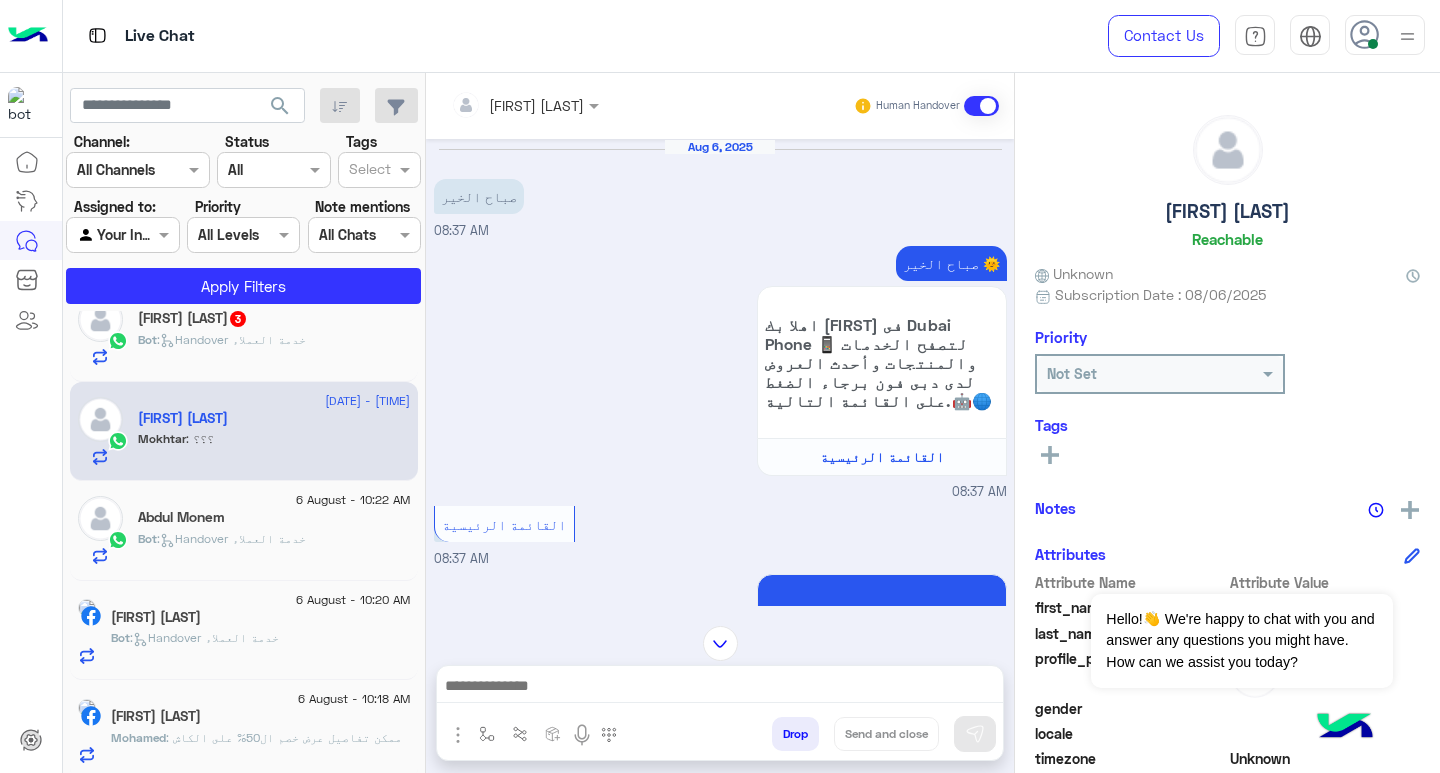 click at bounding box center (720, 688) 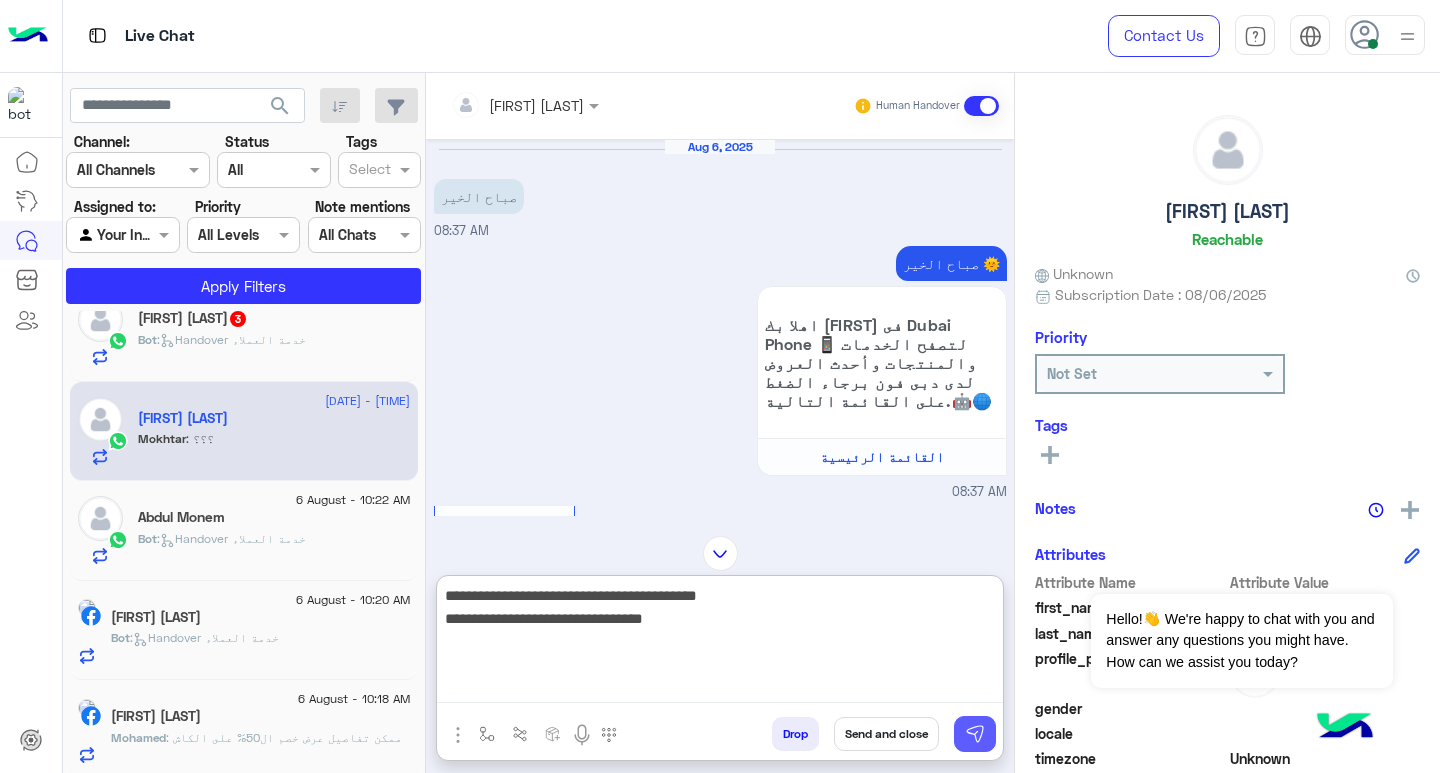 type on "**********" 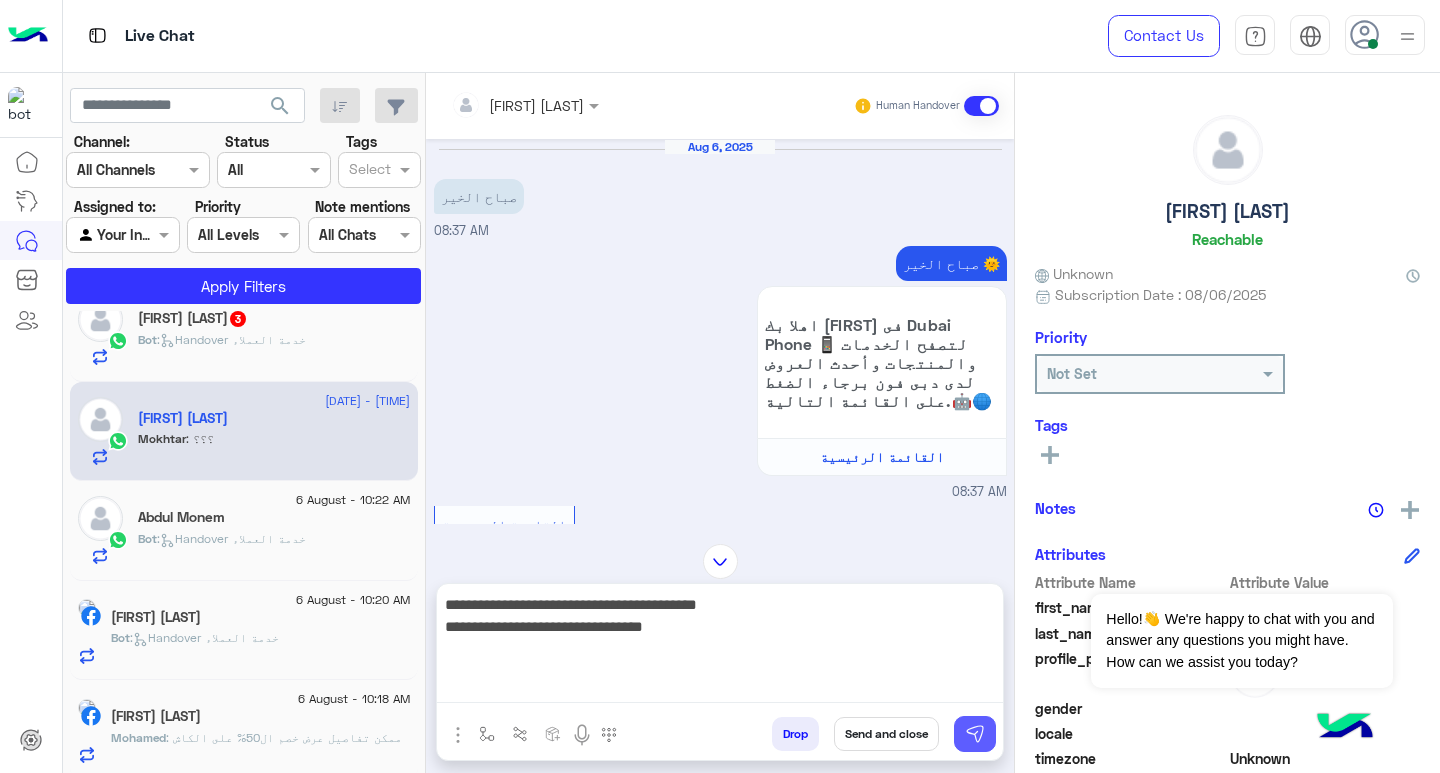 click at bounding box center (975, 734) 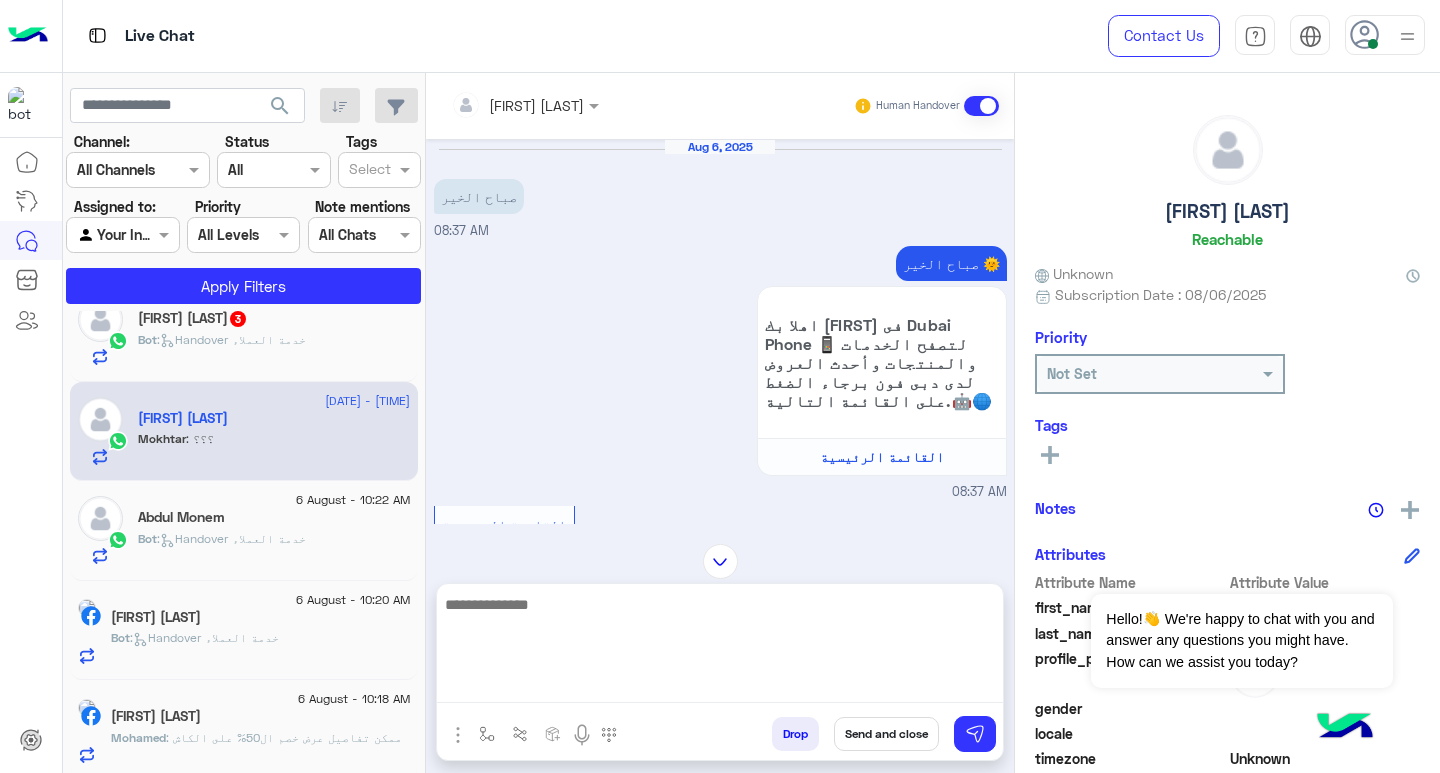 scroll, scrollTop: 918, scrollLeft: 0, axis: vertical 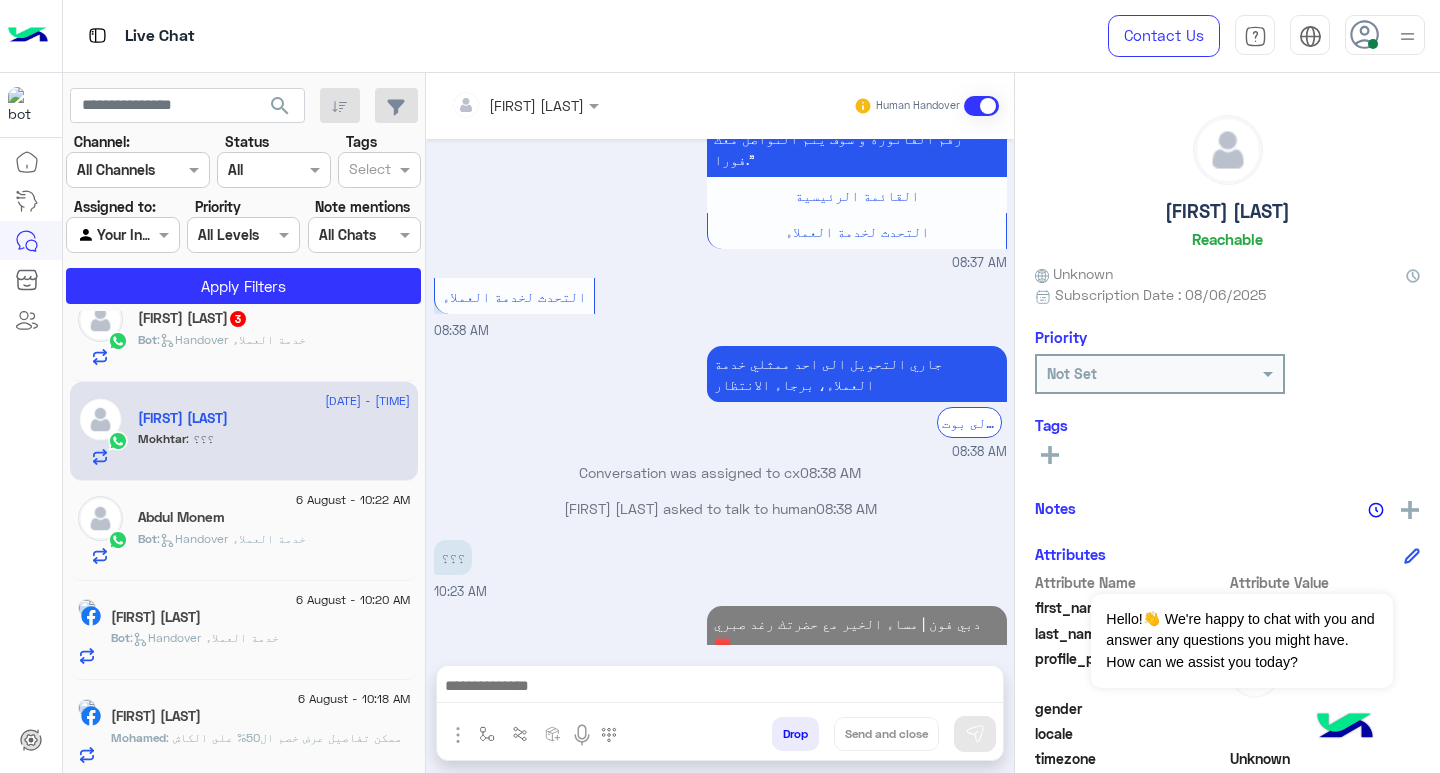 click on ":   Handover خدمة العملاء" 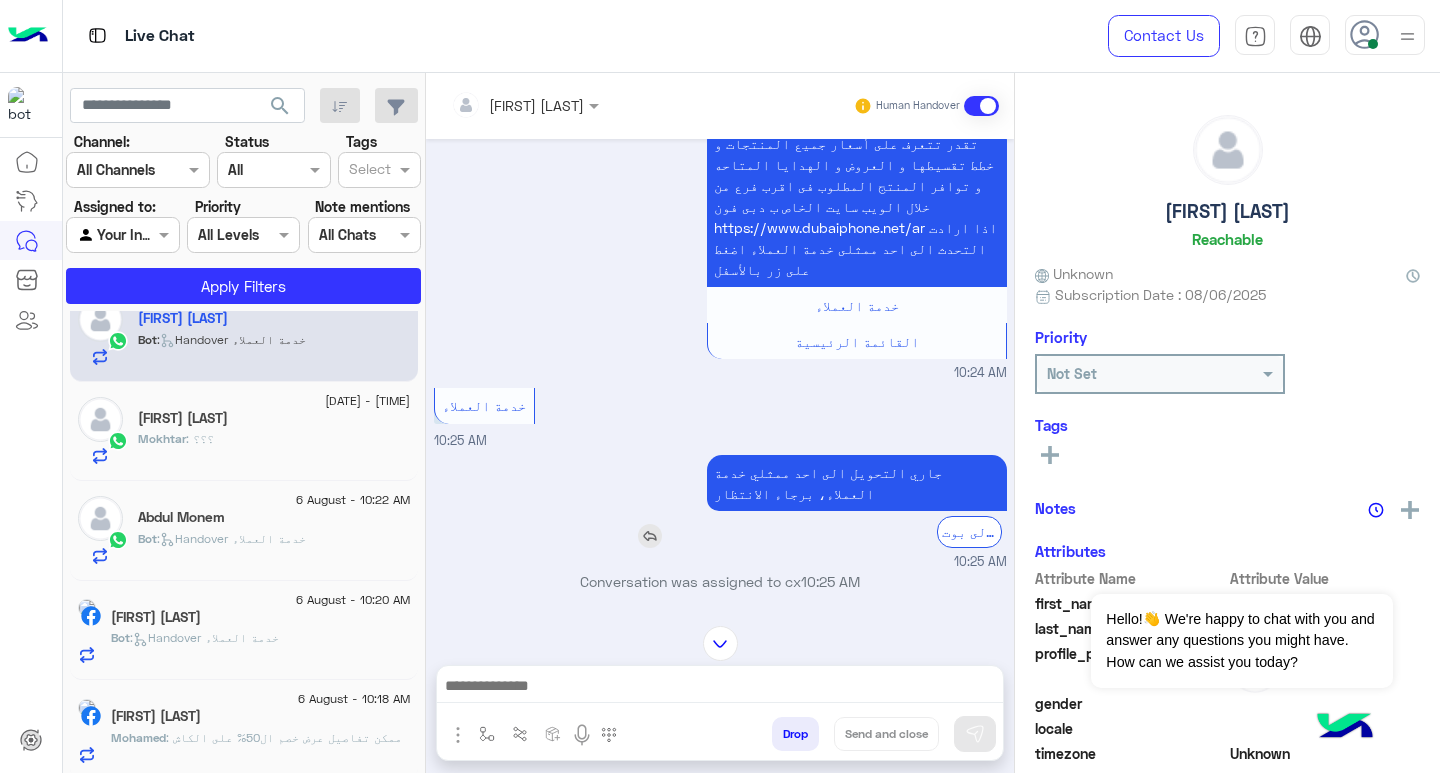 scroll, scrollTop: 1, scrollLeft: 0, axis: vertical 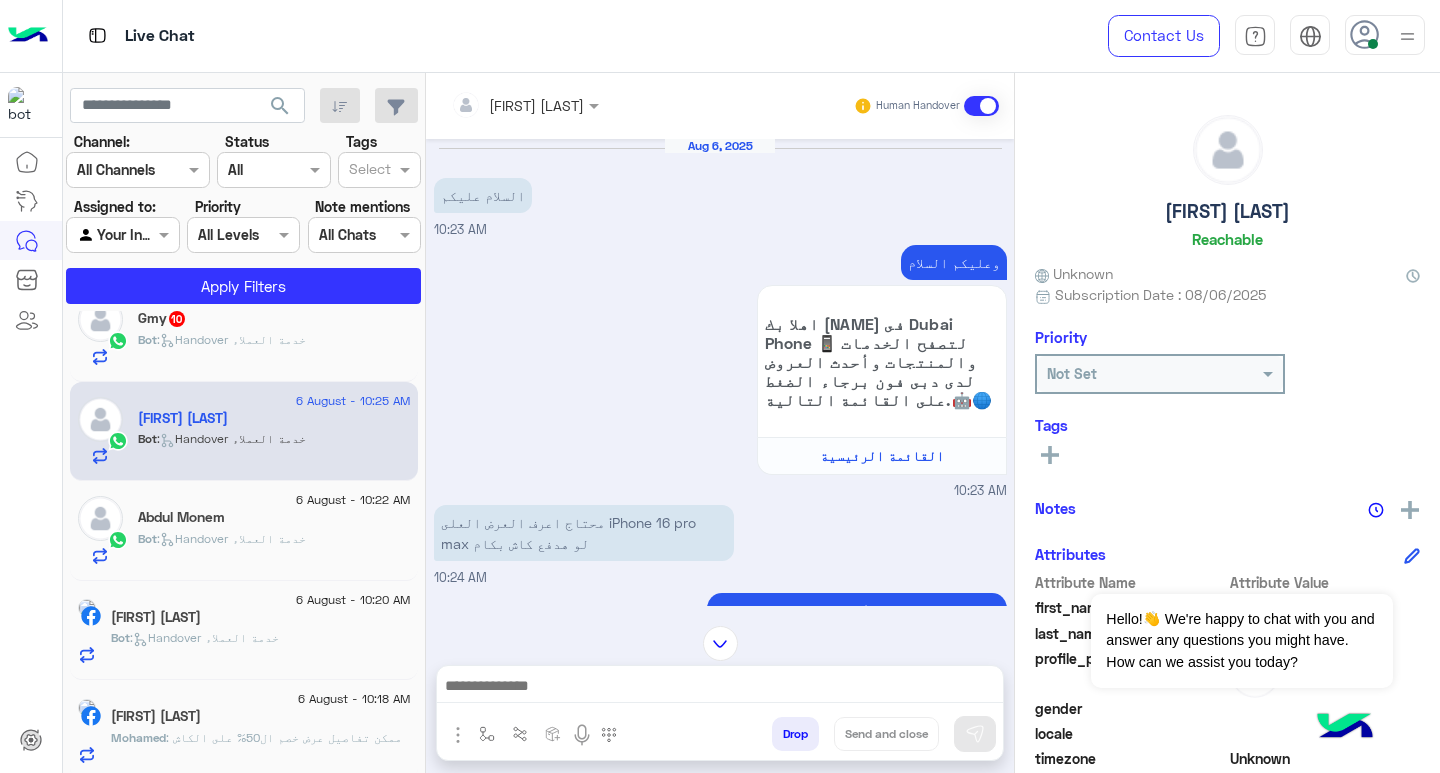 click on ":   Handover خدمة العملاء" 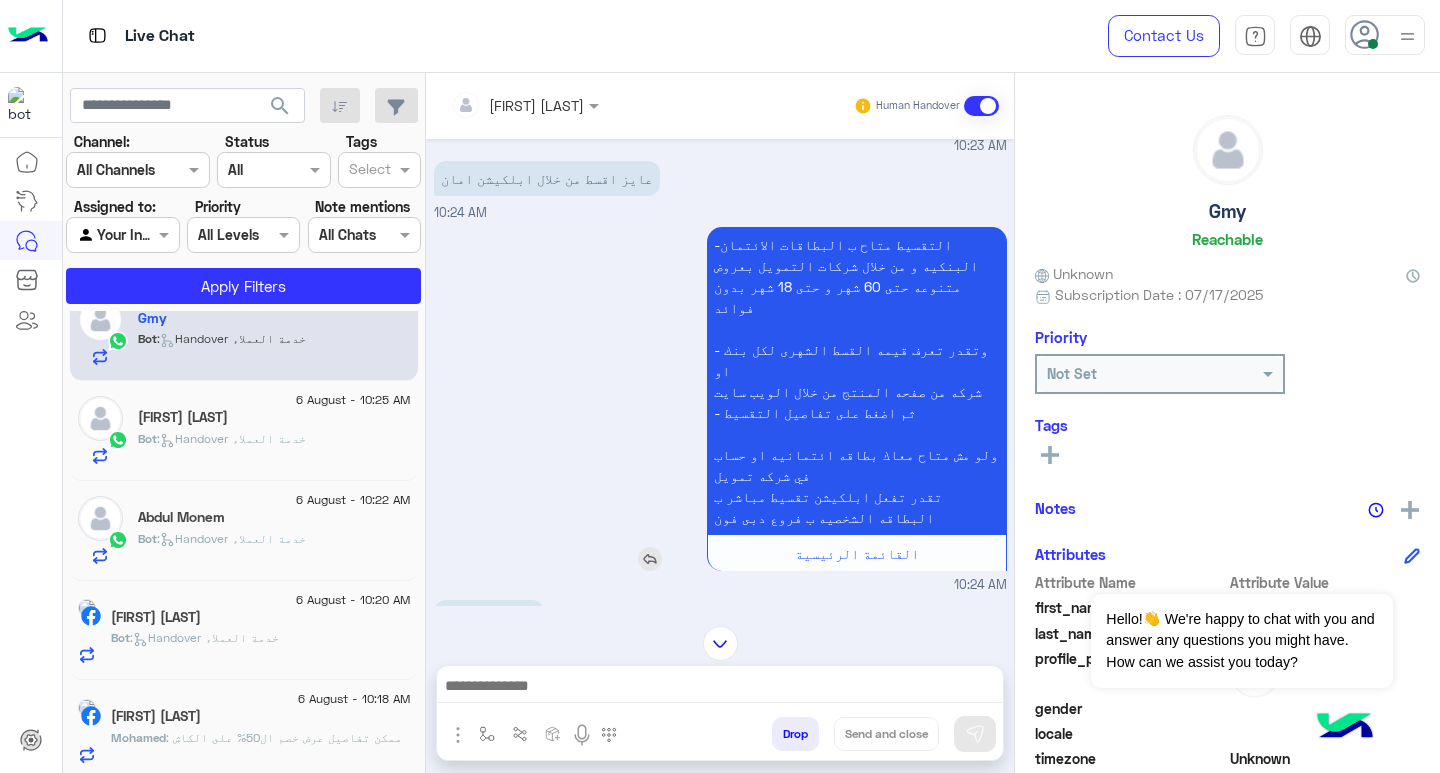 scroll, scrollTop: 1381, scrollLeft: 0, axis: vertical 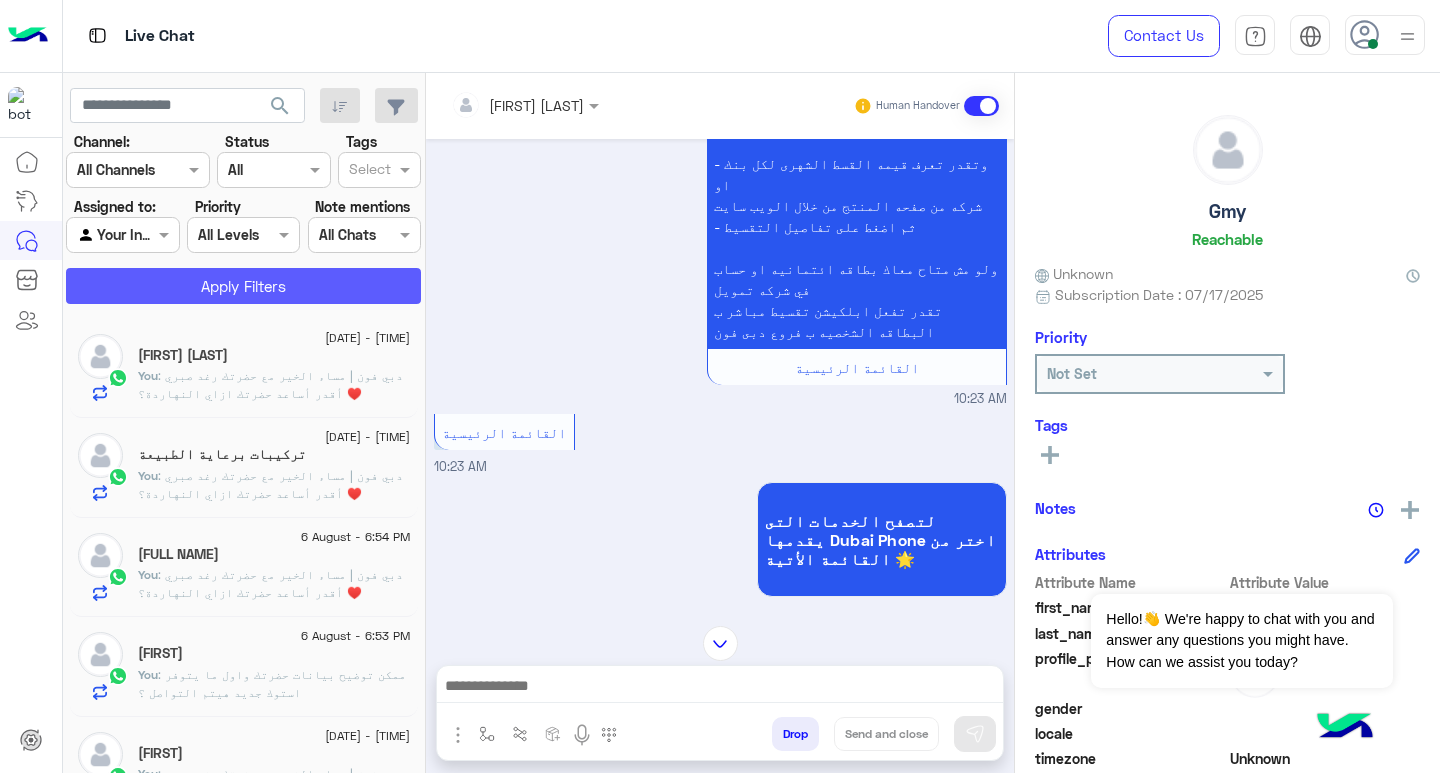 click on "Apply Filters" 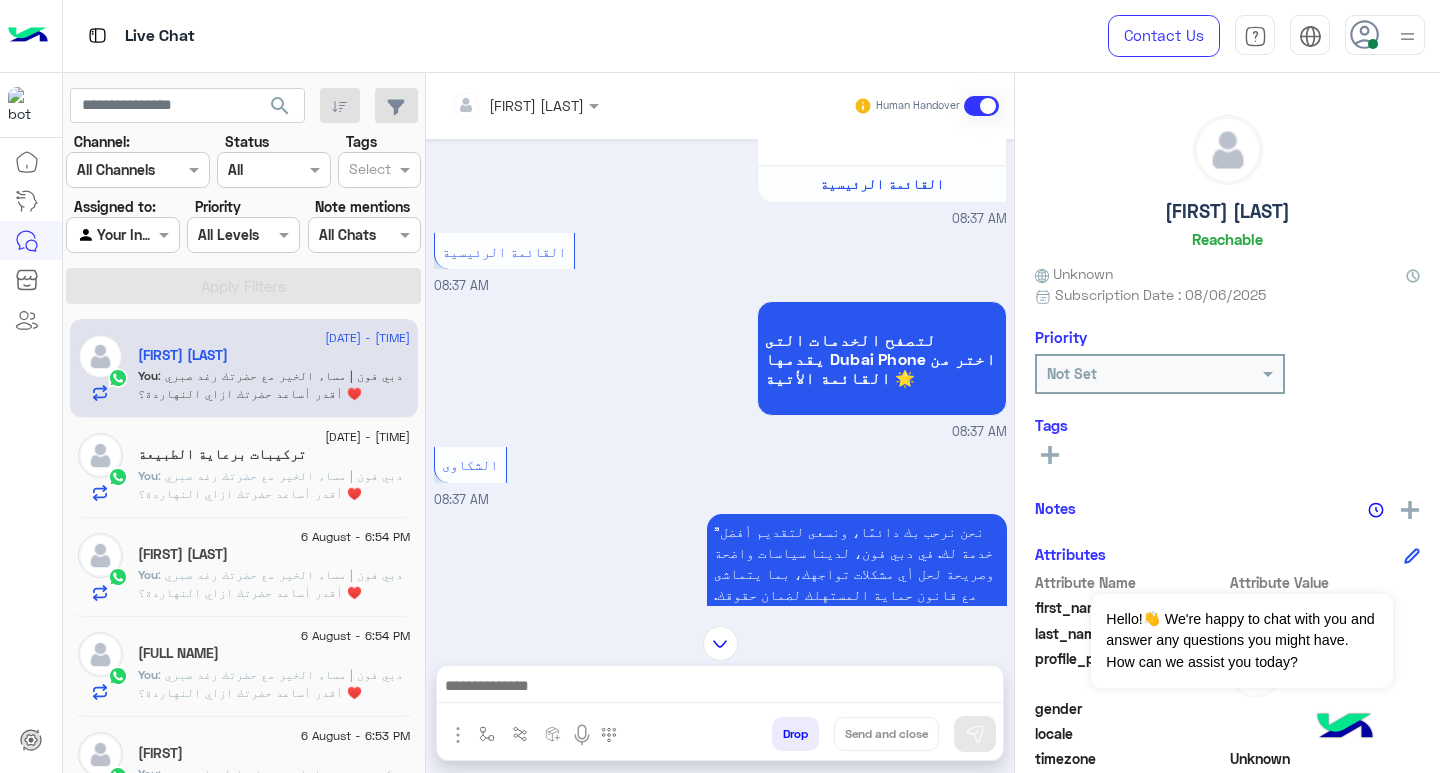 scroll, scrollTop: 254, scrollLeft: 0, axis: vertical 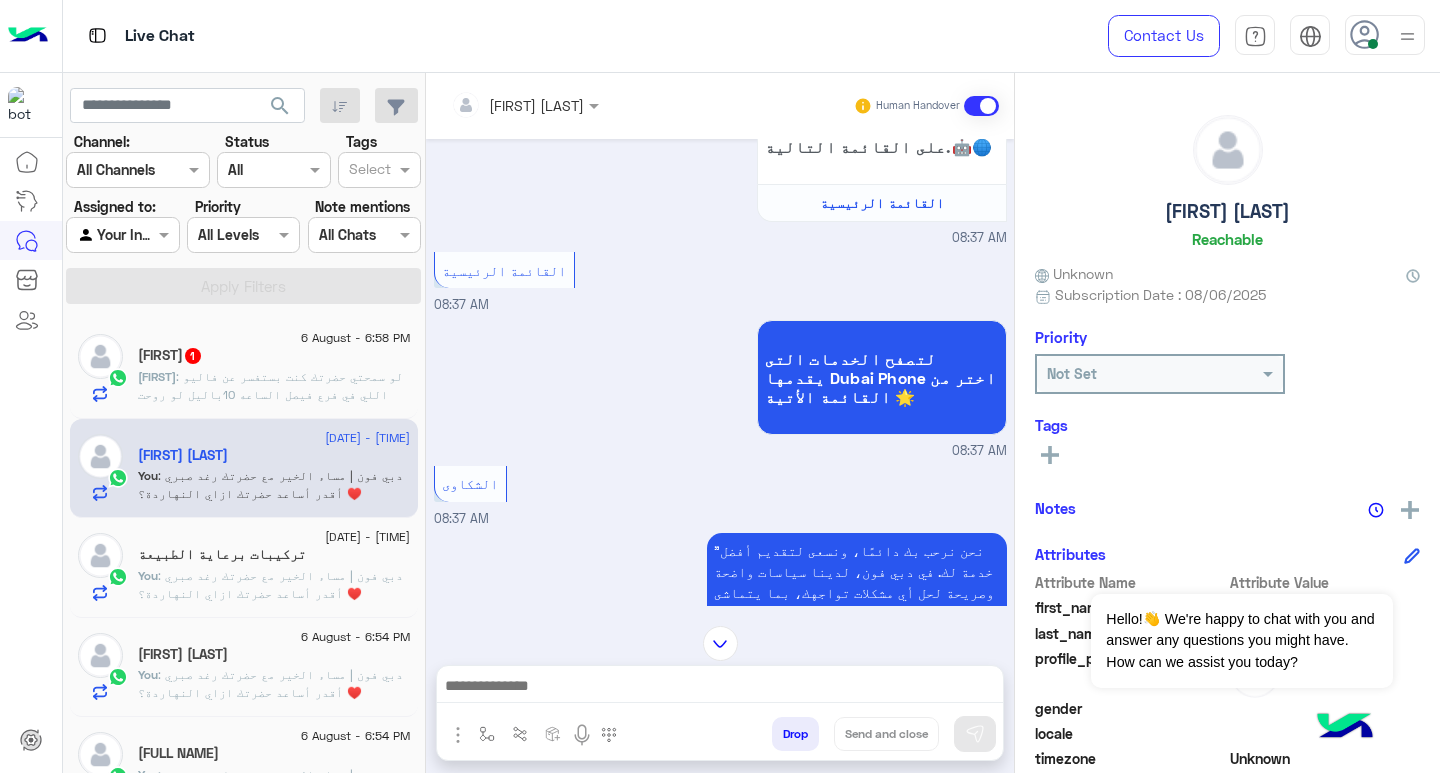 click on ": لو سمحتي حضرتك كنت بستفسر عن فاليو اللي في فرع فيصل الساعه 10باليل لو روحت افعل ابليكشن فاليو  علاقي الموظف موجود" 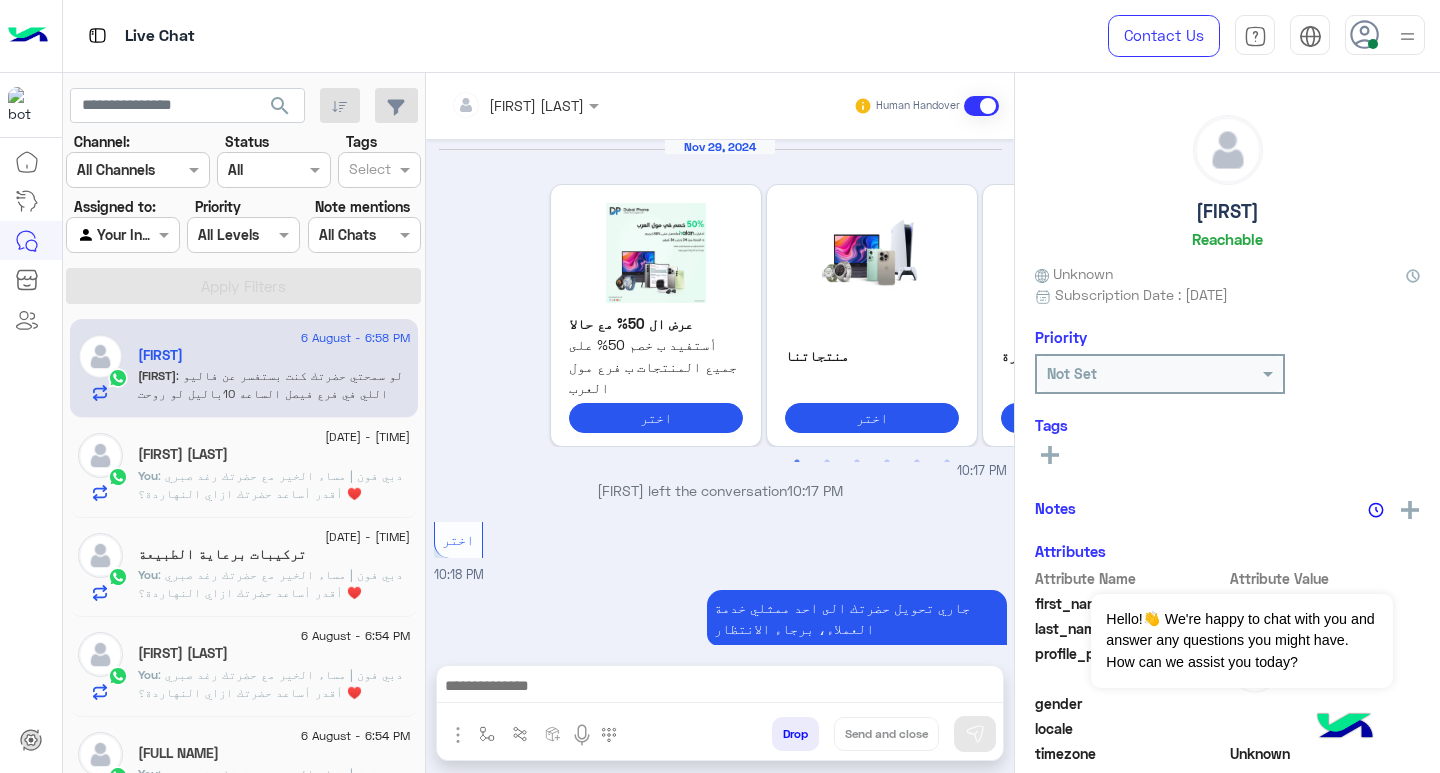 scroll, scrollTop: 1478, scrollLeft: 0, axis: vertical 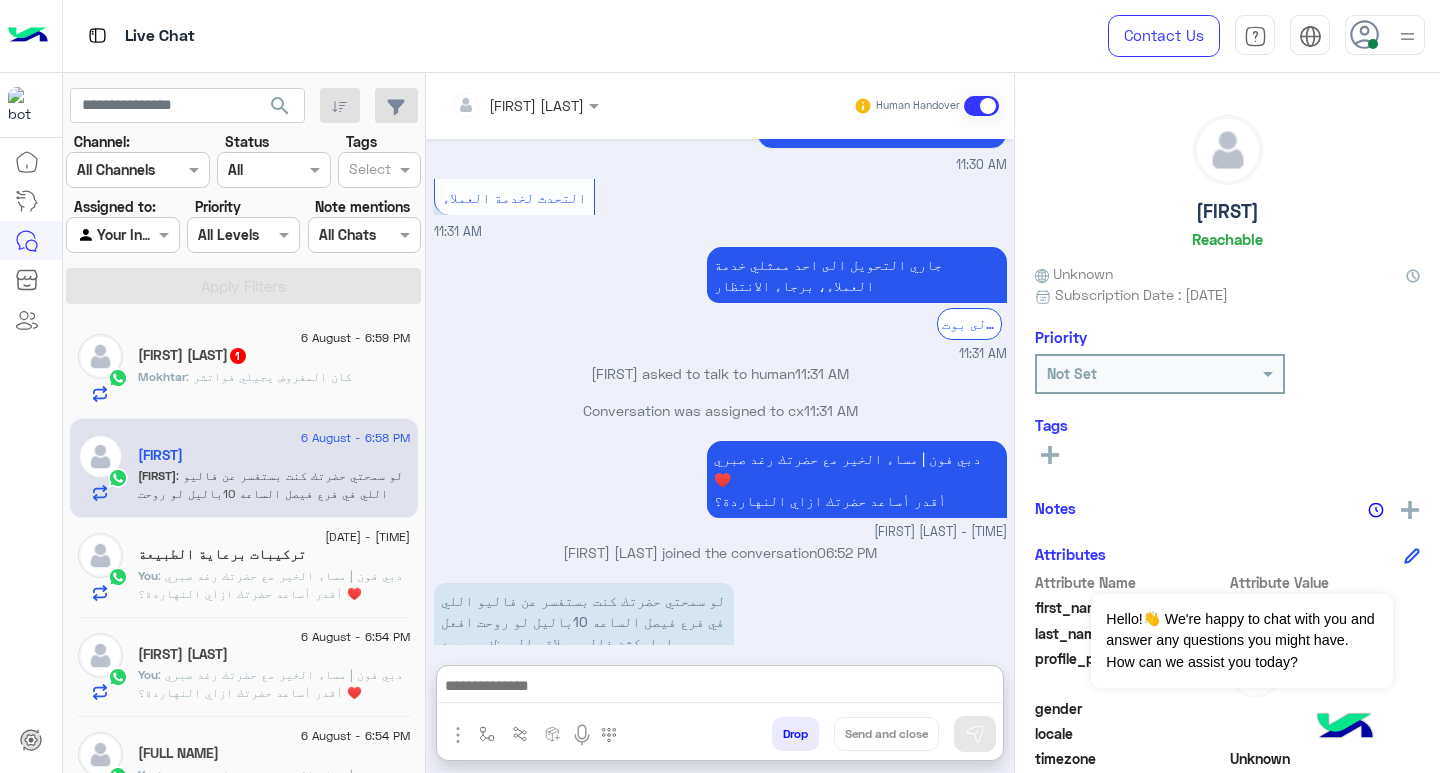 paste on "**********" 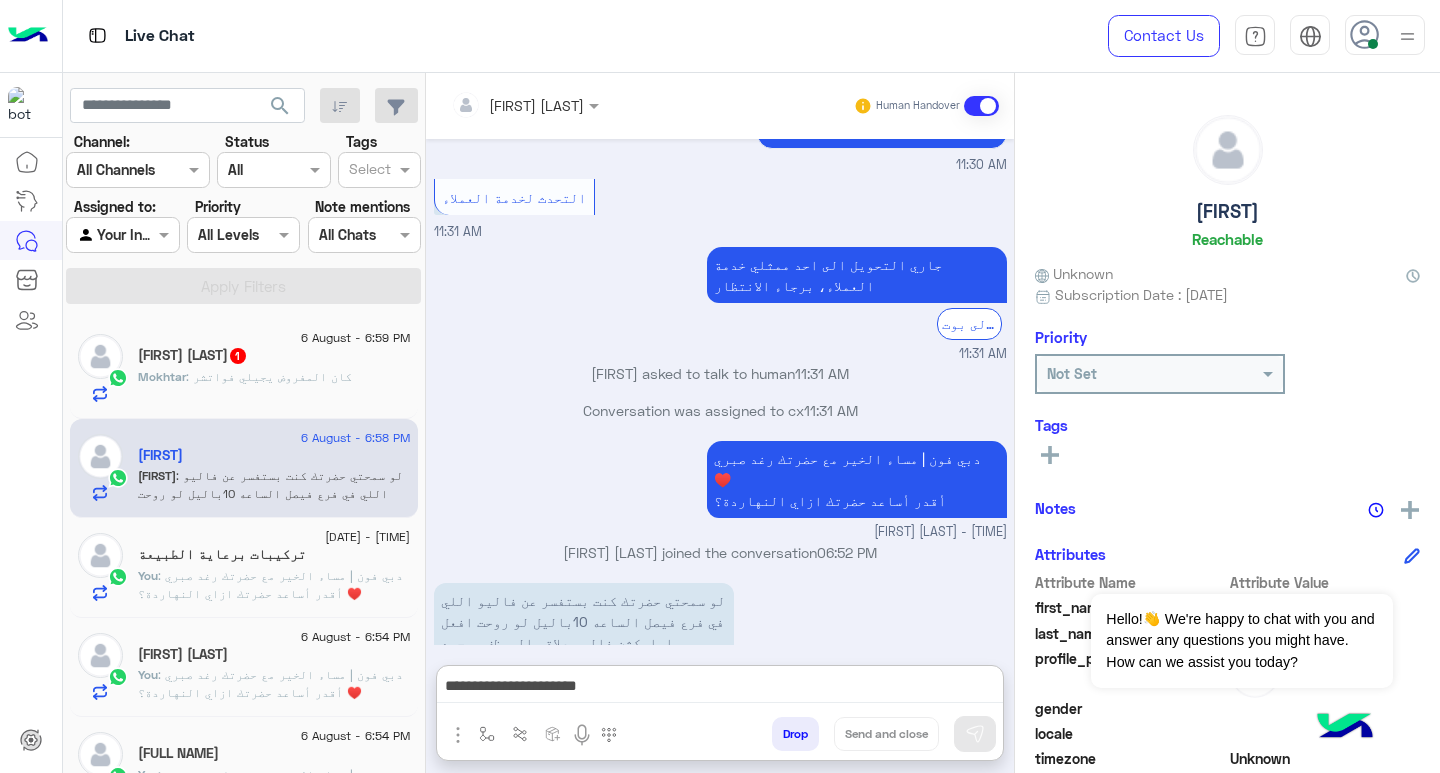 scroll, scrollTop: 0, scrollLeft: 0, axis: both 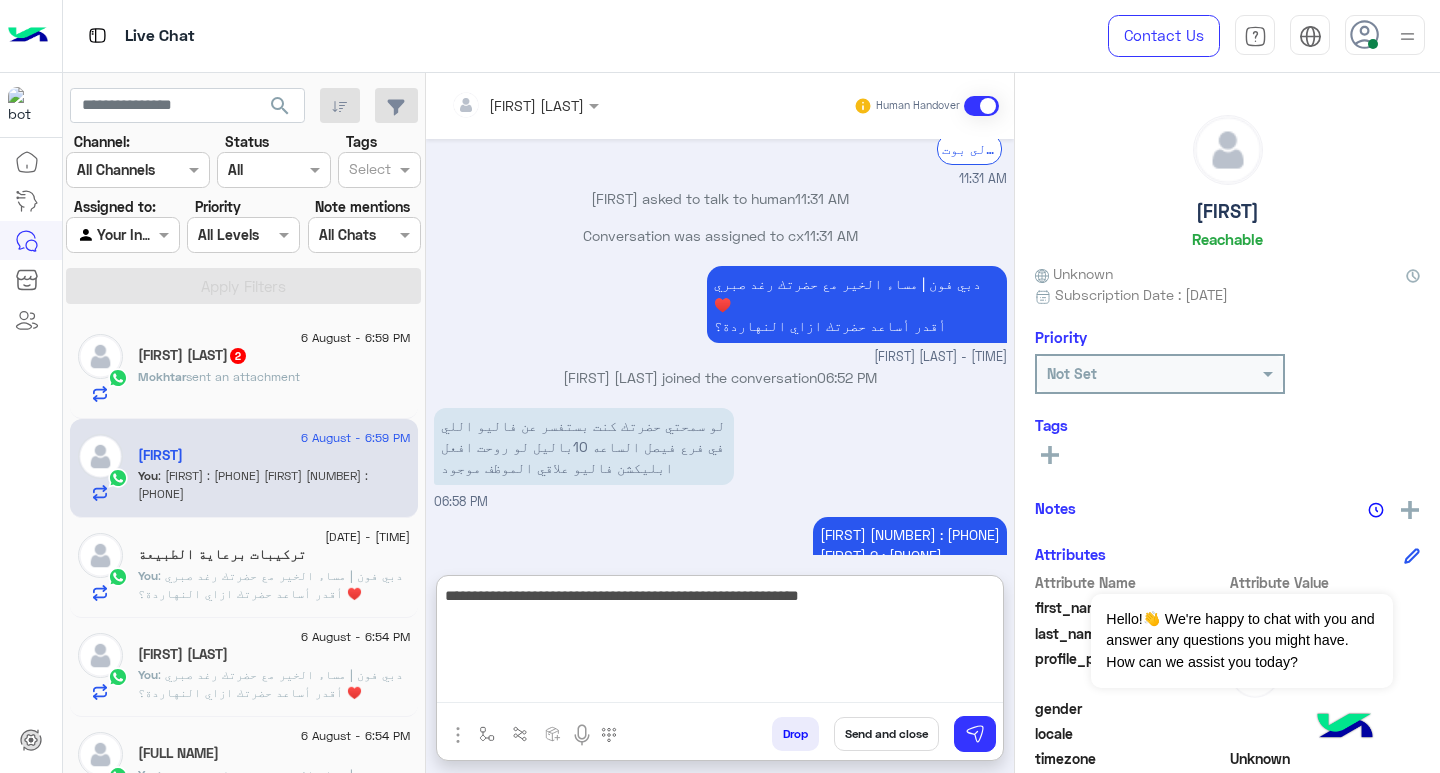 type on "**********" 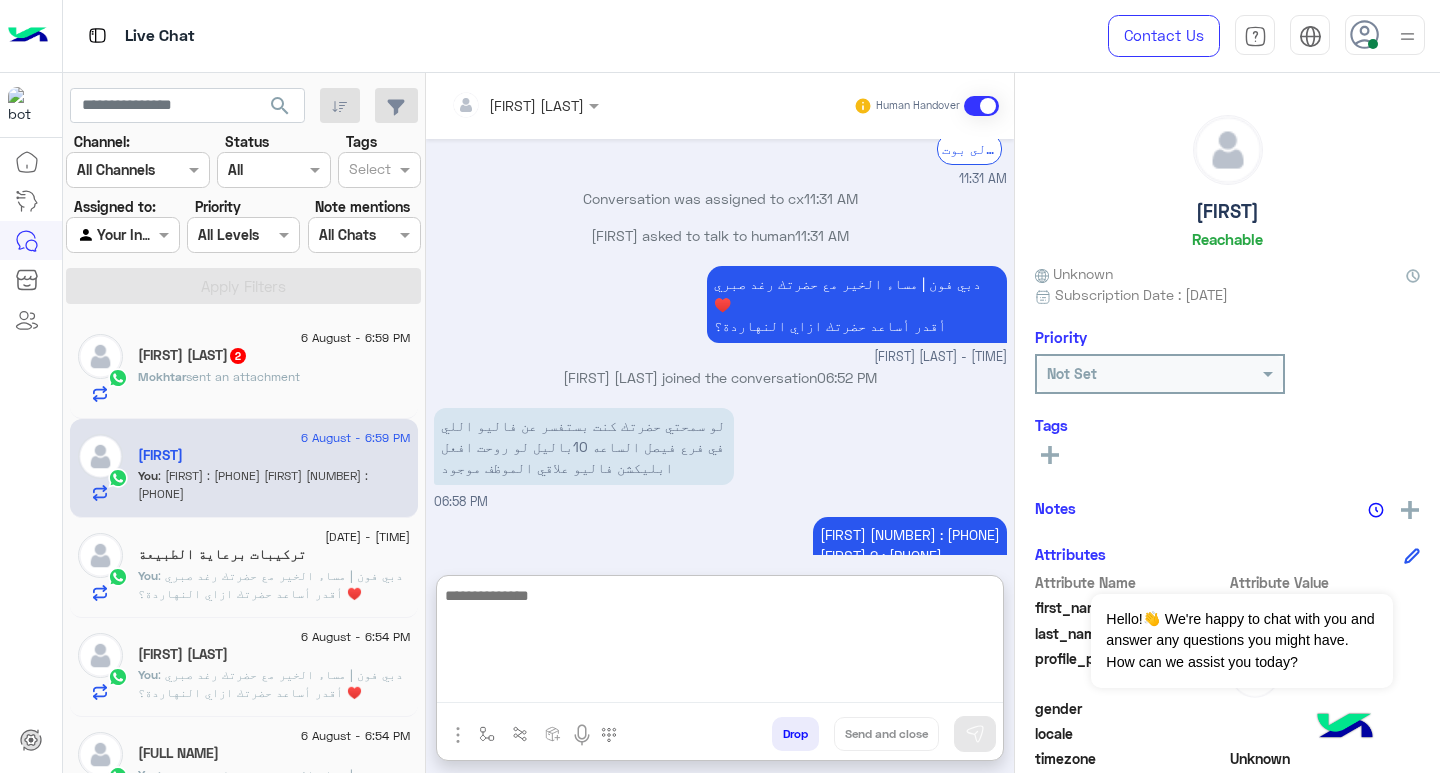 scroll, scrollTop: 1738, scrollLeft: 0, axis: vertical 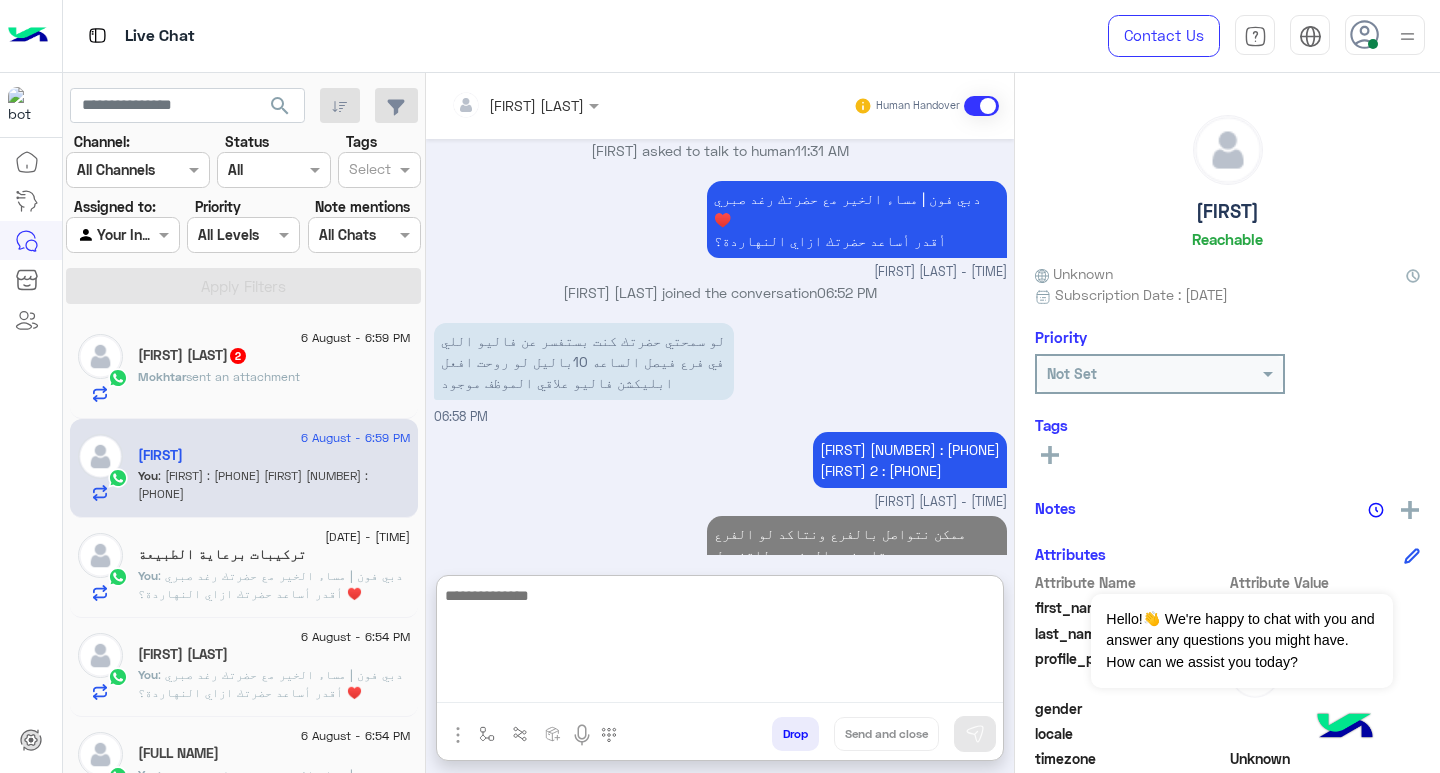 click on "مصطفي" 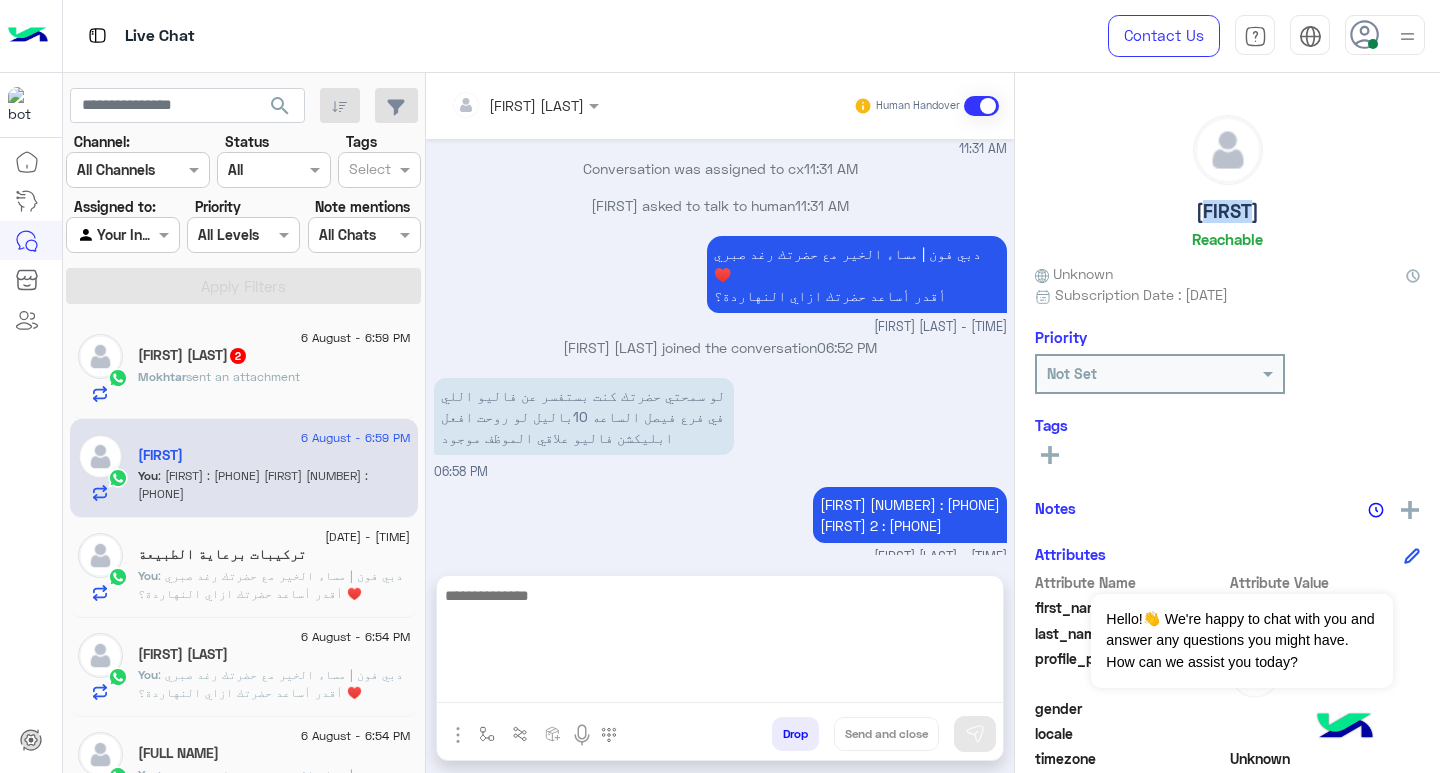 click on "مصطفي" 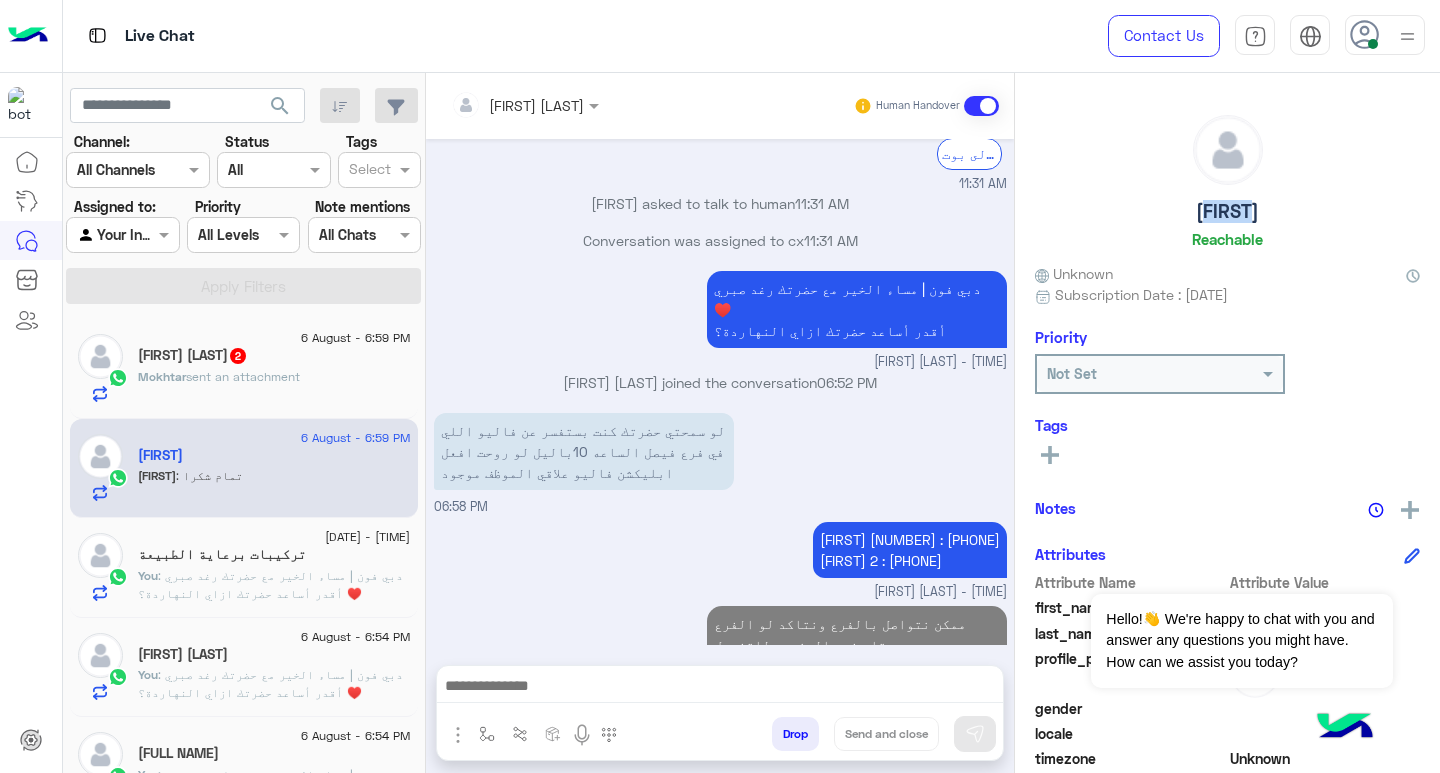 scroll, scrollTop: 1714, scrollLeft: 0, axis: vertical 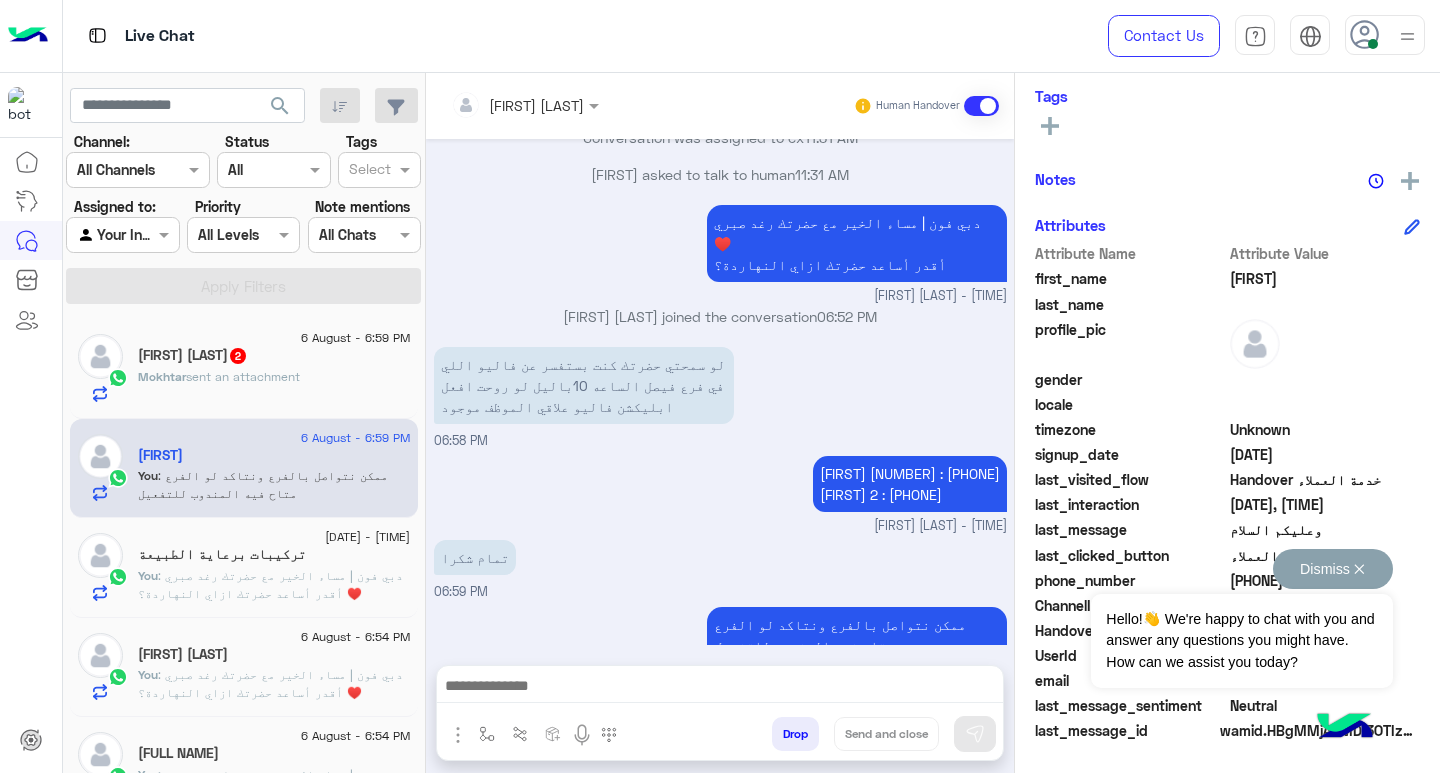click on "Dismiss ✕" at bounding box center (1333, 569) 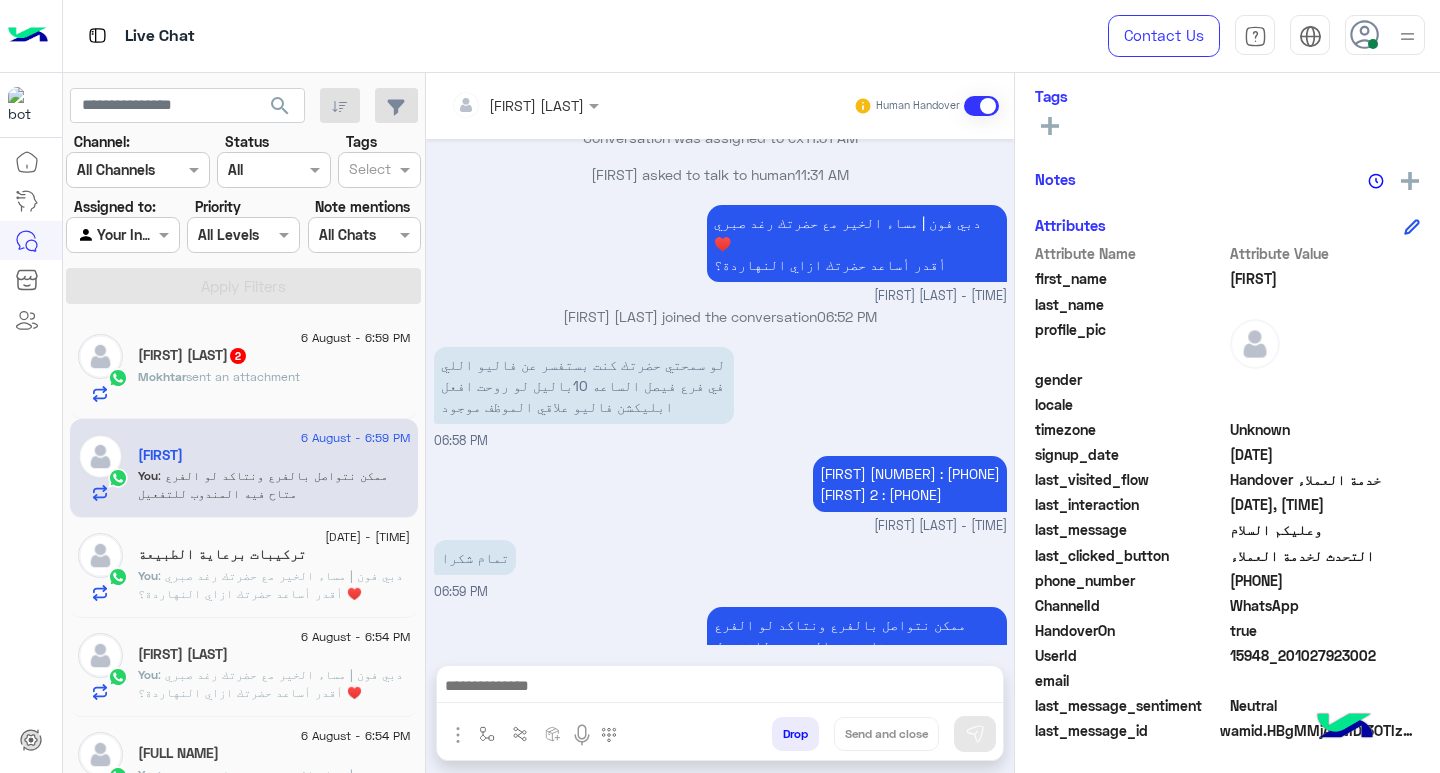 click on "201027923002" 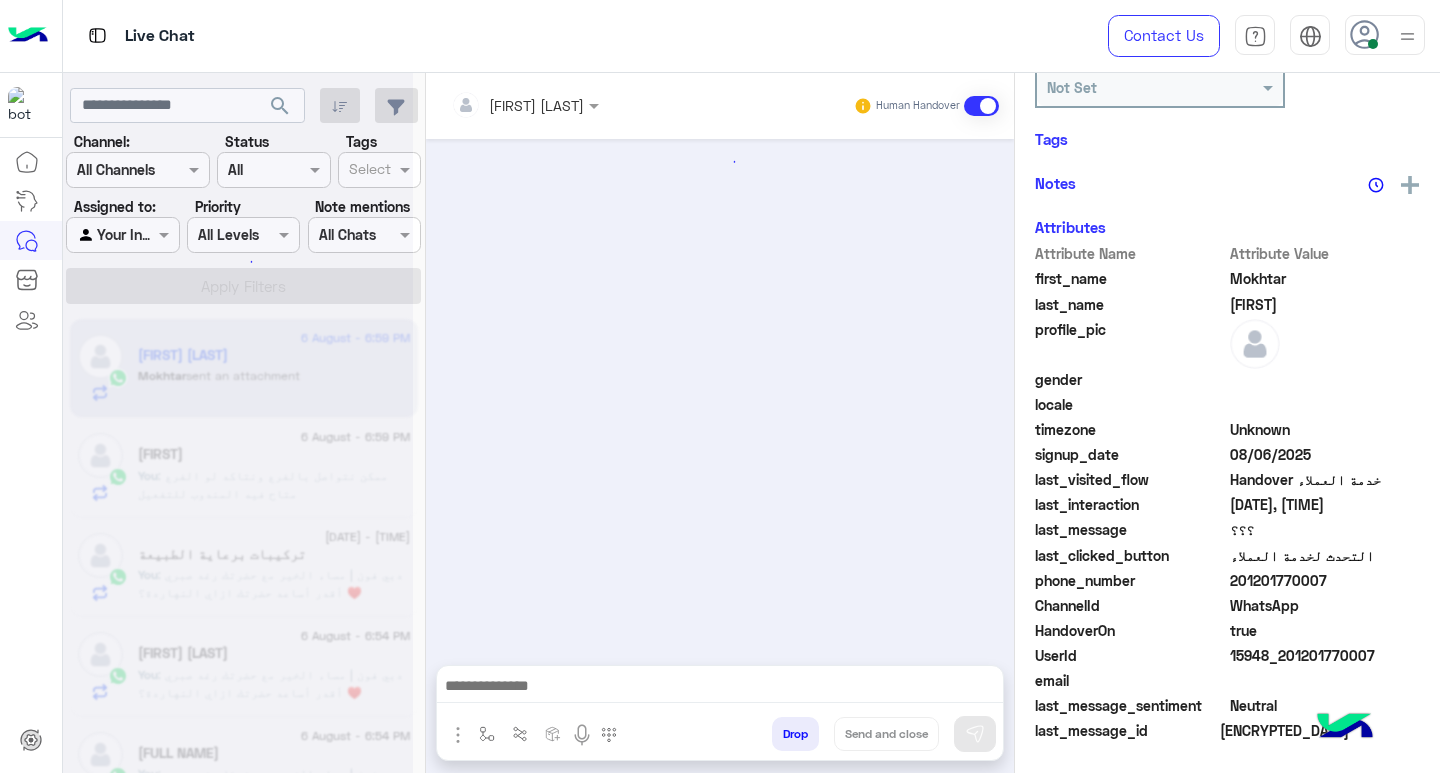 scroll, scrollTop: 325, scrollLeft: 0, axis: vertical 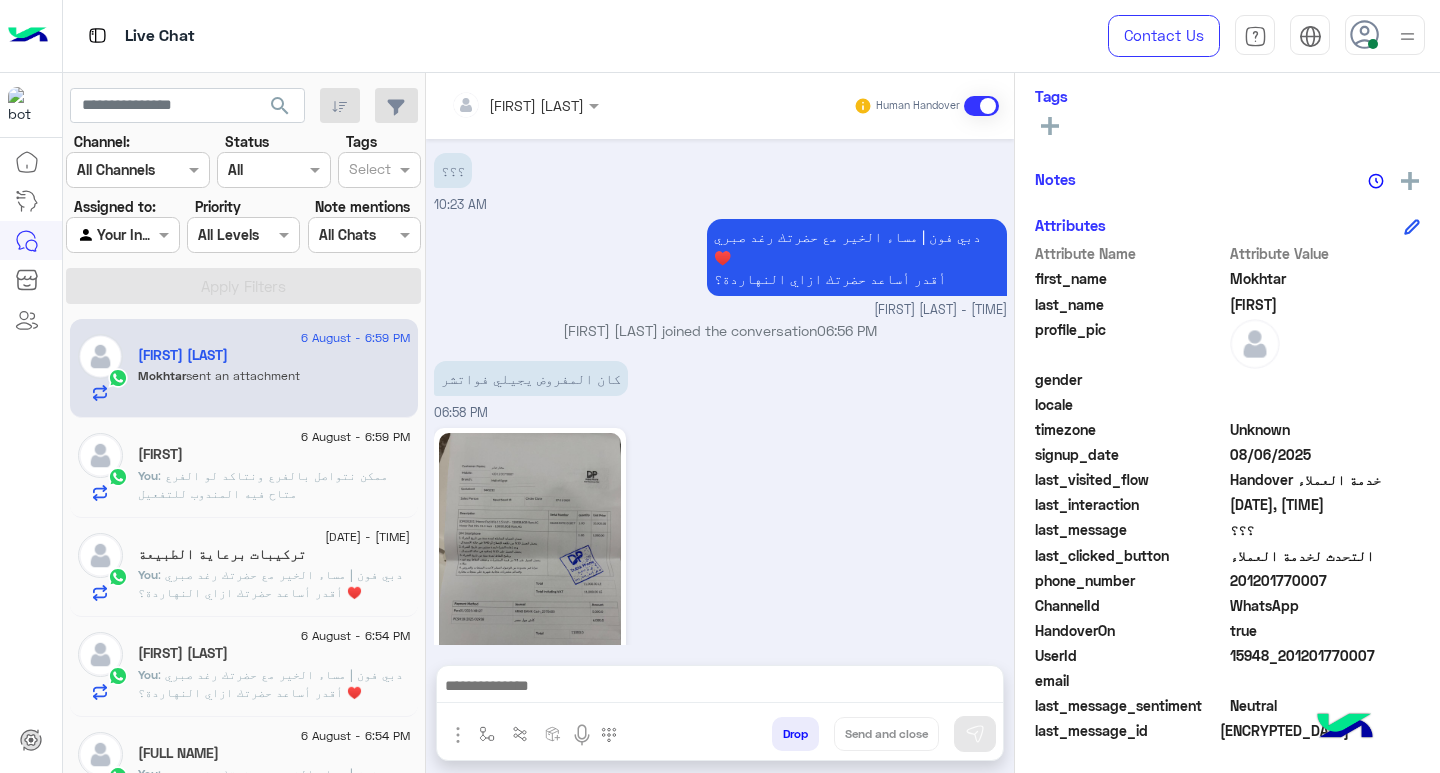 click 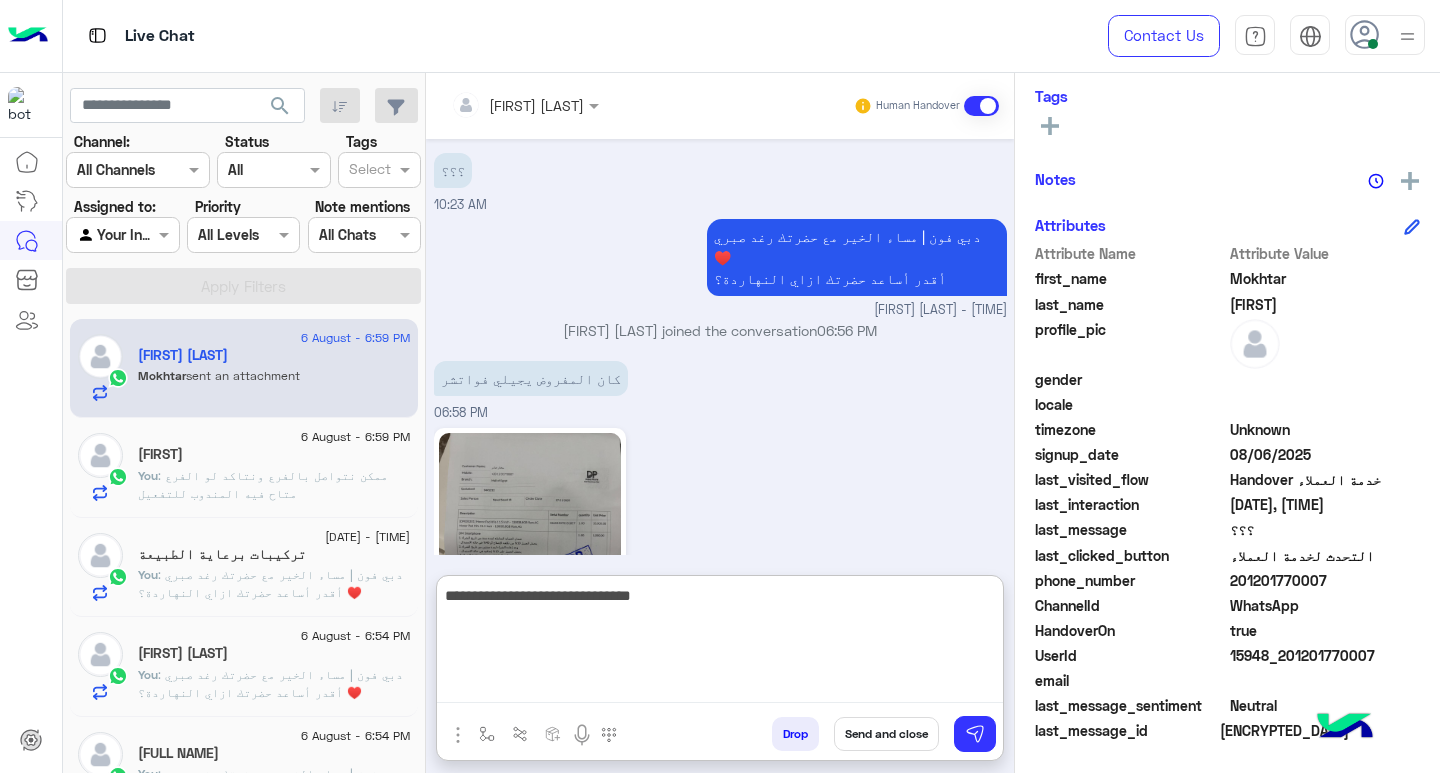 click on "**********" at bounding box center (720, 643) 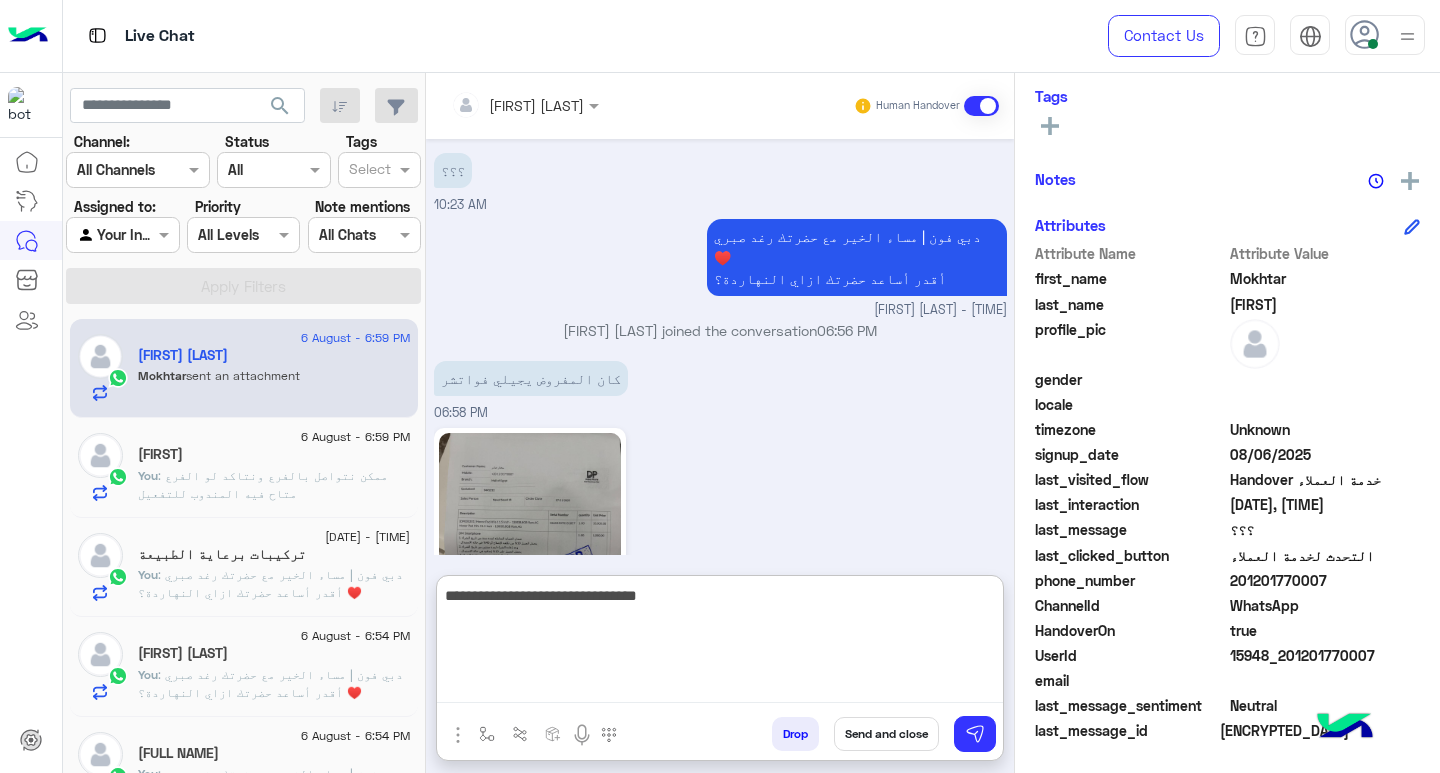 click on "**********" at bounding box center (720, 643) 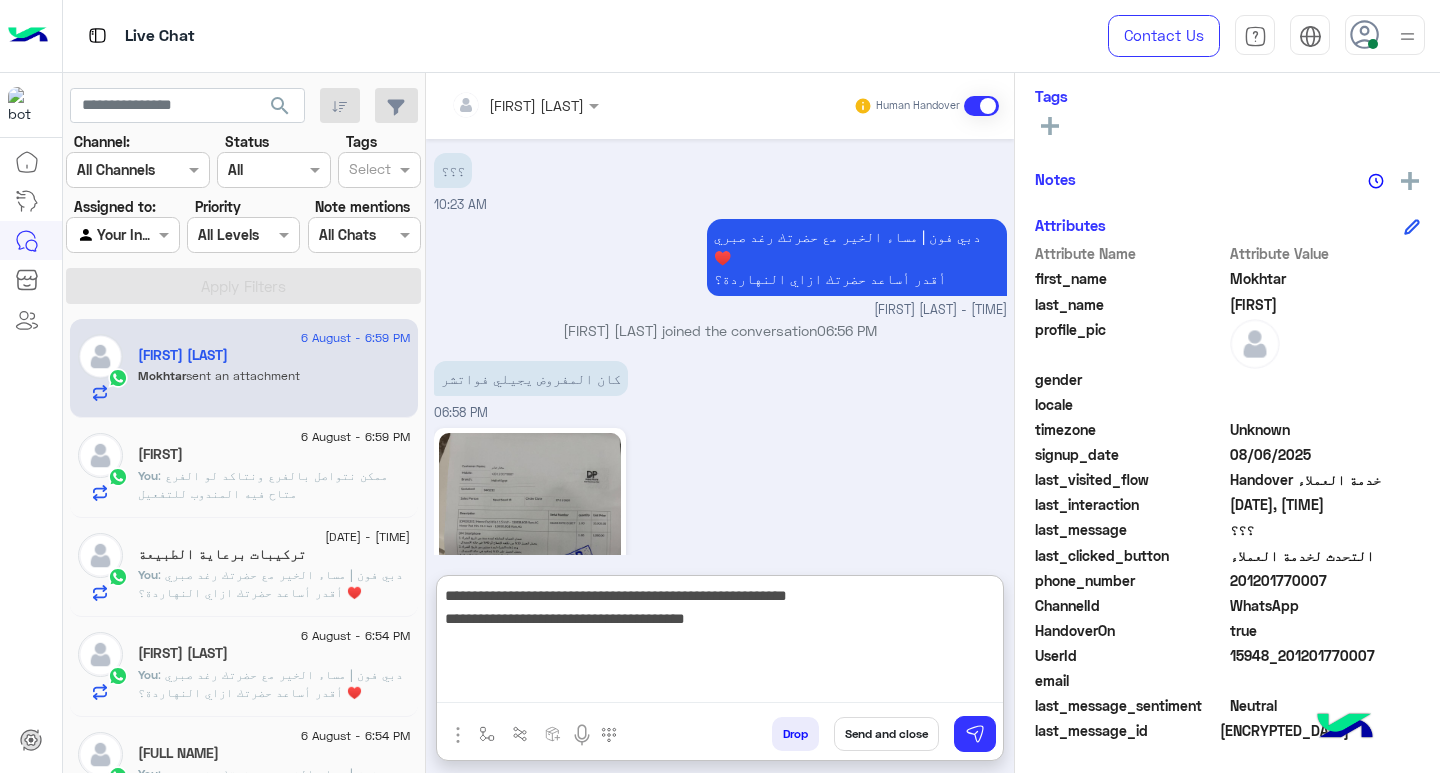 type on "**********" 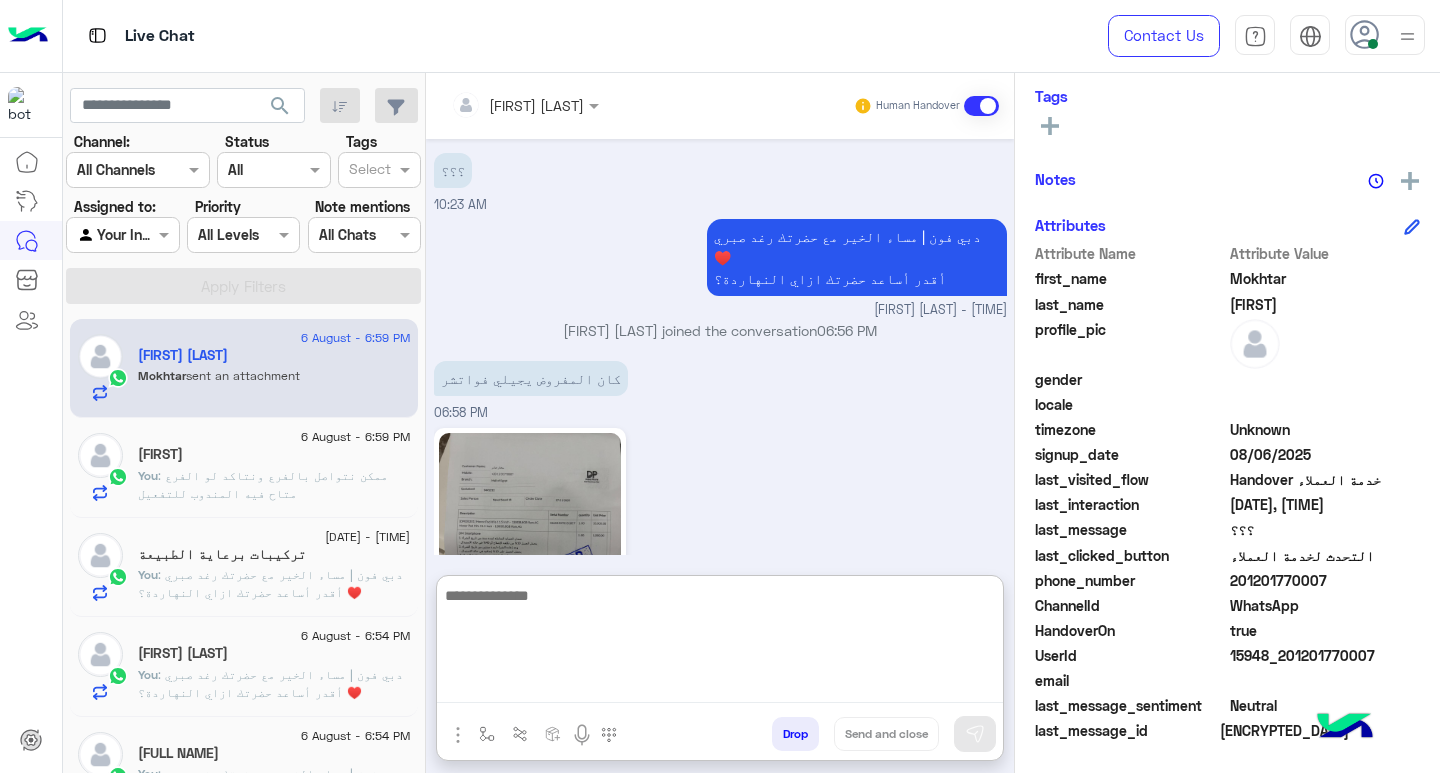 scroll, scrollTop: 1501, scrollLeft: 0, axis: vertical 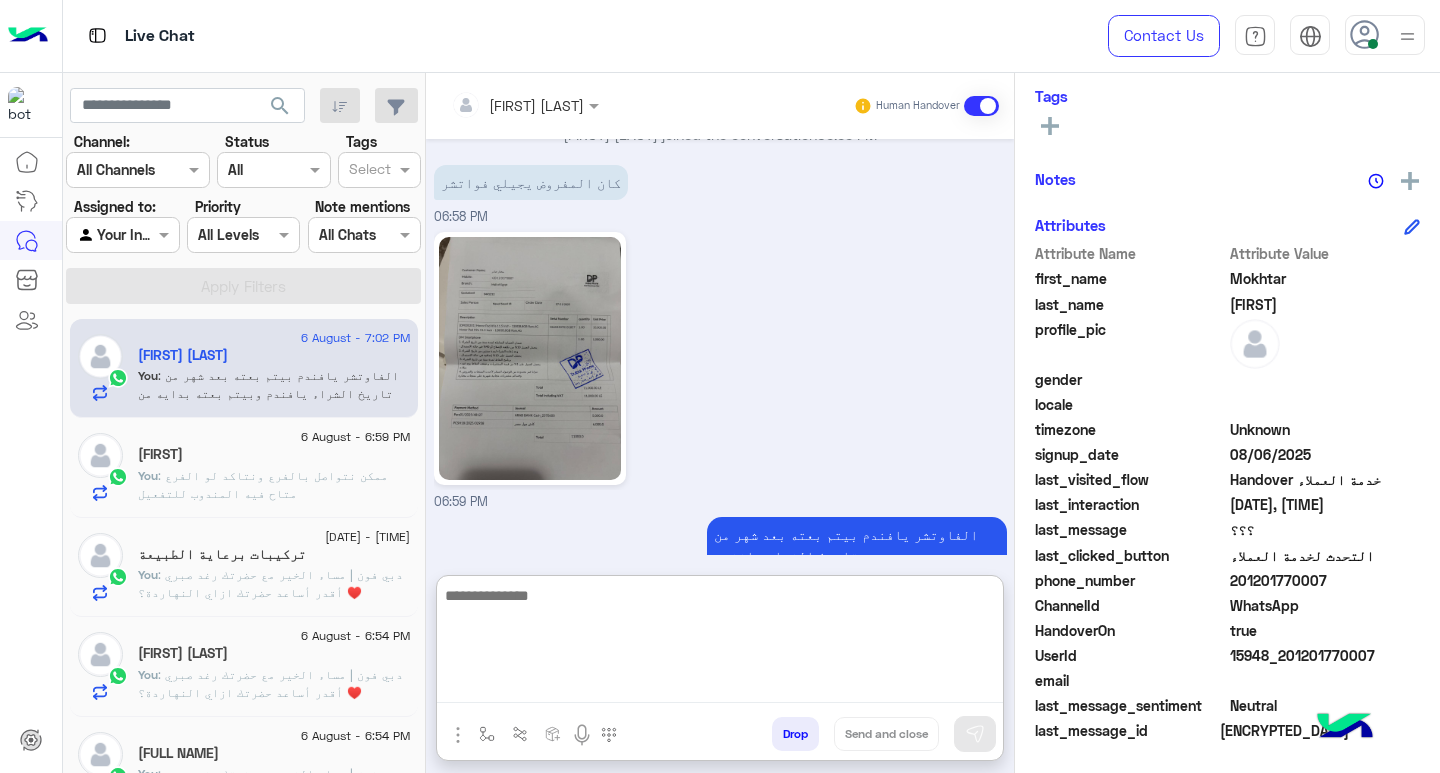 click on ": دبي فون | مساء  الخير مع حضرتك رغد صبري ♥️
أقدر أساعد حضرتك ازاي النهاردة؟" 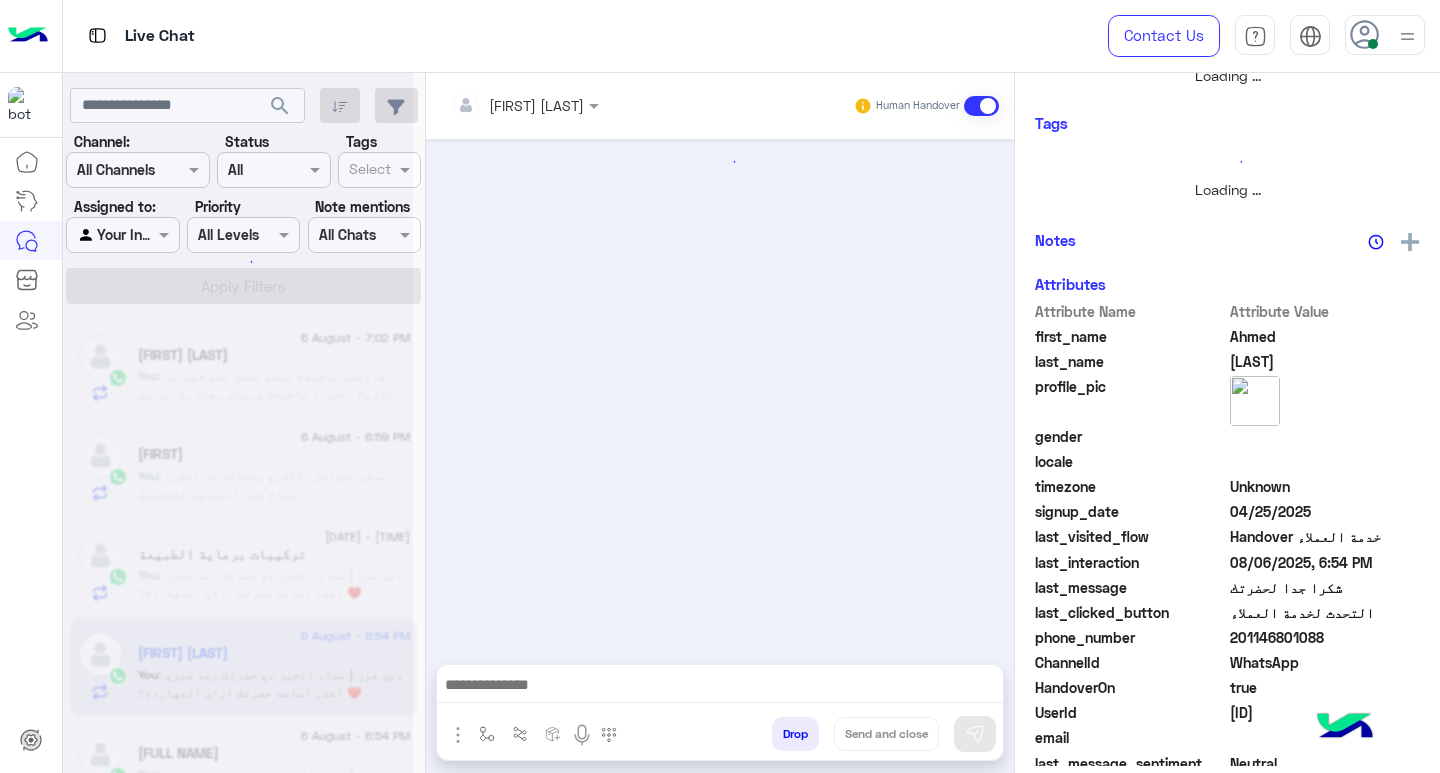 scroll, scrollTop: 0, scrollLeft: 0, axis: both 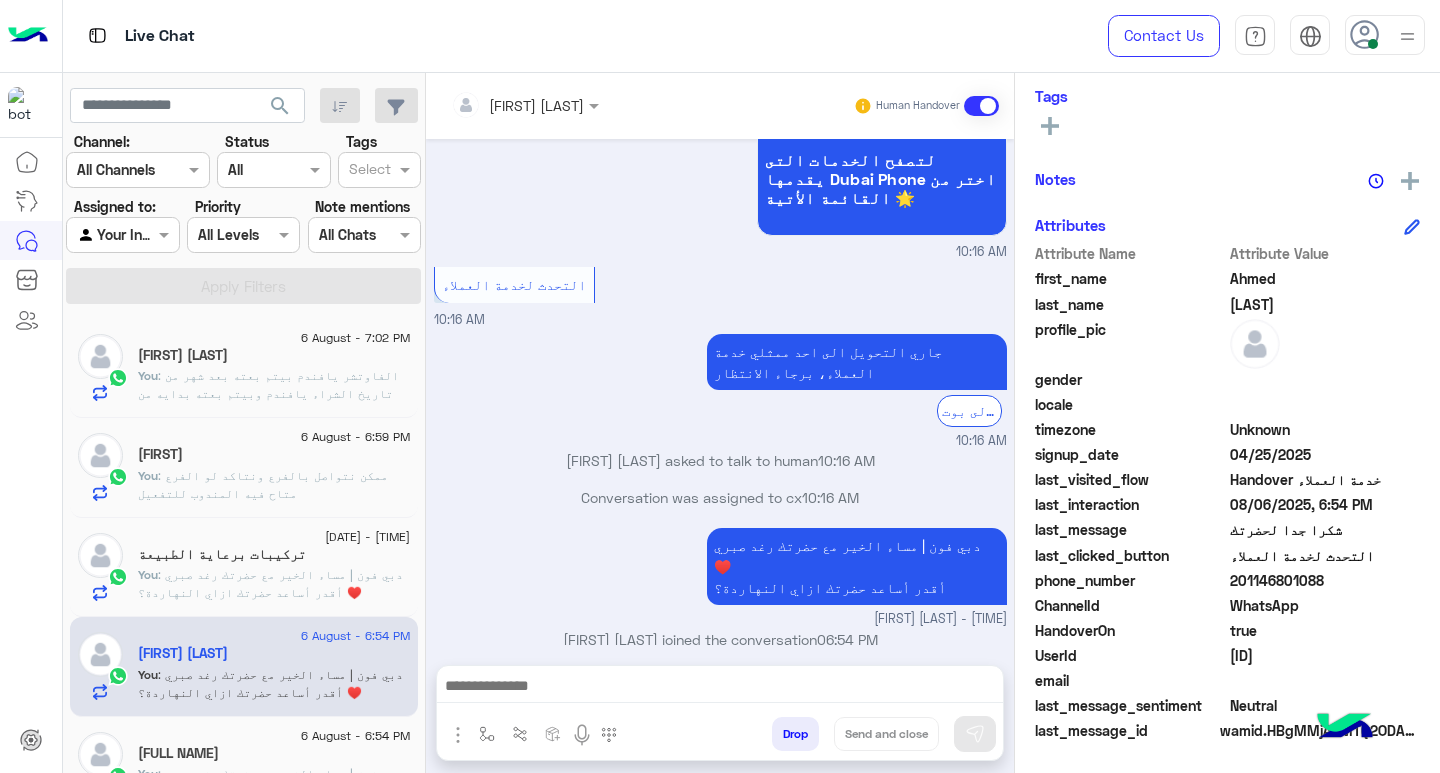 drag, startPoint x: 917, startPoint y: 691, endPoint x: 922, endPoint y: 708, distance: 17.720045 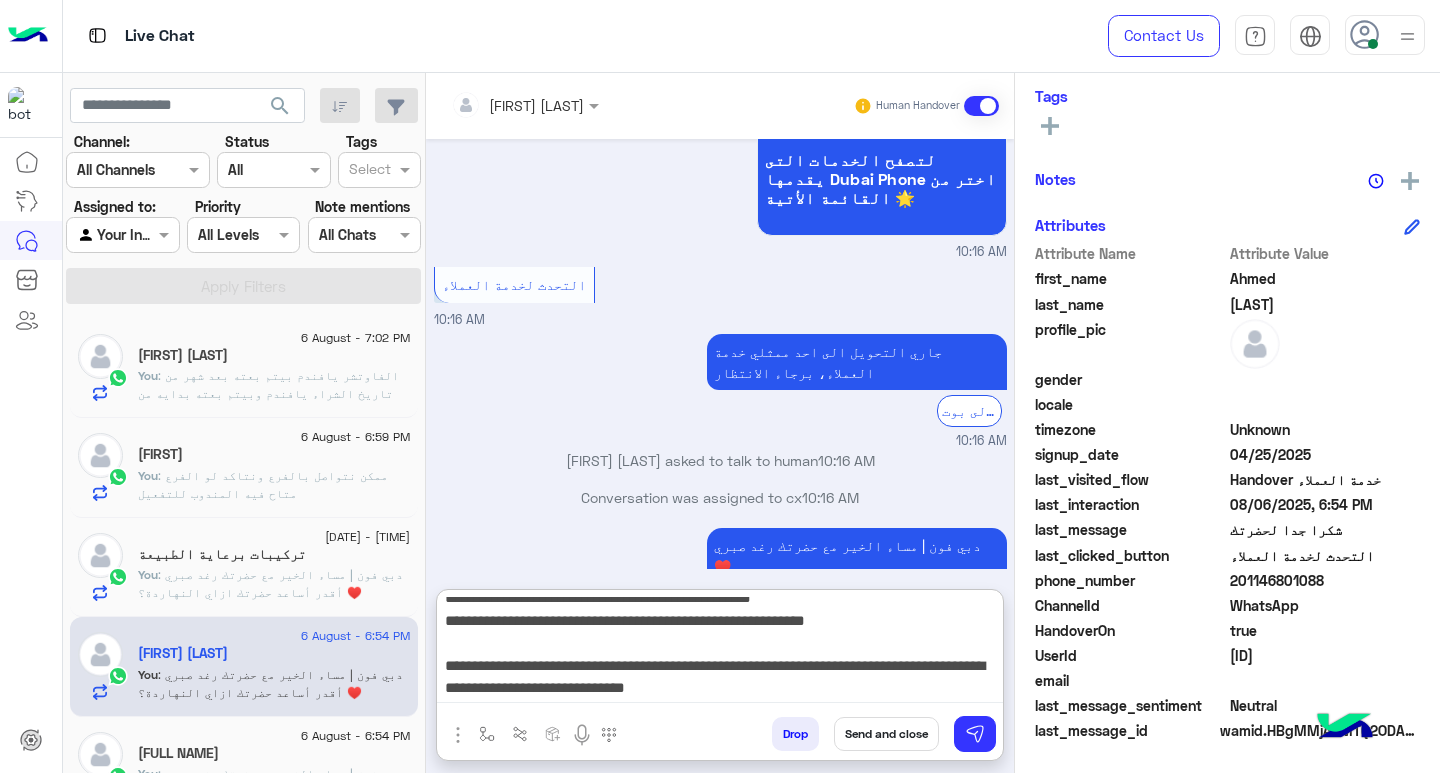 scroll, scrollTop: 155, scrollLeft: 0, axis: vertical 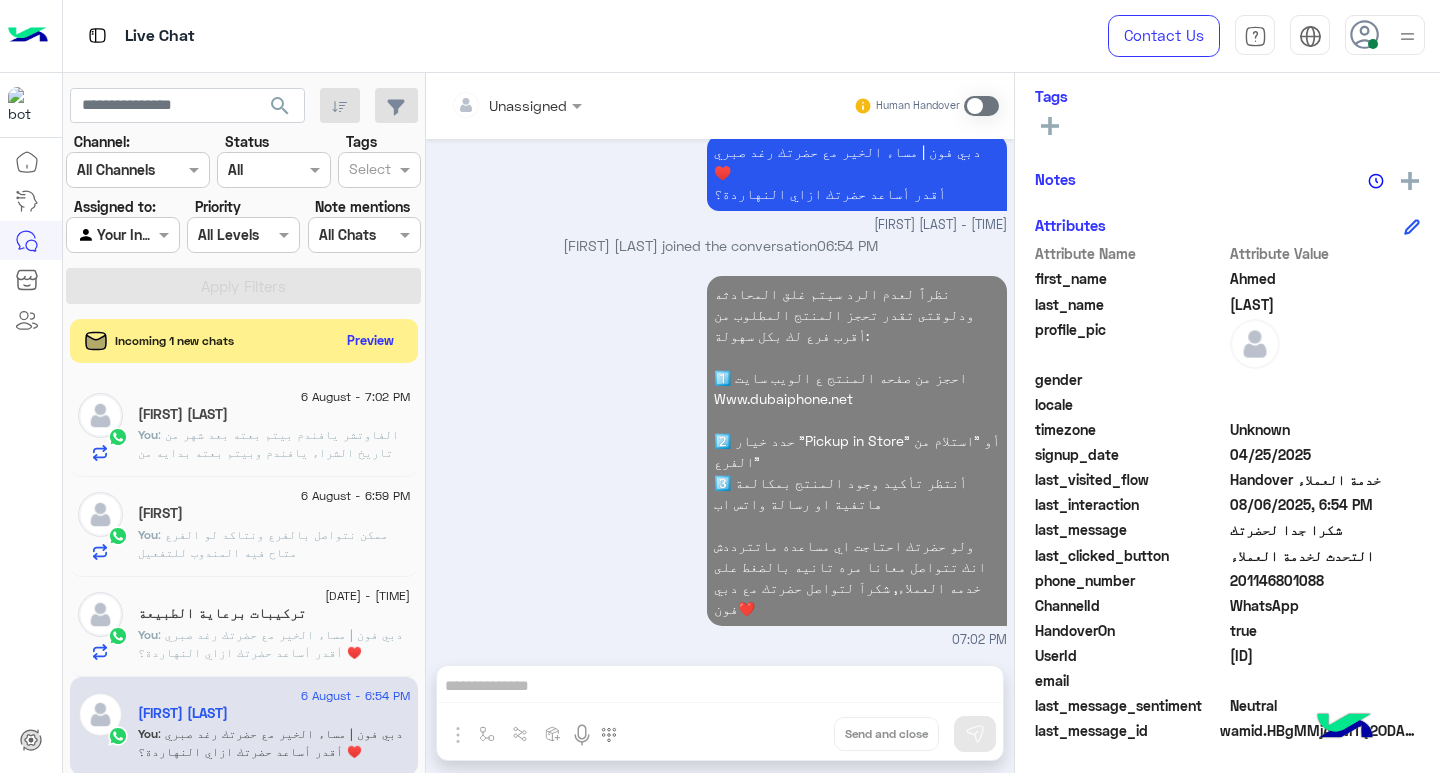 click on "6 August - 6:55 PM" 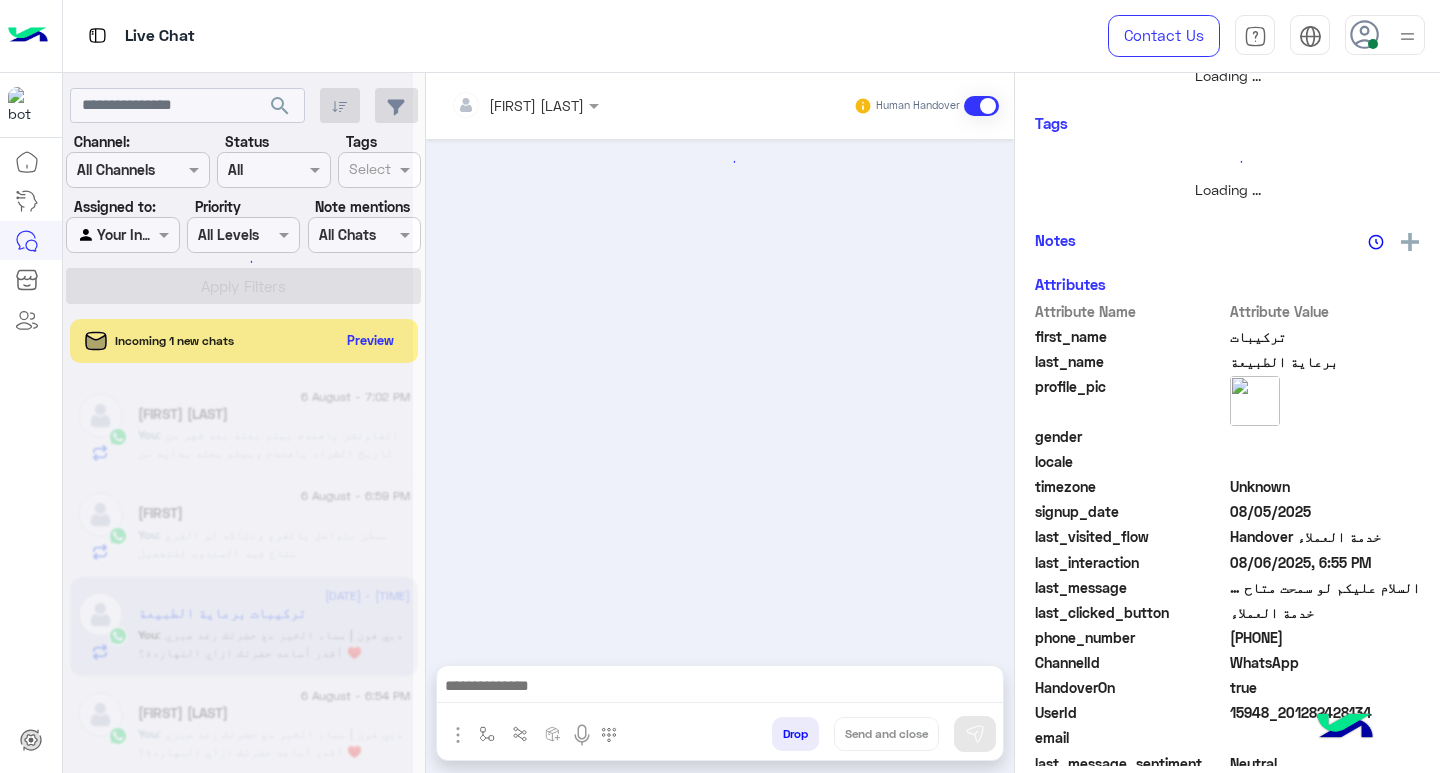 scroll, scrollTop: 355, scrollLeft: 0, axis: vertical 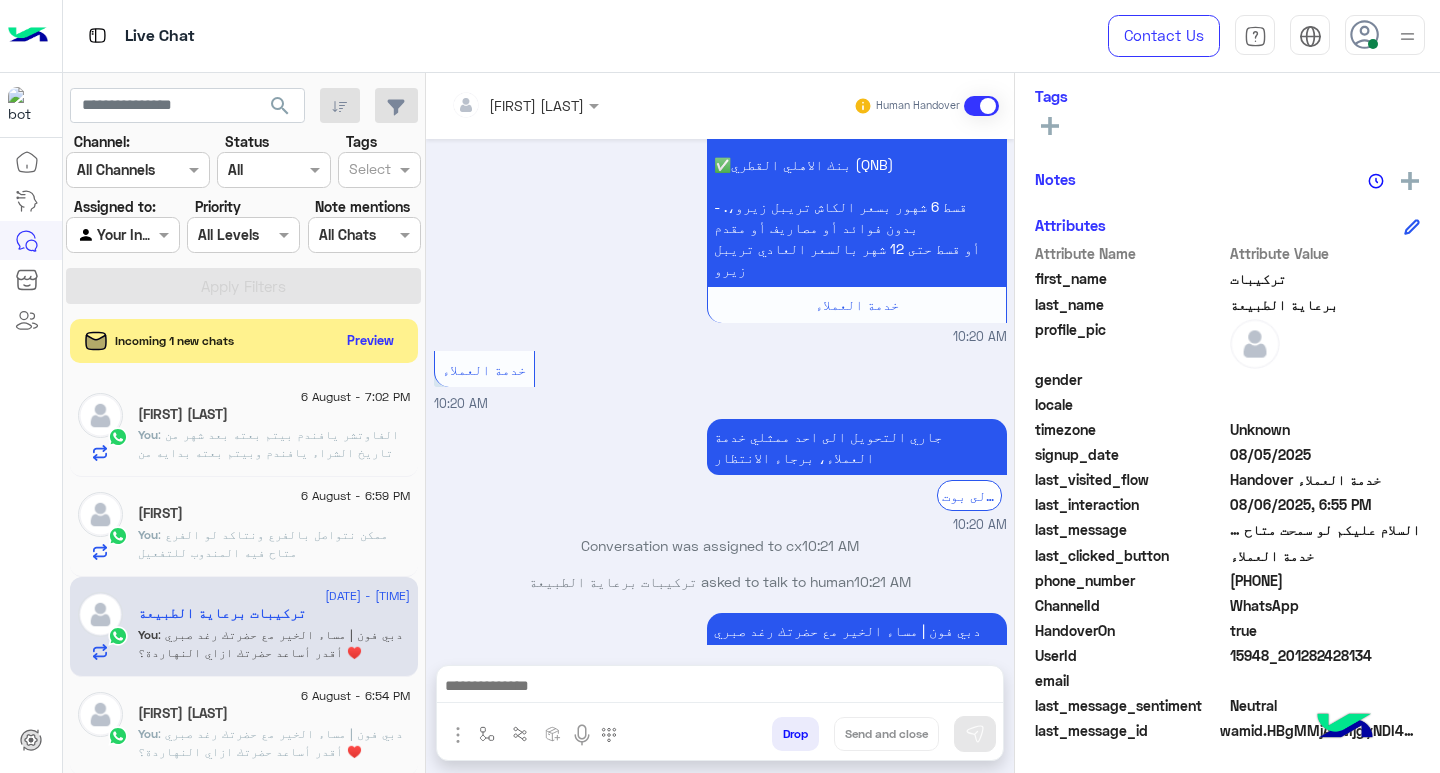 click at bounding box center [720, 688] 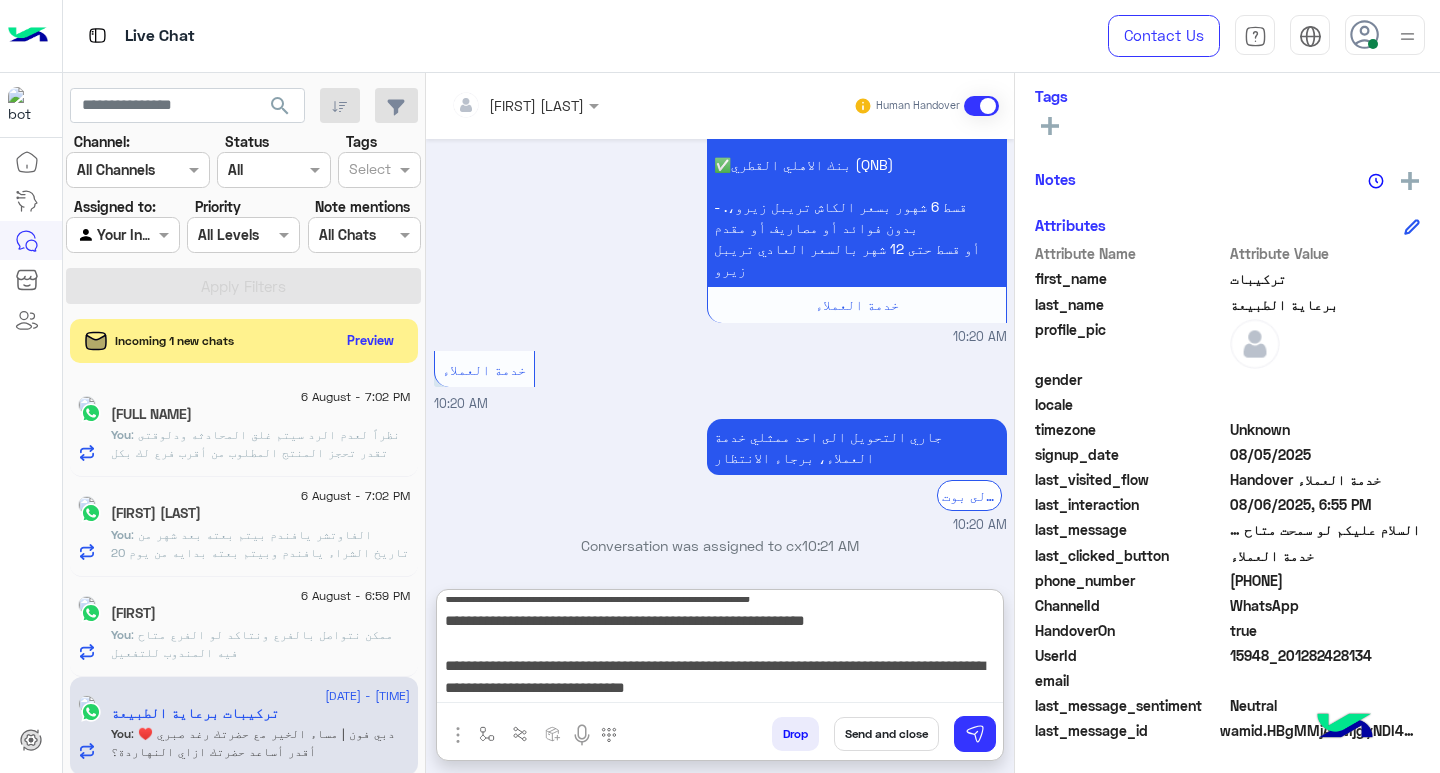 scroll, scrollTop: 155, scrollLeft: 0, axis: vertical 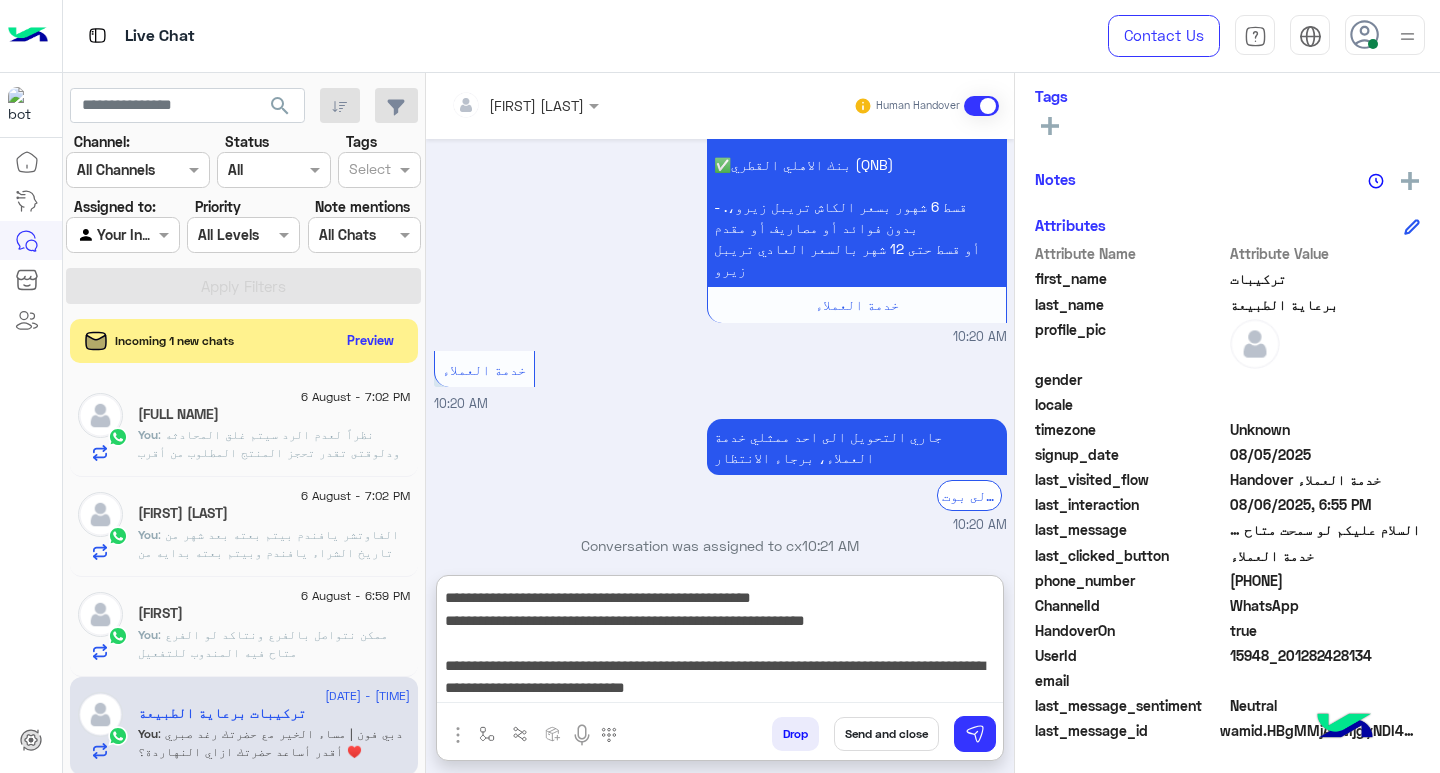 type on "**********" 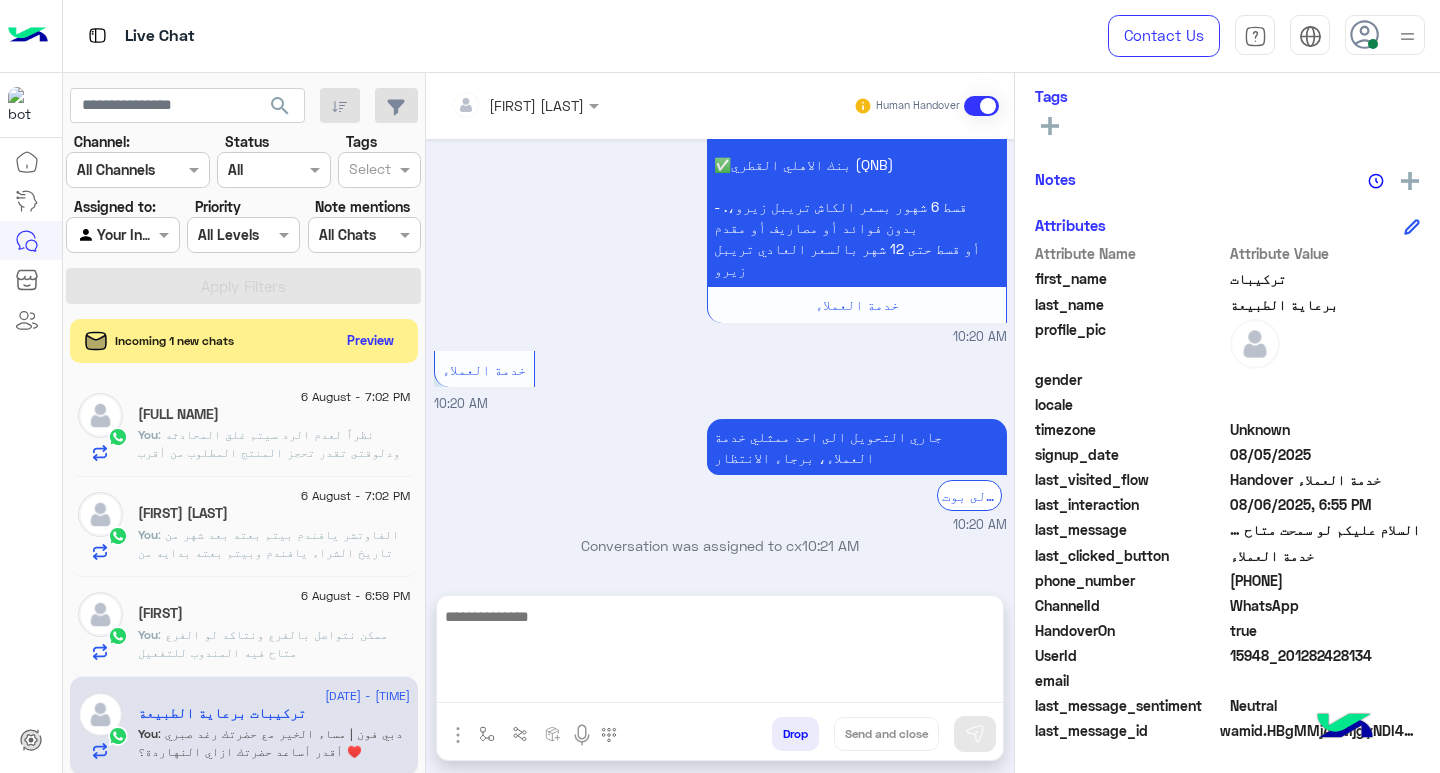 scroll, scrollTop: 0, scrollLeft: 0, axis: both 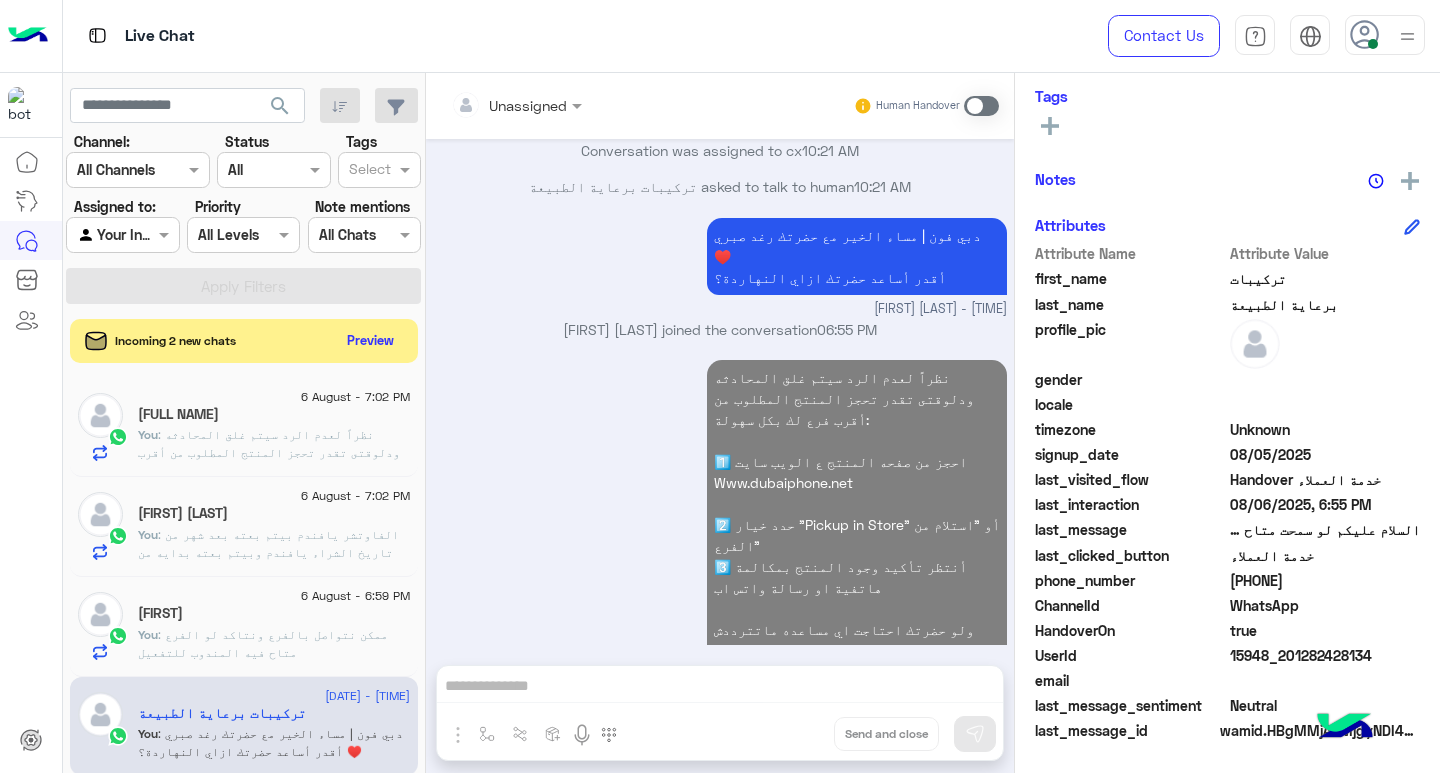 click on "You  : ممكن نتواصل بالفرع ونتاكد لو الفرع متاح فيه المندوب للتفعيل" 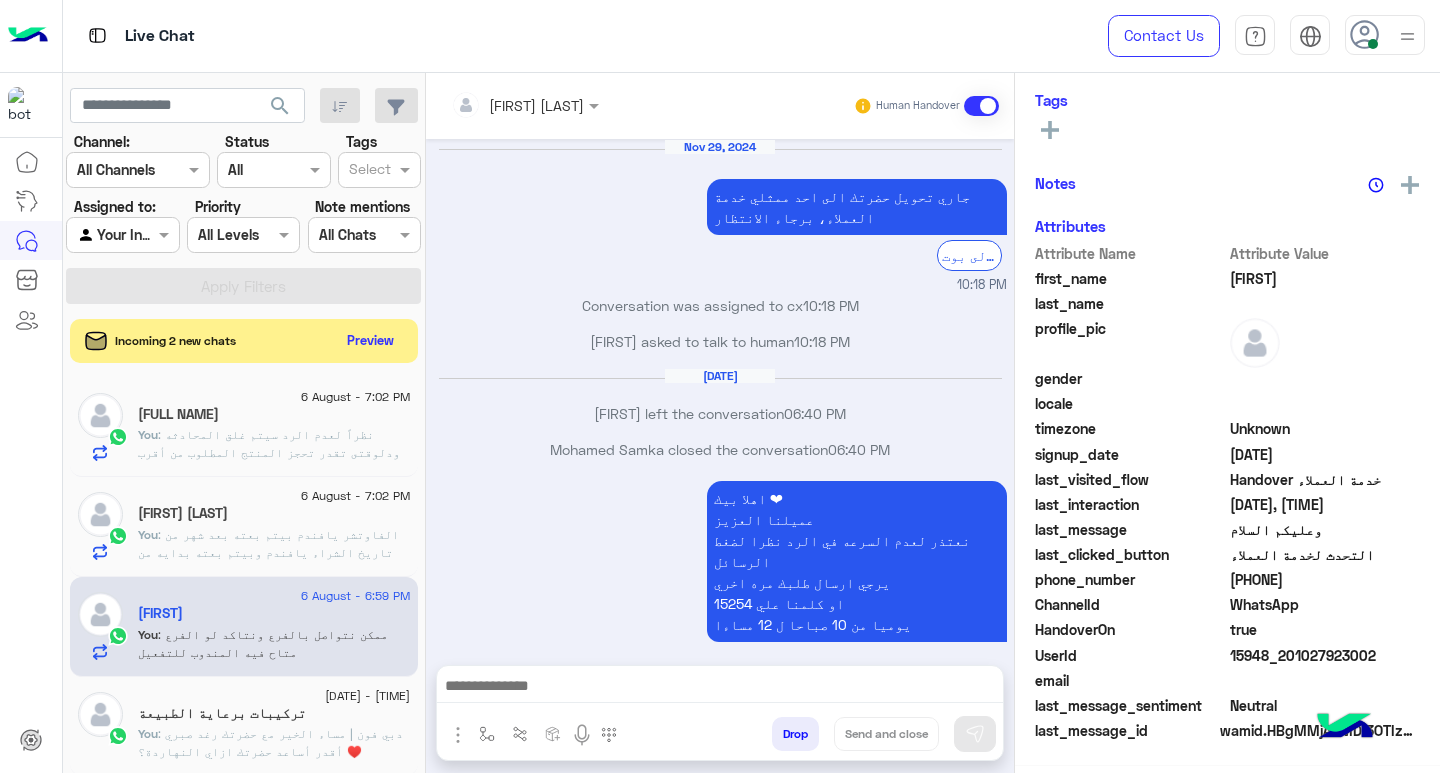 scroll, scrollTop: 1304, scrollLeft: 0, axis: vertical 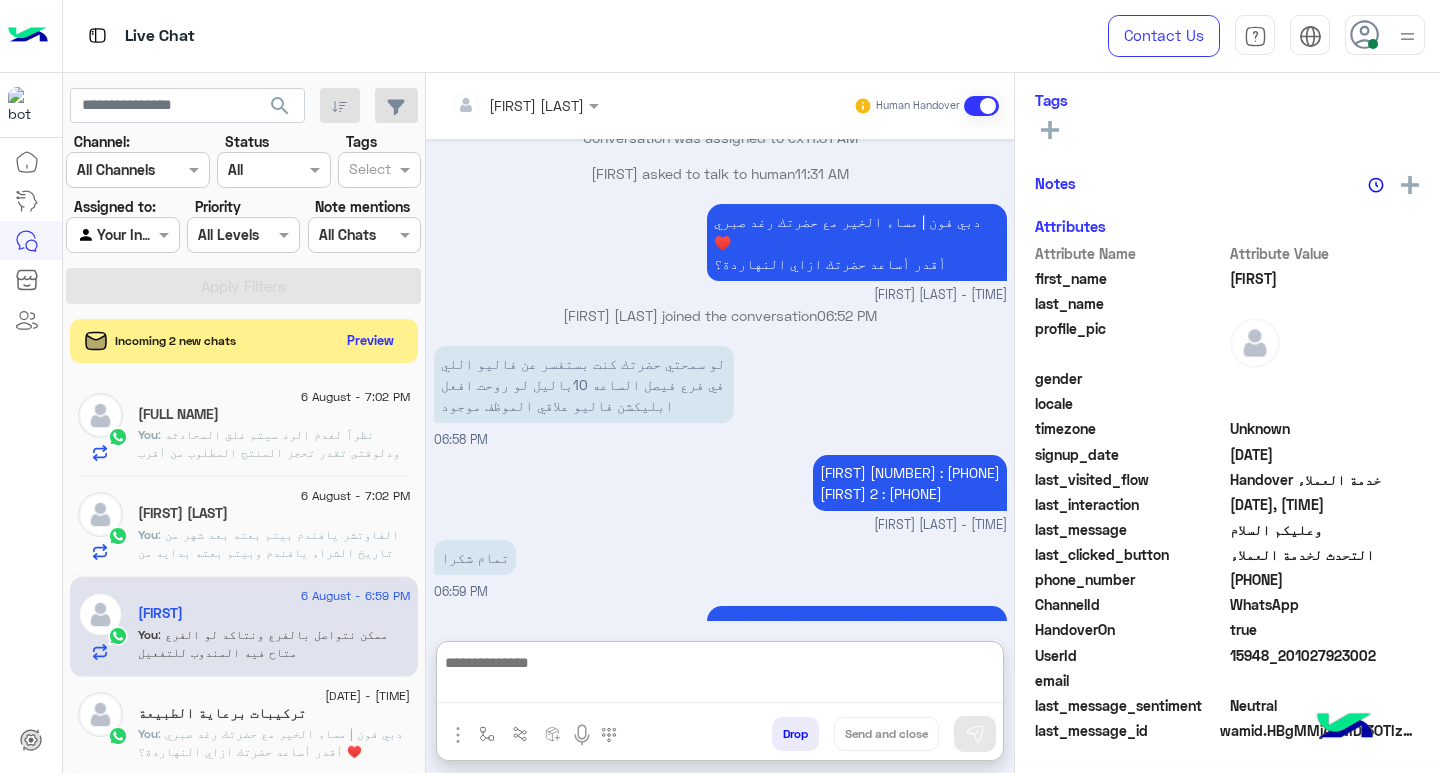 click at bounding box center (720, 677) 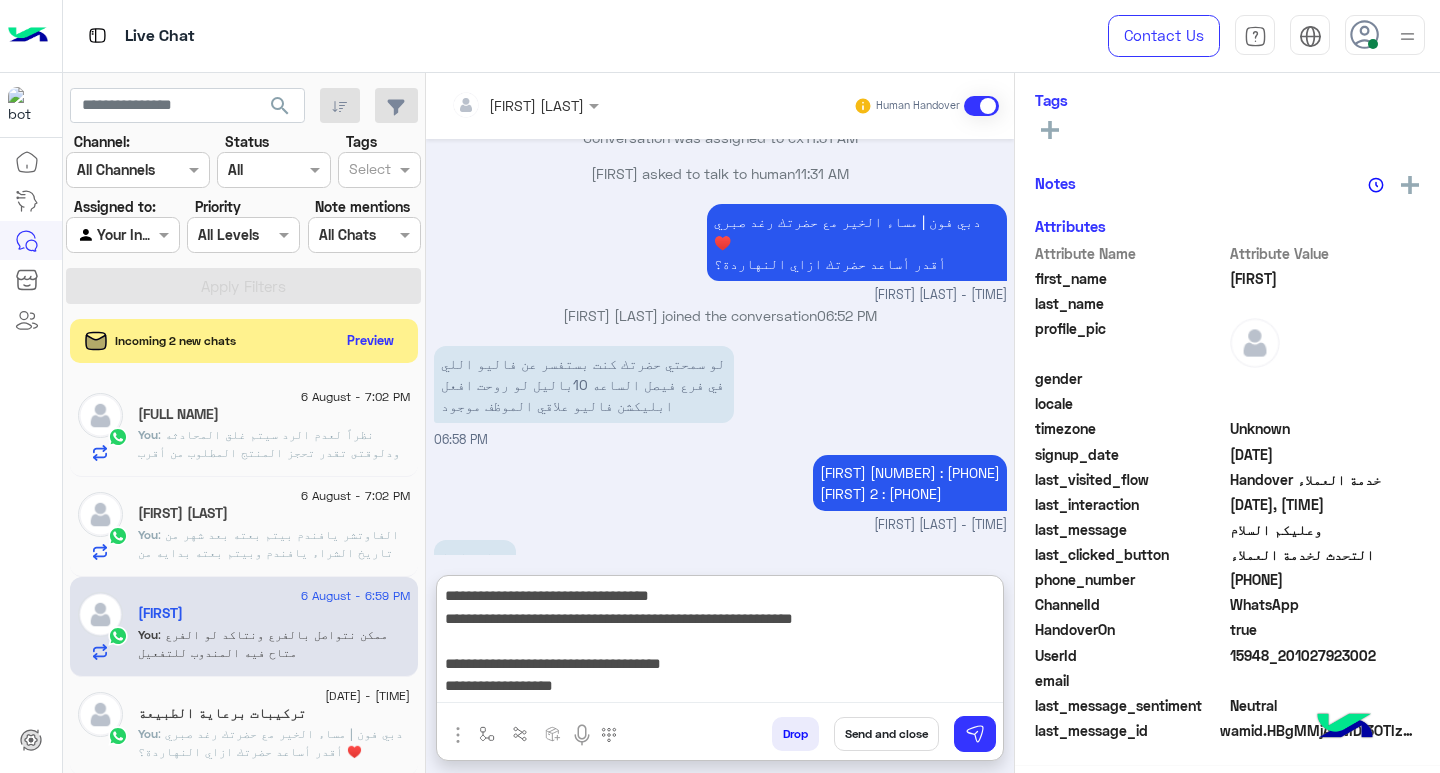 scroll, scrollTop: 155, scrollLeft: 0, axis: vertical 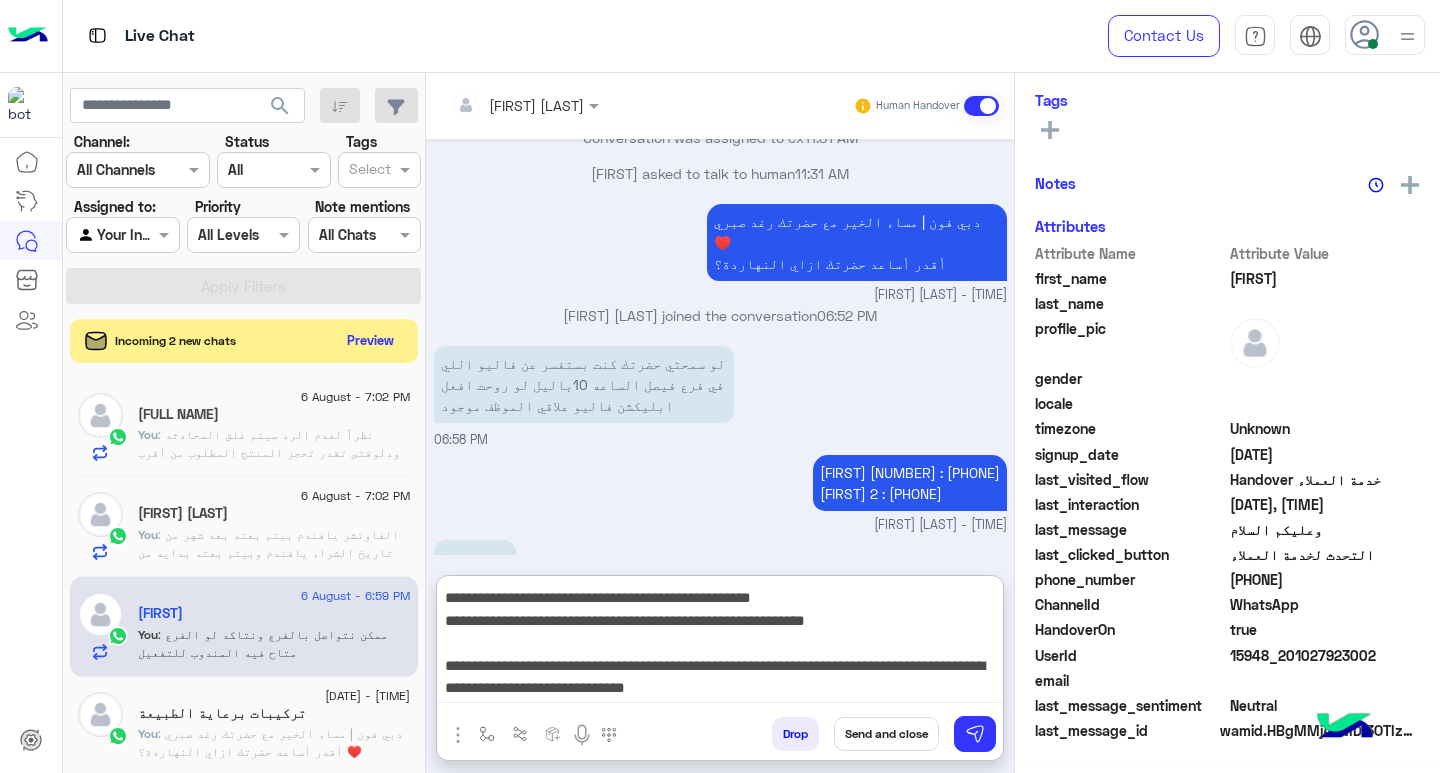 type on "**********" 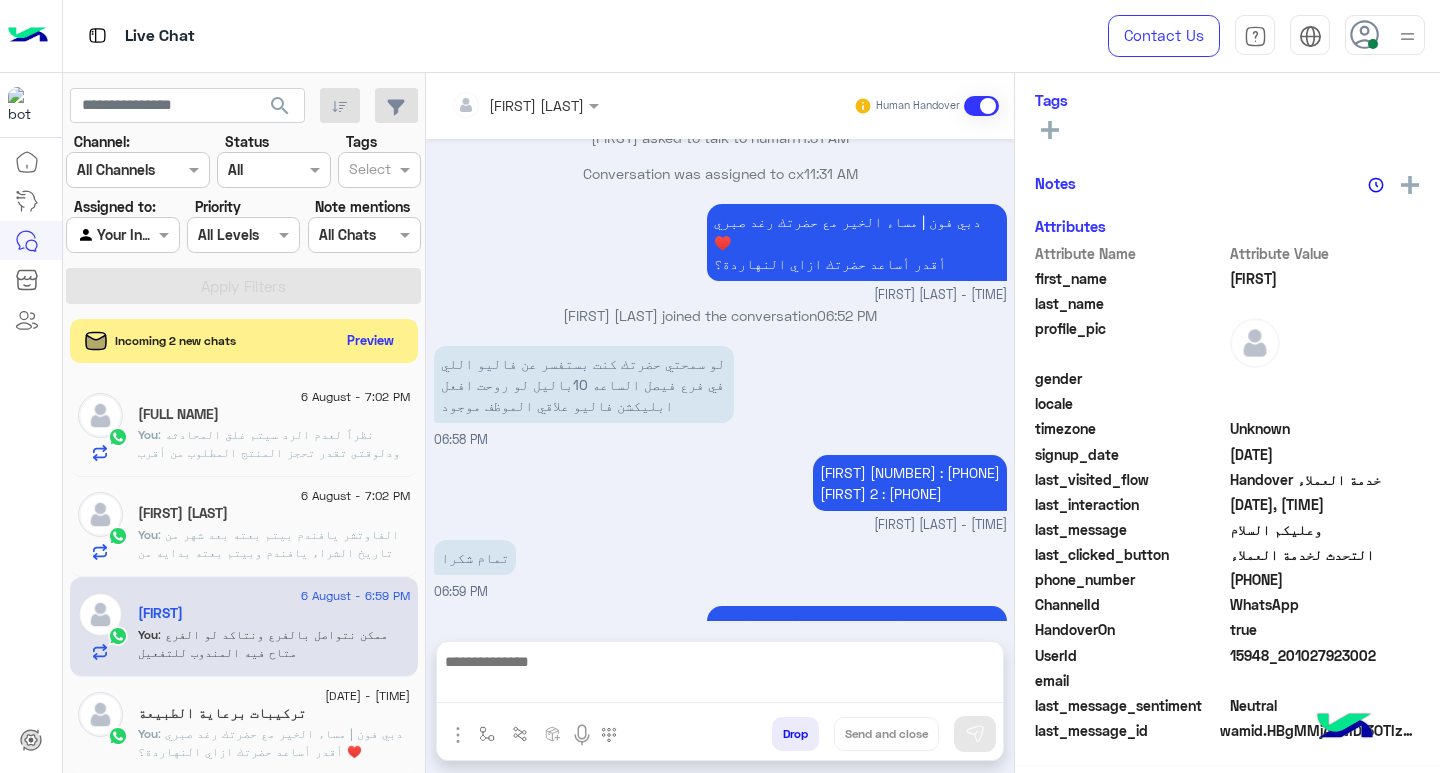 scroll, scrollTop: 0, scrollLeft: 0, axis: both 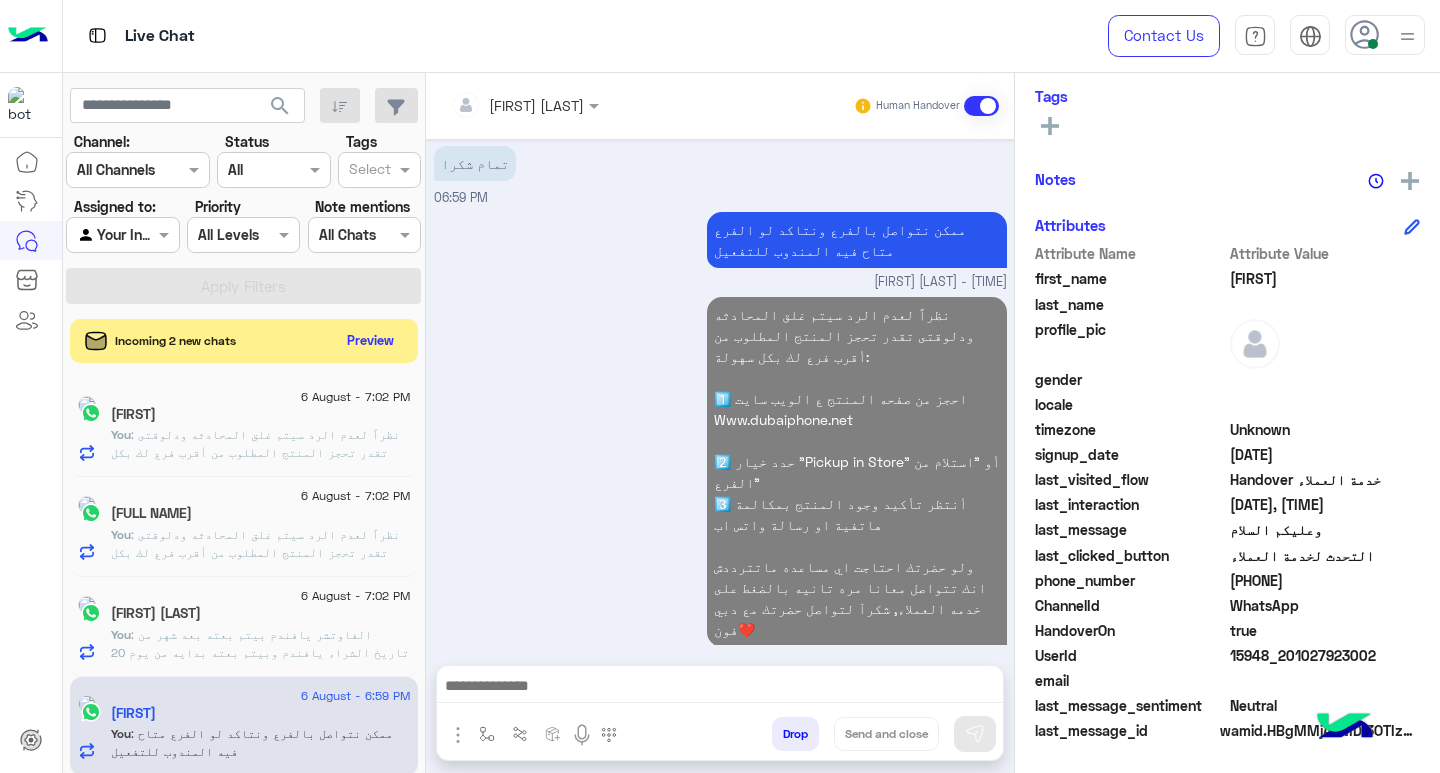 click on ": نظراً لعدم الرد سيتم غلق المحادثه
ودلوقتى تقدر تحجز المنتج المطلوب من أقرب فرع لك بكل سهولة:
1️⃣ احجز من صفحه المنتج ع الويب سايت
Www.dubaiphone.net
2️⃣ حدد خيار "Pickup in Store" أو "استلام من الفرع"
3️⃣ أنتظر تأكيد وجود المنتج  بمكالمة هاتفية او رسالة واتس اب
ولو حضرتك احتاجت اي مساعده ماتترددش انك تتواصل معانا مره تانيه بالضغط على خدمه العملاء, شكراَ لتواصل حضرتك مع دبي فون❤️" 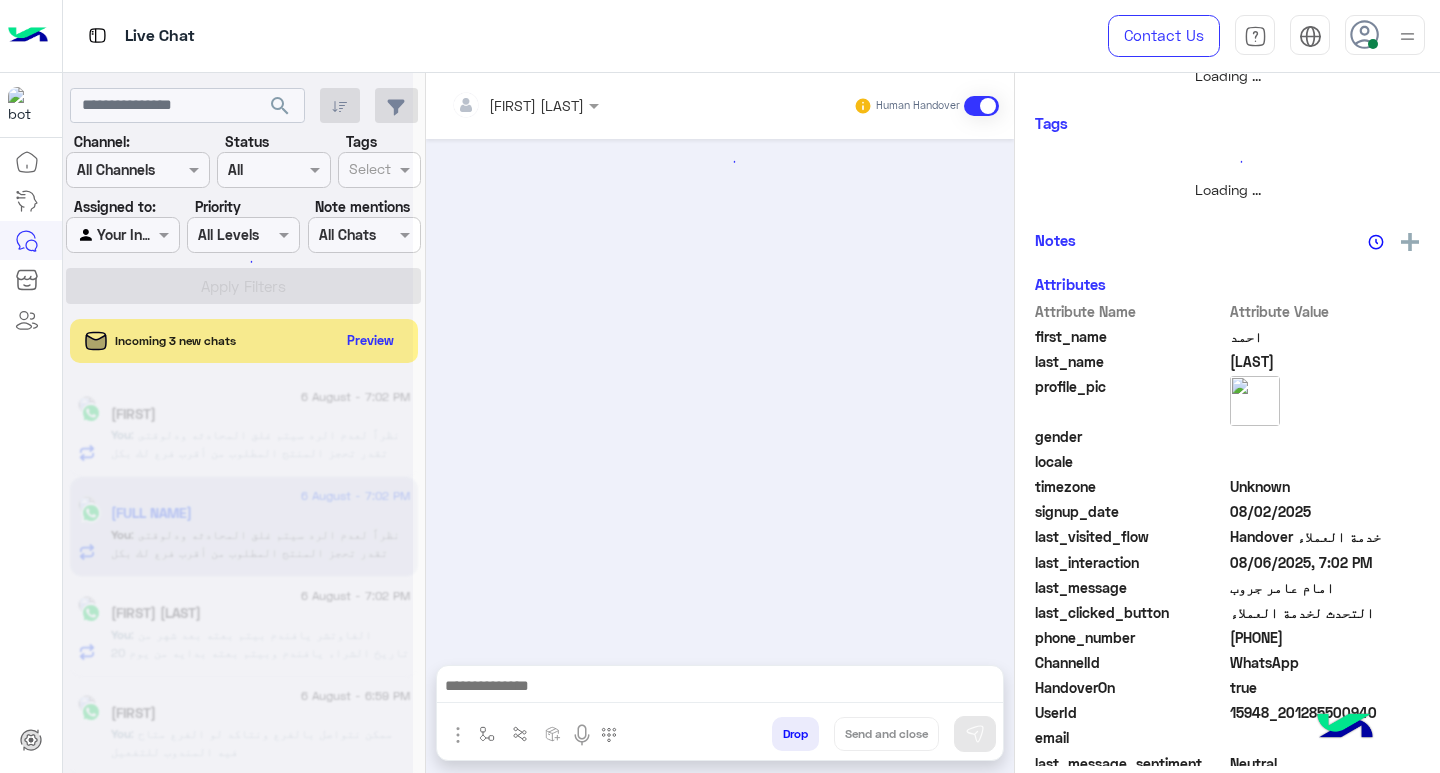 scroll, scrollTop: 355, scrollLeft: 0, axis: vertical 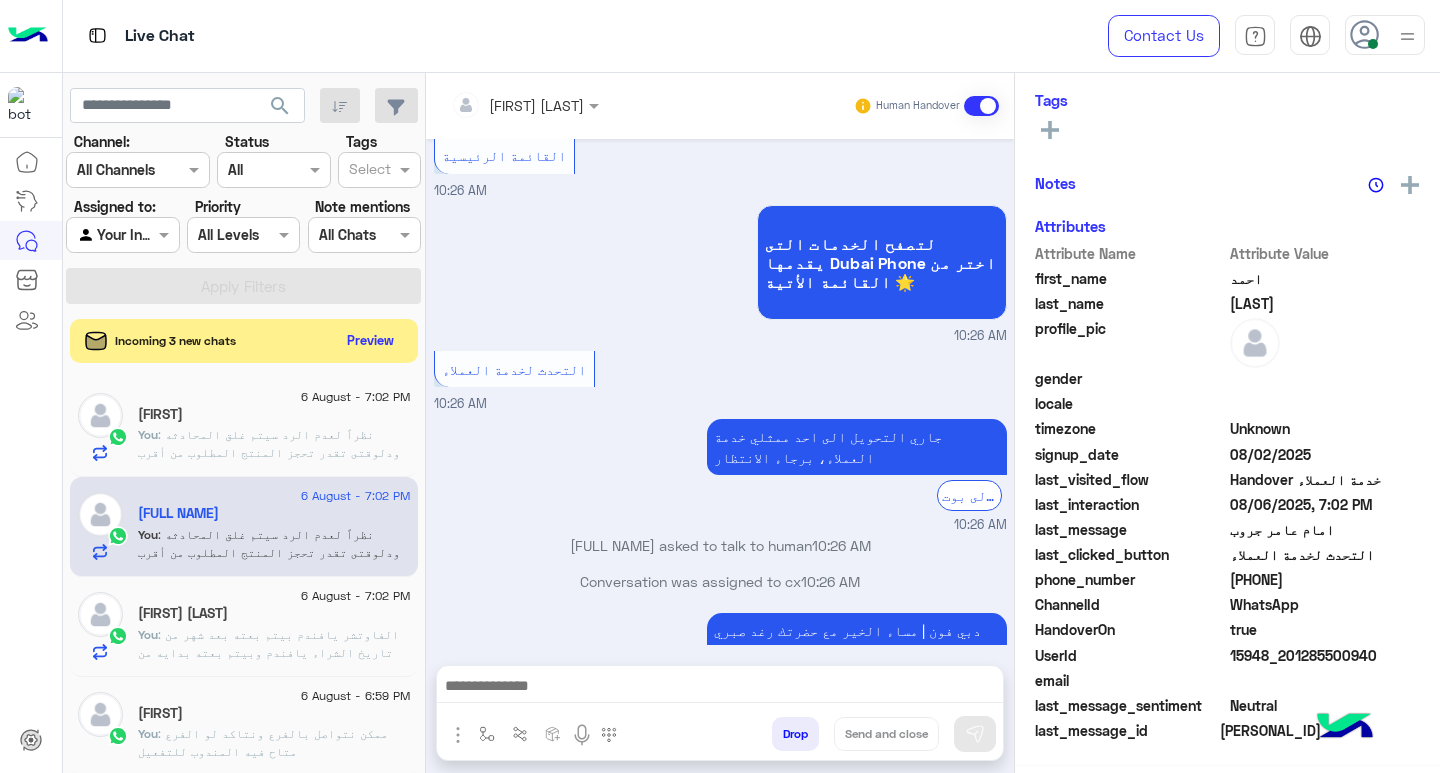 click at bounding box center [720, 688] 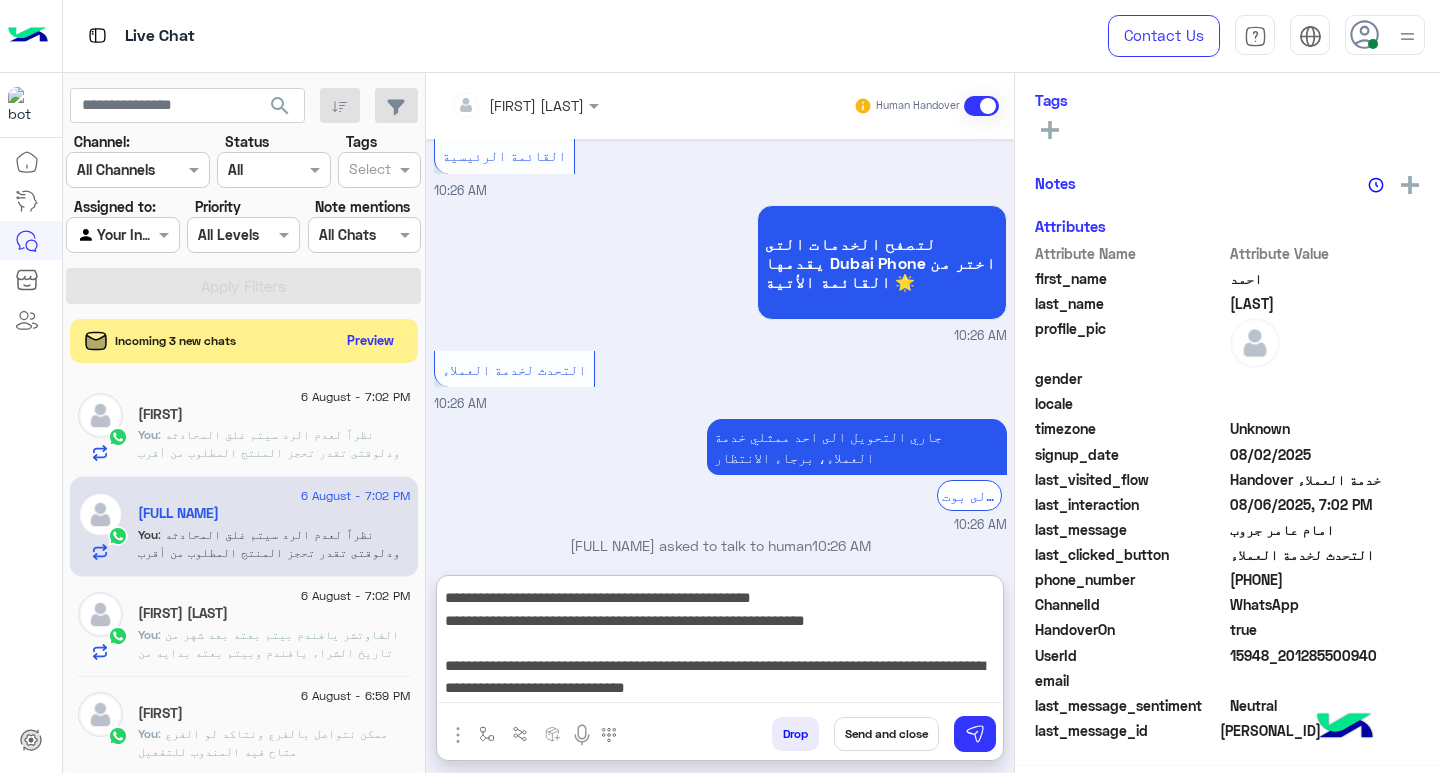 type on "**********" 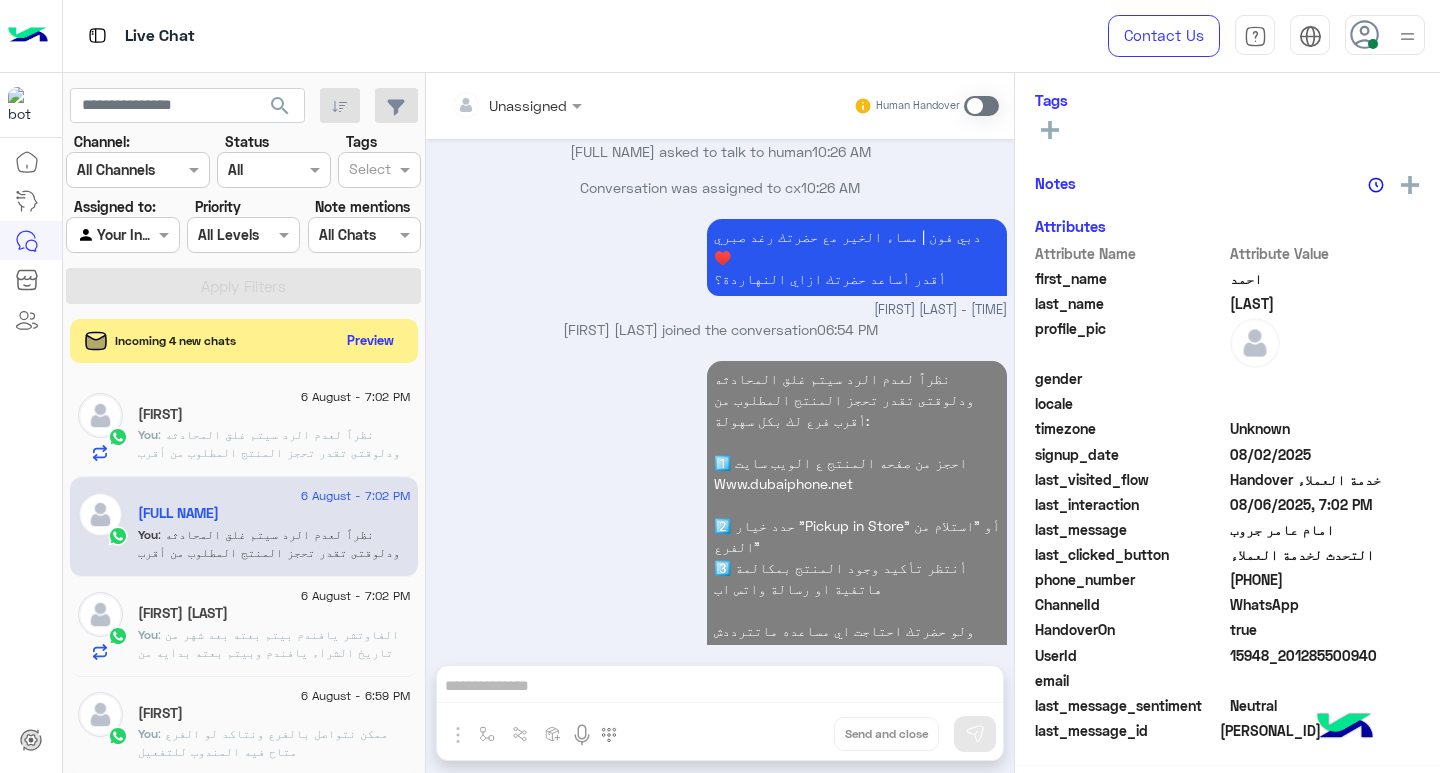 click on "You  : نظراً لعدم الرد سيتم غلق المحادثه
ودلوقتى تقدر تحجز المنتج المطلوب من أقرب فرع لك بكل سهولة:
1️⃣ احجز من صفحه المنتج ع الويب سايت
Www.dubaiphone.net
2️⃣ حدد خيار "Pickup in Store" أو "استلام من الفرع"
3️⃣ أنتظر تأكيد وجود المنتج  بمكالمة هاتفية او رسالة واتس اب
ولو حضرتك احتاجت اي مساعده ماتترددش انك تتواصل معانا مره تانيه بالضغط على خدمه العملاء, شكراَ لتواصل حضرتك مع دبي فون❤️" 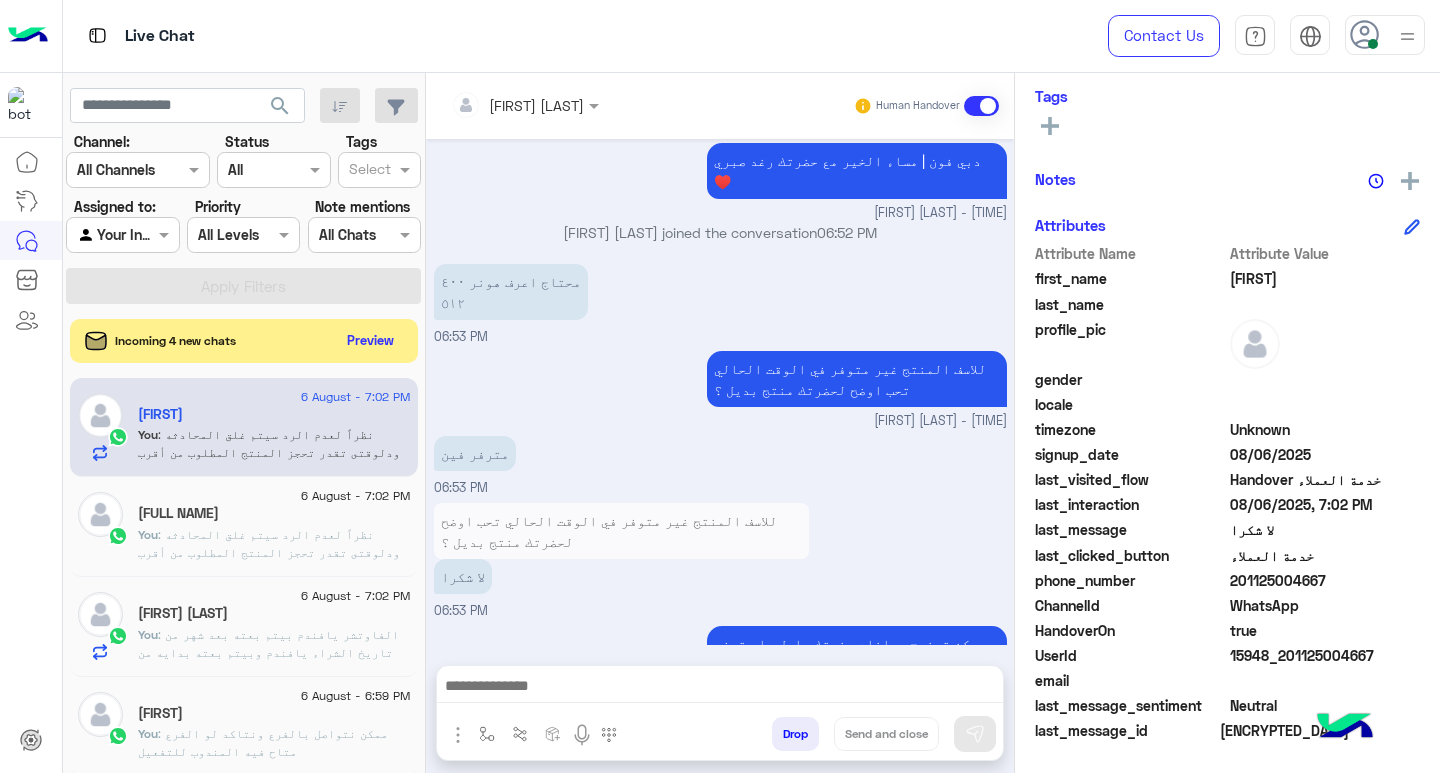 click at bounding box center (720, 688) 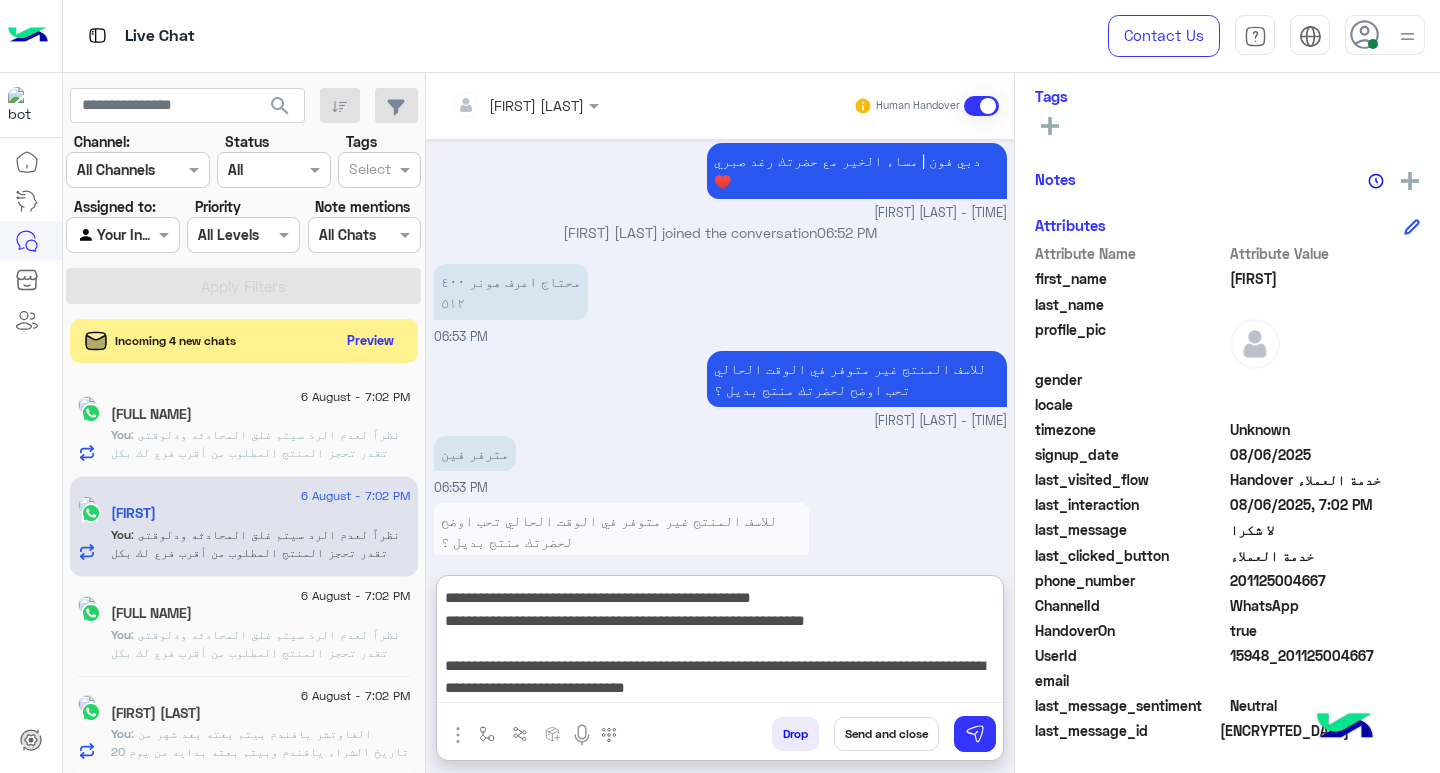 type on "**********" 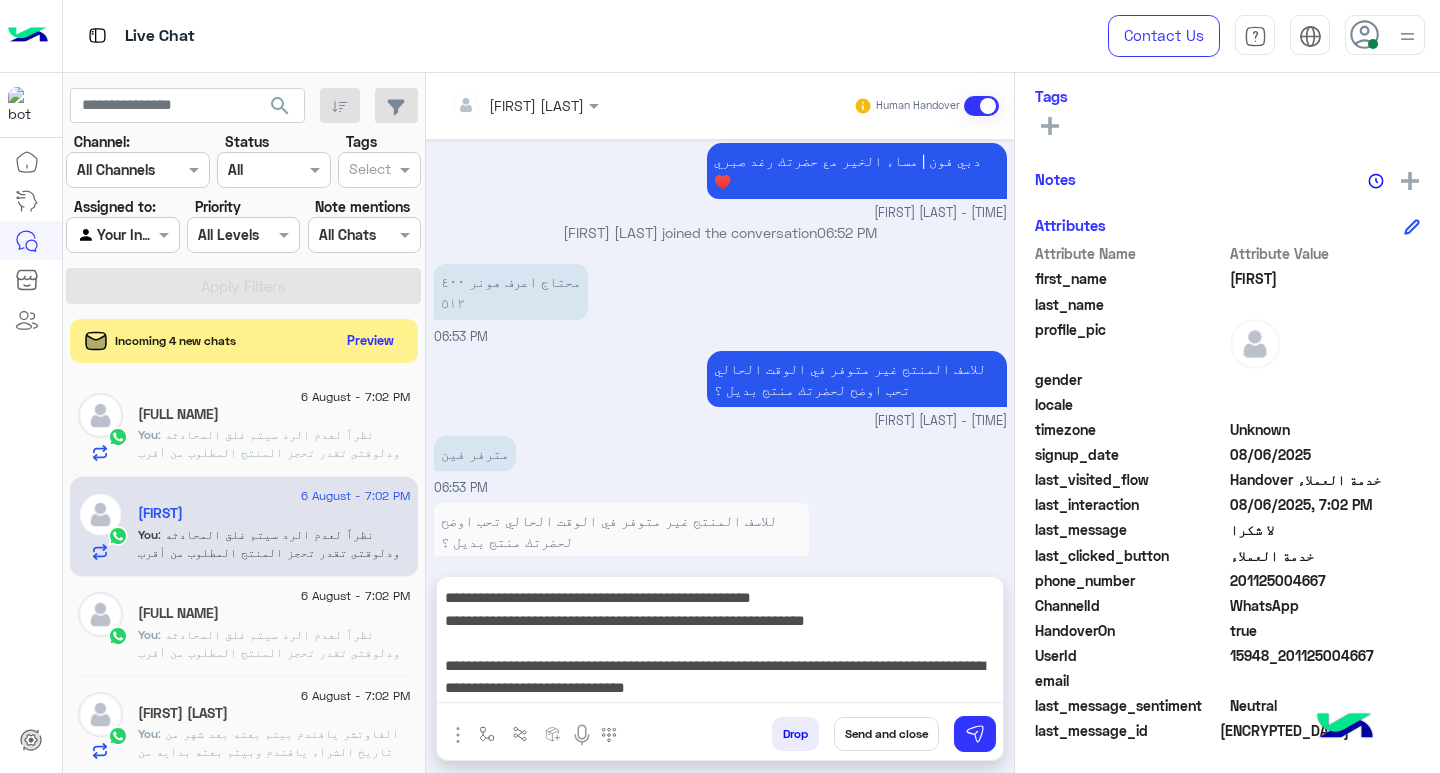 click on "Send and close" at bounding box center [886, 734] 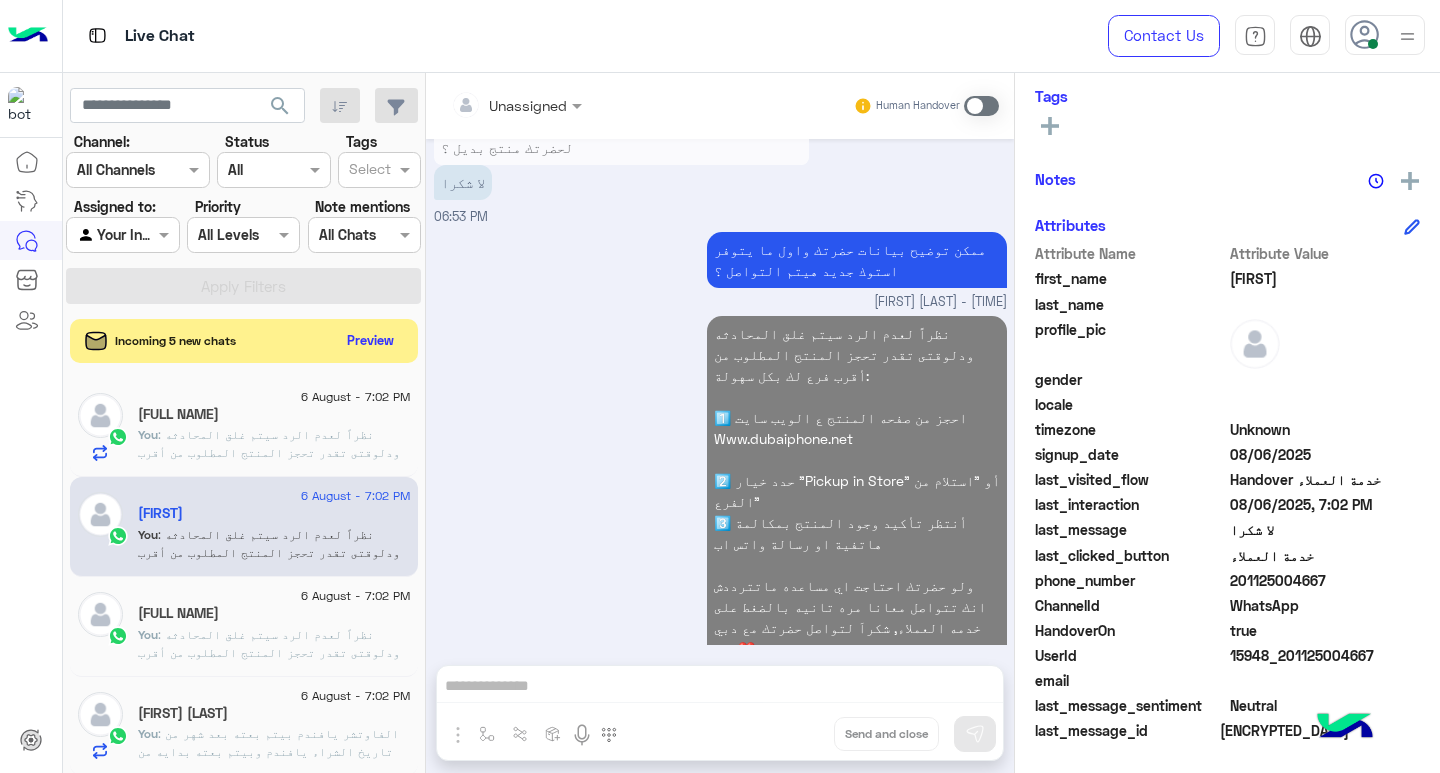 click on ": نظراً لعدم الرد سيتم غلق المحادثه
ودلوقتى تقدر تحجز المنتج المطلوب من أقرب فرع لك بكل سهولة:
1️⃣ احجز من صفحه المنتج ع الويب سايت
Www.dubaiphone.net
2️⃣ حدد خيار "Pickup in Store" أو "استلام من الفرع"
3️⃣ أنتظر تأكيد وجود المنتج  بمكالمة هاتفية او رسالة واتس اب
ولو حضرتك احتاجت اي مساعده ماتترددش انك تتواصل معانا مره تانيه بالضغط على خدمه العملاء, شكراَ لتواصل حضرتك مع دبي فون❤️" 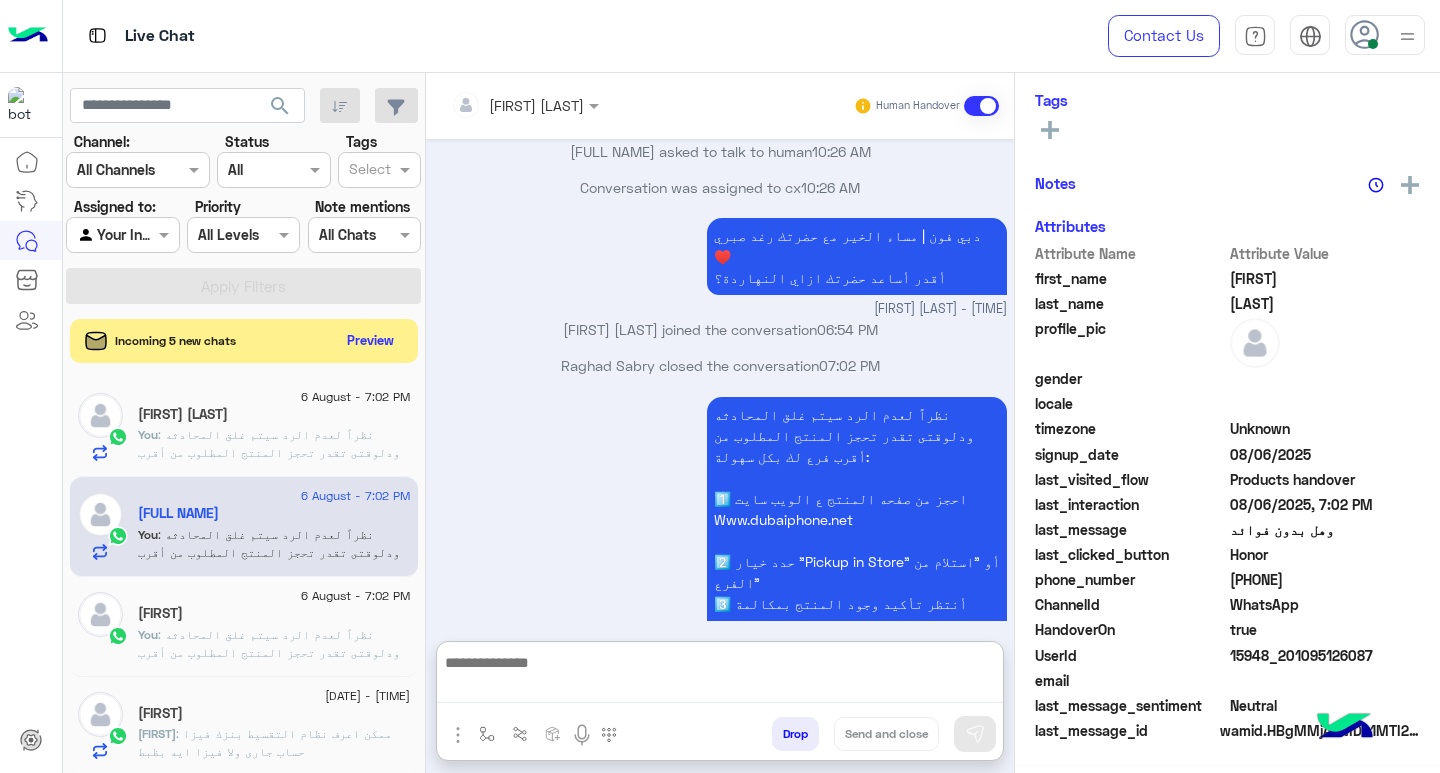click at bounding box center [720, 677] 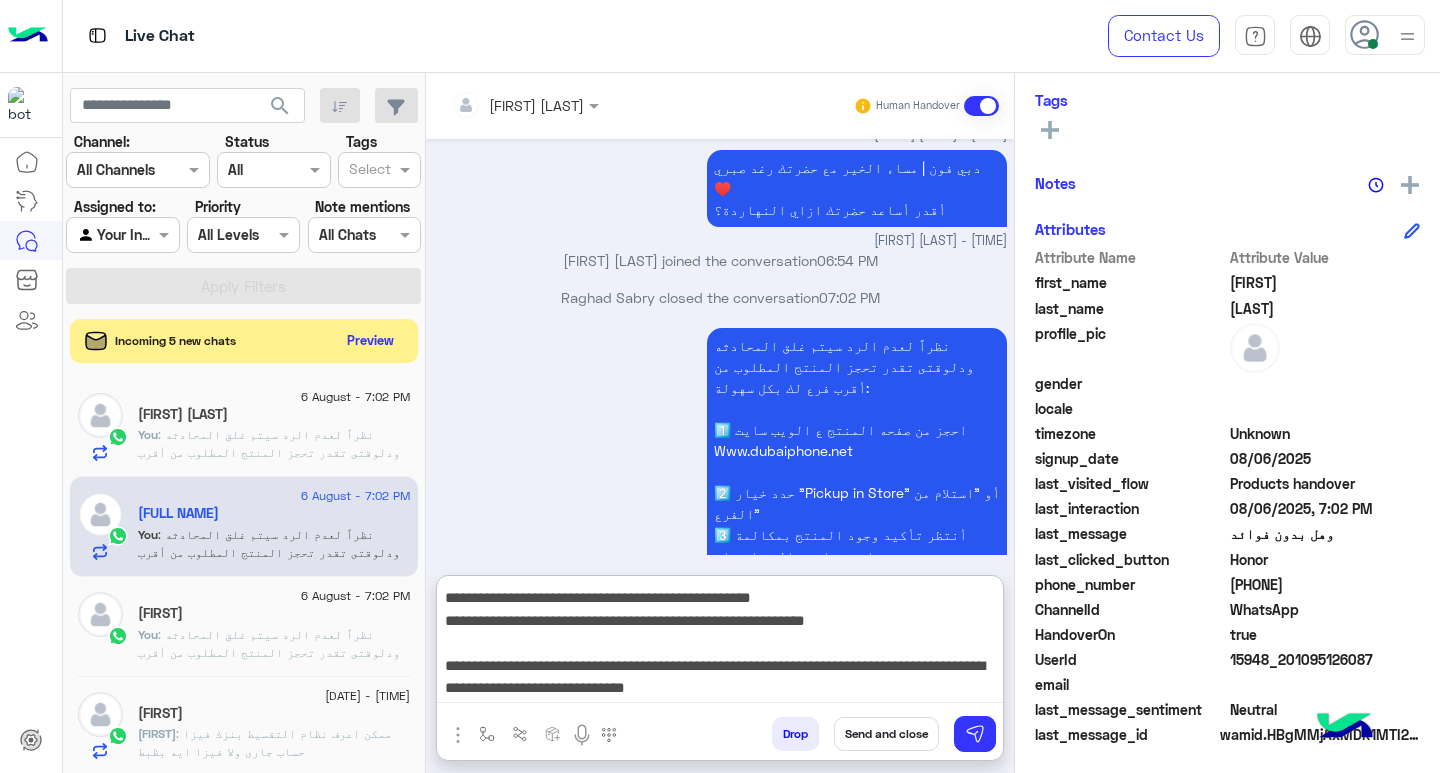 type on "**********" 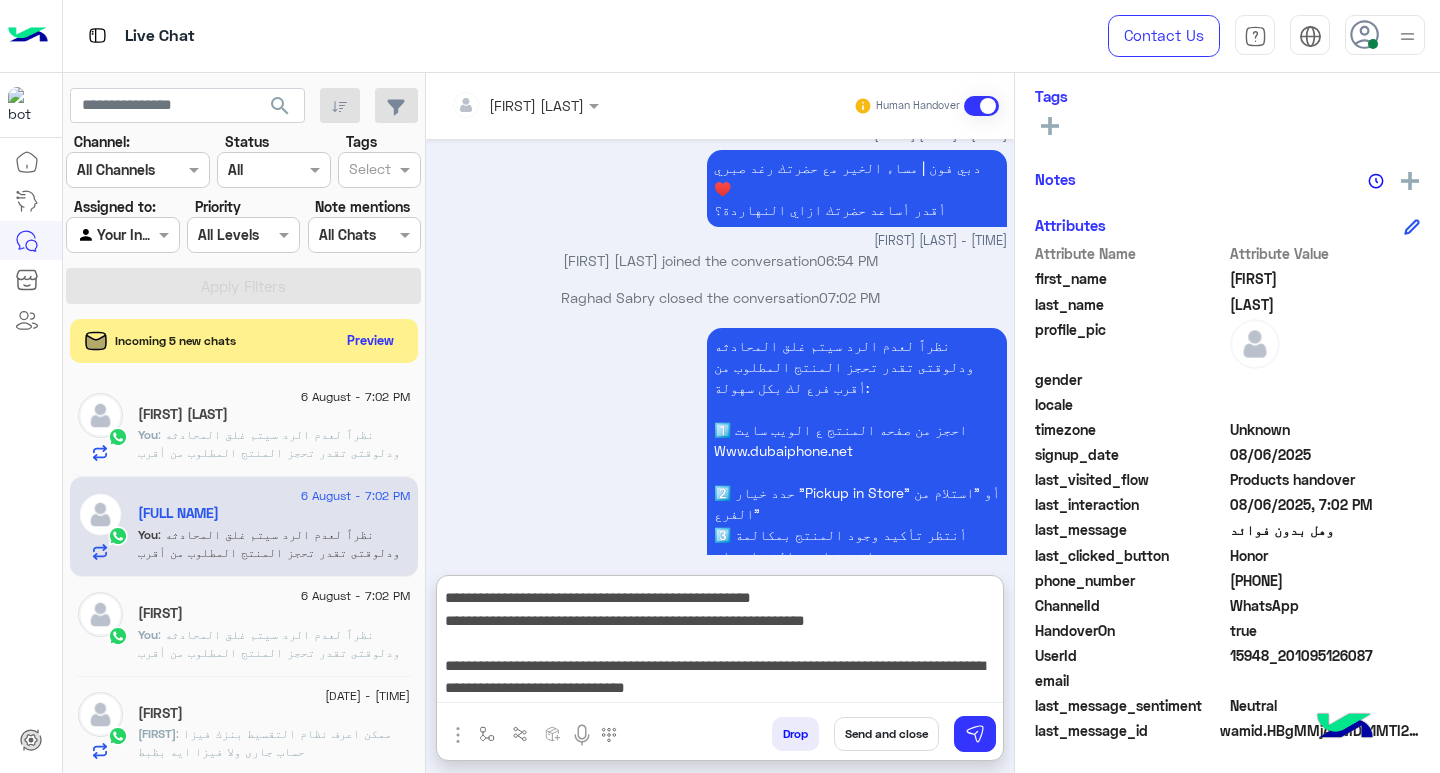click on ": نظراً لعدم الرد سيتم غلق المحادثه
ودلوقتى تقدر تحجز المنتج المطلوب من أقرب فرع لك بكل سهولة:
1️⃣ احجز من صفحه المنتج ع الويب سايت
Www.dubaiphone.net
2️⃣ حدد خيار "Pickup in Store" أو "استلام من الفرع"
3️⃣ أنتظر تأكيد وجود المنتج  بمكالمة هاتفية او رسالة واتس اب
ولو حضرتك احتاجت اي مساعده ماتترددش انك تتواصل معانا مره تانيه بالضغط على خدمه العملاء, شكراَ لتواصل حضرتك مع دبي فون❤️" 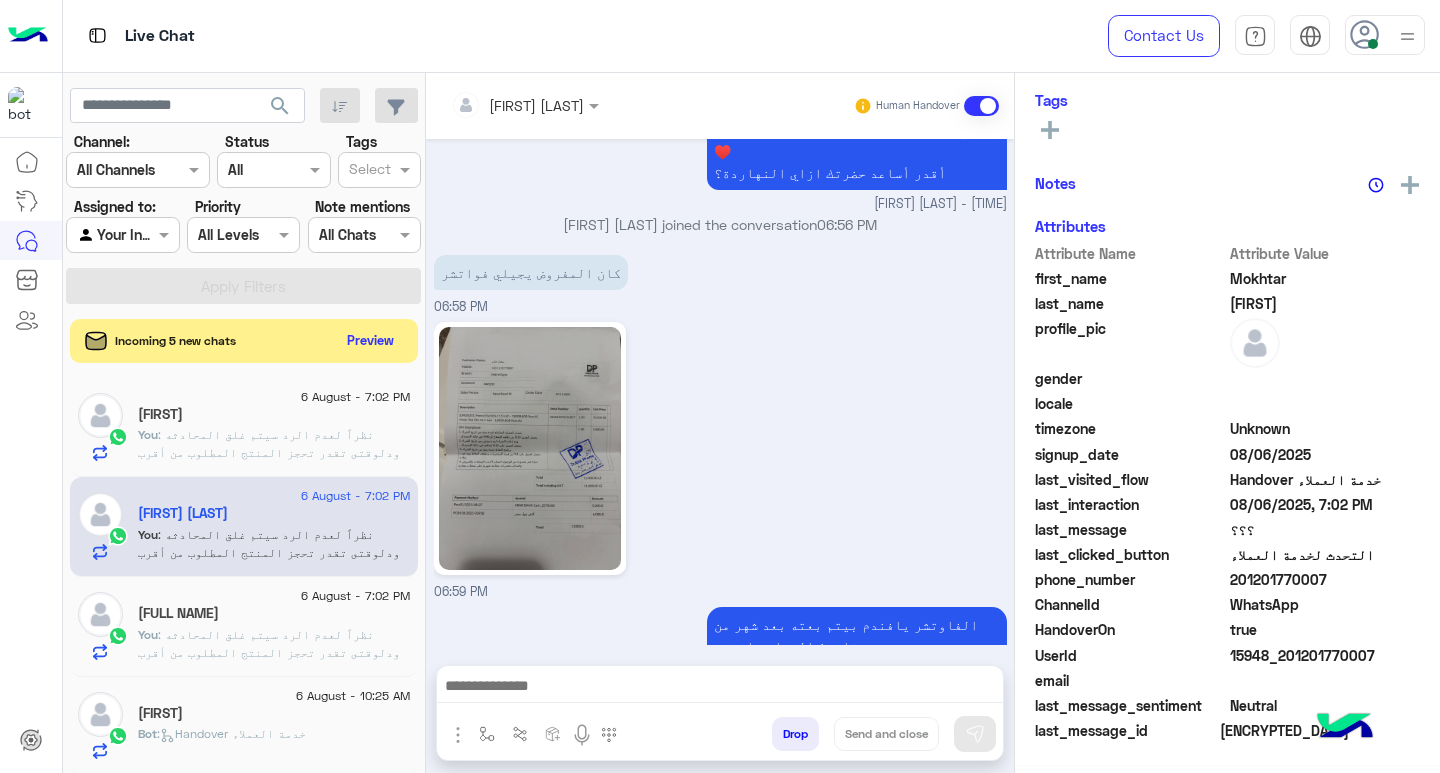 click at bounding box center (720, 688) 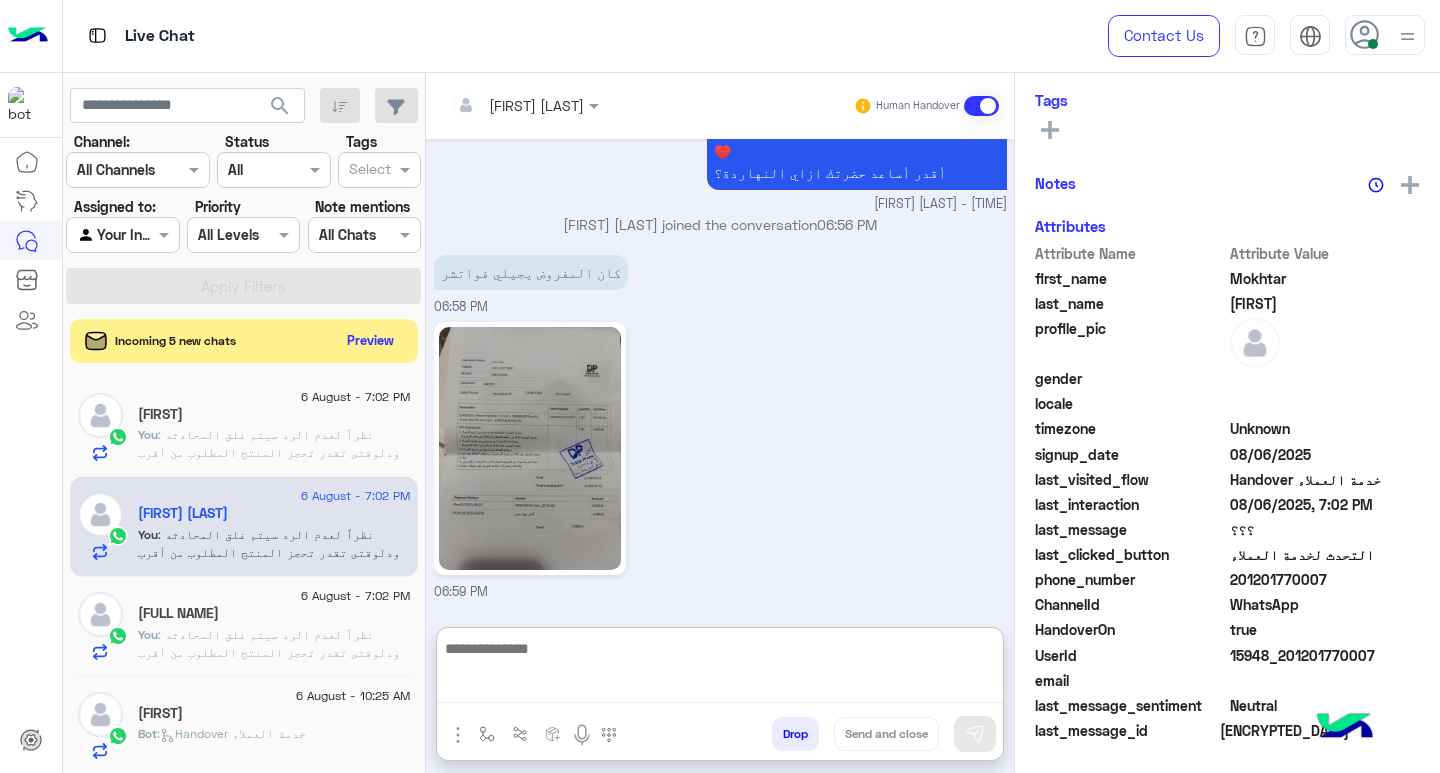 paste on "**********" 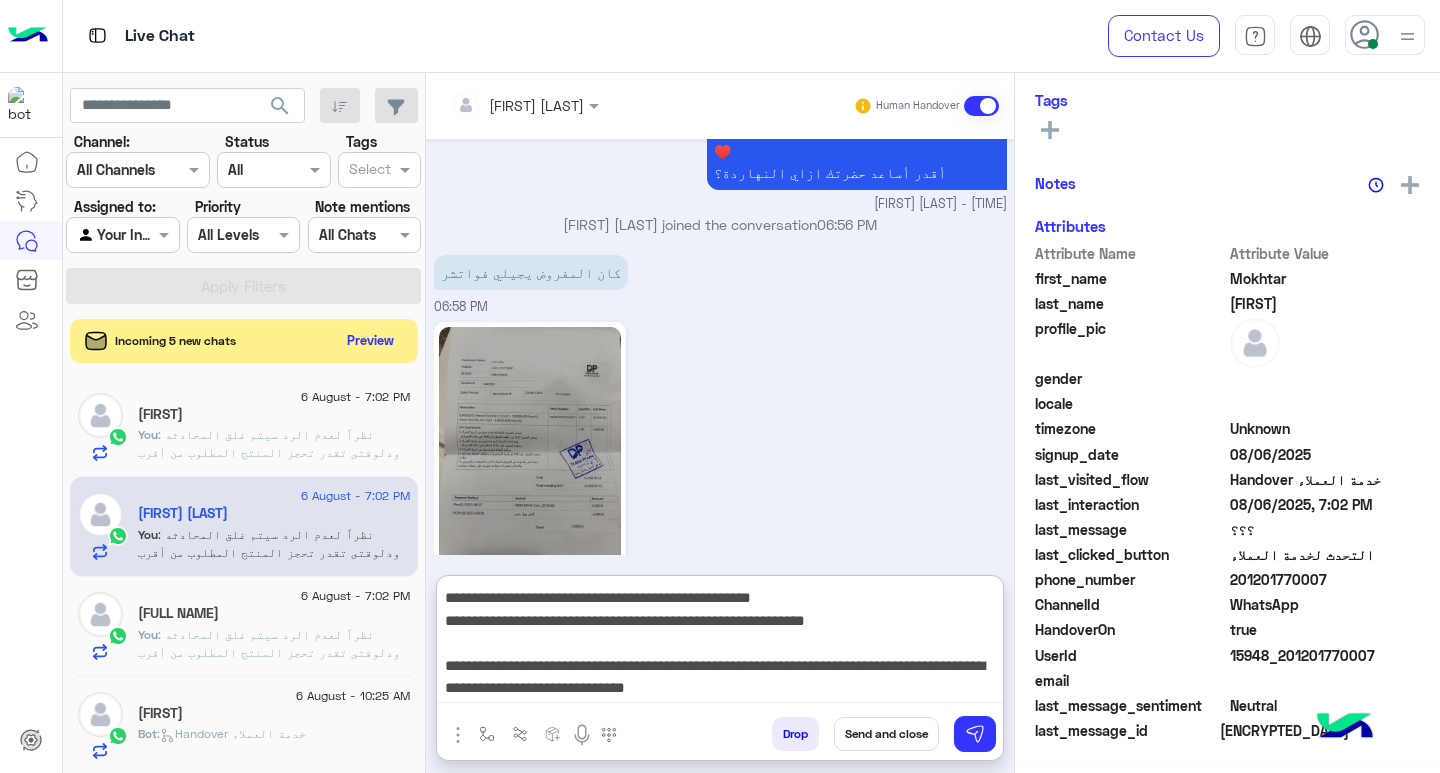 type on "**********" 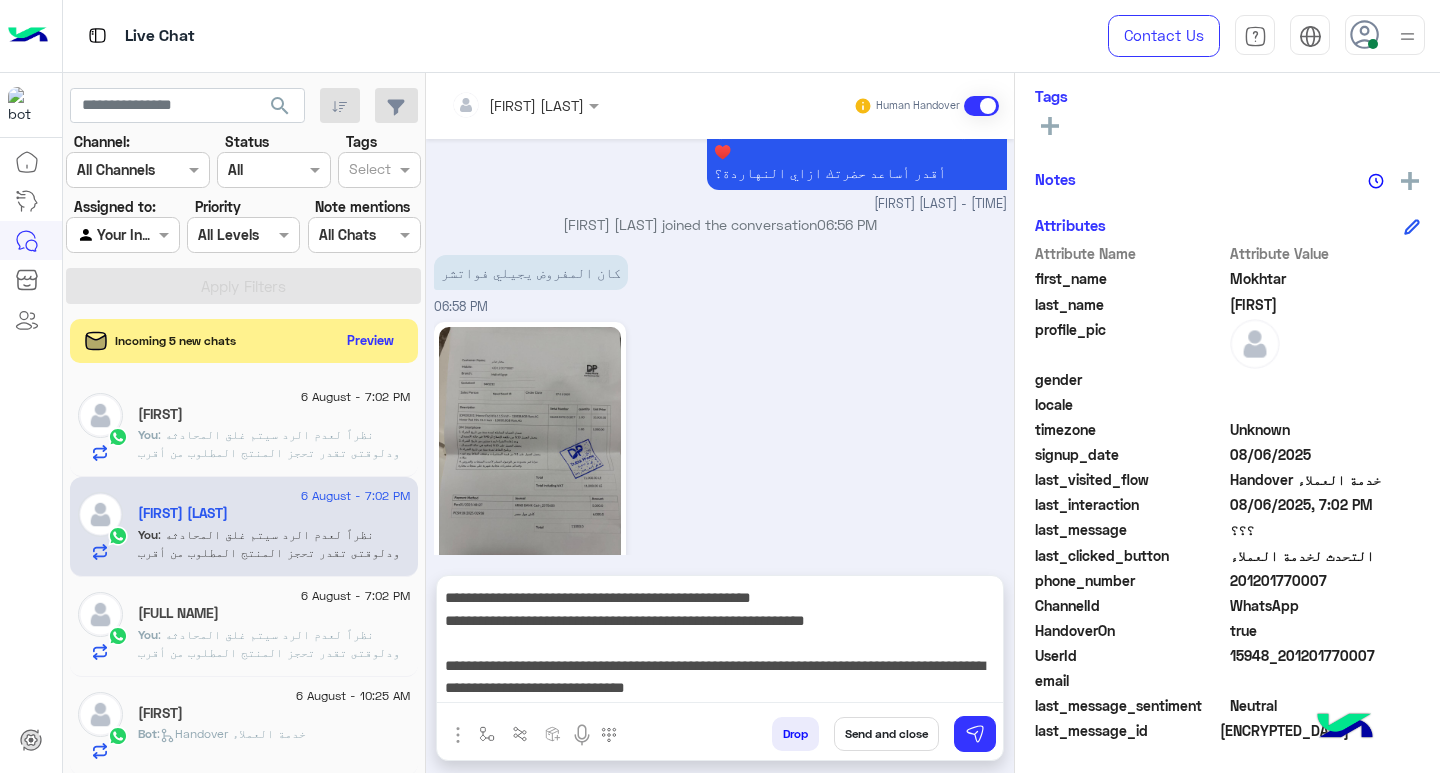 drag, startPoint x: 877, startPoint y: 729, endPoint x: 510, endPoint y: 657, distance: 373.996 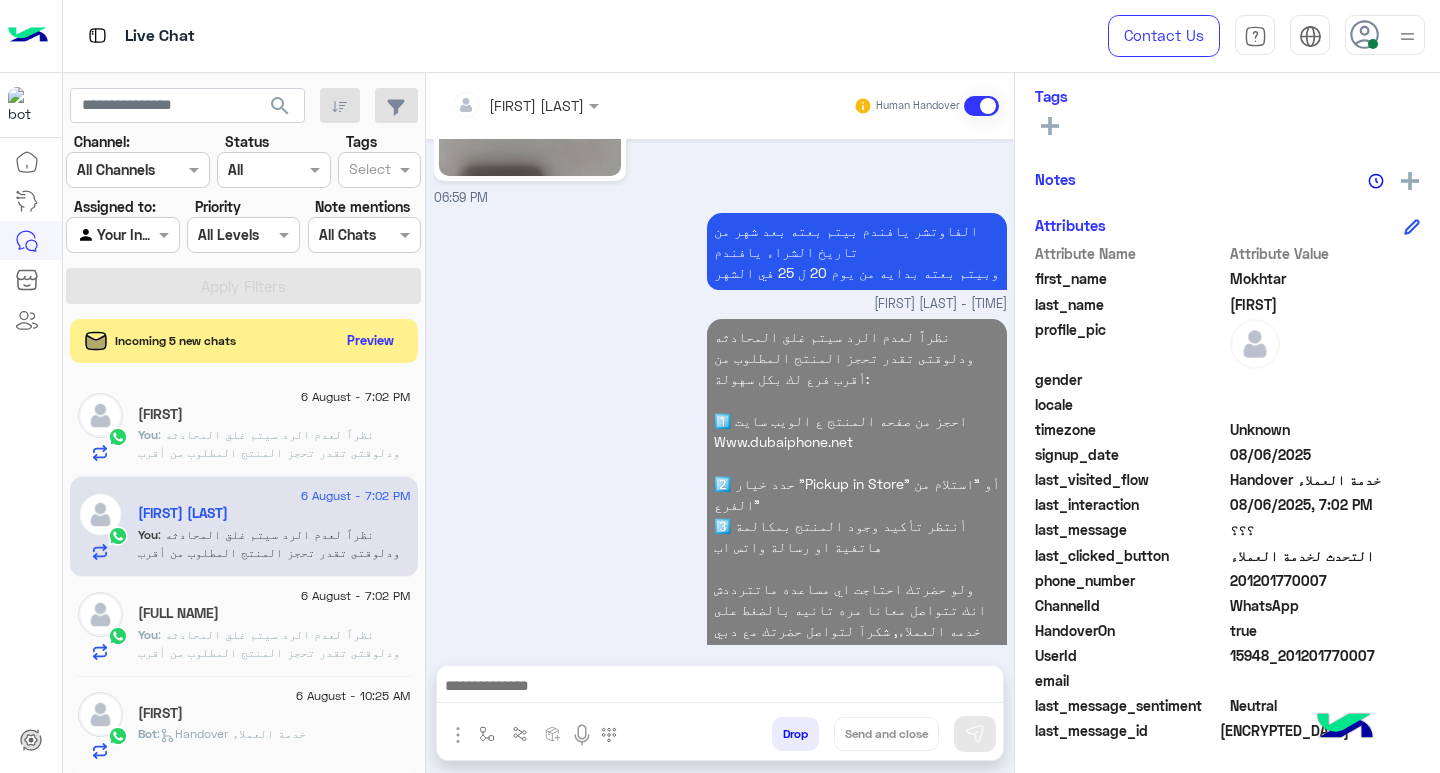 click on "IbrahimMagdy" 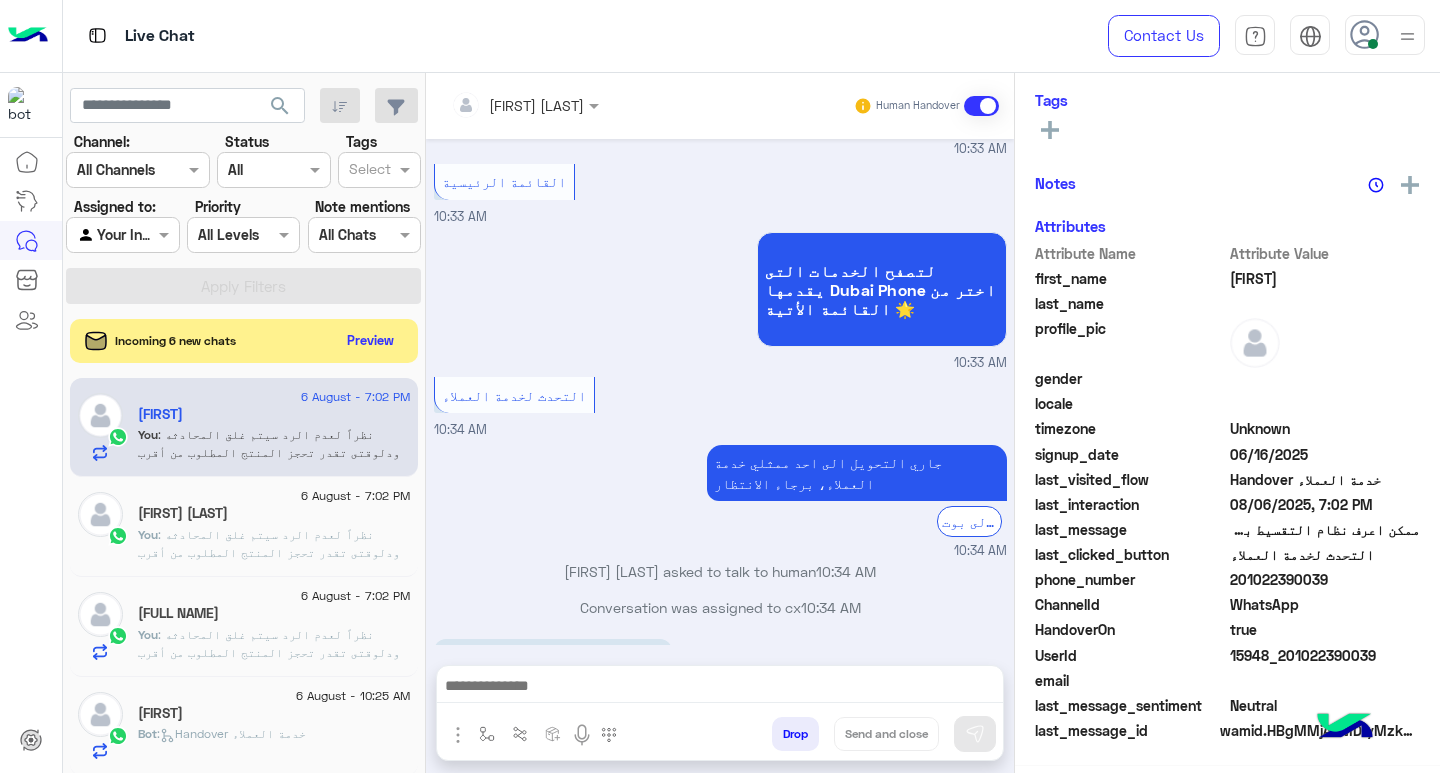 click on ": نظراً لعدم الرد سيتم غلق المحادثه
ودلوقتى تقدر تحجز المنتج المطلوب من أقرب فرع لك بكل سهولة:
1️⃣ احجز من صفحه المنتج ع الويب سايت
Www.dubaiphone.net
2️⃣ حدد خيار "Pickup in Store" أو "استلام من الفرع"
3️⃣ أنتظر تأكيد وجود المنتج  بمكالمة هاتفية او رسالة واتس اب
ولو حضرتك احتاجت اي مساعده ماتترددش انك تتواصل معانا مره تانيه بالضغط على خدمه العملاء, شكراَ لتواصل حضرتك مع دبي فون❤️" 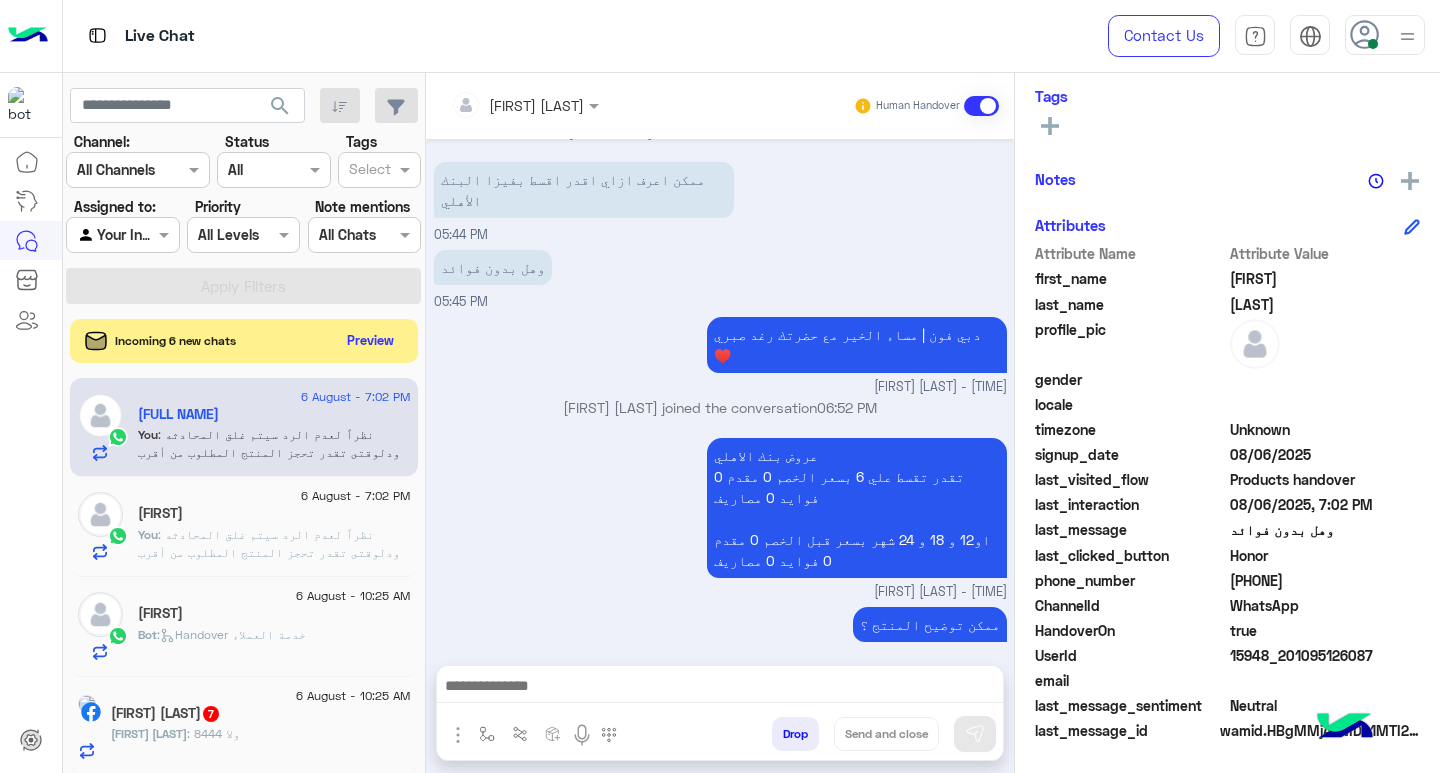 paste on "**********" 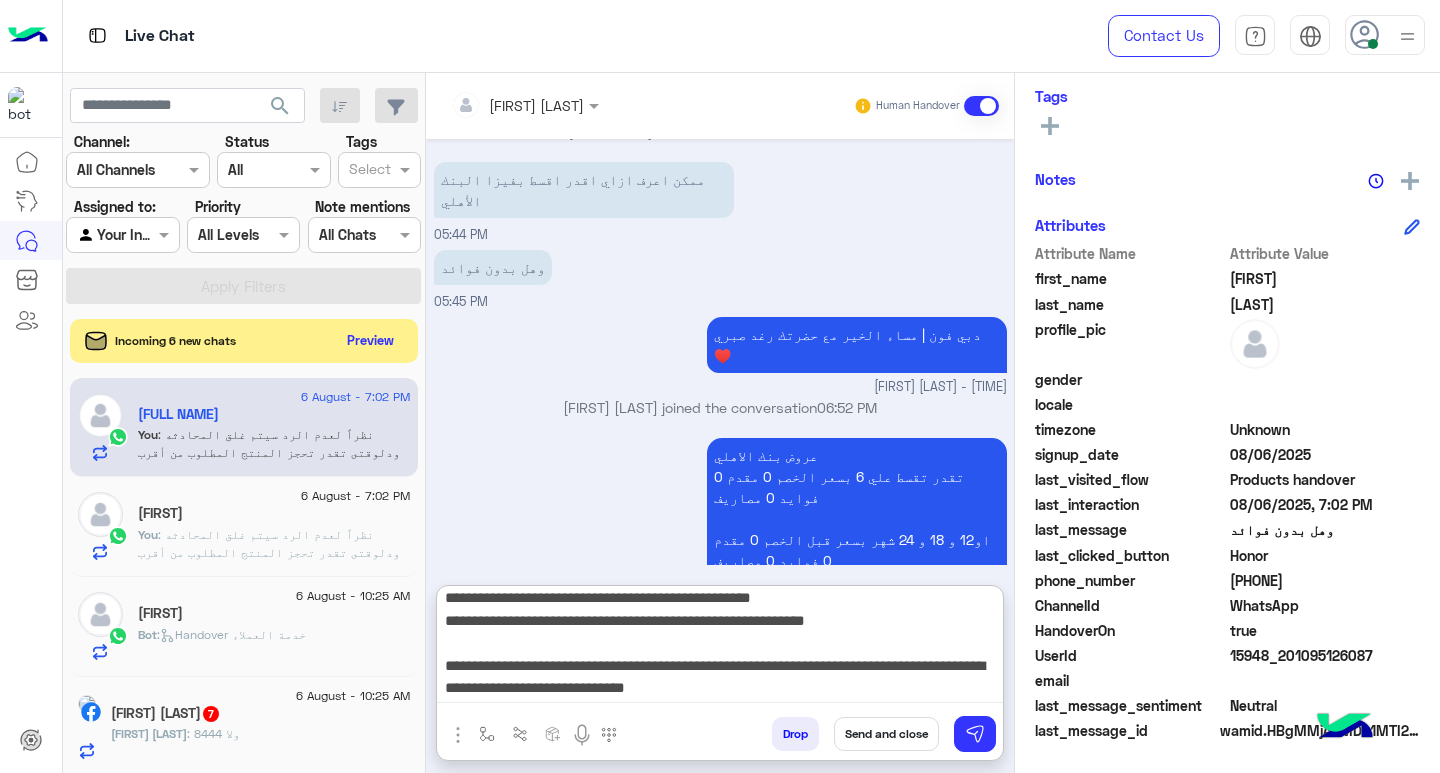type on "**********" 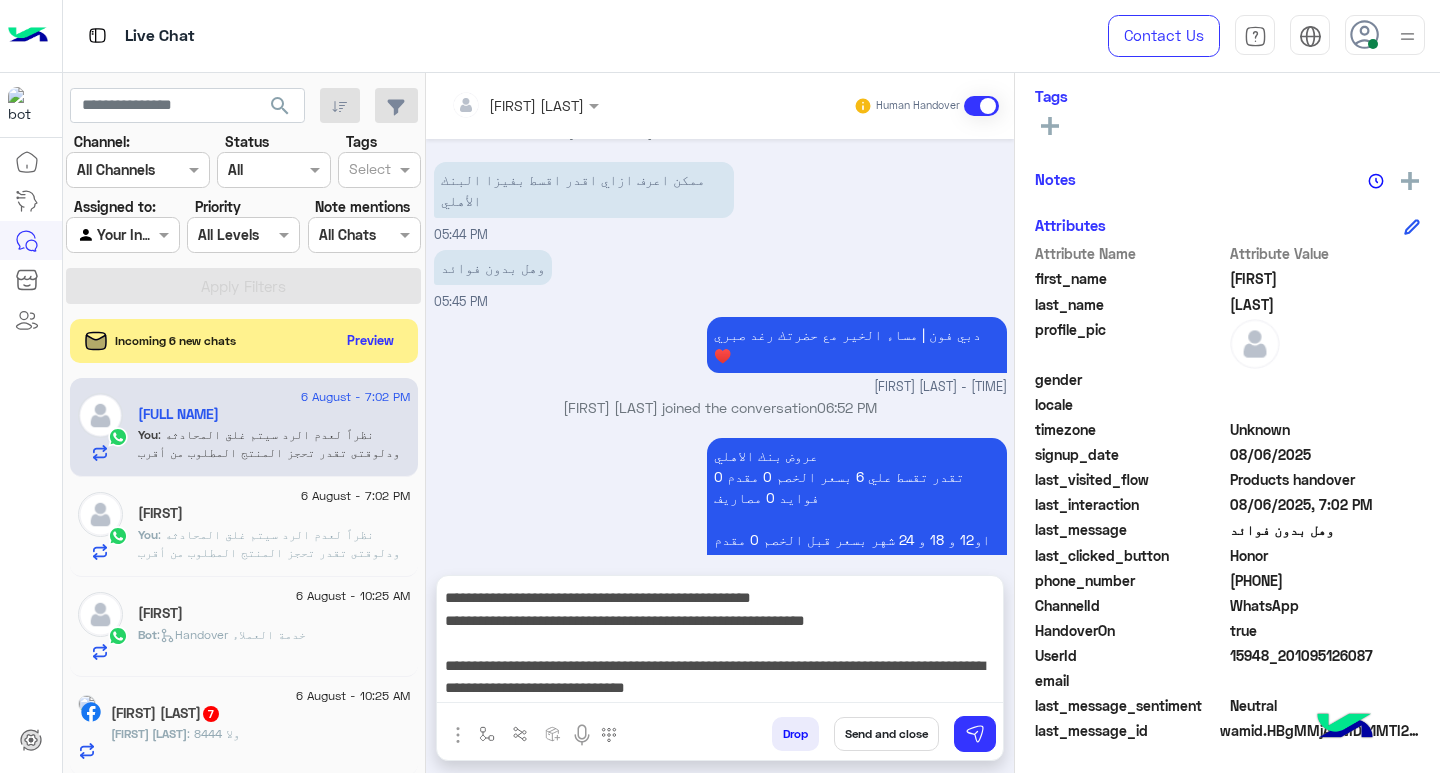 click on "Send and close" at bounding box center [886, 734] 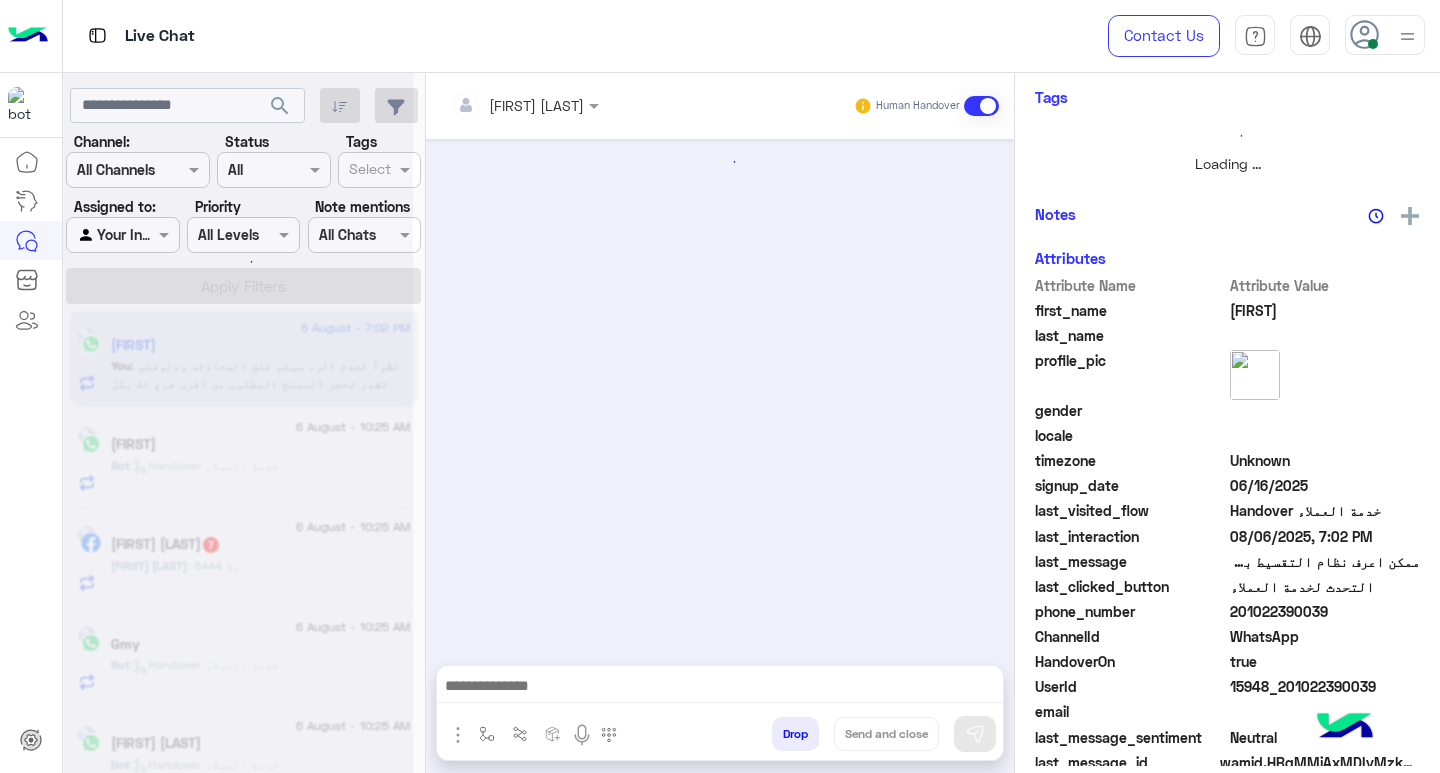 click 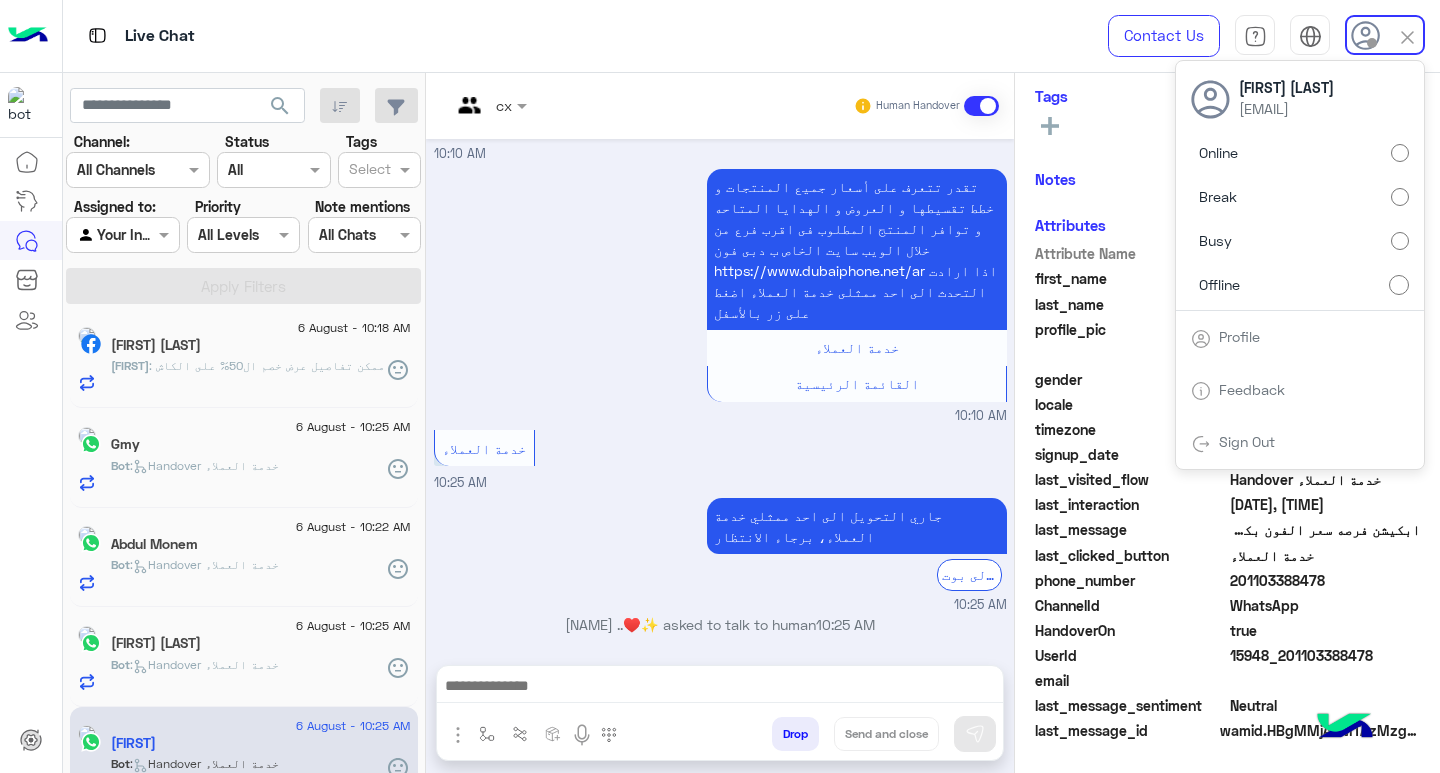 click on "search" 